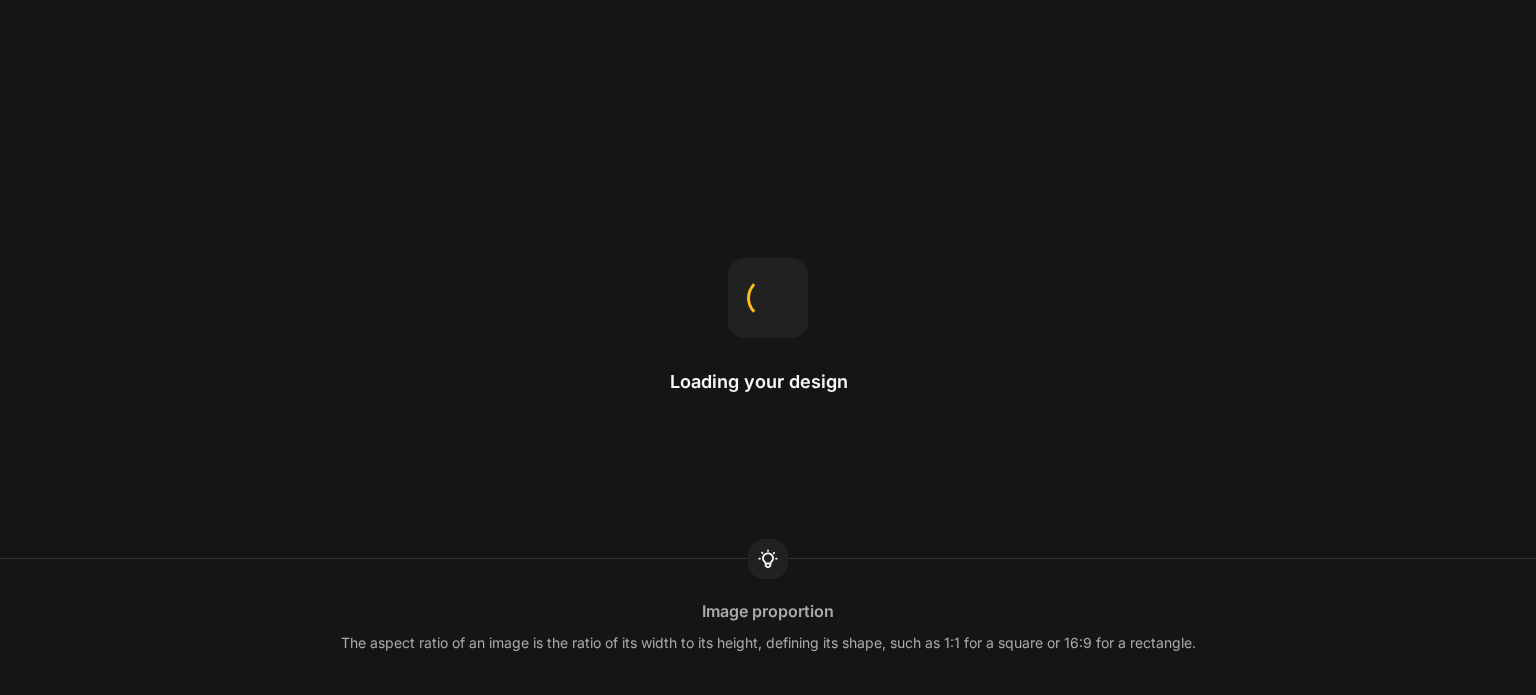 scroll, scrollTop: 0, scrollLeft: 0, axis: both 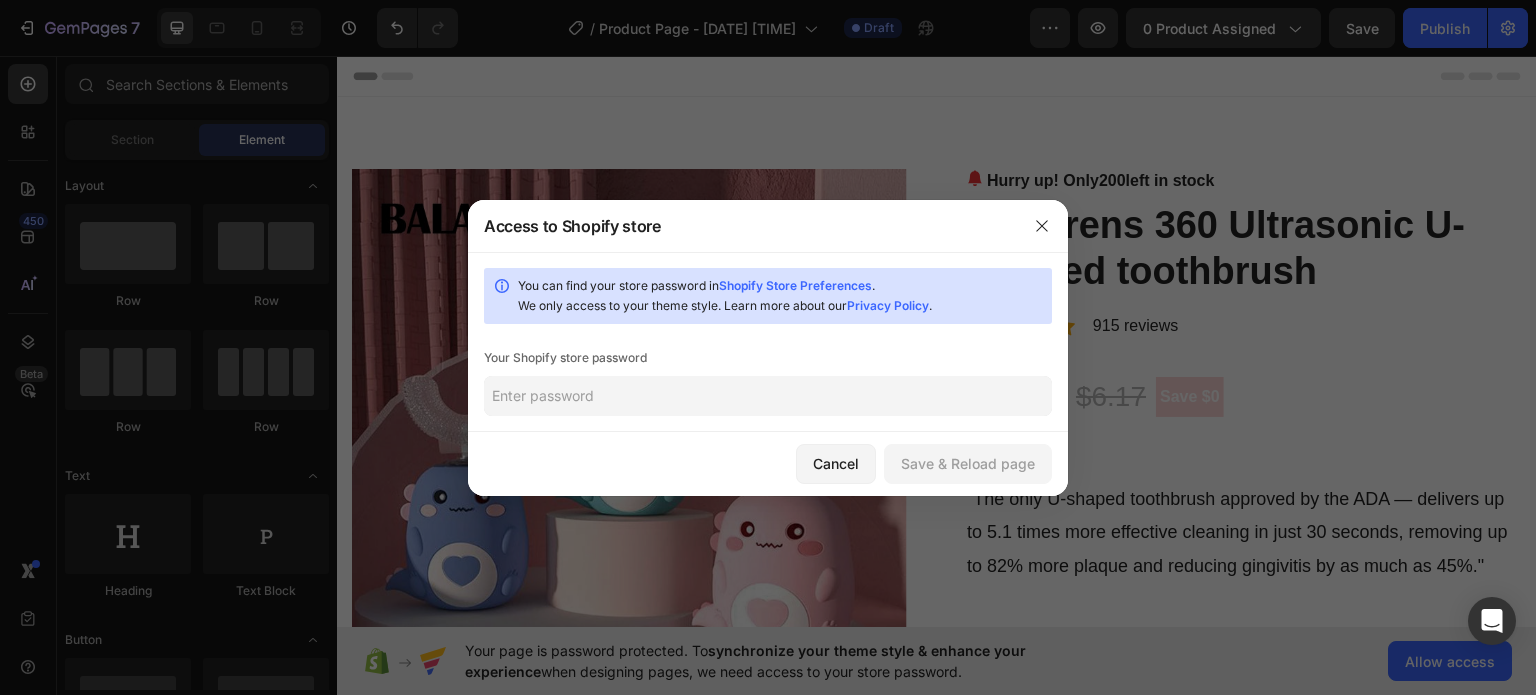 click 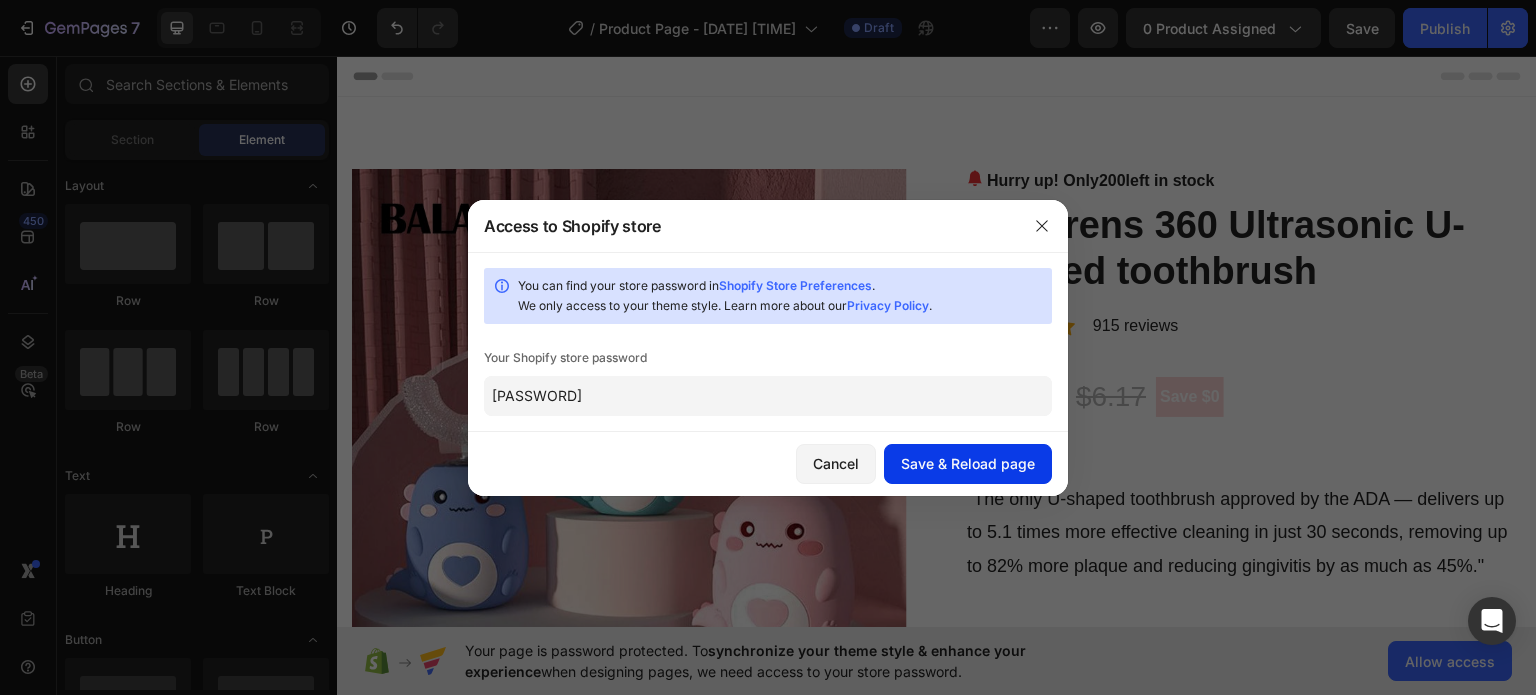 type on "Onmywayup42!" 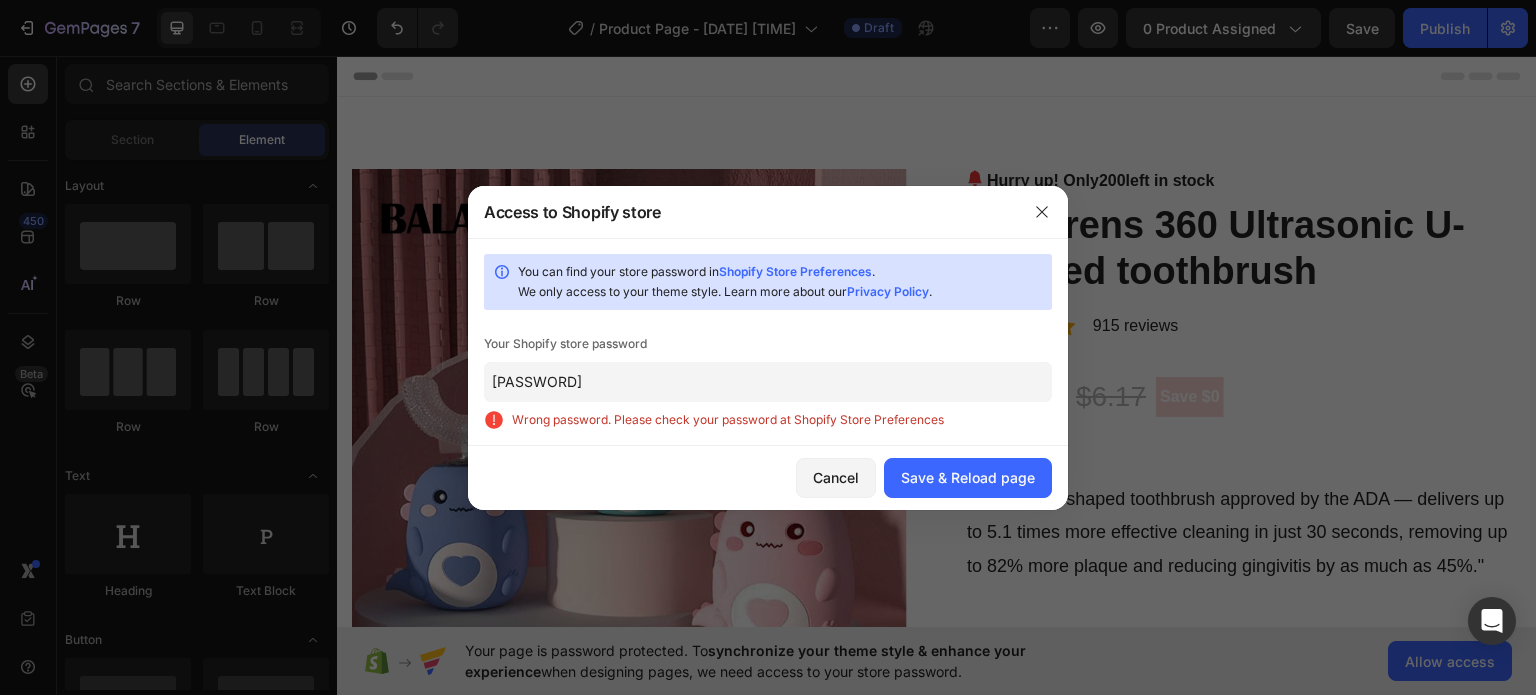 click on "Onmywayup42!" 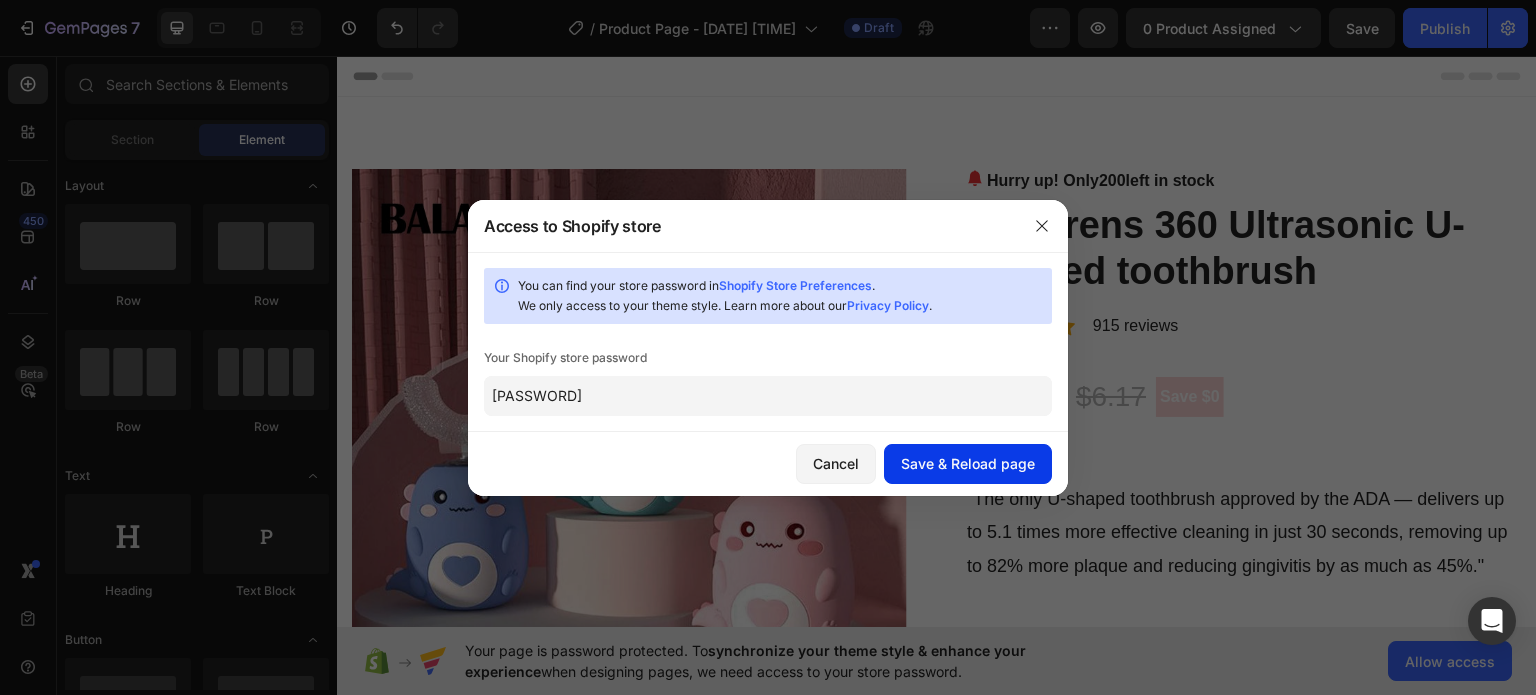 type on "Lovers42!" 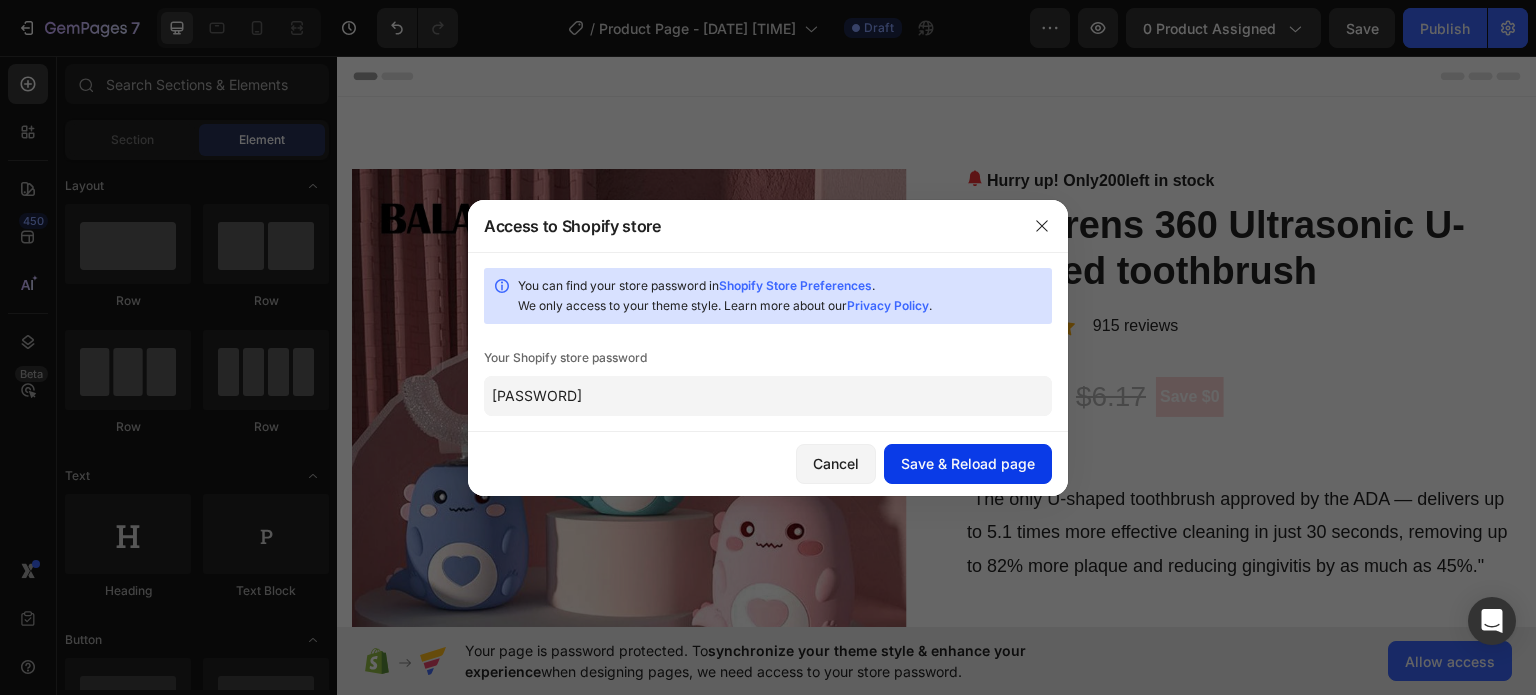 click on "Save & Reload page" at bounding box center (968, 463) 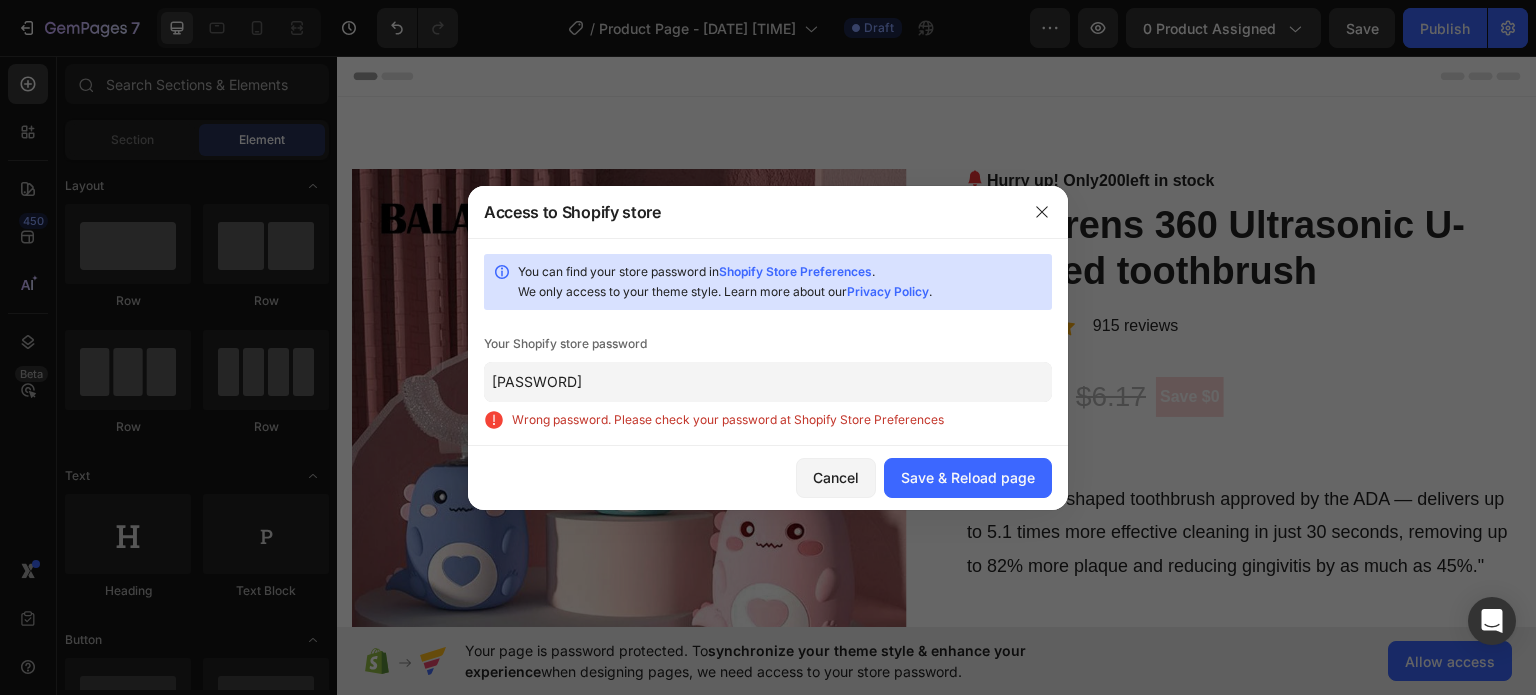 click on "Lovers42!" 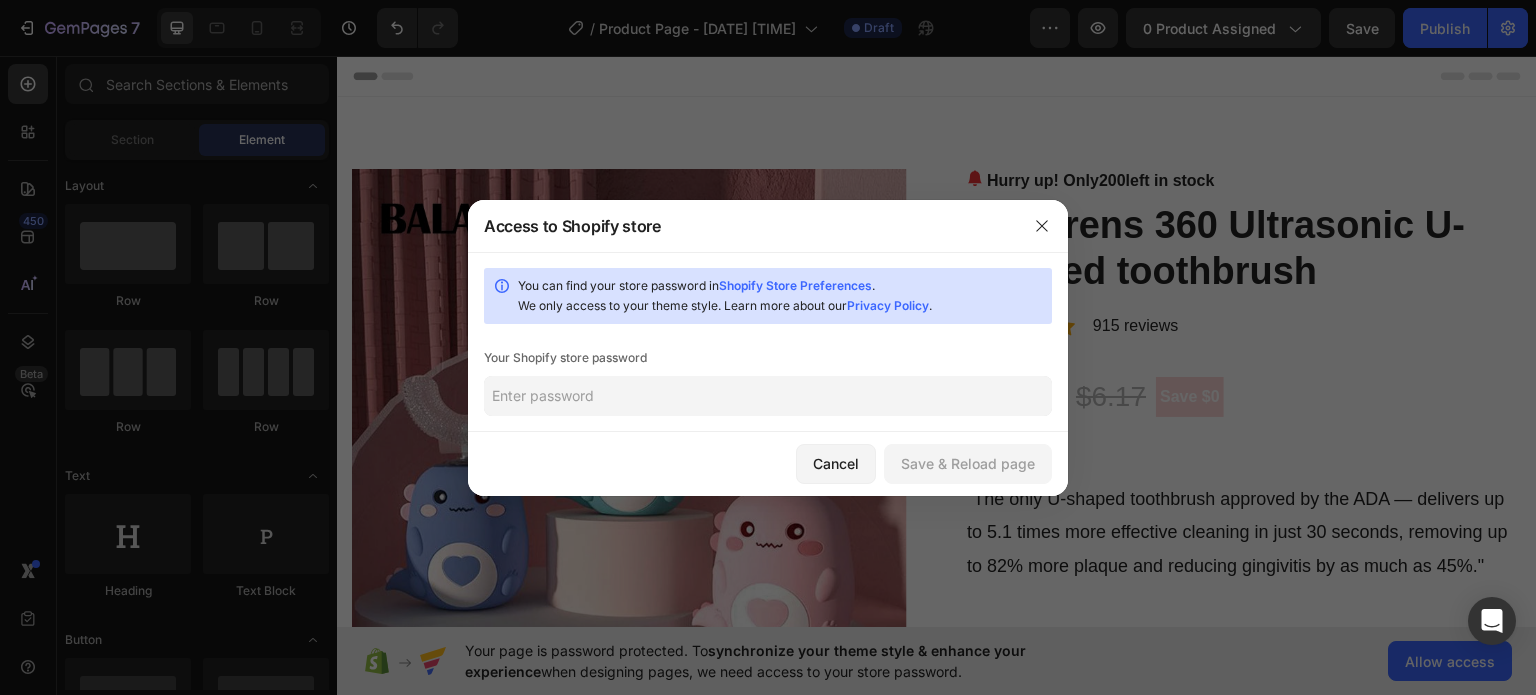 click 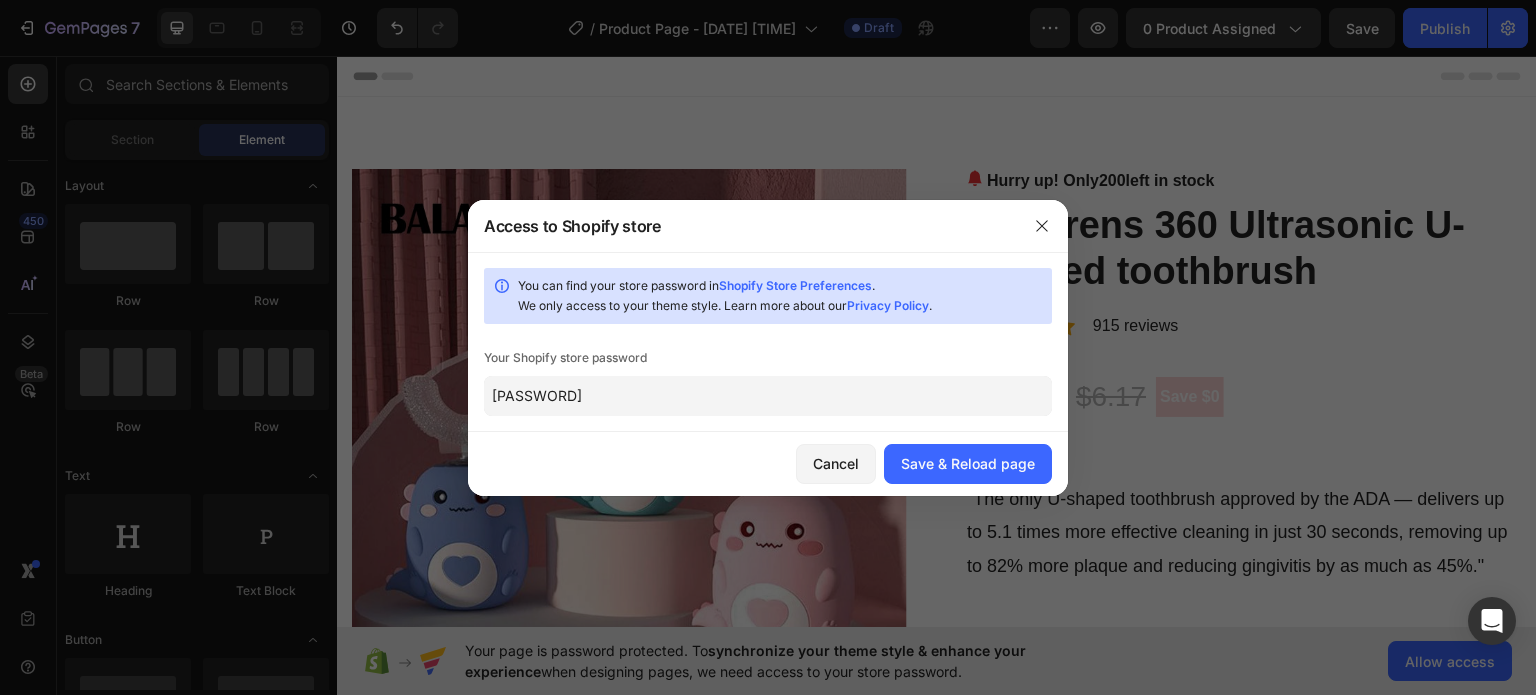 type on "Onmywayup42!" 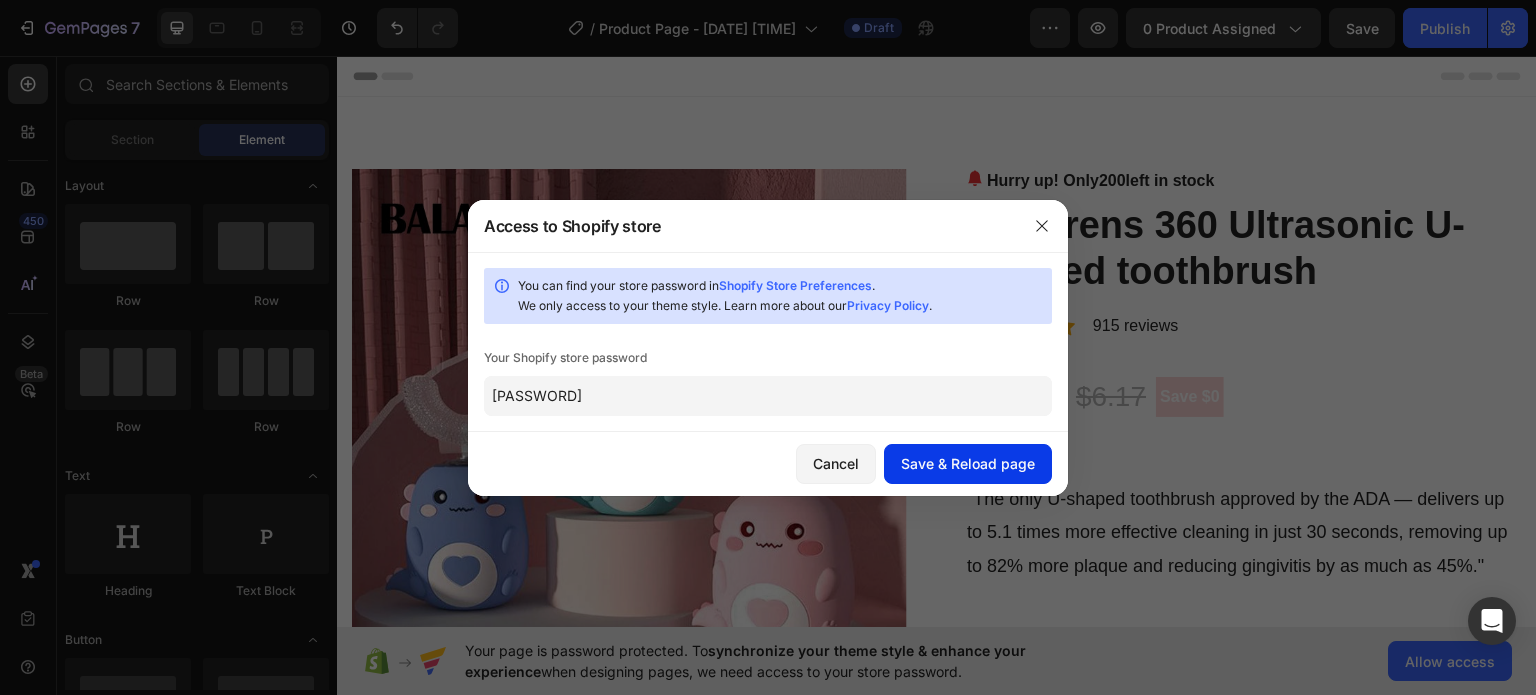 click on "Save & Reload page" at bounding box center (968, 463) 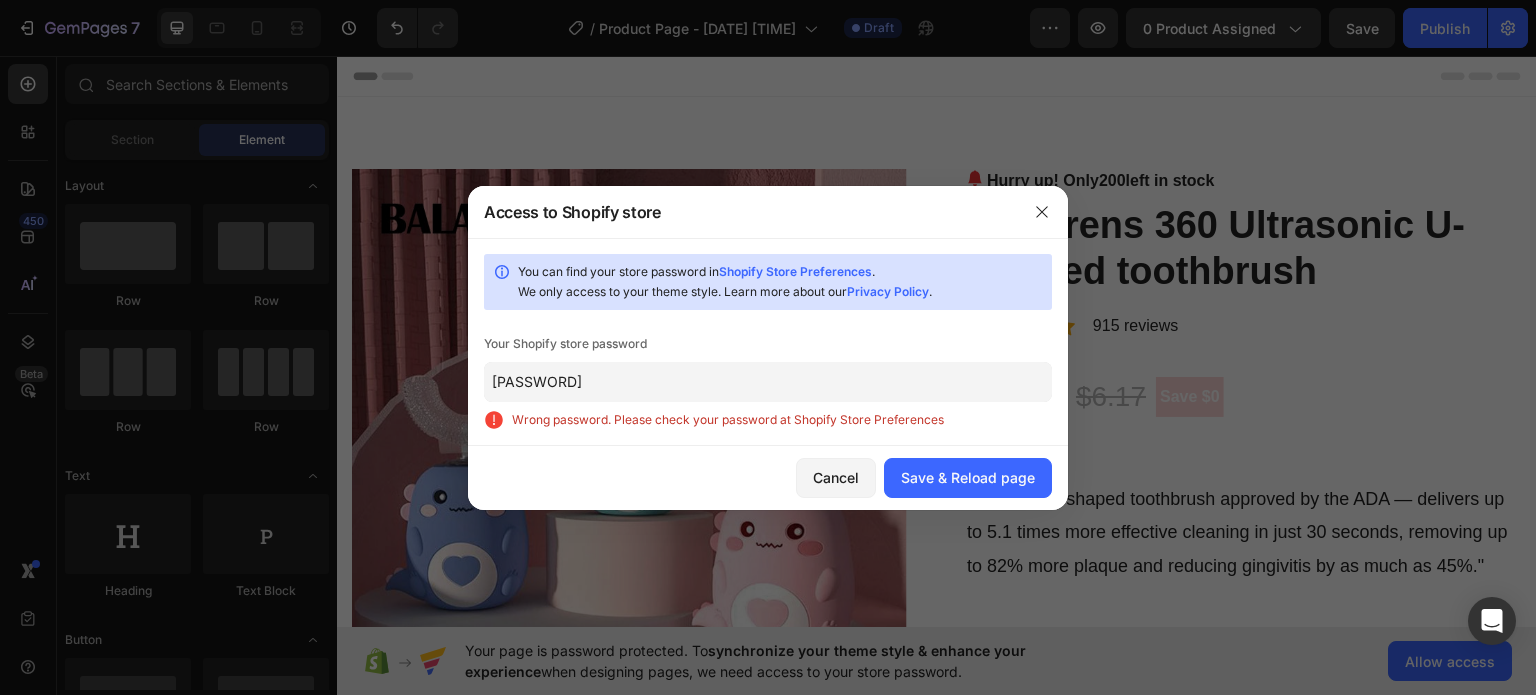 click on "Onmywayup42!" 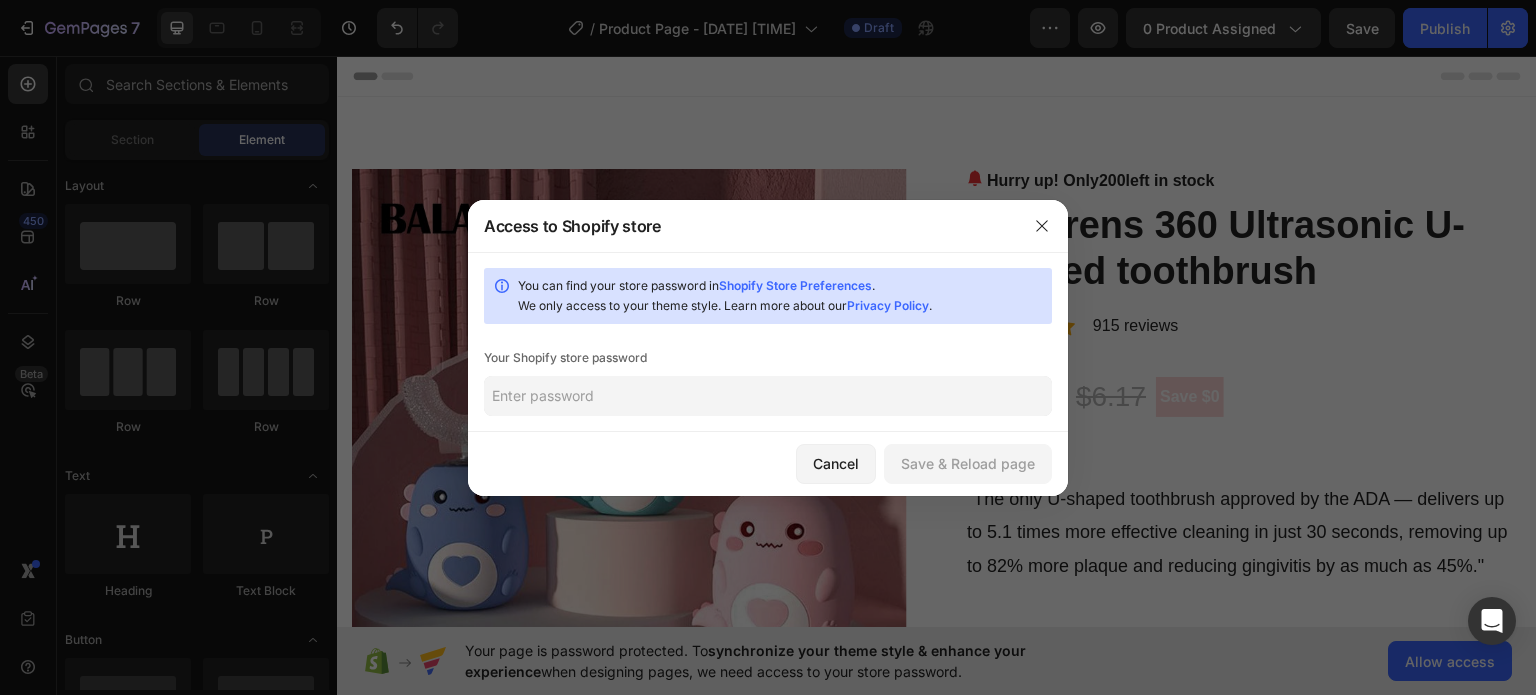 click 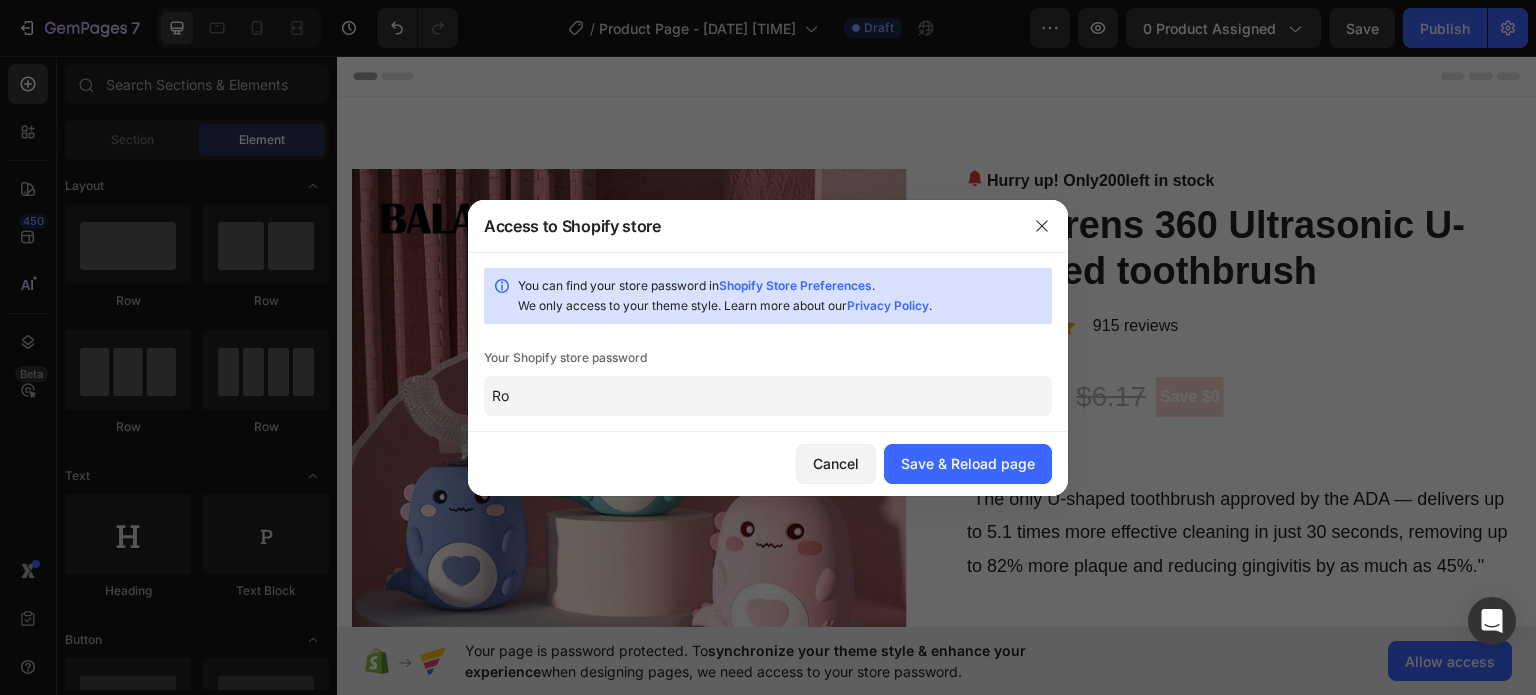 type on "R" 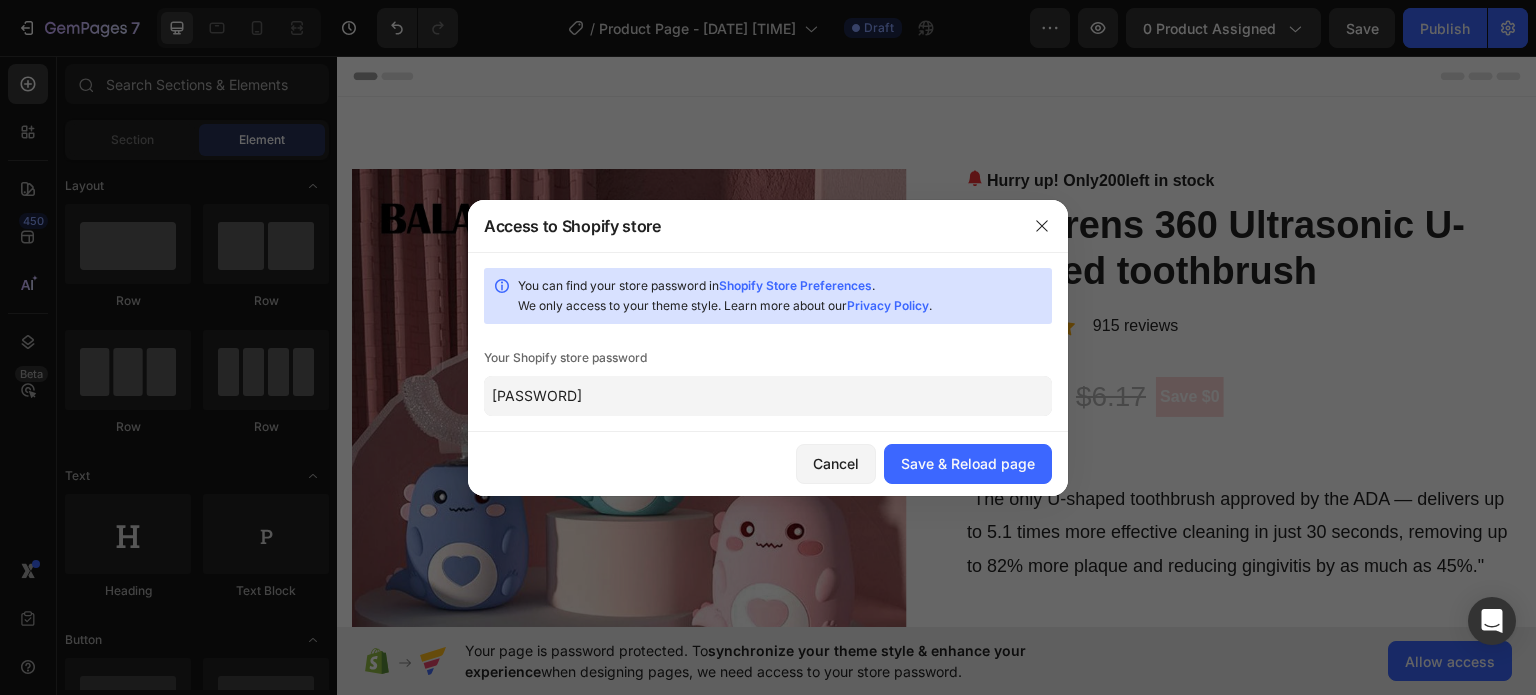 type on "Lovers42!!" 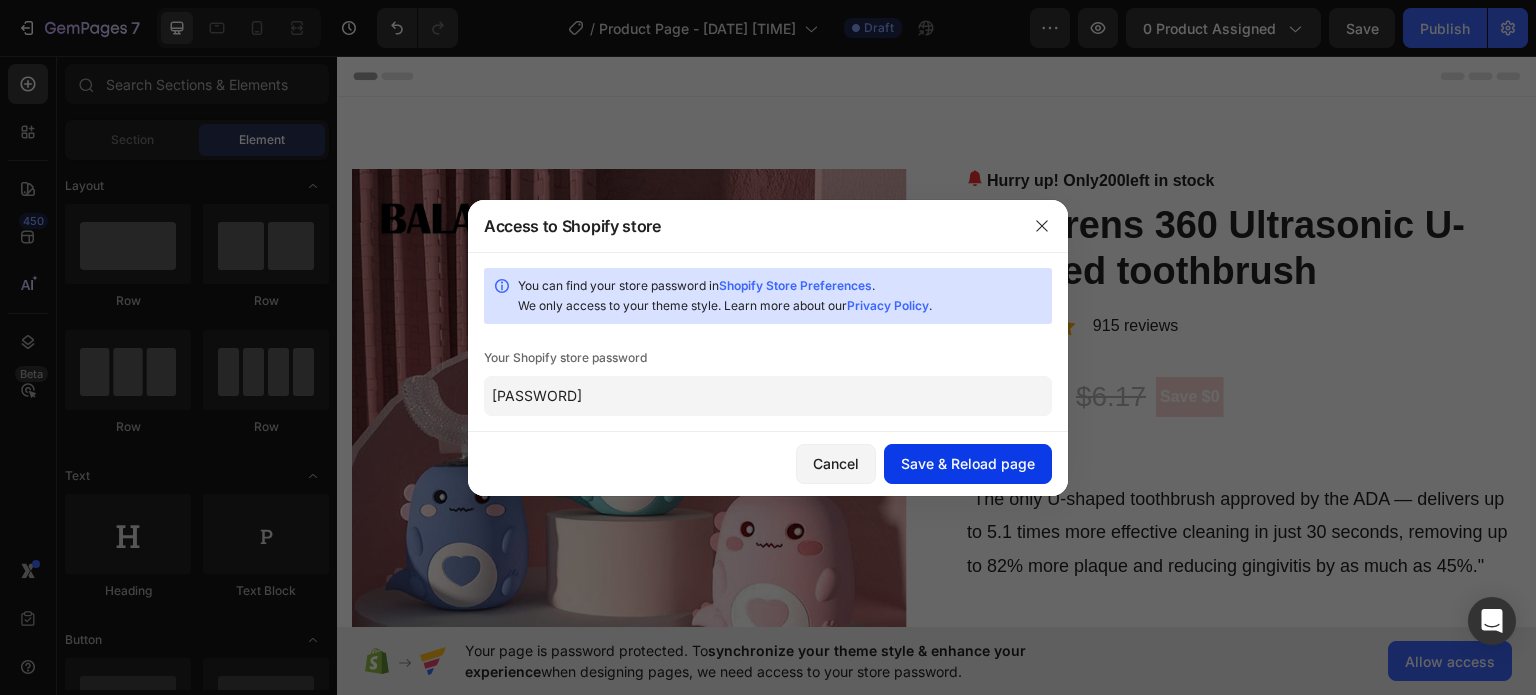 click on "Save & Reload page" at bounding box center (968, 463) 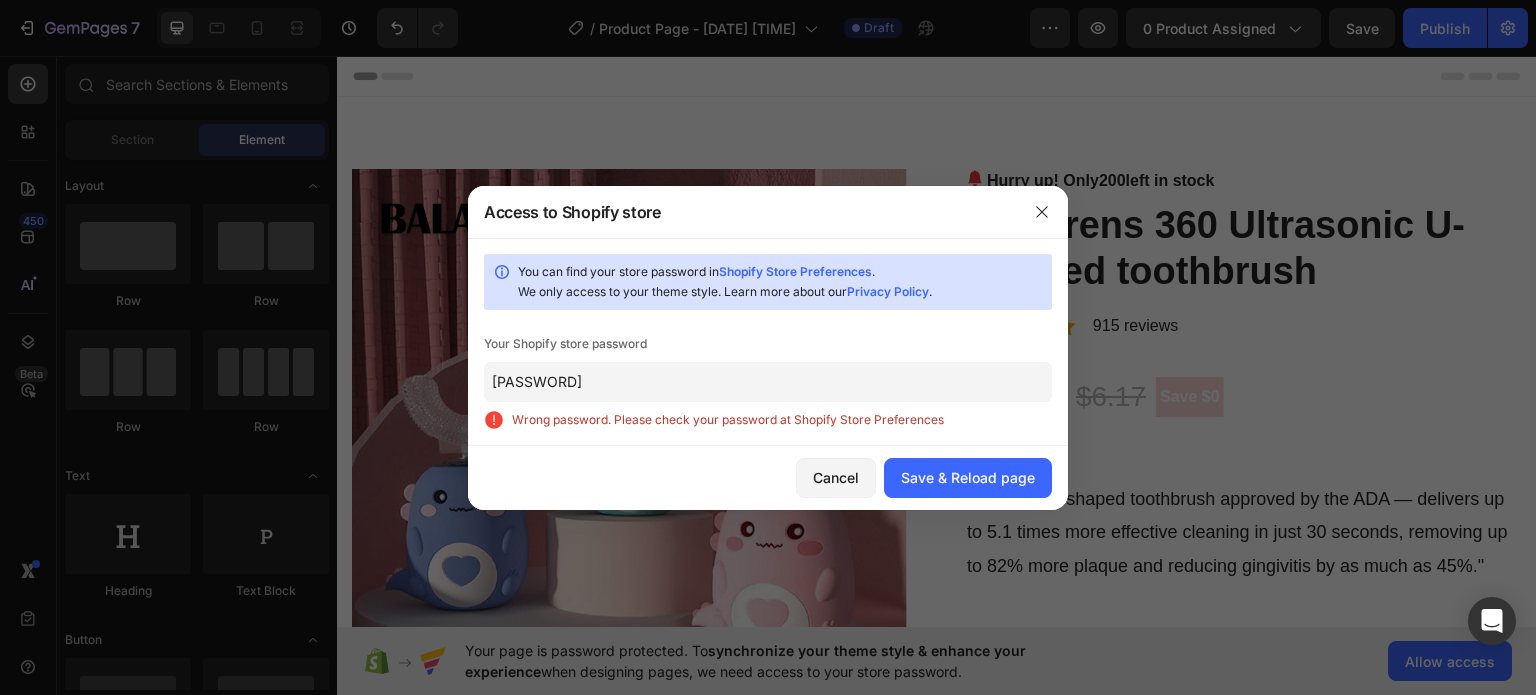 click on "Lovers42!!" 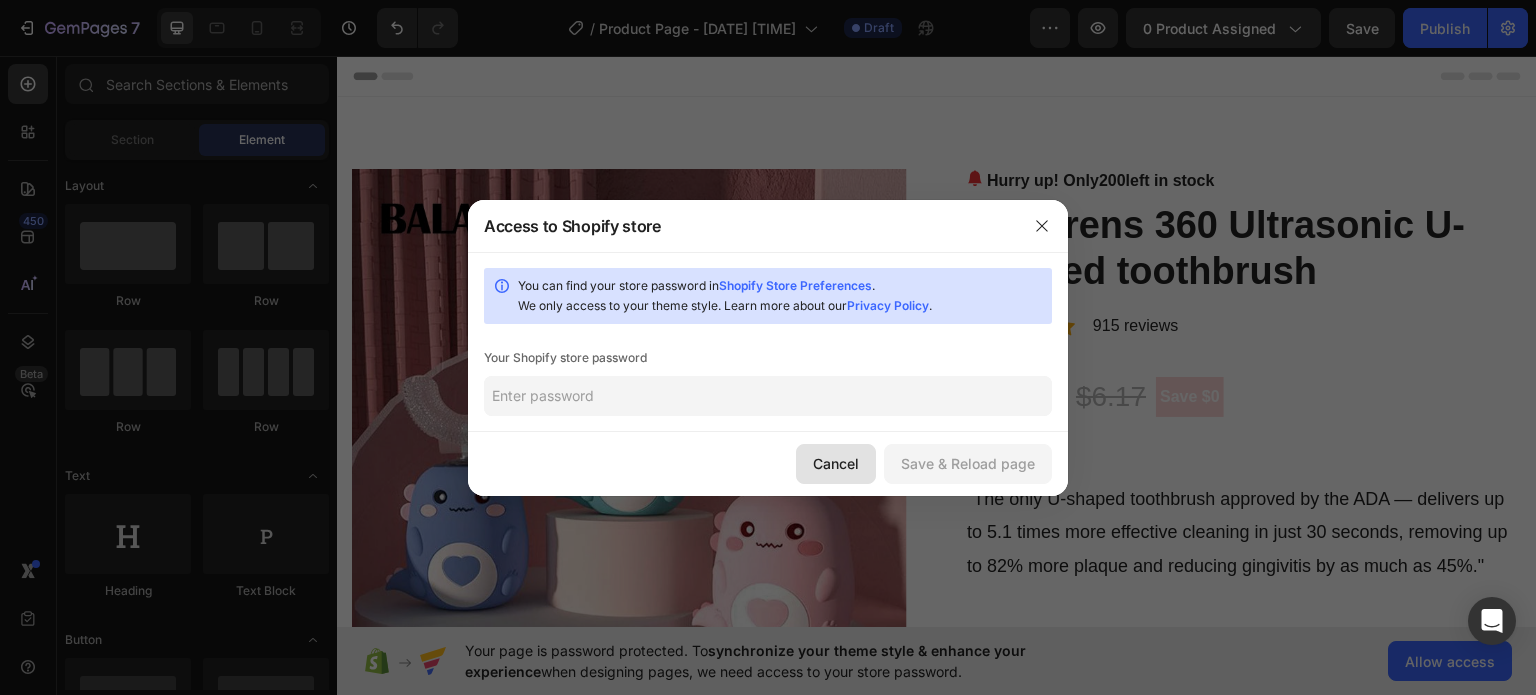 type 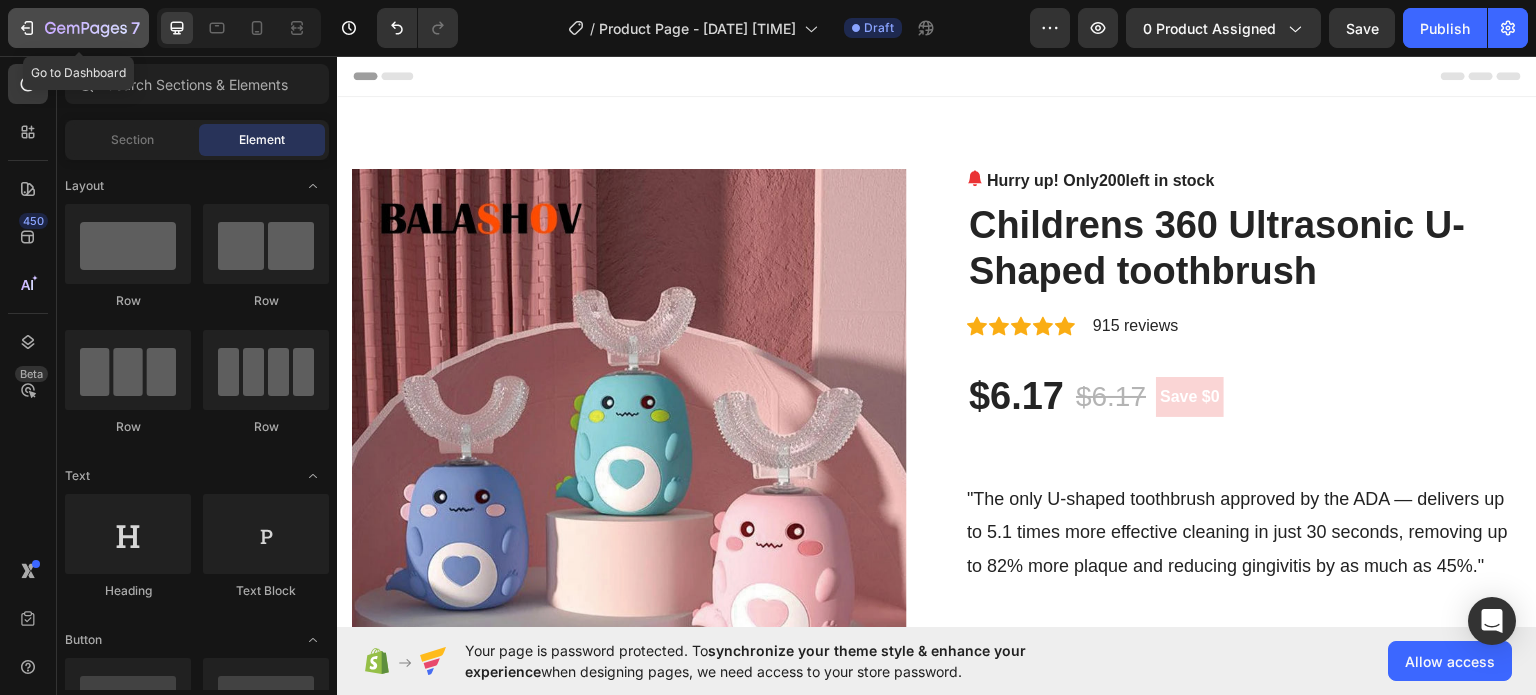 click 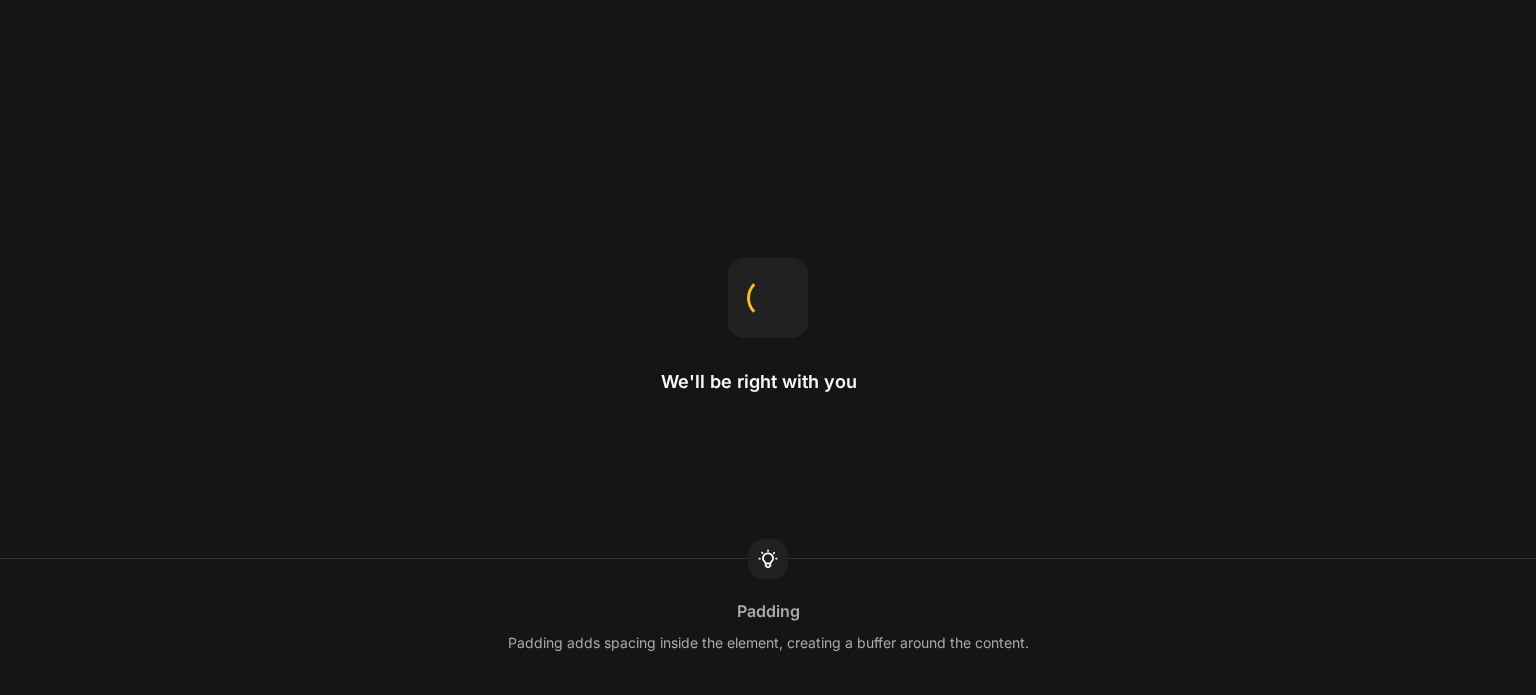 scroll, scrollTop: 0, scrollLeft: 0, axis: both 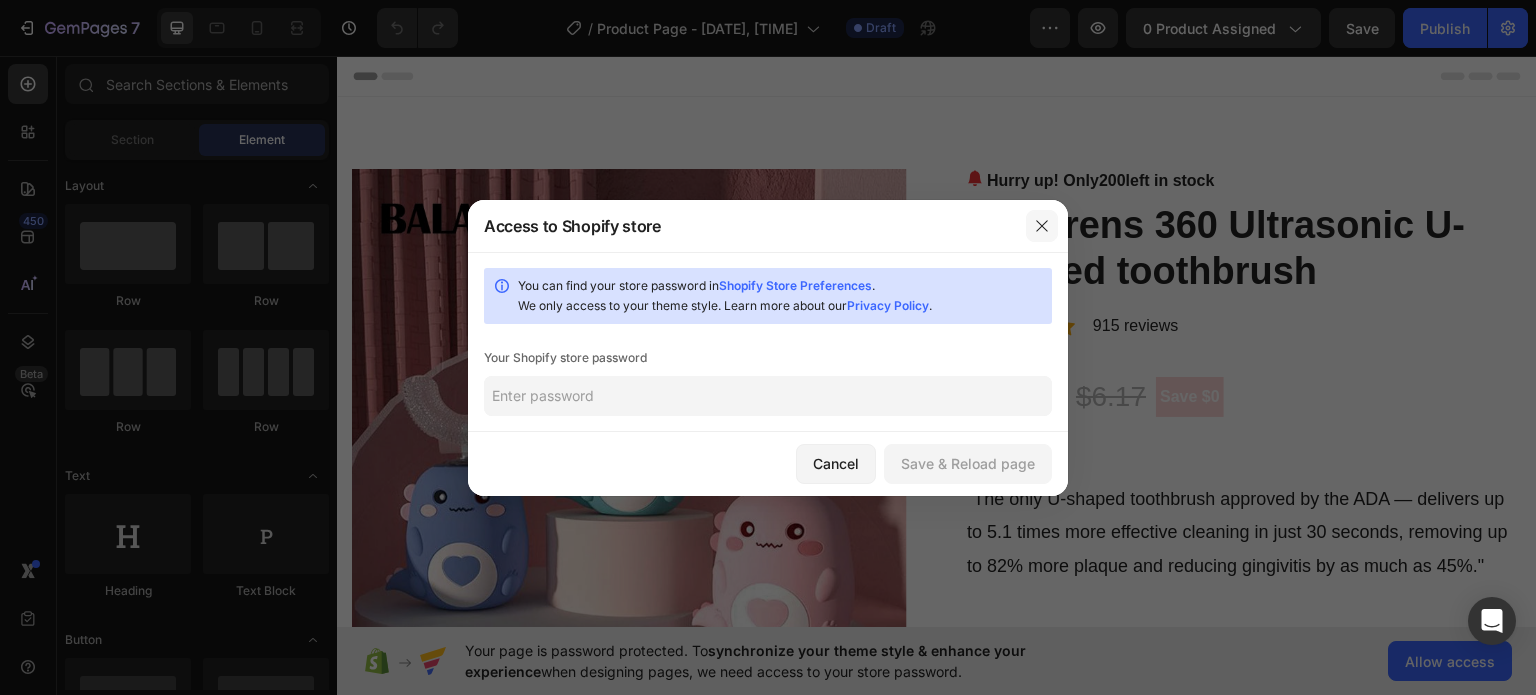 click 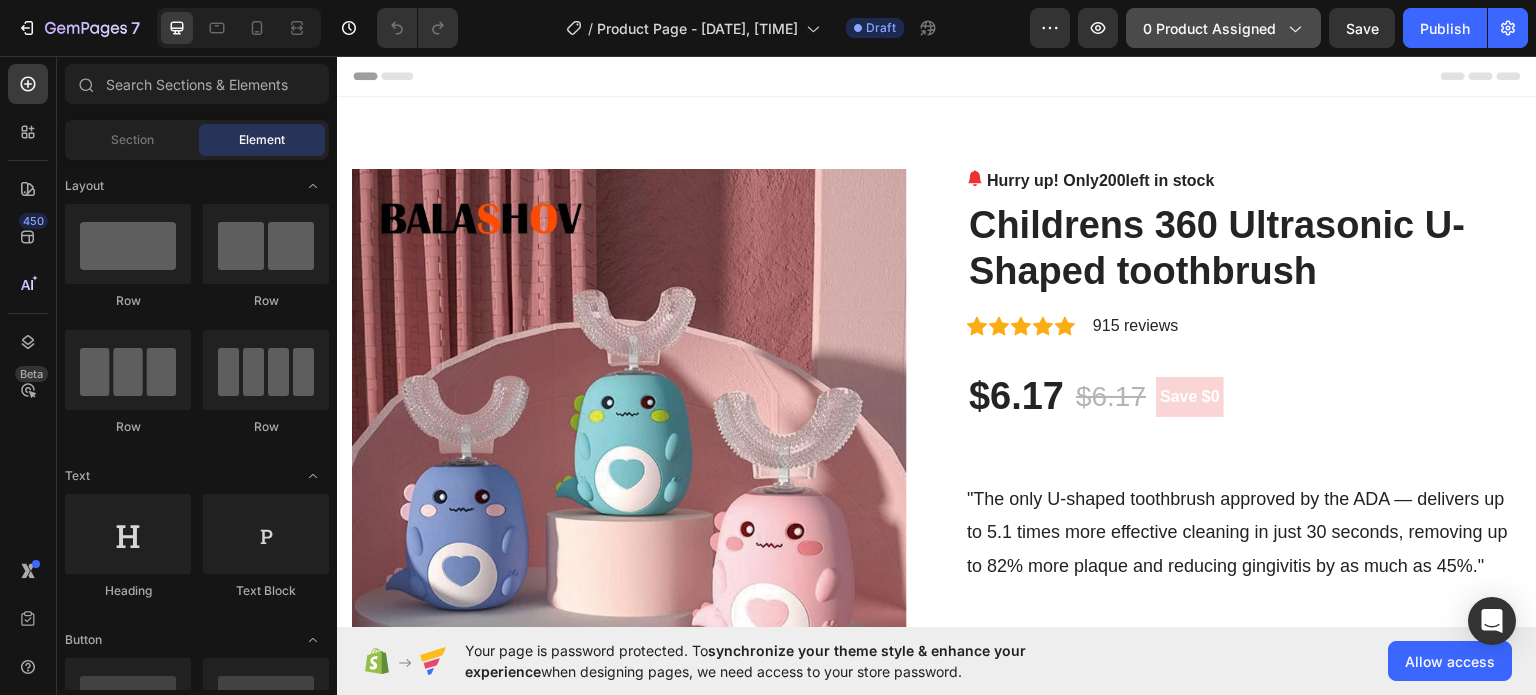 click on "0 product assigned" 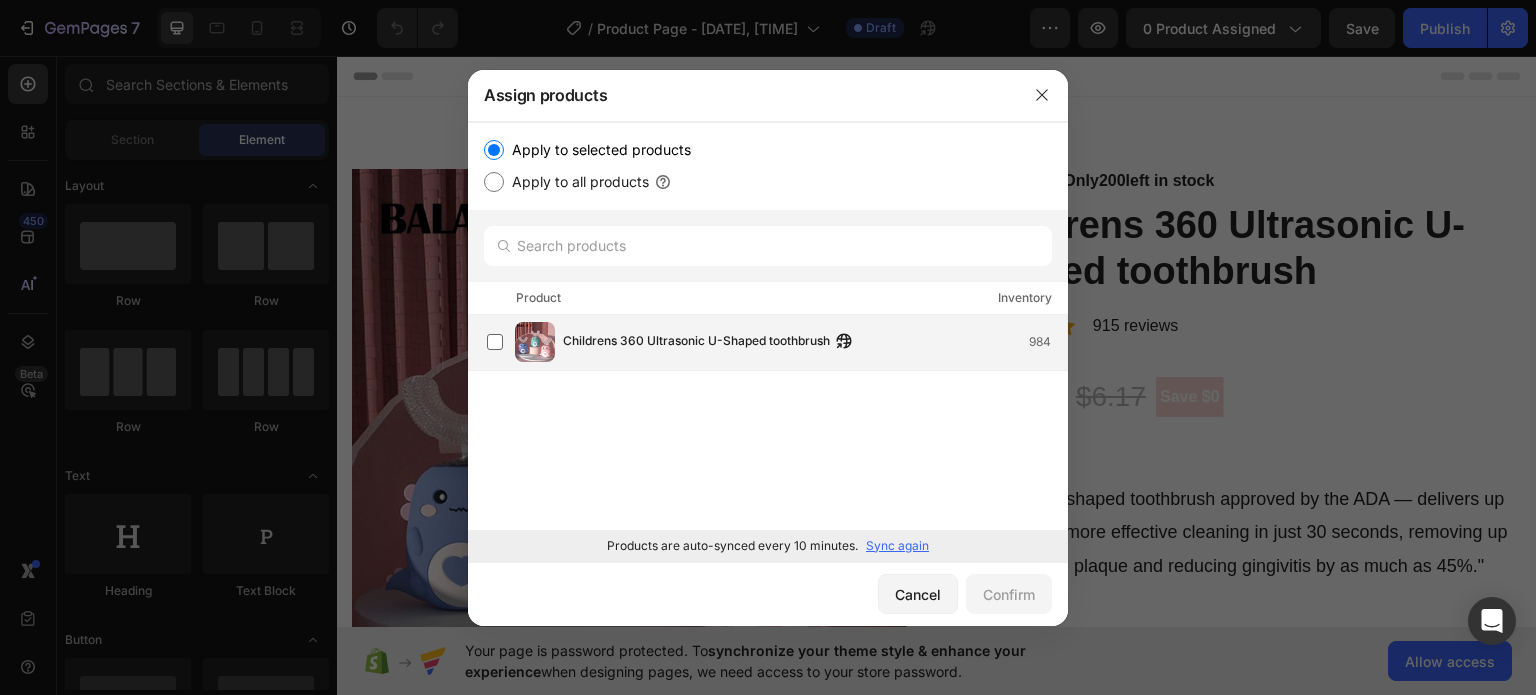click on "Childrens 360 Ultrasonic U-Shaped toothbrush" at bounding box center (696, 342) 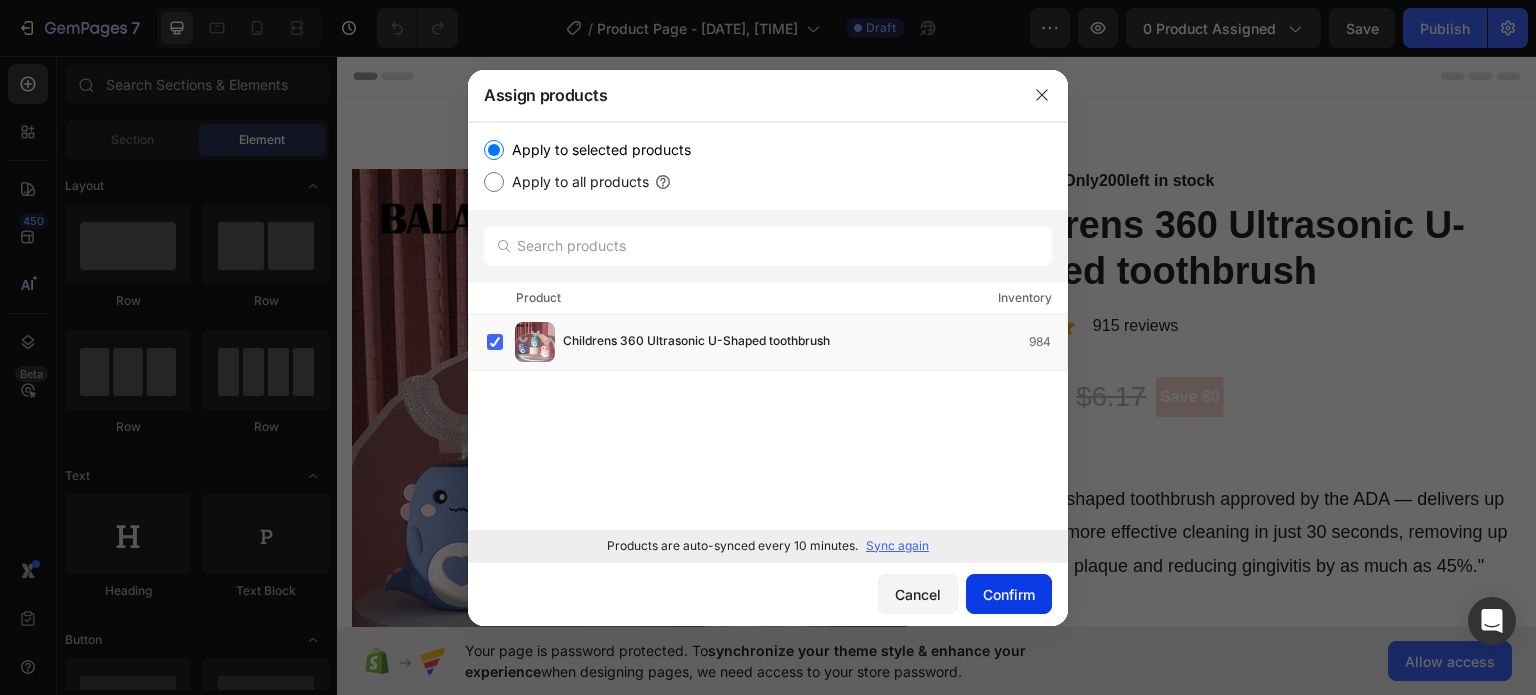 click on "Confirm" at bounding box center (1009, 594) 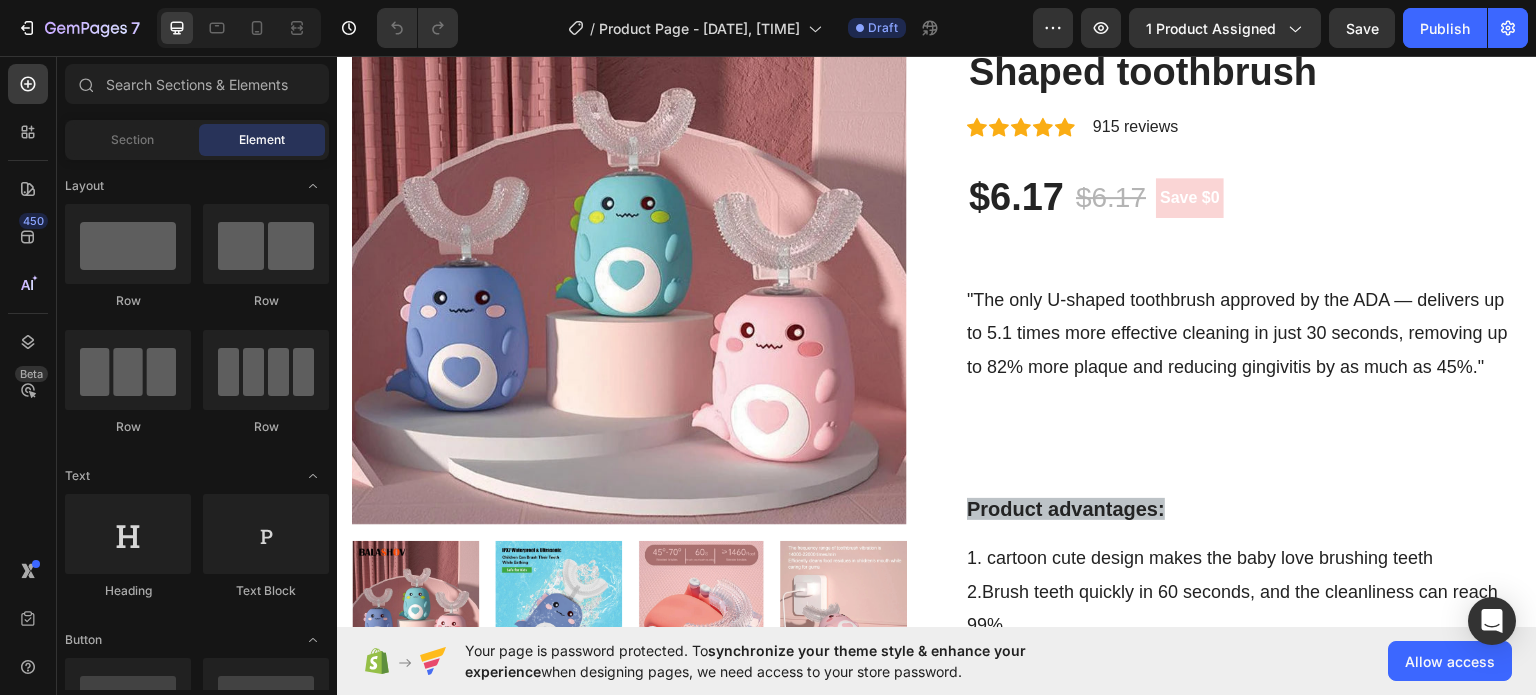scroll, scrollTop: 200, scrollLeft: 0, axis: vertical 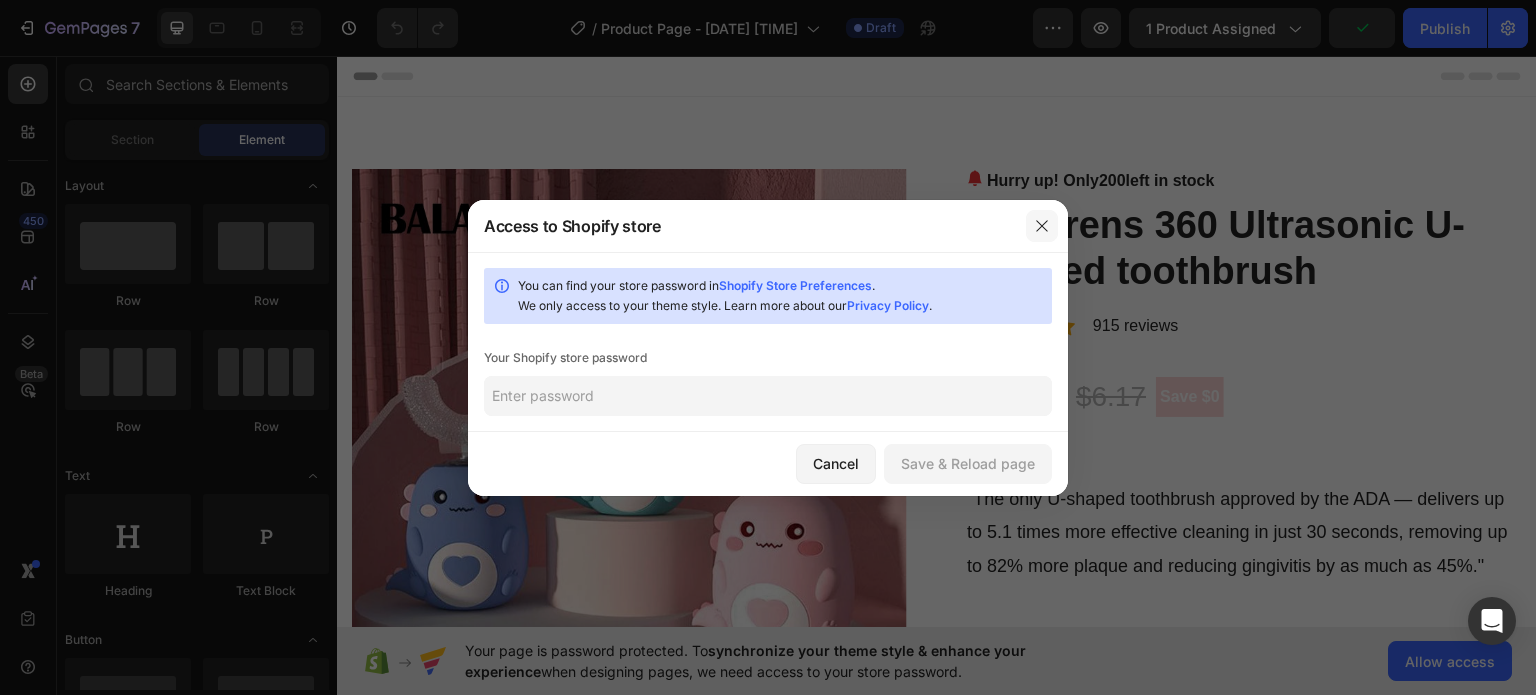 click 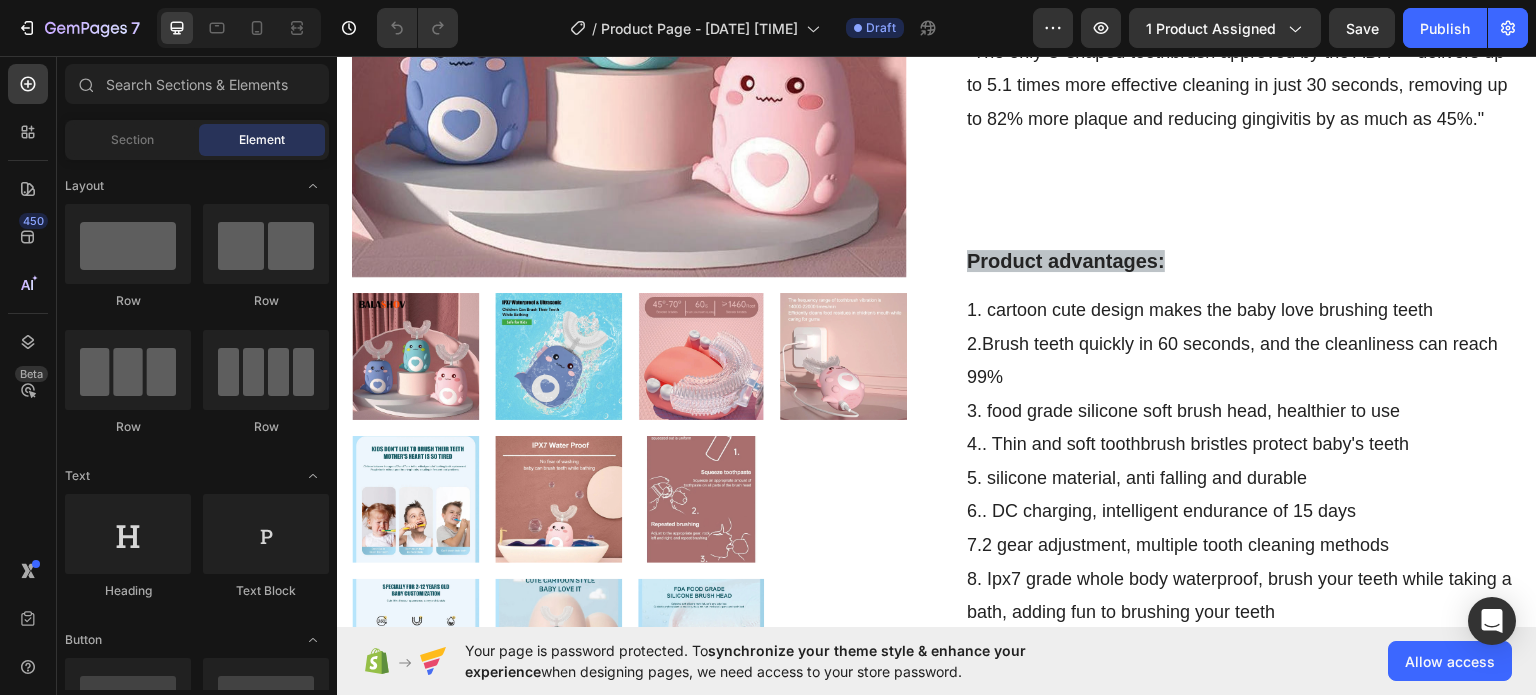 scroll, scrollTop: 388, scrollLeft: 0, axis: vertical 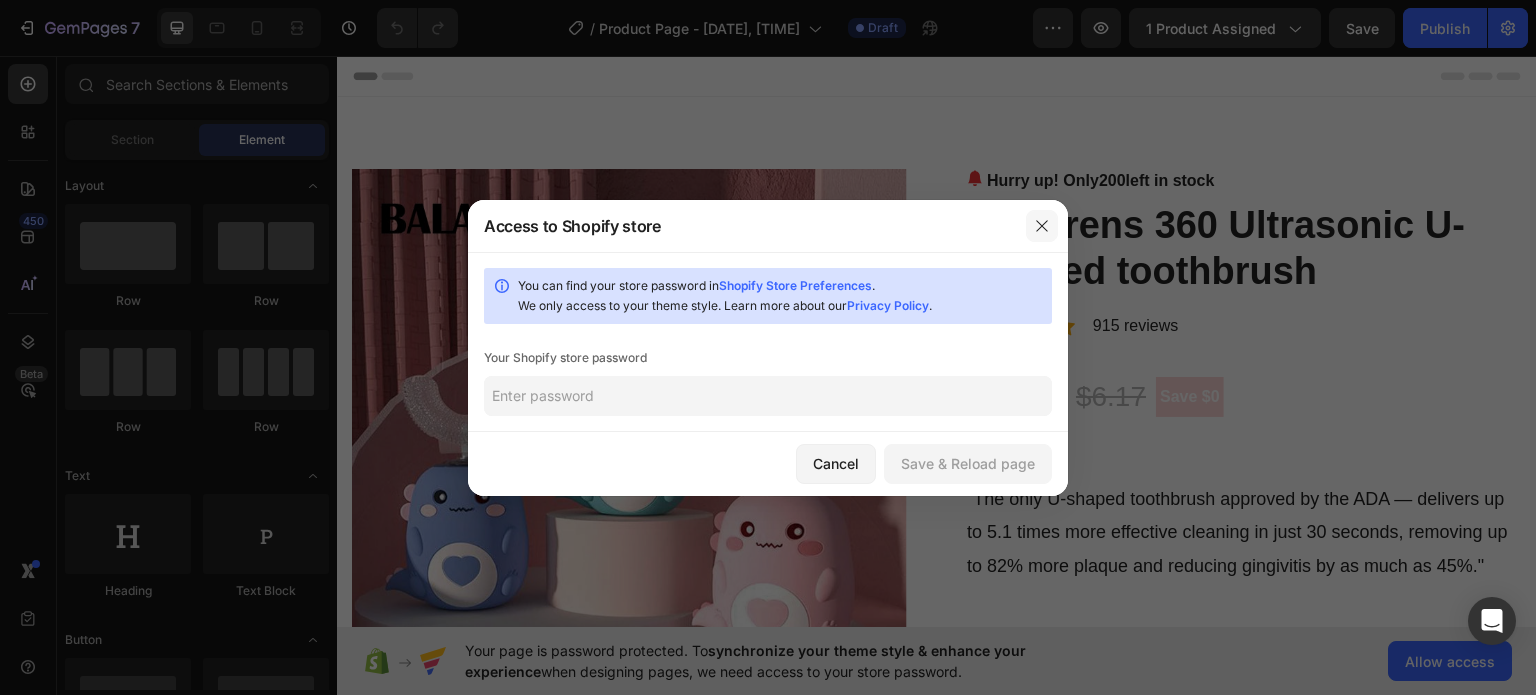 click 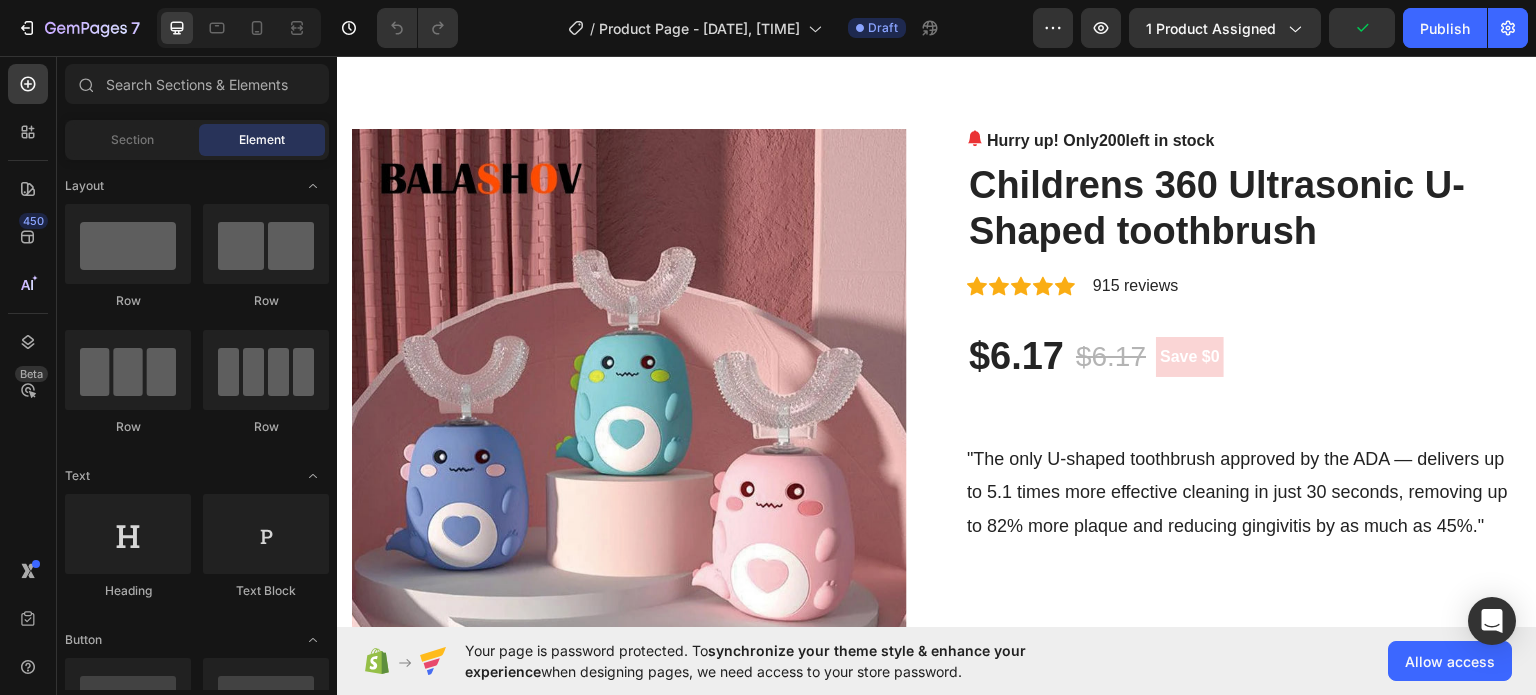 scroll, scrollTop: 80, scrollLeft: 0, axis: vertical 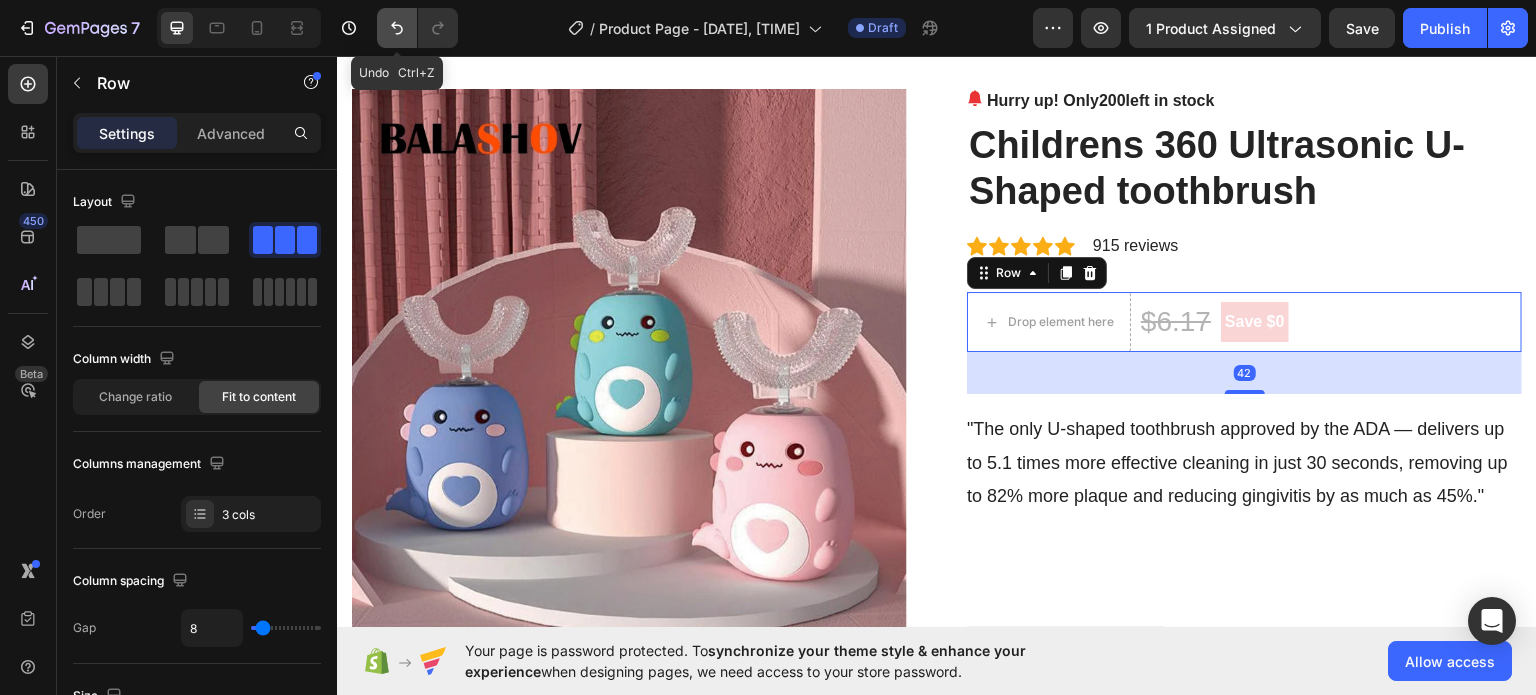 click 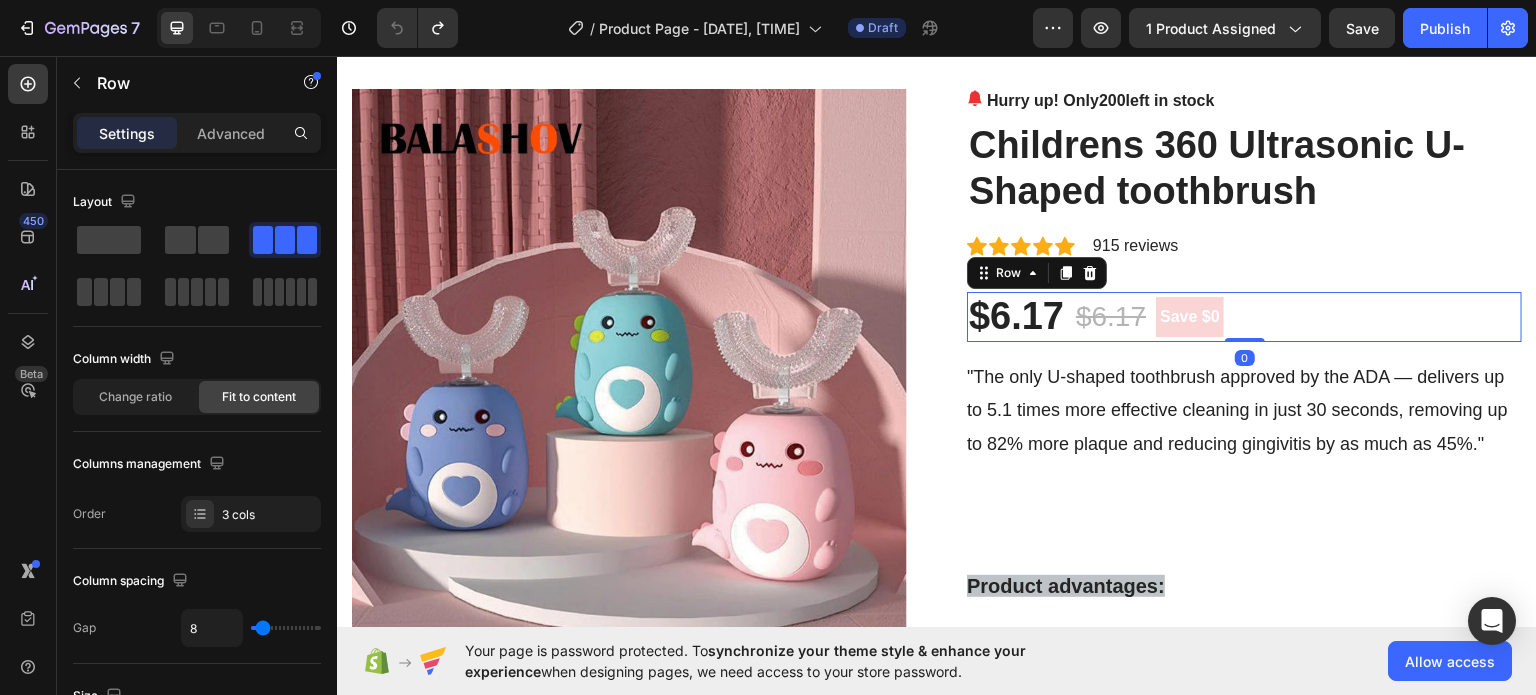 drag, startPoint x: 1215, startPoint y: 382, endPoint x: 1211, endPoint y: 335, distance: 47.169907 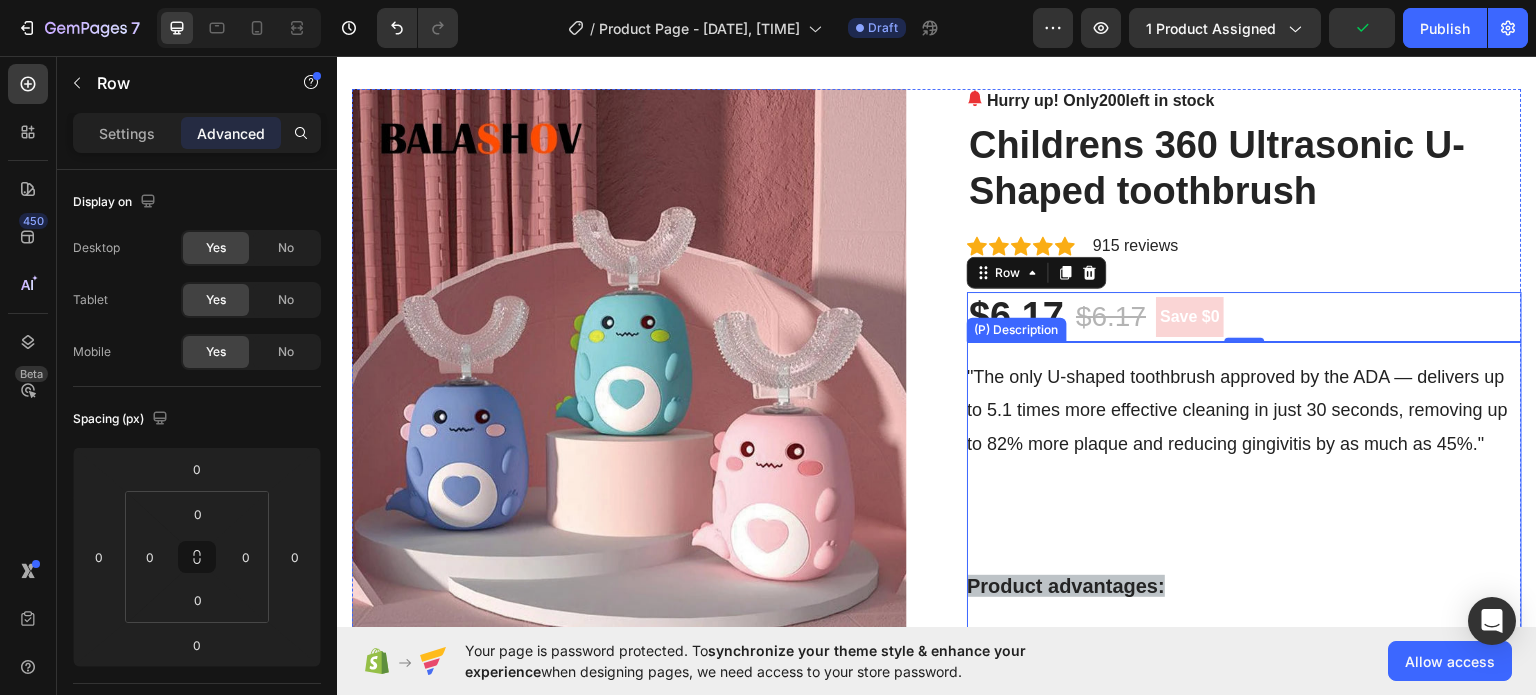 click on ""The only U-shaped toothbrush approved by the ADA — delivers up to 5.1 times more effective cleaning in just 30 seconds, removing up to 82% more plaque and reducing gingivitis by as much as 45%."" at bounding box center [1237, 409] 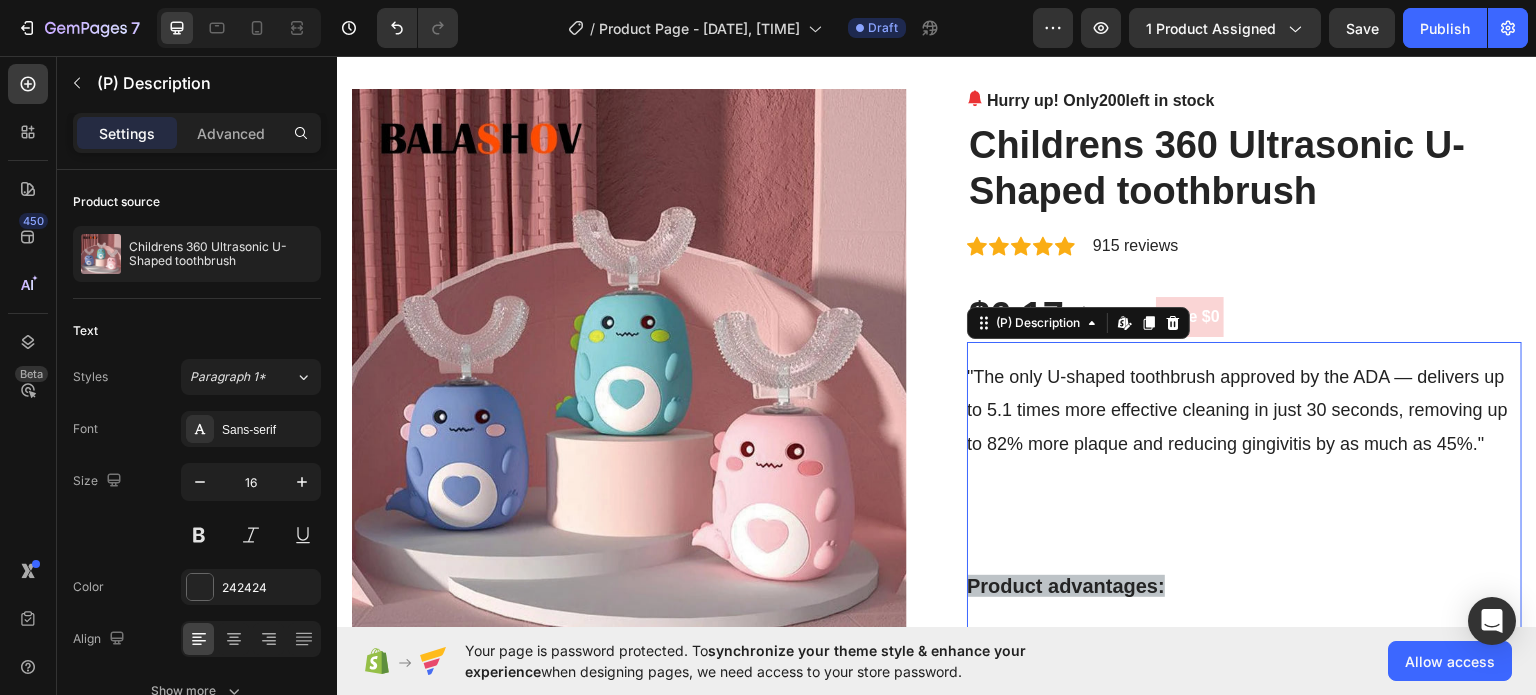 click on ""The only U-shaped toothbrush approved by the ADA — delivers up to 5.1 times more effective cleaning in just 30 seconds, removing up to 82% more plaque and reducing gingivitis by as much as 45%."" at bounding box center (1244, 424) 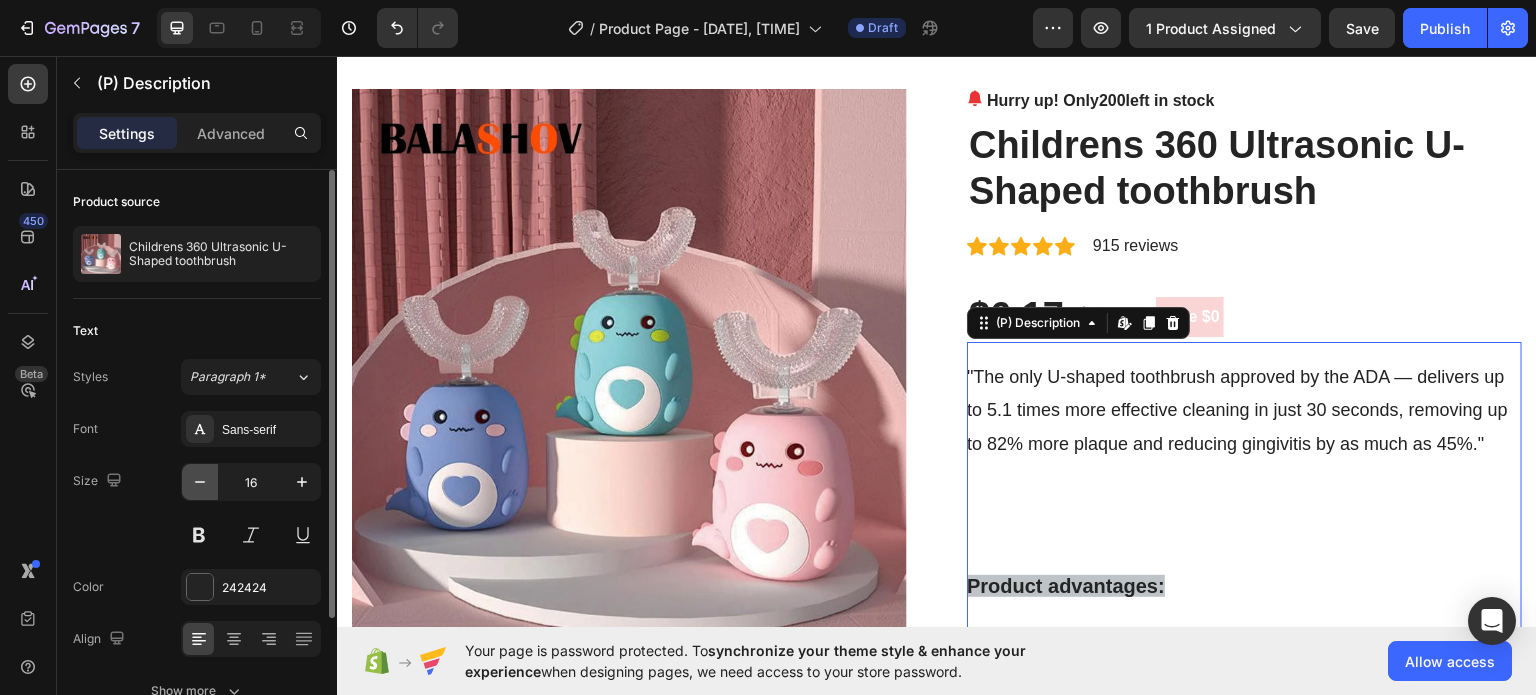 click 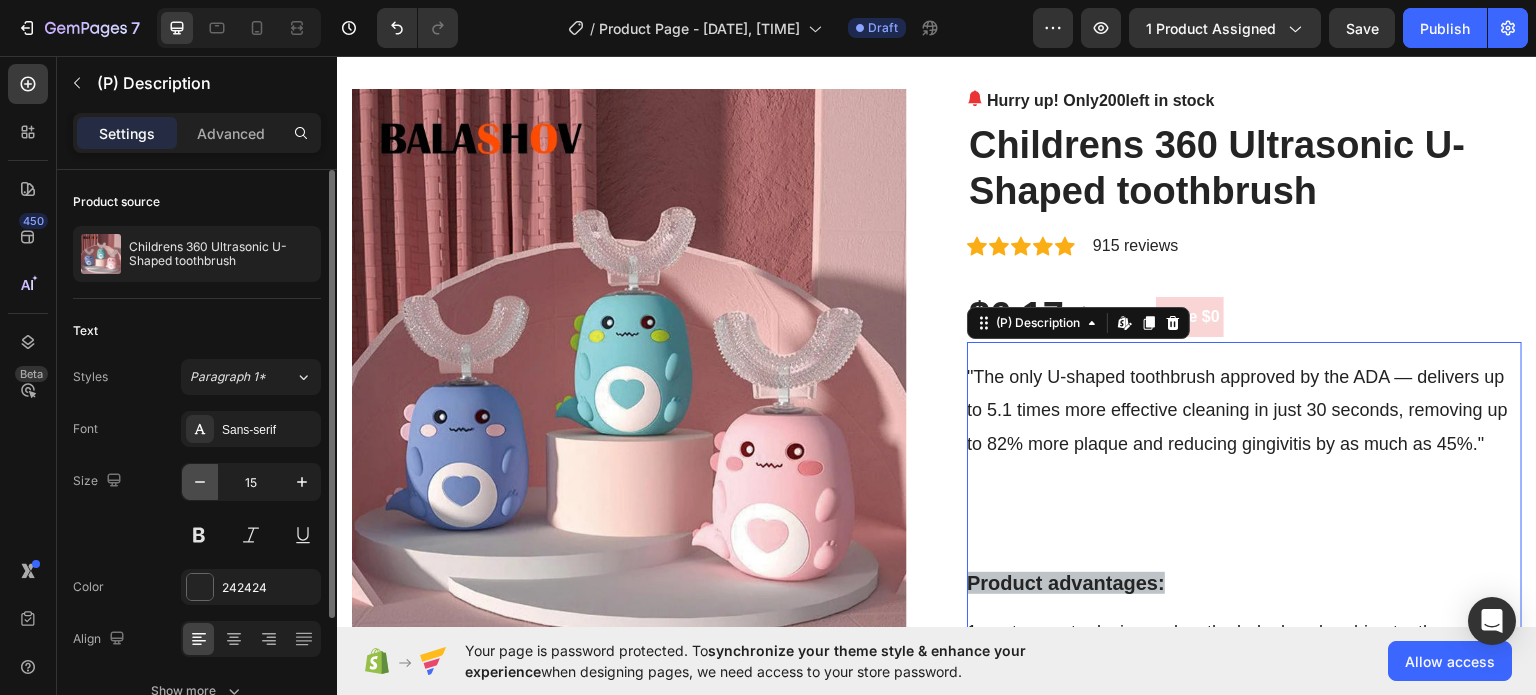 click 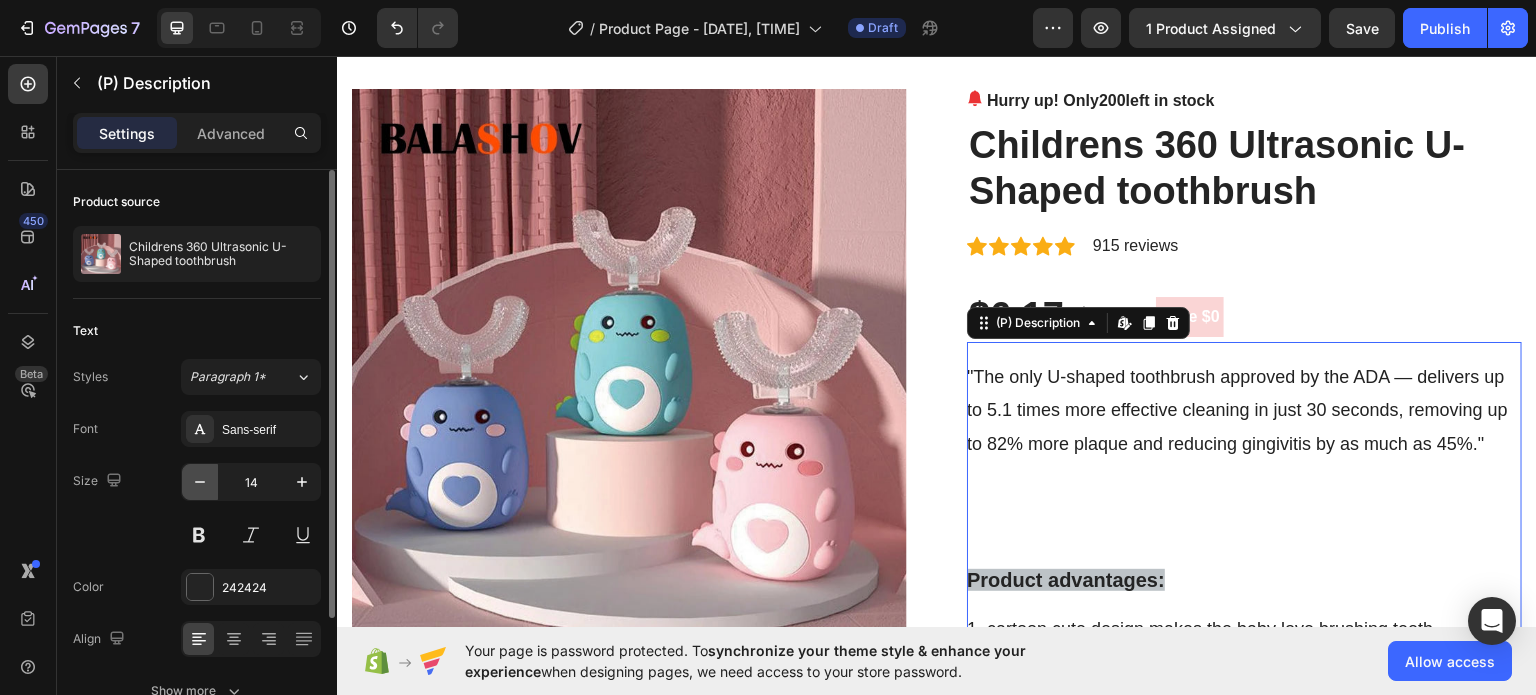 click 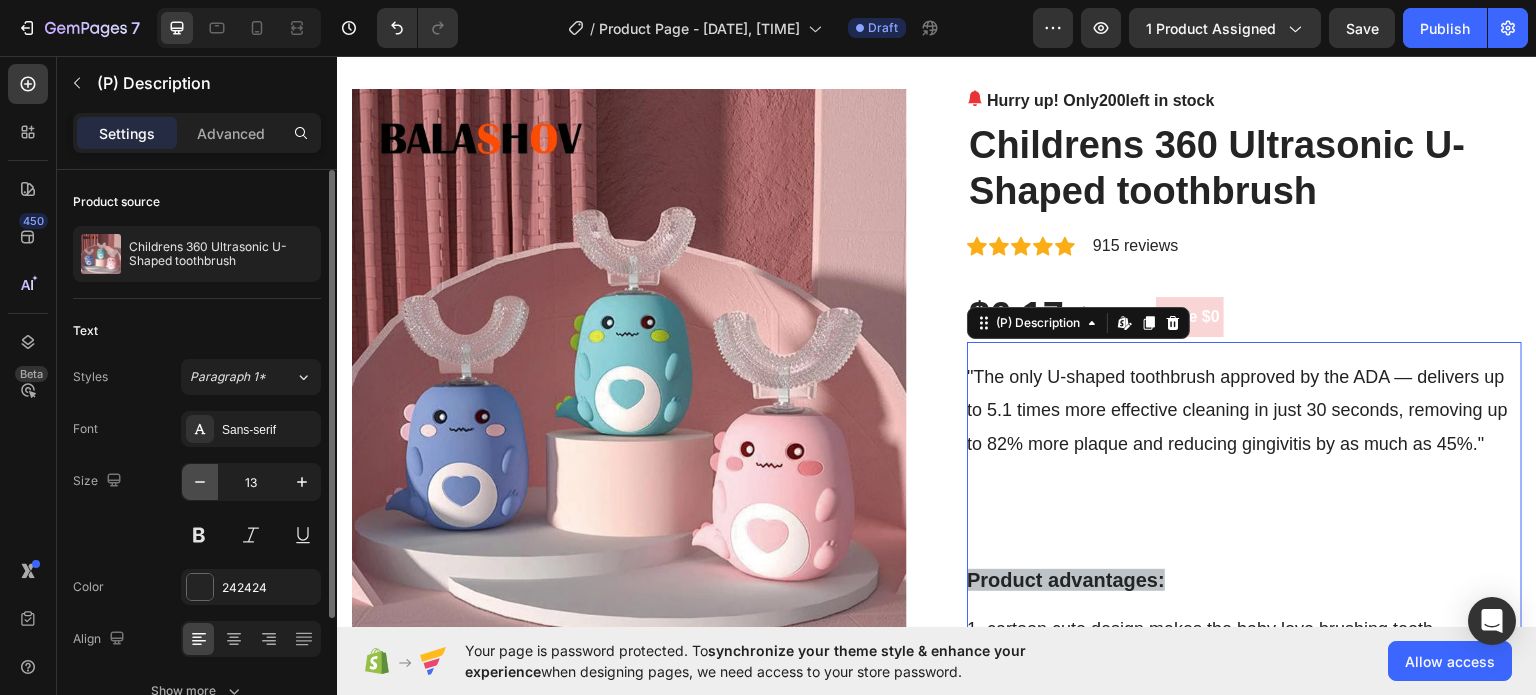 click 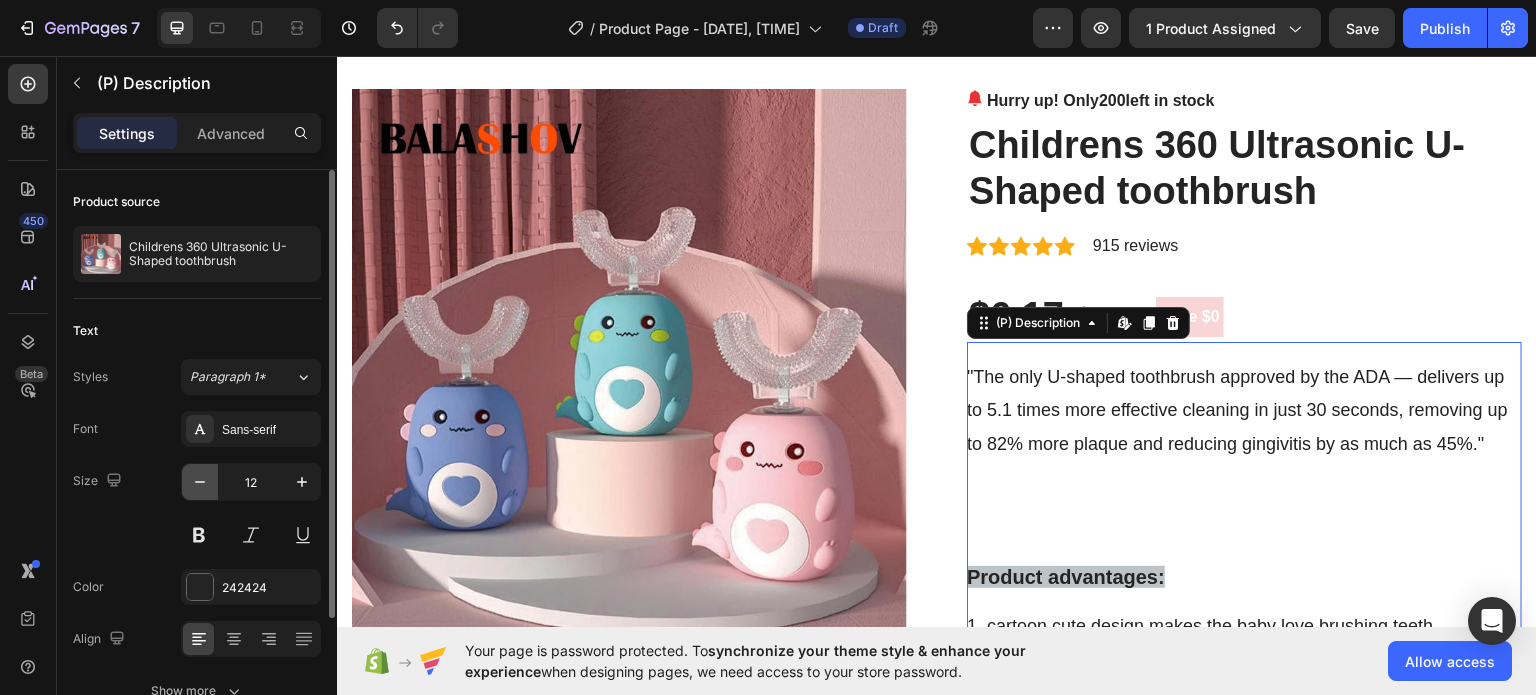 click 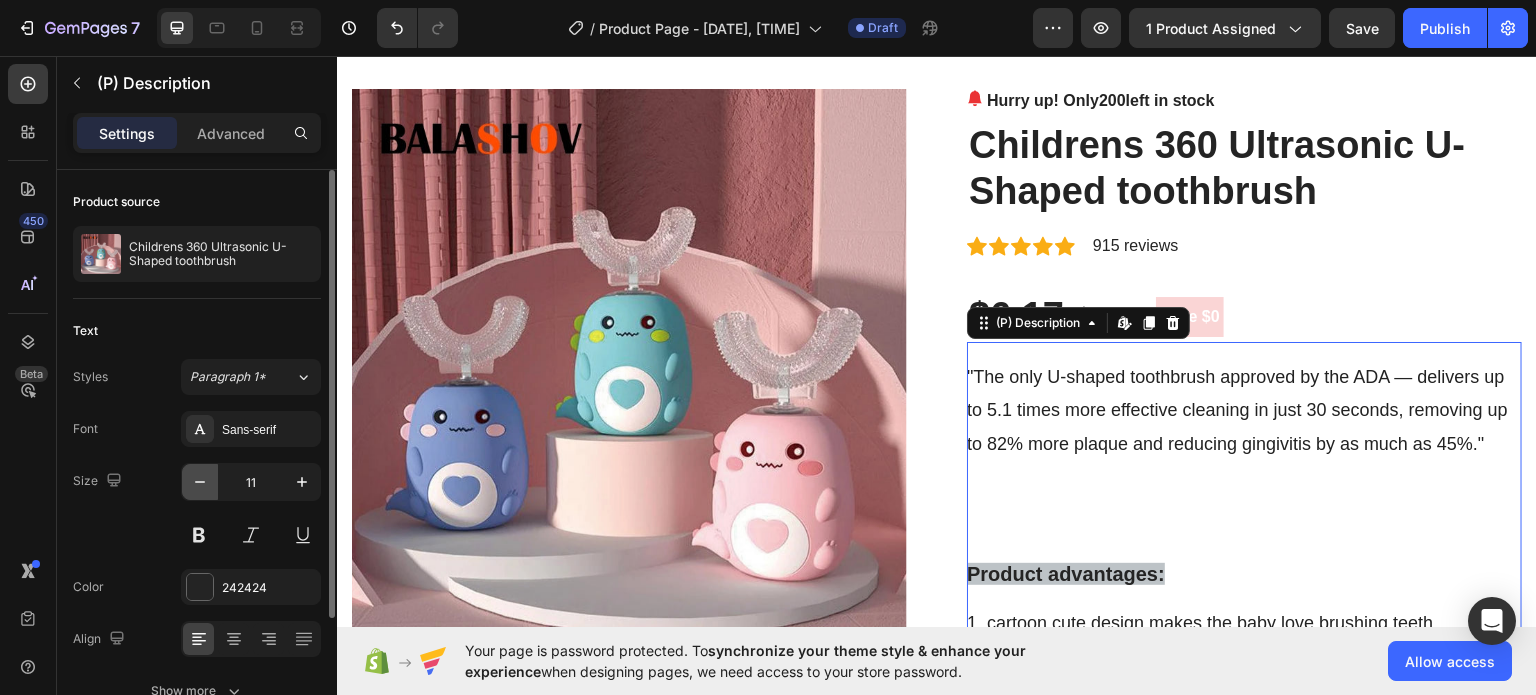 click 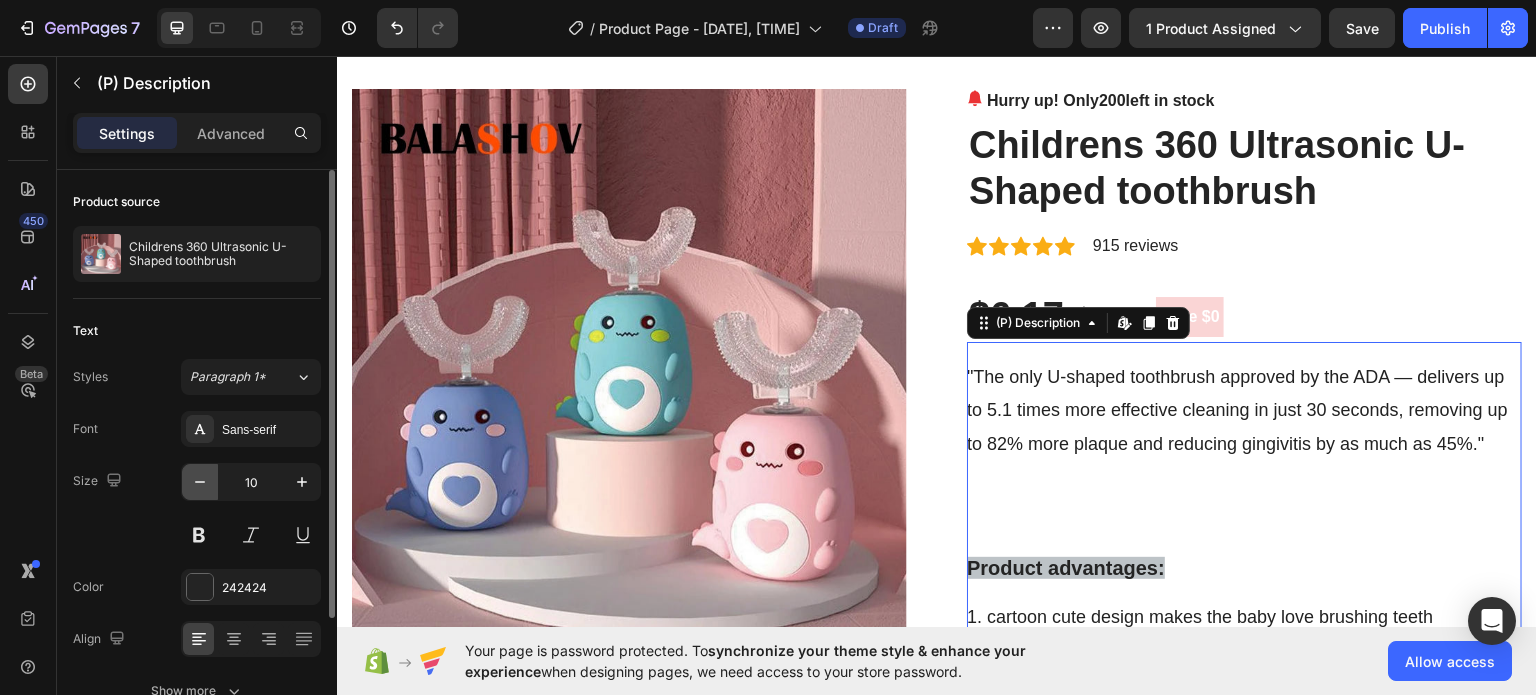 click 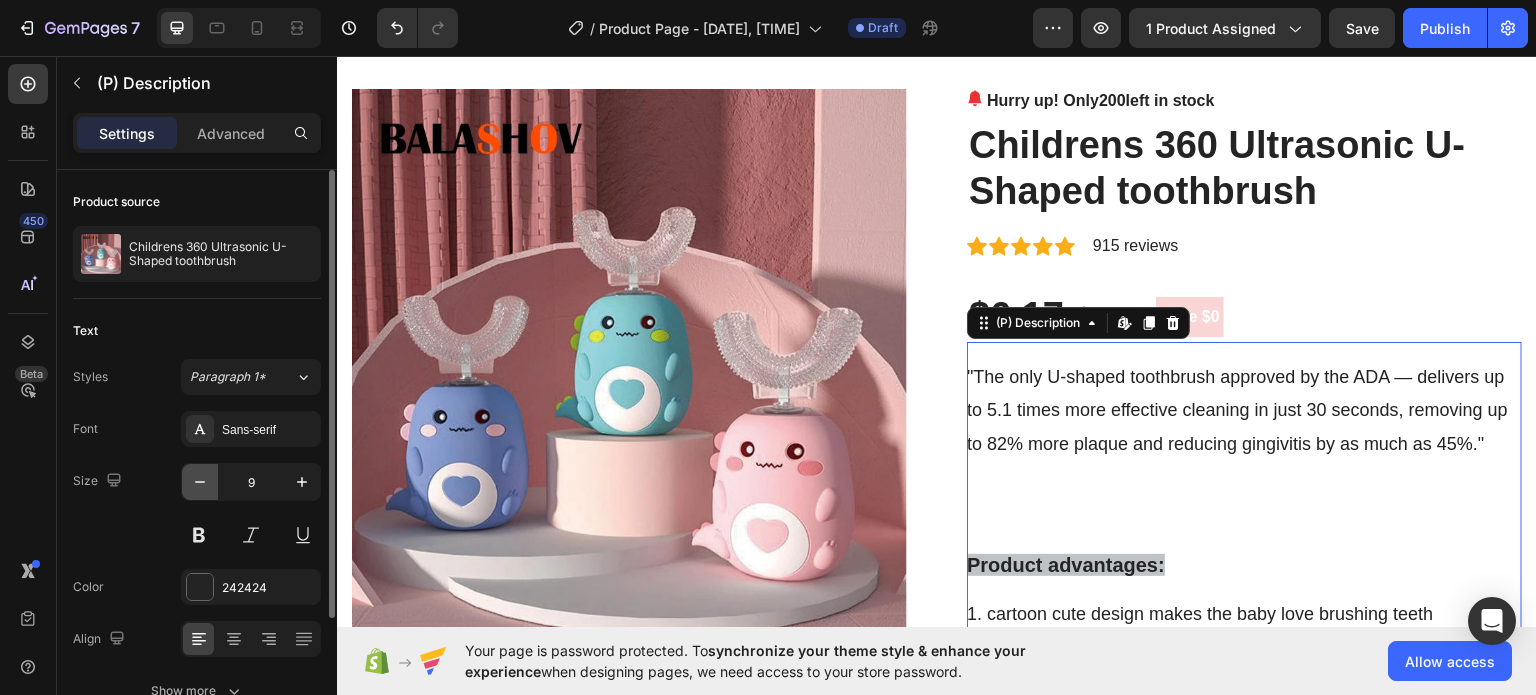 click 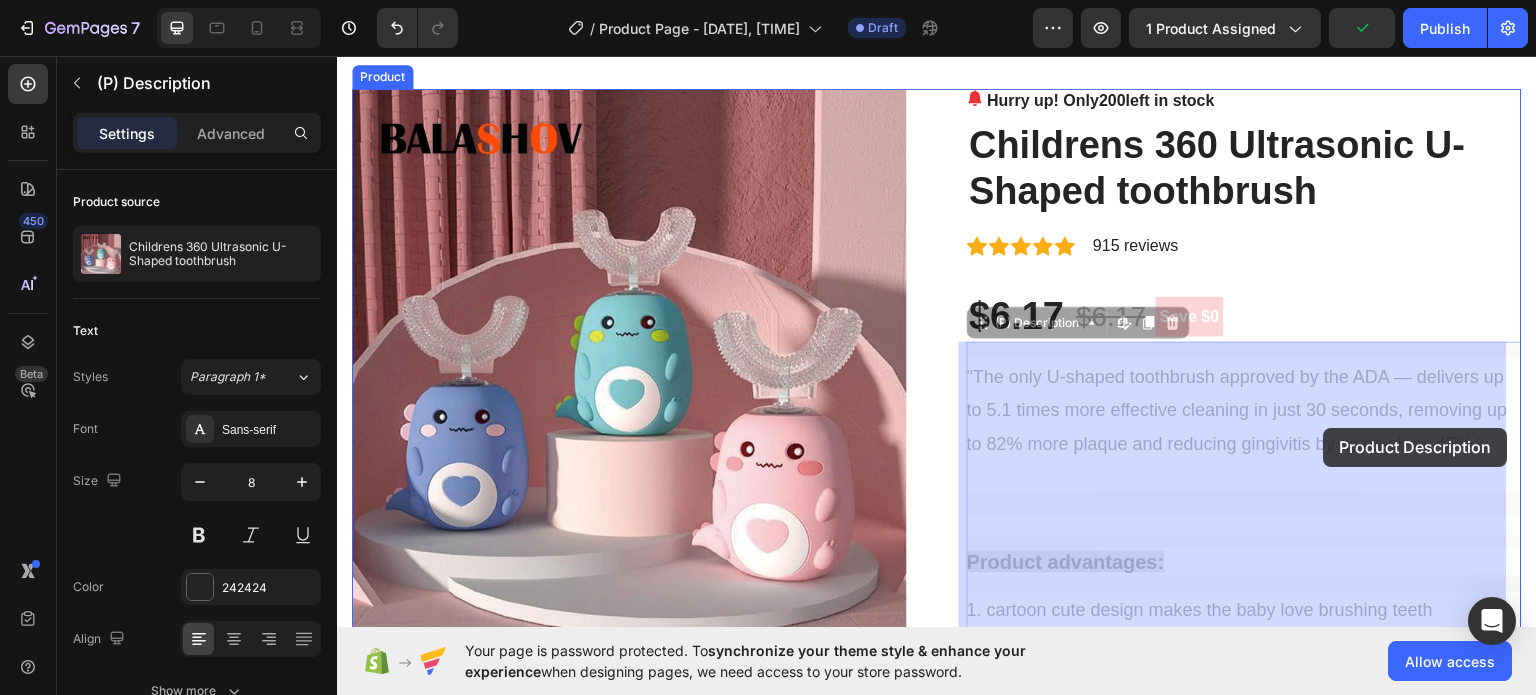 drag, startPoint x: 1476, startPoint y: 440, endPoint x: 1324, endPoint y: 427, distance: 152.5549 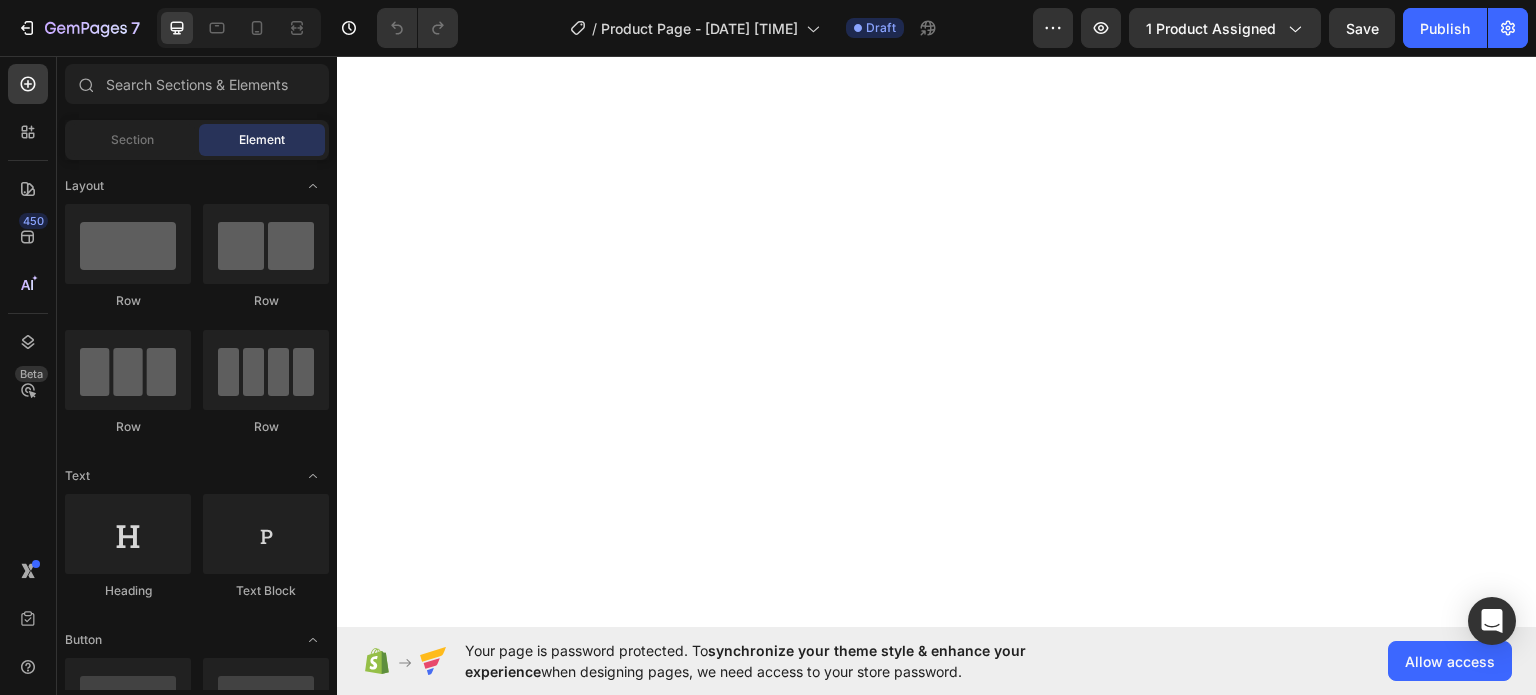 scroll, scrollTop: 0, scrollLeft: 0, axis: both 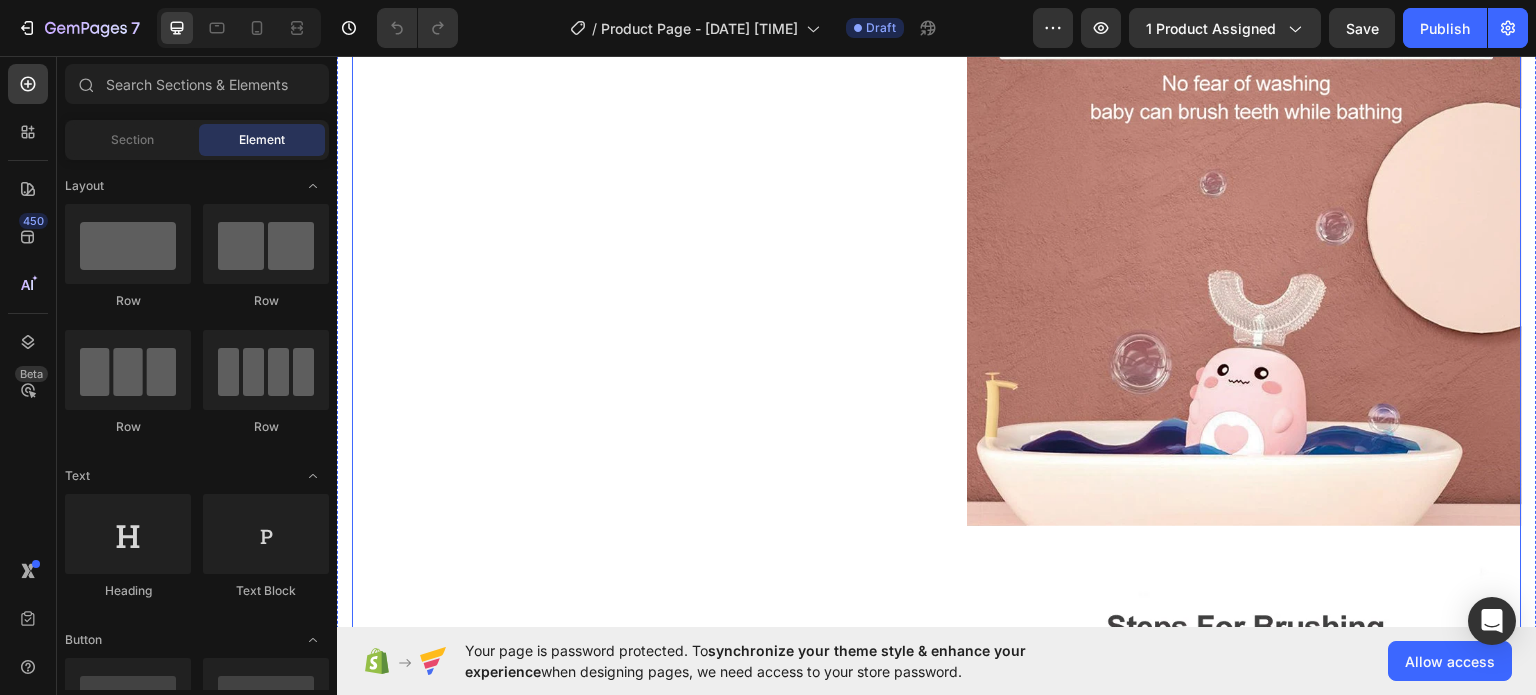 click on "Product Images" at bounding box center [629, 4365] 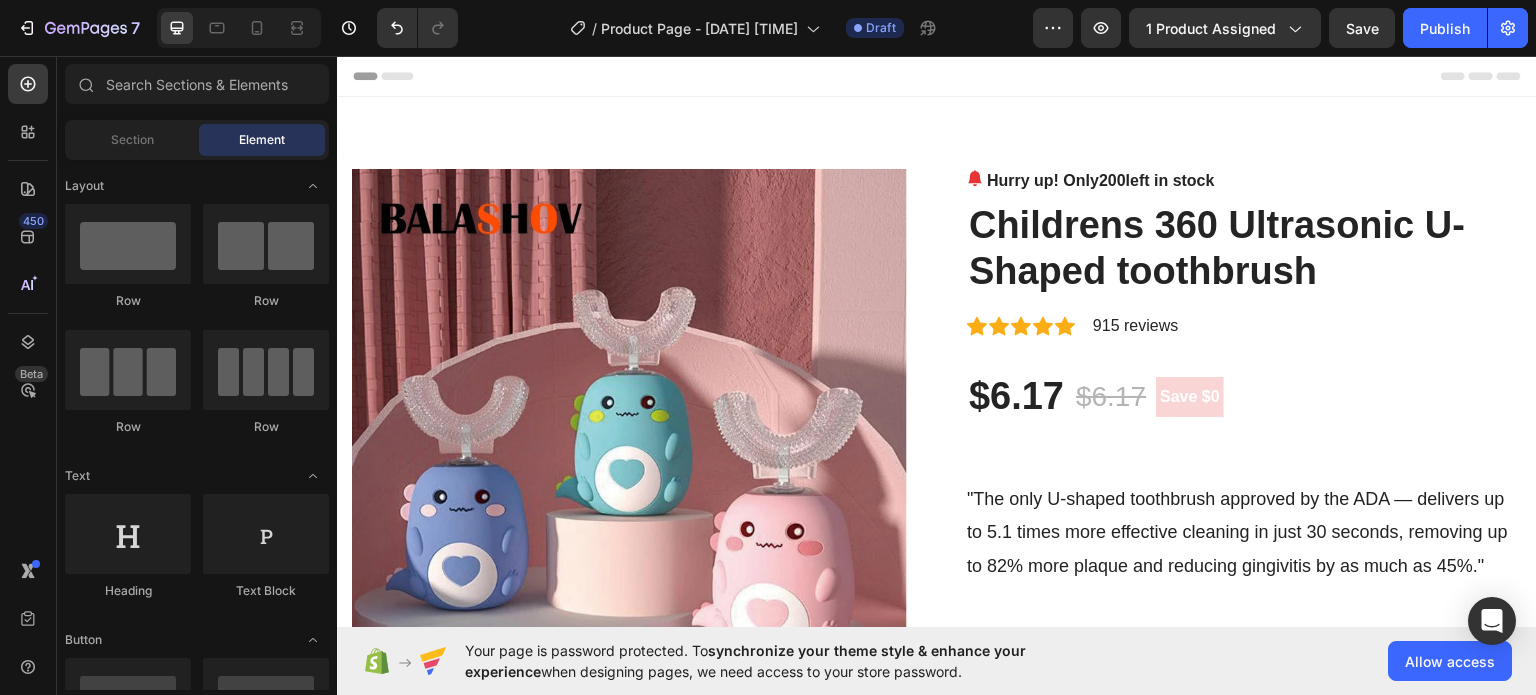 scroll, scrollTop: 277, scrollLeft: 0, axis: vertical 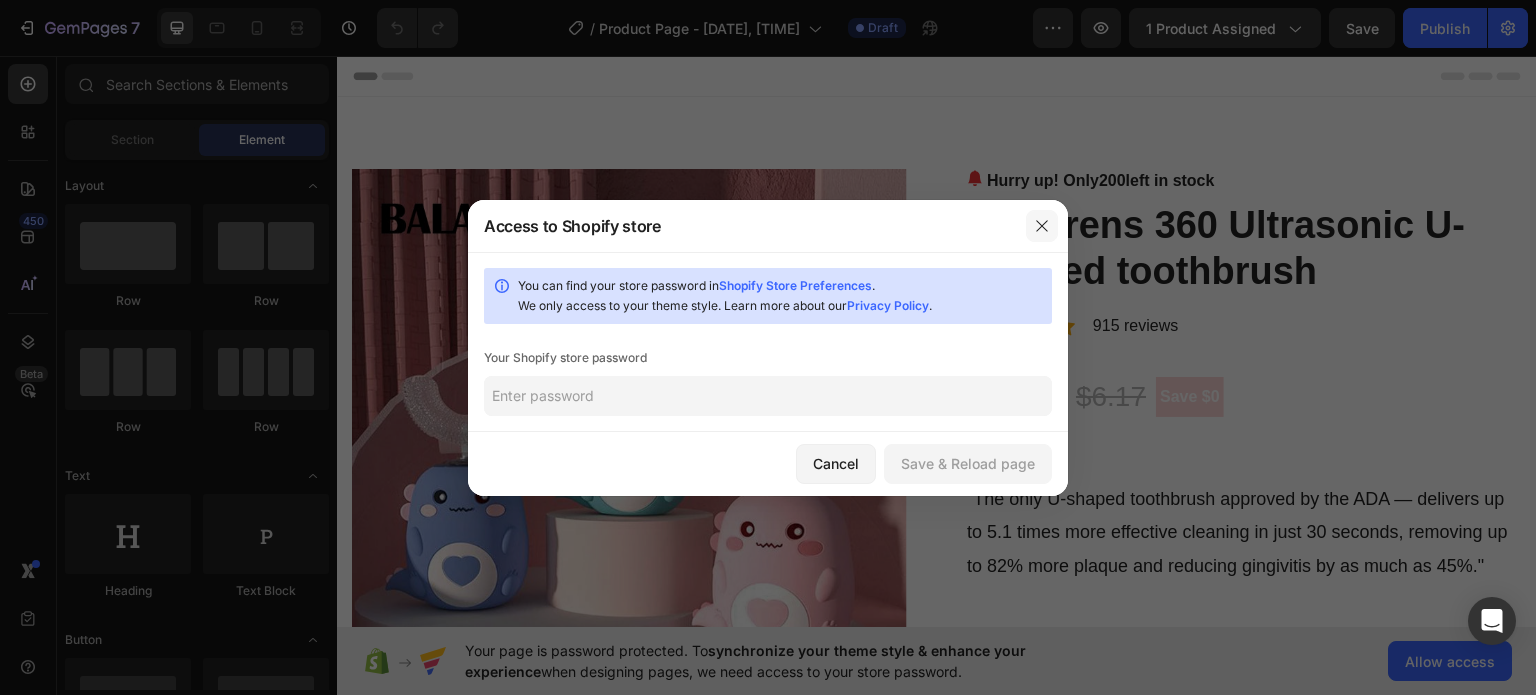 click 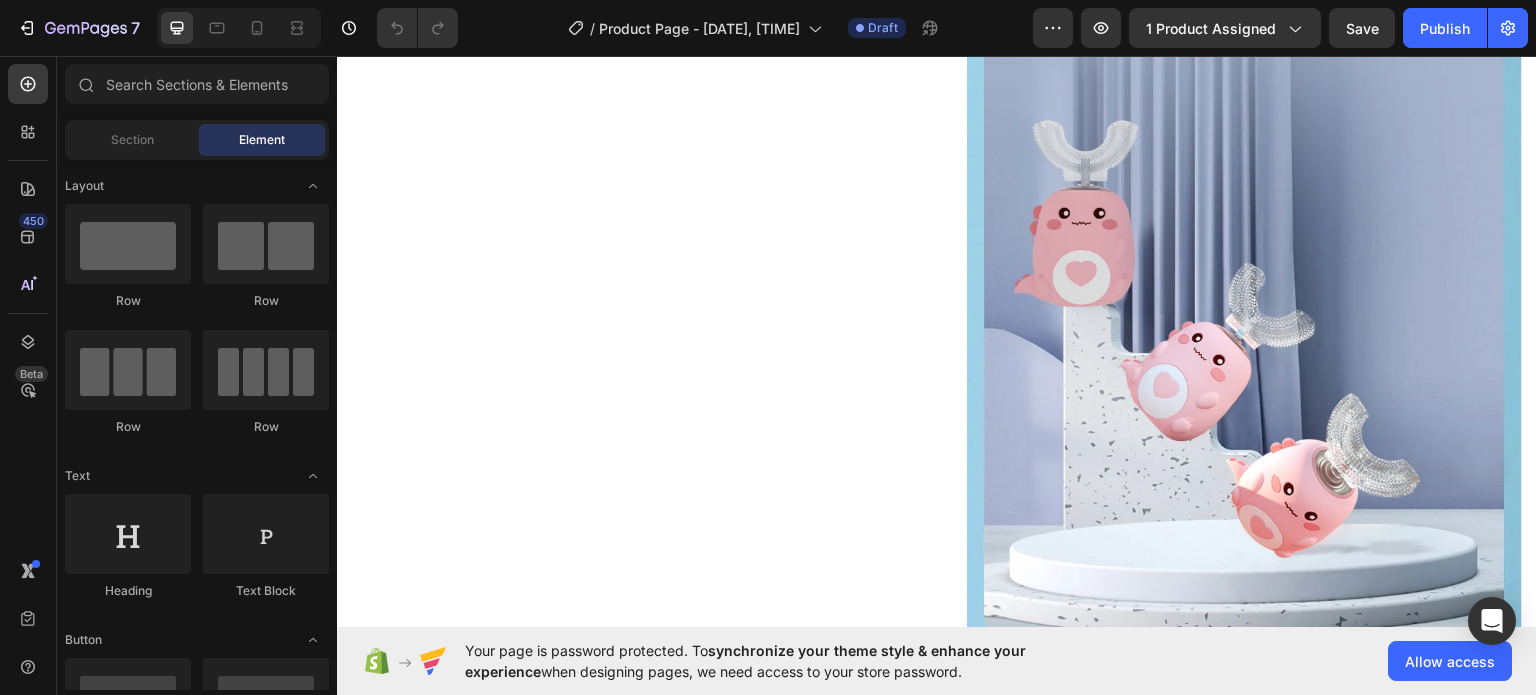 scroll, scrollTop: 12236, scrollLeft: 0, axis: vertical 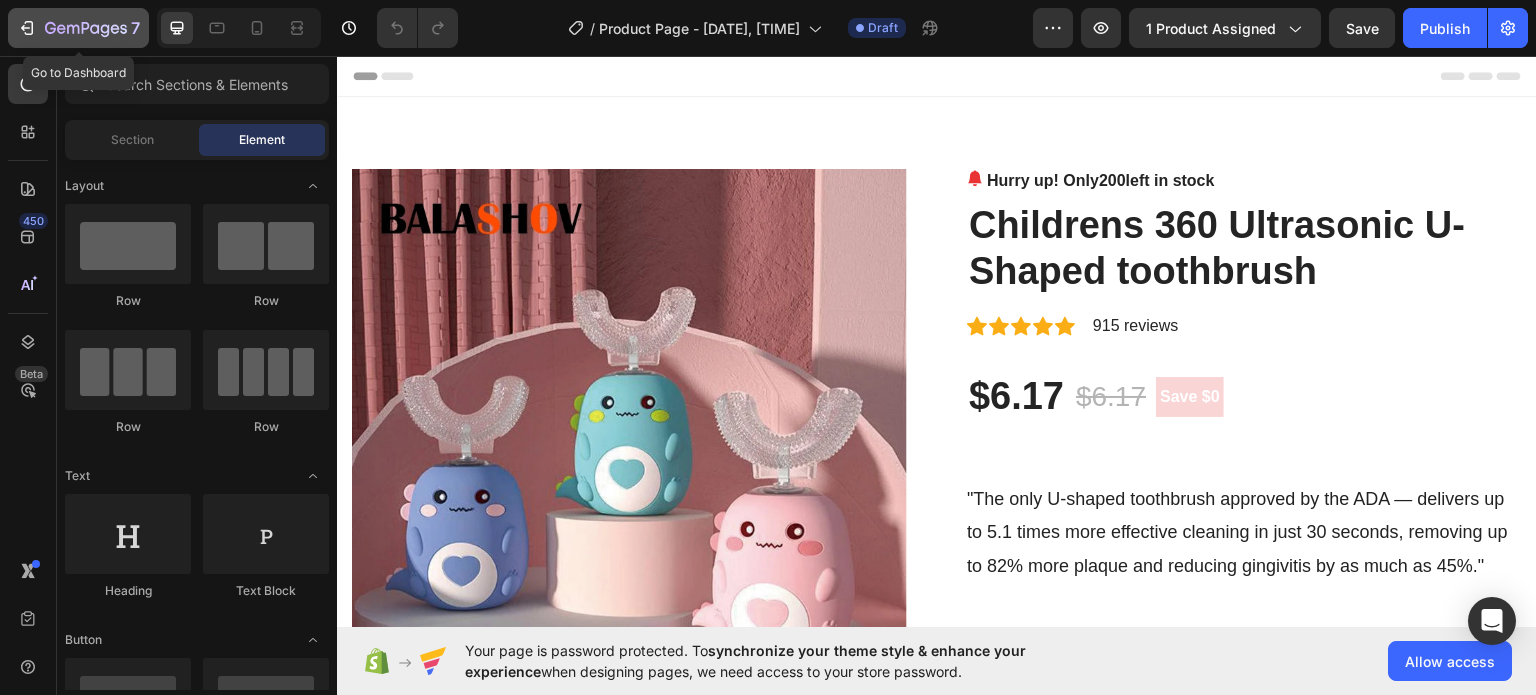 click on "7" at bounding box center [78, 28] 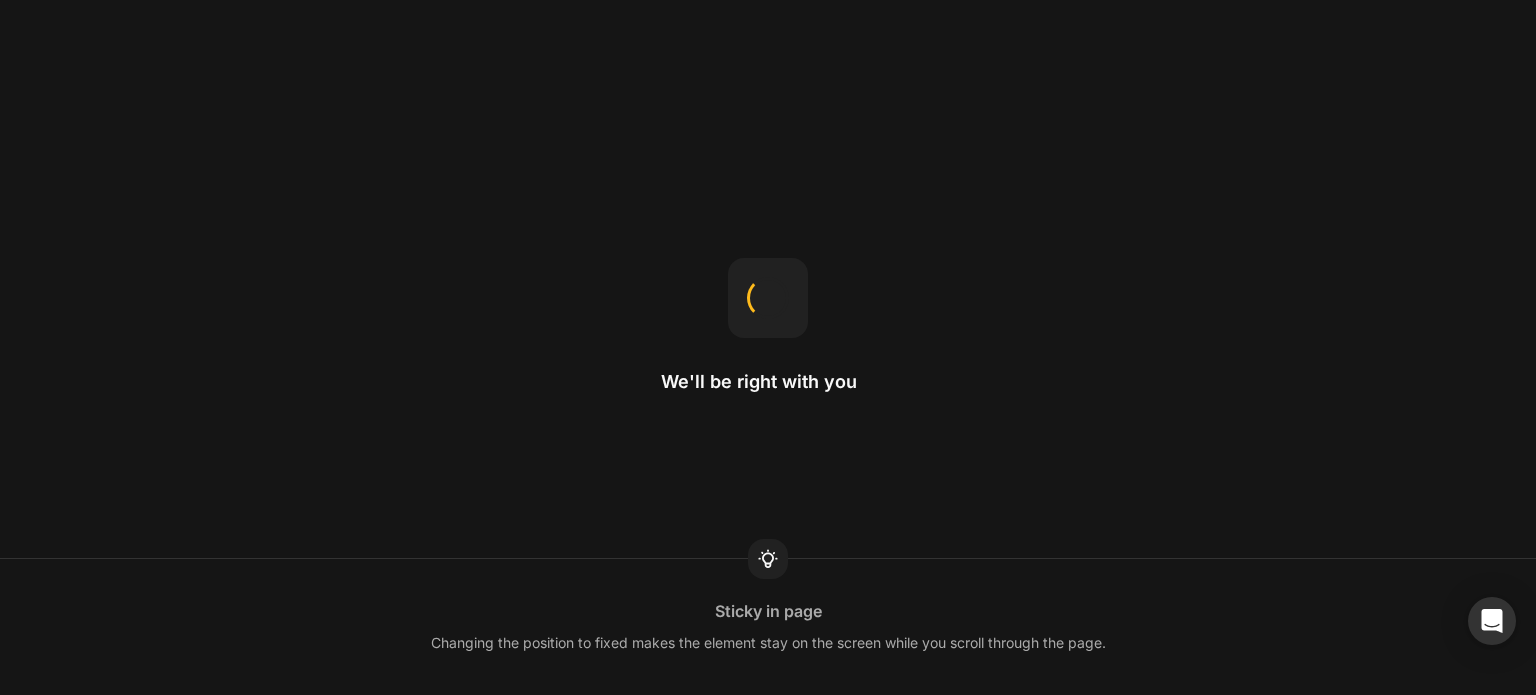 scroll, scrollTop: 0, scrollLeft: 0, axis: both 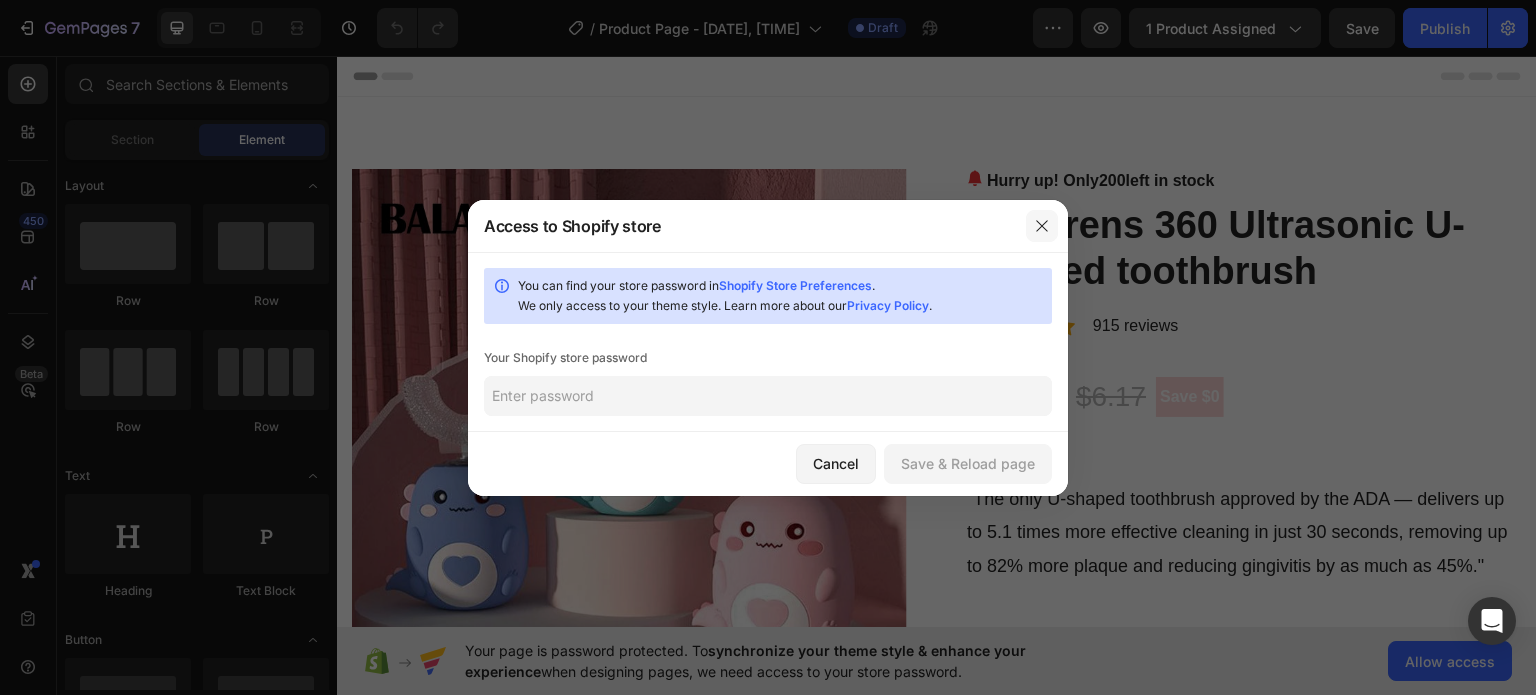 click 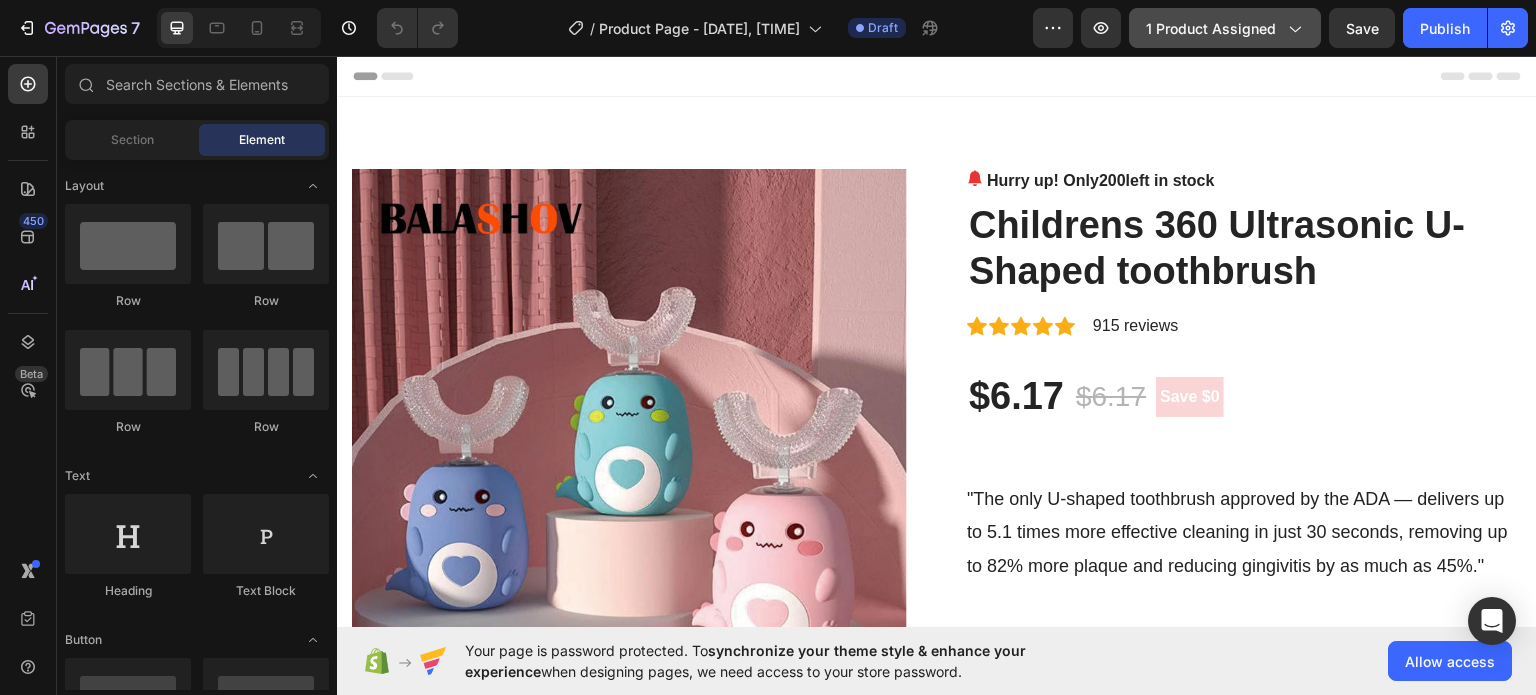 click on "1 product assigned" 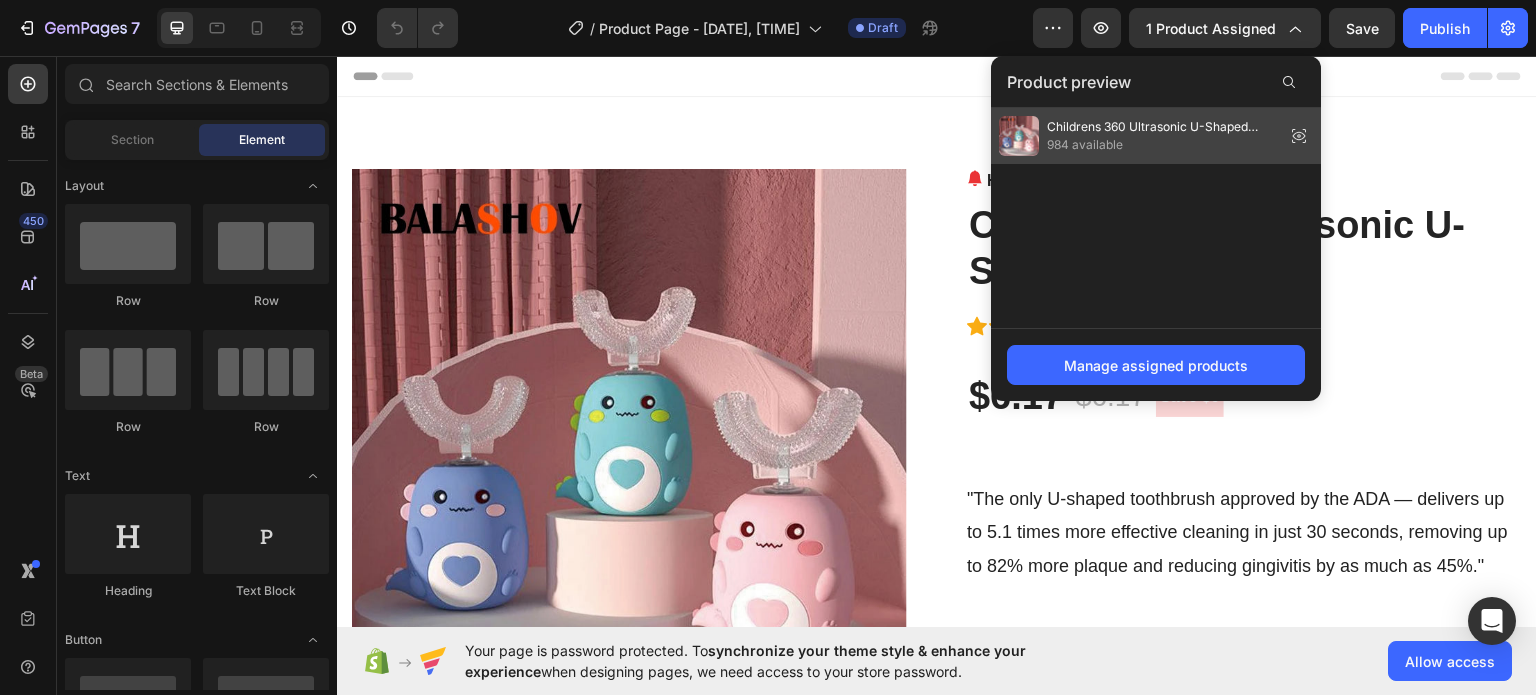 click at bounding box center [1019, 136] 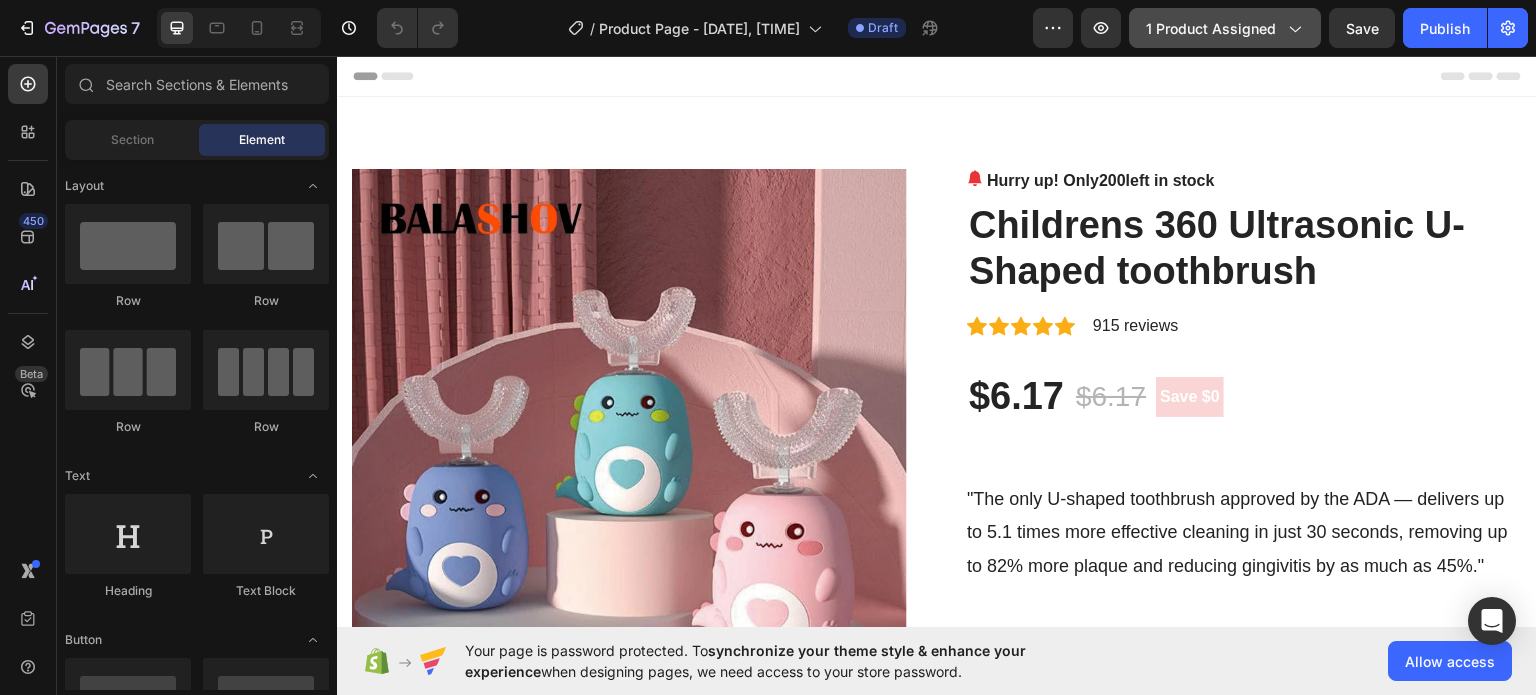 click 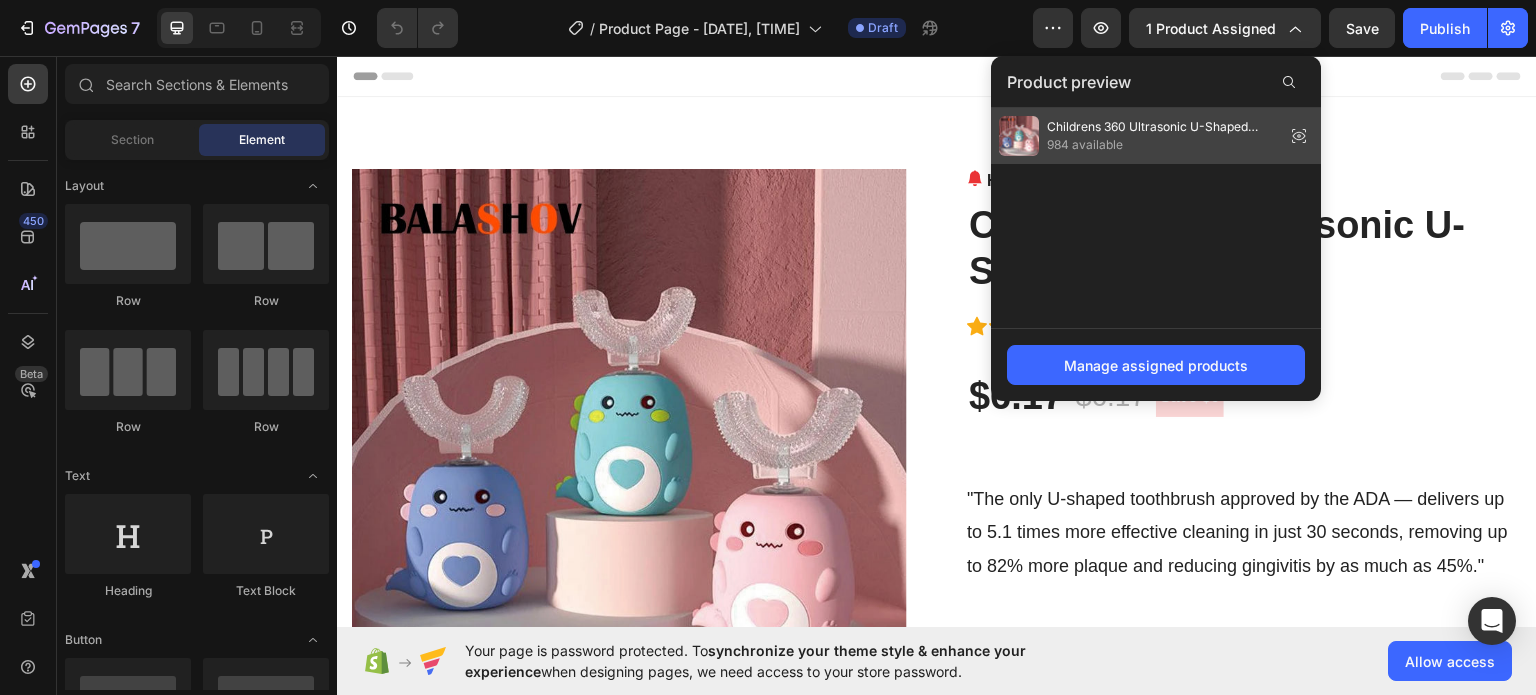click on "984 available" at bounding box center (1162, 145) 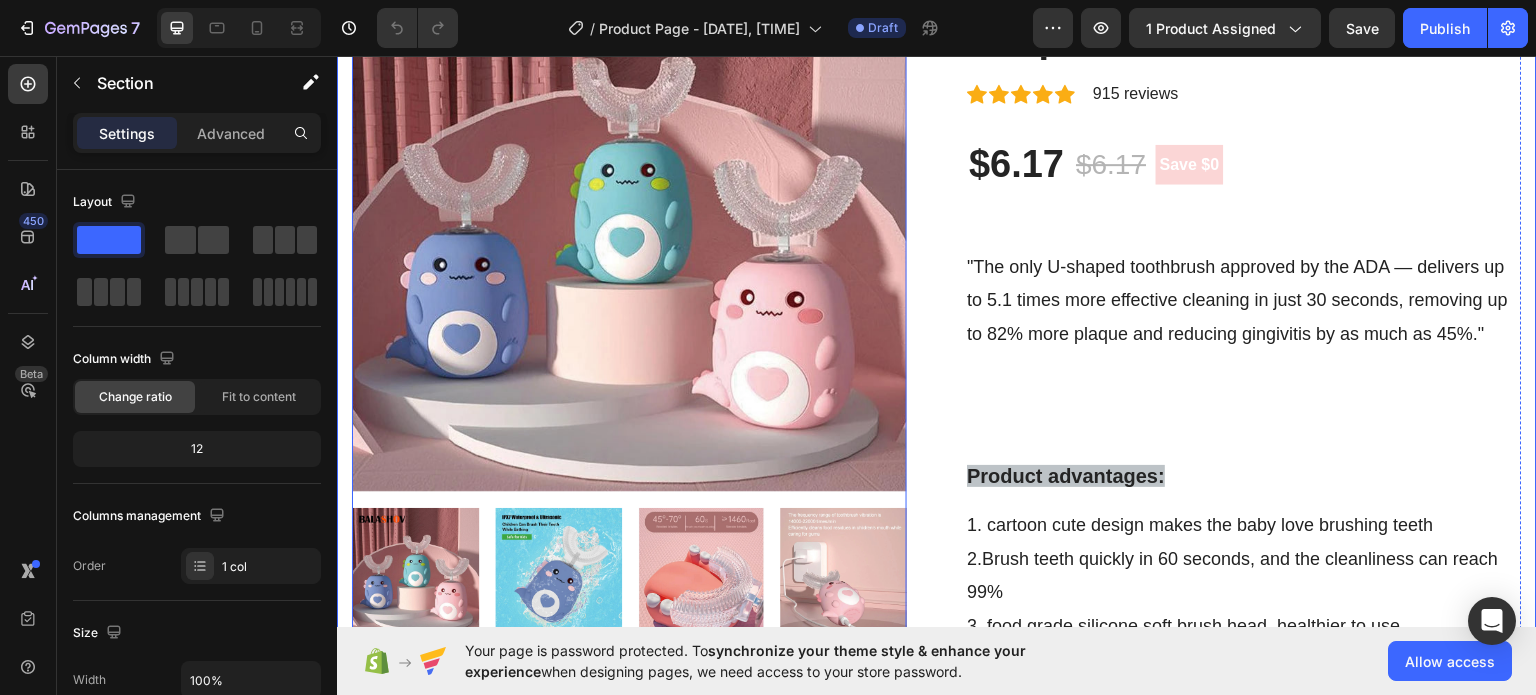 scroll, scrollTop: 120, scrollLeft: 0, axis: vertical 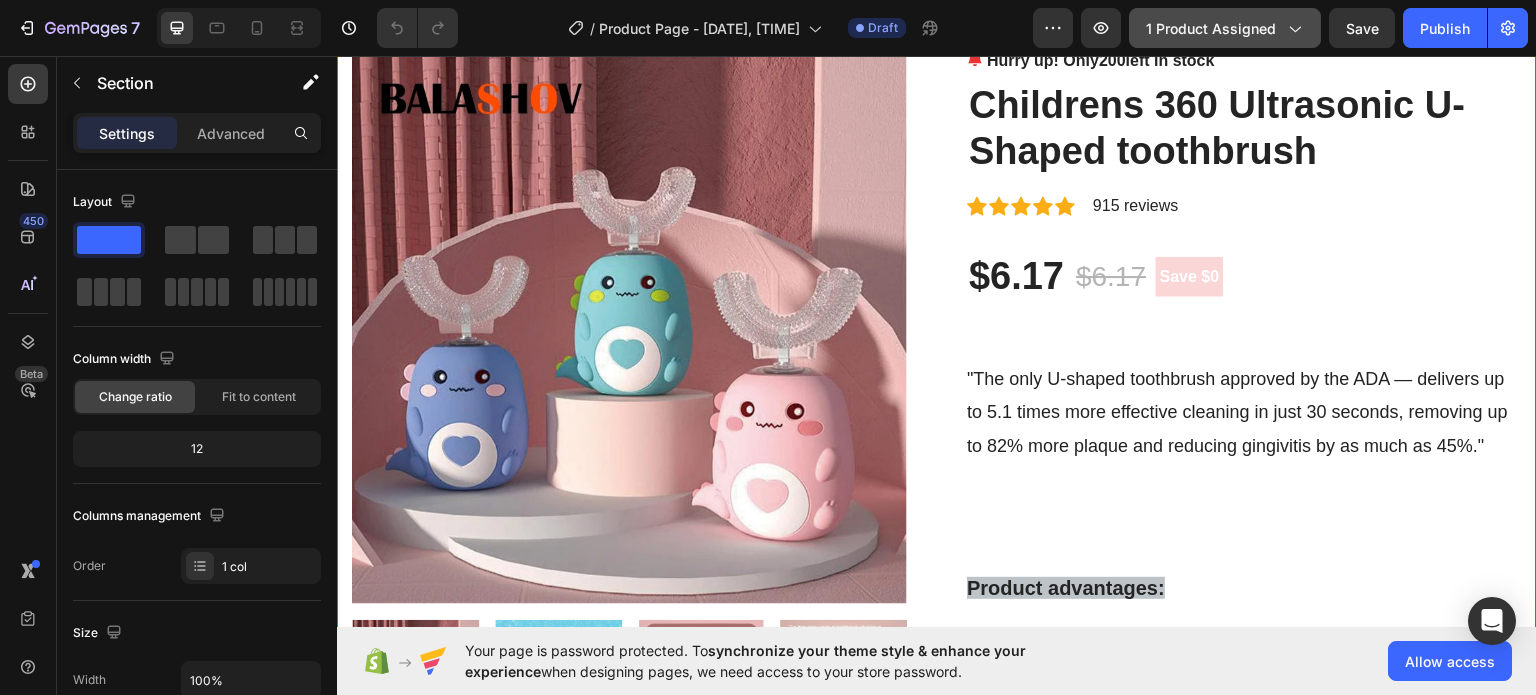 click on "1 product assigned" 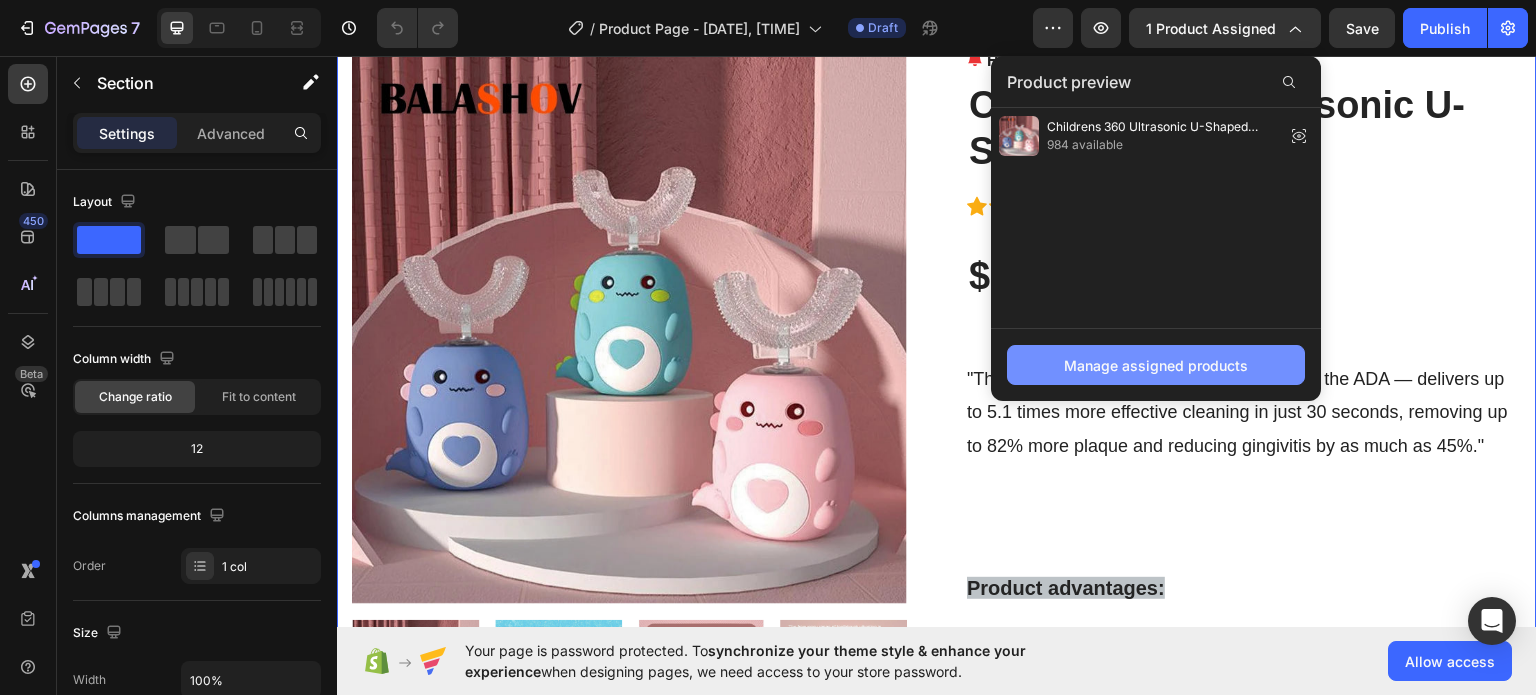 click on "Manage assigned products" at bounding box center [1156, 365] 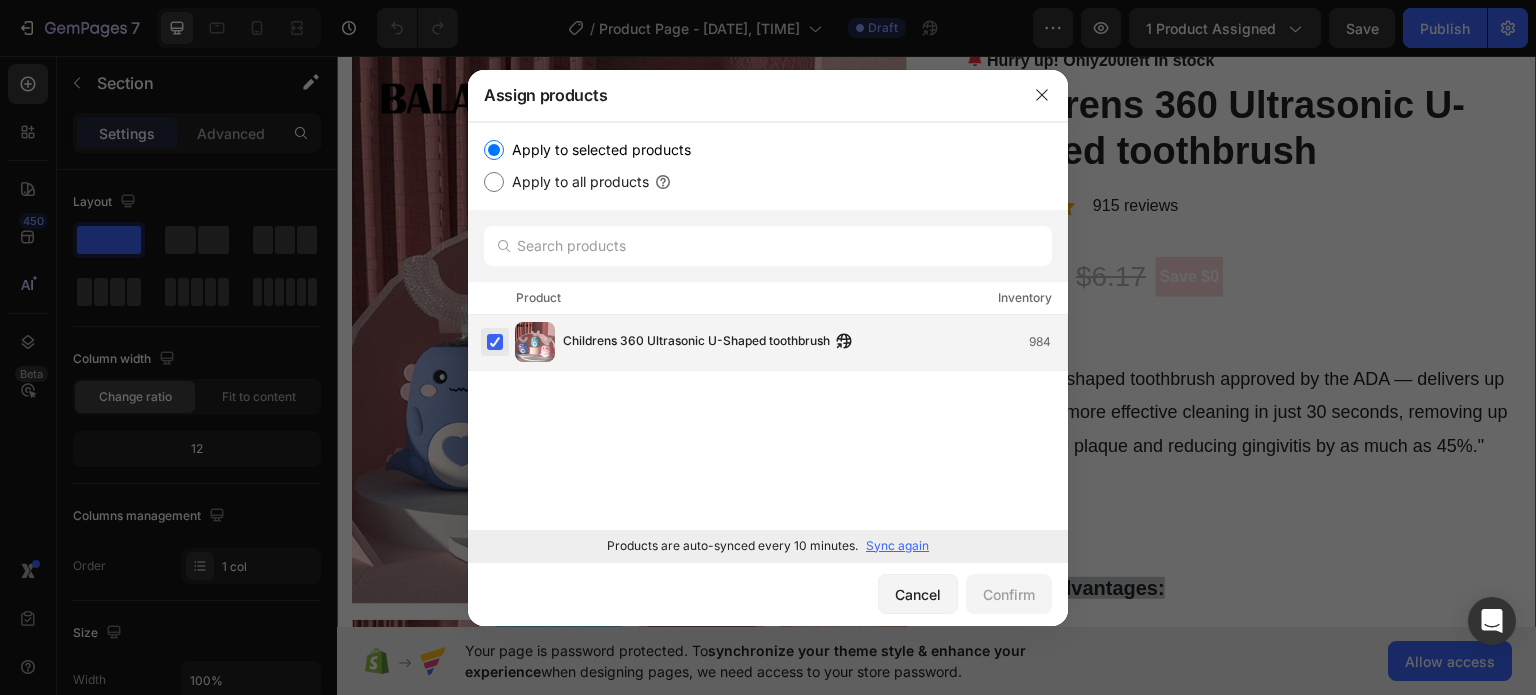 click at bounding box center [495, 342] 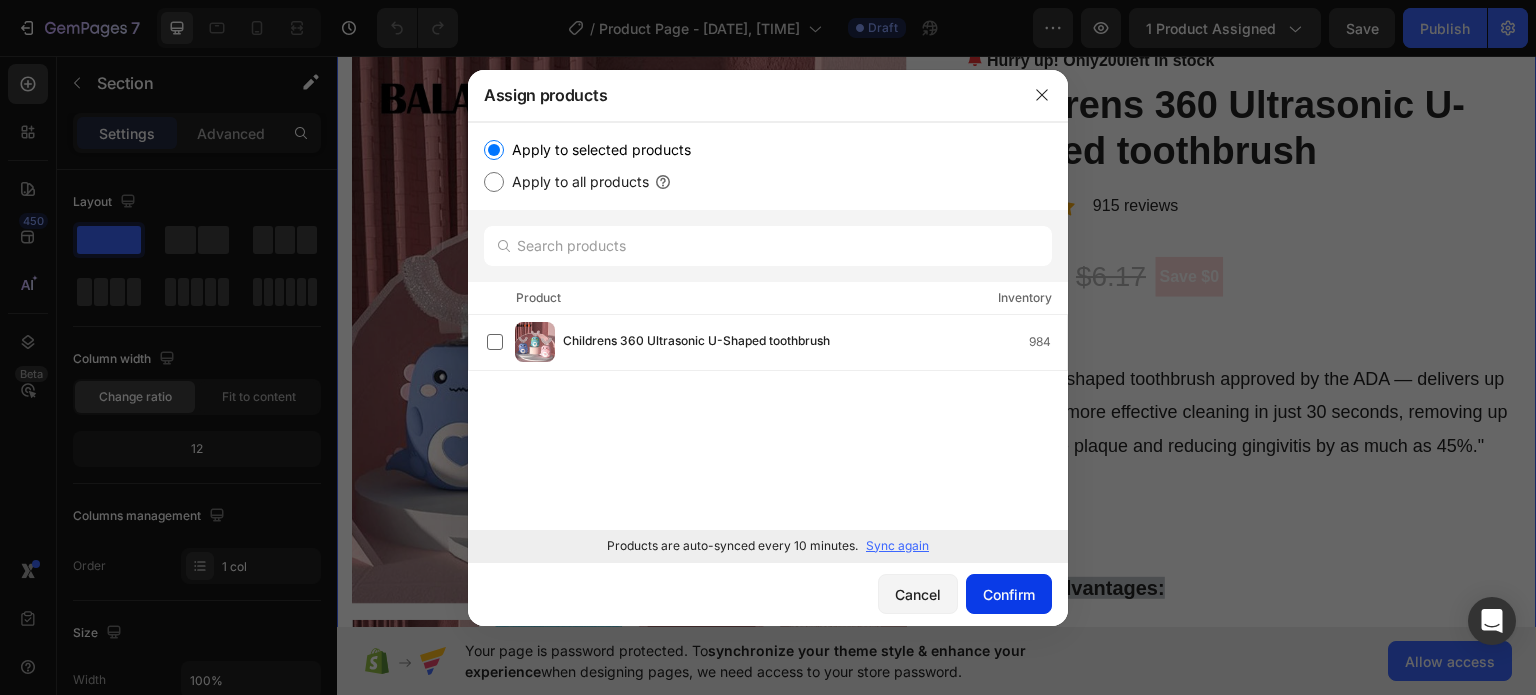 click on "Confirm" at bounding box center [1009, 594] 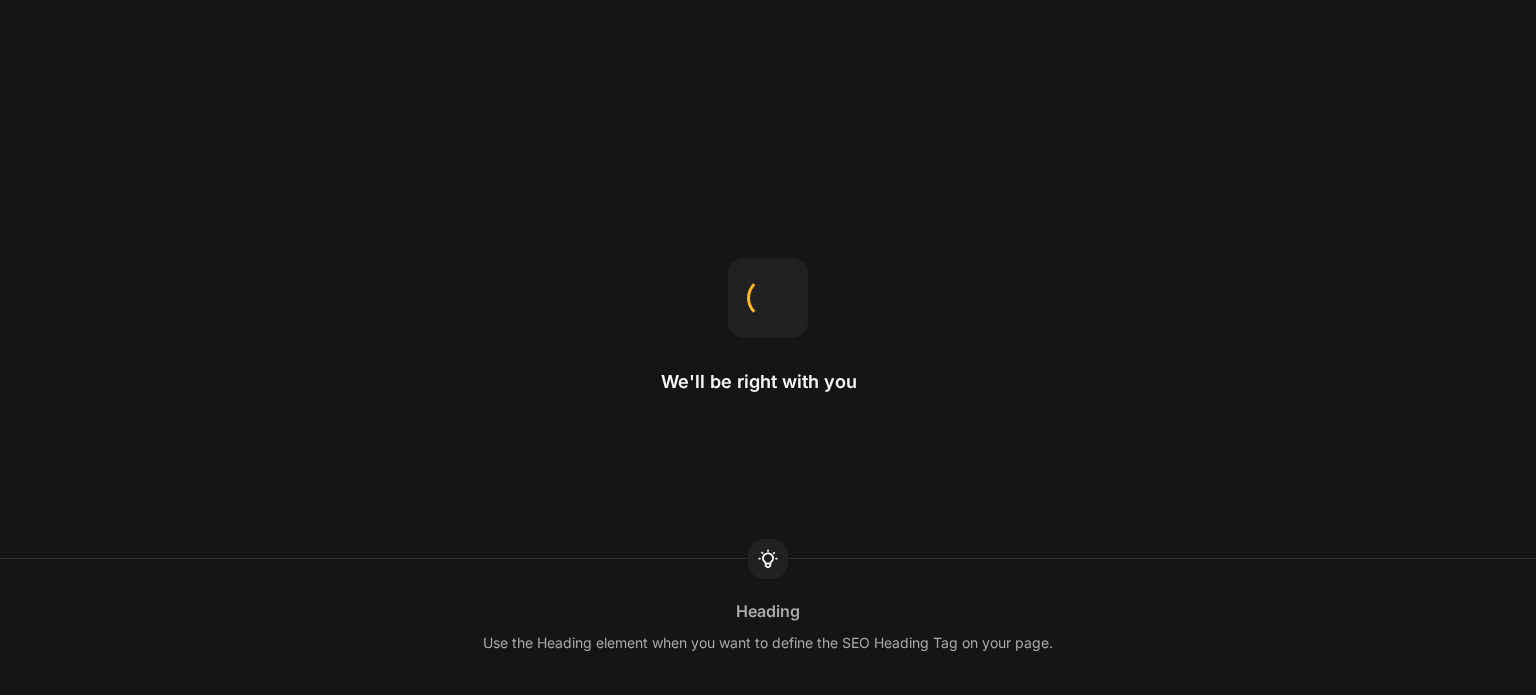 scroll, scrollTop: 0, scrollLeft: 0, axis: both 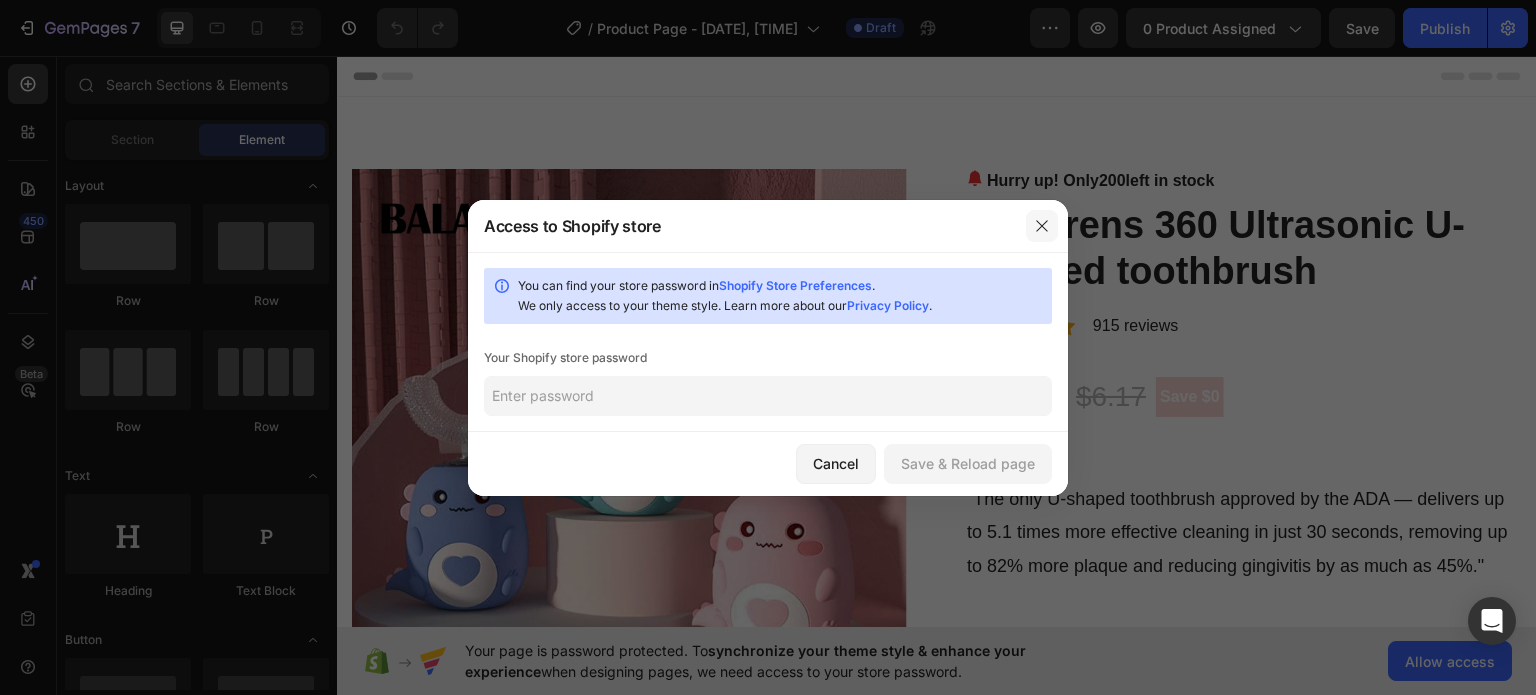 click 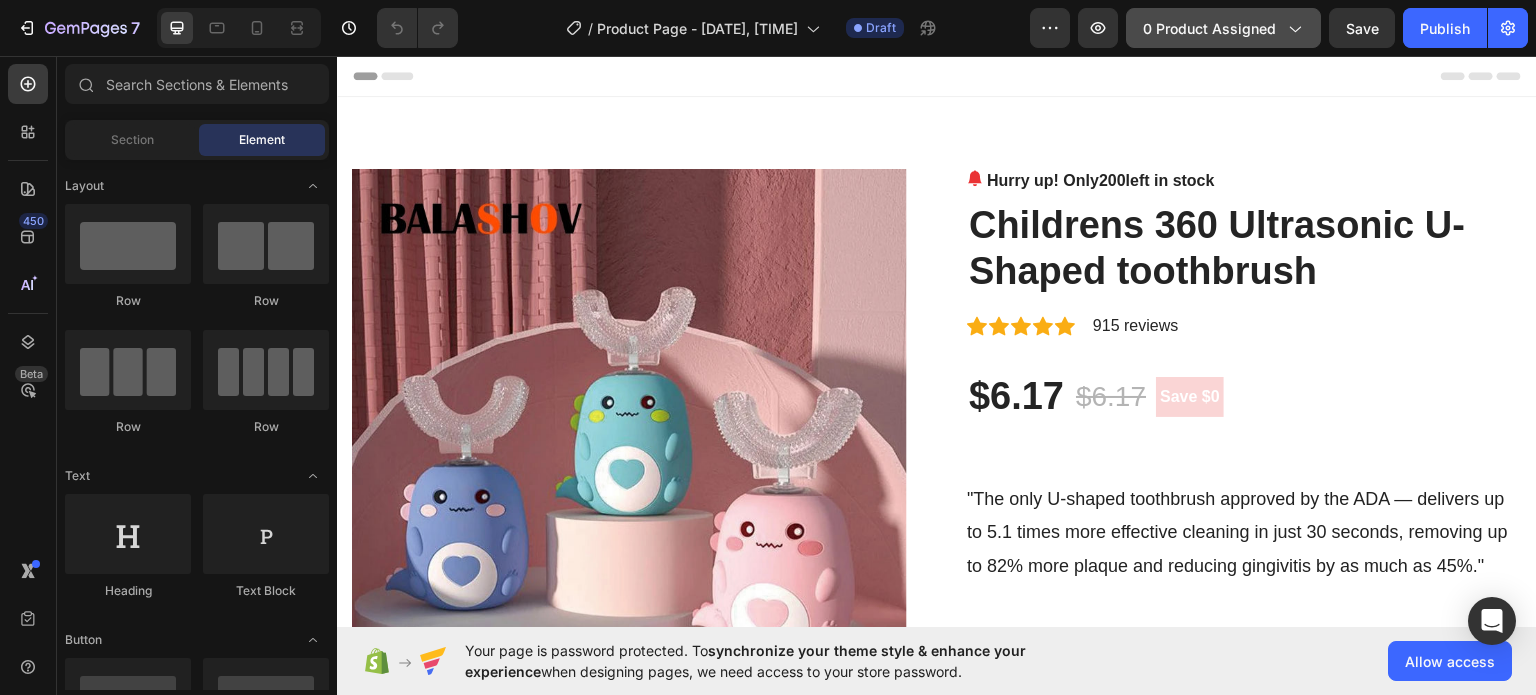 click on "0 product assigned" 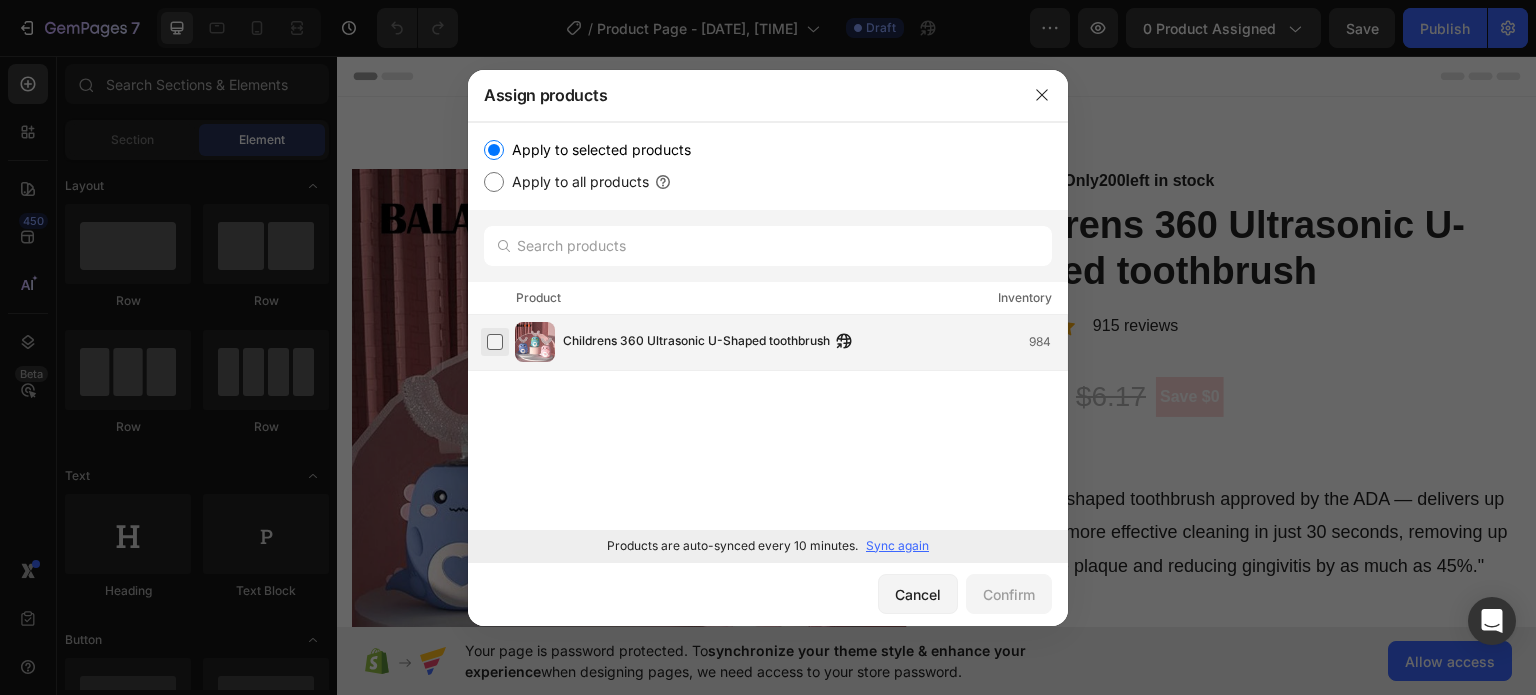 click at bounding box center [495, 342] 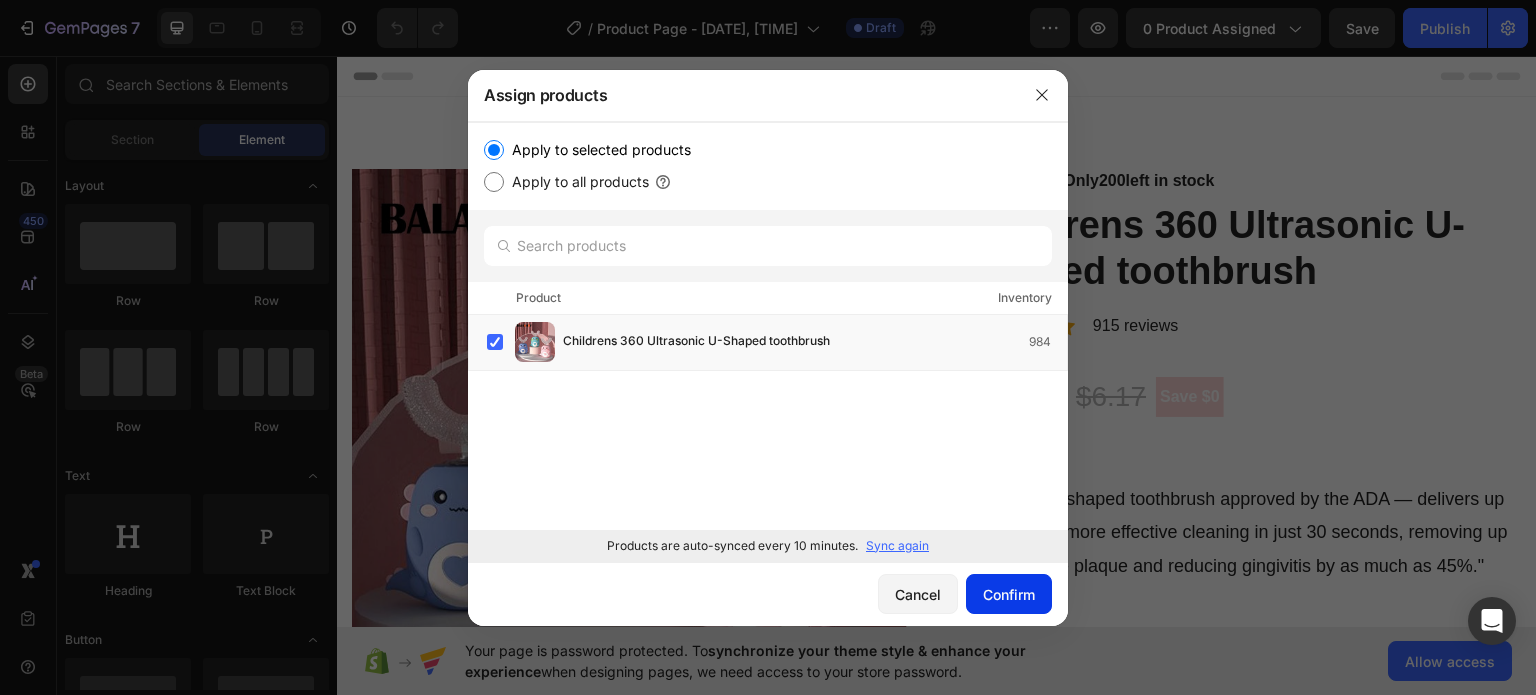 click on "Confirm" 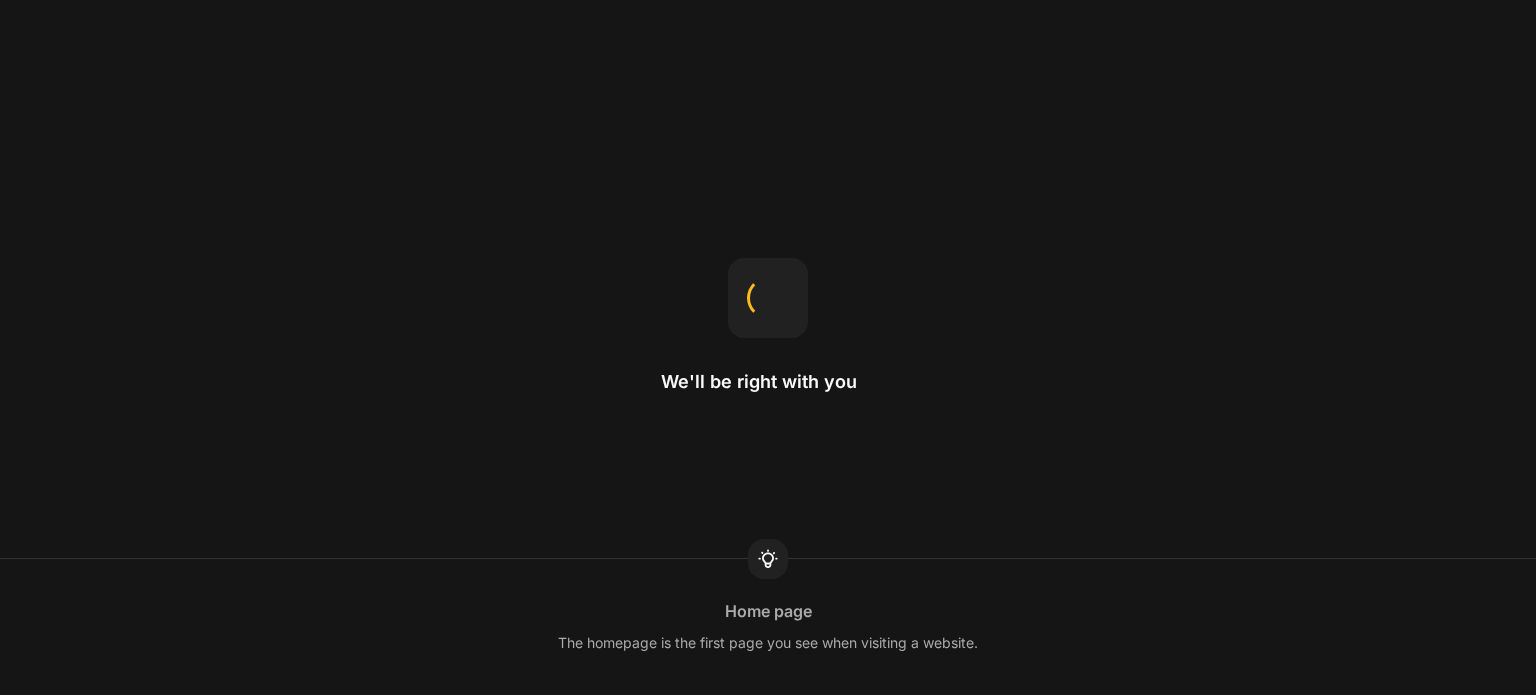 scroll, scrollTop: 0, scrollLeft: 0, axis: both 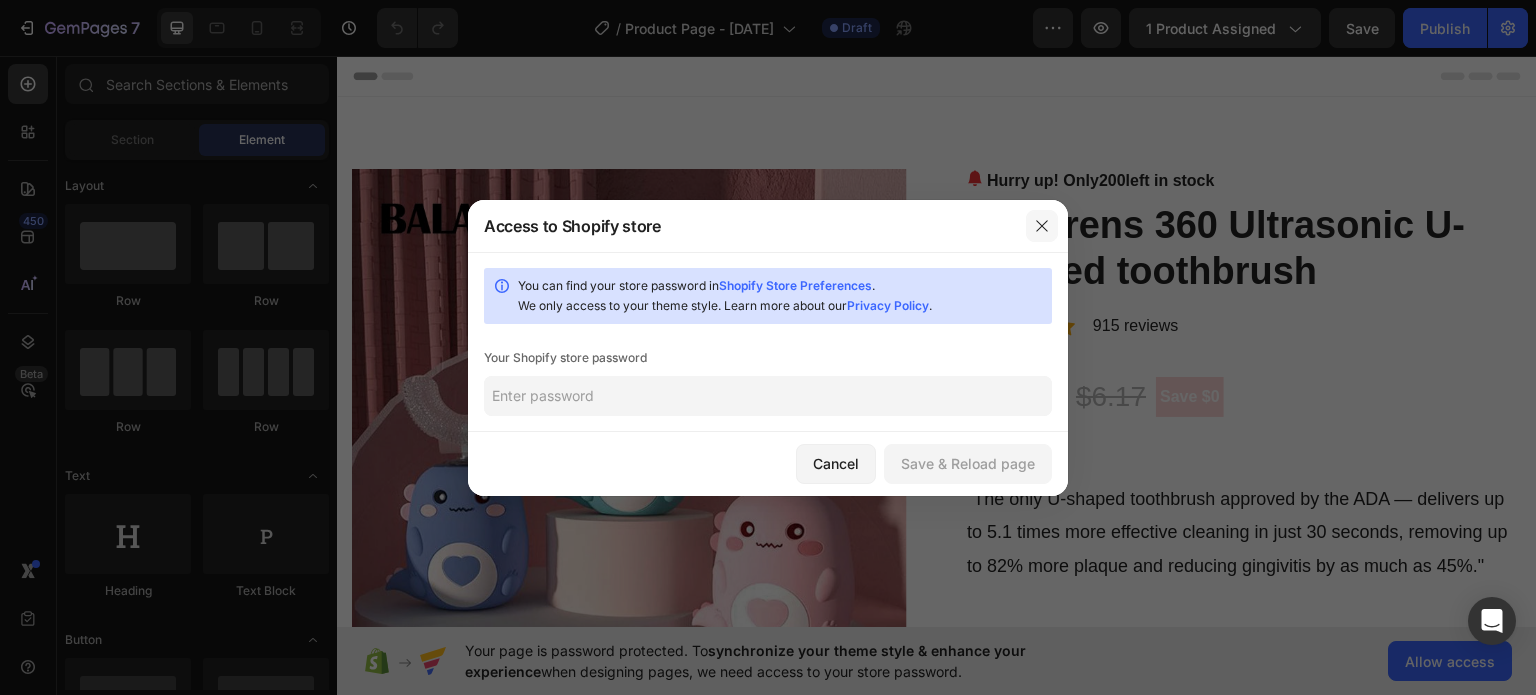 click 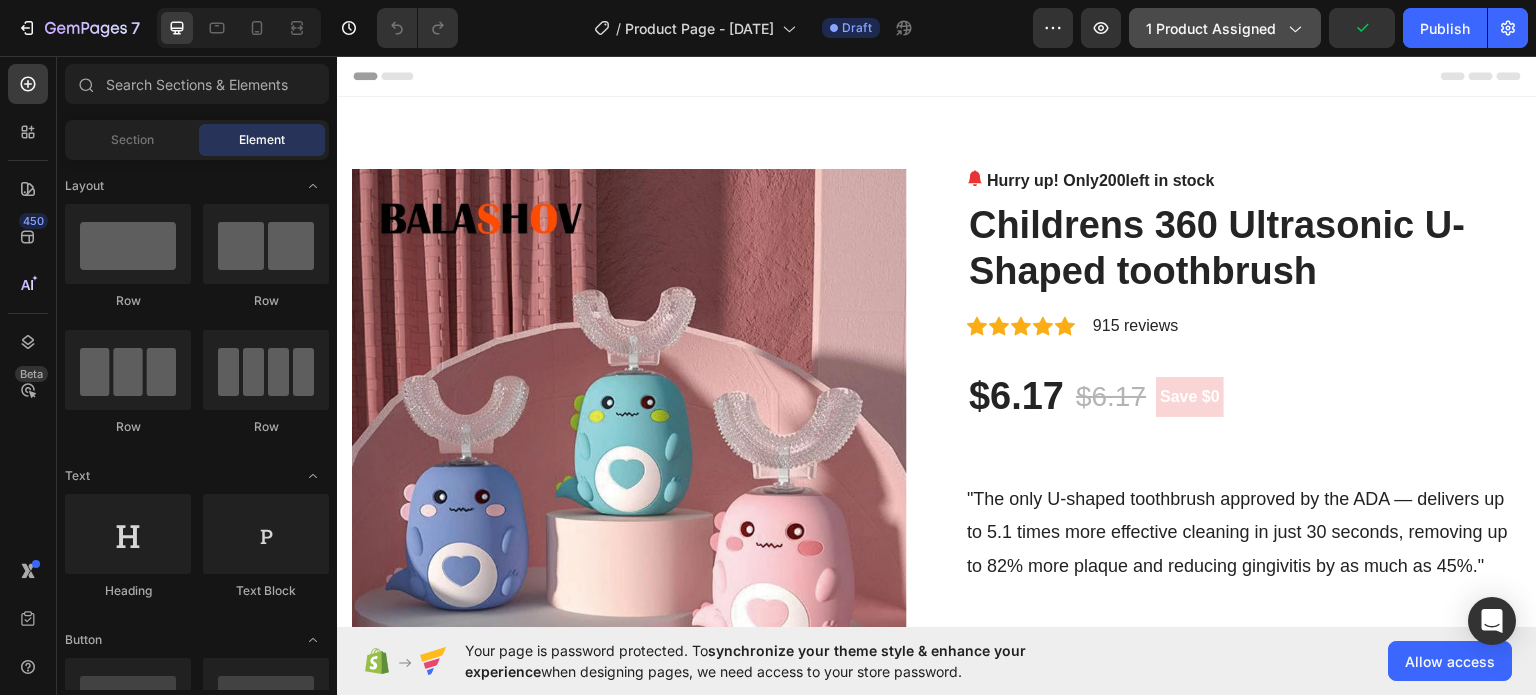 click on "1 product assigned" 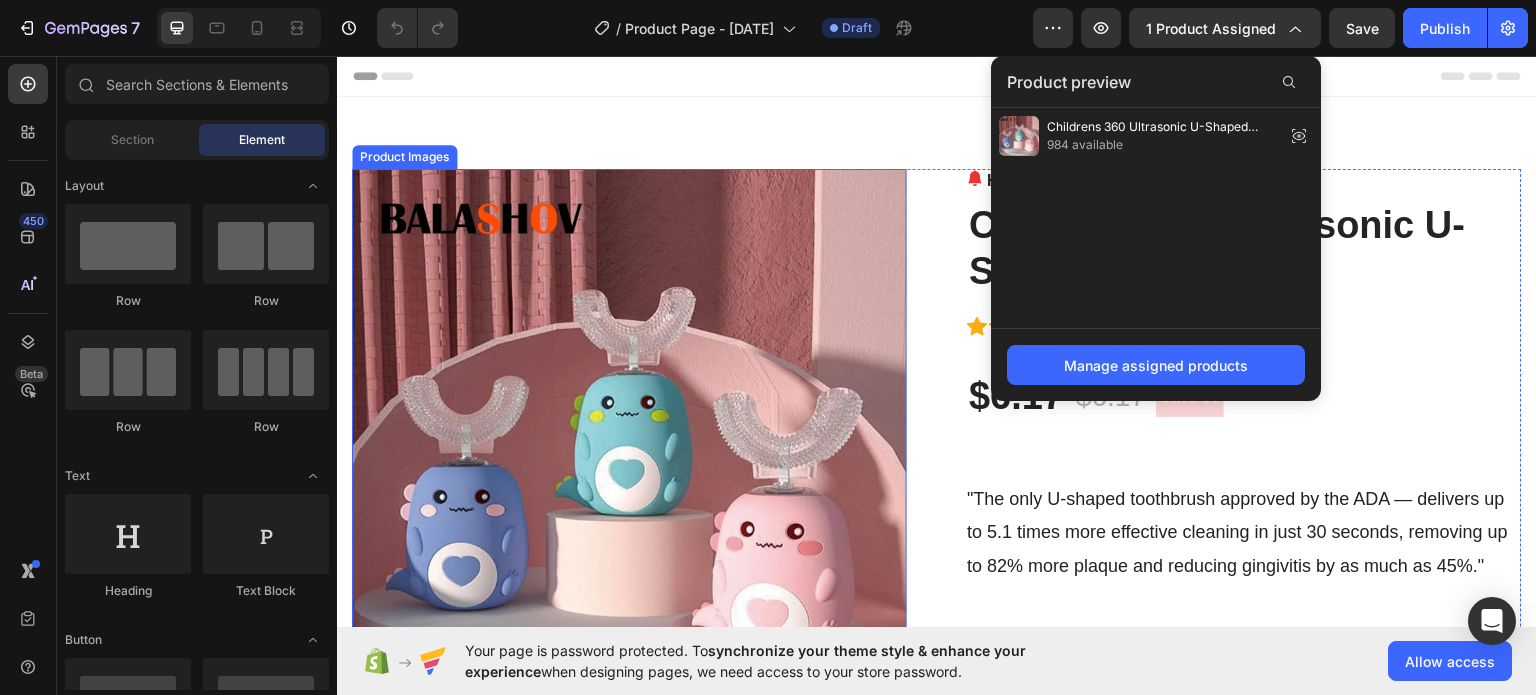 click at bounding box center (629, 445) 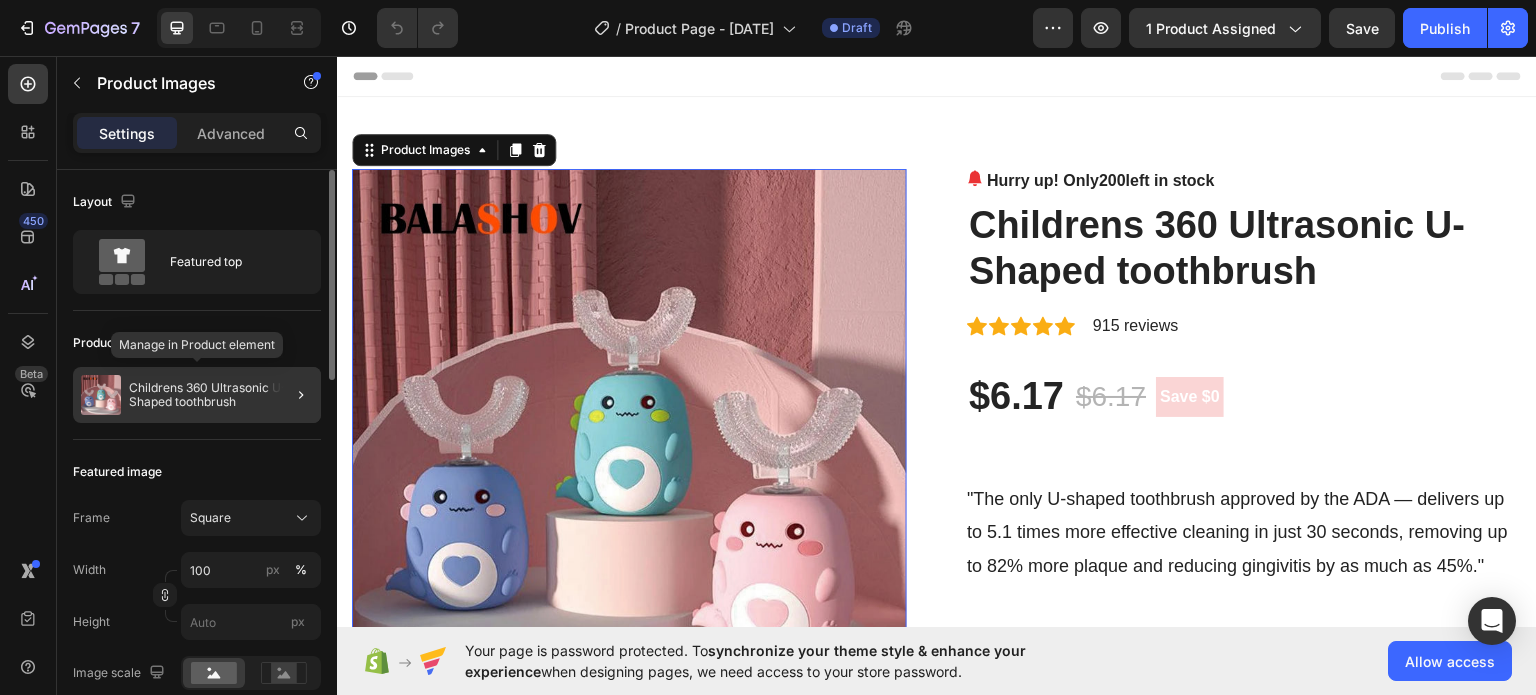 click at bounding box center (101, 395) 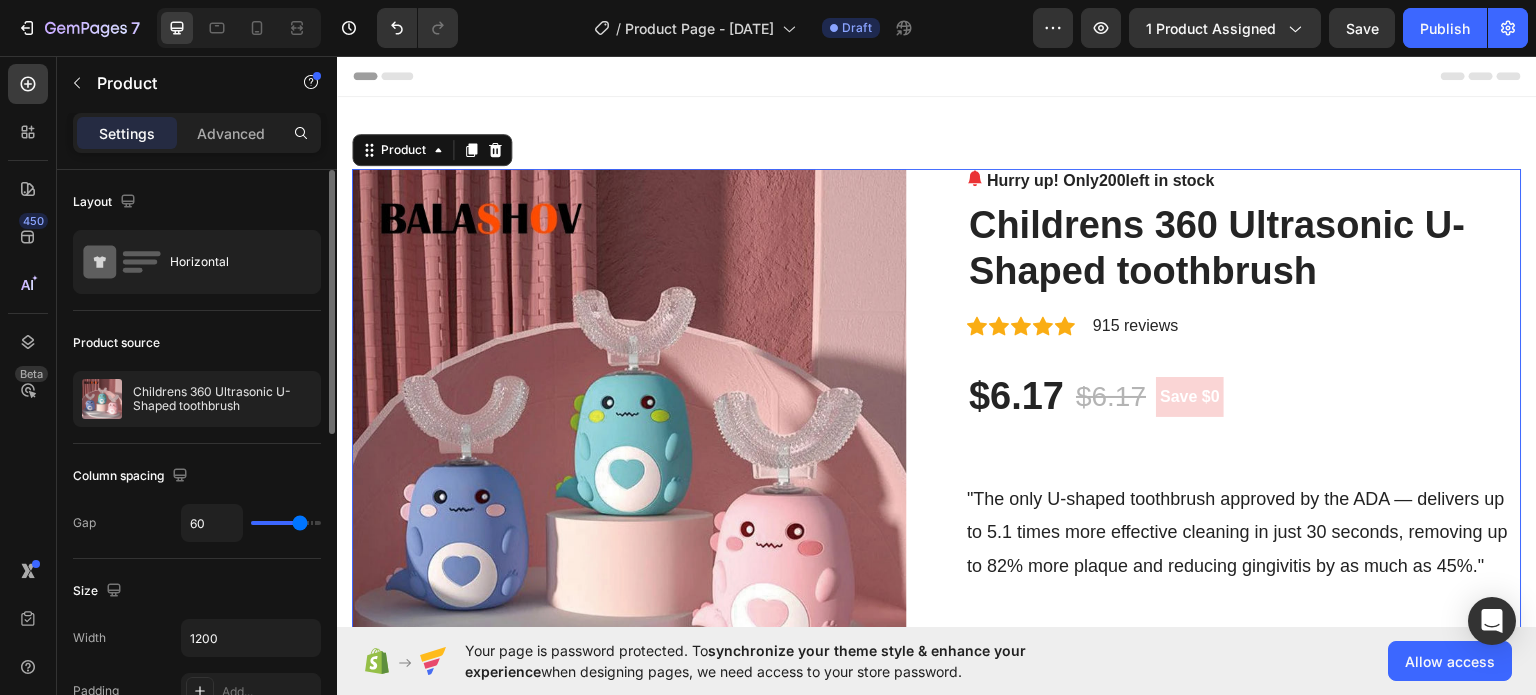 click at bounding box center (102, 399) 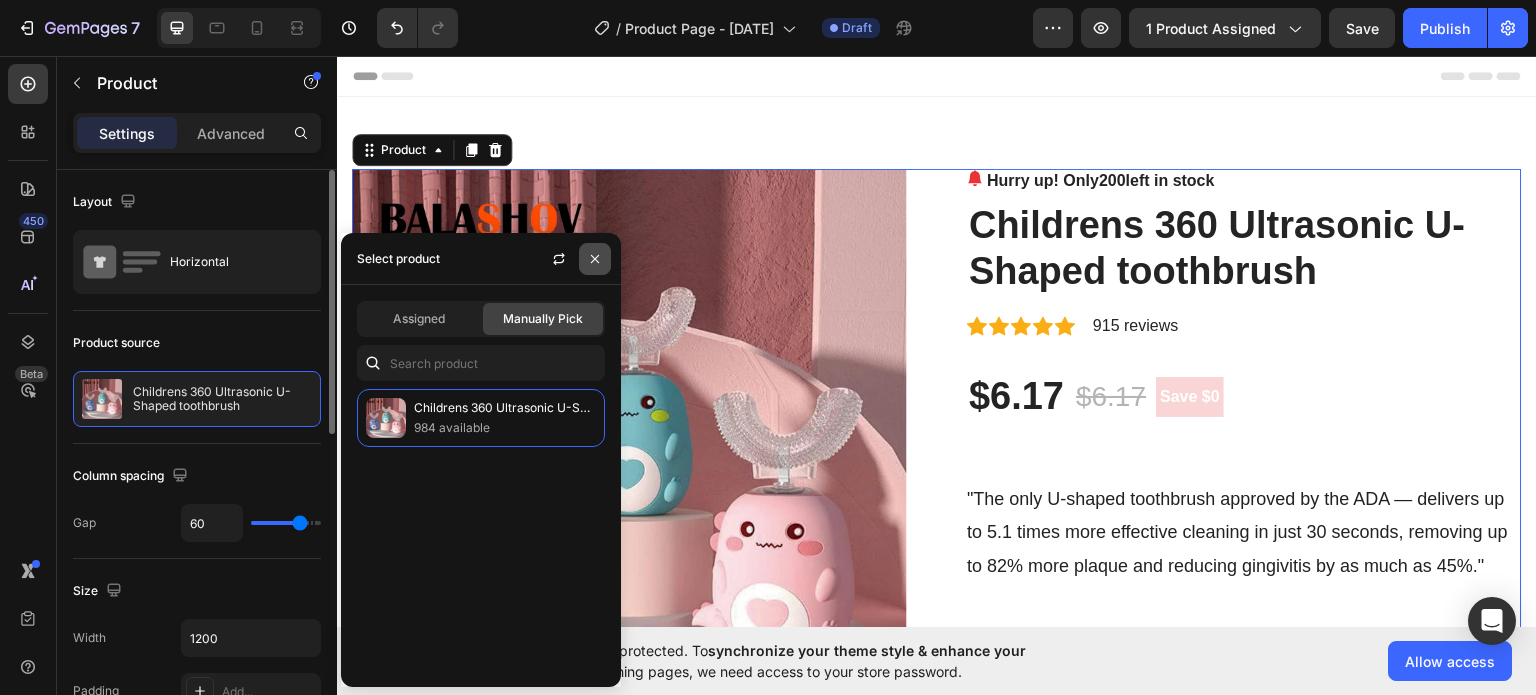 click 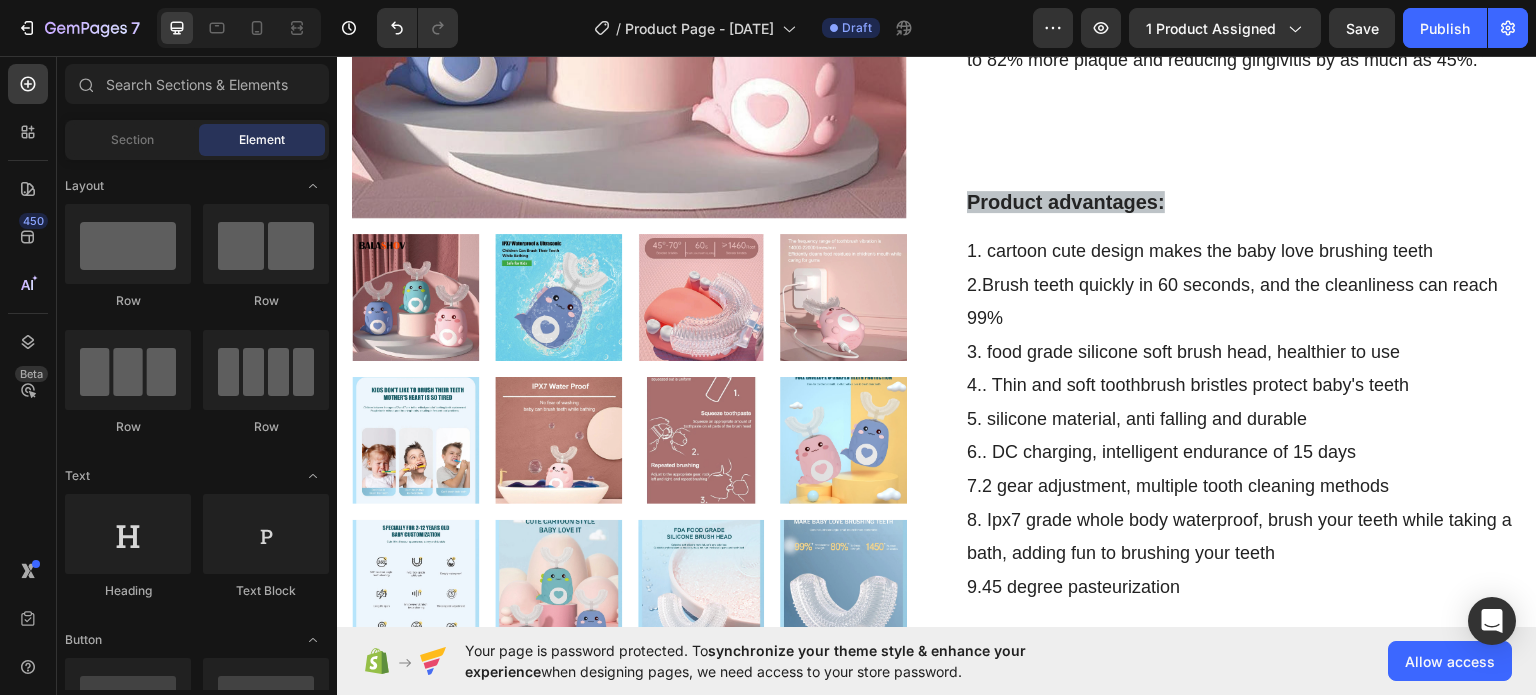 scroll, scrollTop: 520, scrollLeft: 0, axis: vertical 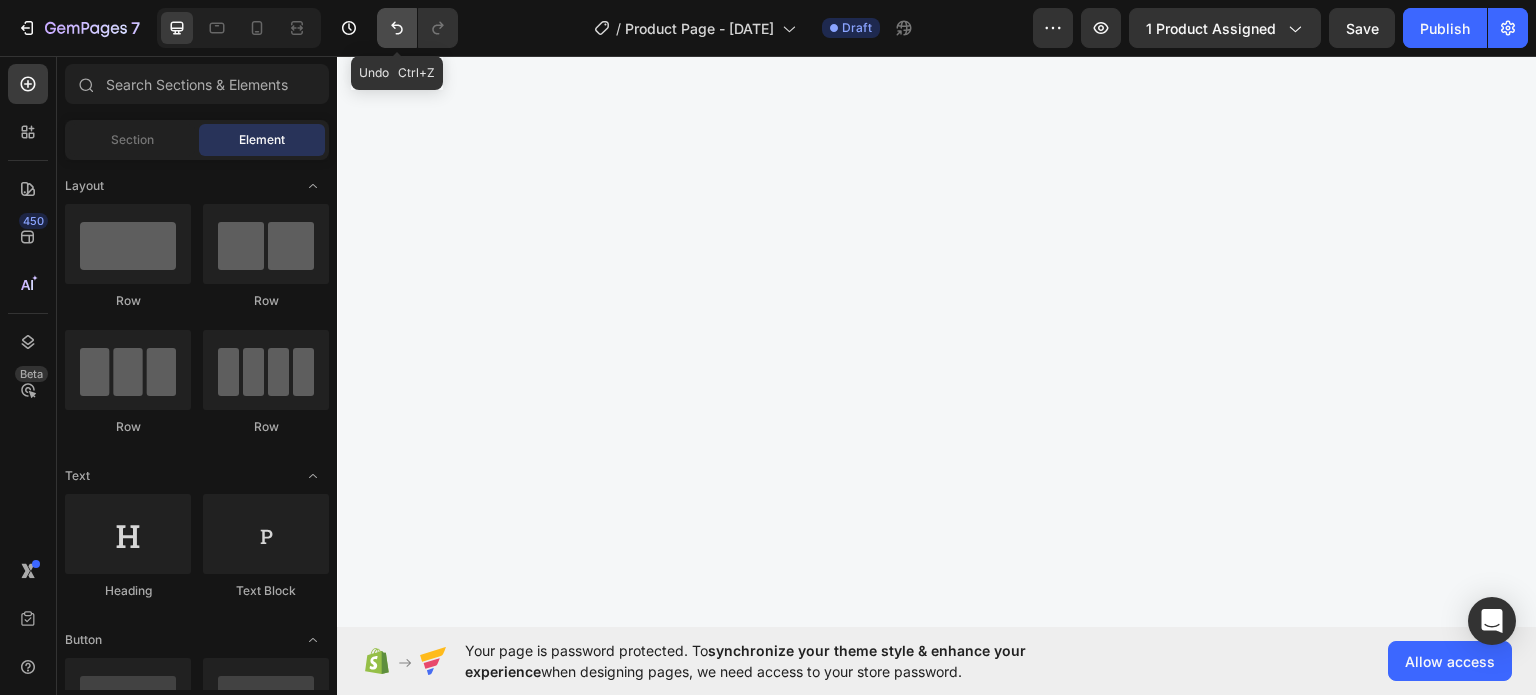 click 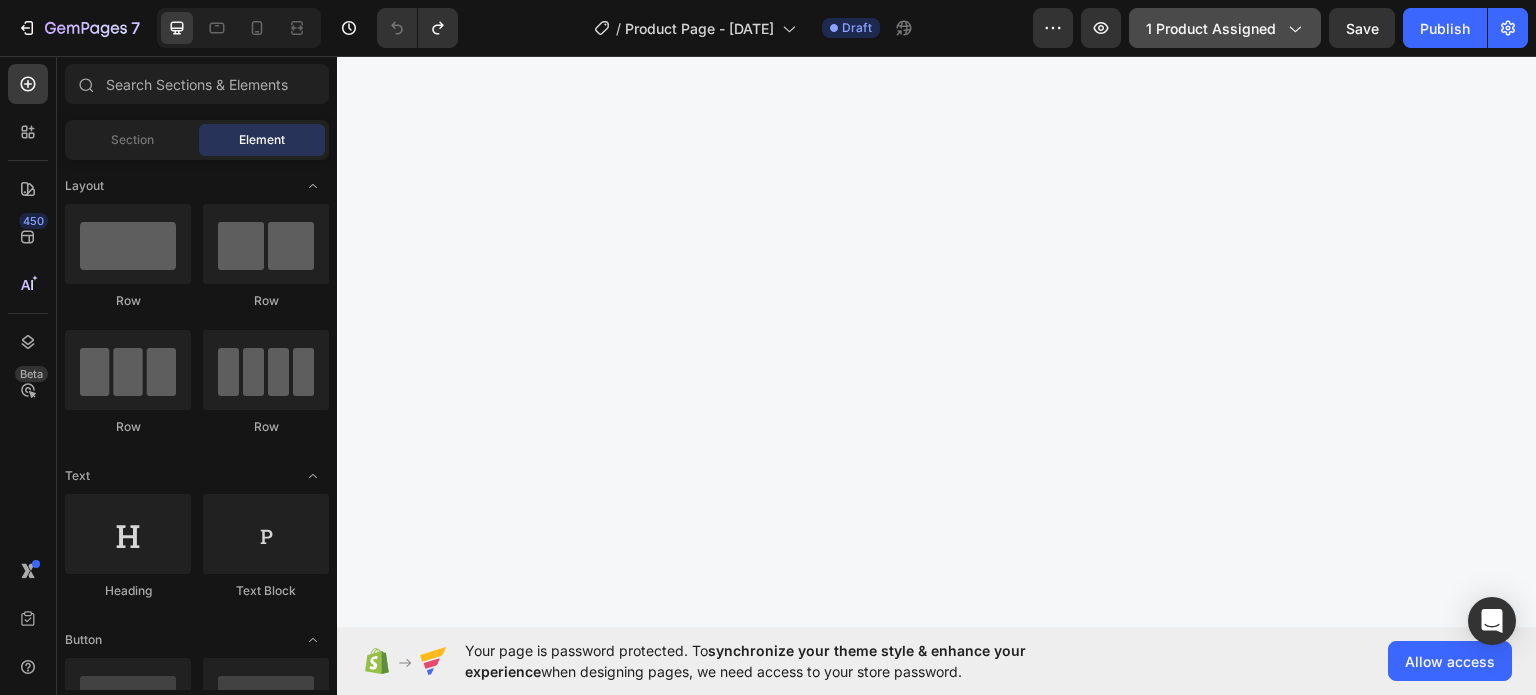 click on "1 product assigned" 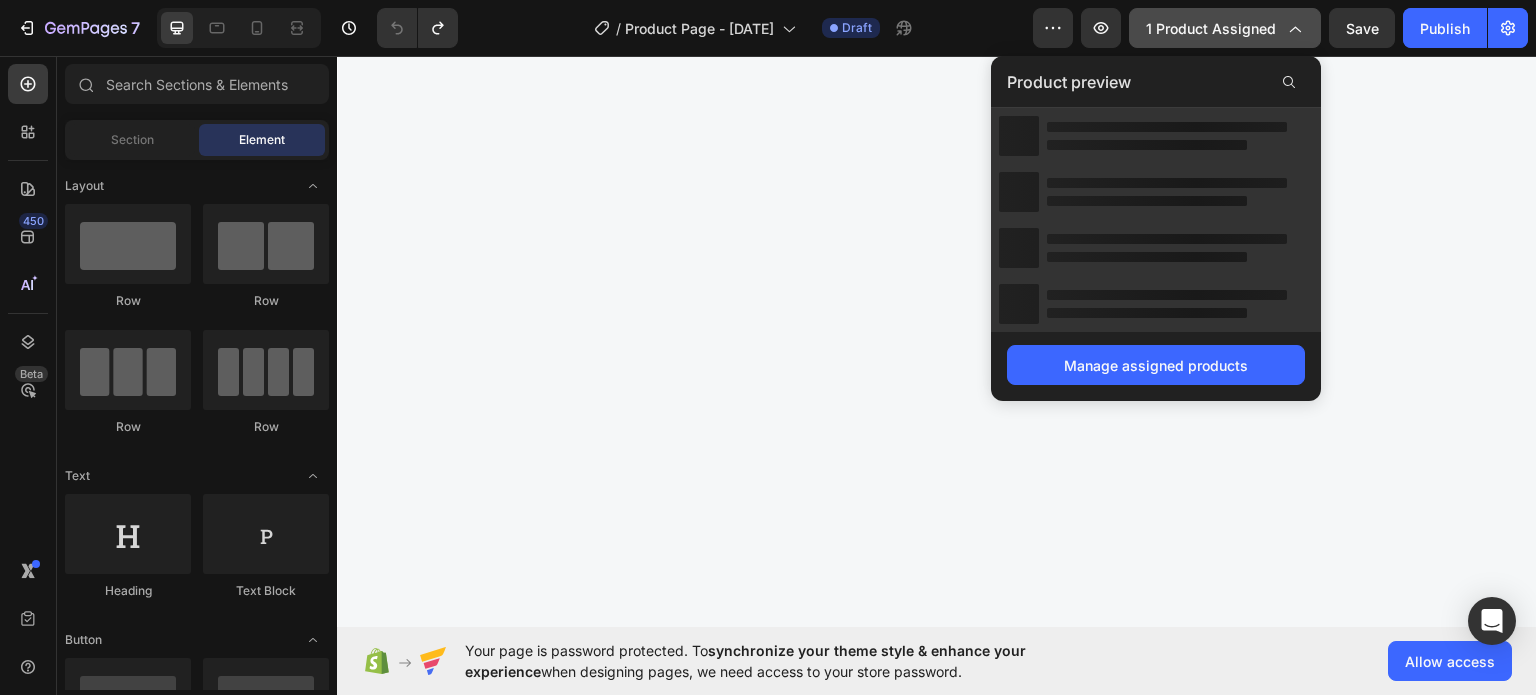 click on "1 product assigned" 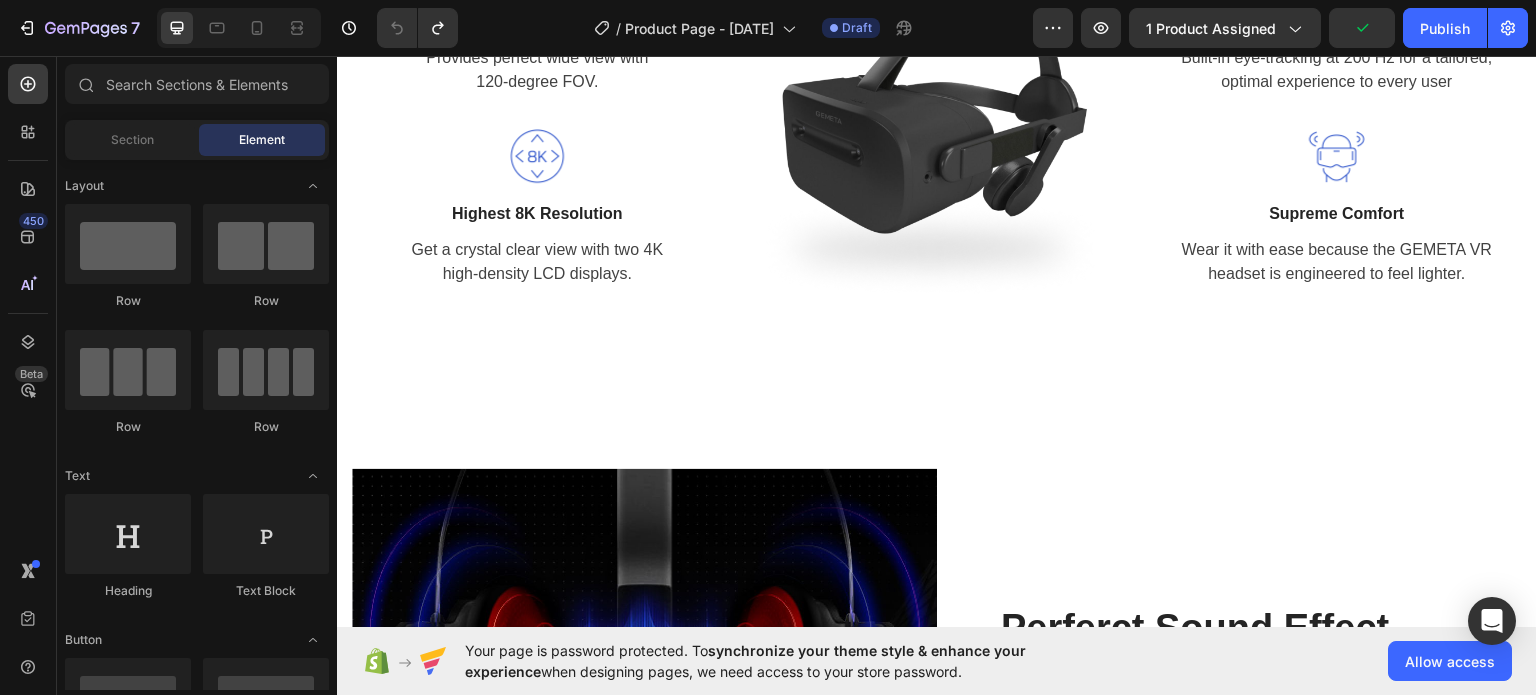 scroll, scrollTop: 14756, scrollLeft: 0, axis: vertical 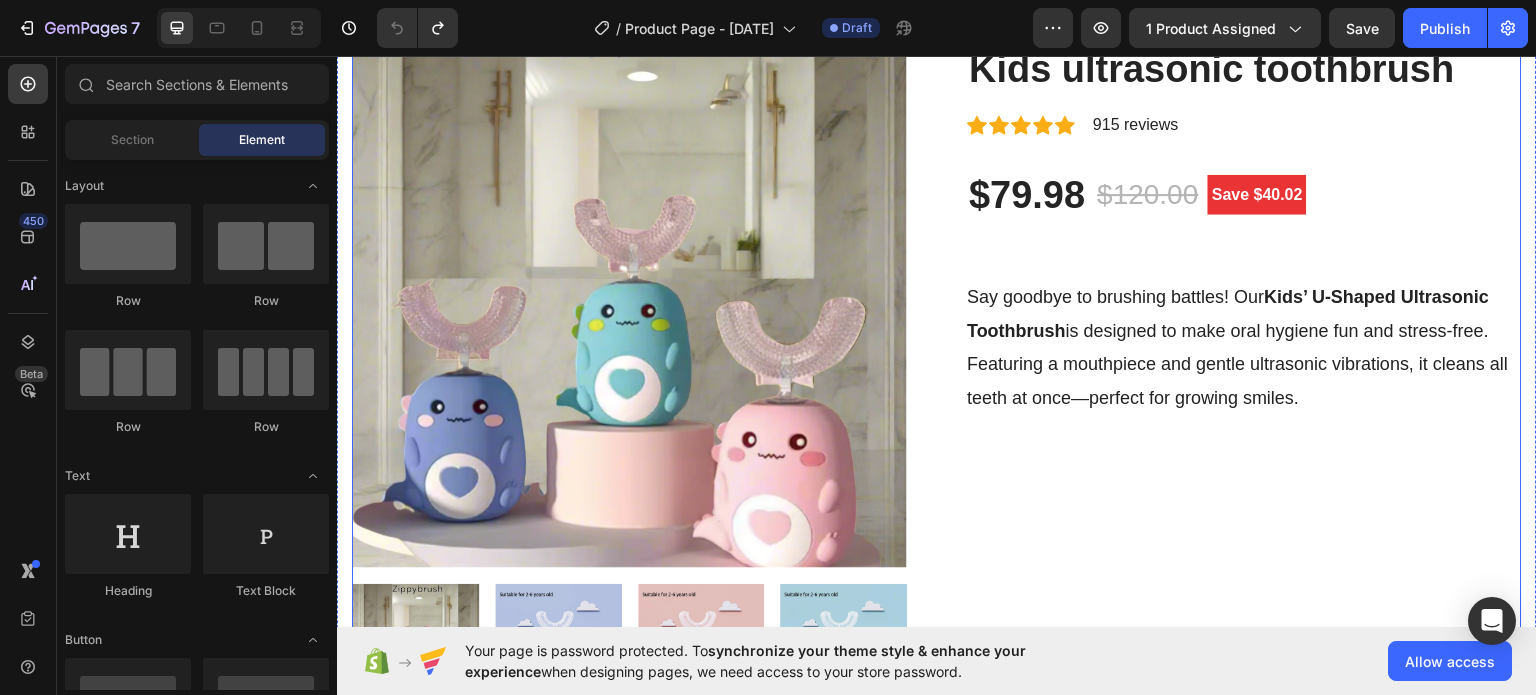 click on "Hurry up! Only  200  left in stock (P) Stock Counter Kids ultrasonic toothbrush (P) Title
Icon
Icon
Icon
Icon
Icon Icon List Hoz 915 reviews Text block Row $79.98 (P) Price (P) Price $120.00 (P) Price (P) Price Save $40.02 Product Badge Row
Say goodbye to brushing battles! Our  Kids’ U-Shaped Ultrasonic Toothbrush  is designed to make oral hygiene fun and stress-free. Featuring a mouthpiece and gentle ultrasonic vibrations, it cleans all teeth at once—perfect for growing smiles.
(P) Description
See All Specs Button Row
Icon Free Delivery Text block Free delivery and returns Text block Icon List
Icon Worry-Free Trial Text block 60-Day easy returns Text block Icon List
Icon Warranty Text block 1-Year warranty policy Text block Icon List
Icon After-Sale Service Text block 24/7 support Text block Row 1" at bounding box center [1244, 829] 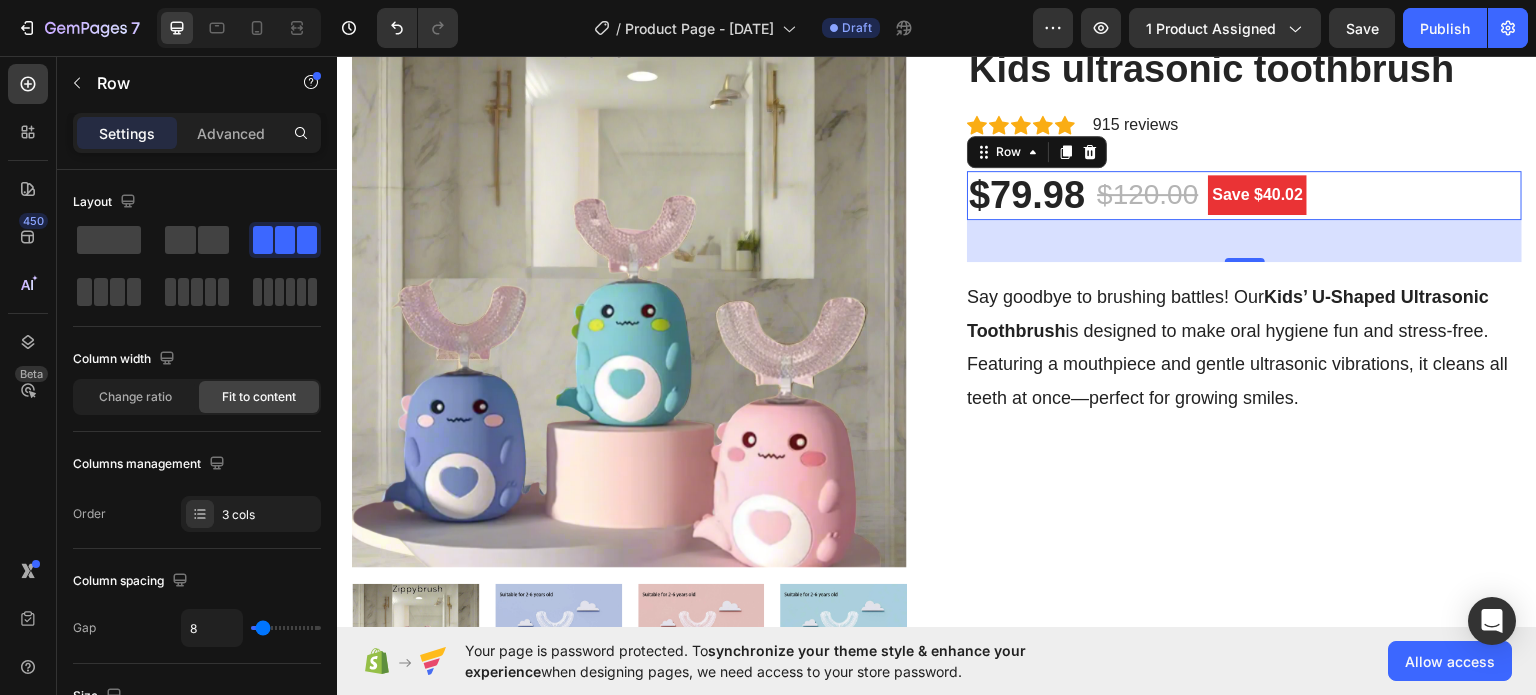 drag, startPoint x: 1226, startPoint y: 255, endPoint x: 1234, endPoint y: 234, distance: 22.472204 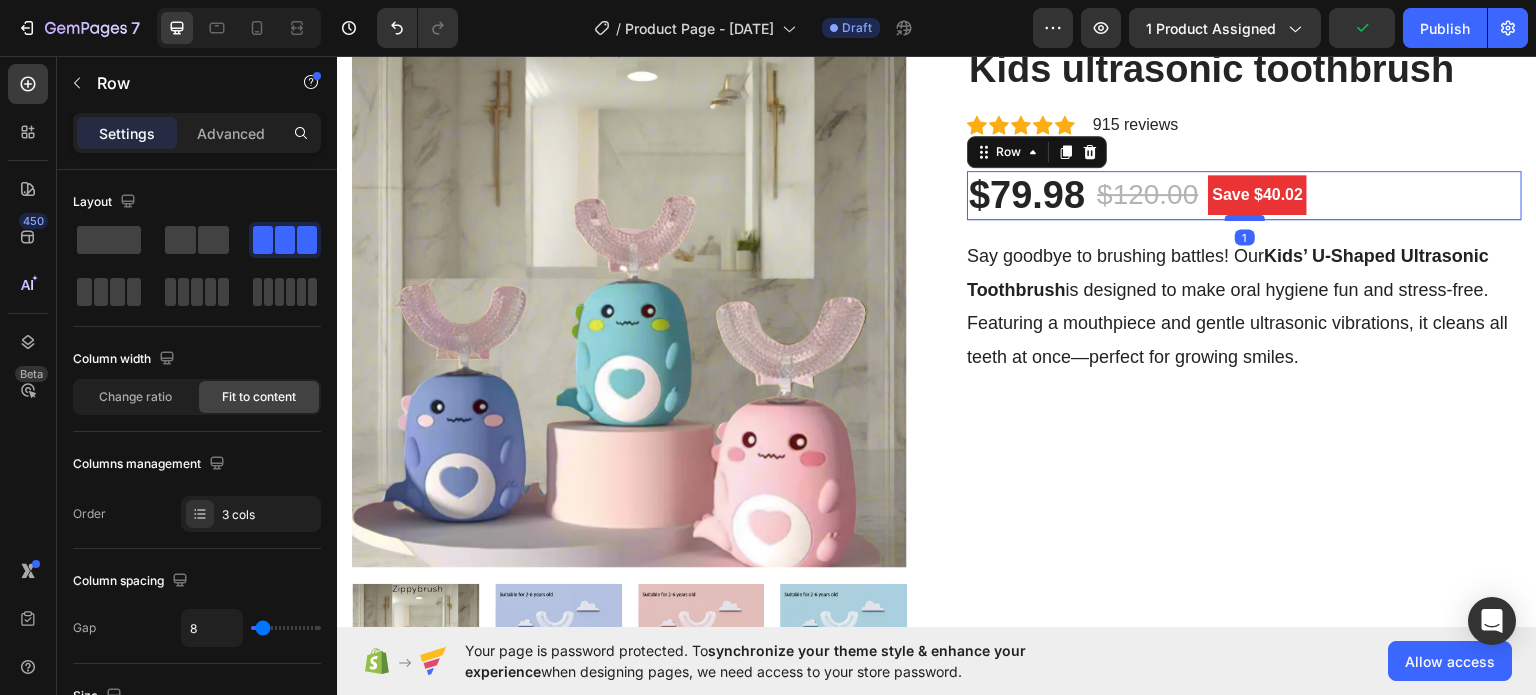 drag, startPoint x: 1231, startPoint y: 256, endPoint x: 1231, endPoint y: 215, distance: 41 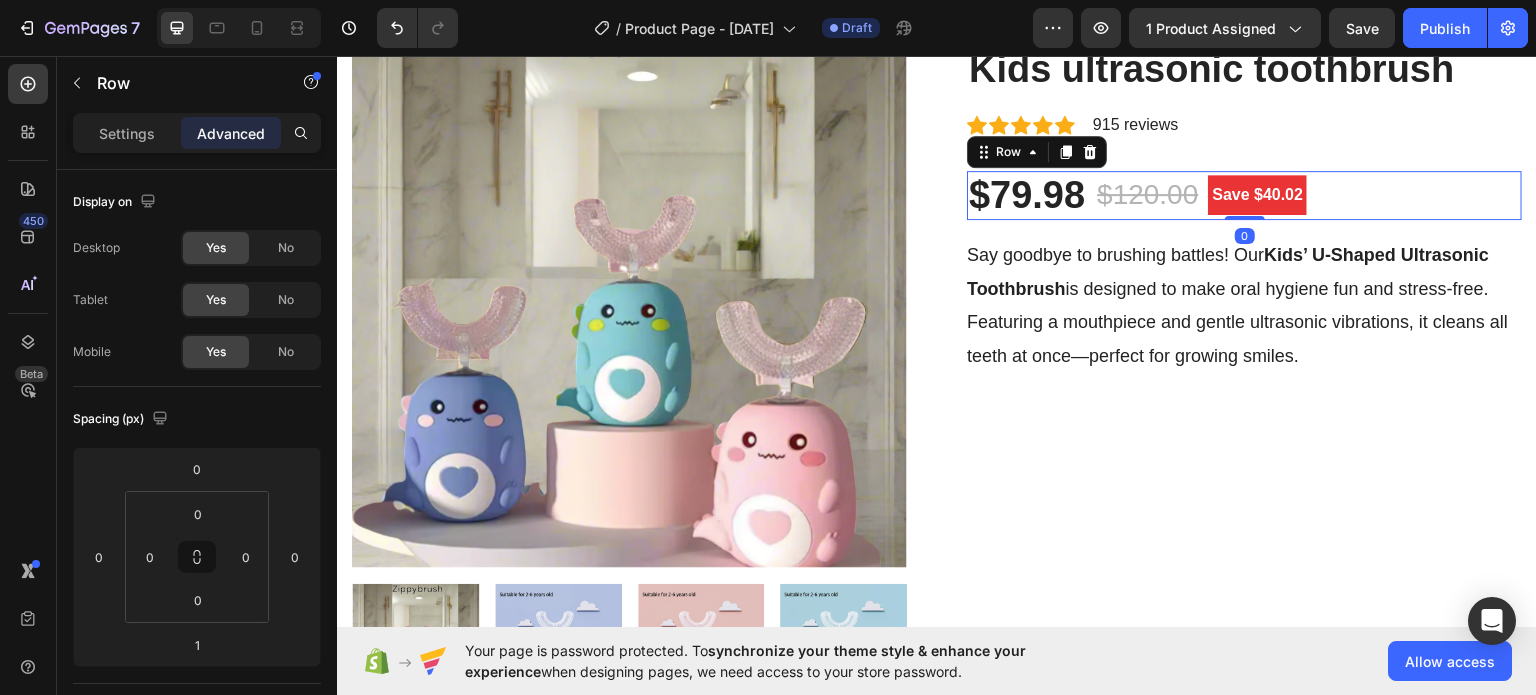 drag, startPoint x: 1240, startPoint y: 216, endPoint x: 1239, endPoint y: 201, distance: 15.033297 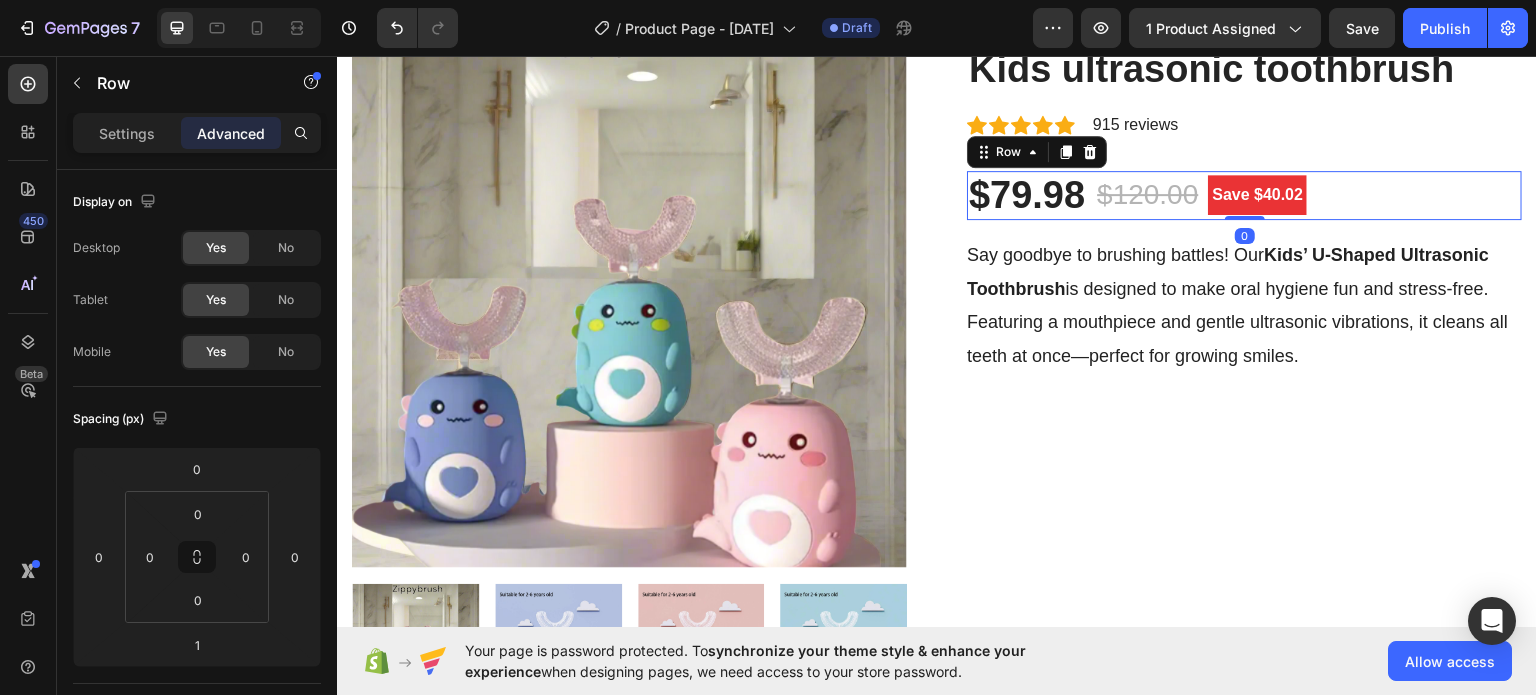 click on "$79.98 (P) Price (P) Price $120.00 (P) Price (P) Price Save $40.02 Product Badge Row   0" at bounding box center (1244, 195) 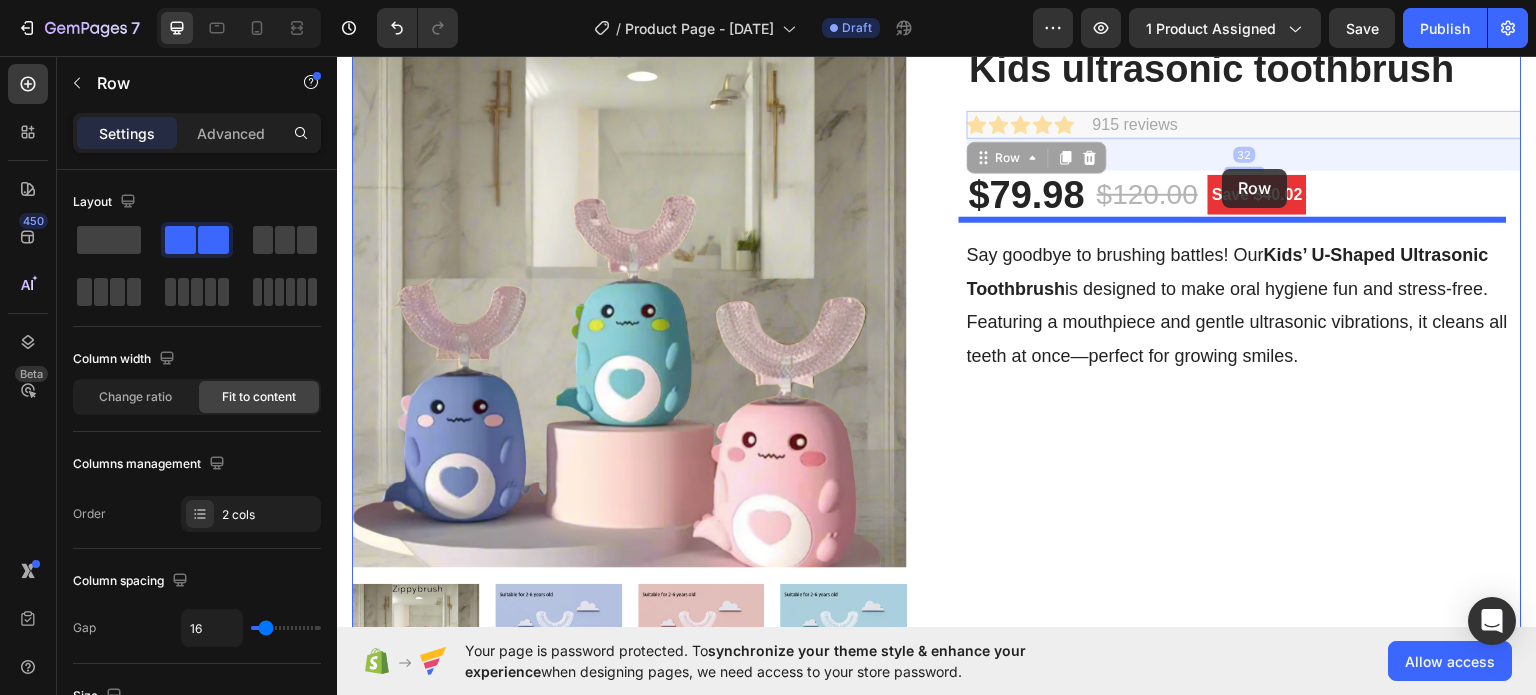 drag, startPoint x: 1192, startPoint y: 135, endPoint x: 1223, endPoint y: 168, distance: 45.276924 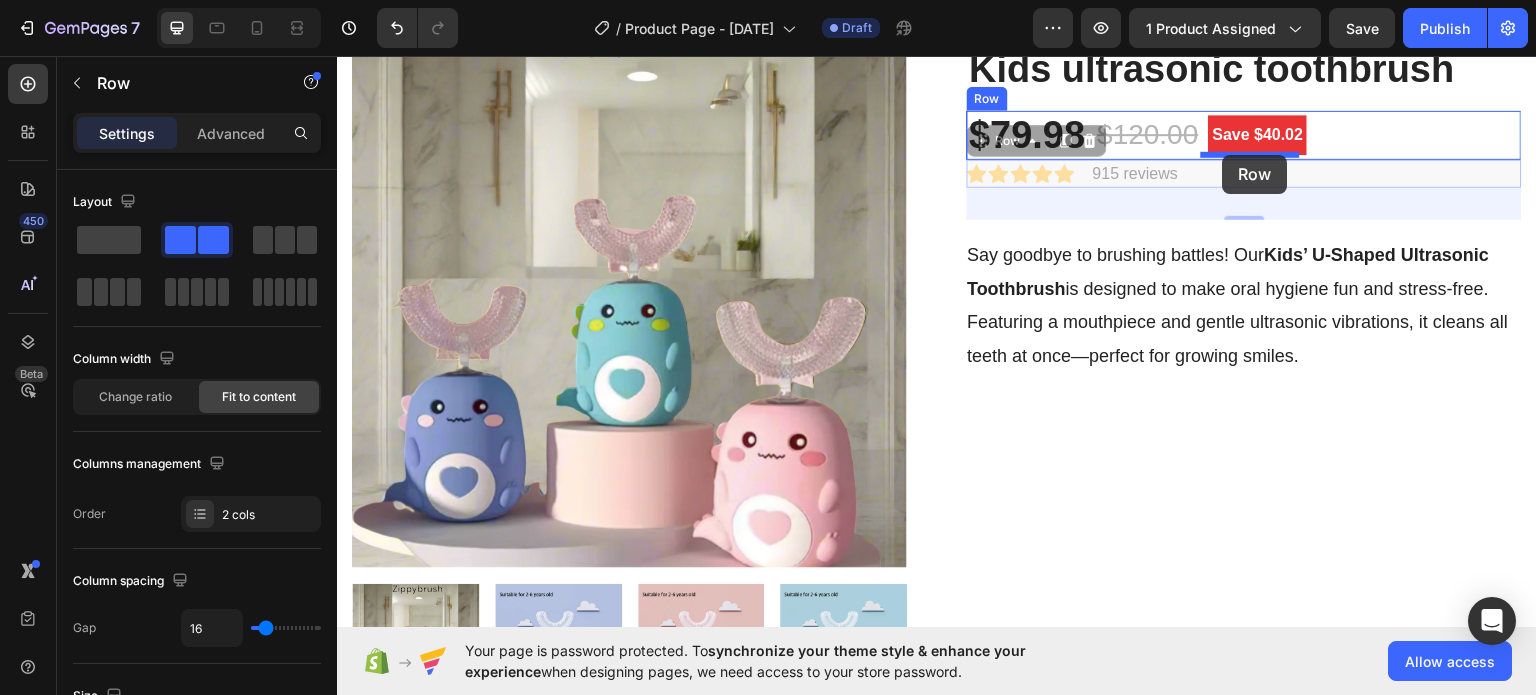 drag, startPoint x: 1223, startPoint y: 168, endPoint x: 1223, endPoint y: 154, distance: 14 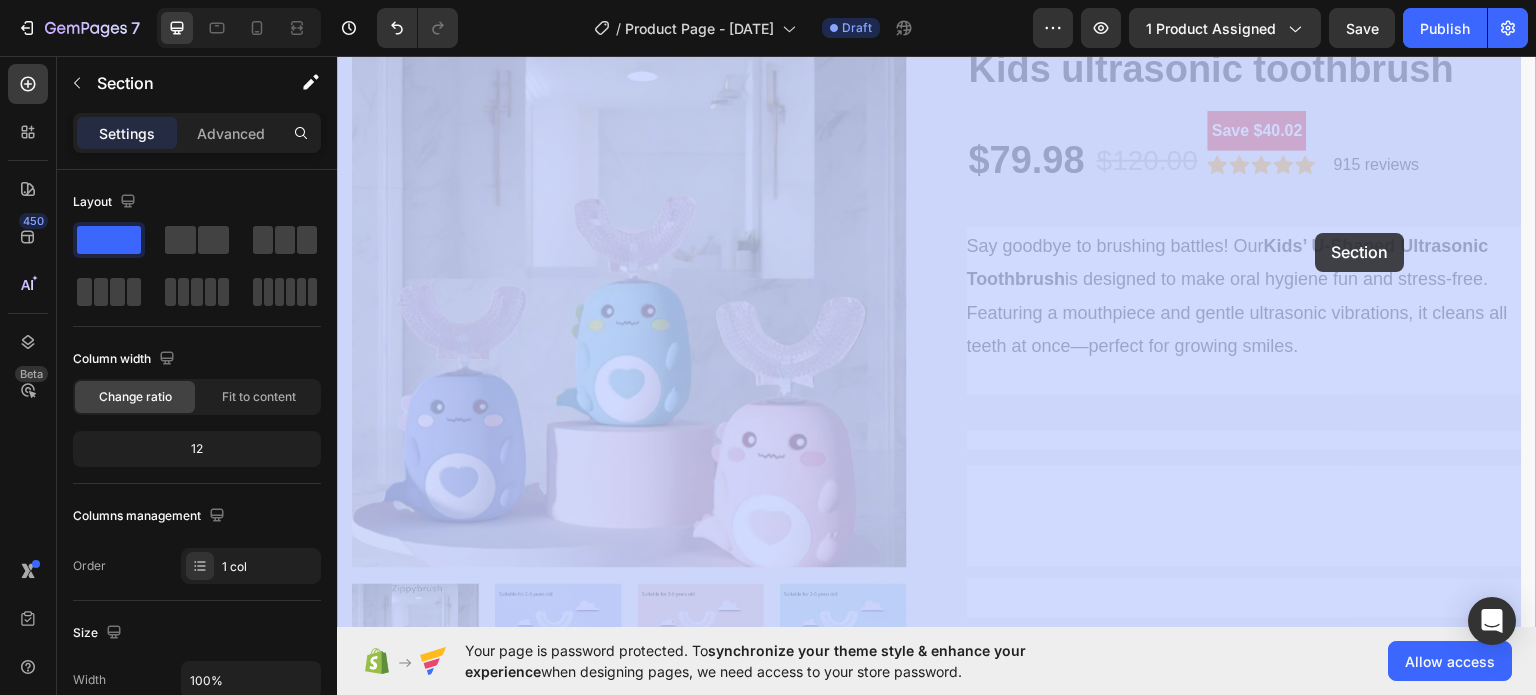 drag, startPoint x: 1507, startPoint y: 104, endPoint x: 1255, endPoint y: 226, distance: 279.97858 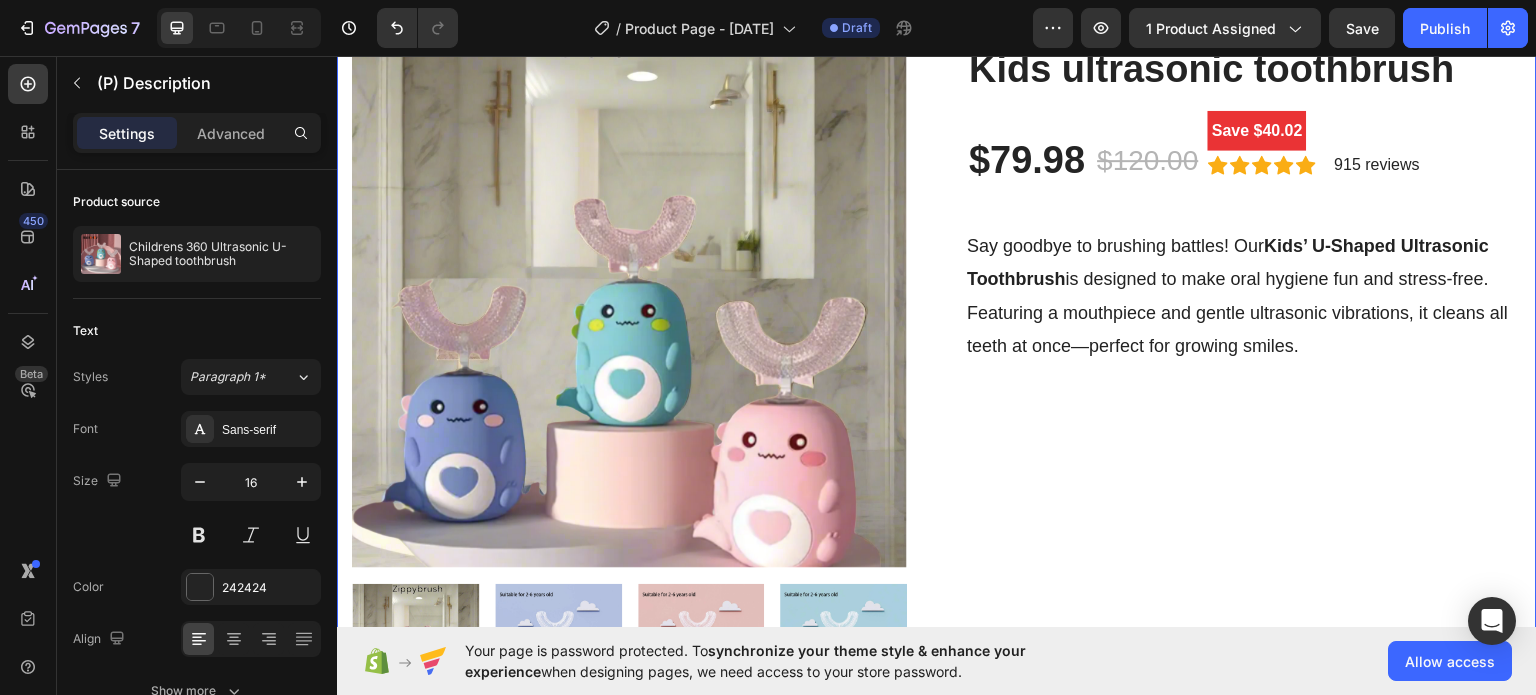 click on "Say goodbye to brushing battles! Our  Kids’ U-Shaped Ultrasonic Toothbrush  is designed to make oral hygiene fun and stress-free. Featuring a mouthpiece and gentle ultrasonic vibrations, it cleans all teeth at once—perfect for growing smiles." at bounding box center (1244, 310) 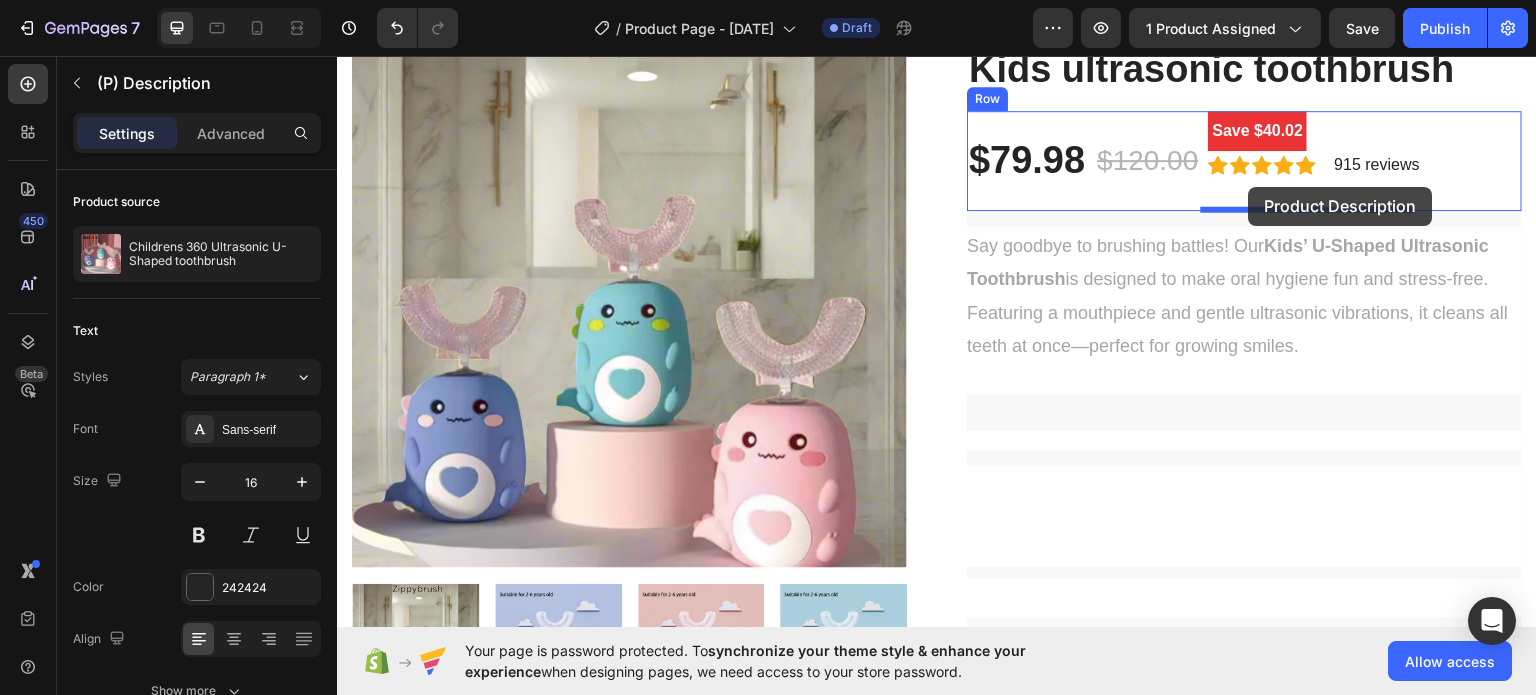 drag, startPoint x: 1255, startPoint y: 226, endPoint x: 1249, endPoint y: 186, distance: 40.4475 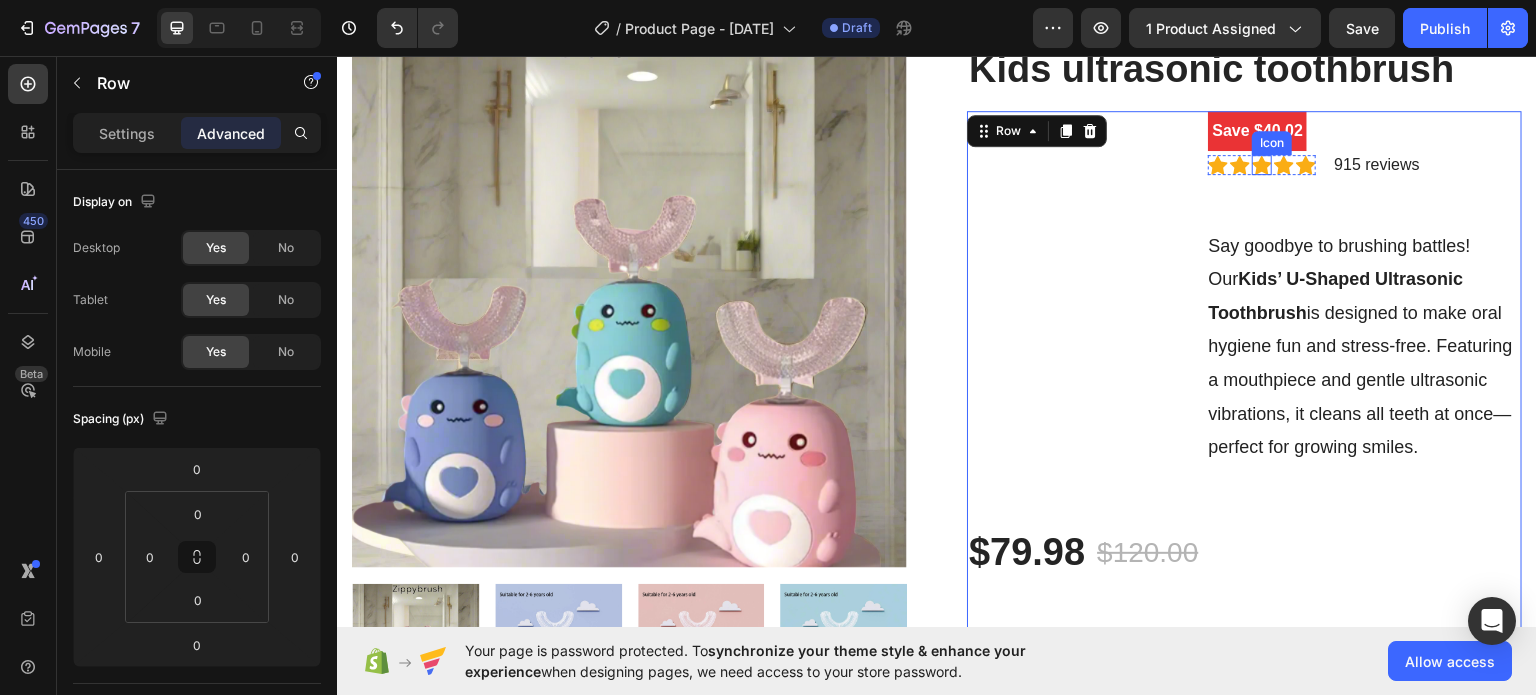click on "Icon" at bounding box center [1262, 164] 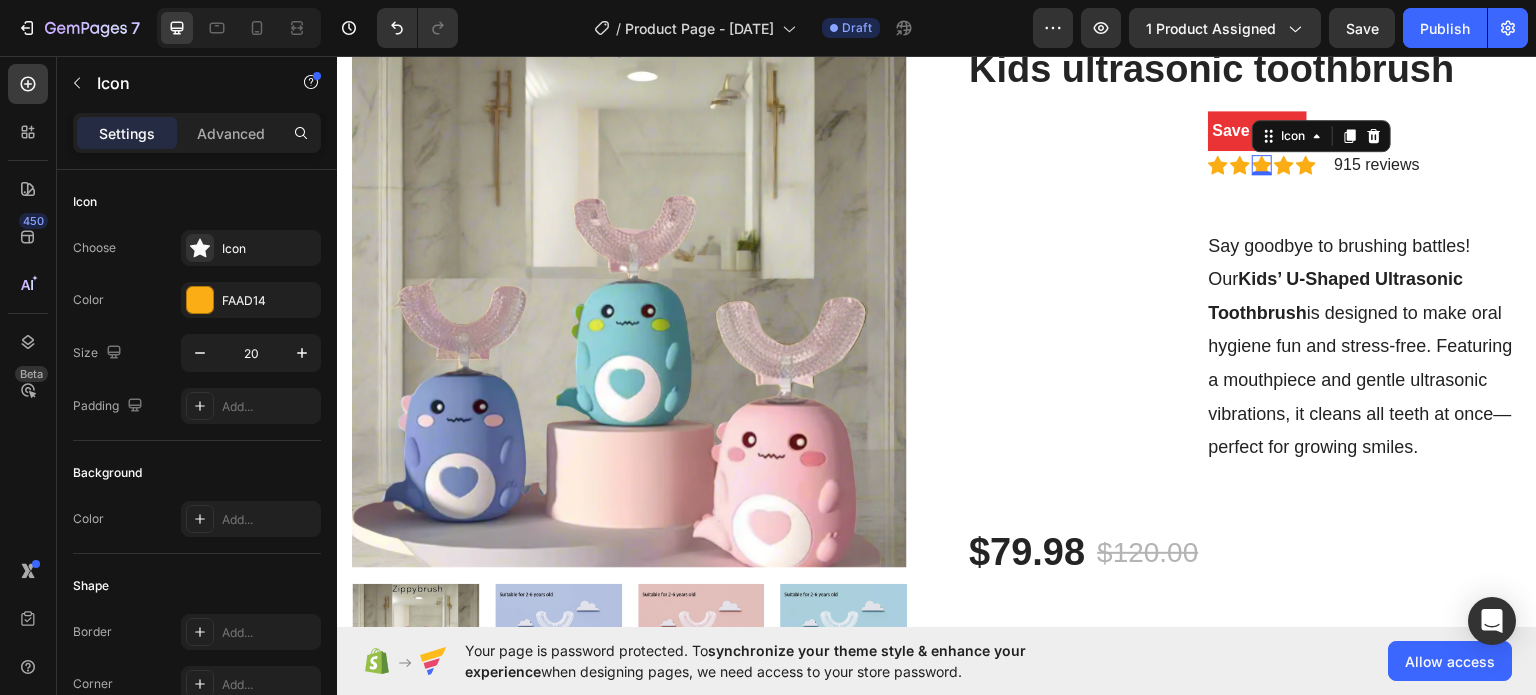 click on "0" at bounding box center (1262, 174) 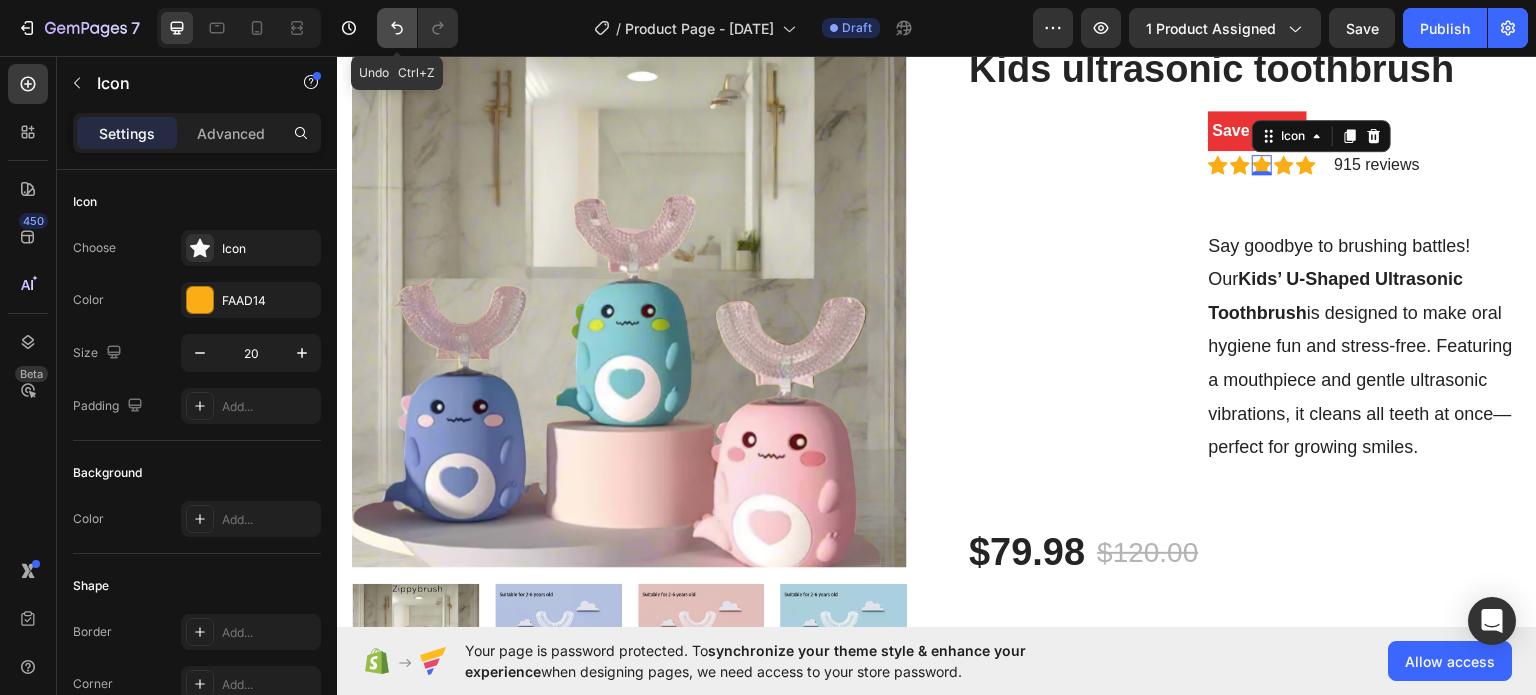 click 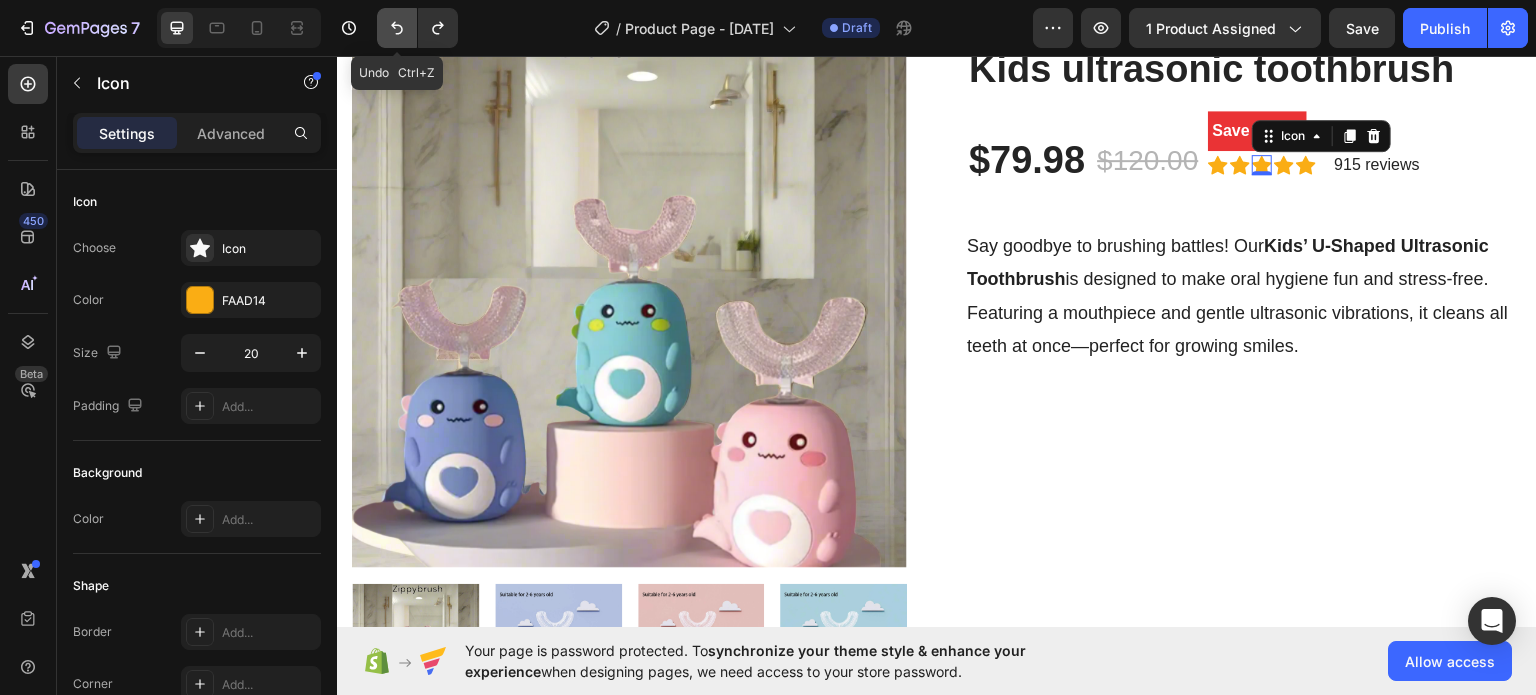 click 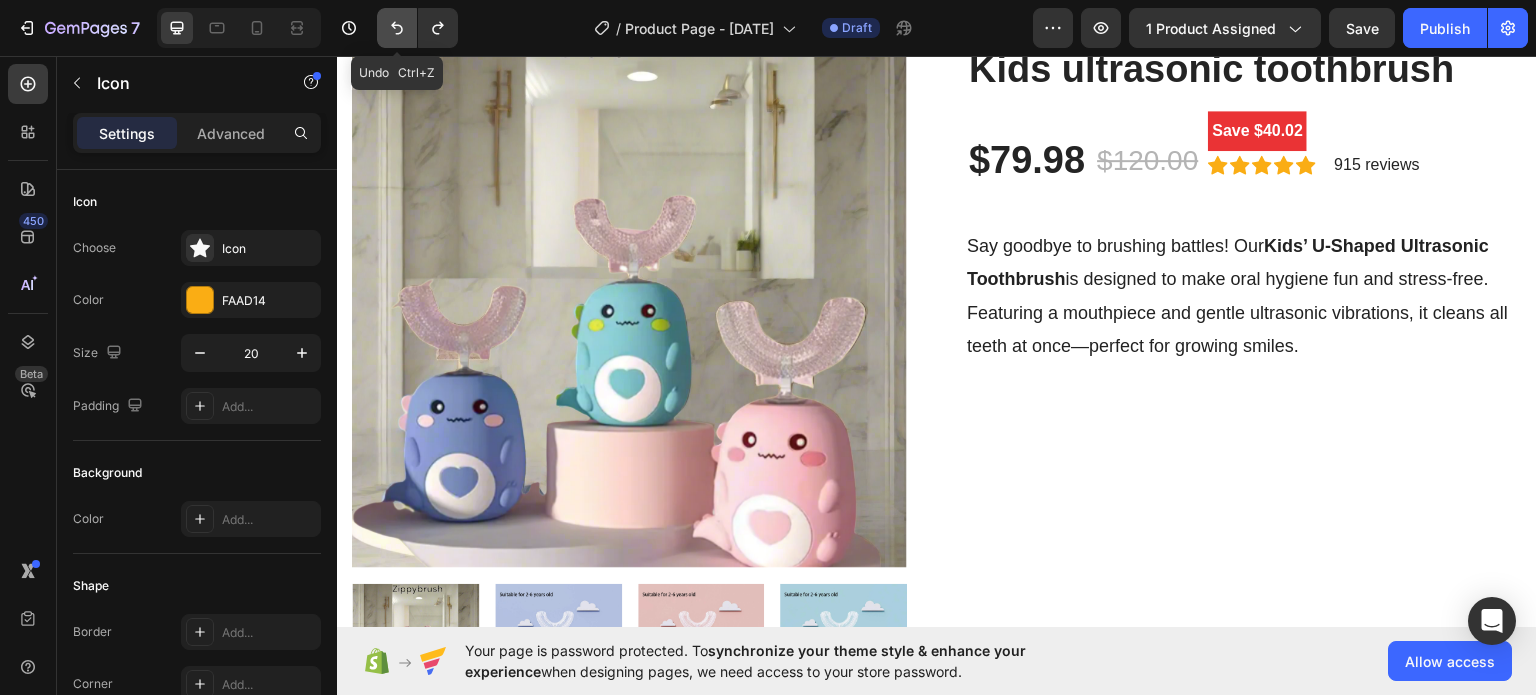 click 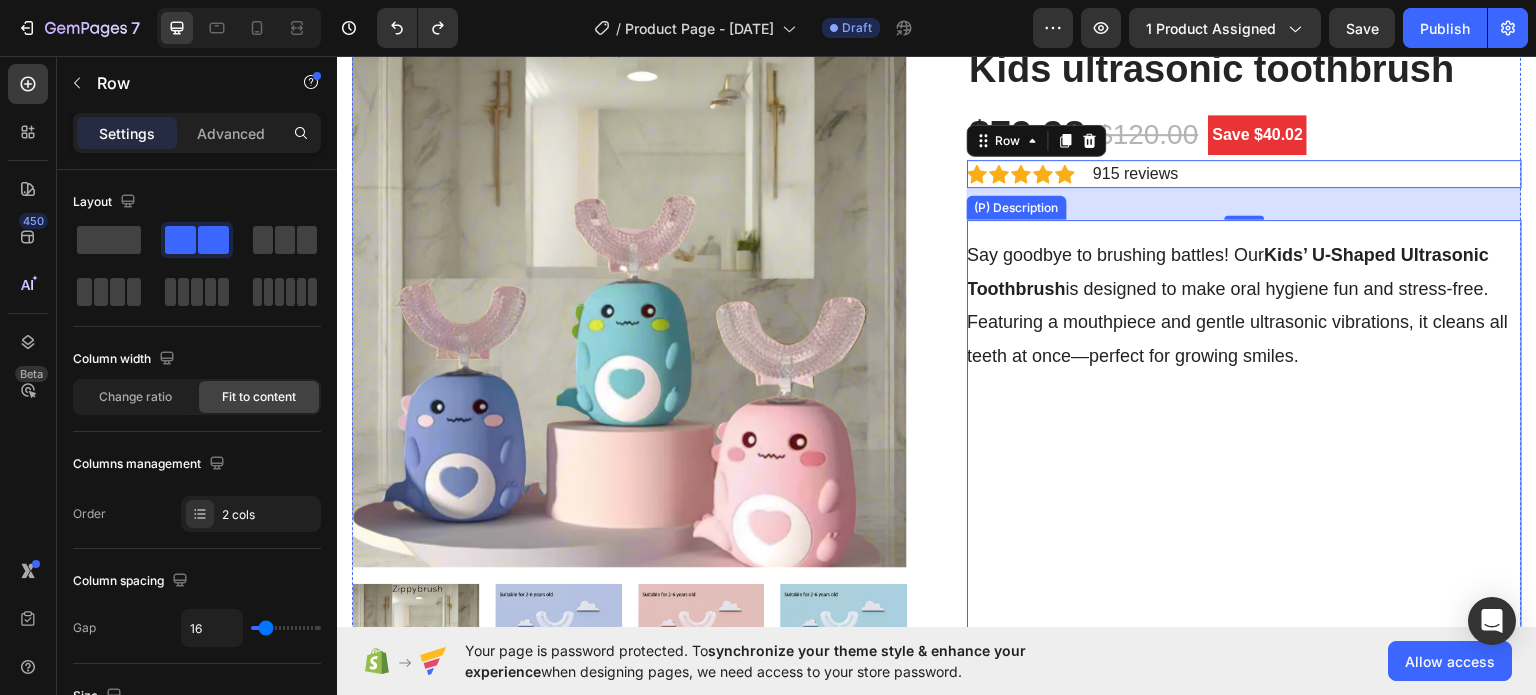 click on "Hurry up! Only  200  left in stock (P) Stock Counter Kids ultrasonic toothbrush (P) Title $79.98 (P) Price (P) Price $120.00 (P) Price (P) Price Save $40.02 Product Badge Row
Icon
Icon
Icon
Icon
Icon Icon List Hoz 915 reviews Text block Row   32
Say goodbye to brushing battles! Our  Kids’ U-Shaped Ultrasonic Toothbrush  is designed to make oral hygiene fun and stress-free. Featuring a mouthpiece and gentle ultrasonic vibrations, it cleans all teeth at once—perfect for growing smiles.
(P) Description
See All Specs Button Row
Icon Free Delivery Text block Free delivery and returns Text block Icon List
Icon Worry-Free Trial Text block 60-Day easy returns Text block Icon List
Icon Warranty Text block 1-Year warranty policy Text block Icon List
Icon After-Sale Service Text block 24/7 support Text block Row" at bounding box center (1244, 808) 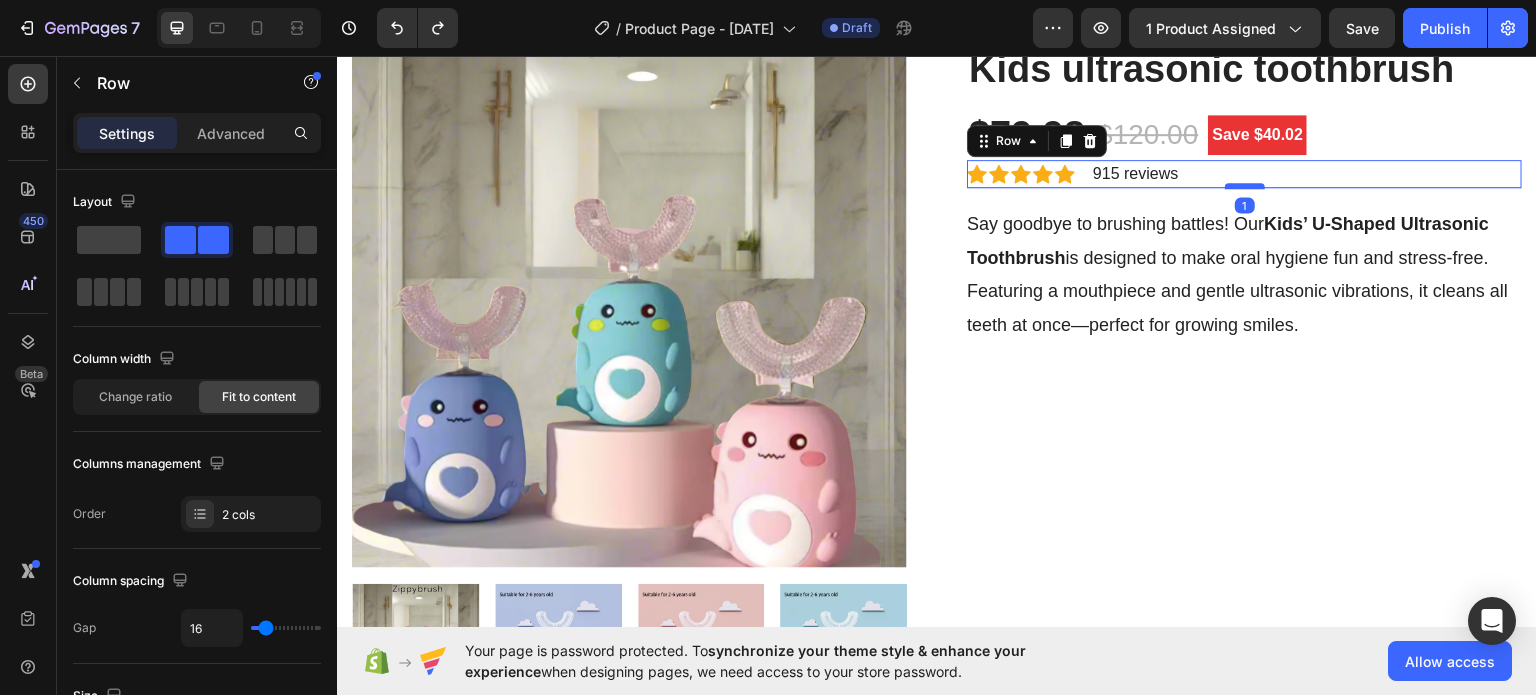 drag, startPoint x: 1230, startPoint y: 217, endPoint x: 1230, endPoint y: 185, distance: 32 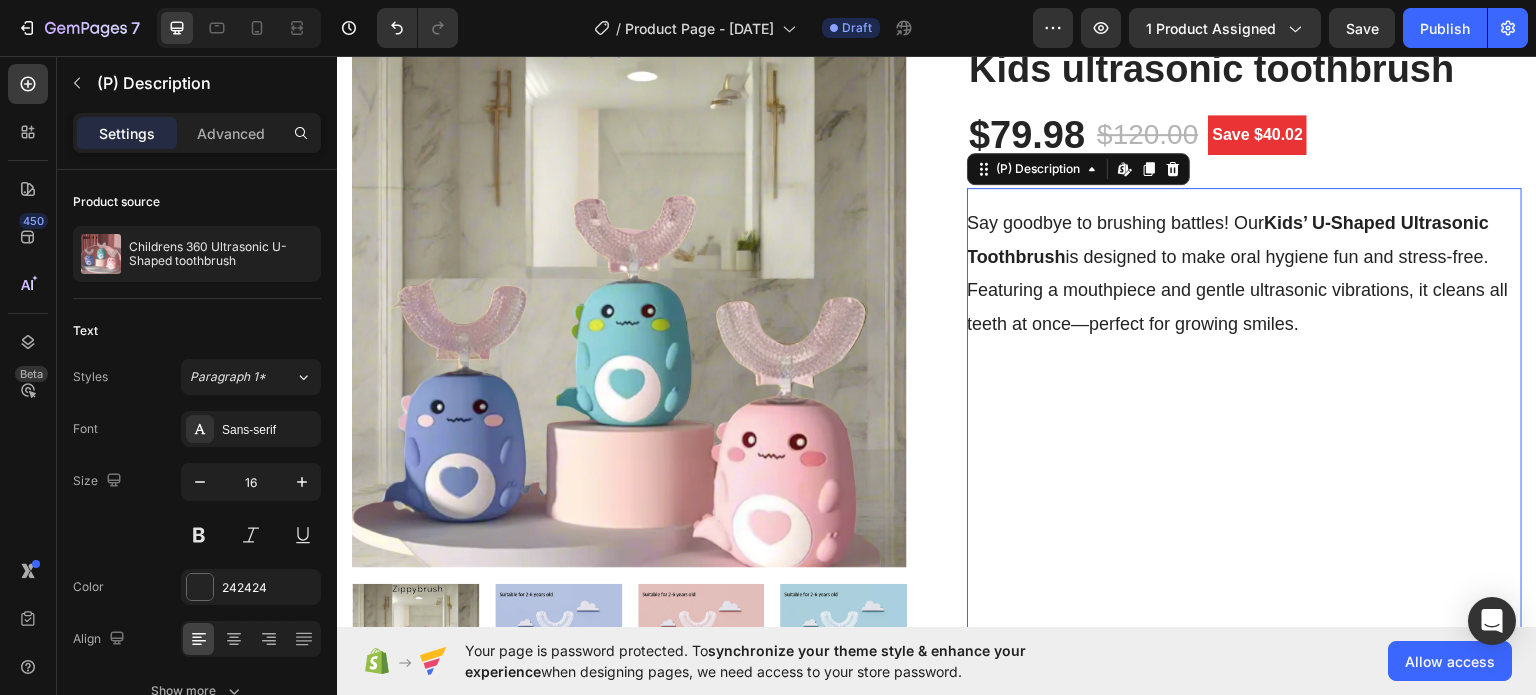 drag, startPoint x: 34, startPoint y: 428, endPoint x: 28, endPoint y: 464, distance: 36.496574 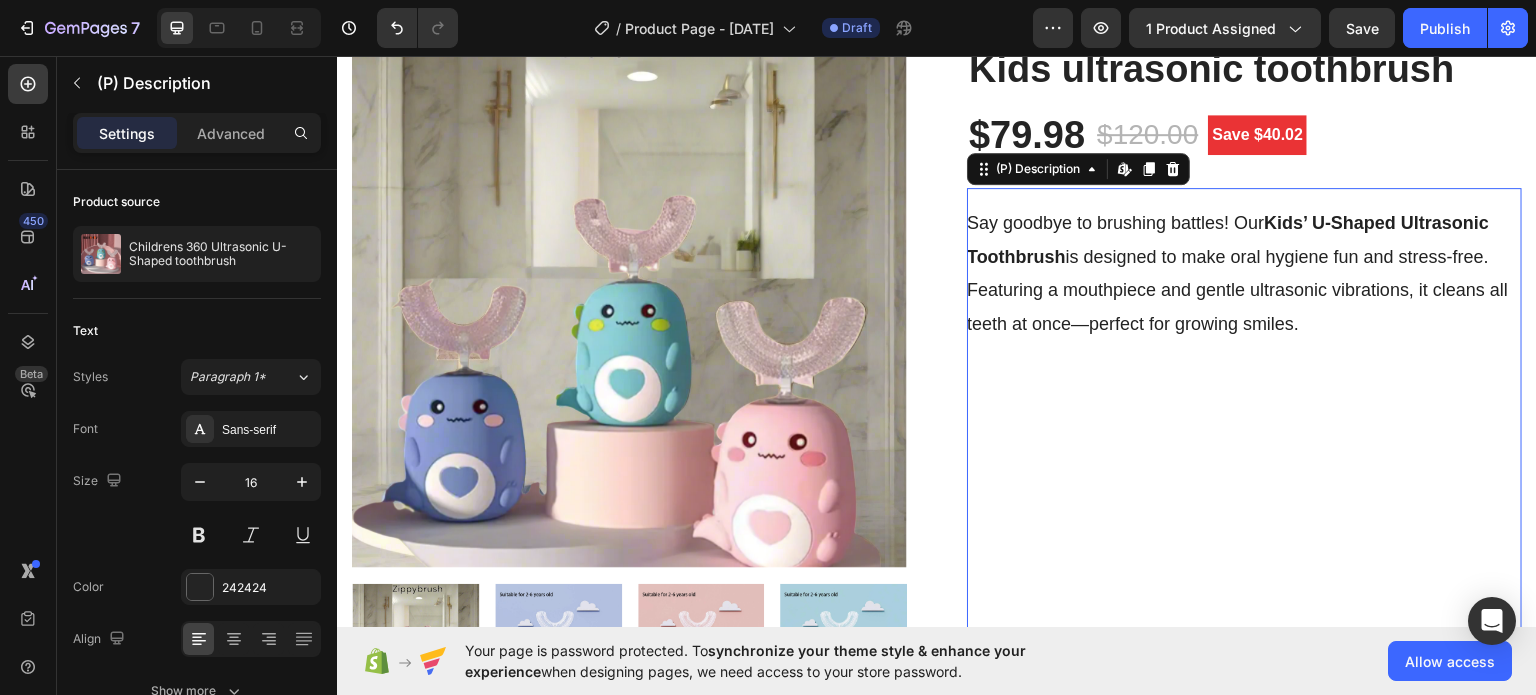 drag, startPoint x: 28, startPoint y: 464, endPoint x: 28, endPoint y: 452, distance: 12 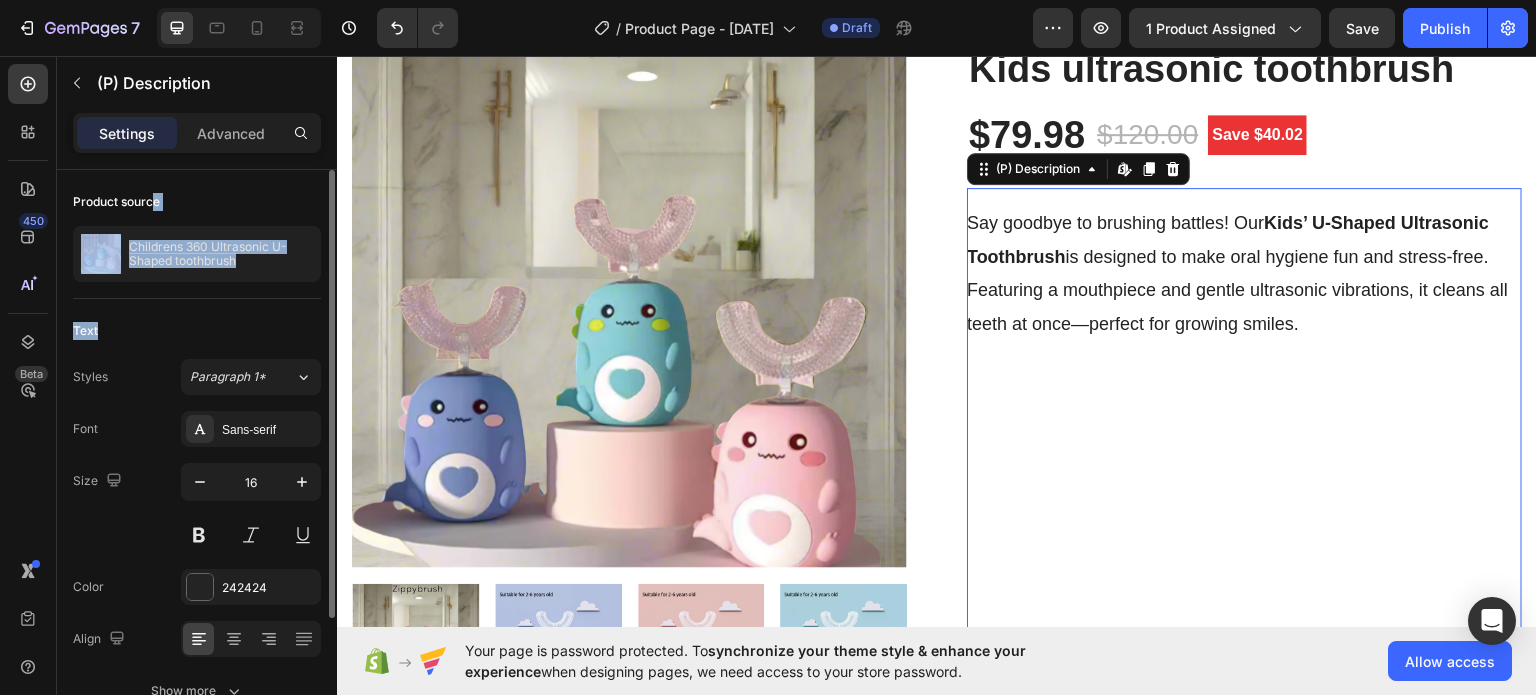 drag, startPoint x: 147, startPoint y: 306, endPoint x: 156, endPoint y: 199, distance: 107.37784 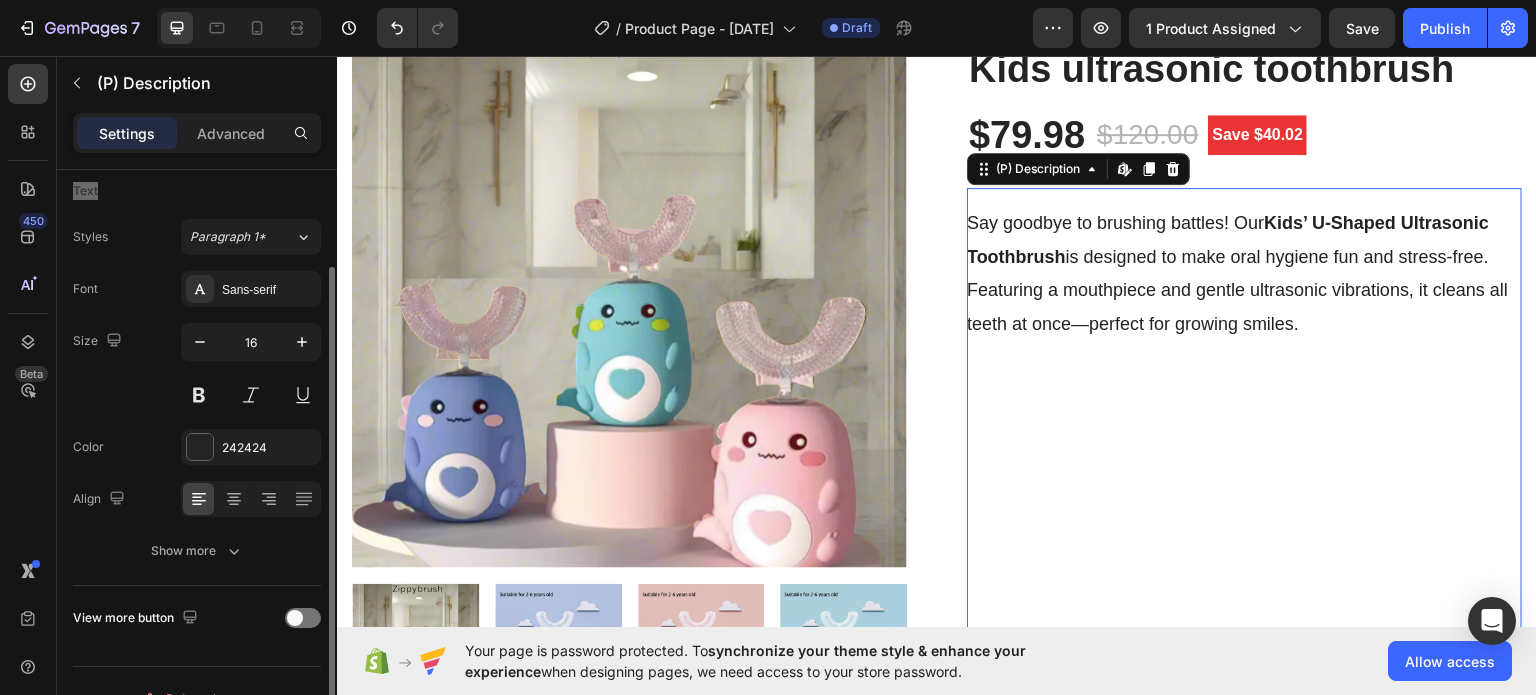 scroll, scrollTop: 173, scrollLeft: 0, axis: vertical 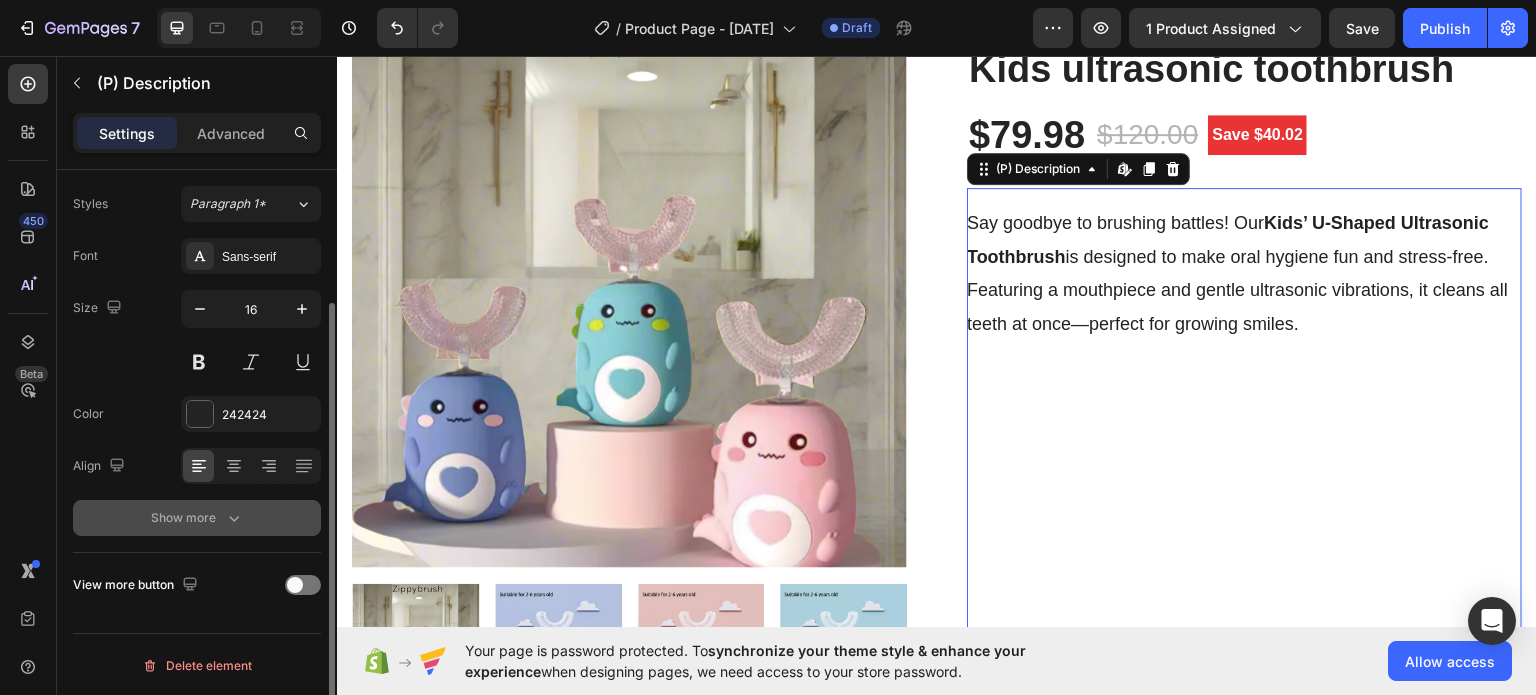 click on "Show more" at bounding box center [197, 518] 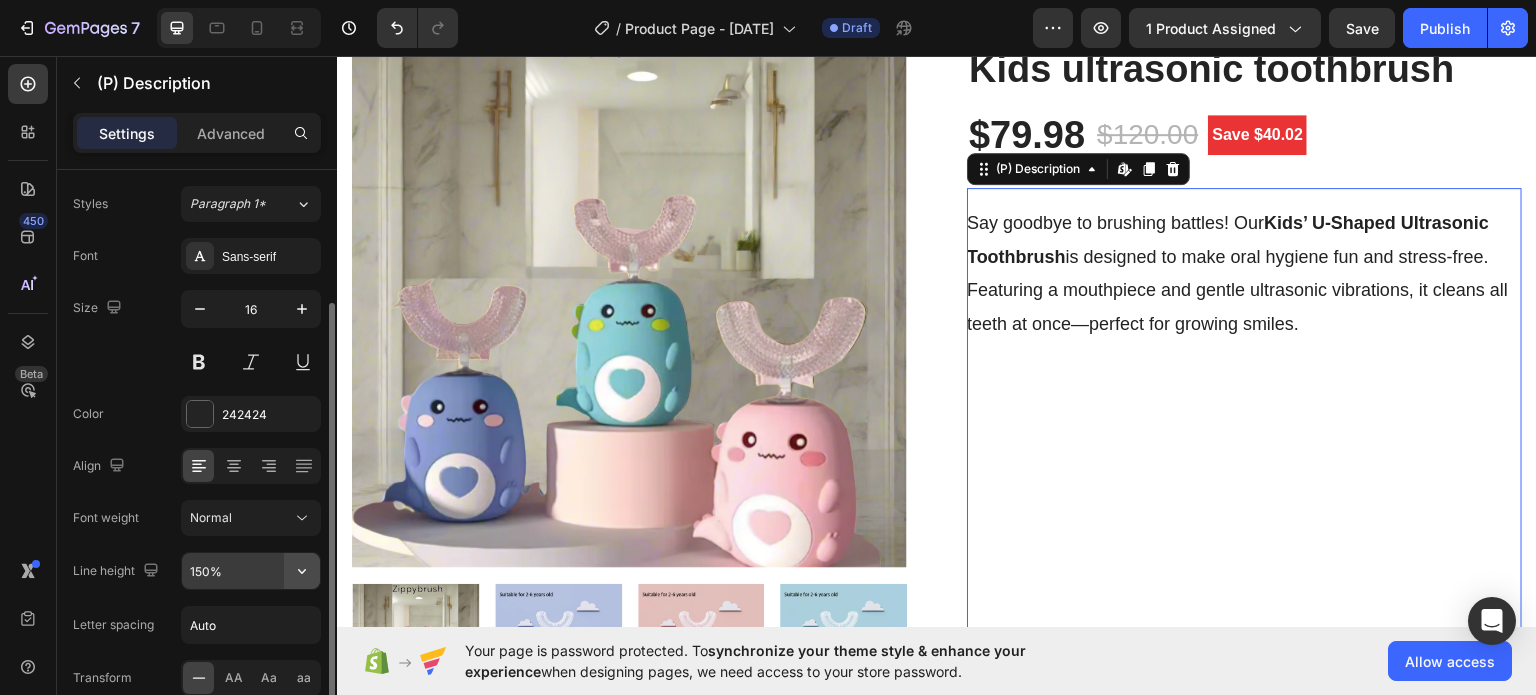 click 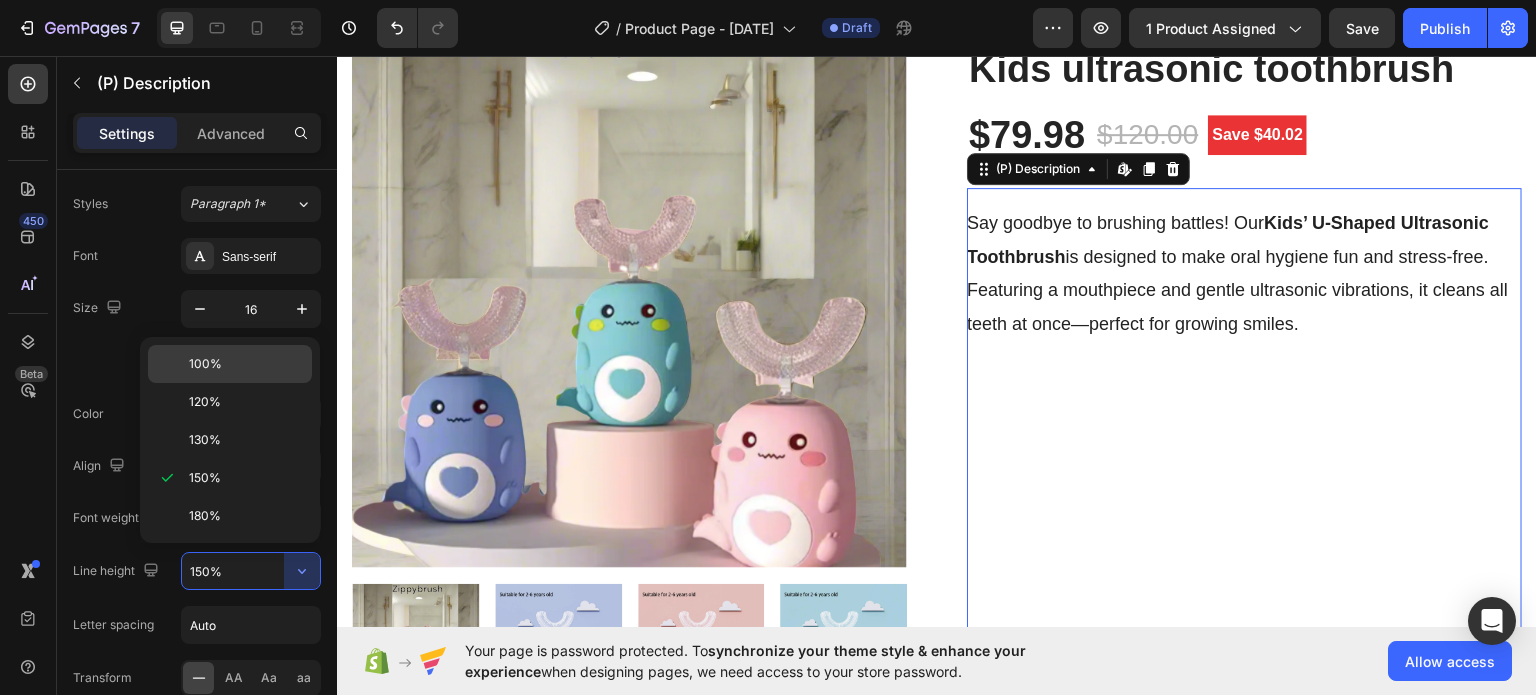 click on "100%" at bounding box center (246, 364) 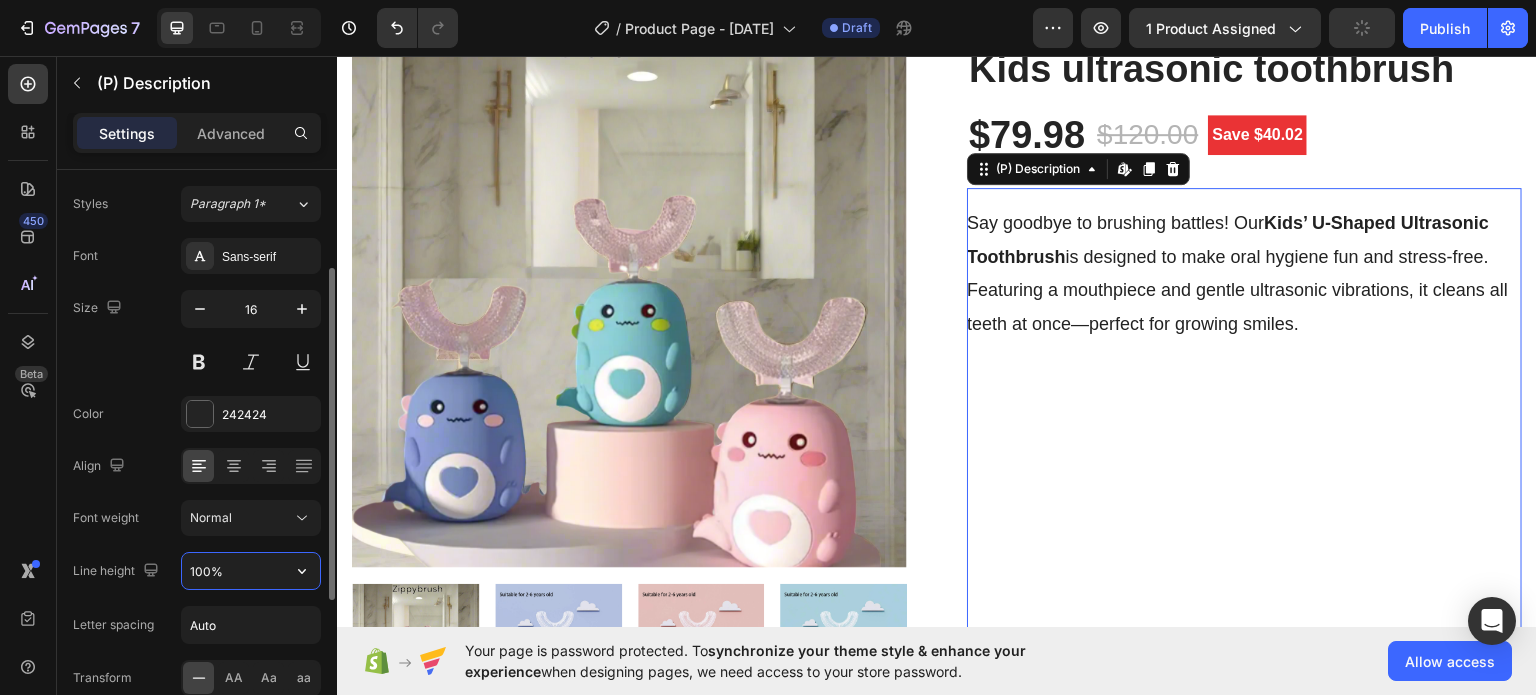 click on "100%" at bounding box center (251, 571) 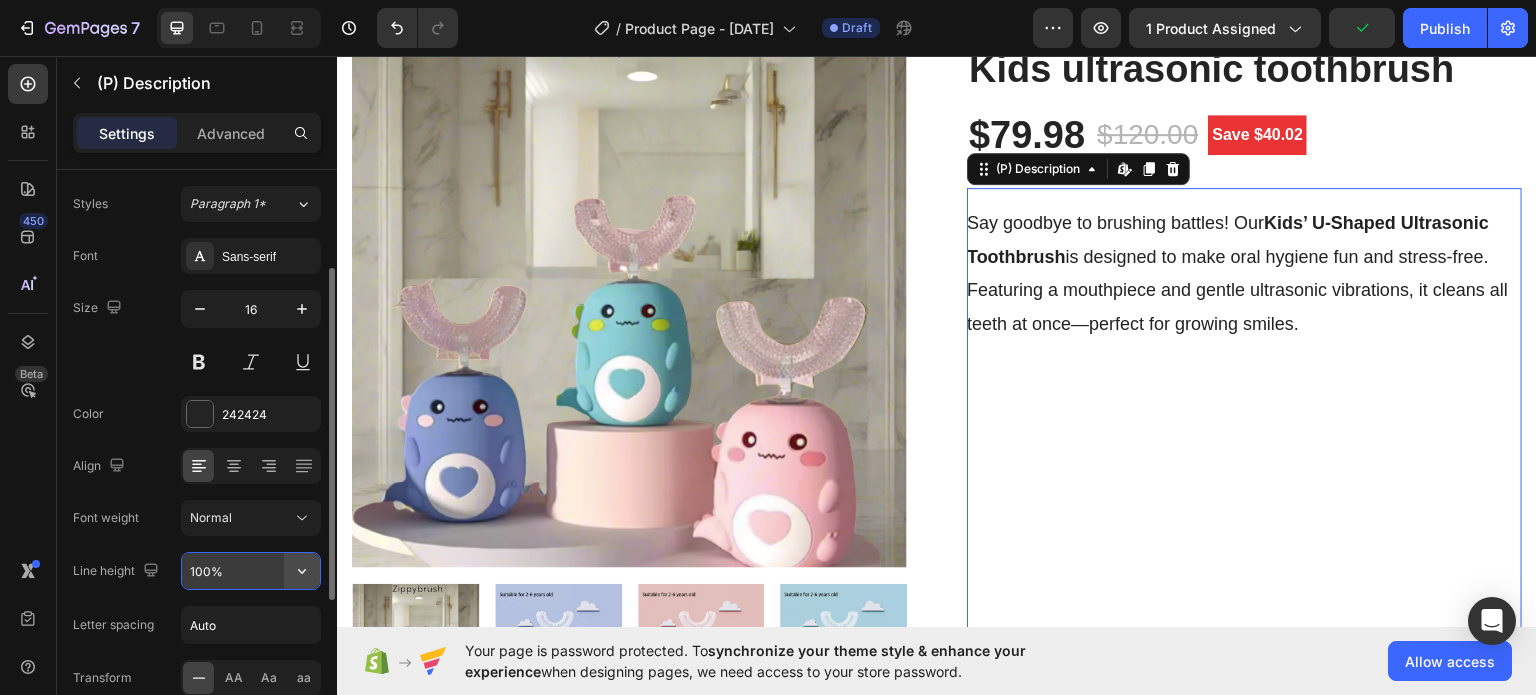 click 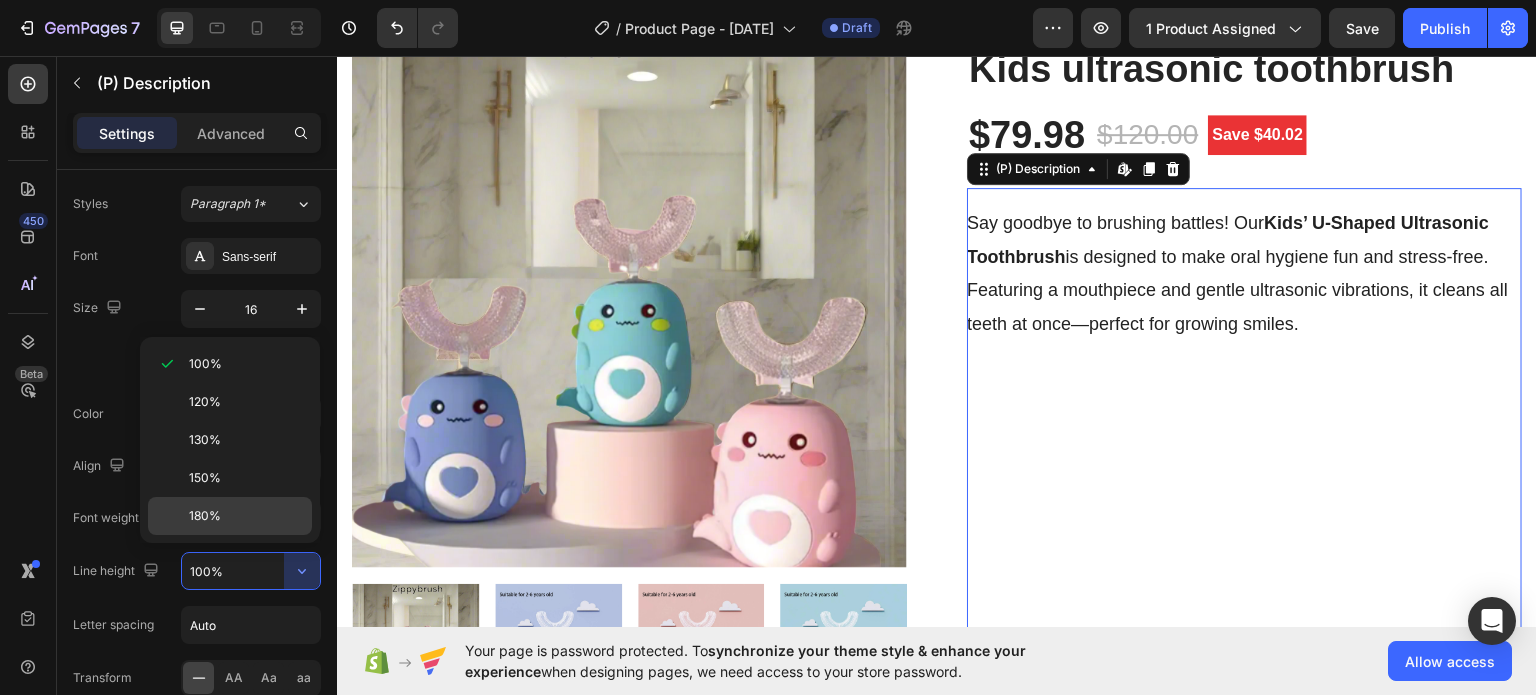 click on "180%" 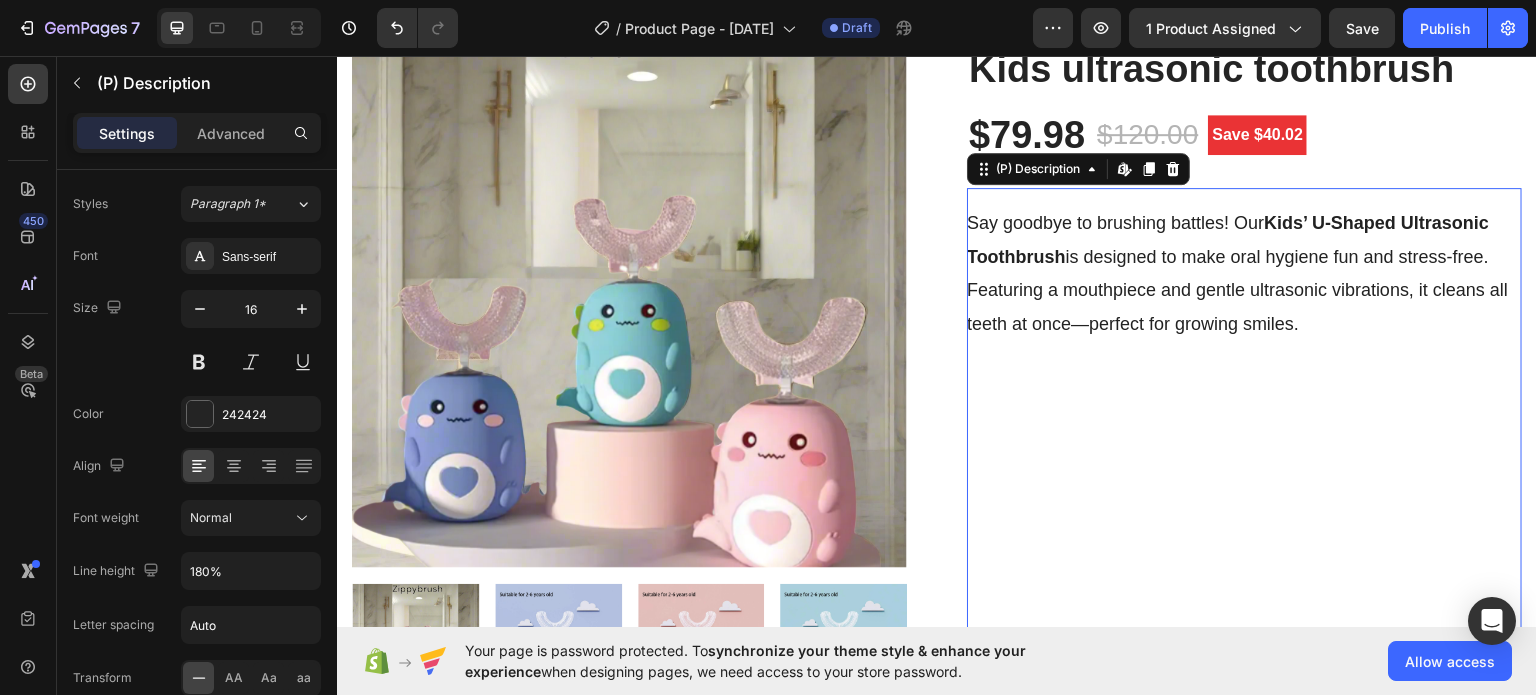 click on "Say goodbye to brushing battles! Our  Kids’ U-Shaped Ultrasonic Toothbrush  is designed to make oral hygiene fun and stress-free. Featuring a mouthpiece and gentle ultrasonic vibrations, it cleans all teeth at once—perfect for growing smiles." at bounding box center [1237, 272] 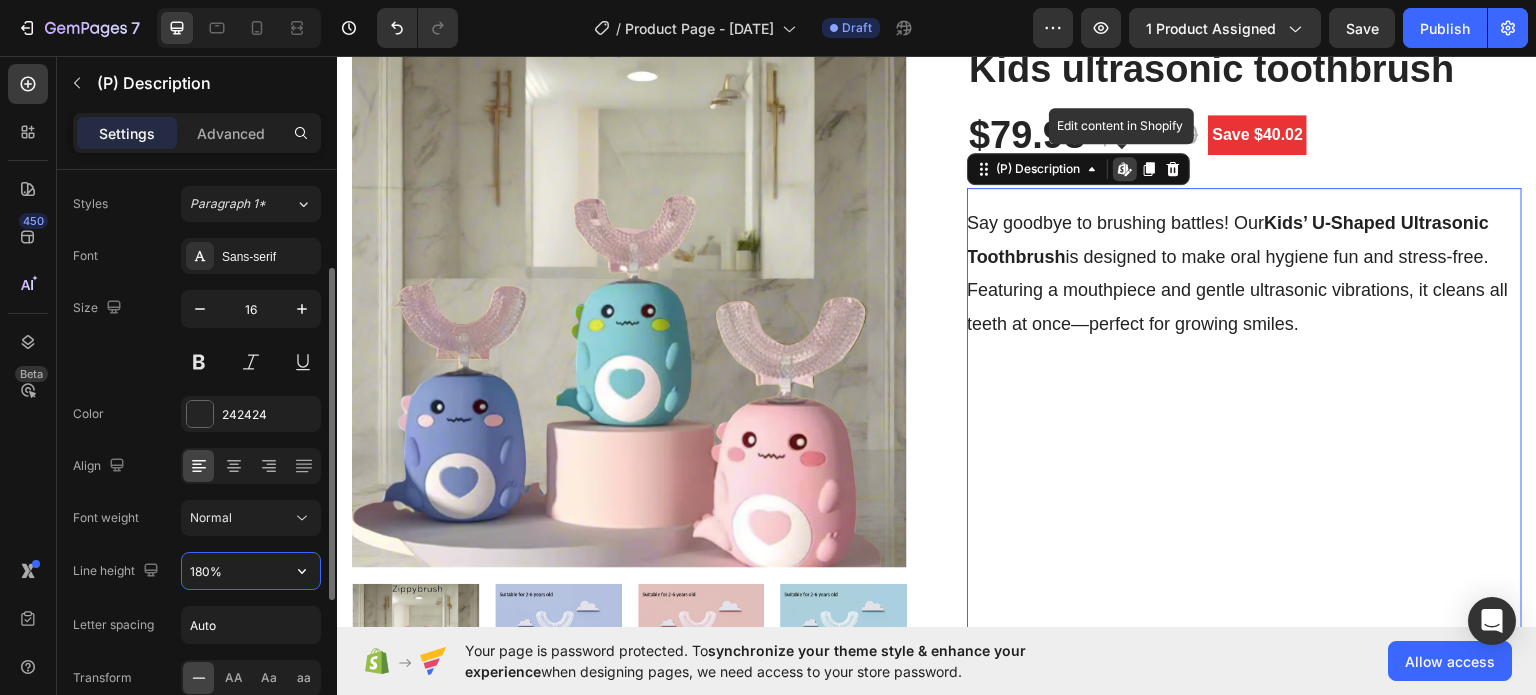 click on "180%" at bounding box center [251, 571] 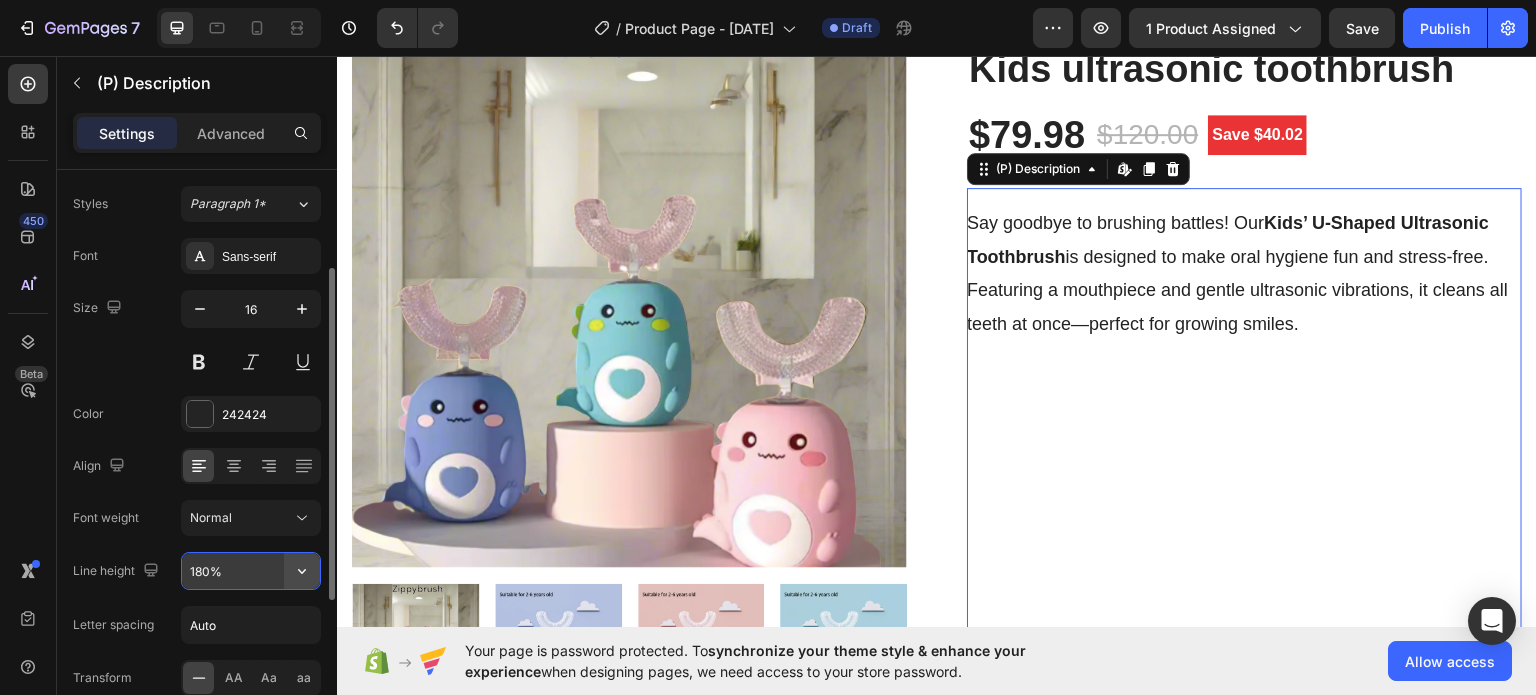 click 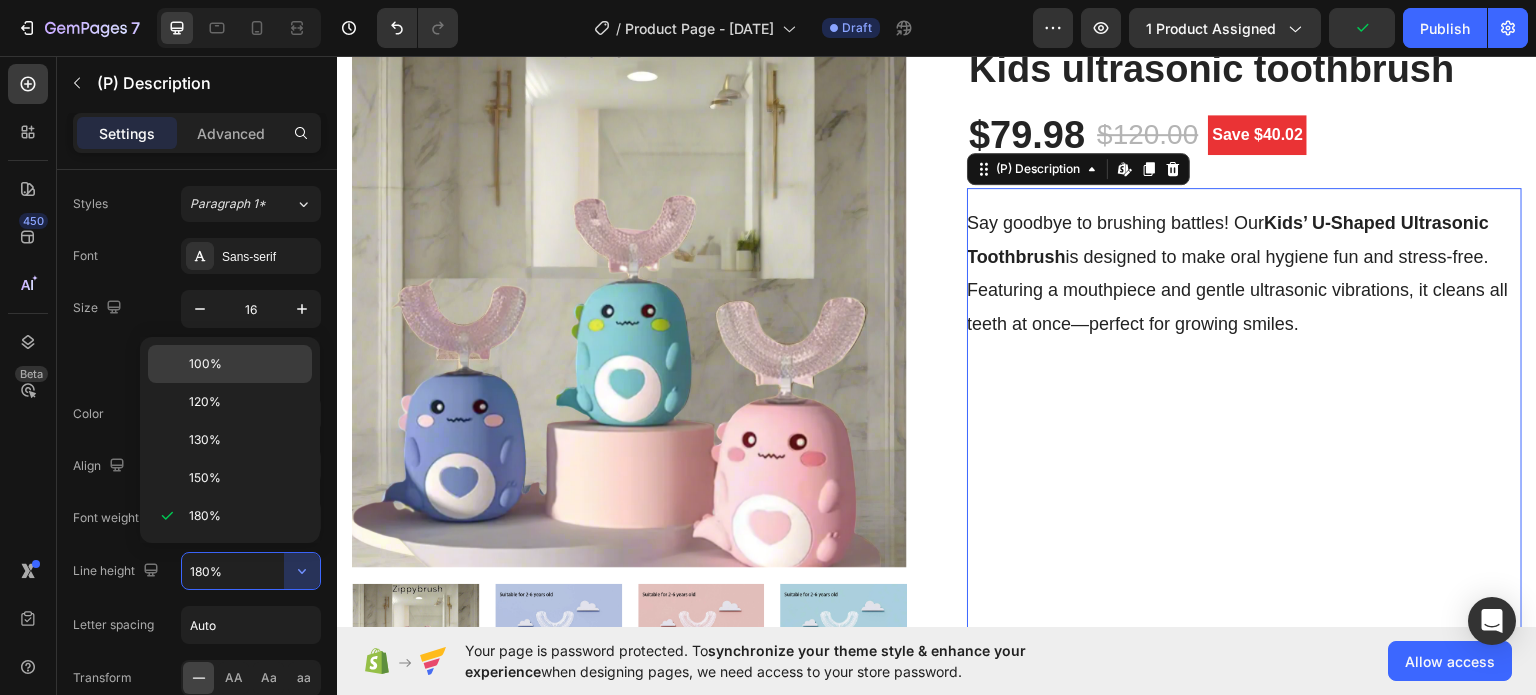 click on "100%" at bounding box center [246, 364] 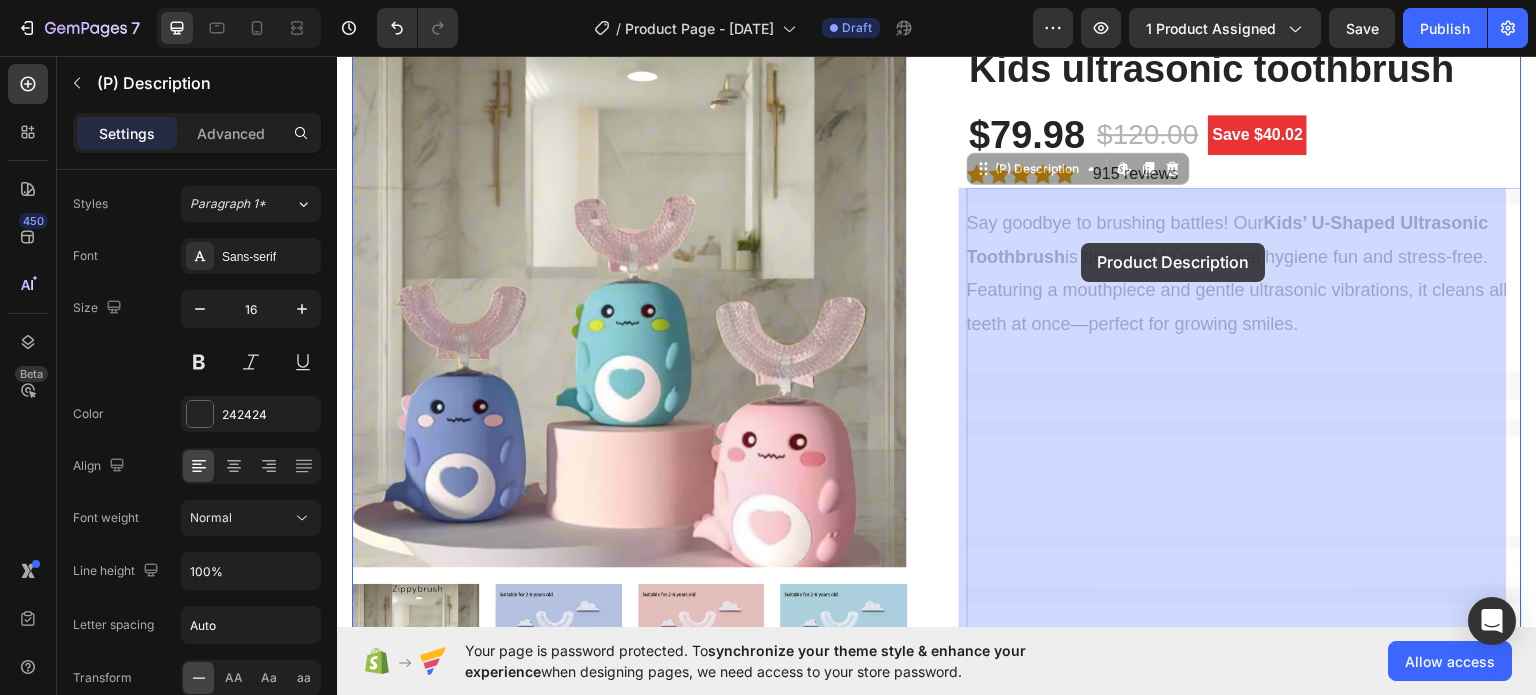 drag, startPoint x: 1060, startPoint y: 261, endPoint x: 1082, endPoint y: 242, distance: 29.068884 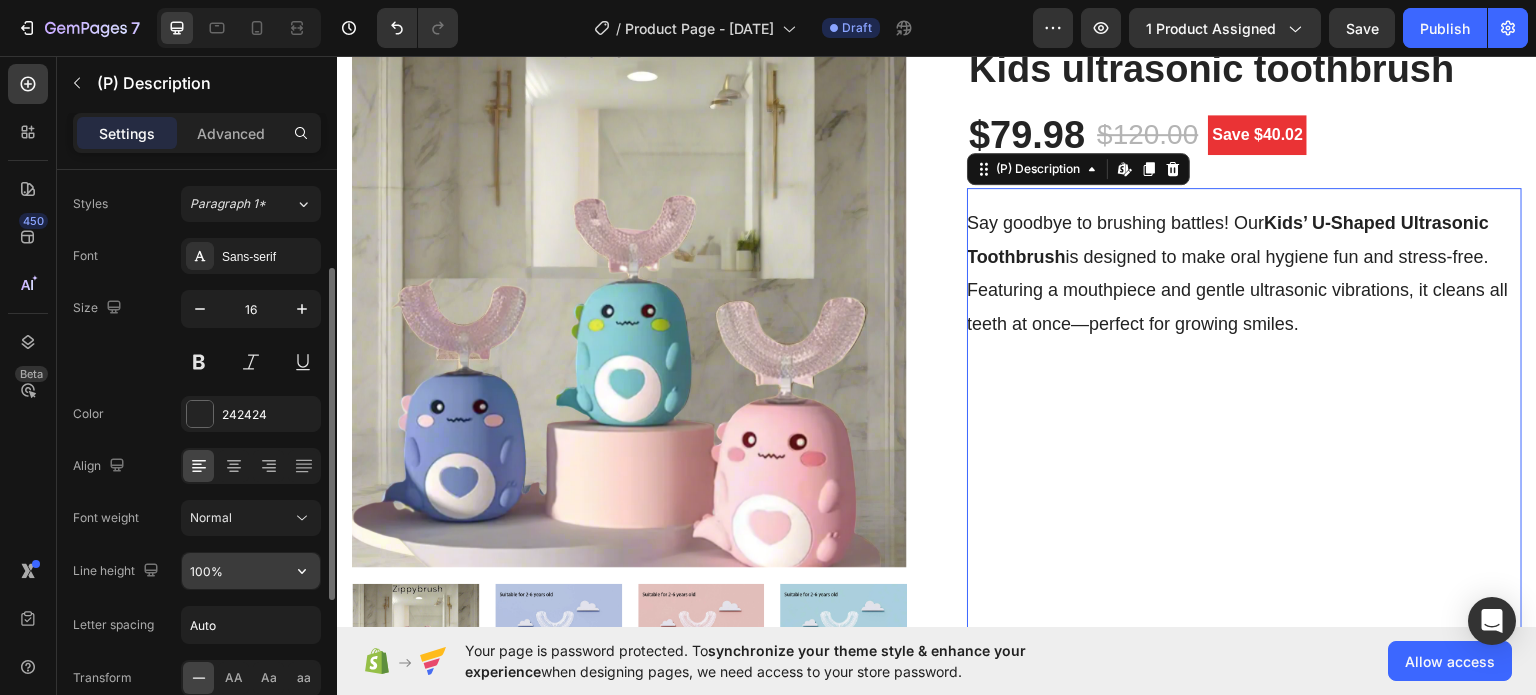 click on "100%" at bounding box center (251, 571) 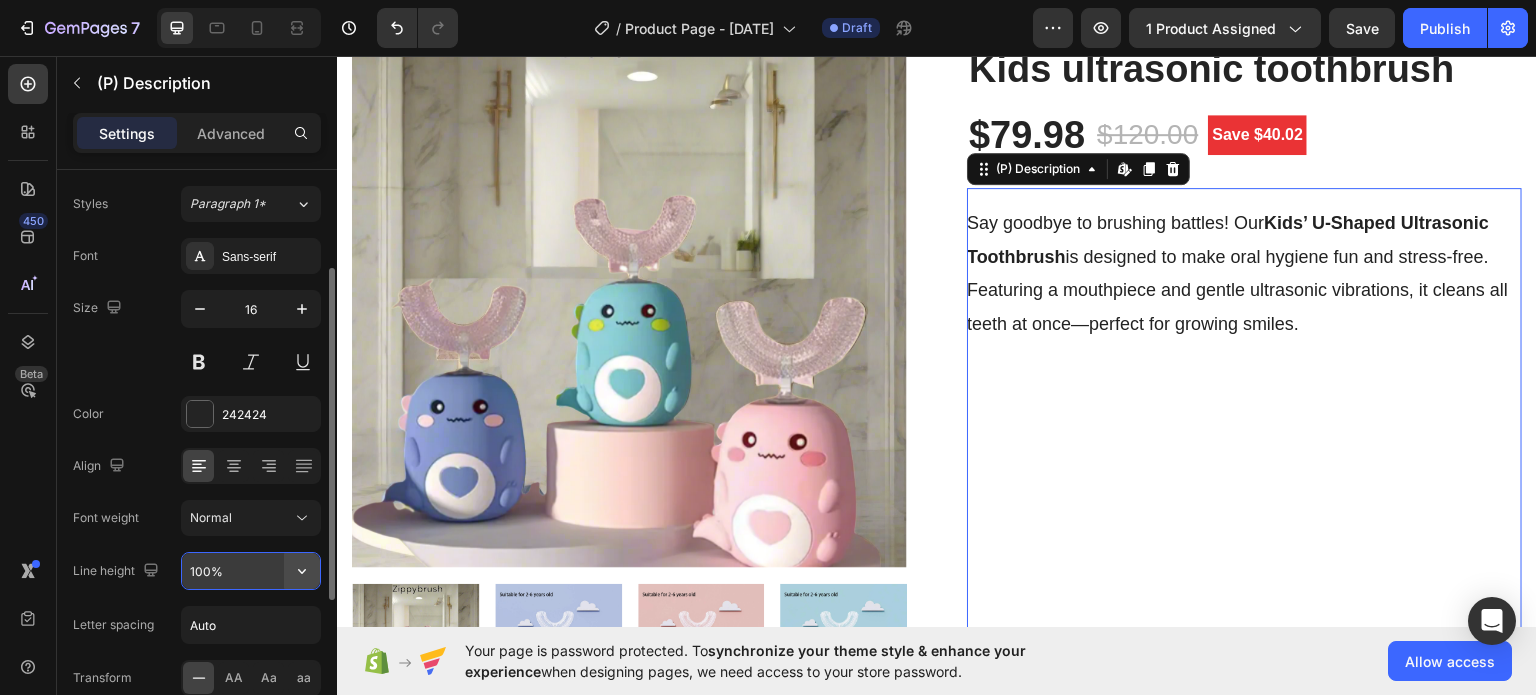 click 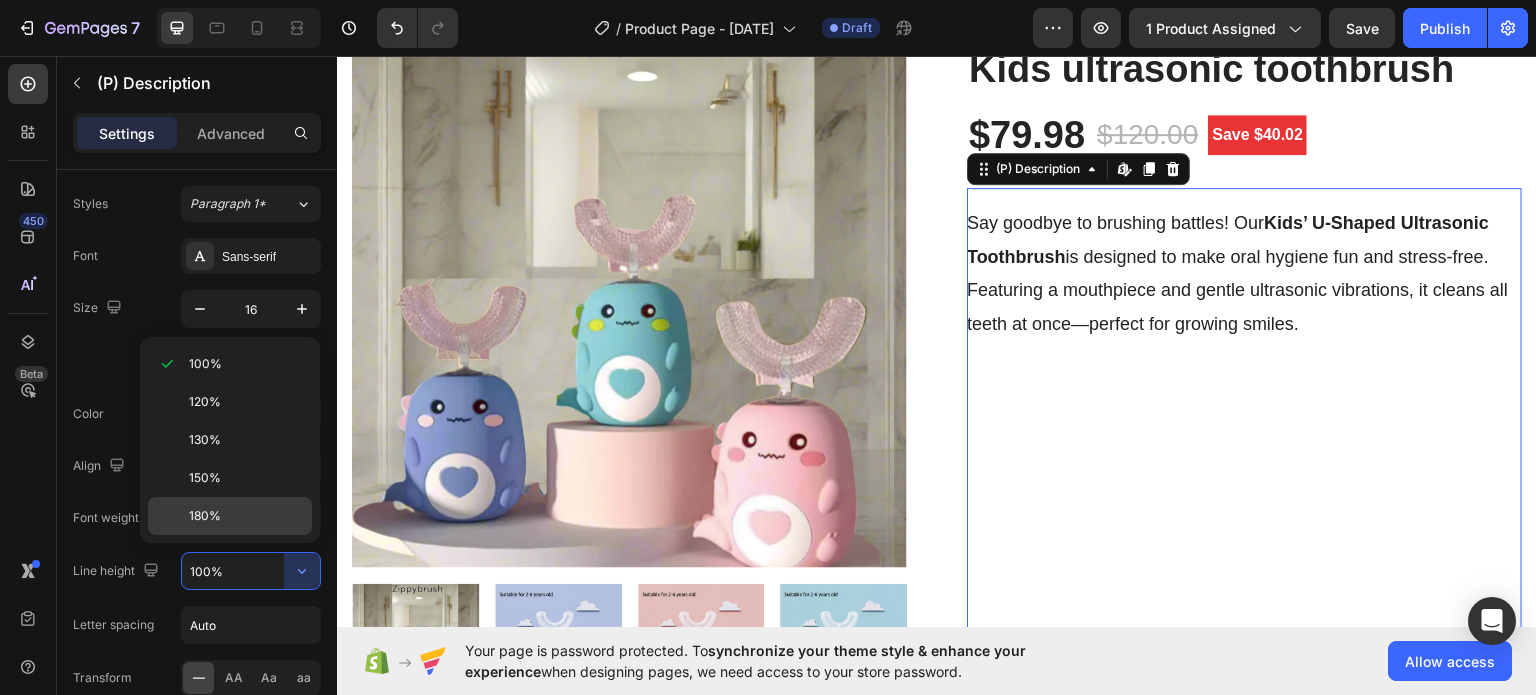click on "180%" at bounding box center [246, 516] 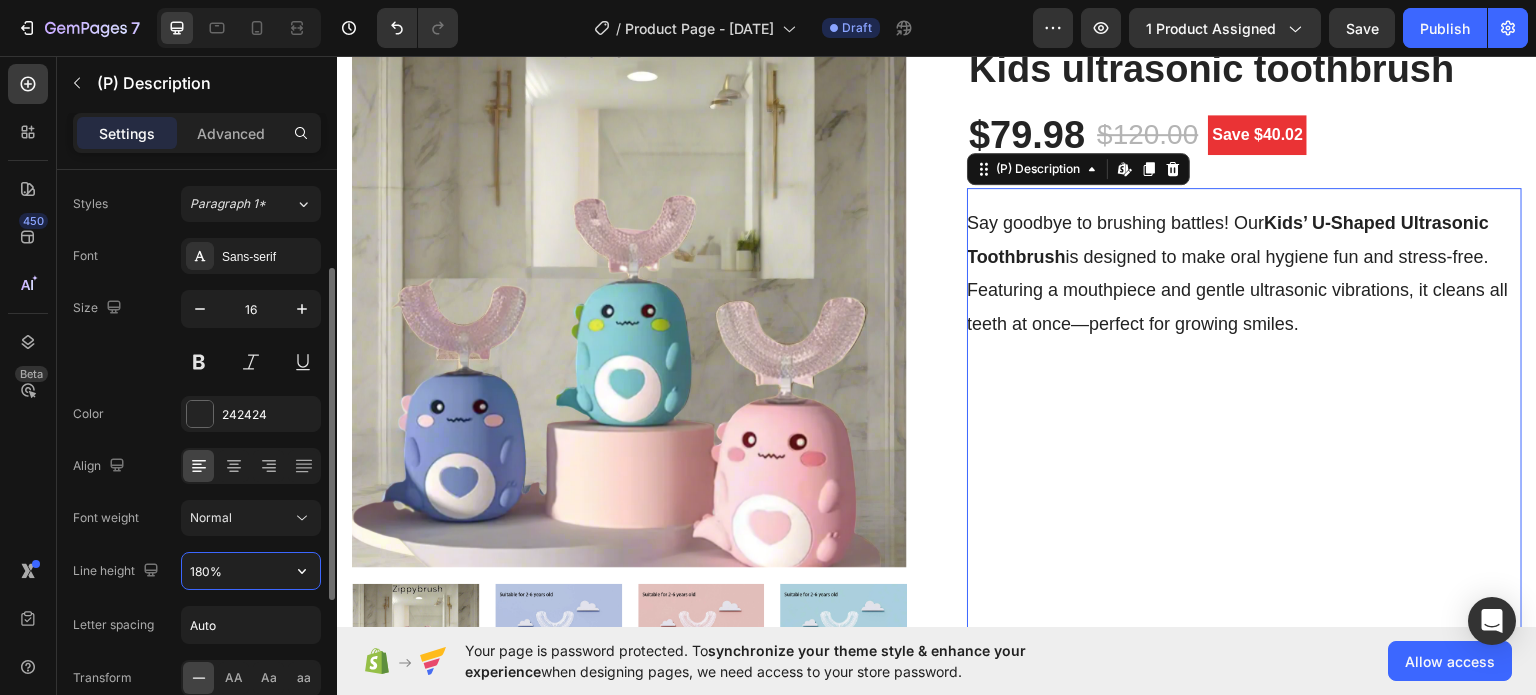 click on "180%" at bounding box center [251, 571] 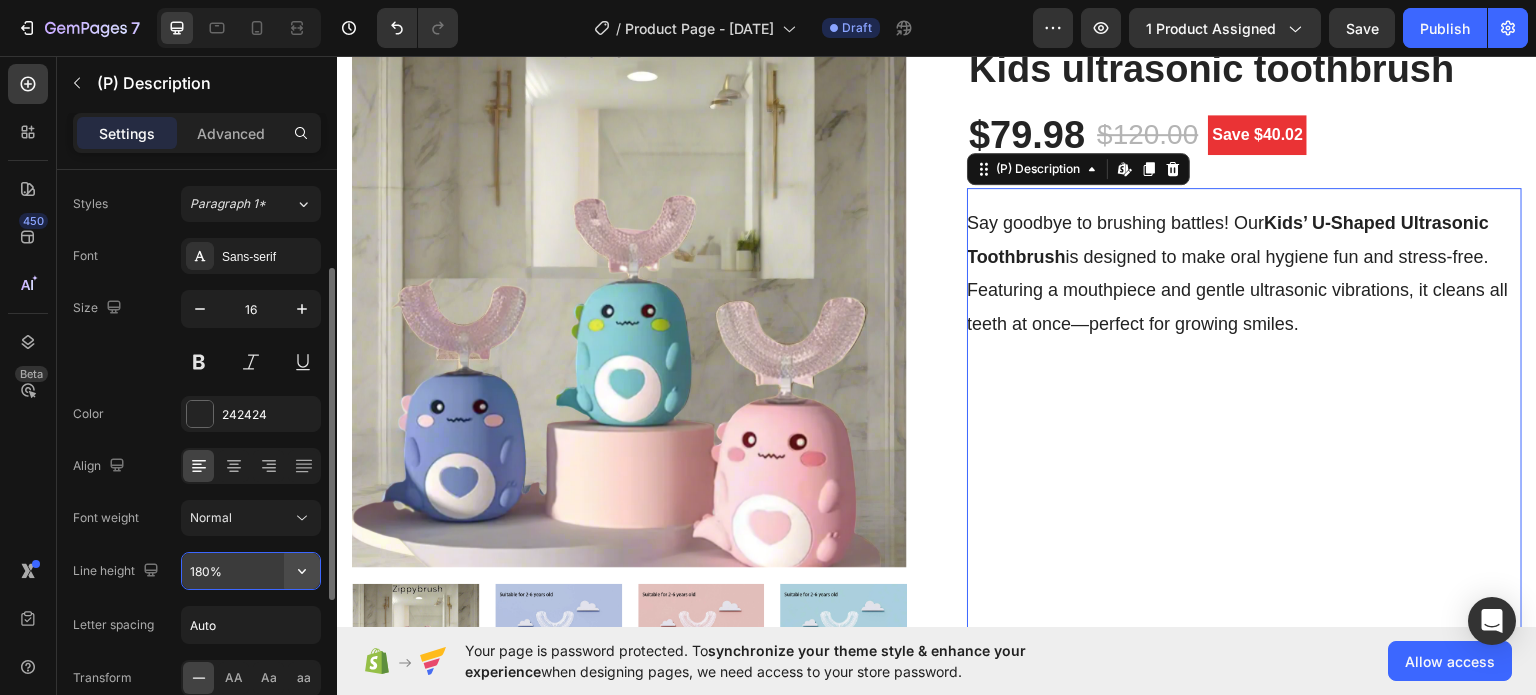 click 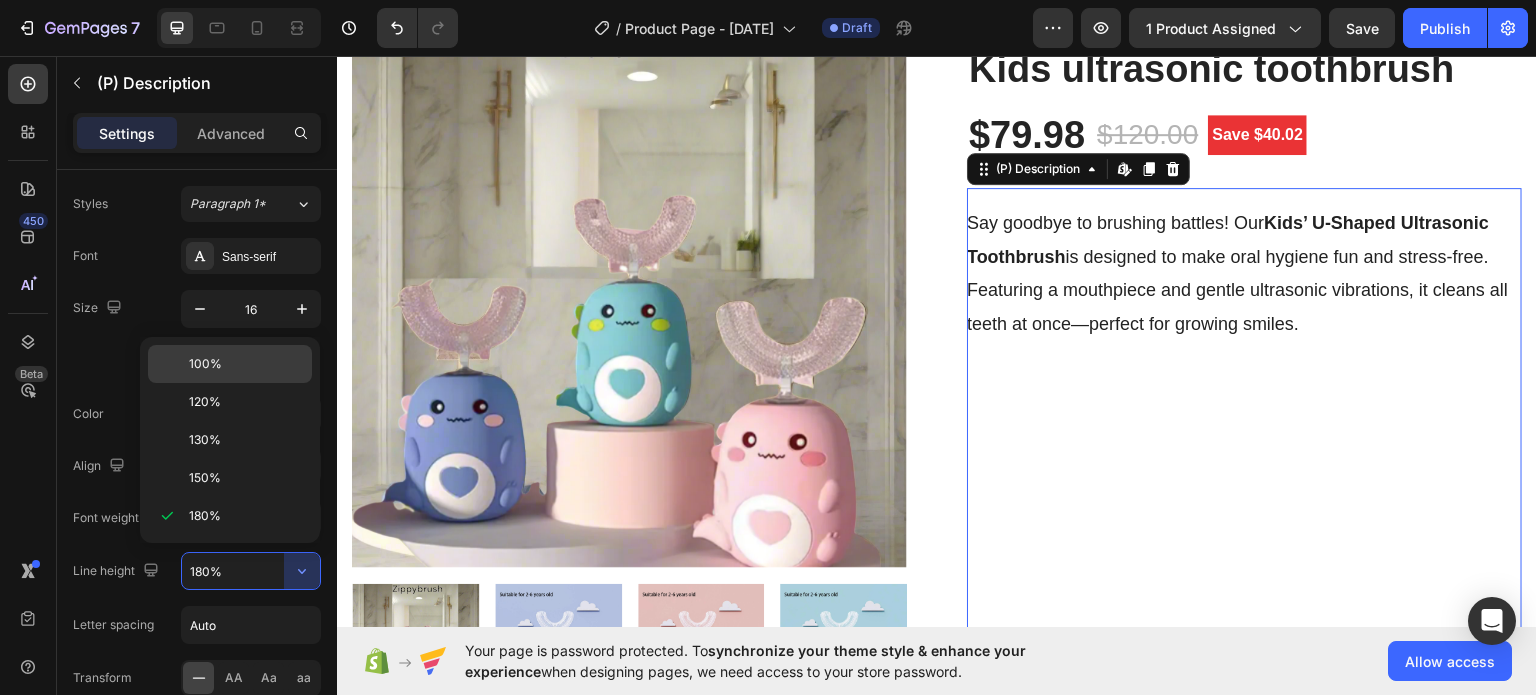 click on "100%" 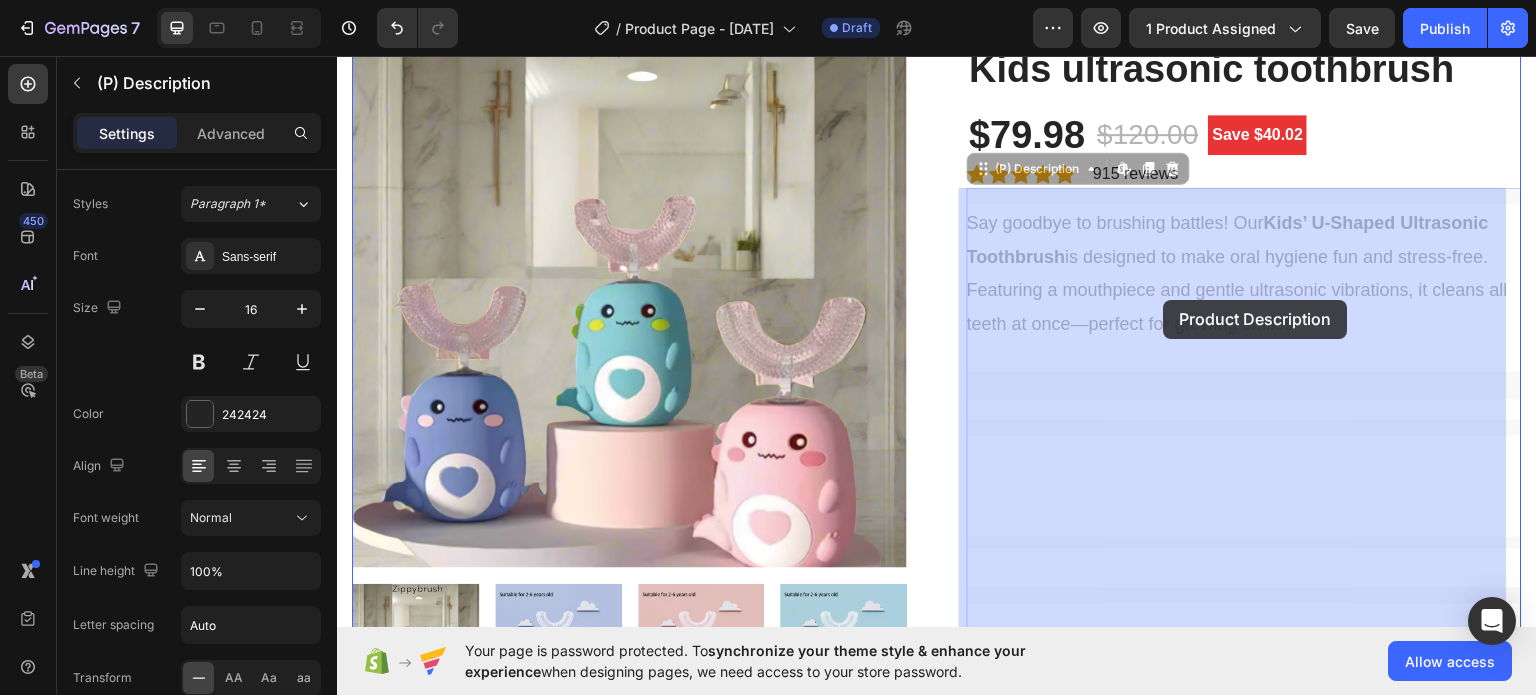 drag, startPoint x: 1292, startPoint y: 324, endPoint x: 1164, endPoint y: 299, distance: 130.41856 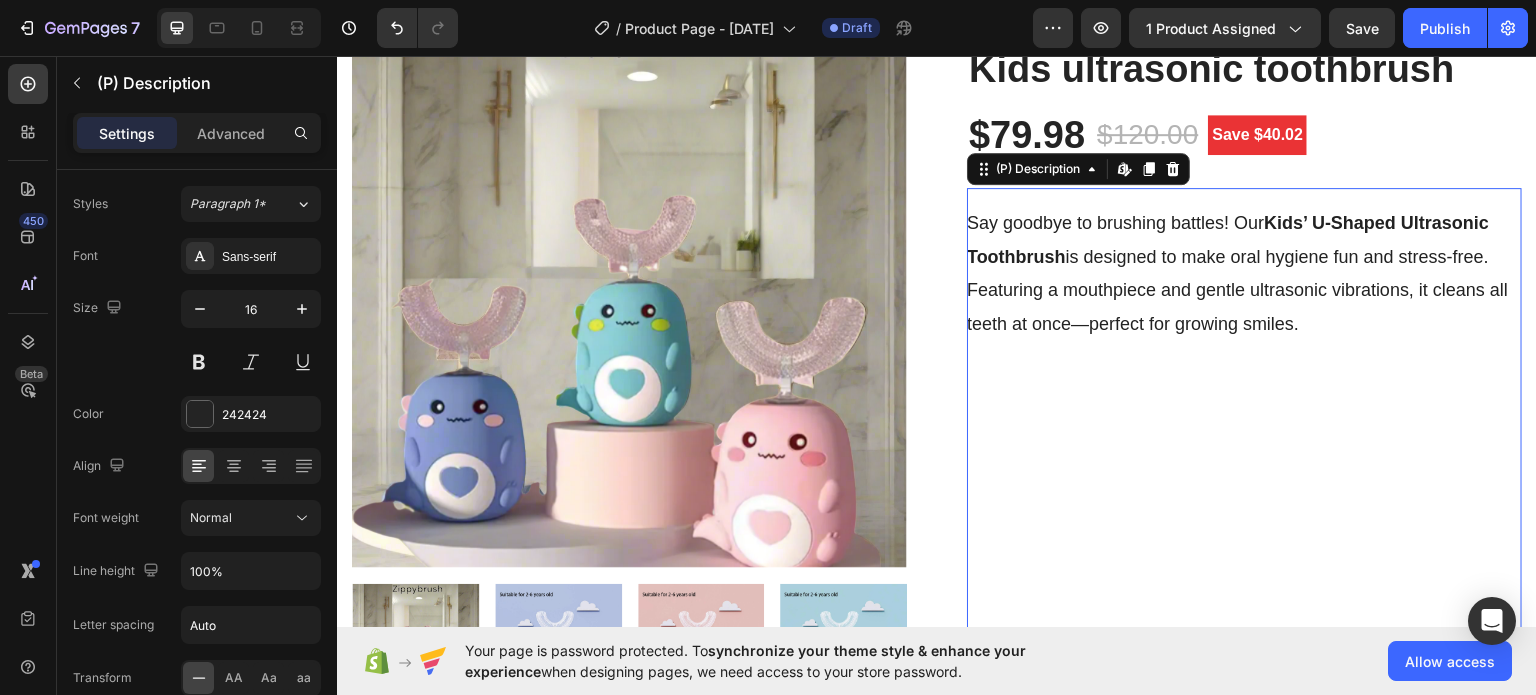 click on "Say goodbye to brushing battles! Our  Kids’ U-Shaped Ultrasonic Toothbrush  is designed to make oral hygiene fun and stress-free. Featuring a mouthpiece and gentle ultrasonic vibrations, it cleans all teeth at once—perfect for growing smiles." at bounding box center (1237, 272) 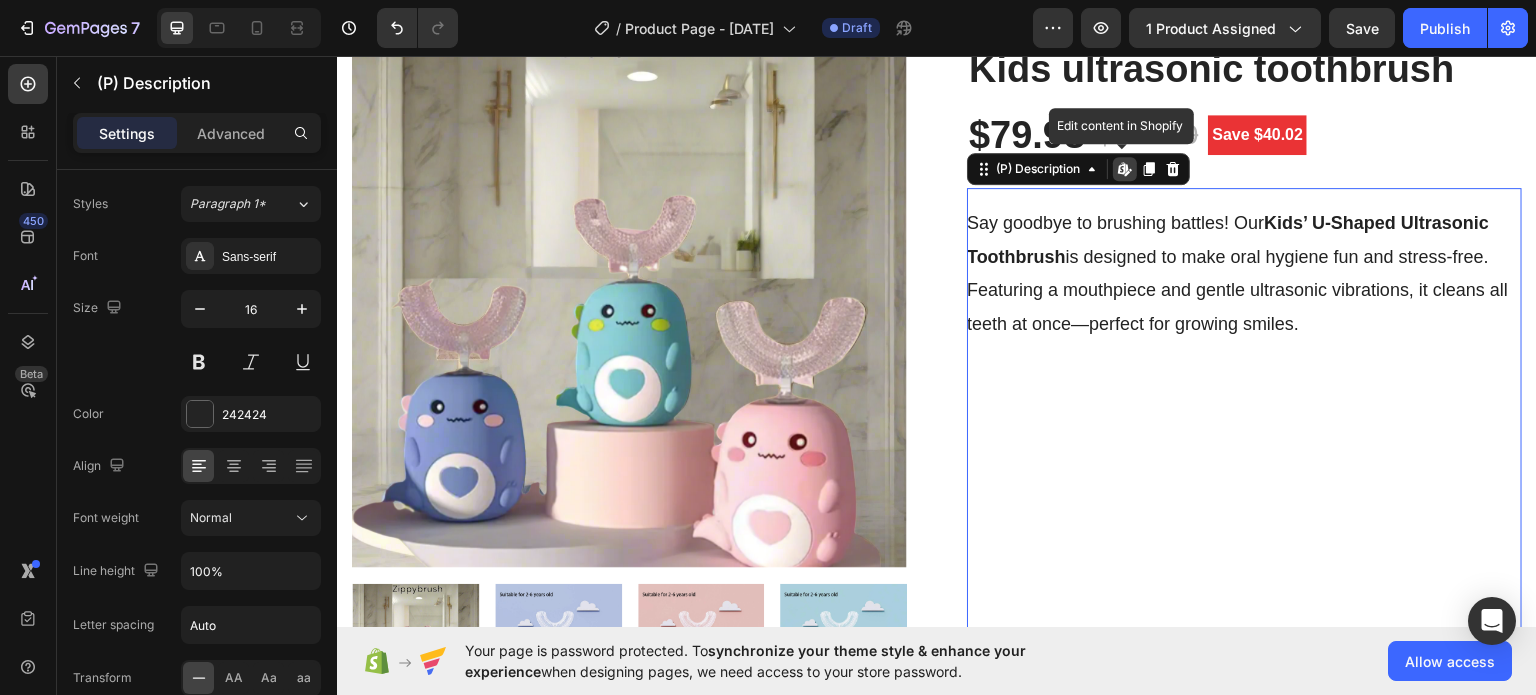 click on "Say goodbye to brushing battles! Our  Kids’ U-Shaped Ultrasonic Toothbrush  is designed to make oral hygiene fun and stress-free. Featuring a mouthpiece and gentle ultrasonic vibrations, it cleans all teeth at once—perfect for growing smiles." at bounding box center [1237, 272] 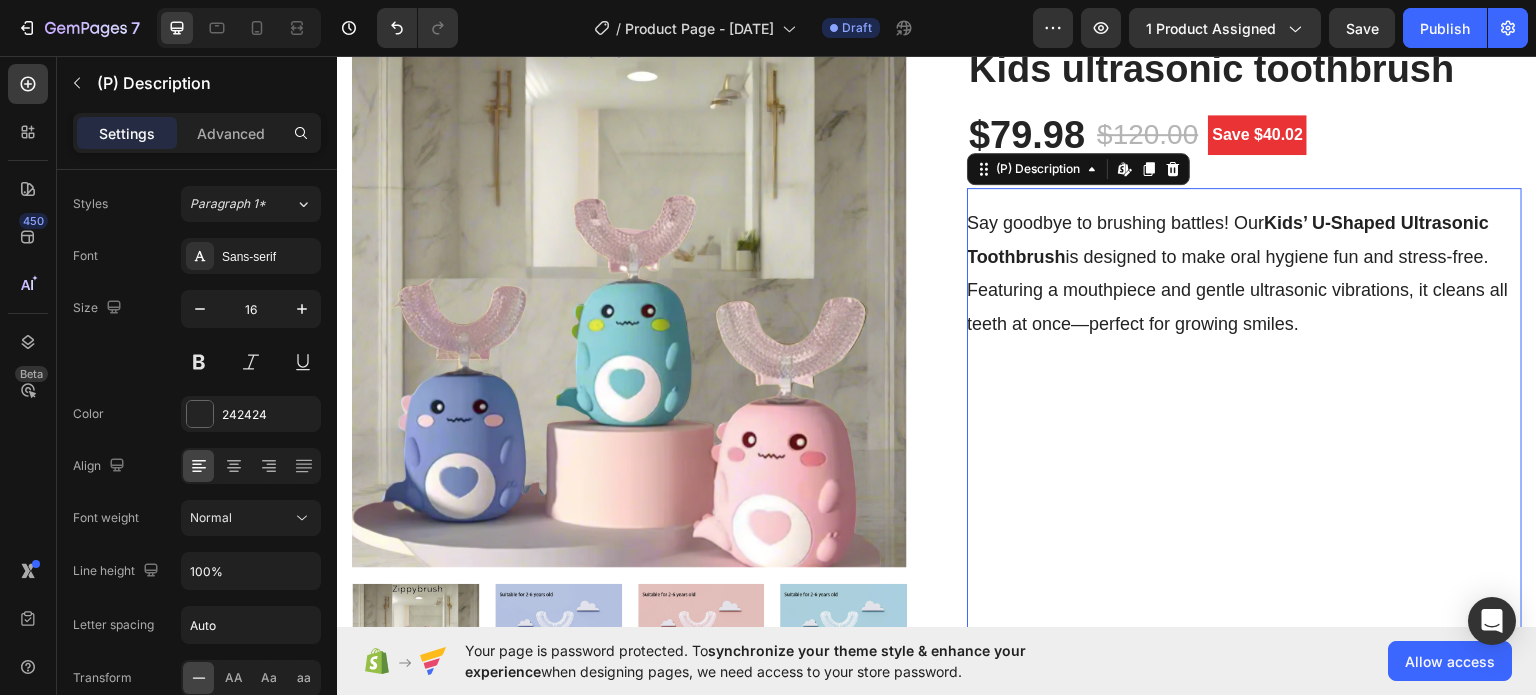 click on "Say goodbye to brushing battles! Our  Kids’ U-Shaped Ultrasonic Toothbrush  is designed to make oral hygiene fun and stress-free. Featuring a mouthpiece and gentle ultrasonic vibrations, it cleans all teeth at once—perfect for growing smiles." at bounding box center (1237, 272) 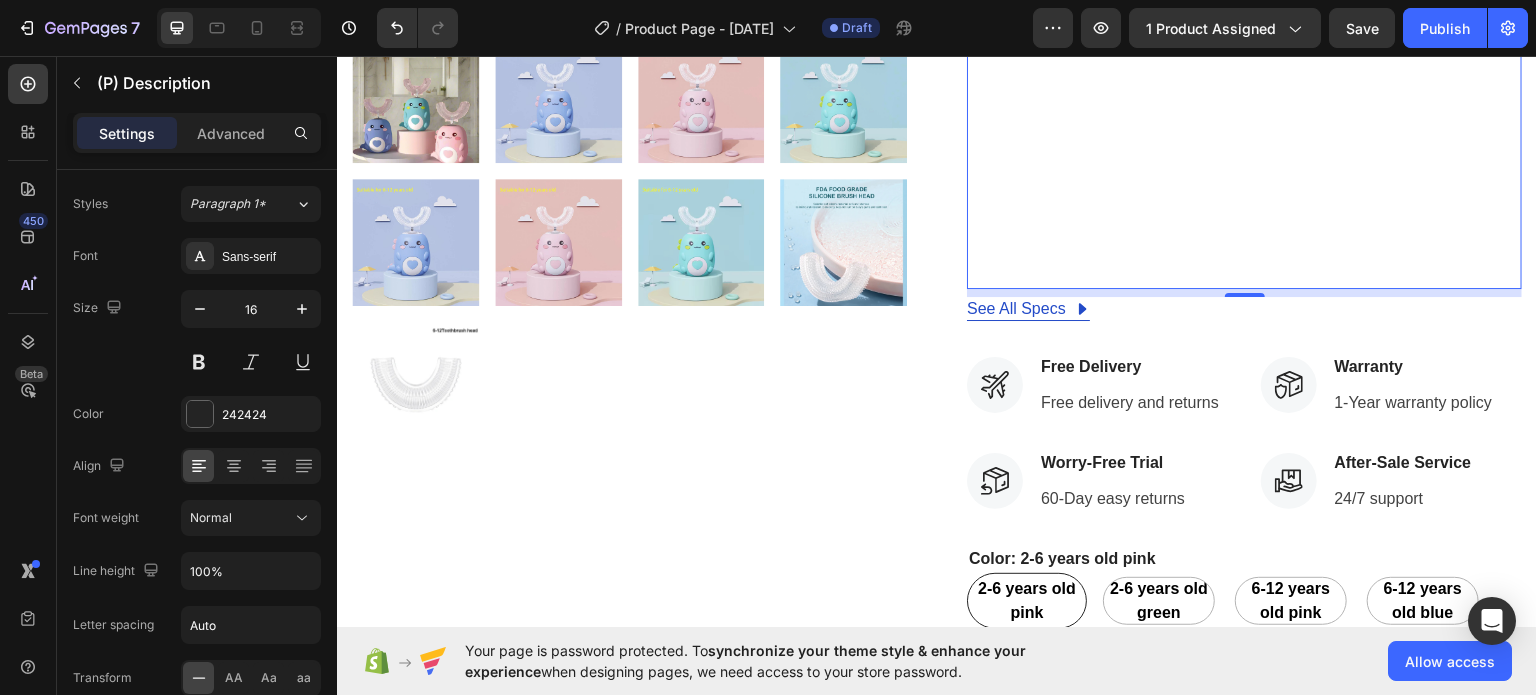 scroll, scrollTop: 710, scrollLeft: 0, axis: vertical 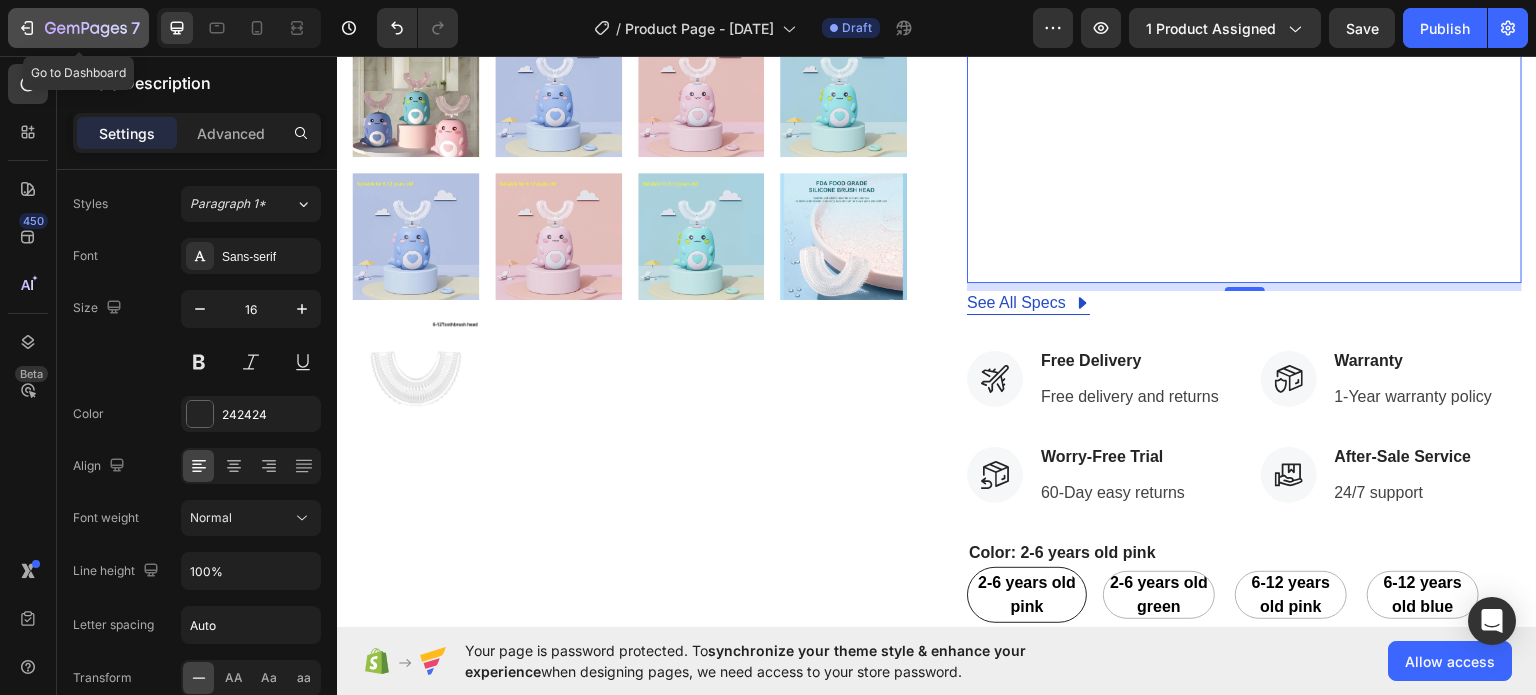 click 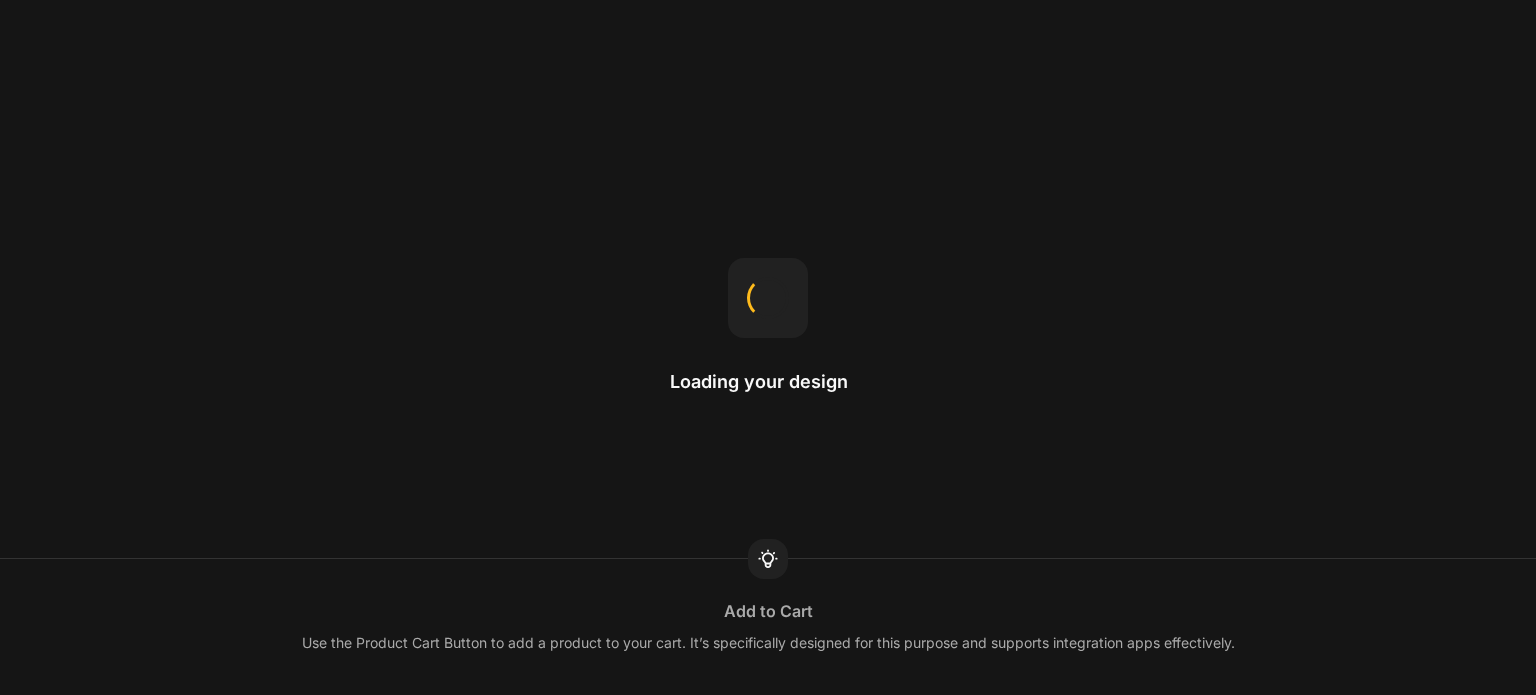 scroll, scrollTop: 0, scrollLeft: 0, axis: both 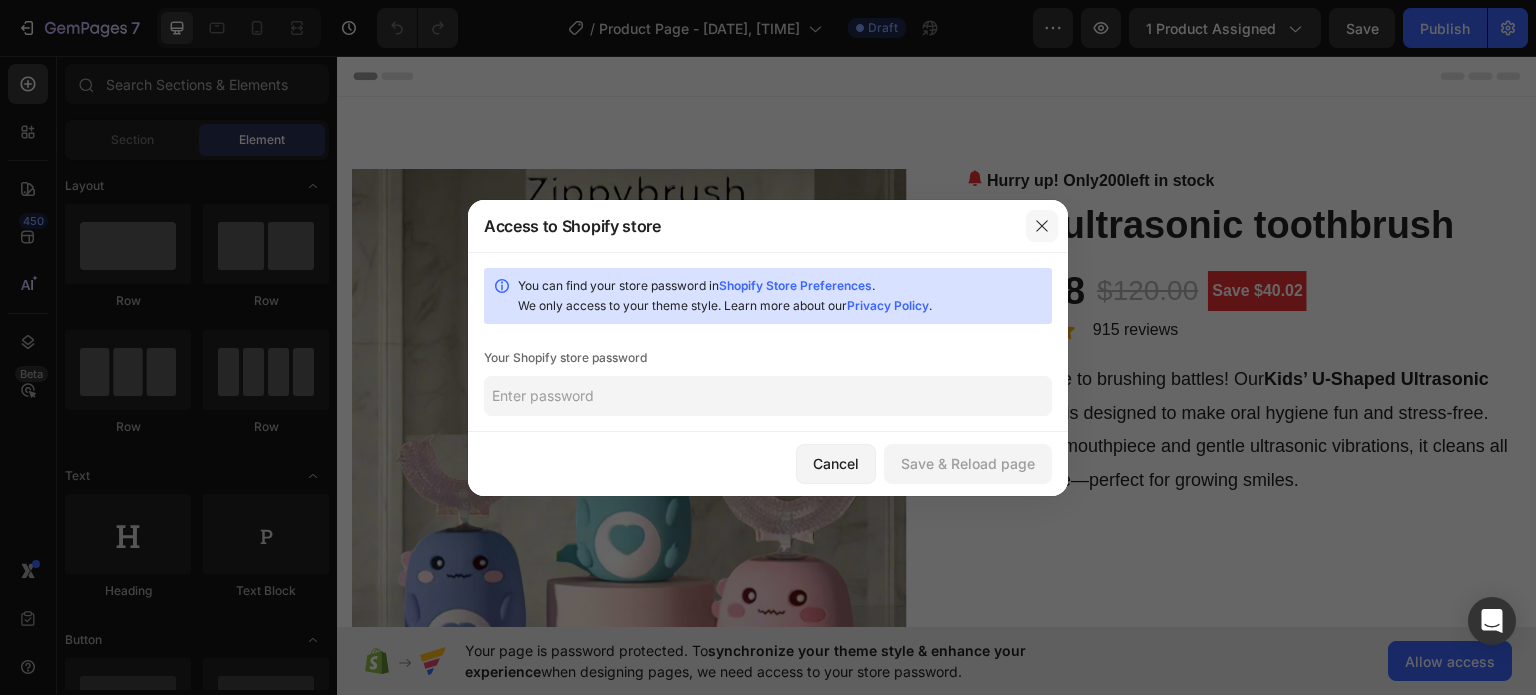 click 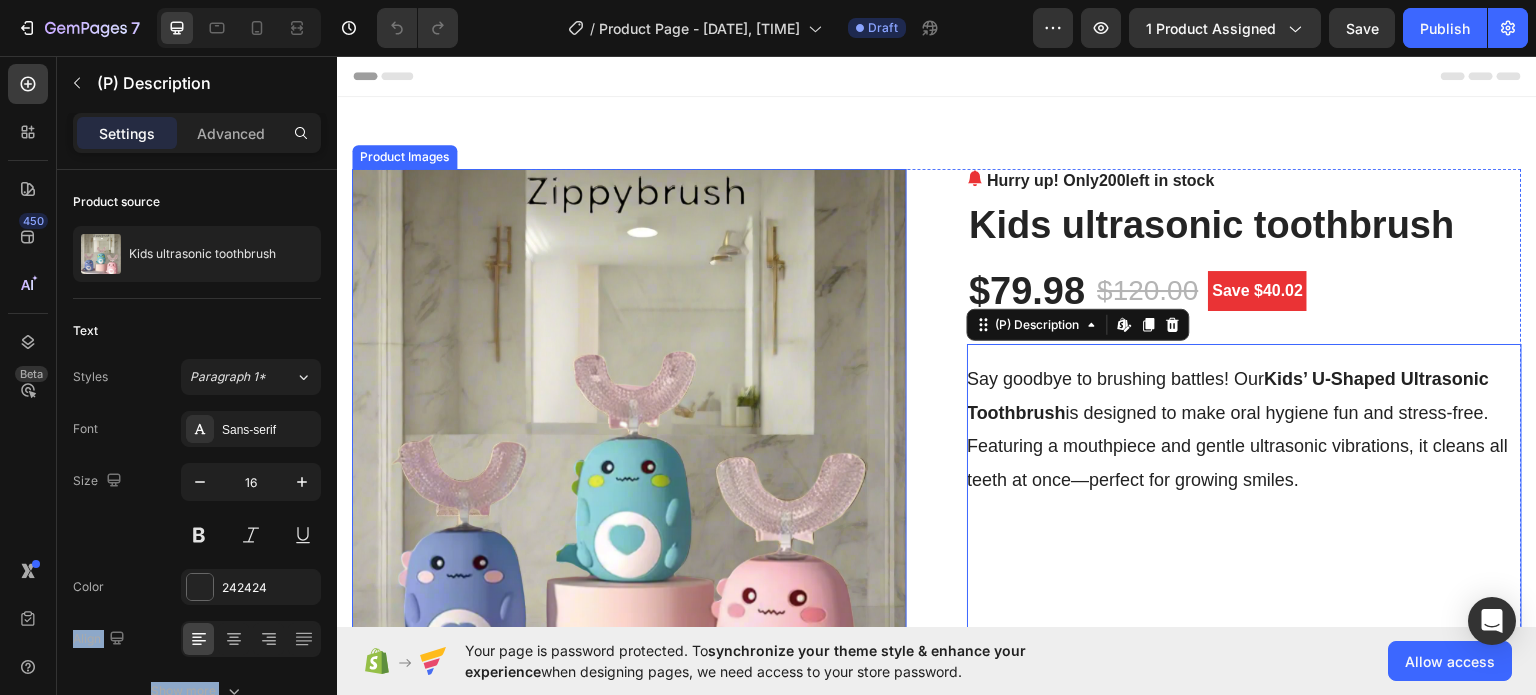 drag, startPoint x: 573, startPoint y: 666, endPoint x: 1443, endPoint y: 368, distance: 919.62164 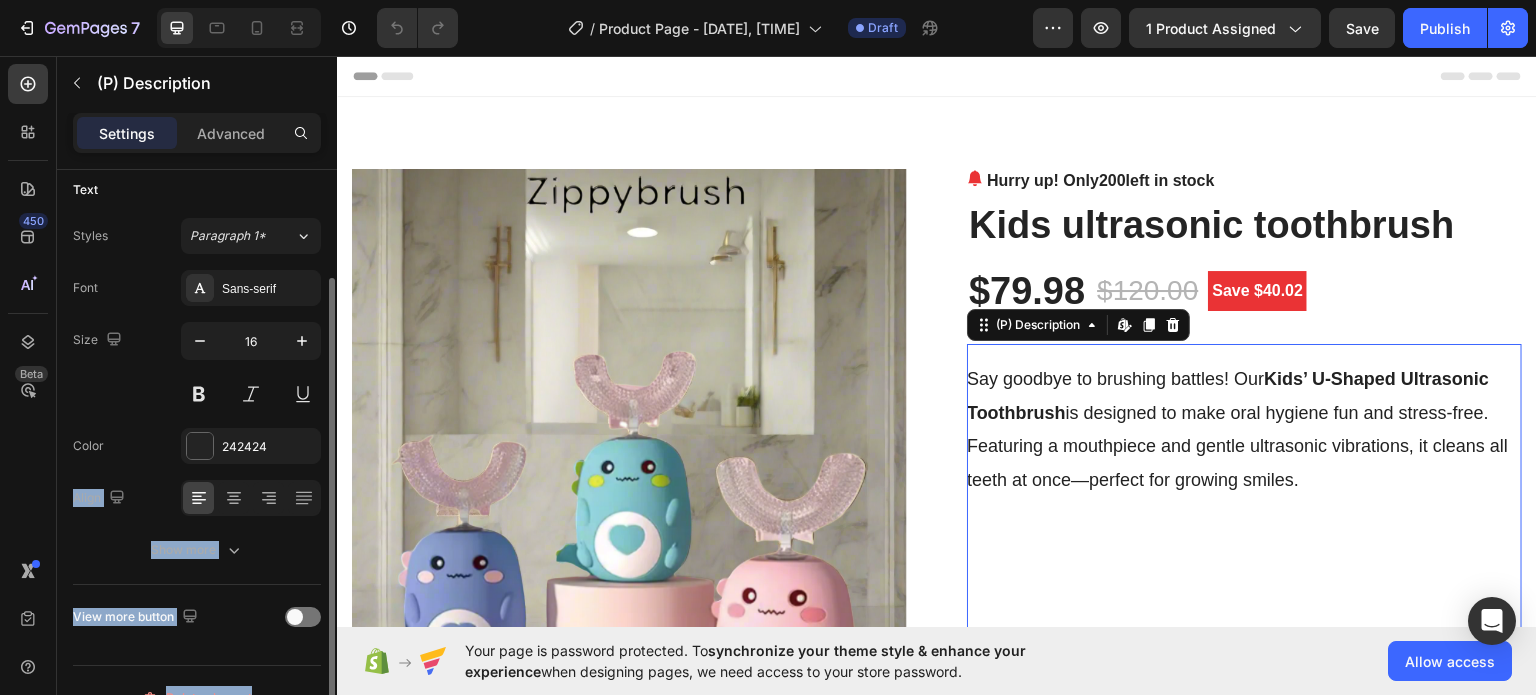 scroll, scrollTop: 173, scrollLeft: 0, axis: vertical 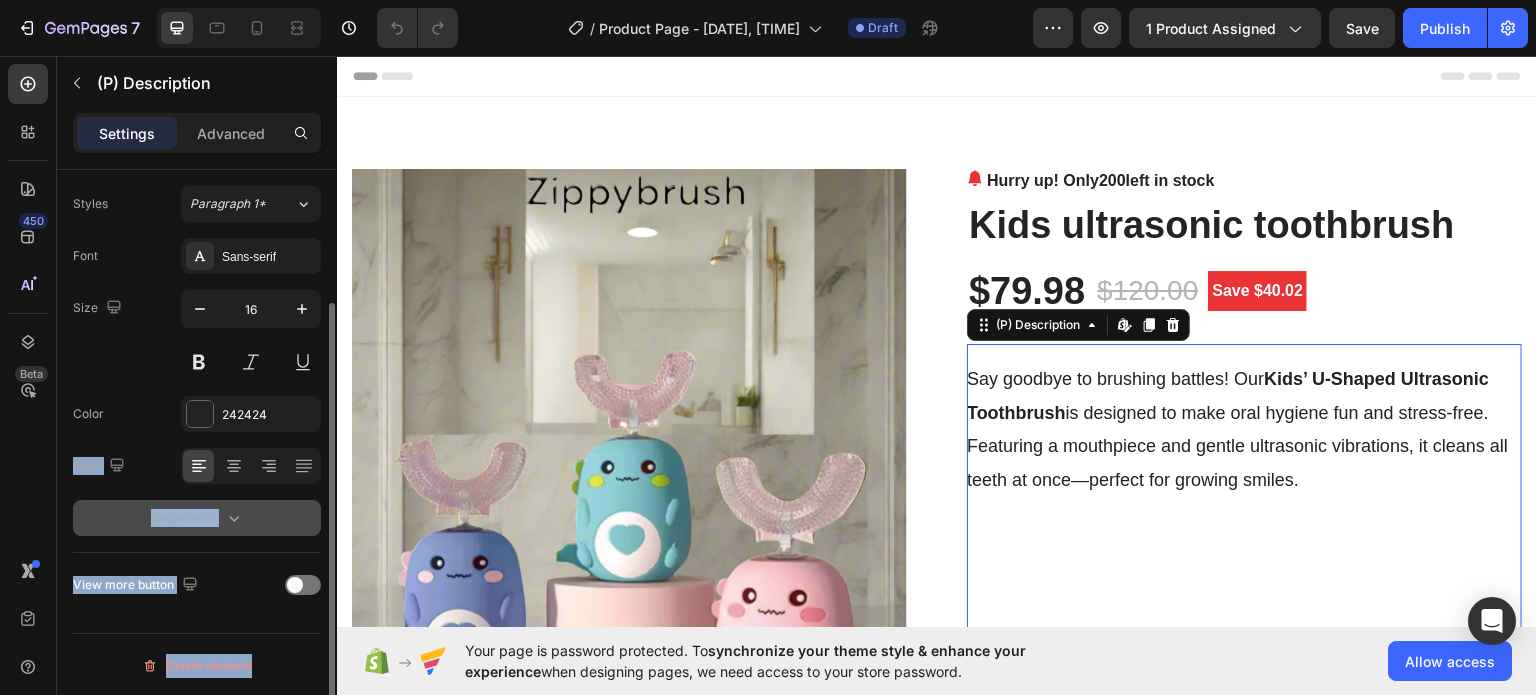 click on "Show more" at bounding box center [197, 518] 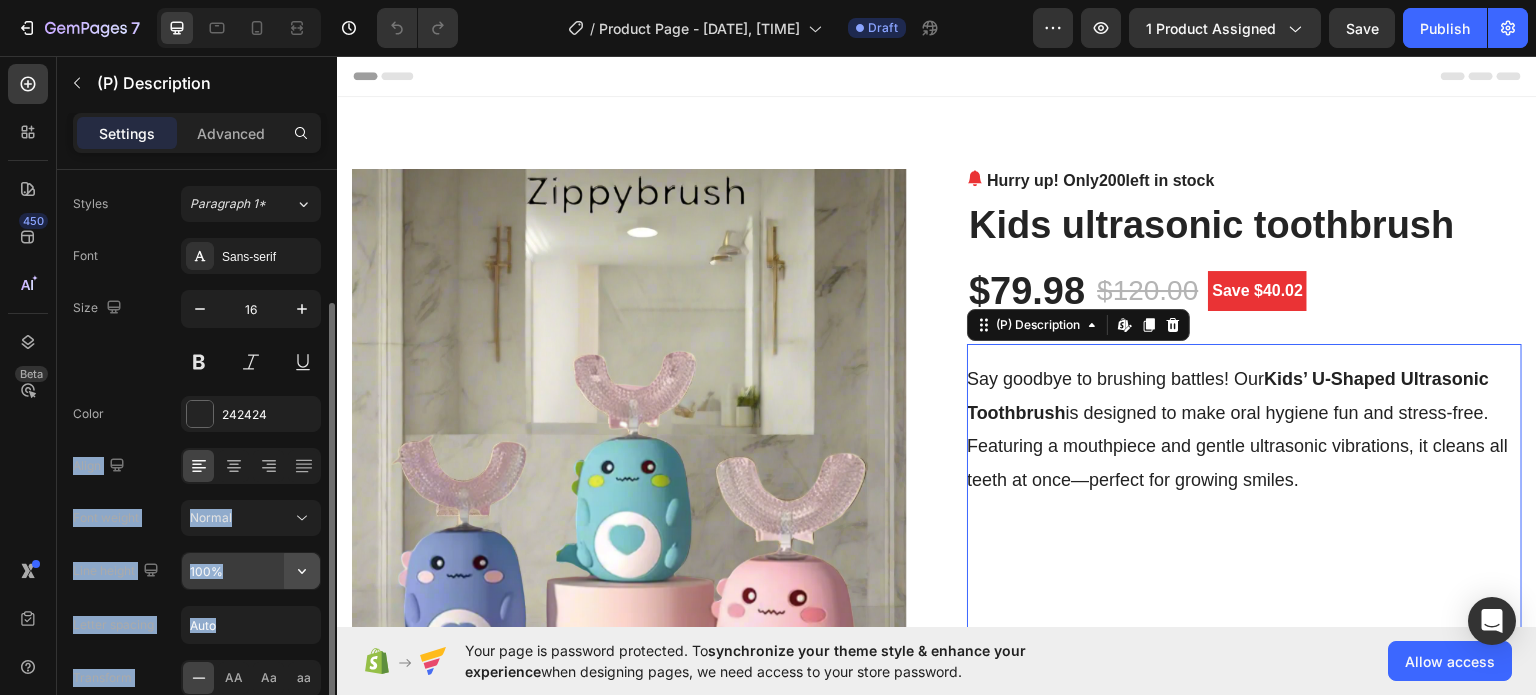 click 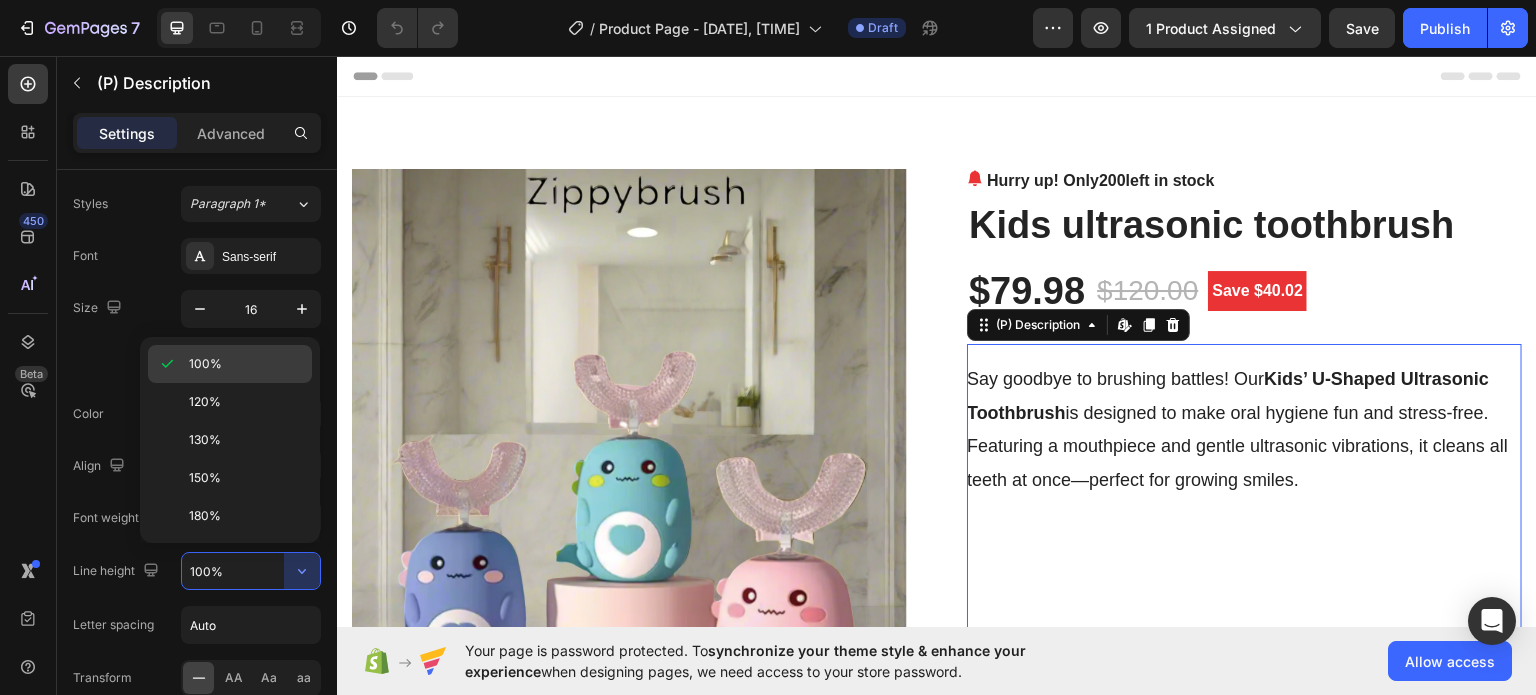 click on "100%" at bounding box center (246, 364) 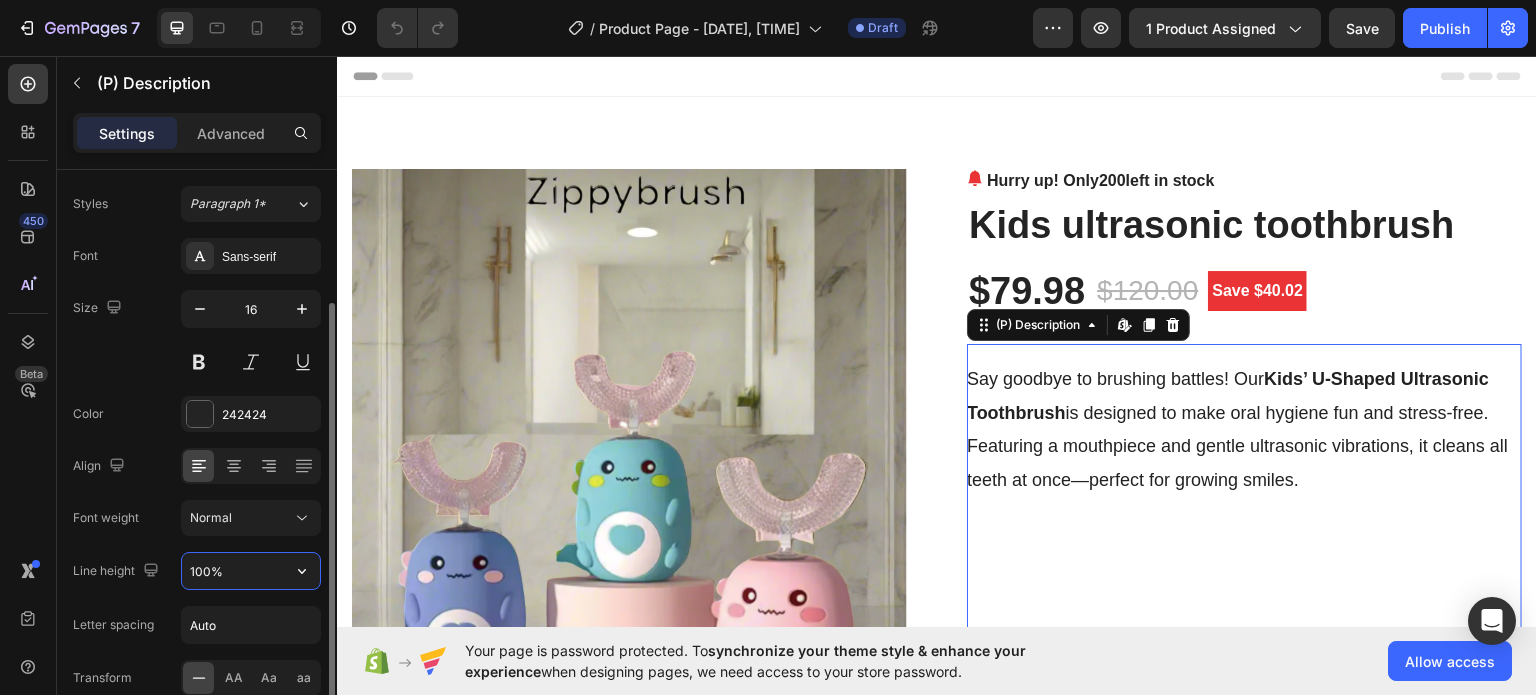 click on "100%" at bounding box center (251, 571) 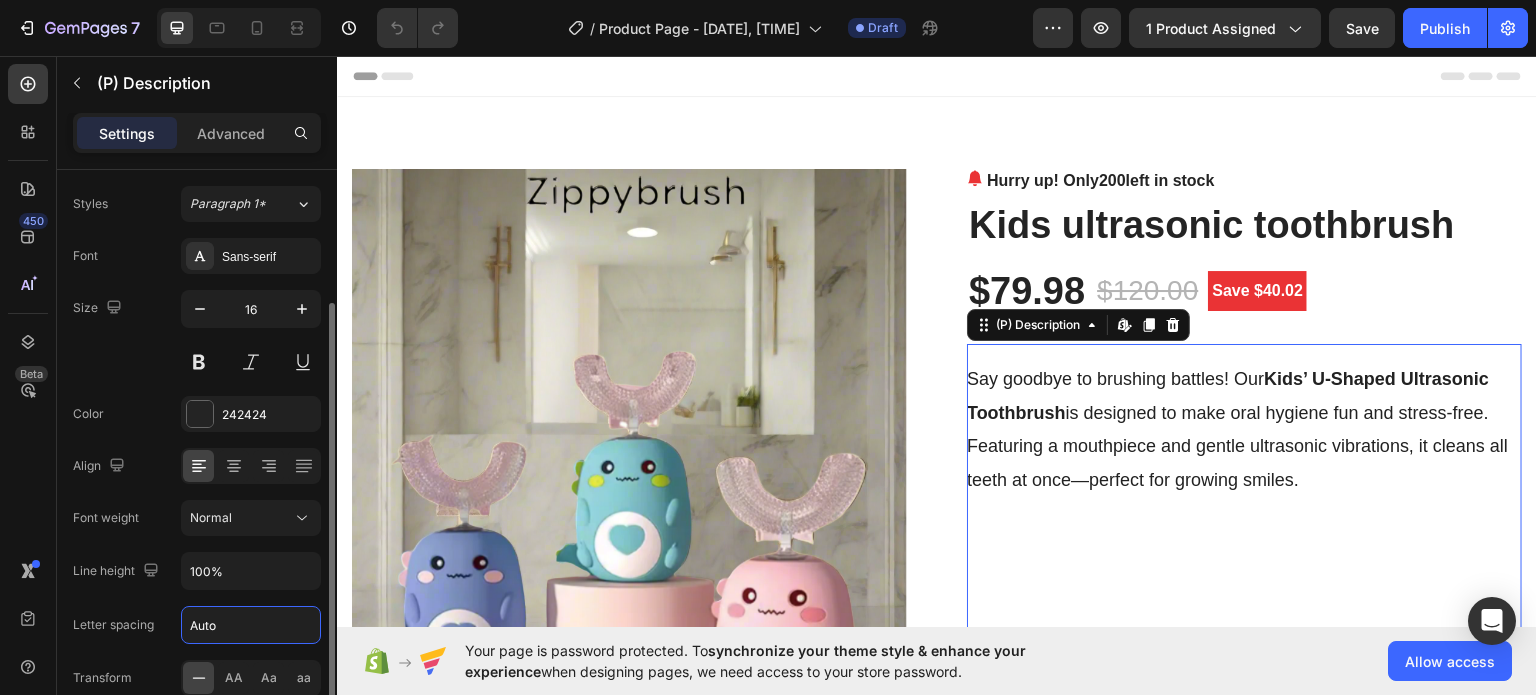 click on "Auto" at bounding box center (251, 625) 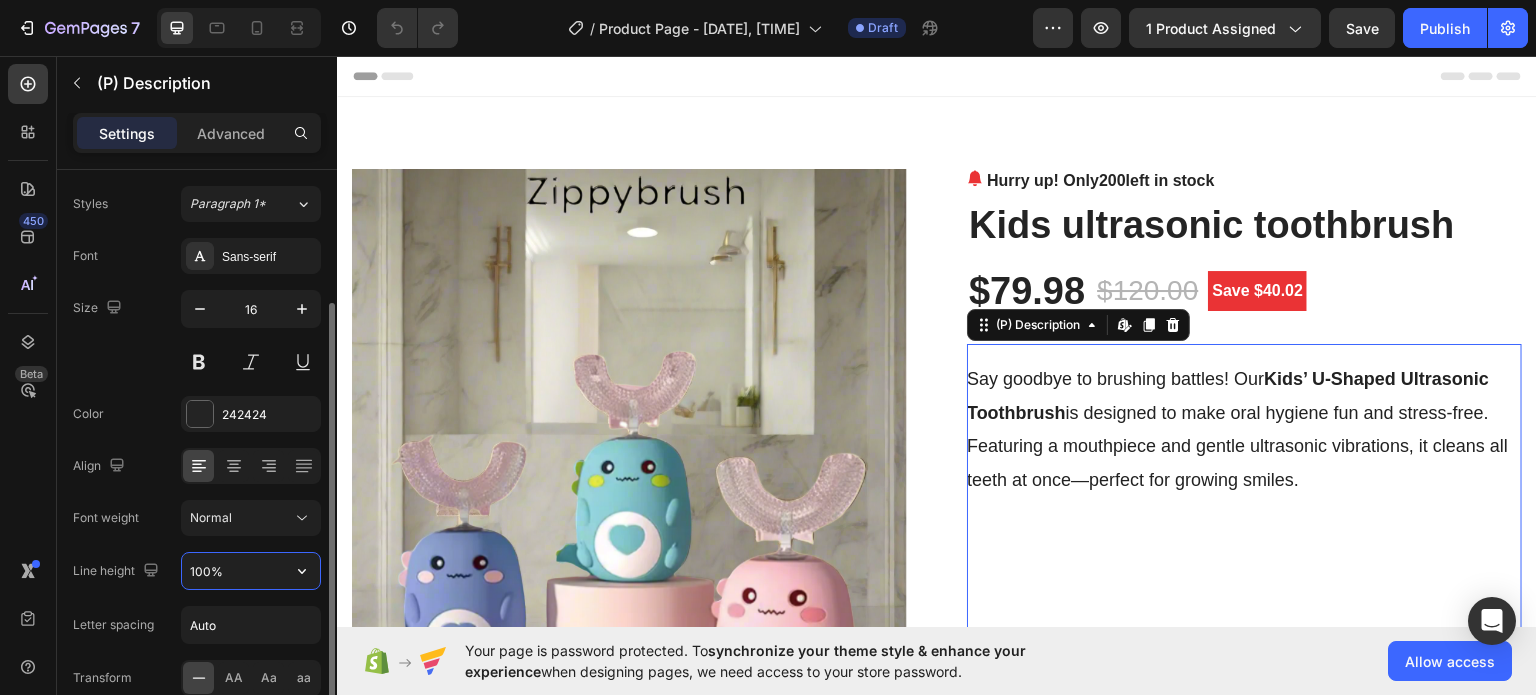 click on "100%" at bounding box center [251, 571] 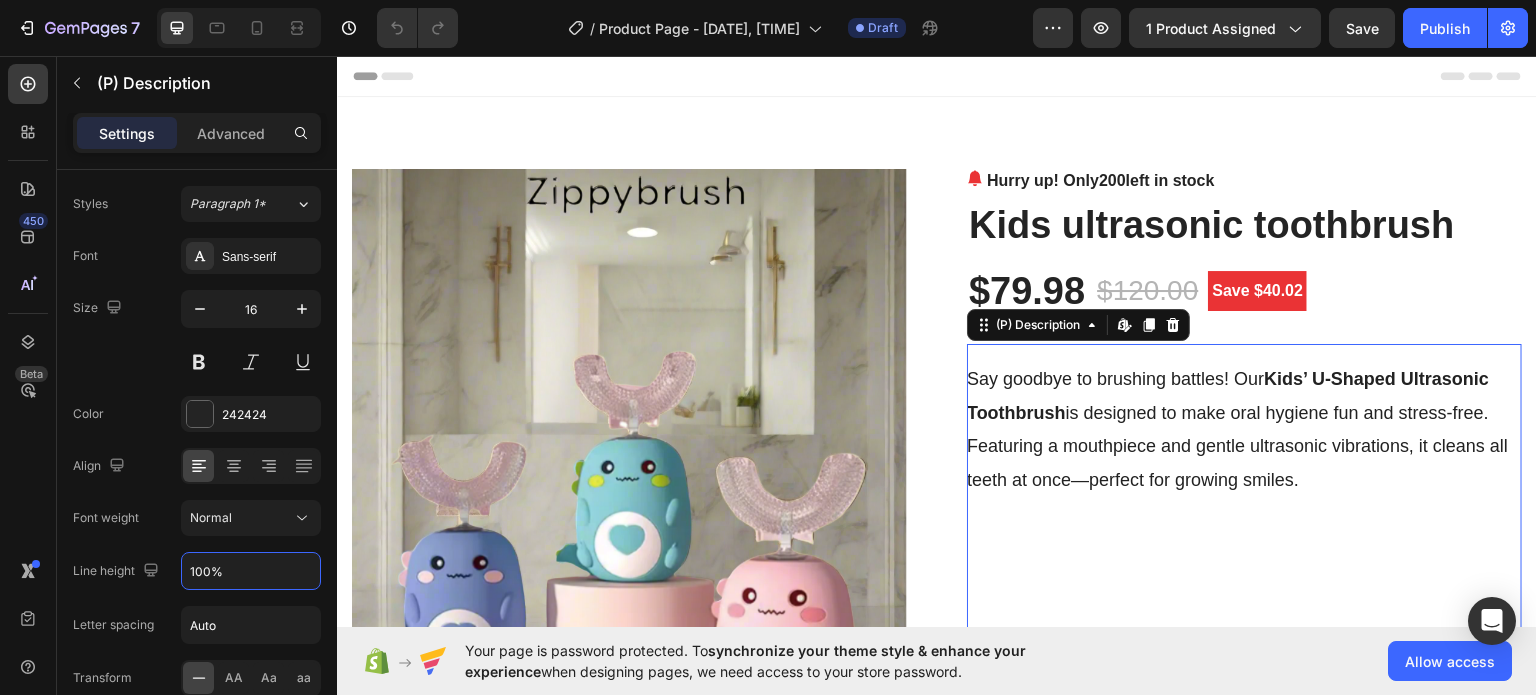 click on "Say goodbye to brushing battles! Our  Kids’ U-Shaped Ultrasonic Toothbrush  is designed to make oral hygiene fun and stress-free. Featuring a mouthpiece and gentle ultrasonic vibrations, it cleans all teeth at once—perfect for growing smiles." at bounding box center [1237, 428] 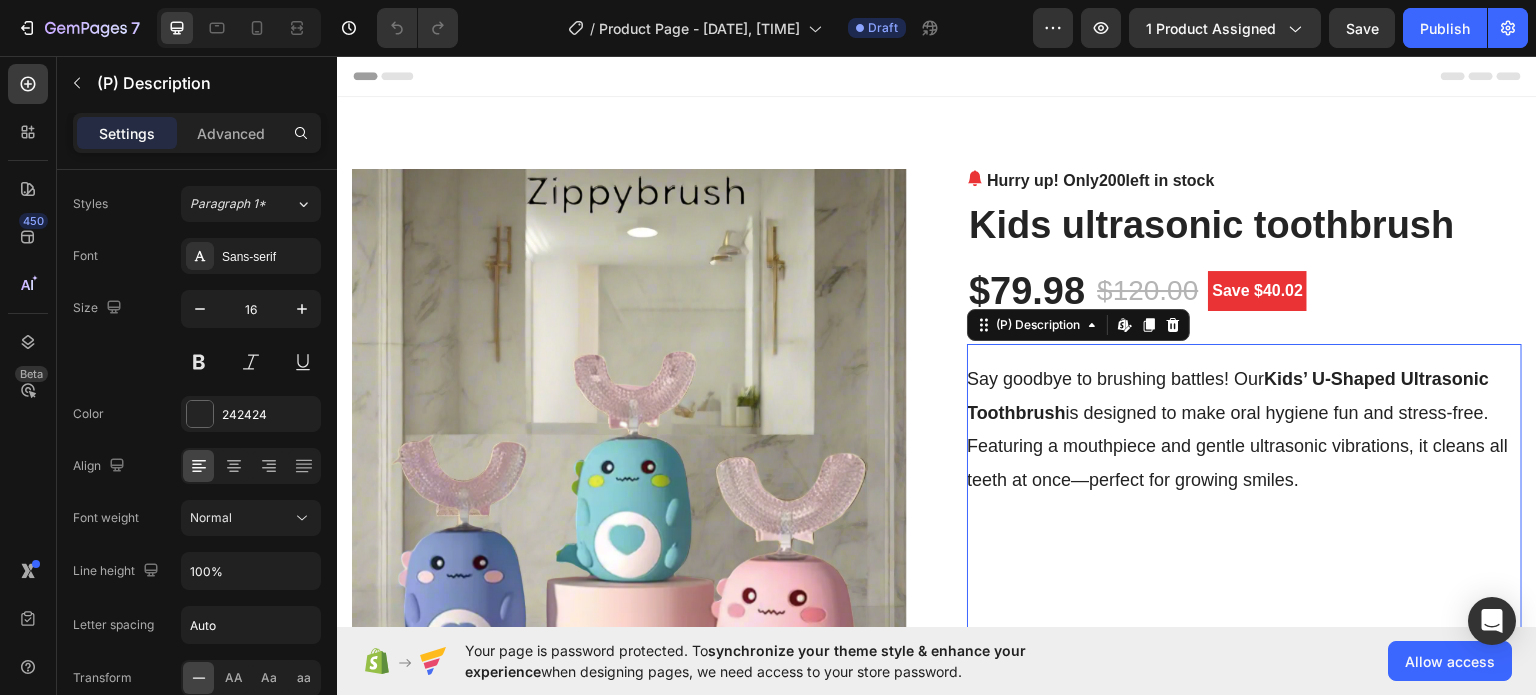 click on "Say goodbye to brushing battles! Our  Kids’ U-Shaped Ultrasonic Toothbrush  is designed to make oral hygiene fun and stress-free. Featuring a mouthpiece and gentle ultrasonic vibrations, it cleans all teeth at once—perfect for growing smiles." at bounding box center (1237, 428) 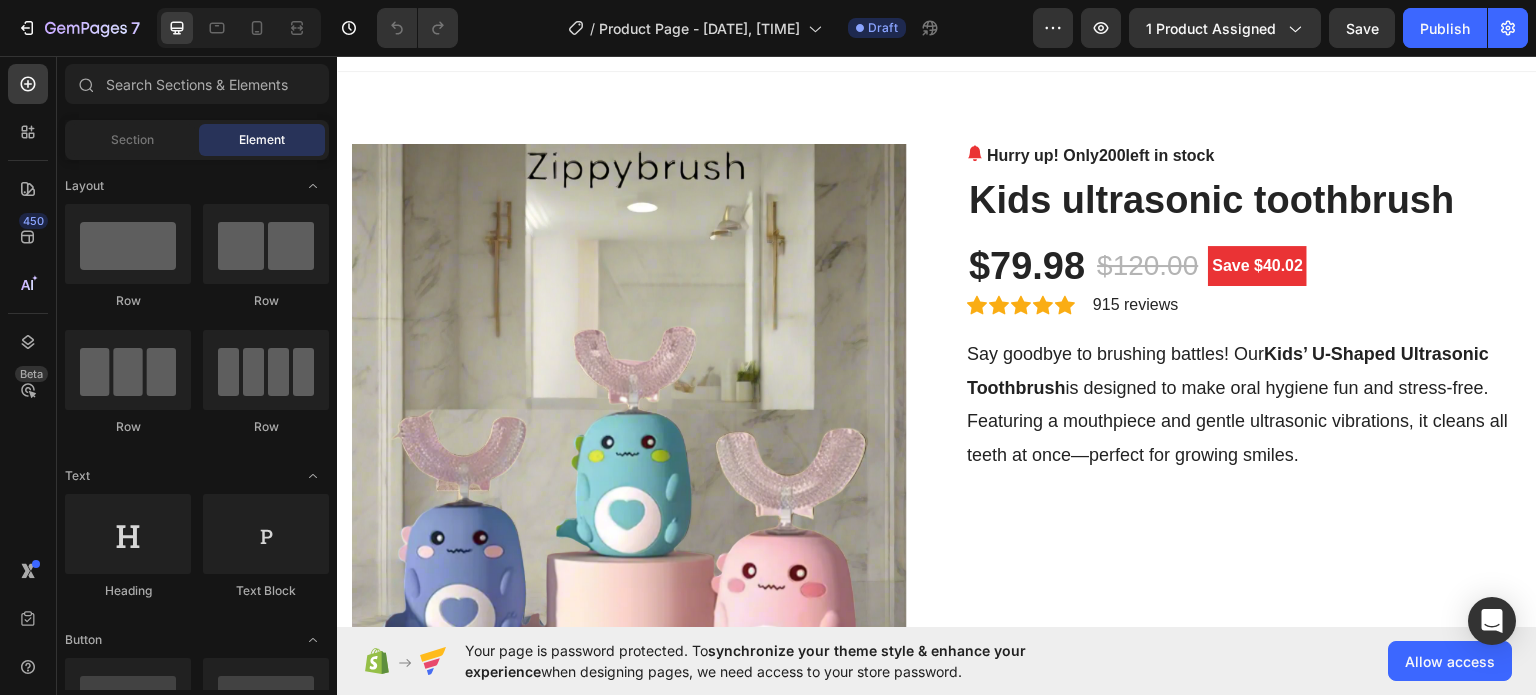 scroll, scrollTop: 0, scrollLeft: 0, axis: both 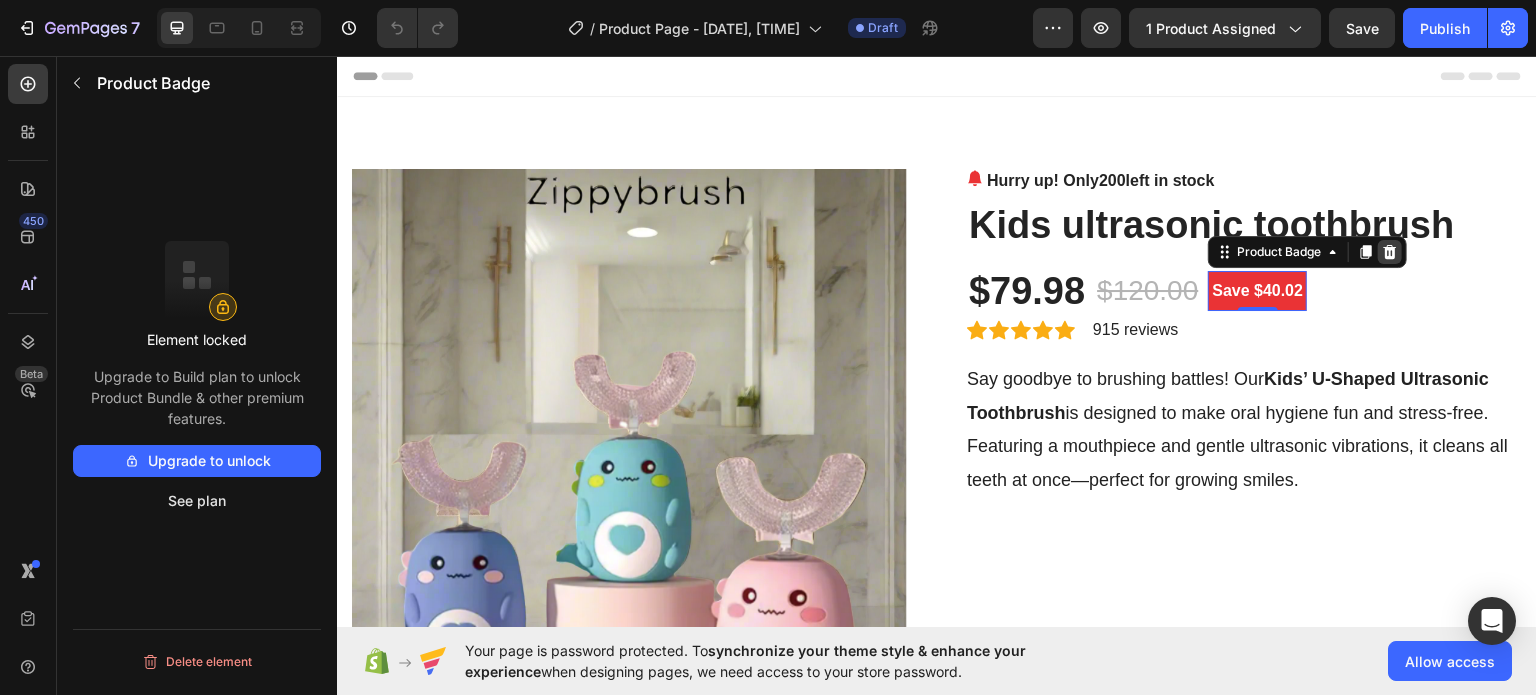 click 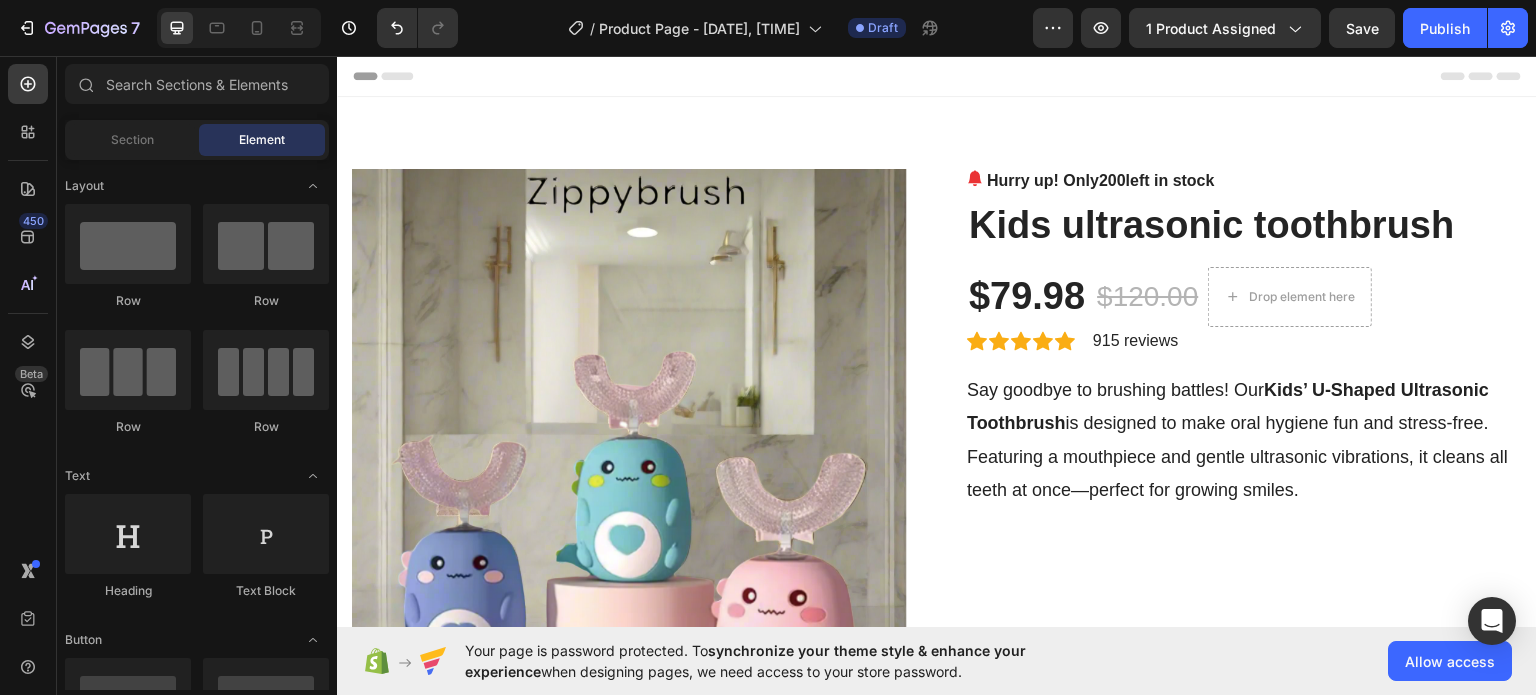 click on "Element" at bounding box center [262, 140] 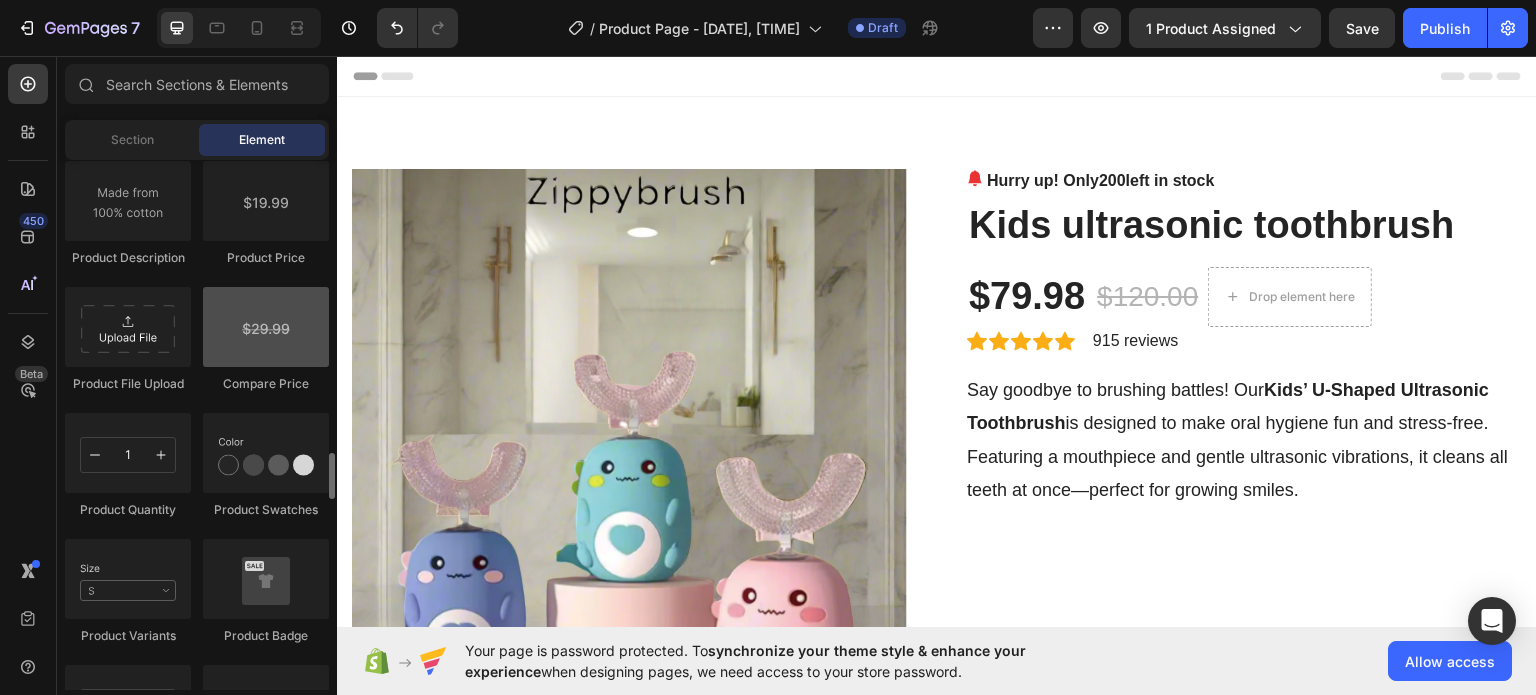 scroll, scrollTop: 3353, scrollLeft: 0, axis: vertical 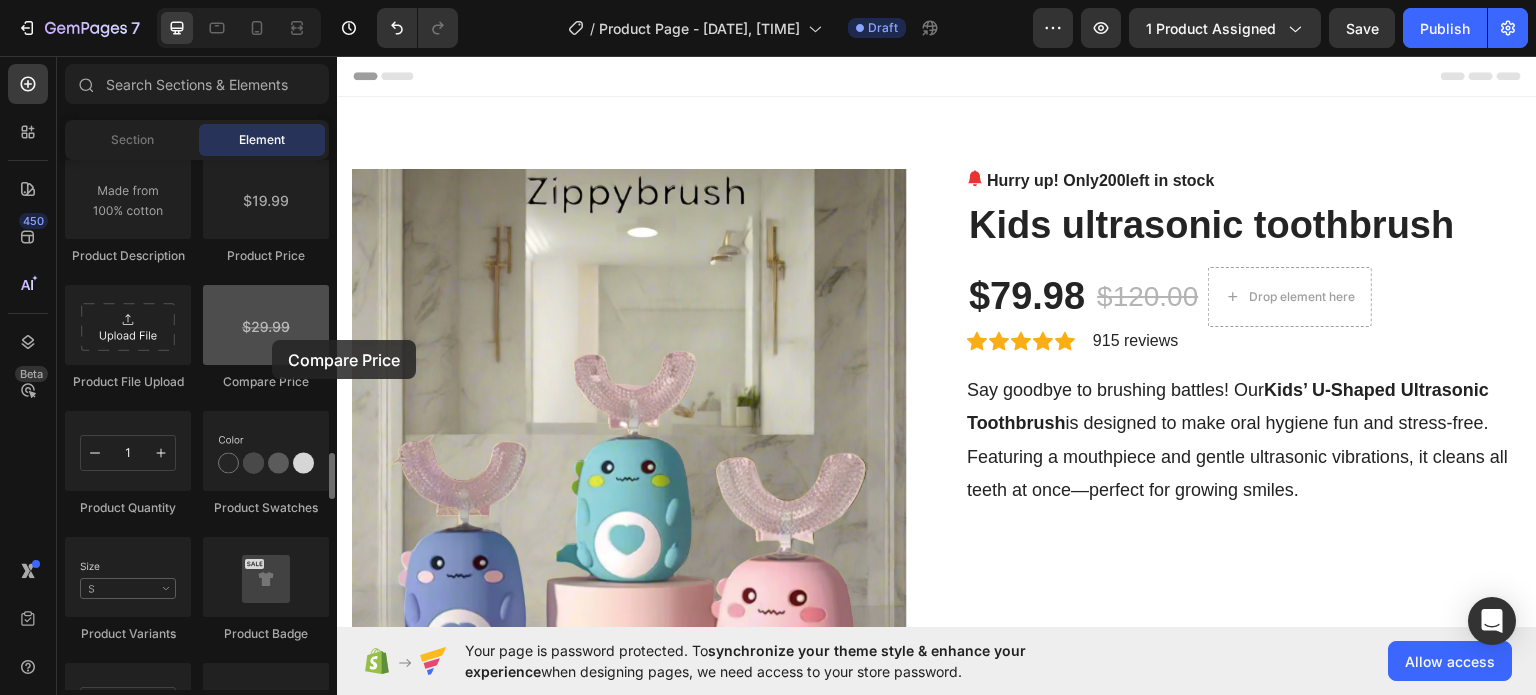 click at bounding box center [266, 325] 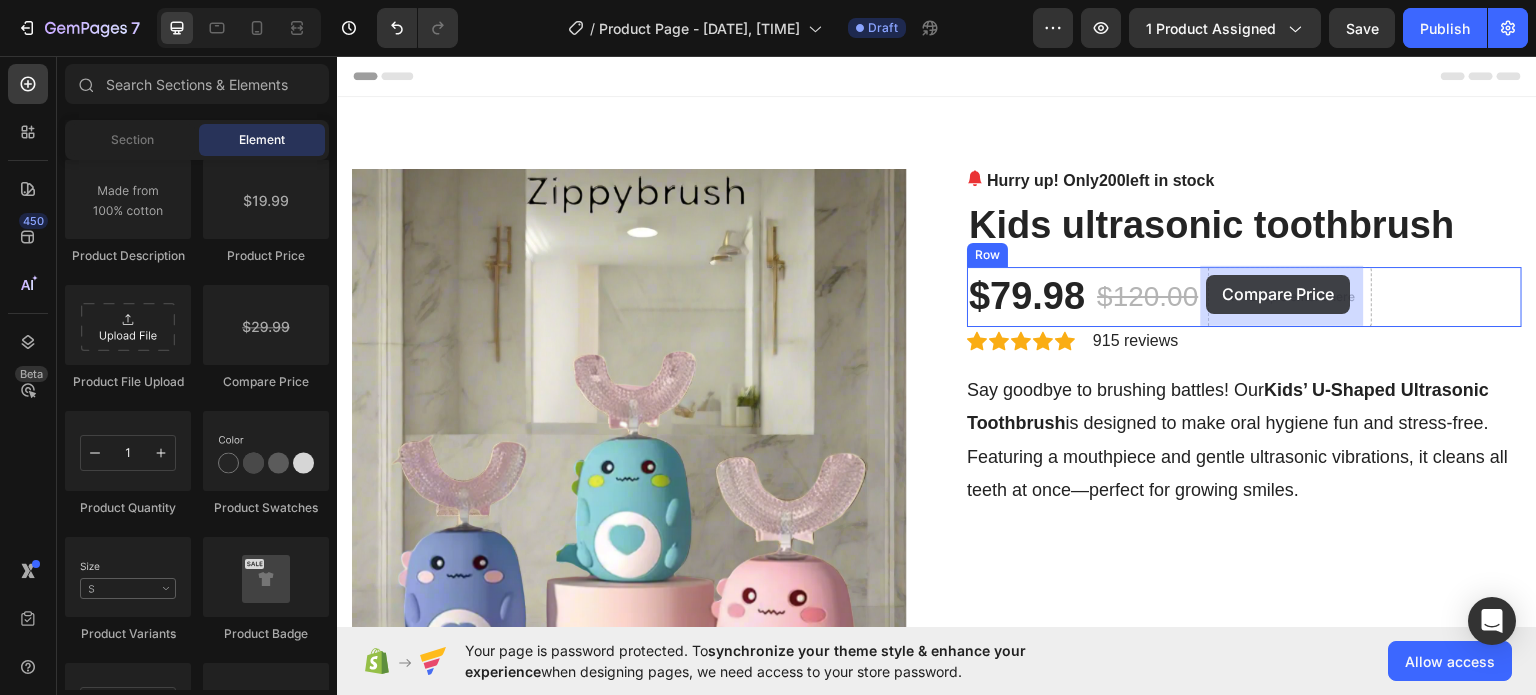 drag, startPoint x: 625, startPoint y: 396, endPoint x: 1206, endPoint y: 276, distance: 593.263 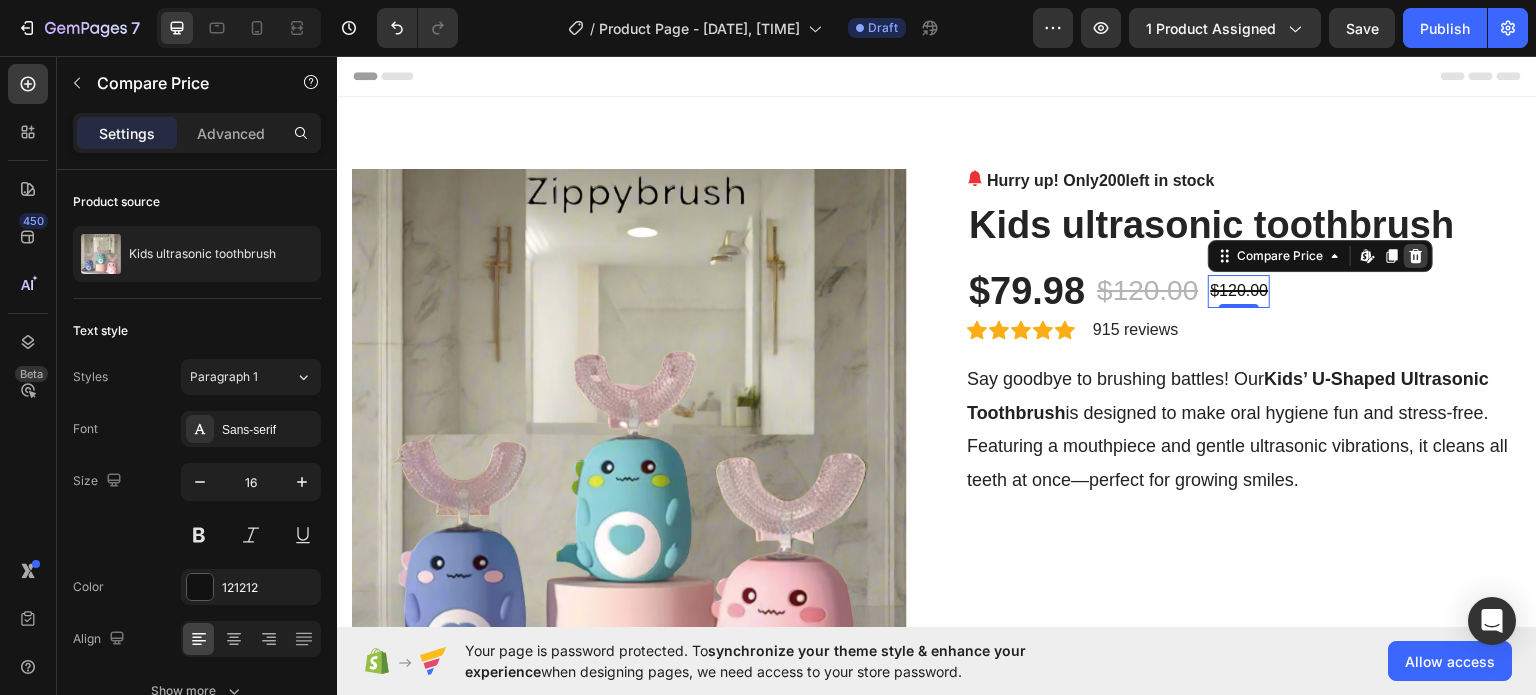 click 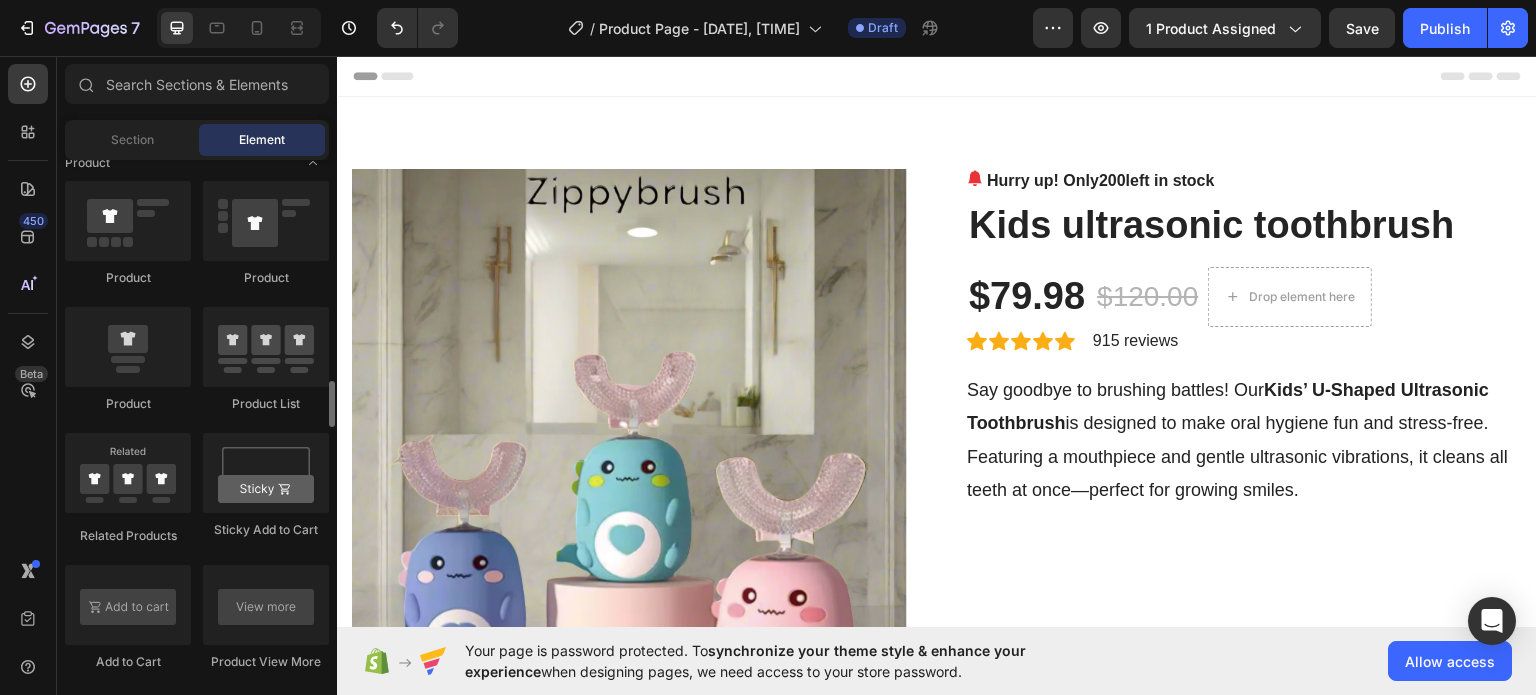 scroll, scrollTop: 2562, scrollLeft: 0, axis: vertical 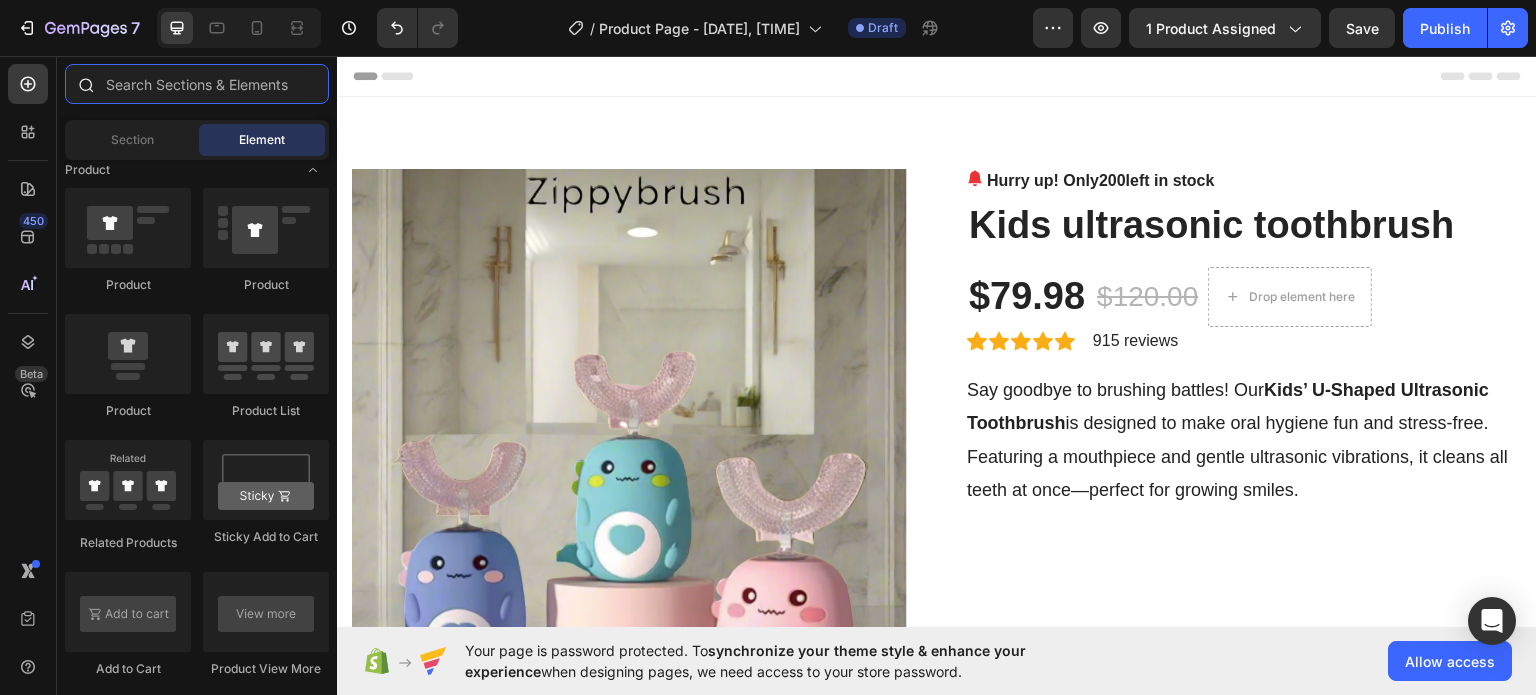 click at bounding box center (197, 84) 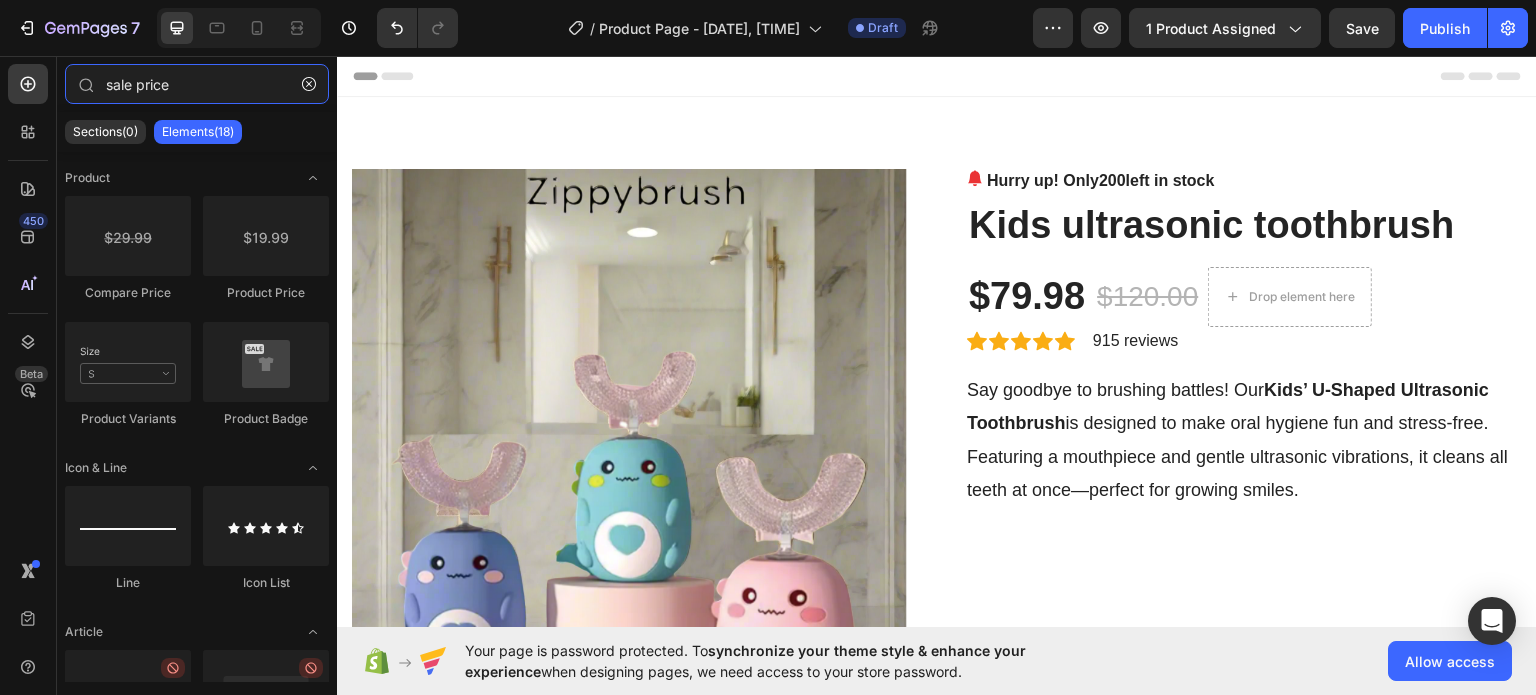 type on "sale price" 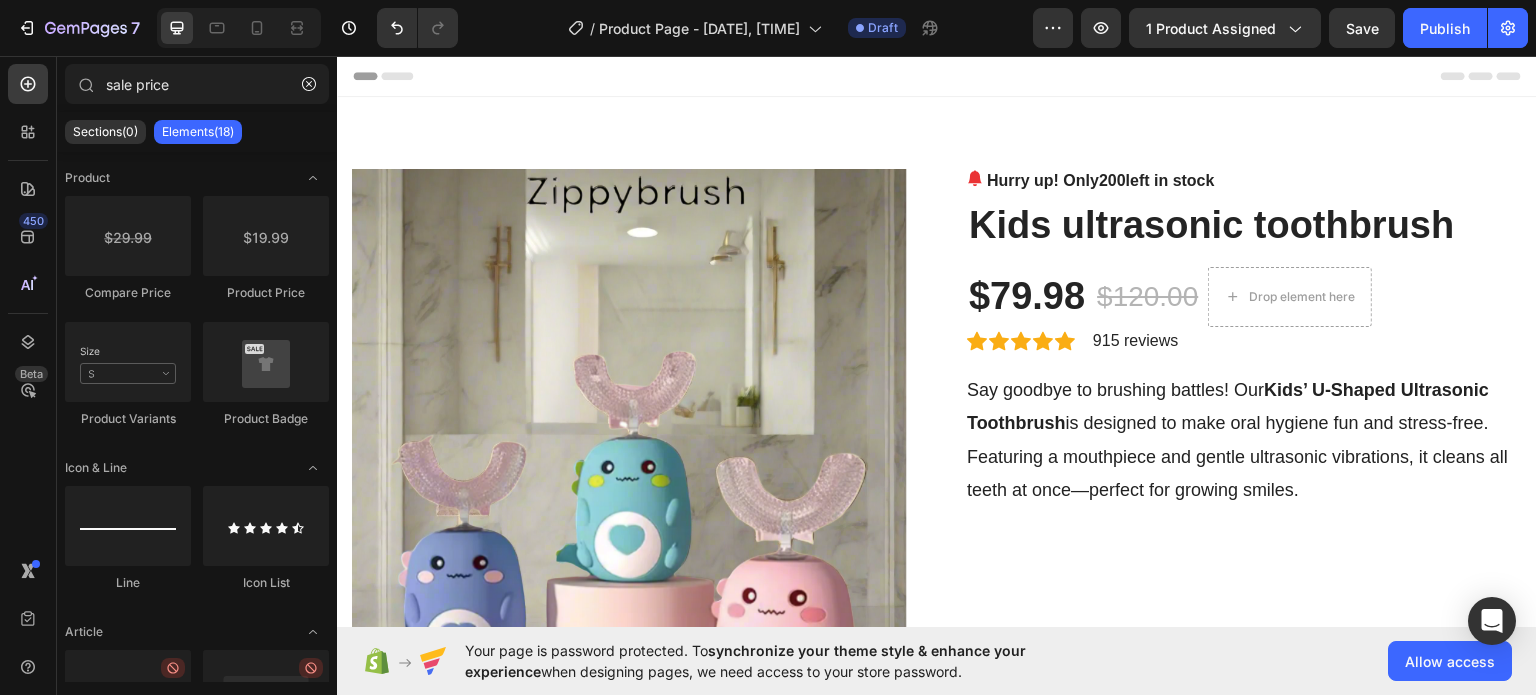 click on "Elements(18)" at bounding box center [198, 132] 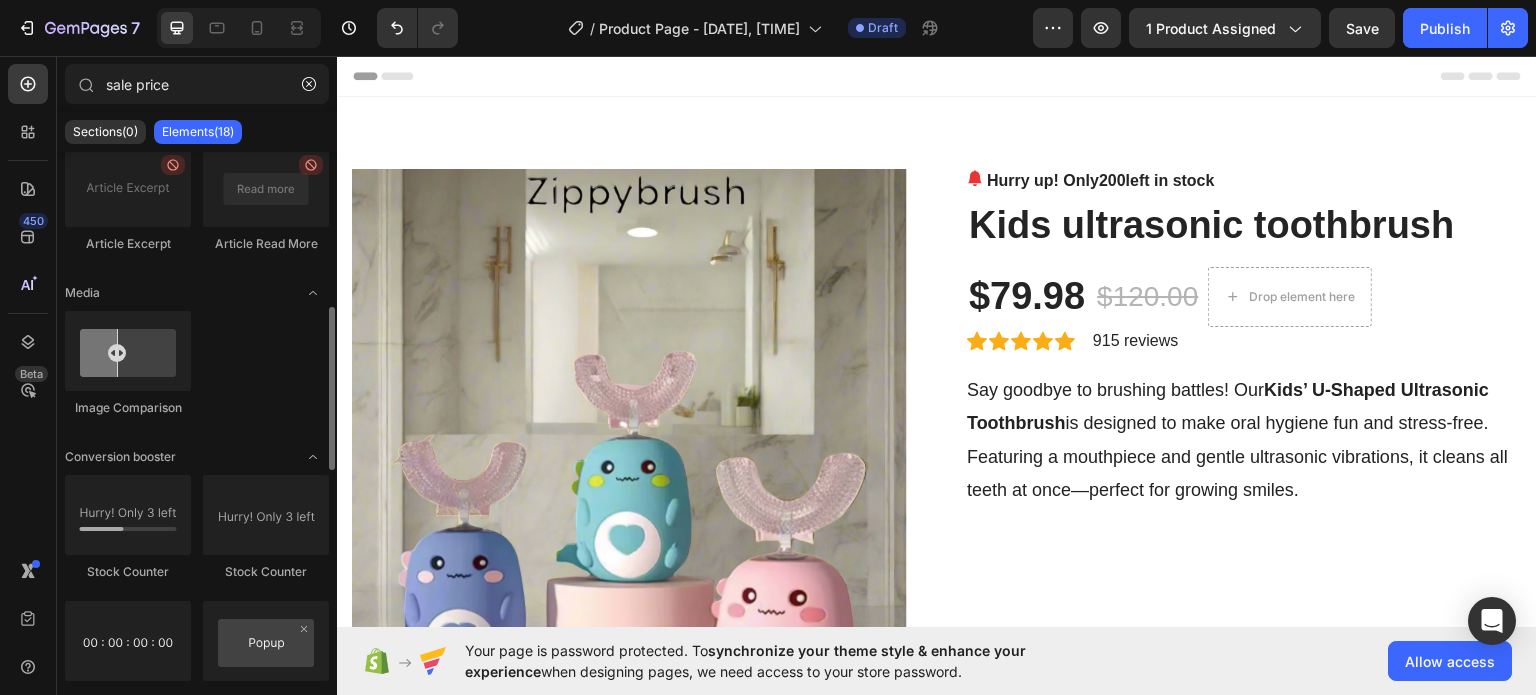 scroll, scrollTop: 0, scrollLeft: 0, axis: both 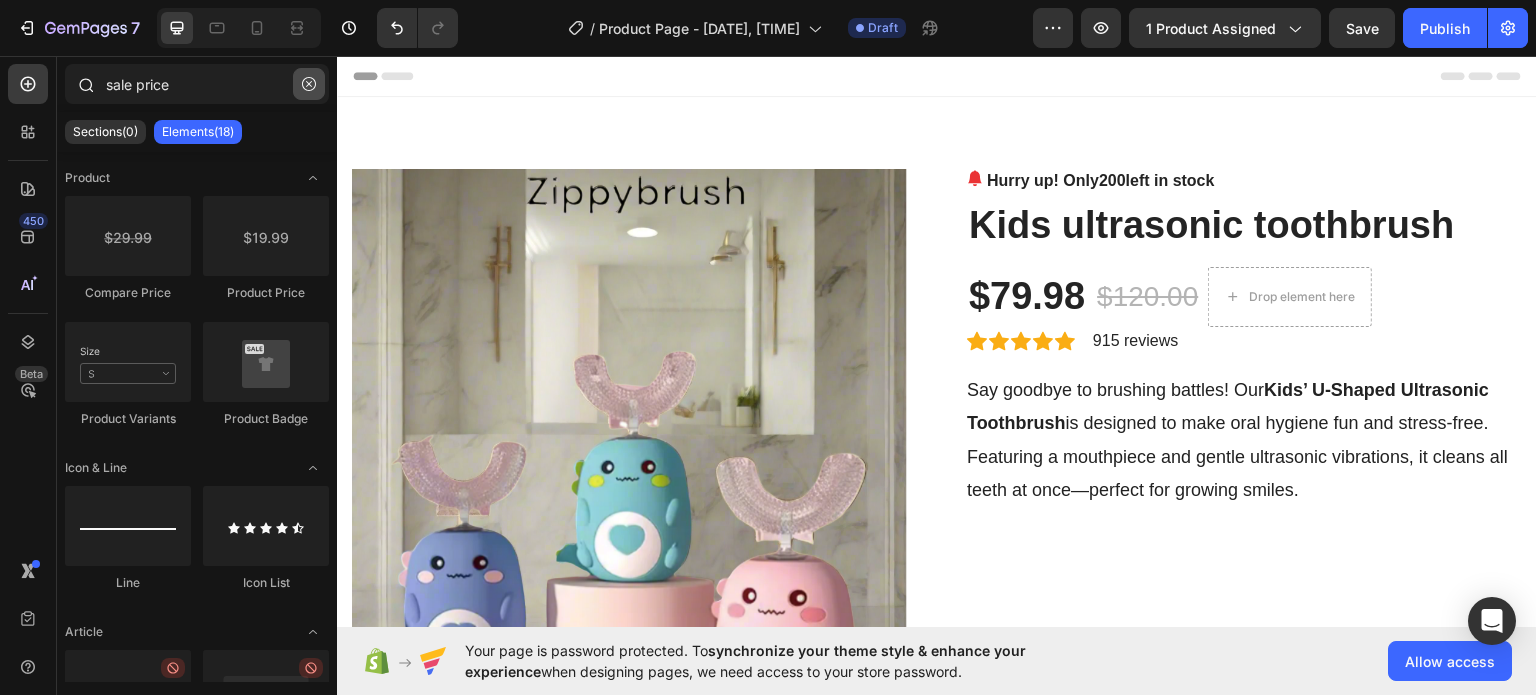 click 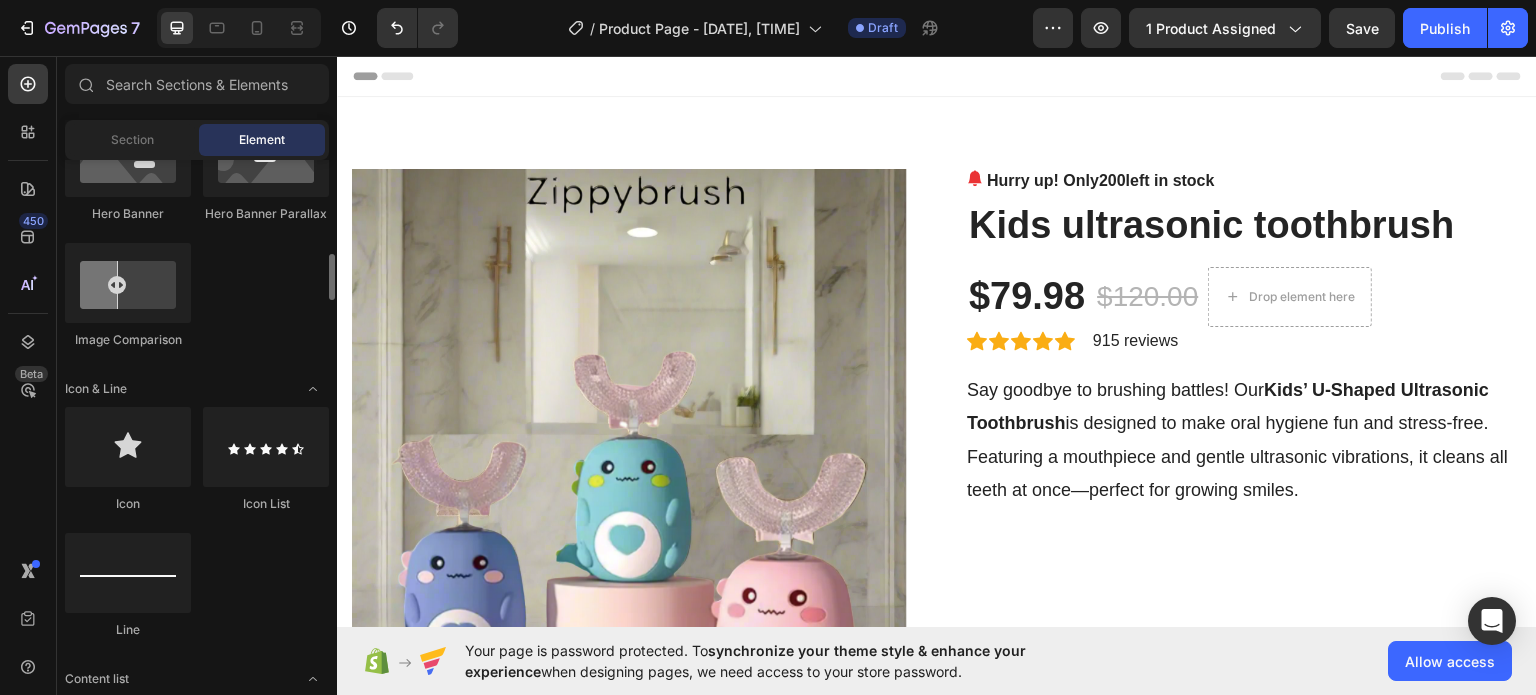 scroll, scrollTop: 1084, scrollLeft: 0, axis: vertical 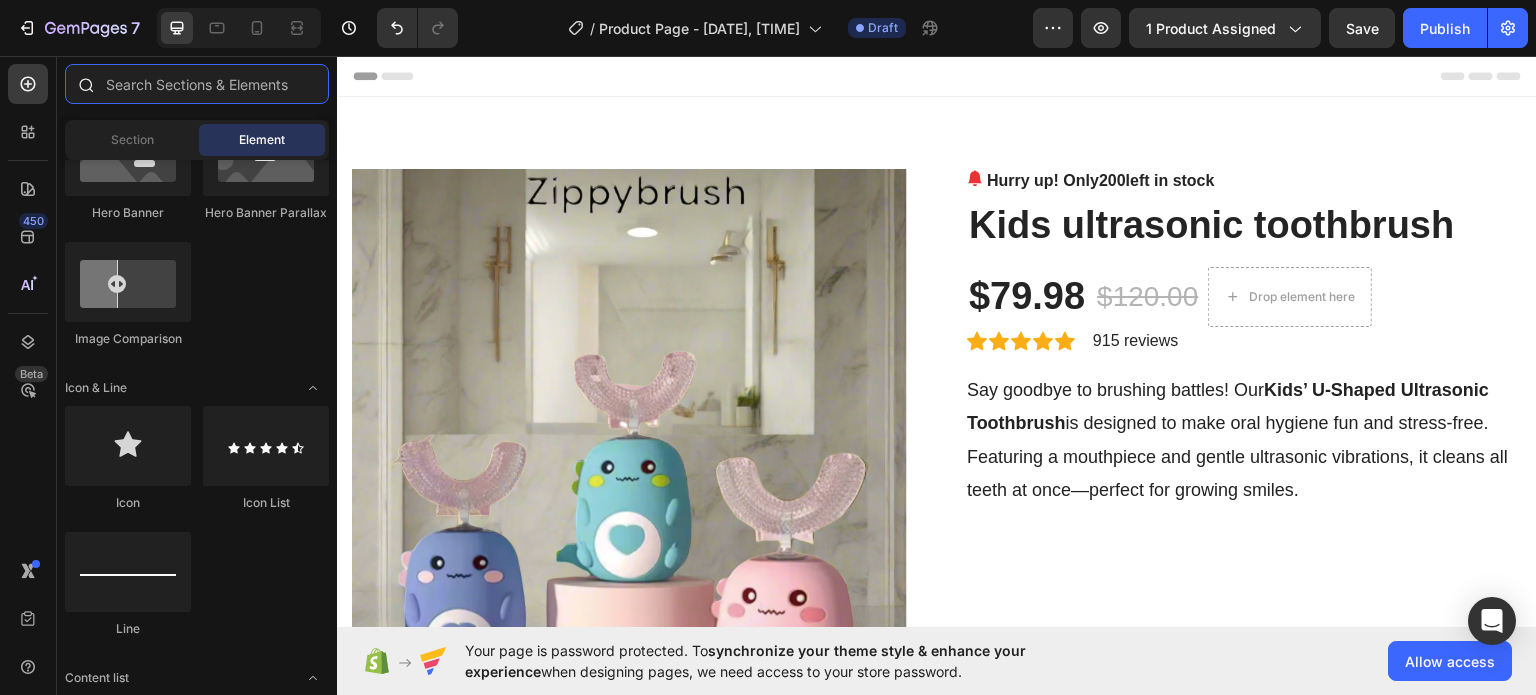 click at bounding box center (197, 84) 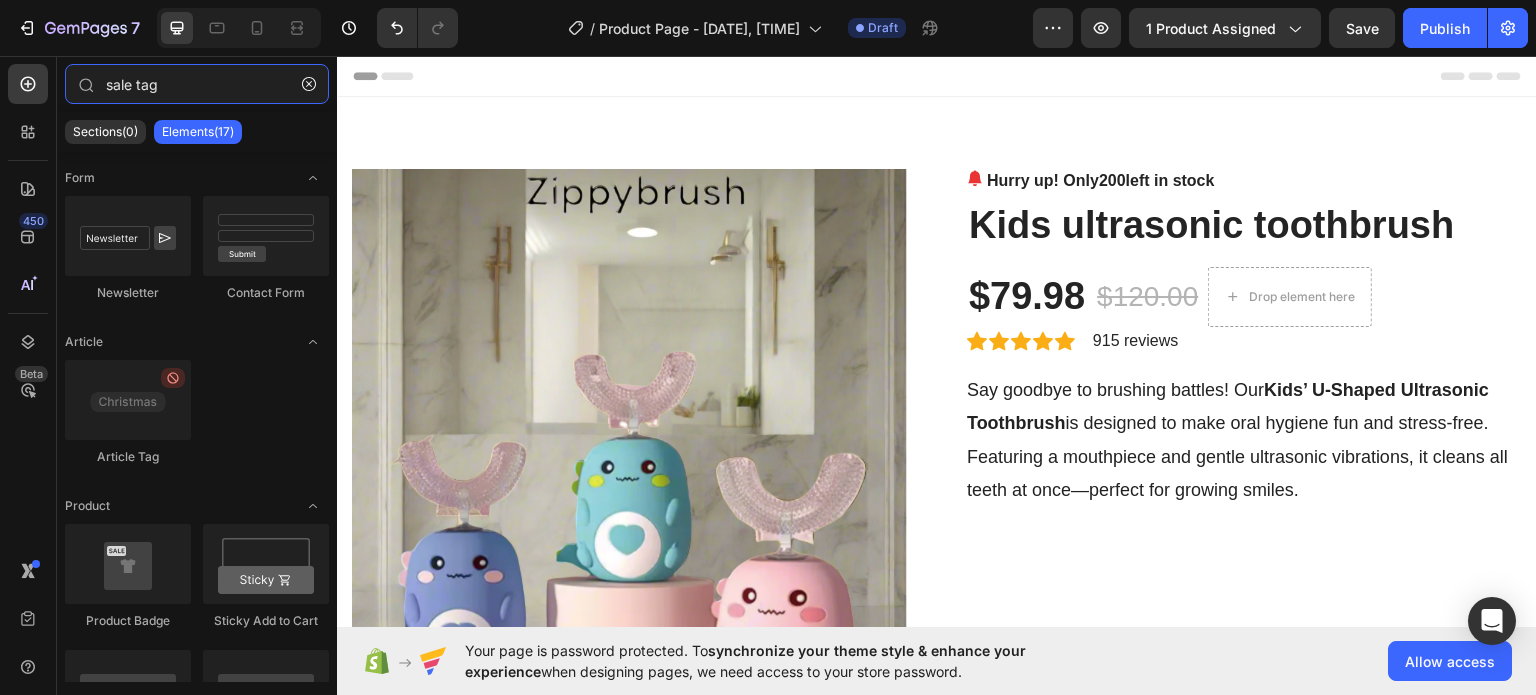 type on "sale tag" 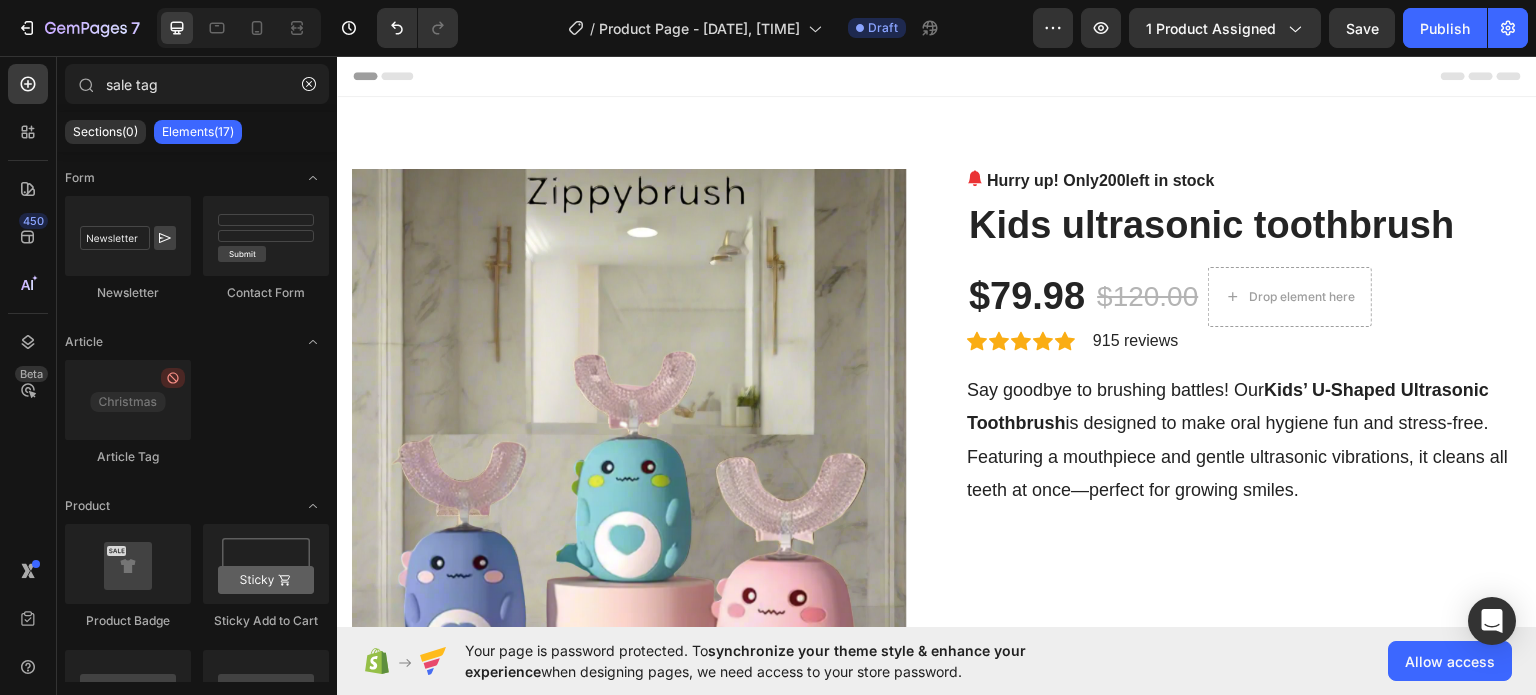 click on "Elements(17)" at bounding box center [198, 132] 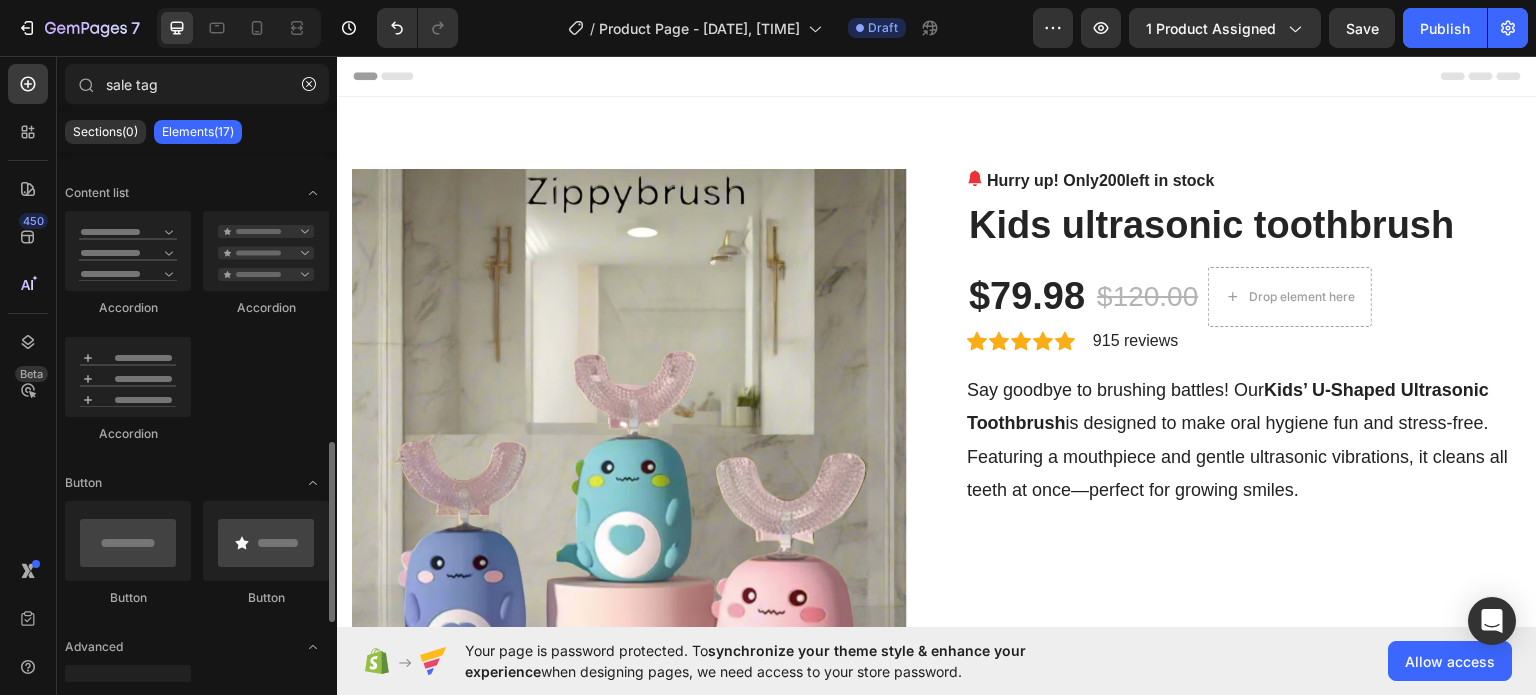scroll, scrollTop: 894, scrollLeft: 0, axis: vertical 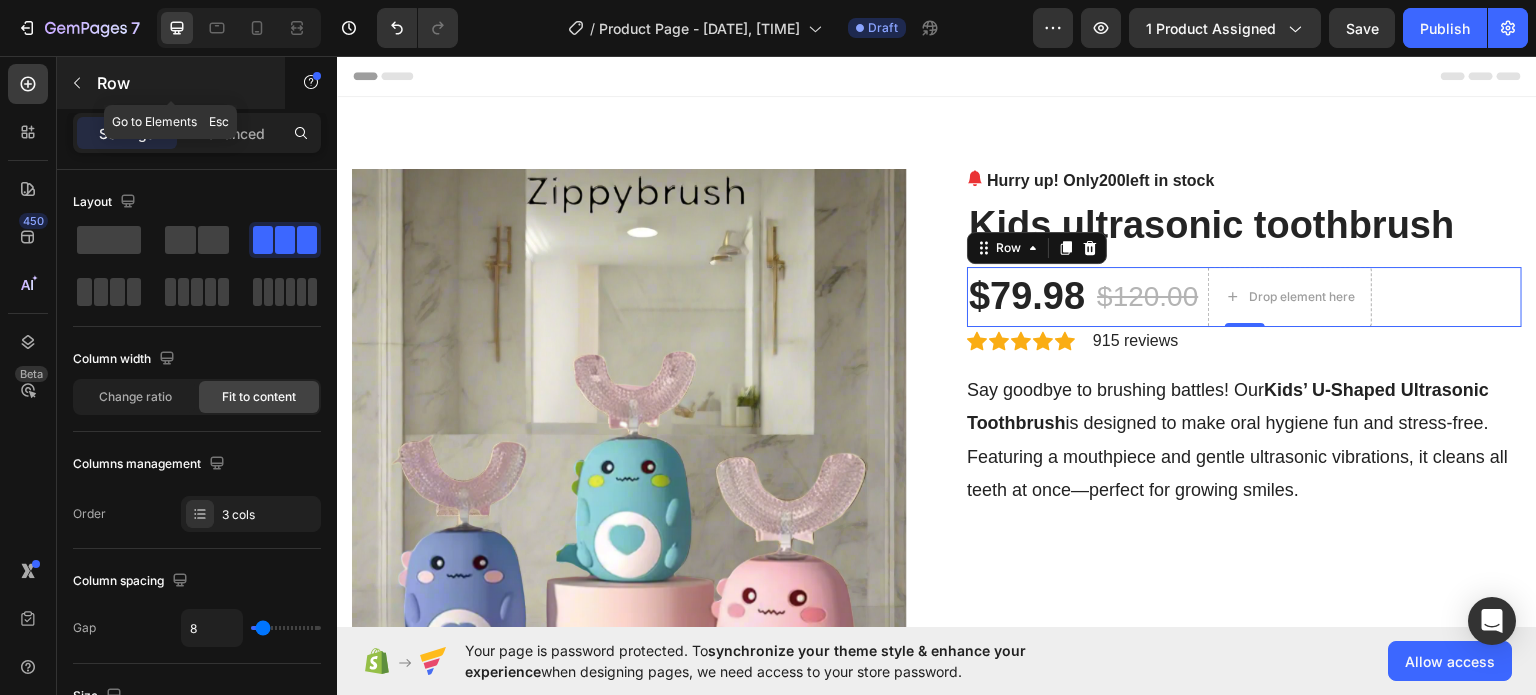 click 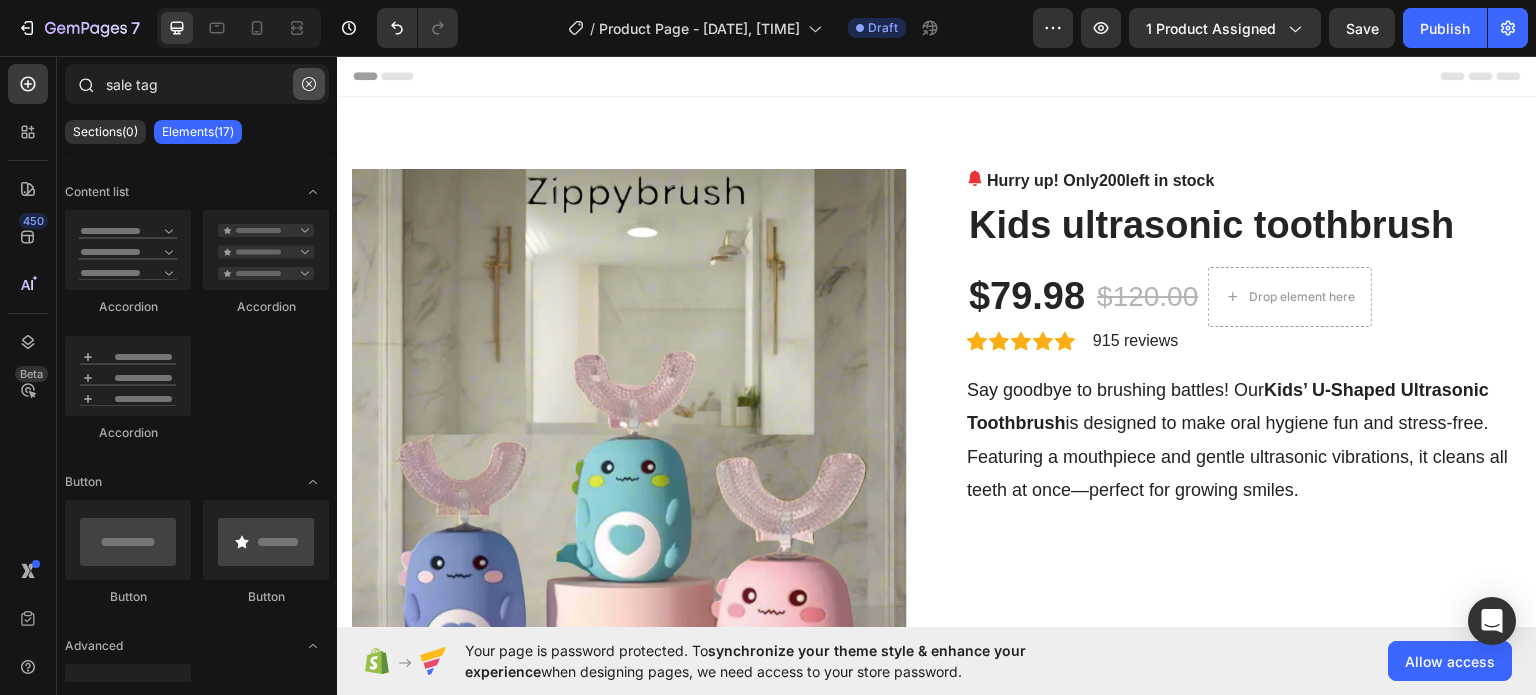 click 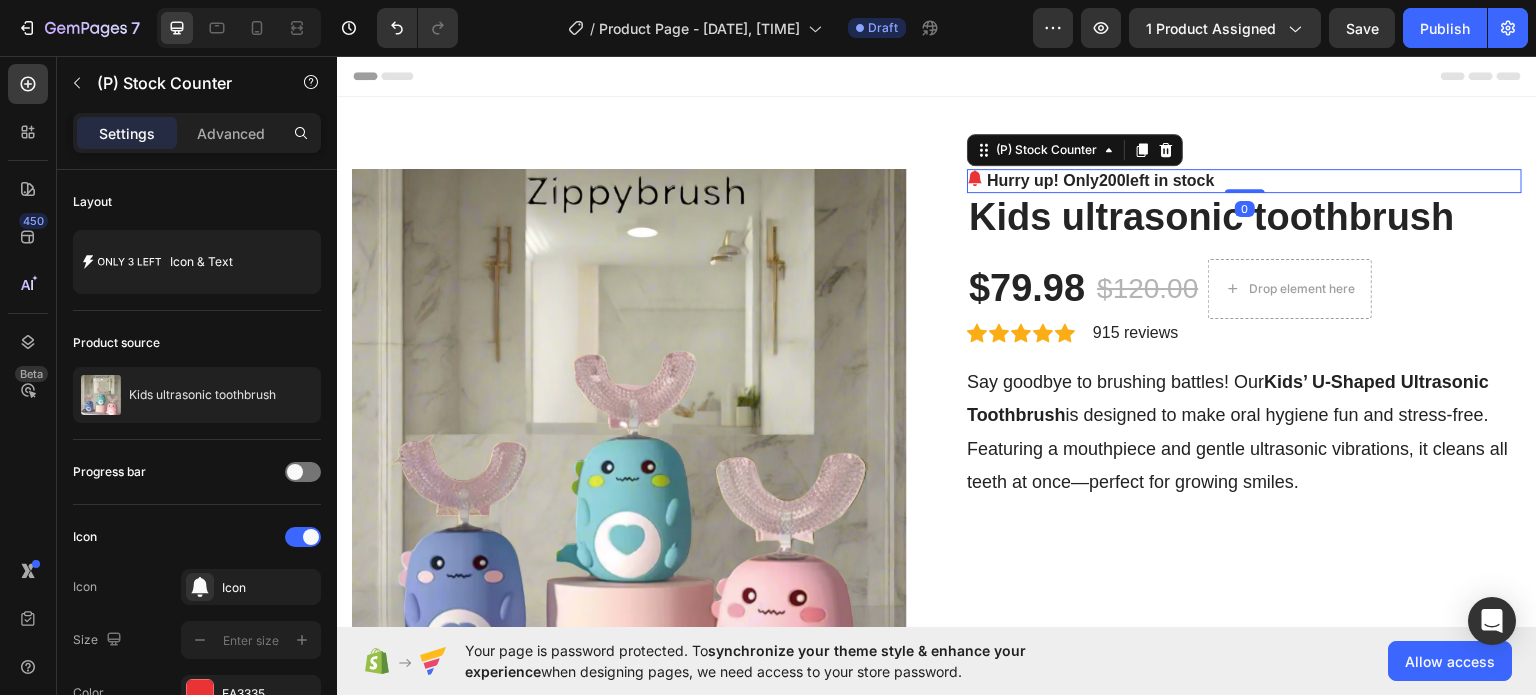 drag, startPoint x: 1231, startPoint y: 196, endPoint x: 1231, endPoint y: 165, distance: 31 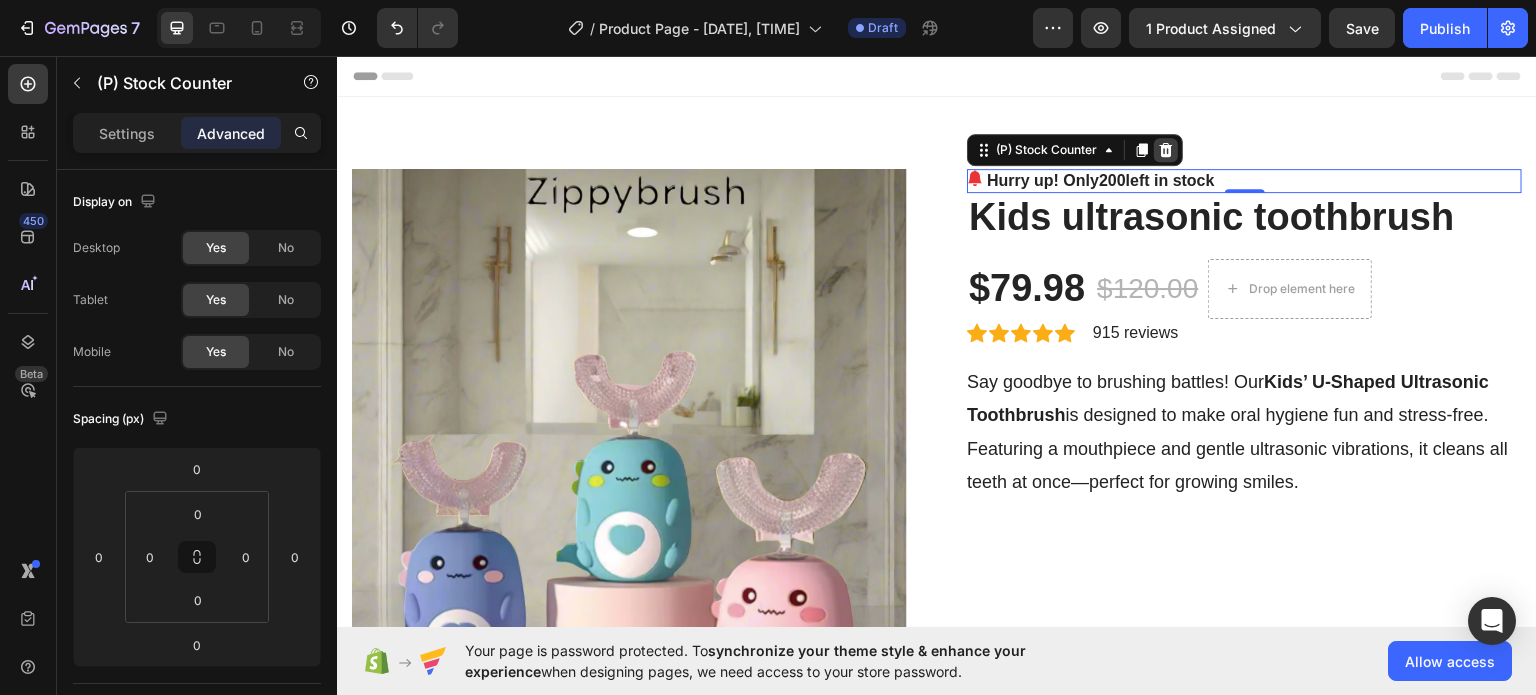 click 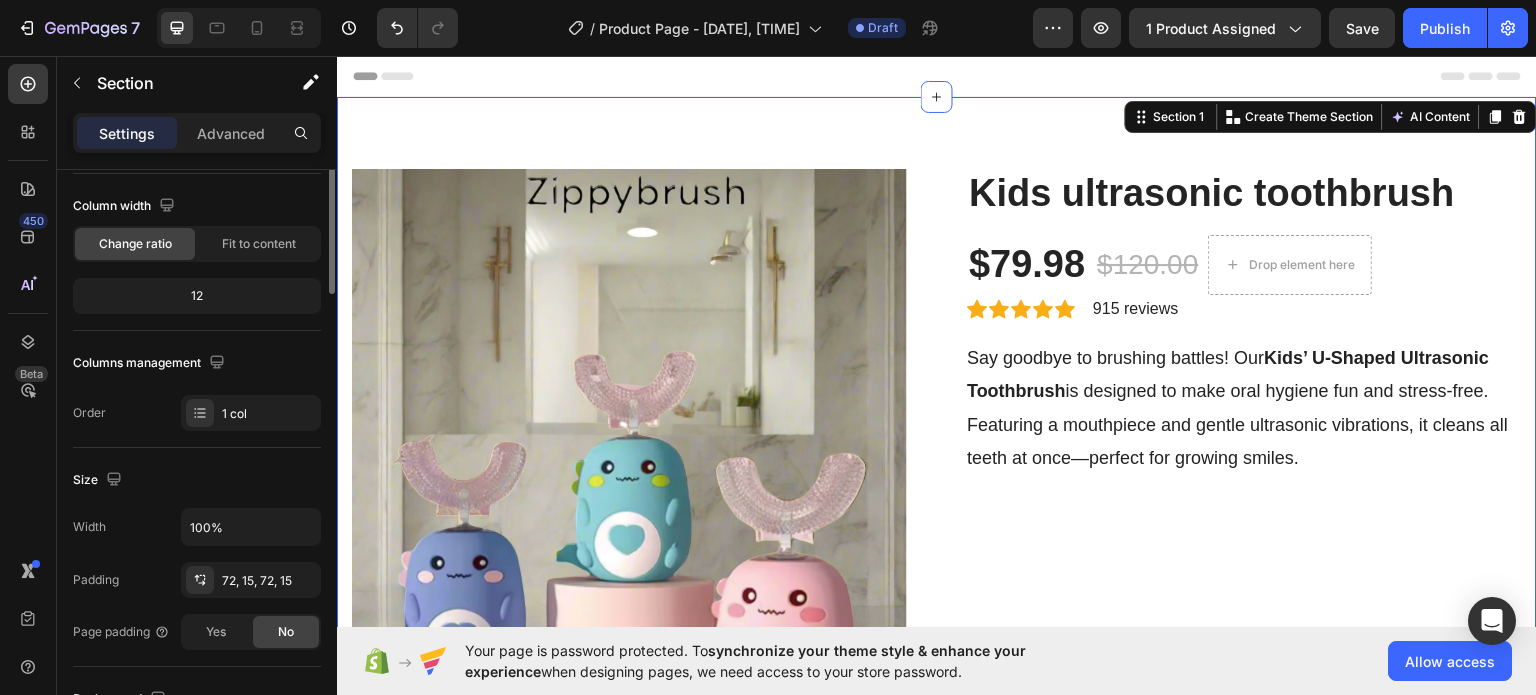 scroll, scrollTop: 0, scrollLeft: 0, axis: both 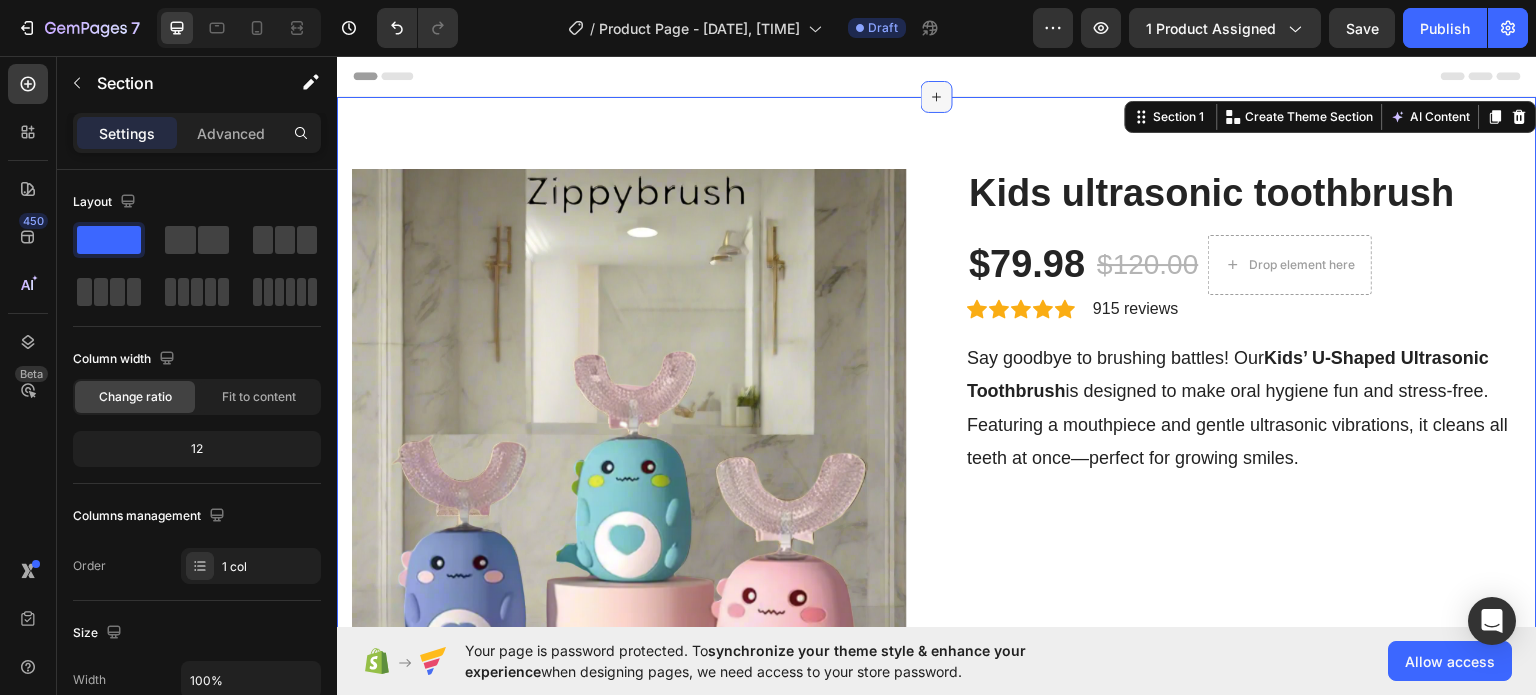 click 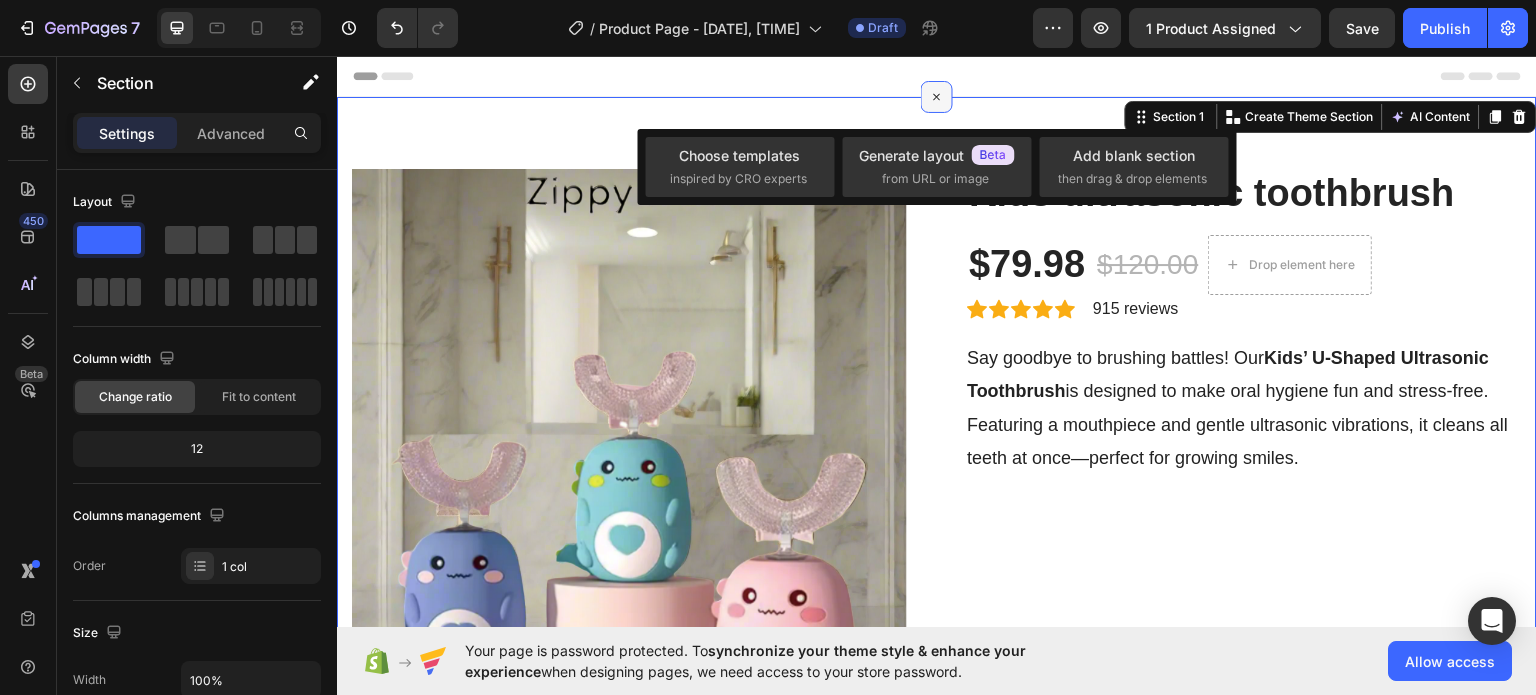 click at bounding box center (937, 96) 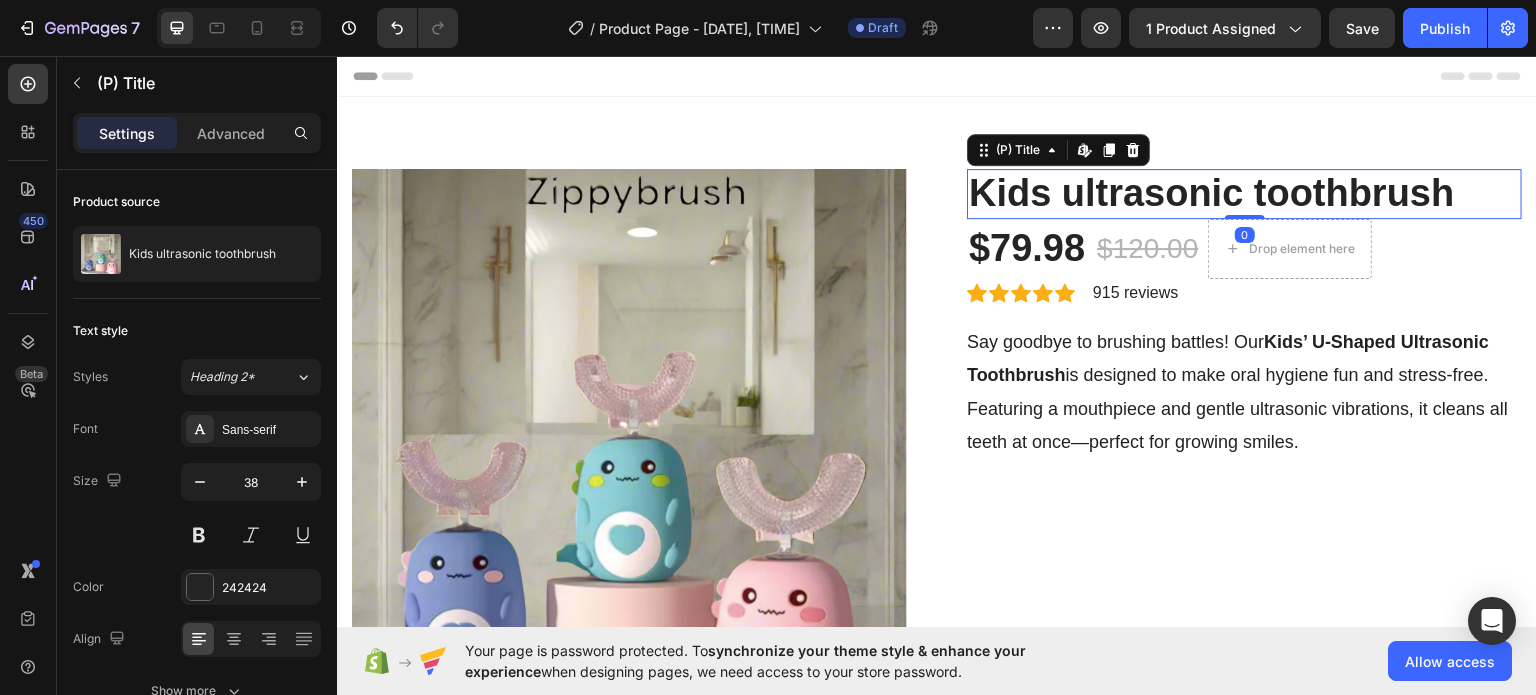 drag, startPoint x: 1220, startPoint y: 230, endPoint x: 1226, endPoint y: 198, distance: 32.55764 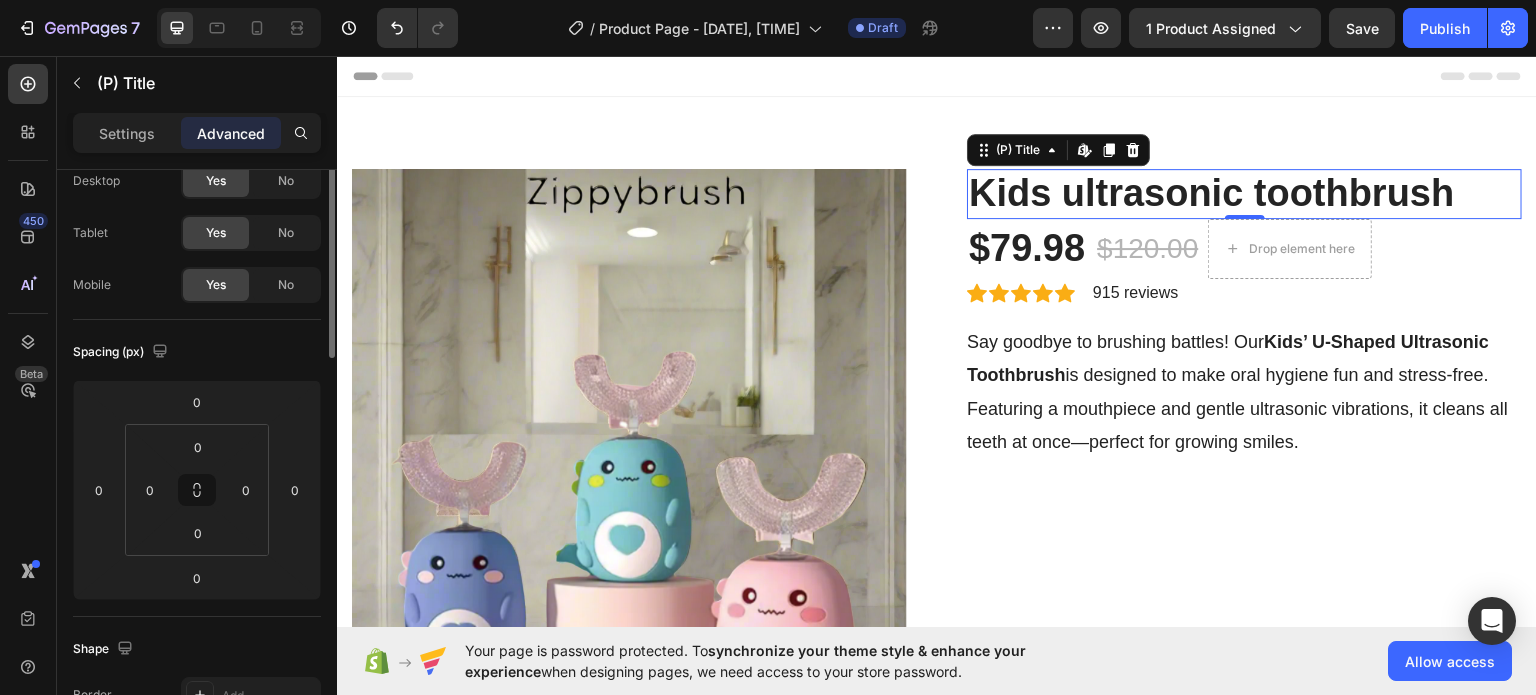 scroll, scrollTop: 0, scrollLeft: 0, axis: both 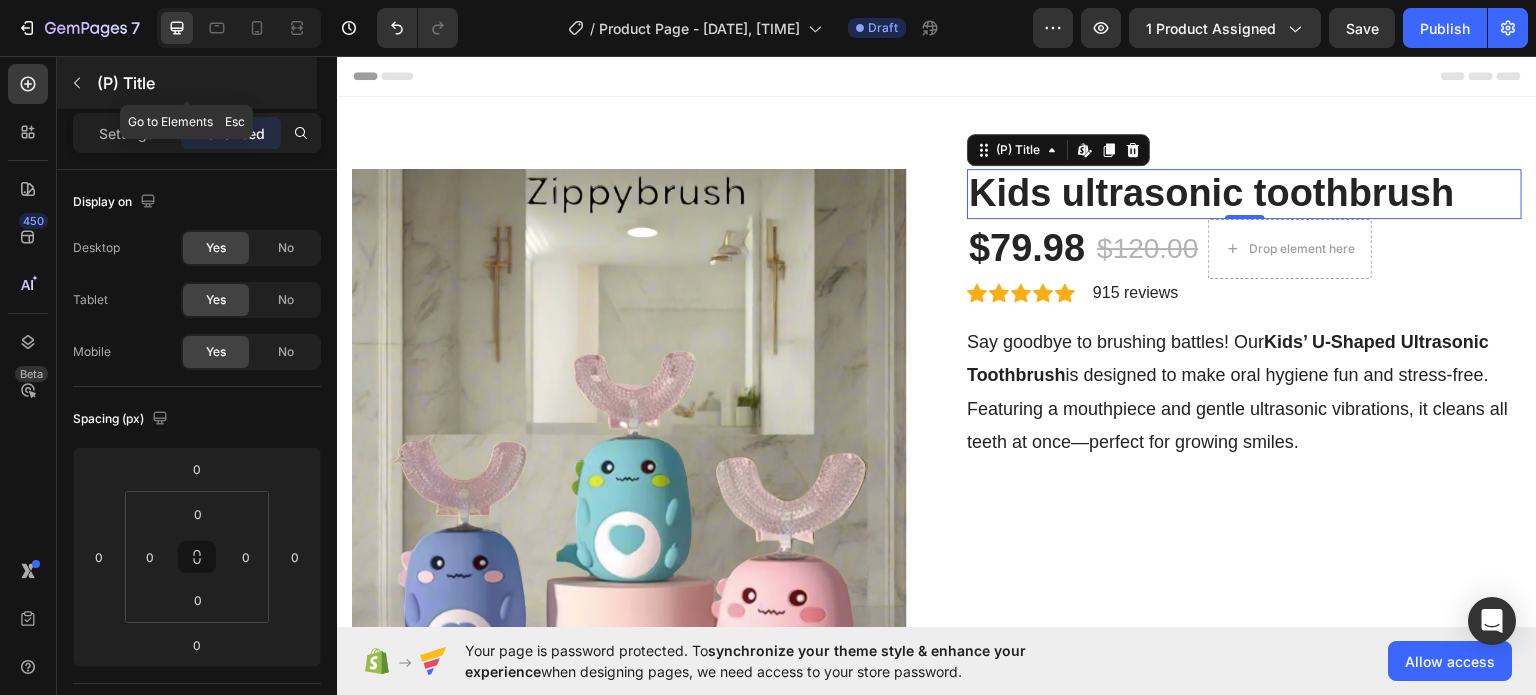 click 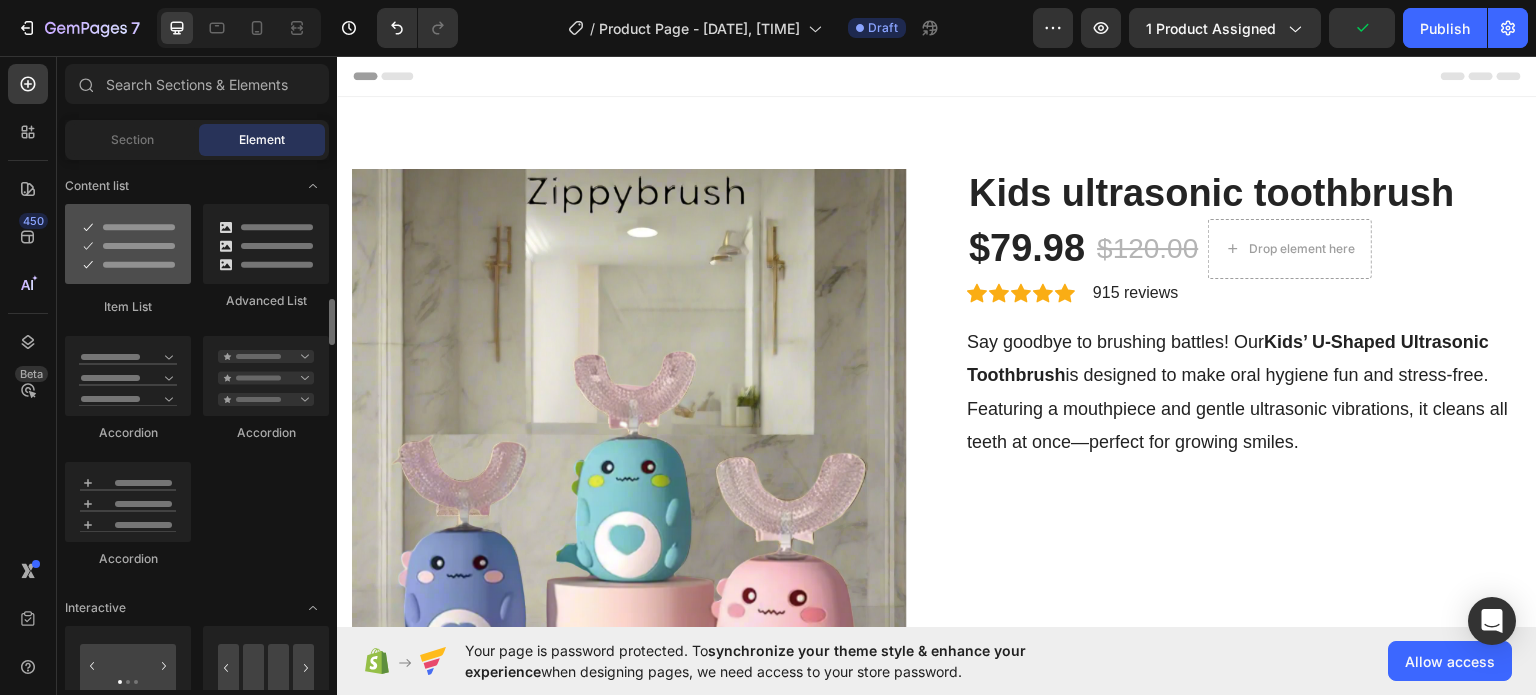 scroll, scrollTop: 1577, scrollLeft: 0, axis: vertical 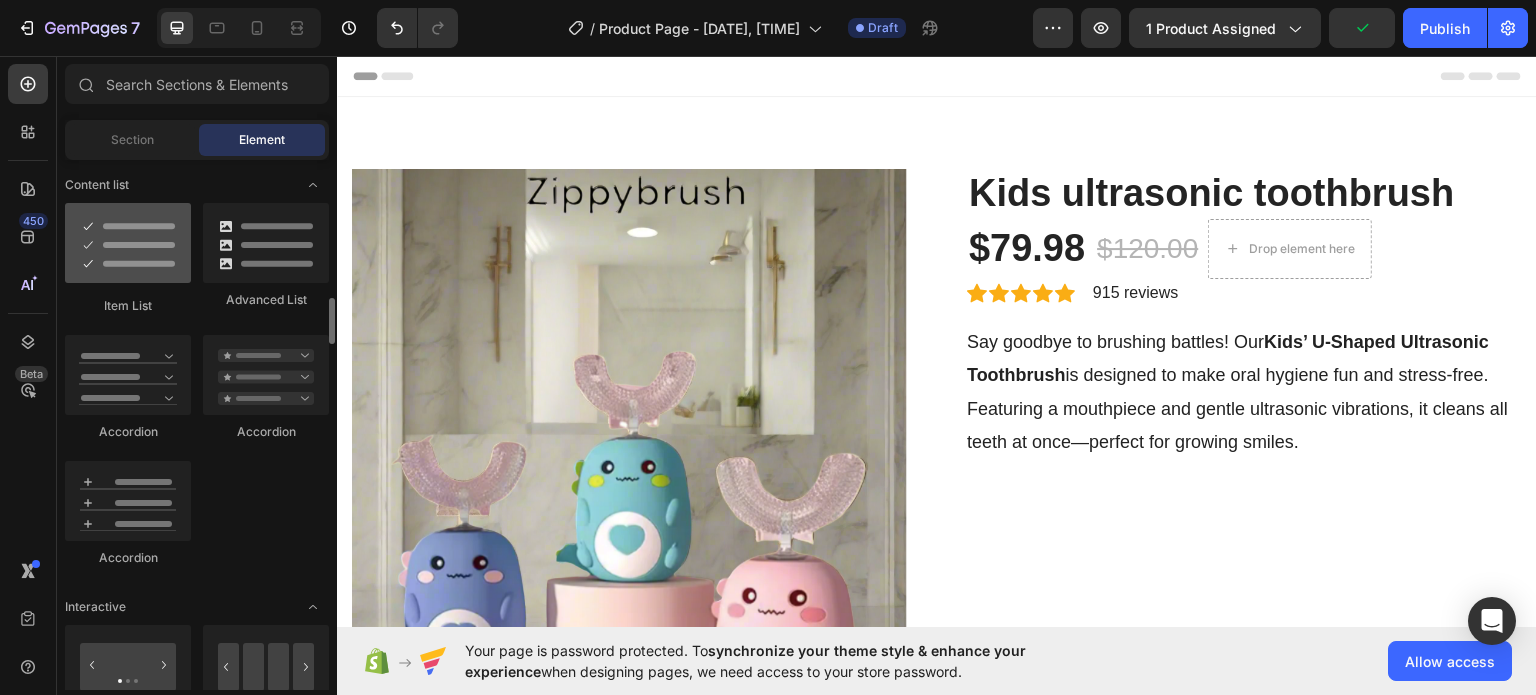 click at bounding box center [128, 243] 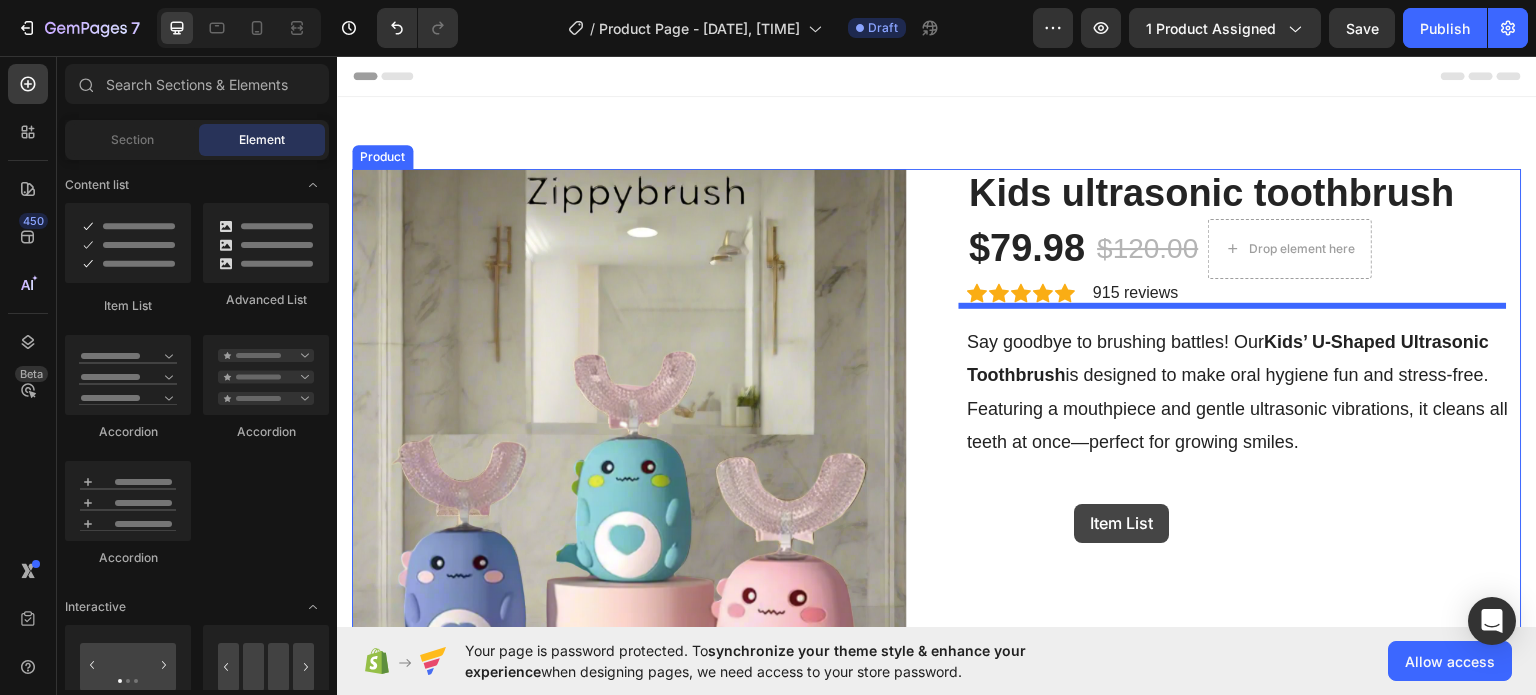 drag, startPoint x: 474, startPoint y: 311, endPoint x: 1075, endPoint y: 503, distance: 630.92395 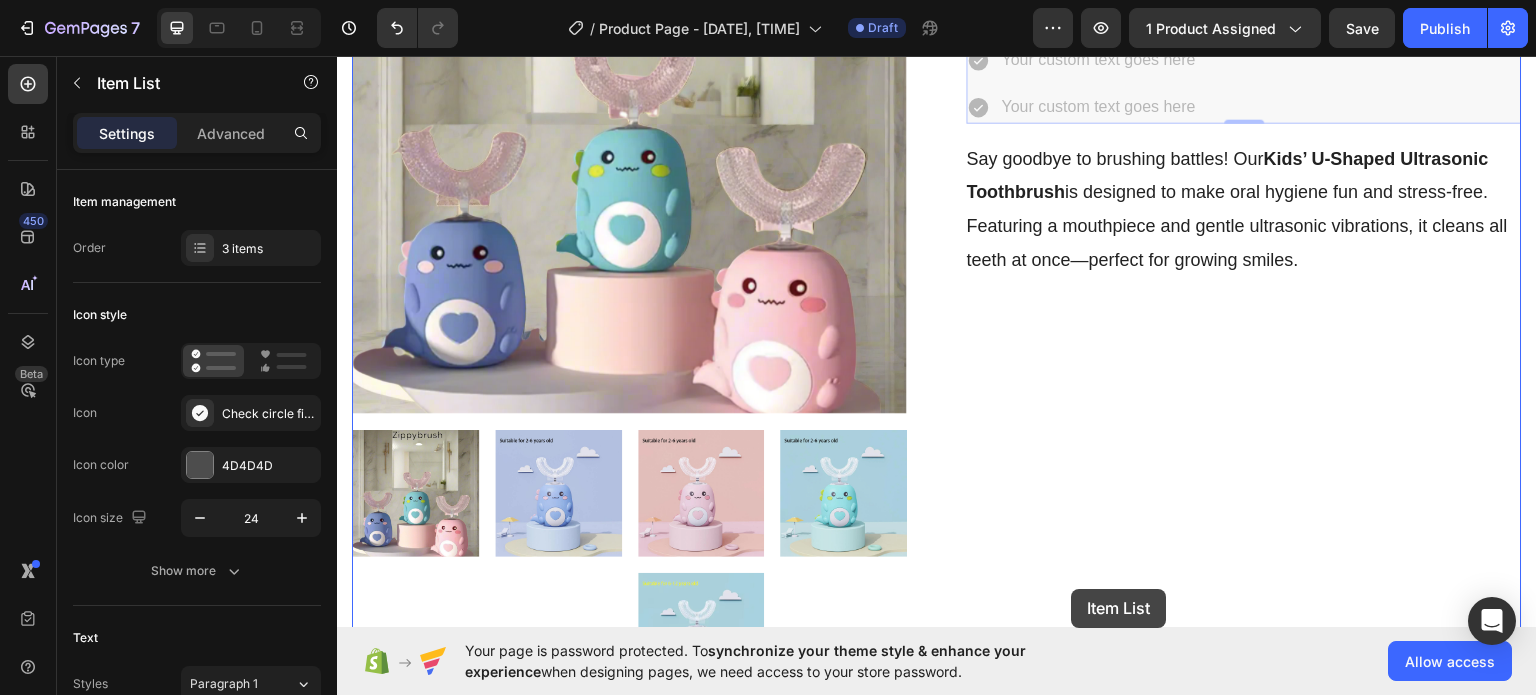 scroll, scrollTop: 343, scrollLeft: 0, axis: vertical 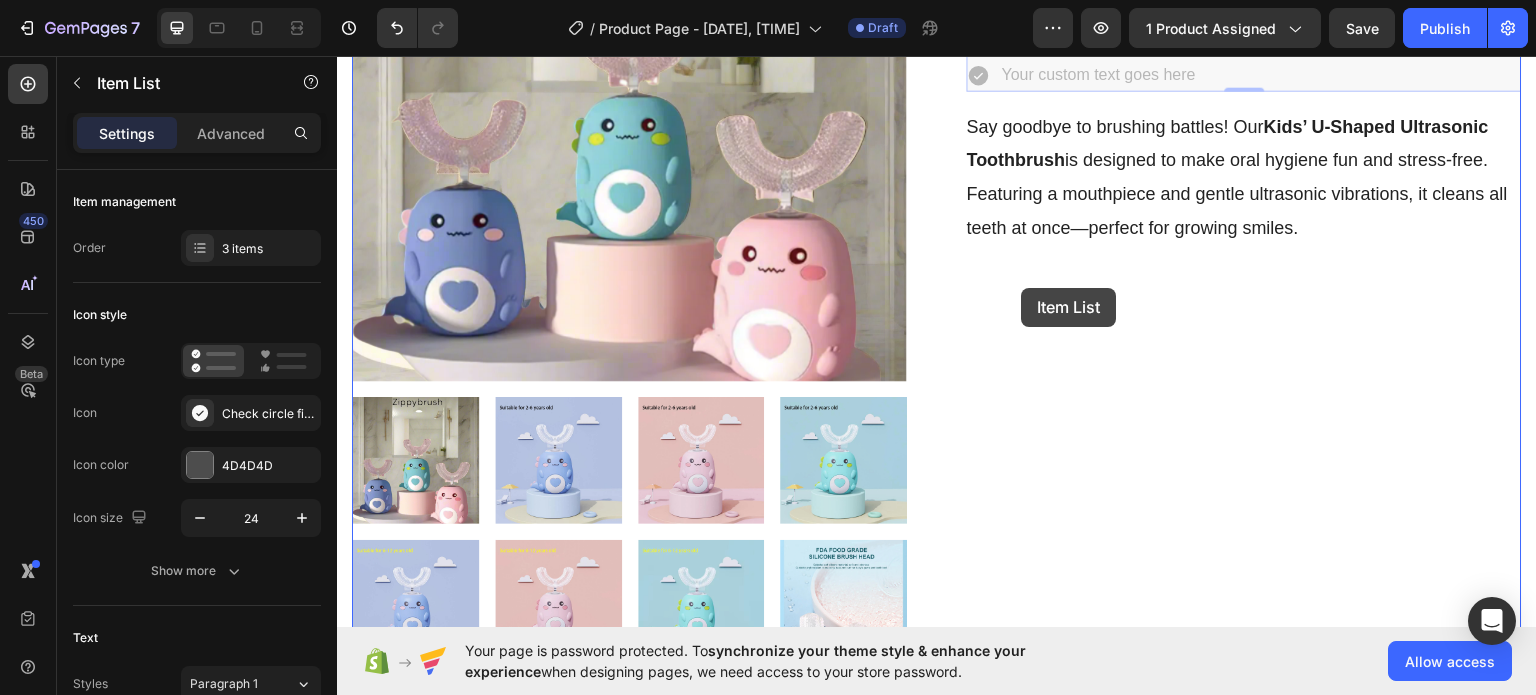 drag, startPoint x: 992, startPoint y: 297, endPoint x: 1022, endPoint y: 287, distance: 31.622776 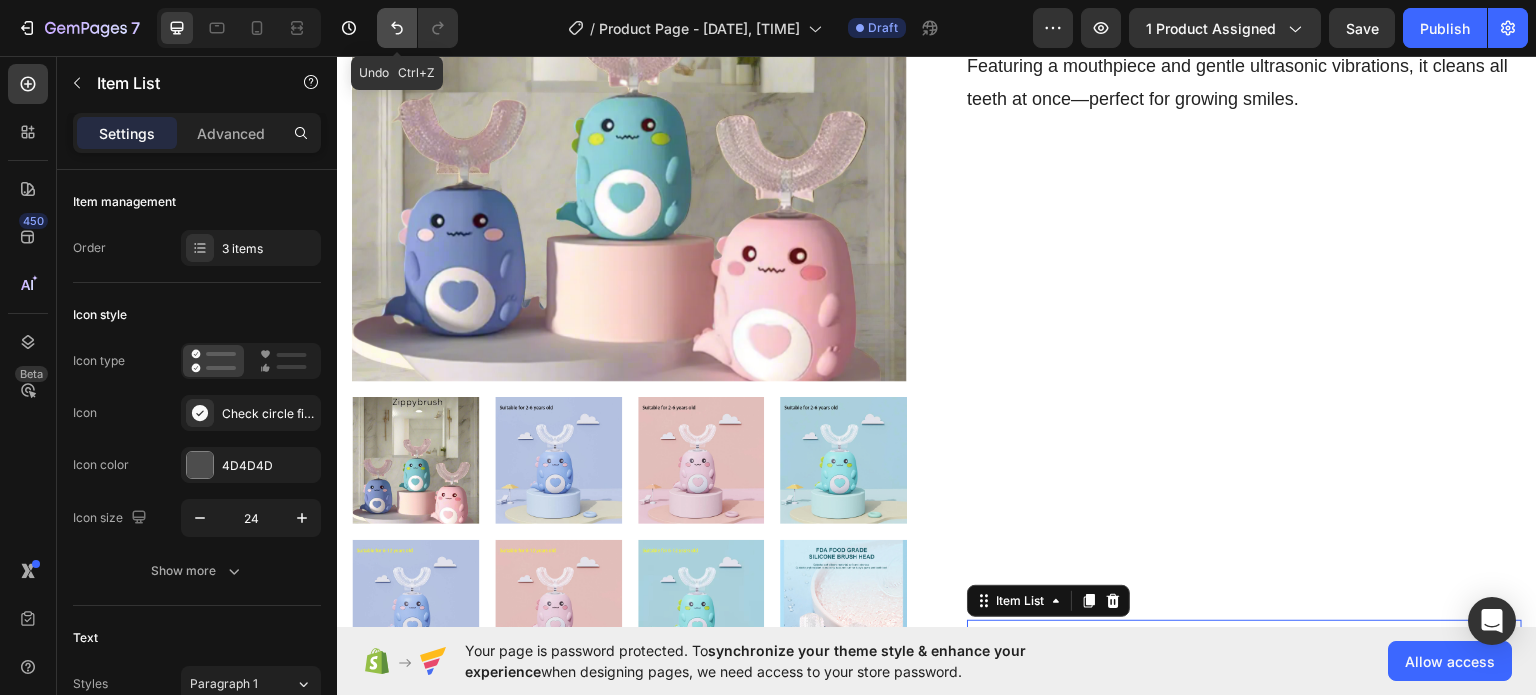 click 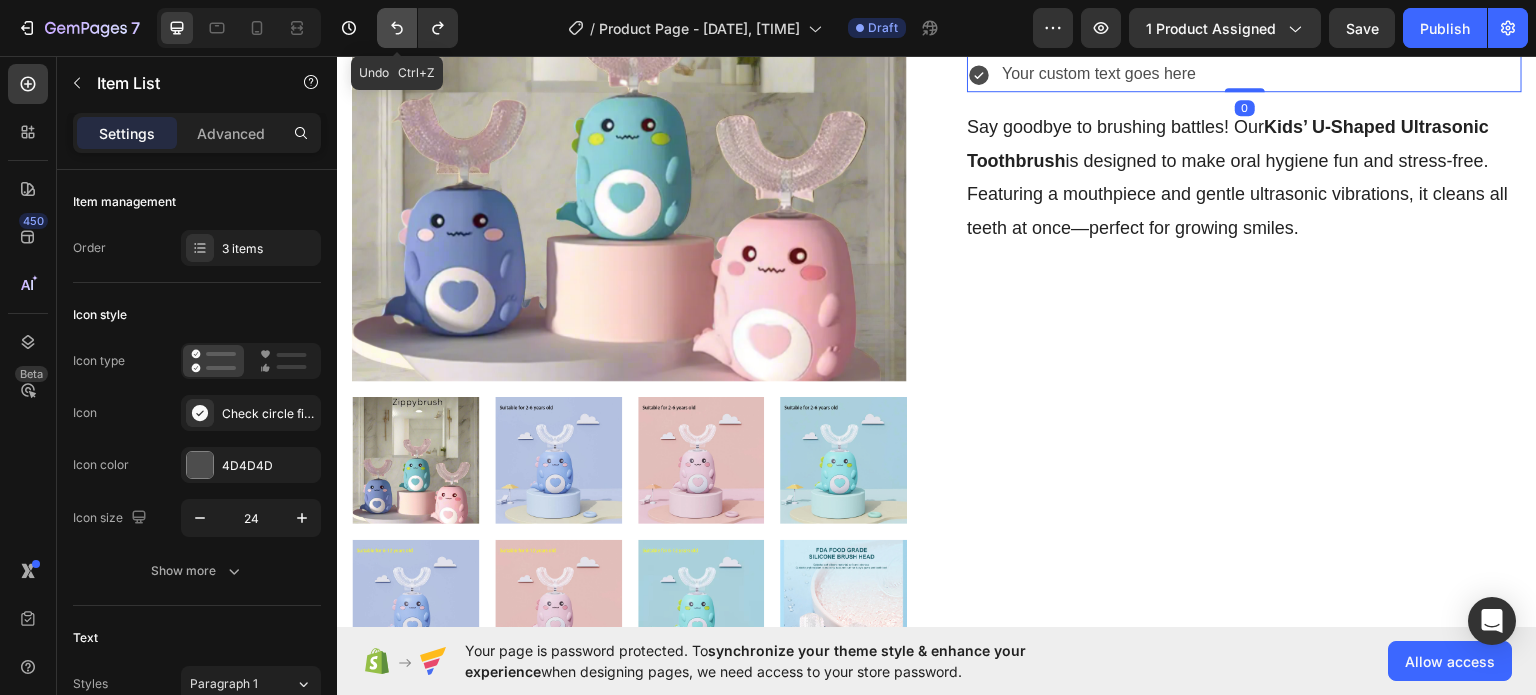 click 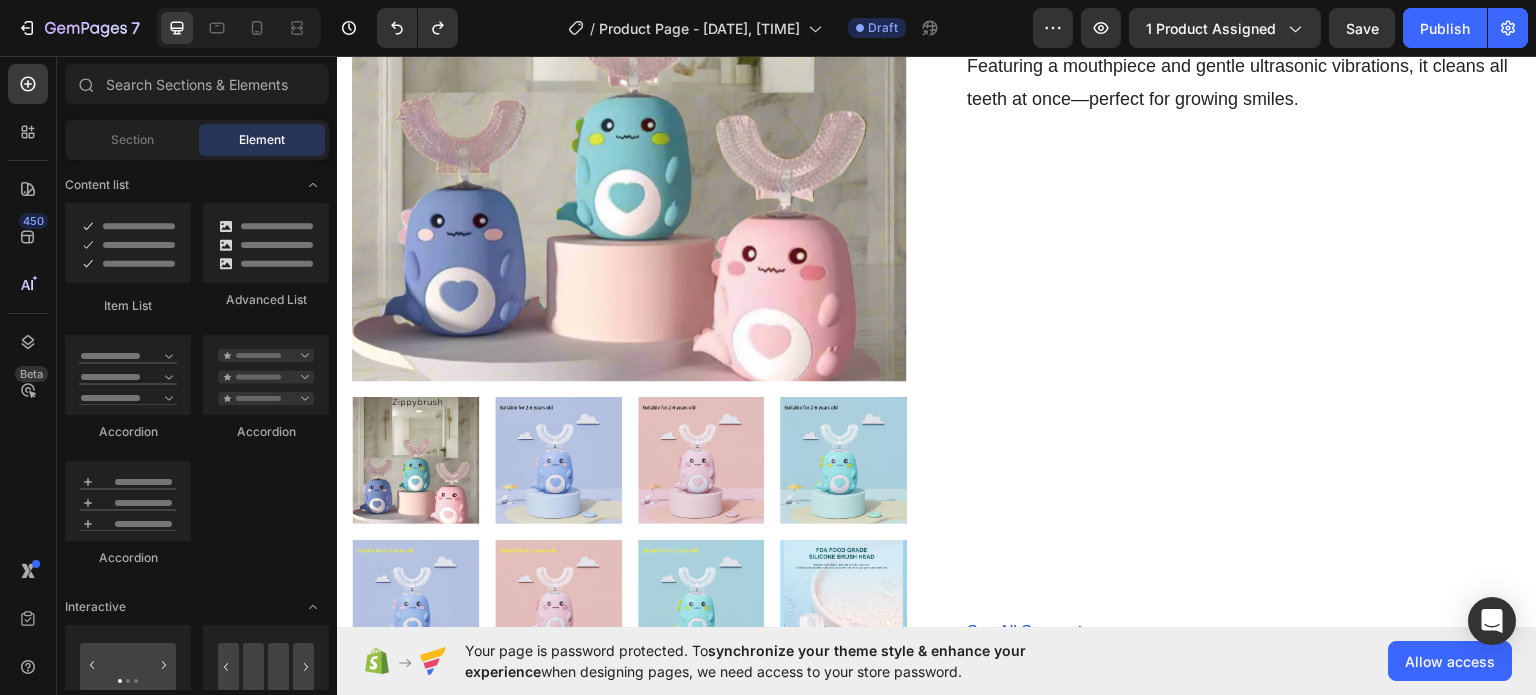 scroll, scrollTop: 0, scrollLeft: 0, axis: both 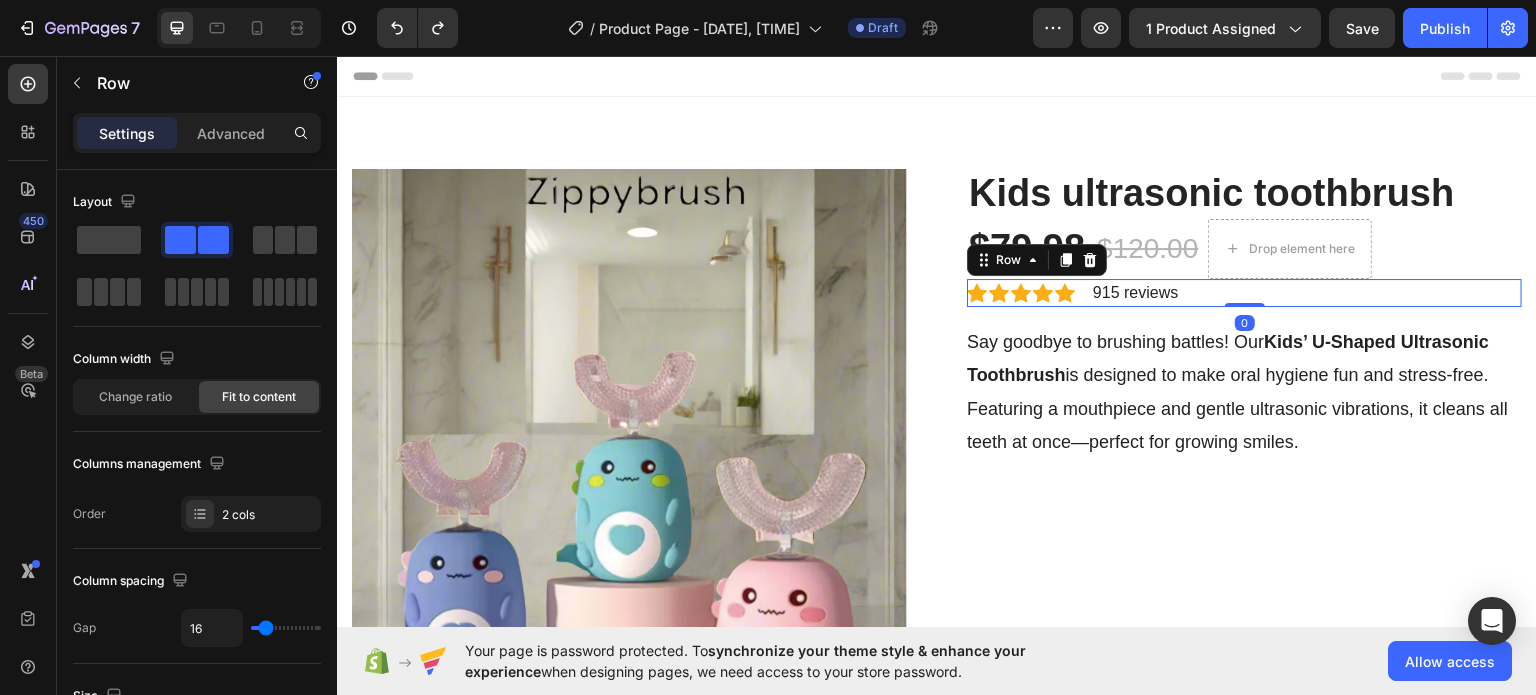 drag, startPoint x: 1219, startPoint y: 304, endPoint x: 1222, endPoint y: 282, distance: 22.203604 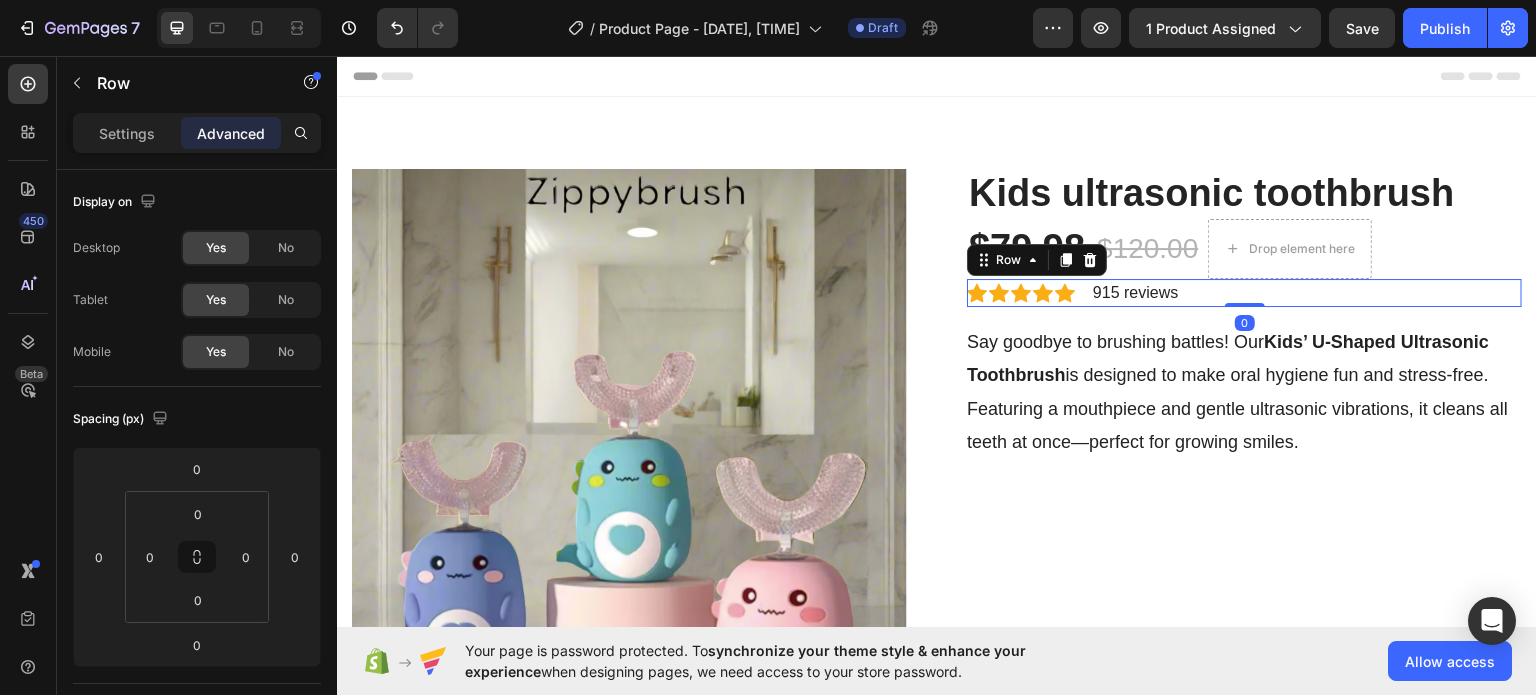 drag, startPoint x: 1239, startPoint y: 303, endPoint x: 1245, endPoint y: 277, distance: 26.683329 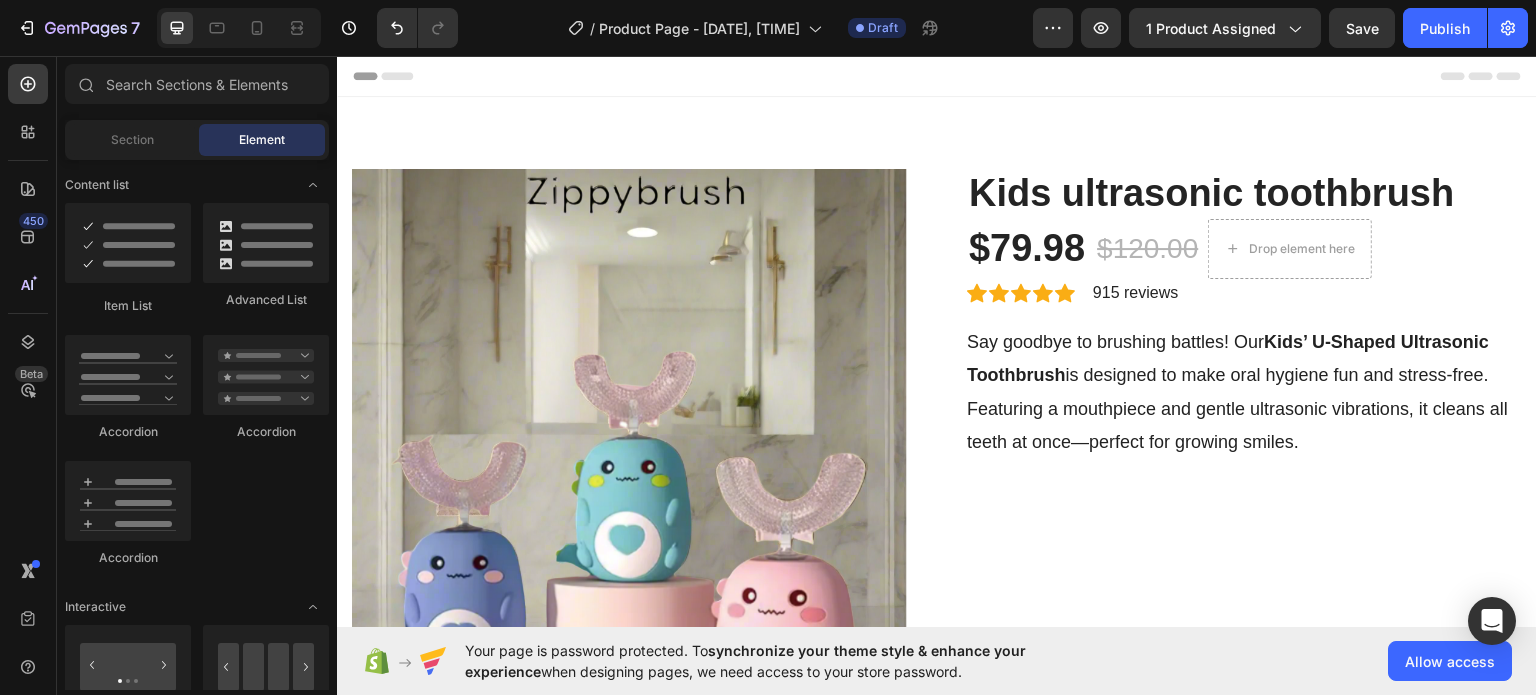 drag, startPoint x: 1527, startPoint y: 93, endPoint x: 1872, endPoint y: 102, distance: 345.11737 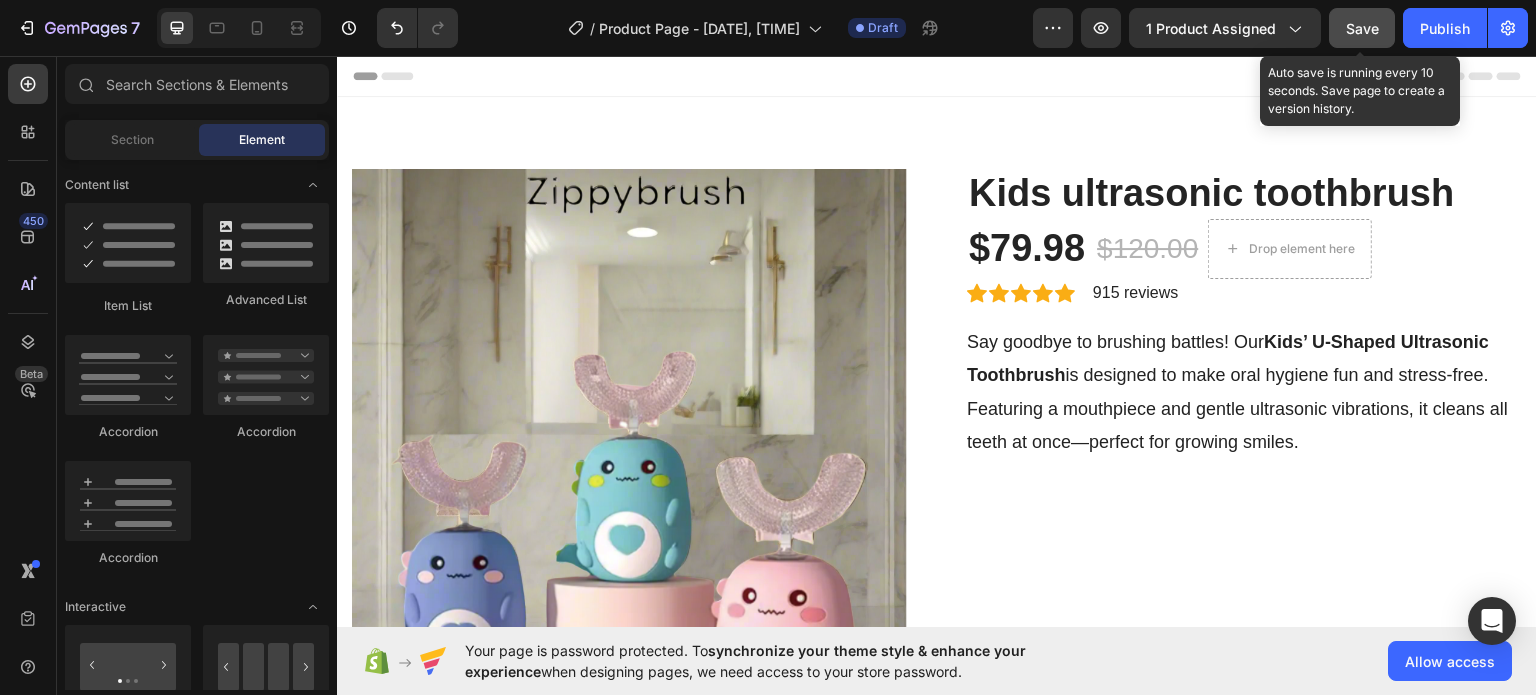 click on "Save" at bounding box center [1362, 28] 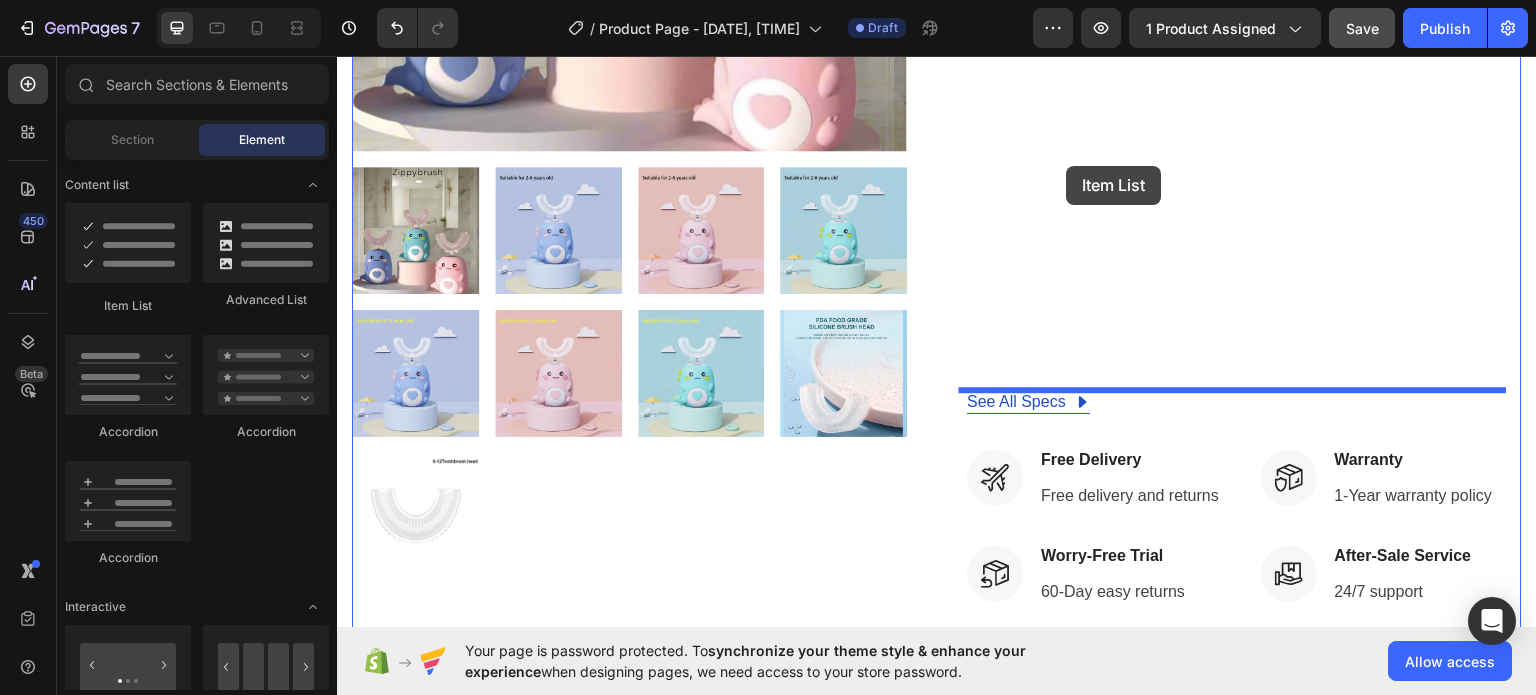 scroll, scrollTop: 547, scrollLeft: 0, axis: vertical 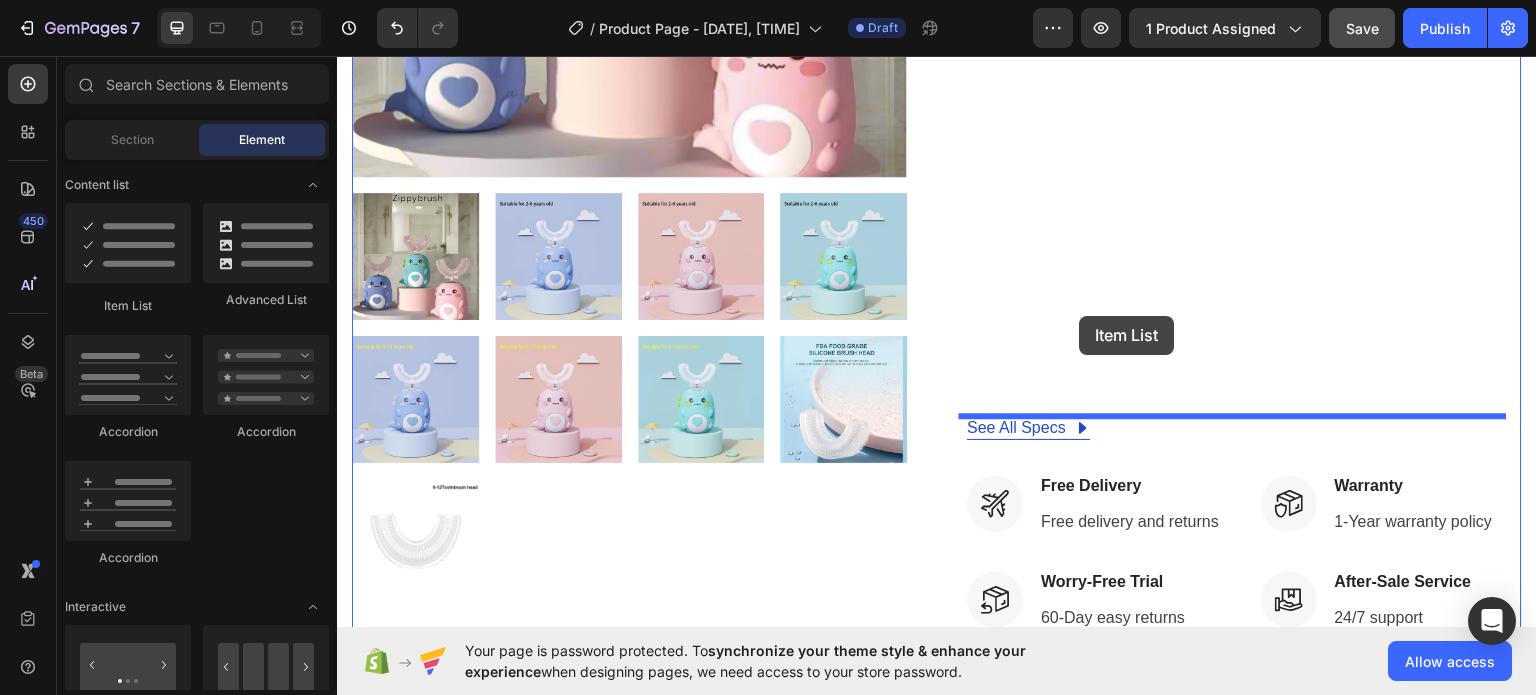 drag, startPoint x: 468, startPoint y: 323, endPoint x: 1080, endPoint y: 315, distance: 612.0523 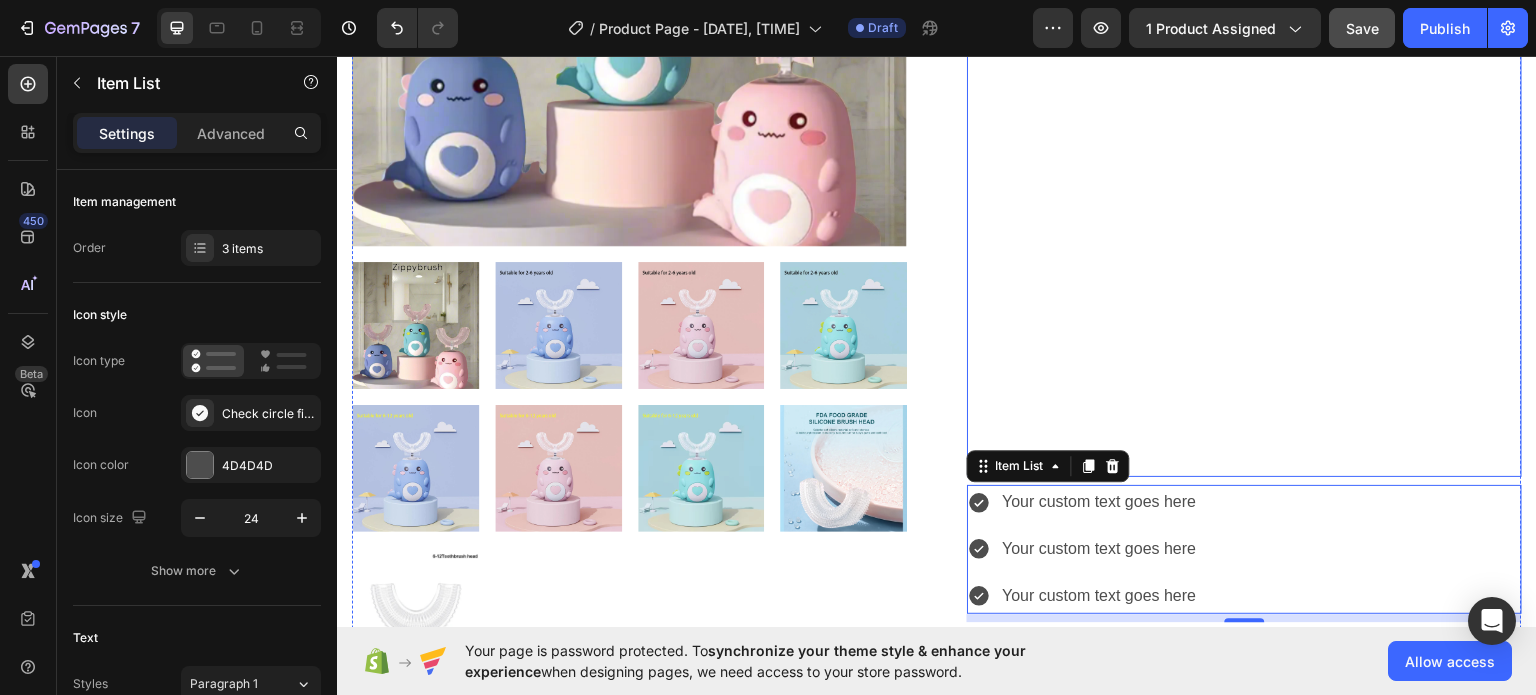 scroll, scrollTop: 468, scrollLeft: 0, axis: vertical 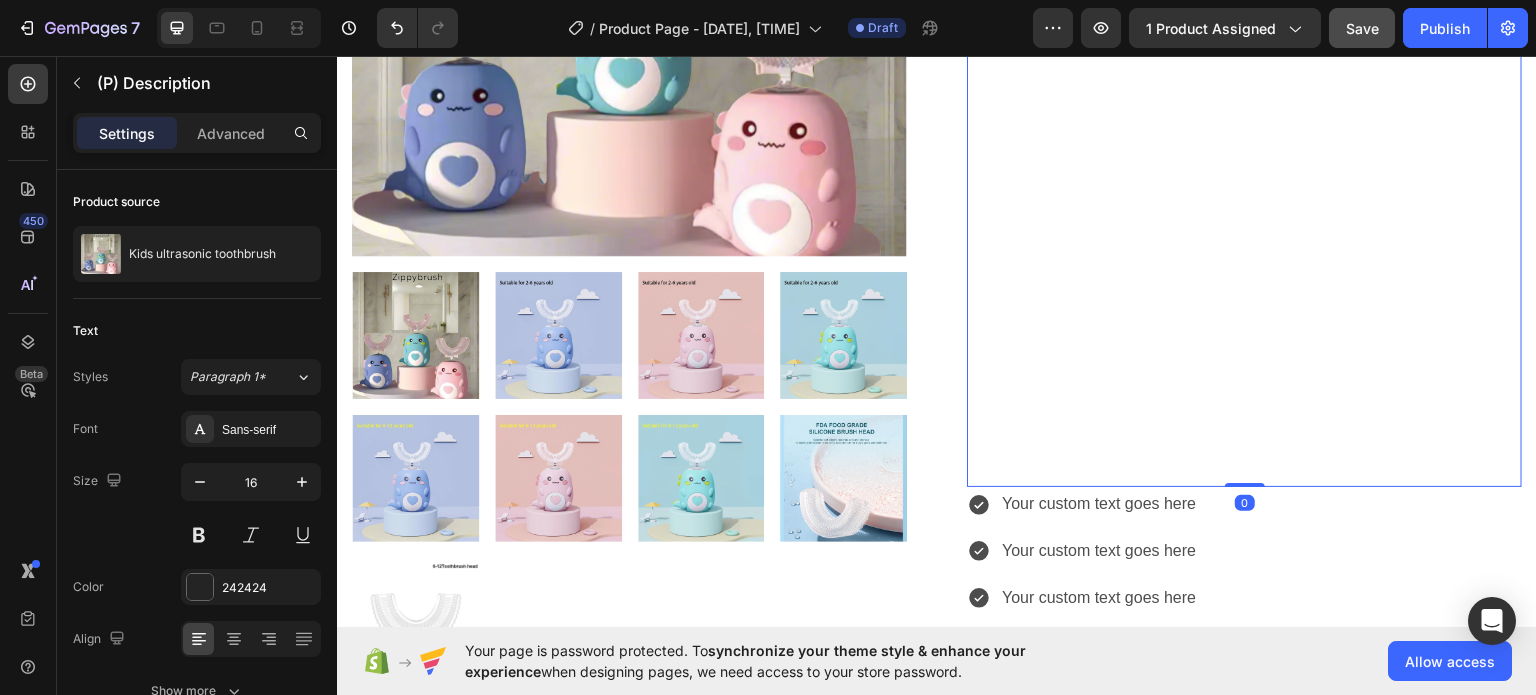 drag, startPoint x: 1223, startPoint y: 488, endPoint x: 1231, endPoint y: 447, distance: 41.773197 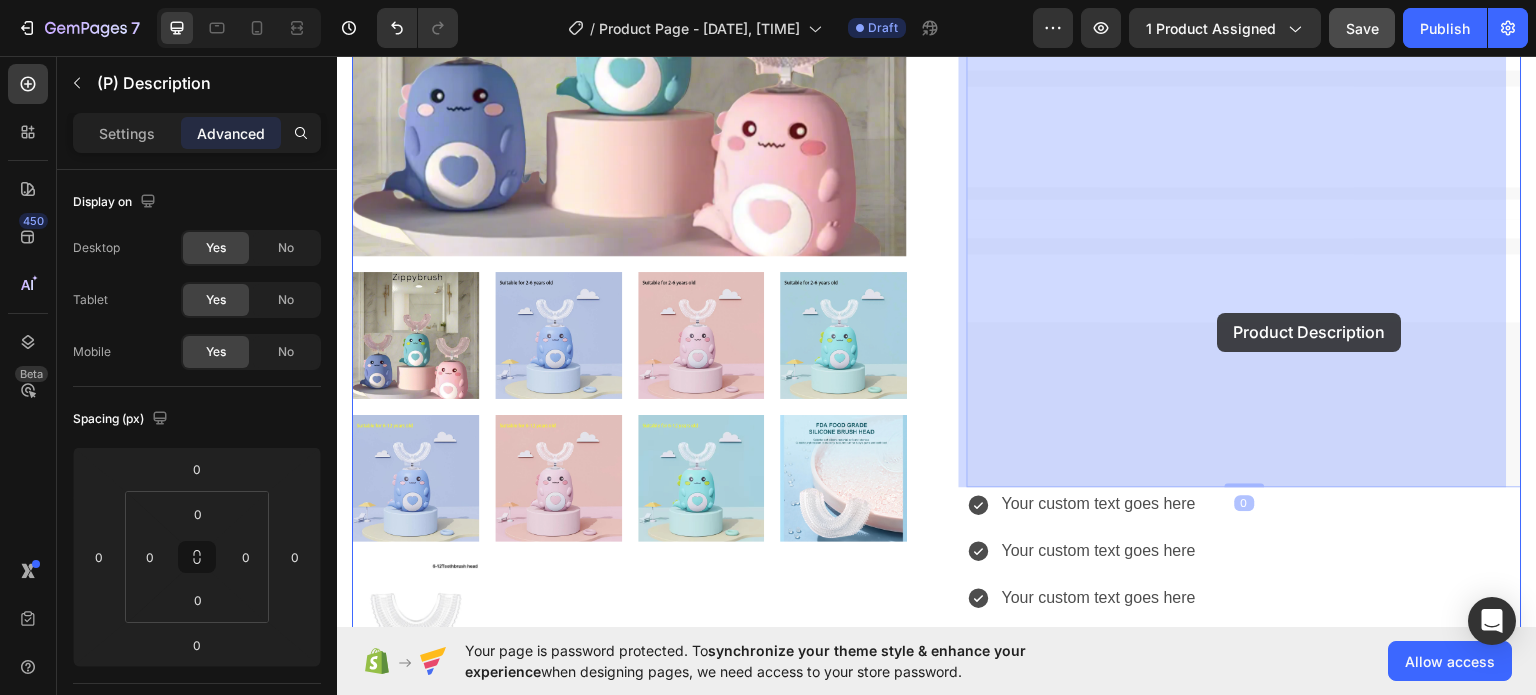 drag, startPoint x: 1231, startPoint y: 447, endPoint x: 1218, endPoint y: 312, distance: 135.62448 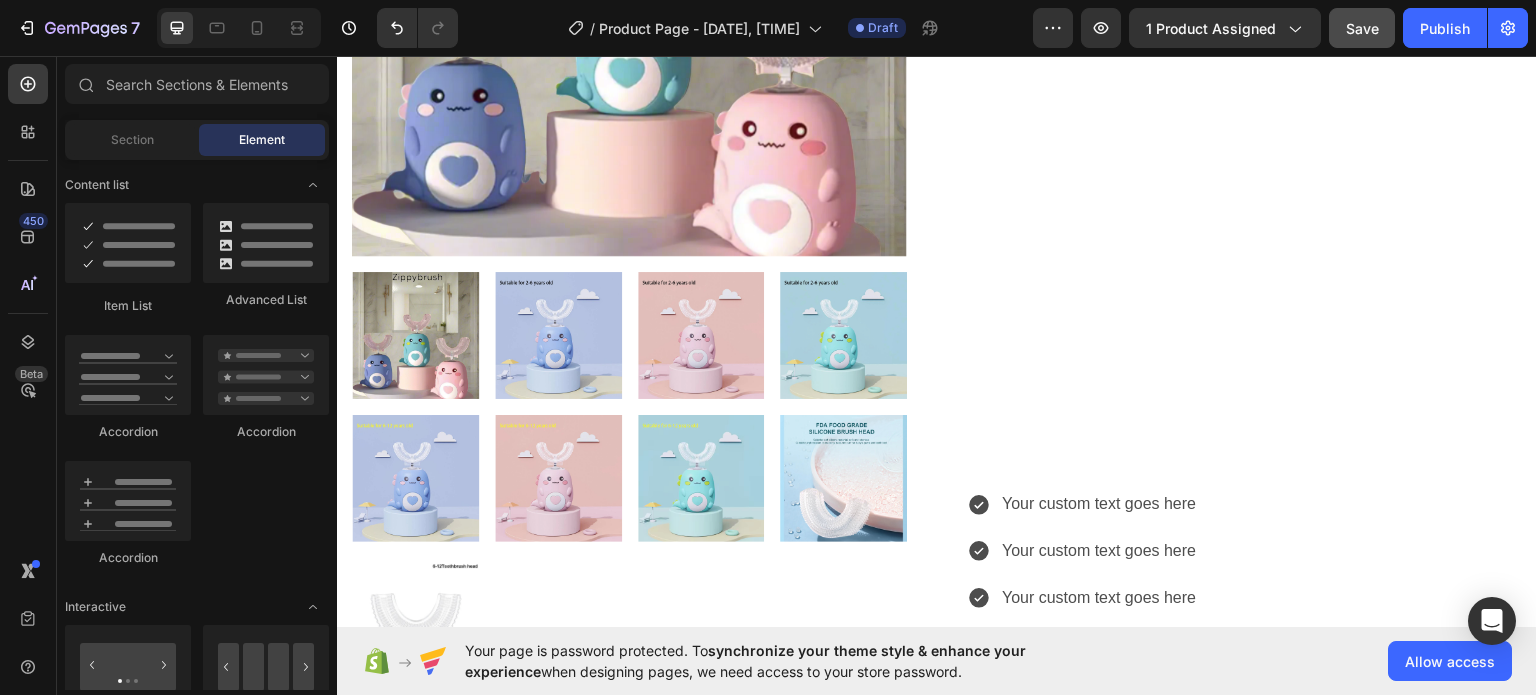 scroll, scrollTop: 0, scrollLeft: 0, axis: both 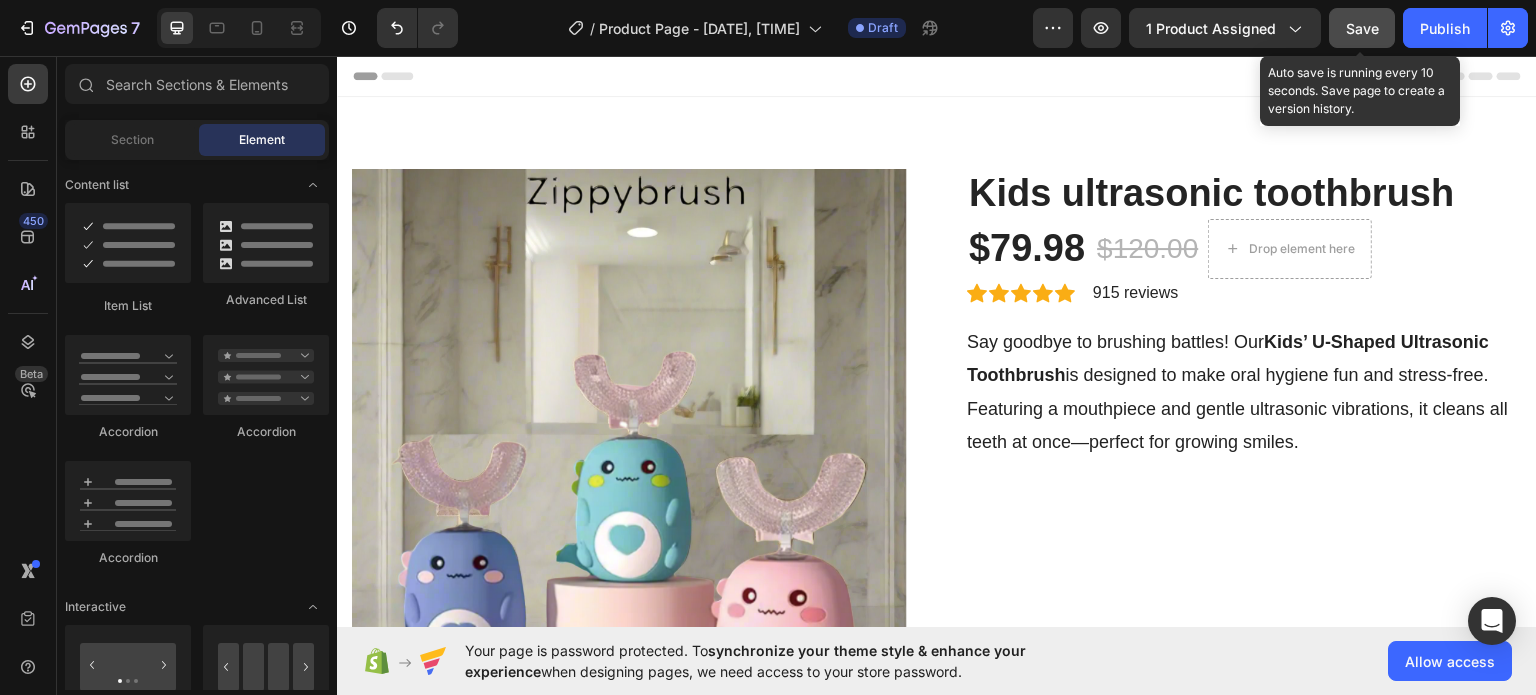 click on "Save" at bounding box center (1362, 28) 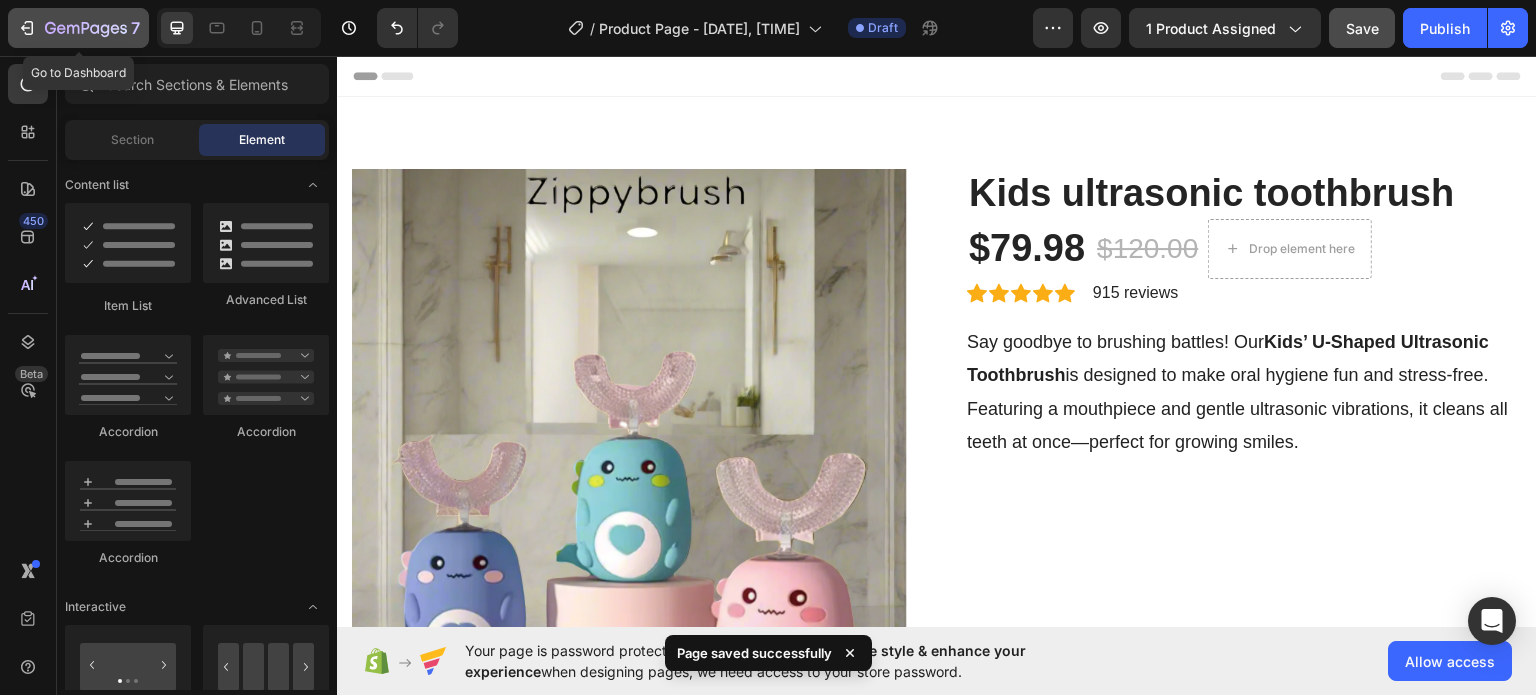 click 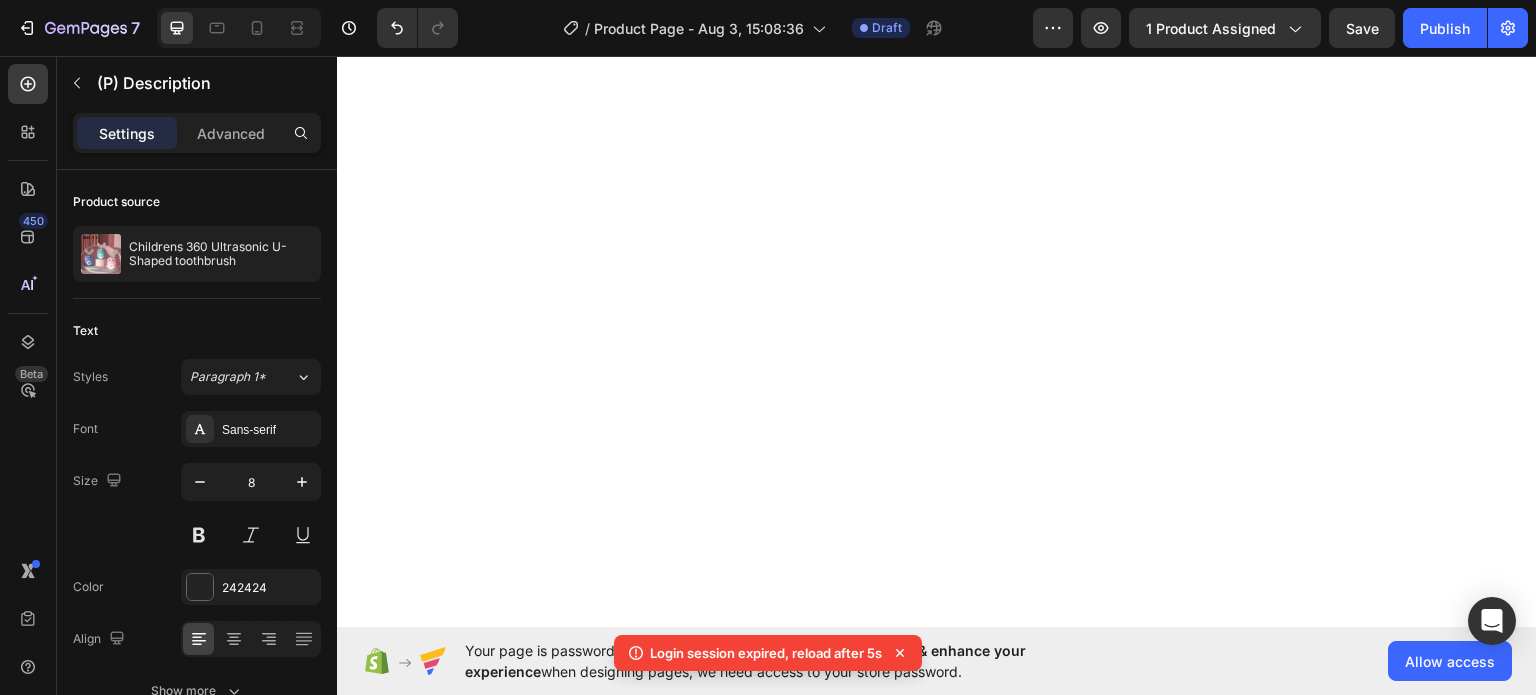 scroll, scrollTop: 0, scrollLeft: 0, axis: both 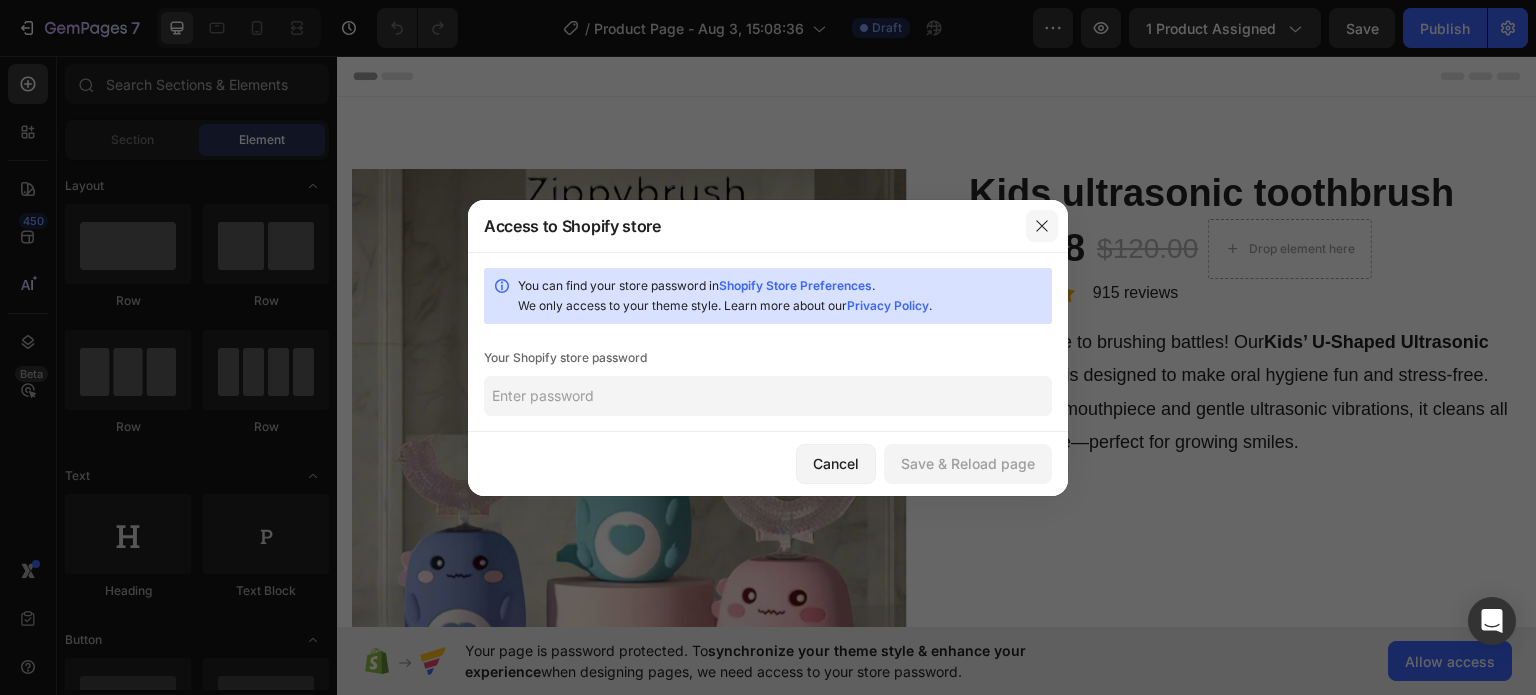click 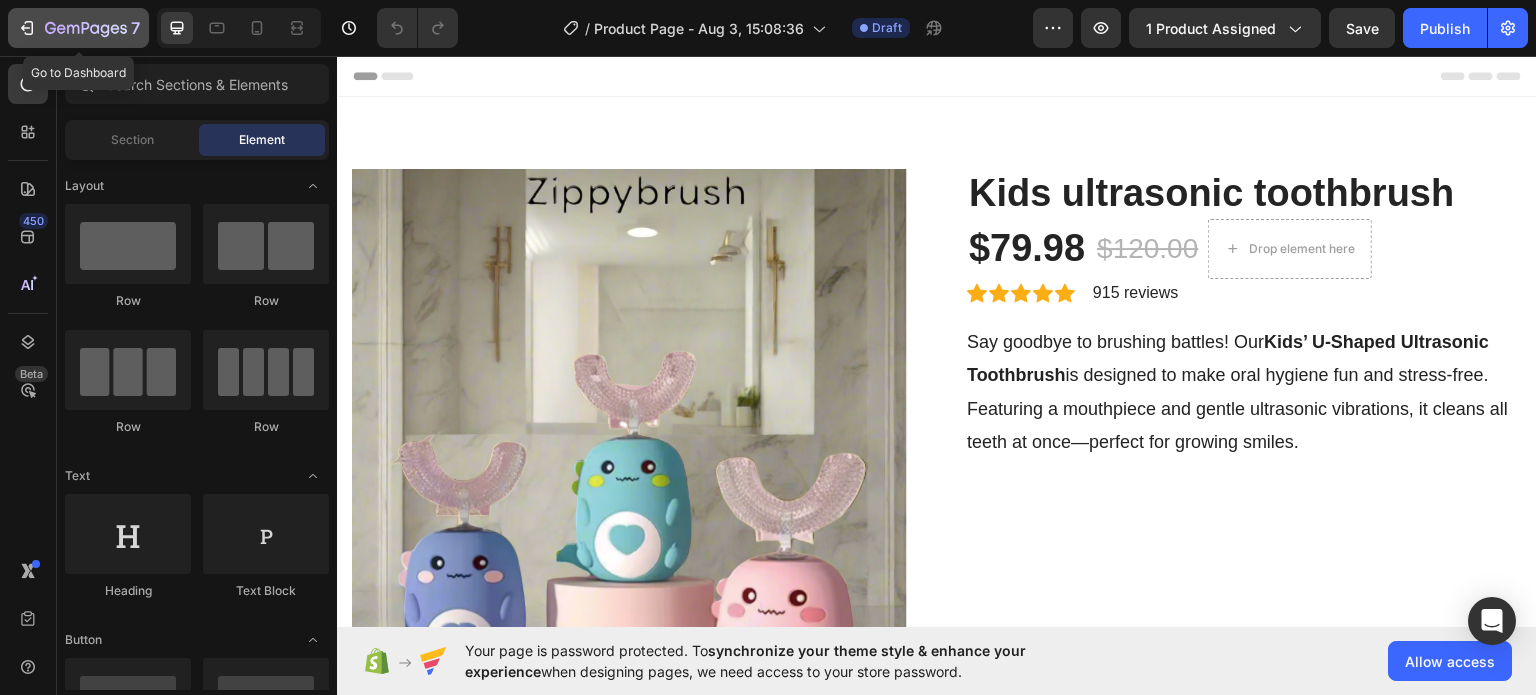 click 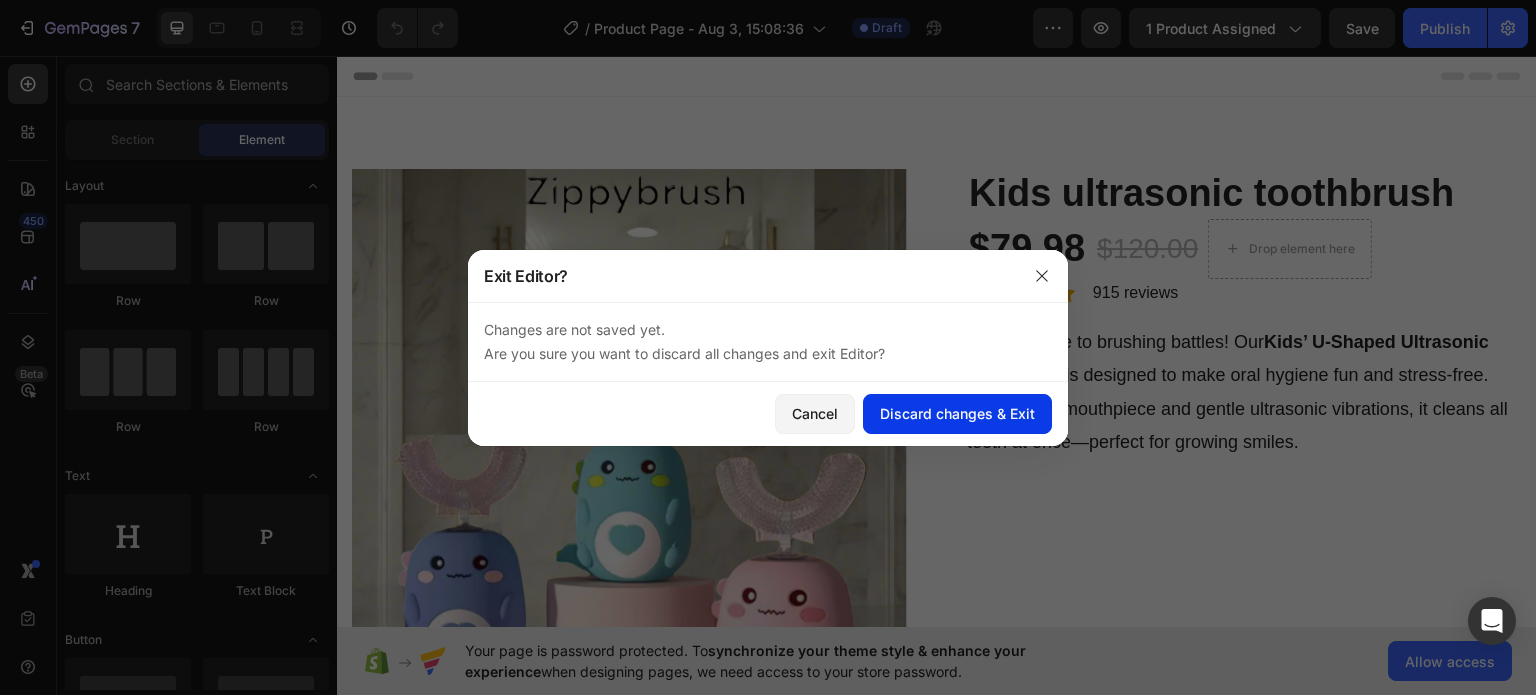 click on "Discard changes & Exit" at bounding box center (957, 413) 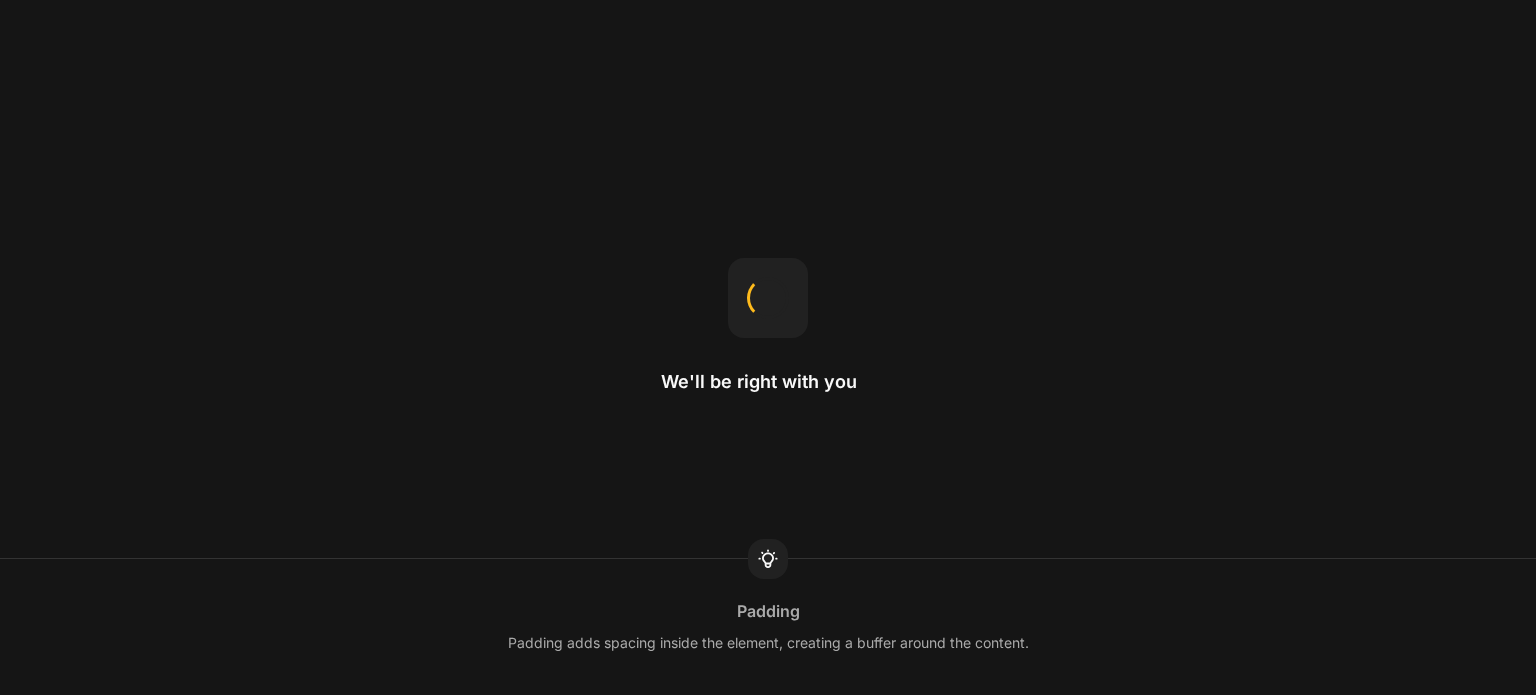 scroll, scrollTop: 0, scrollLeft: 0, axis: both 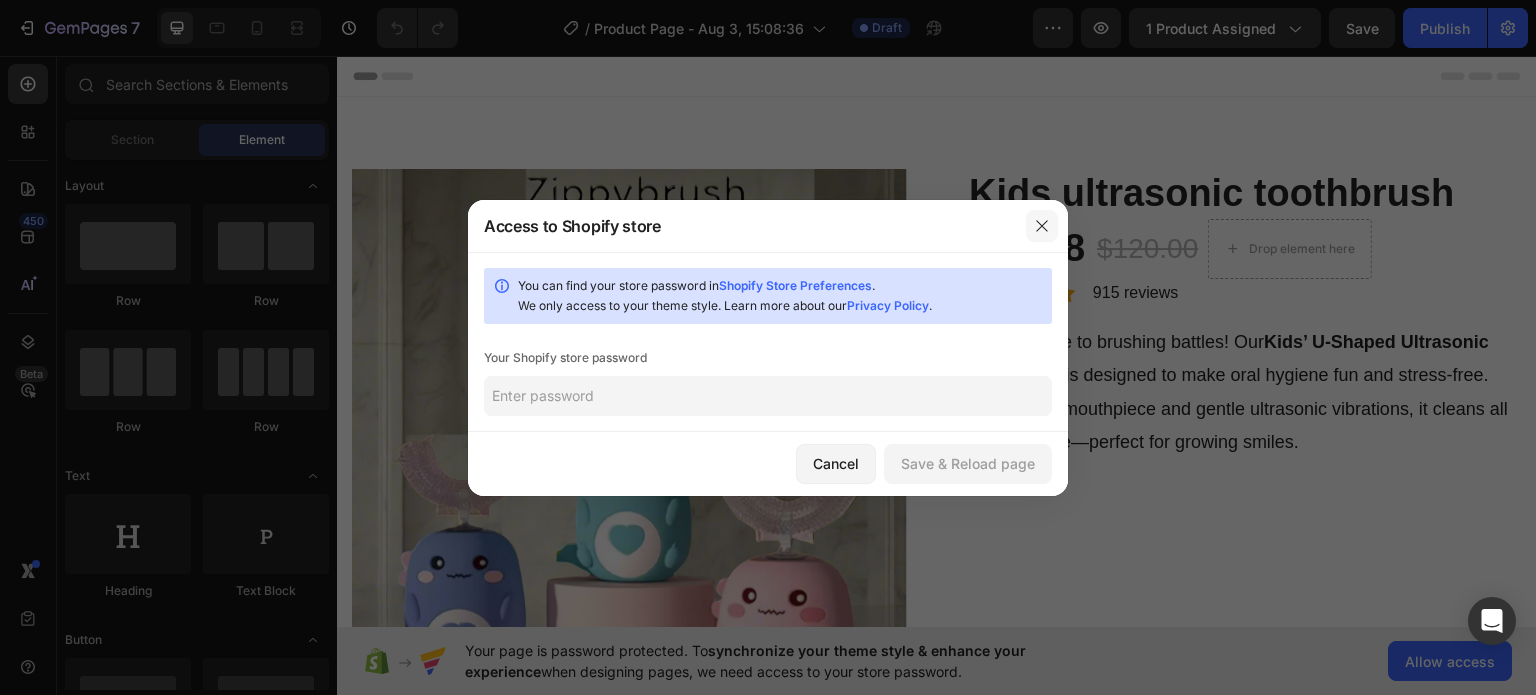 click 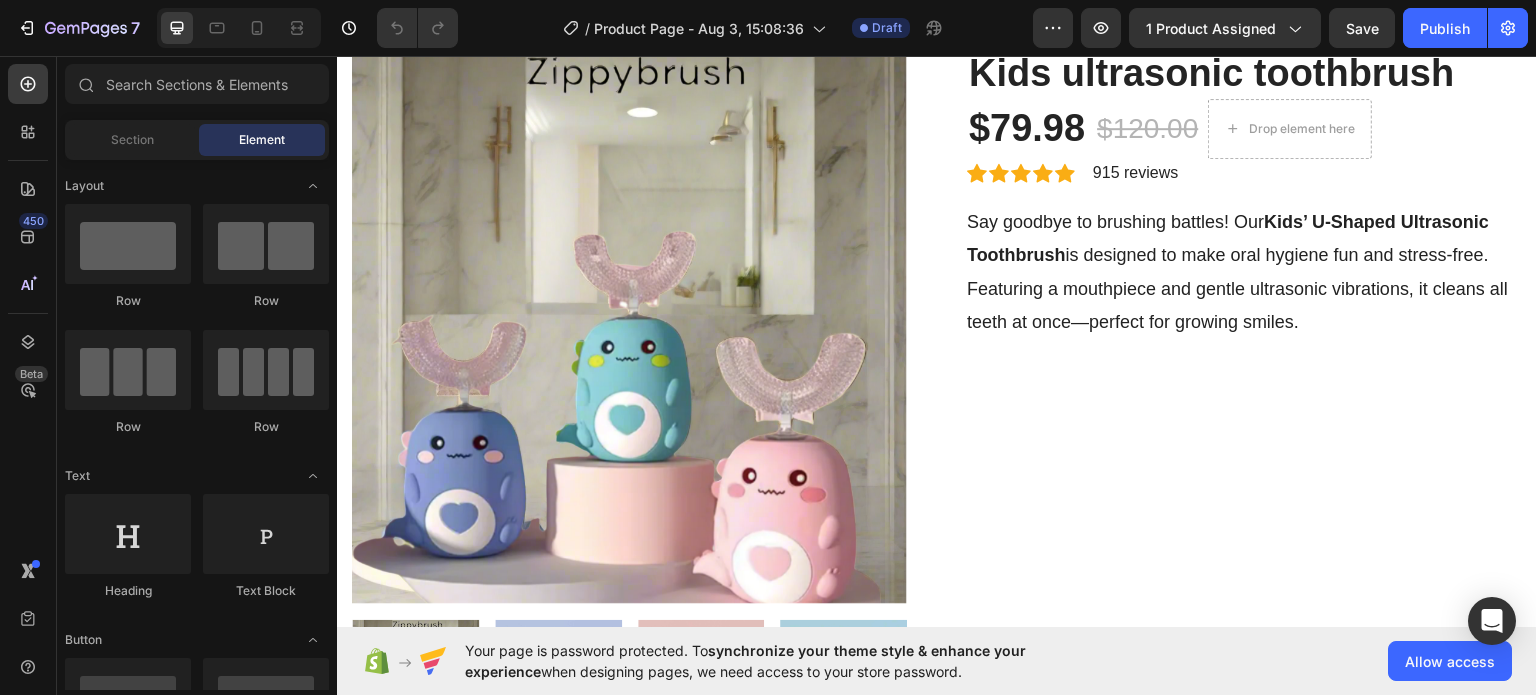 scroll, scrollTop: 160, scrollLeft: 0, axis: vertical 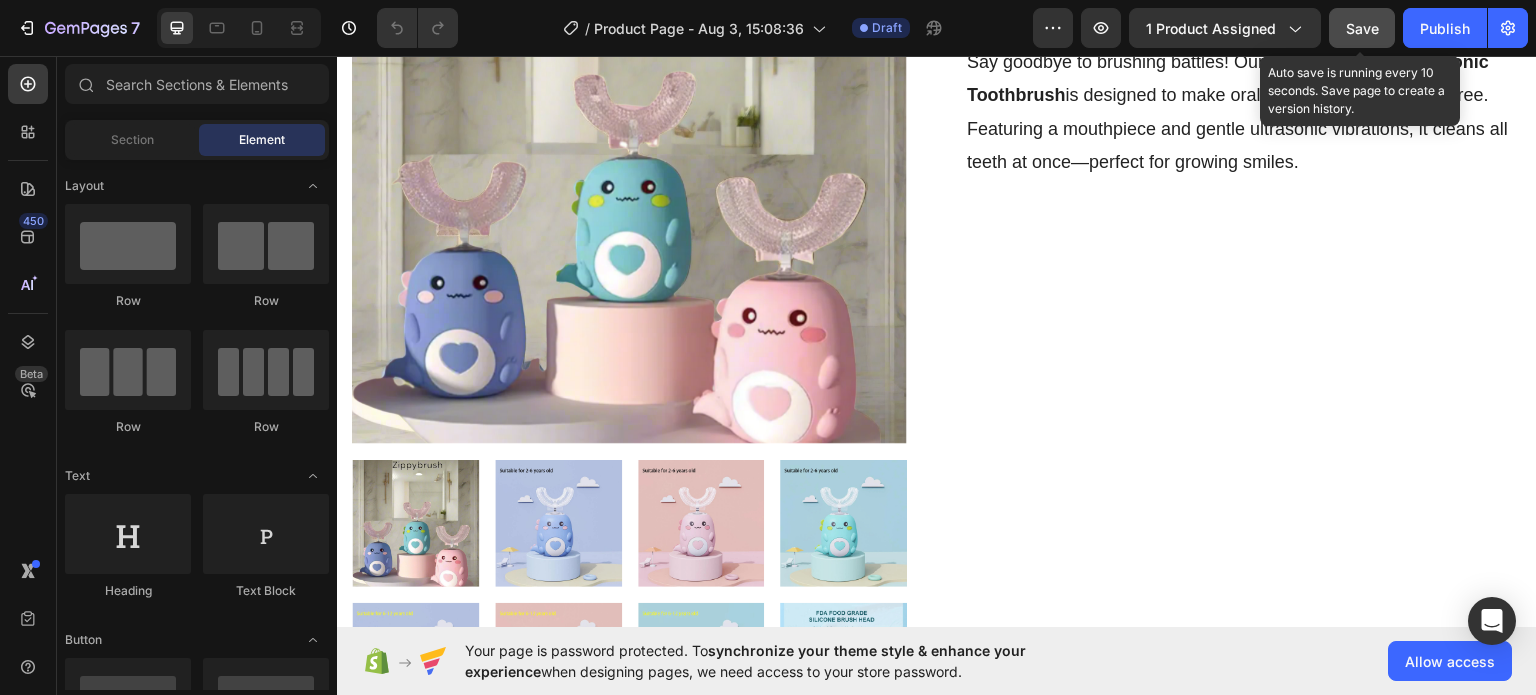click on "Save" at bounding box center [1362, 28] 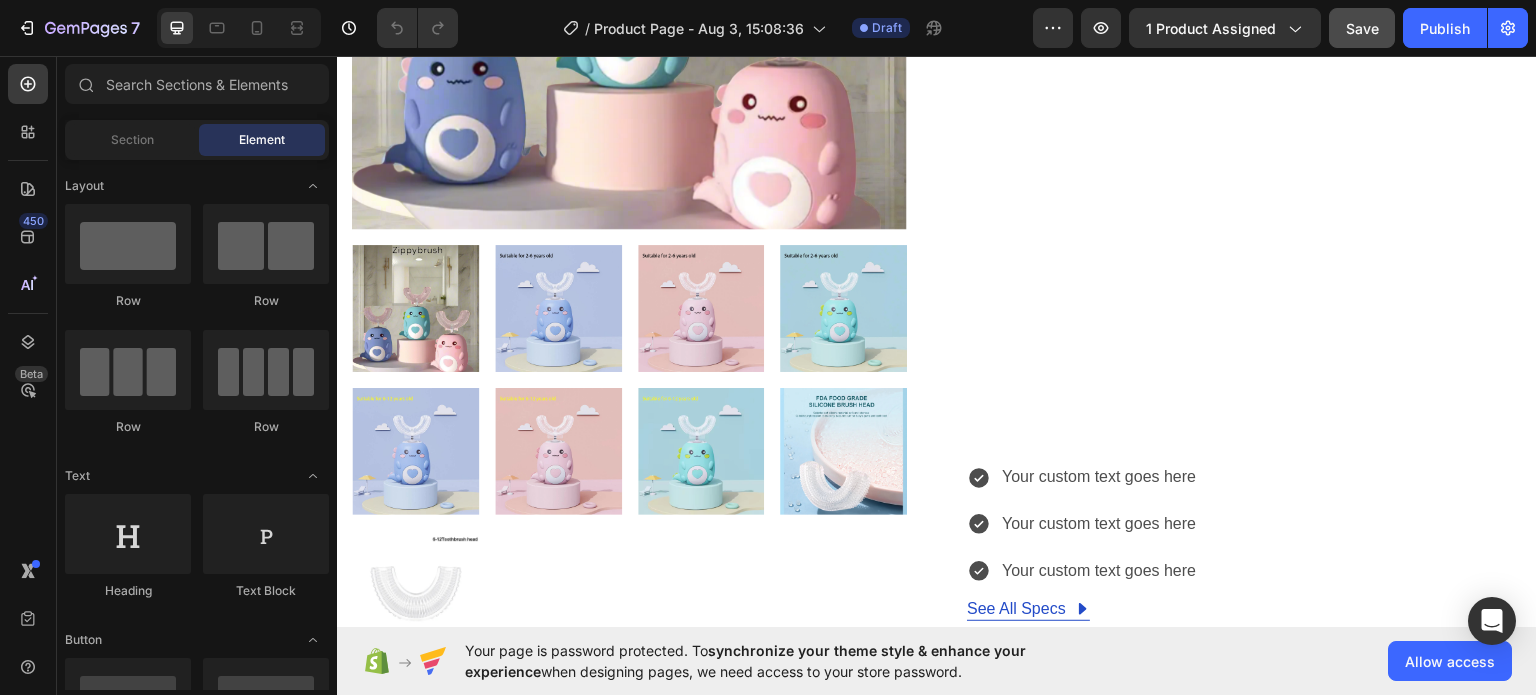 scroll, scrollTop: 520, scrollLeft: 0, axis: vertical 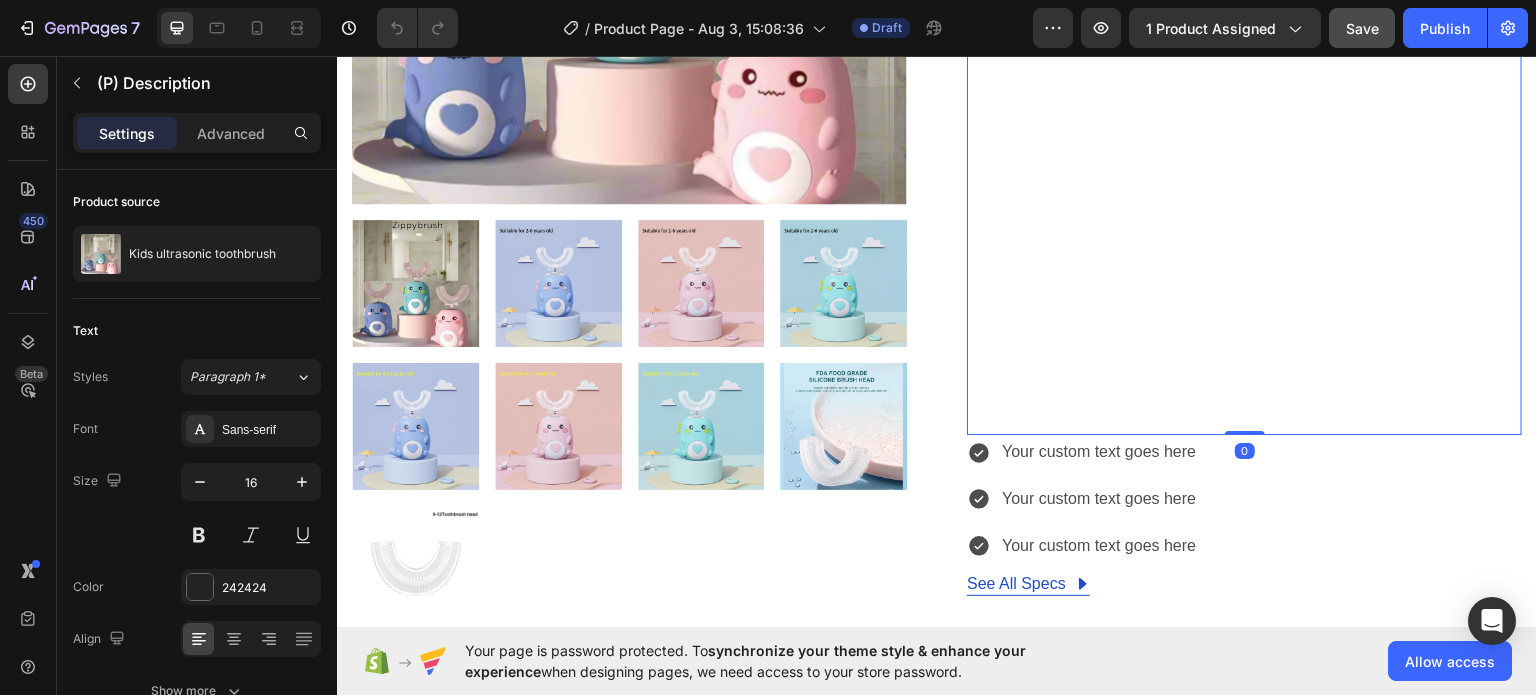 click at bounding box center [1244, 365] 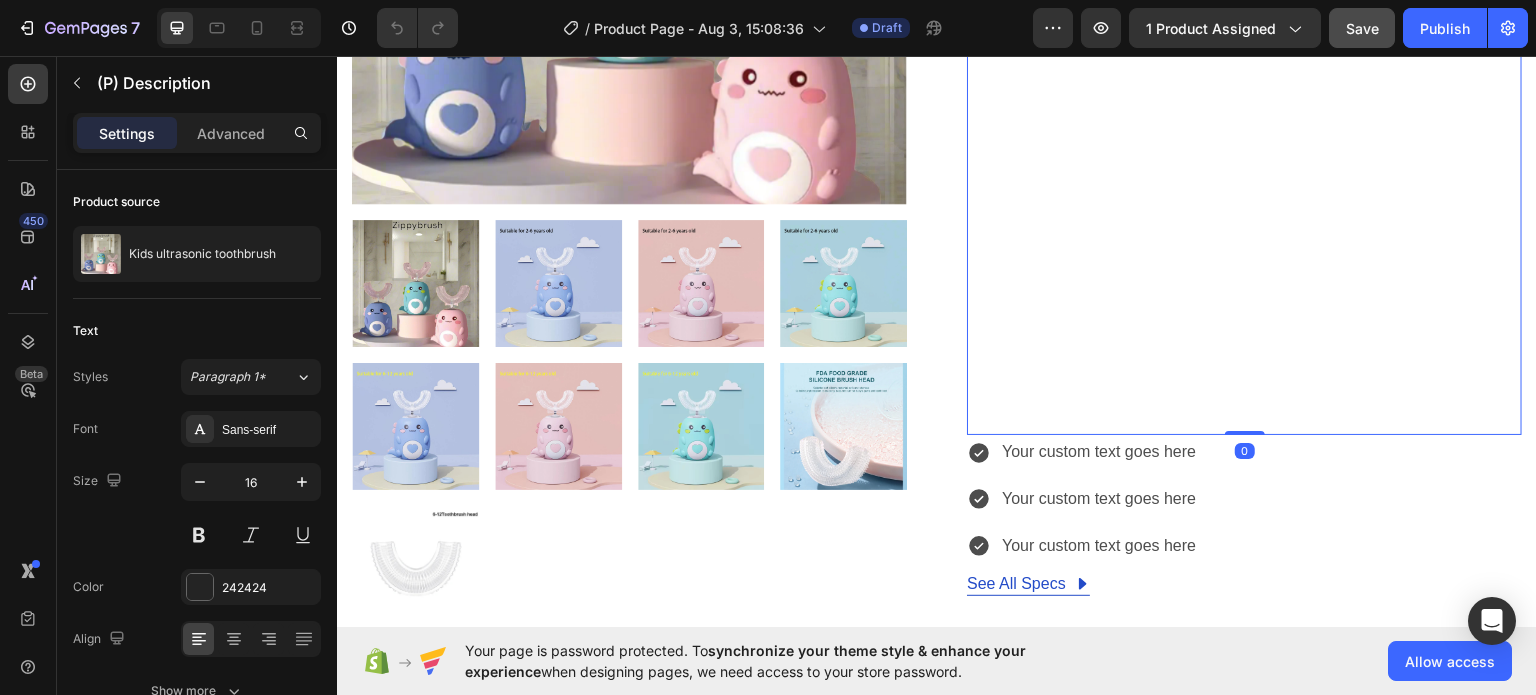 drag, startPoint x: 1228, startPoint y: 430, endPoint x: 1211, endPoint y: 288, distance: 143.01399 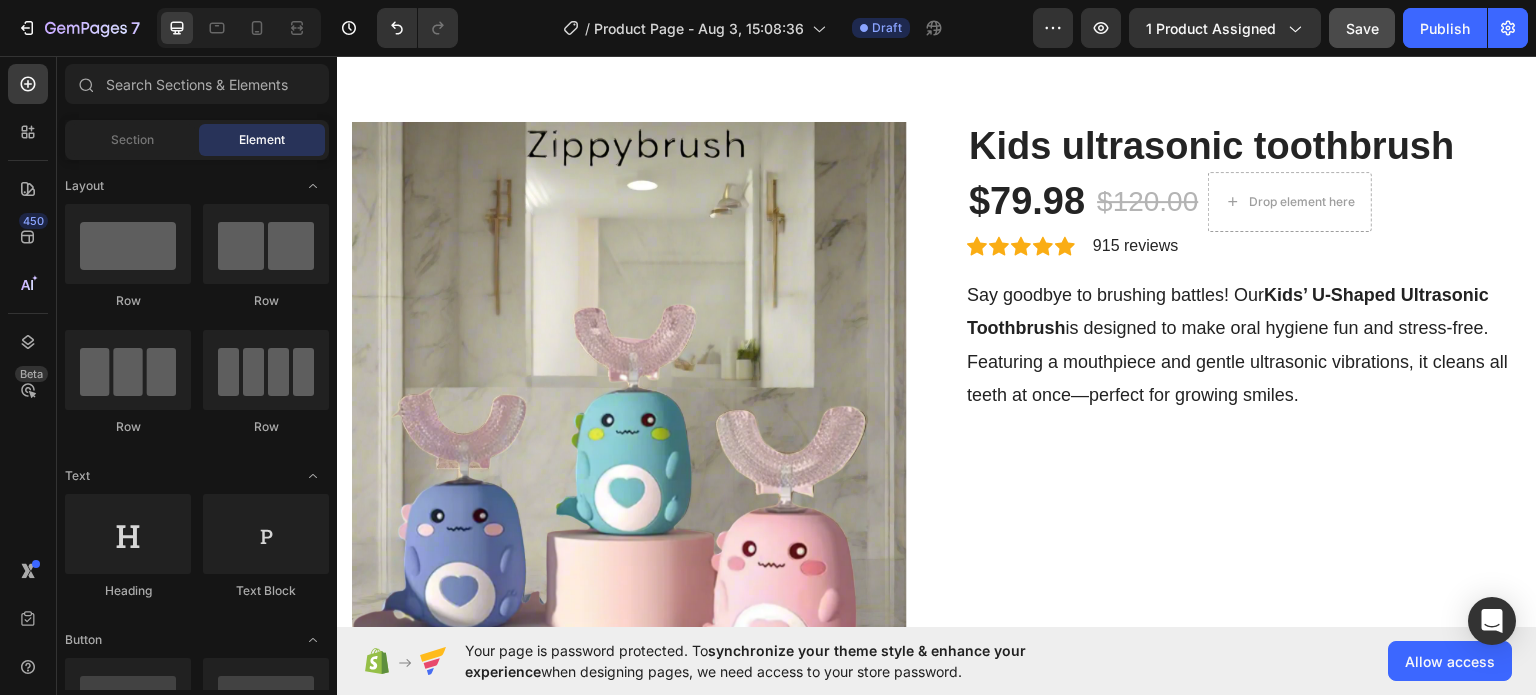 scroll, scrollTop: 0, scrollLeft: 0, axis: both 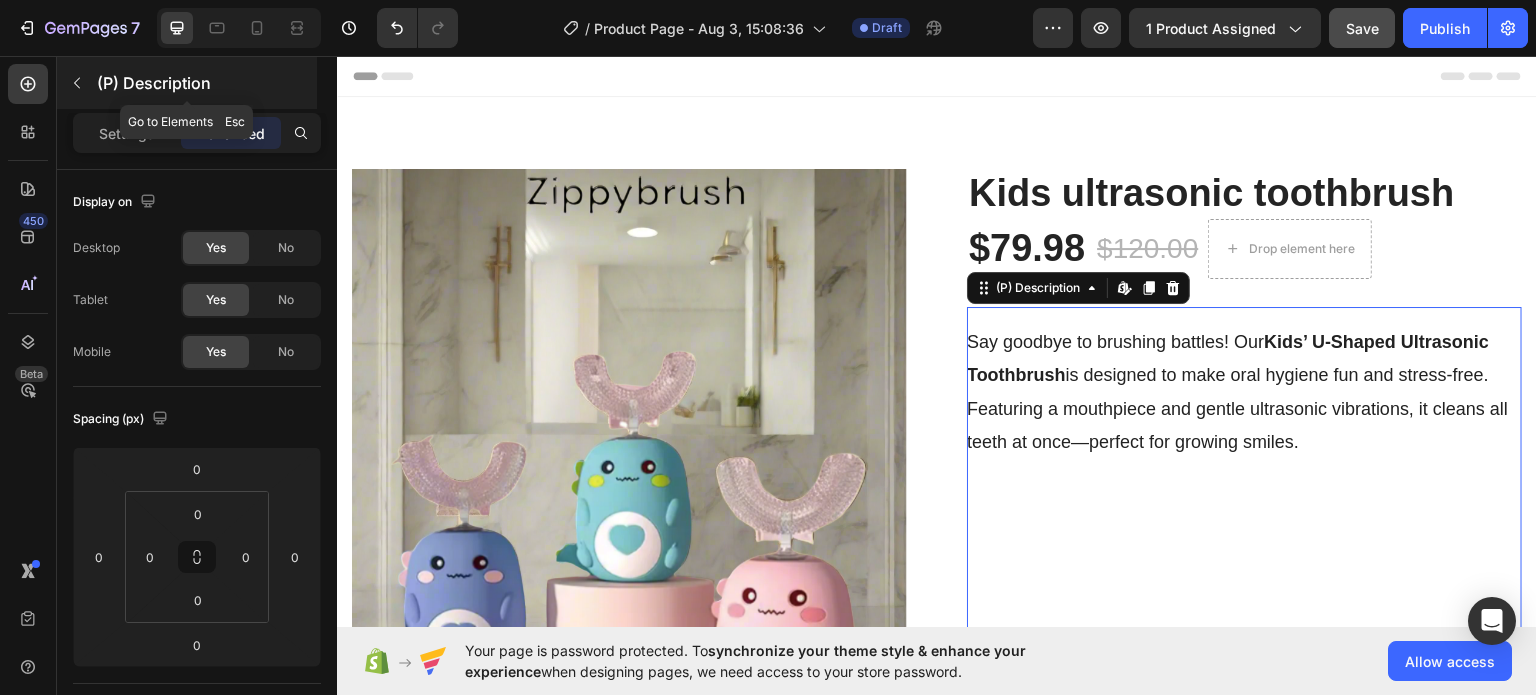 click 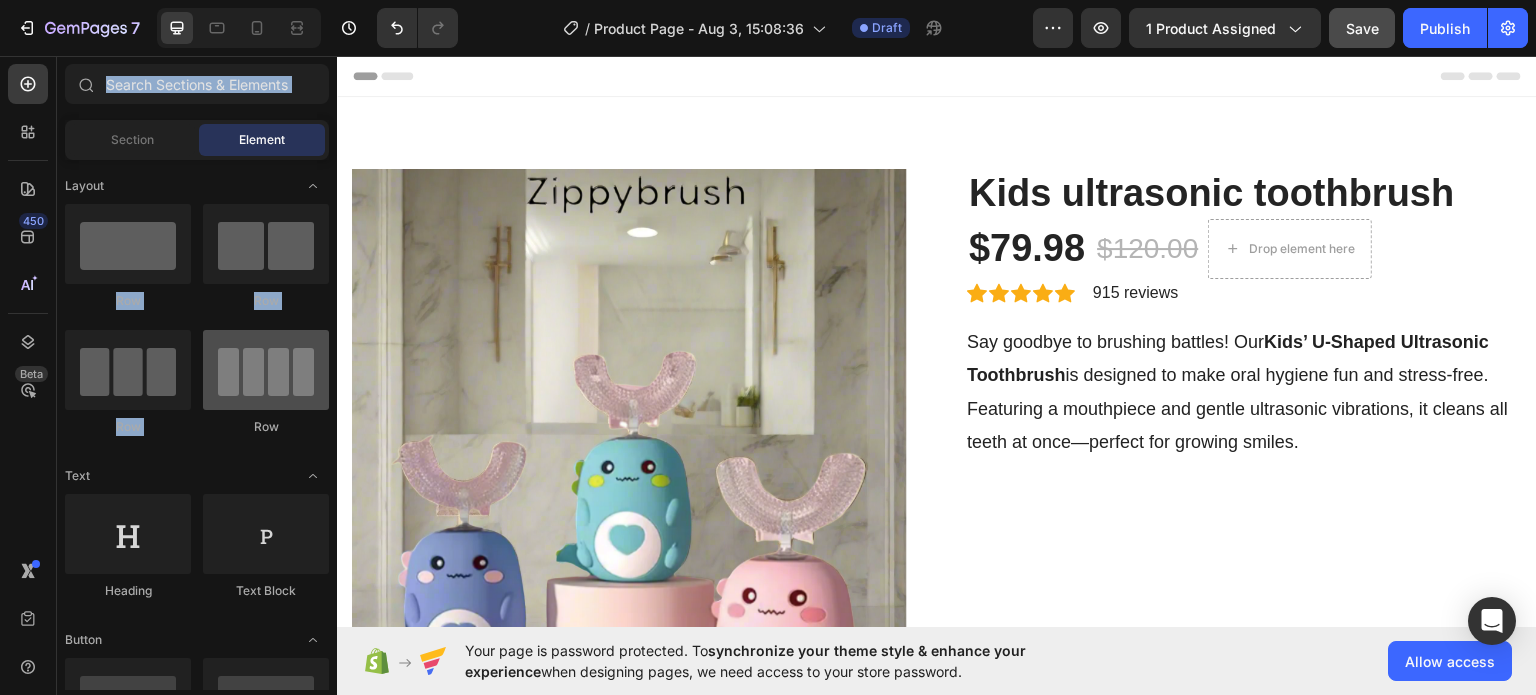 drag, startPoint x: 83, startPoint y: 84, endPoint x: 236, endPoint y: 383, distance: 335.872 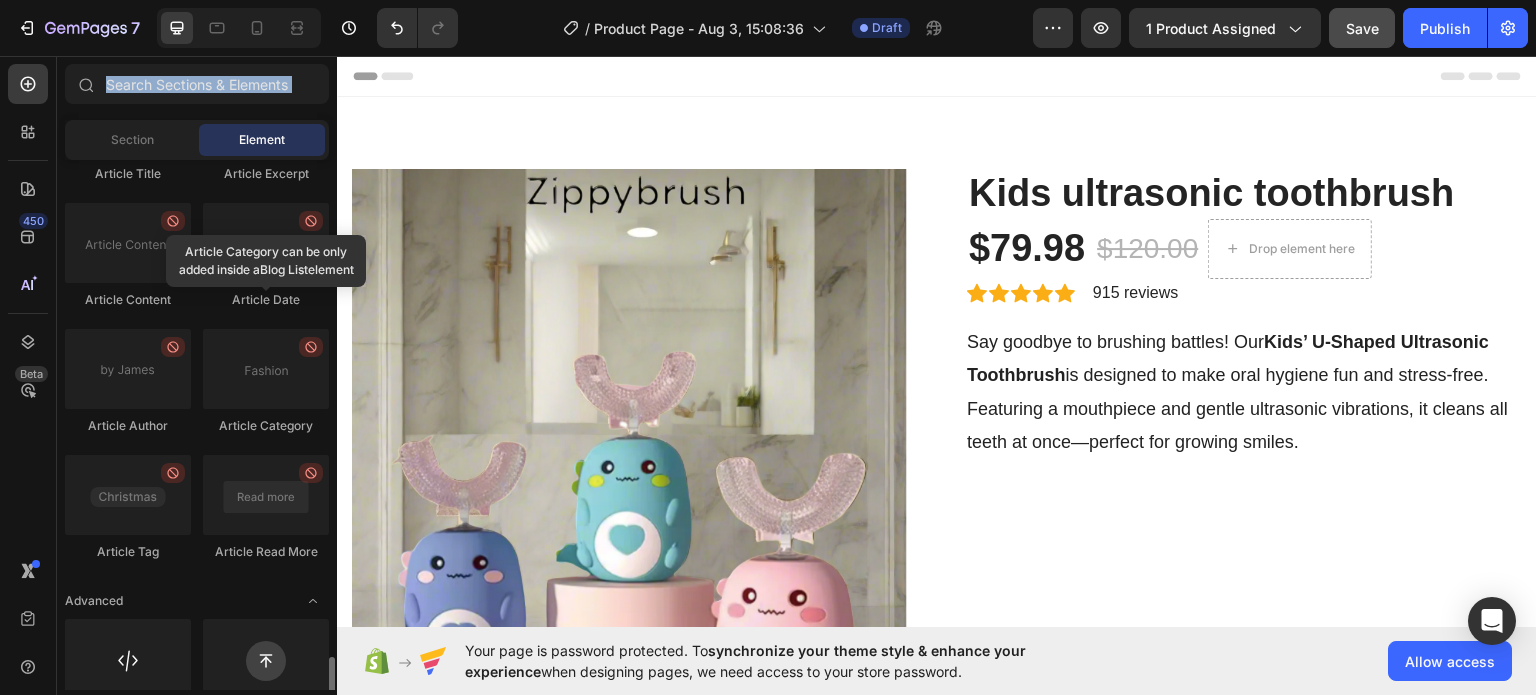 scroll, scrollTop: 5528, scrollLeft: 0, axis: vertical 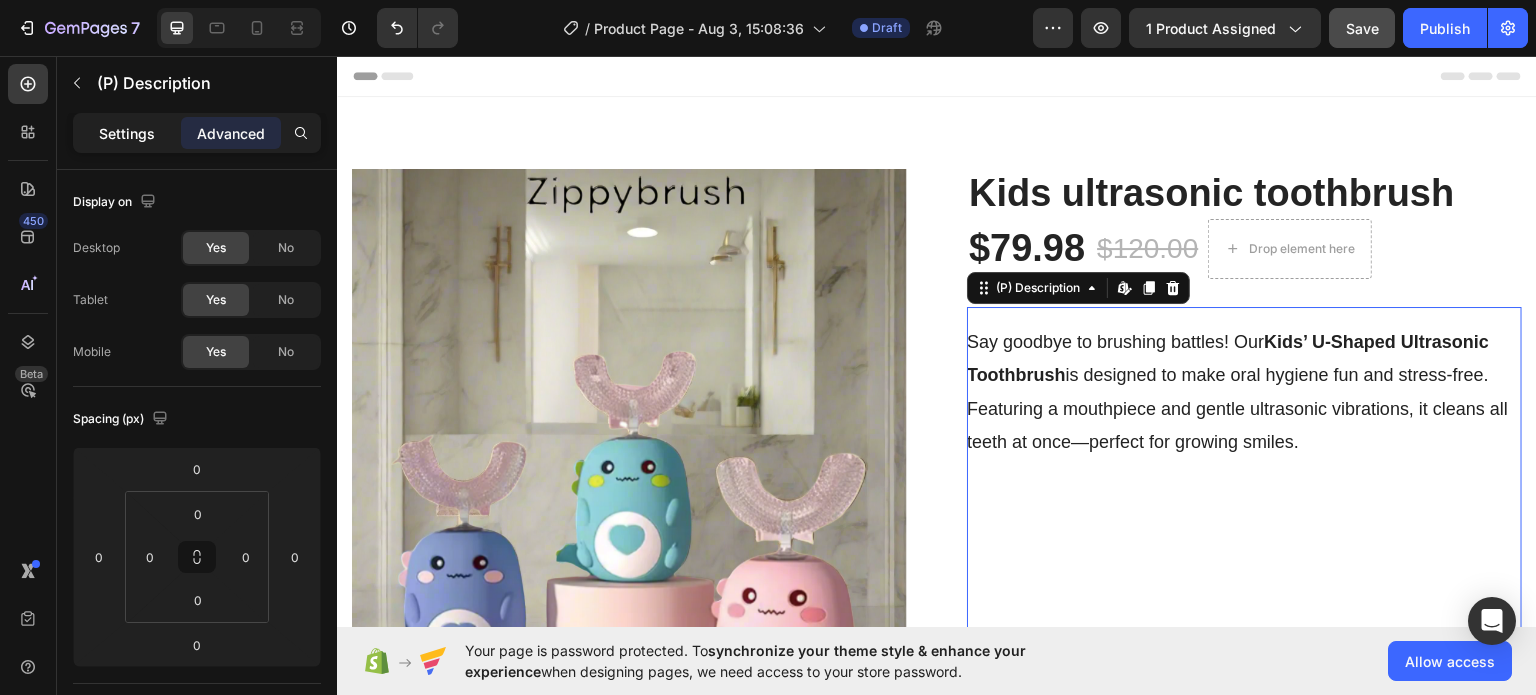 click on "Settings" at bounding box center [127, 133] 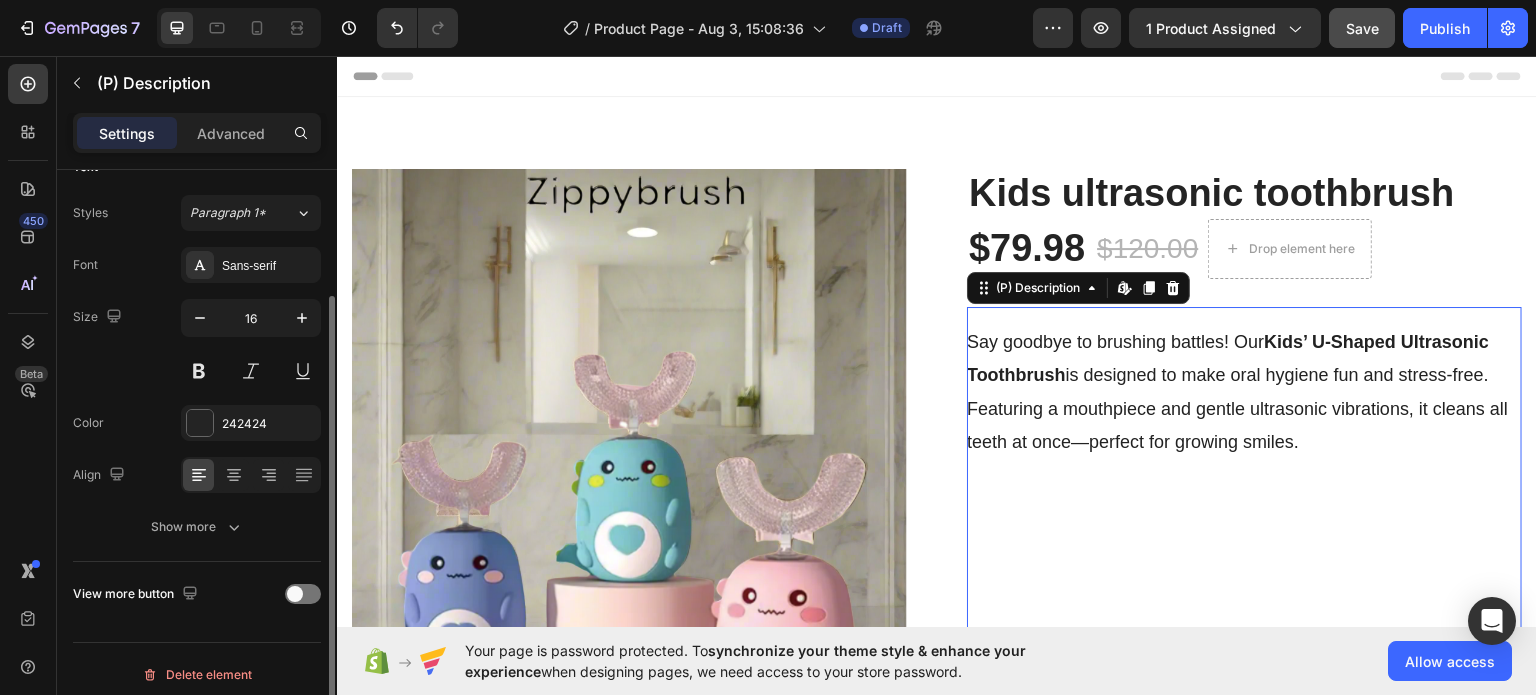 scroll, scrollTop: 173, scrollLeft: 0, axis: vertical 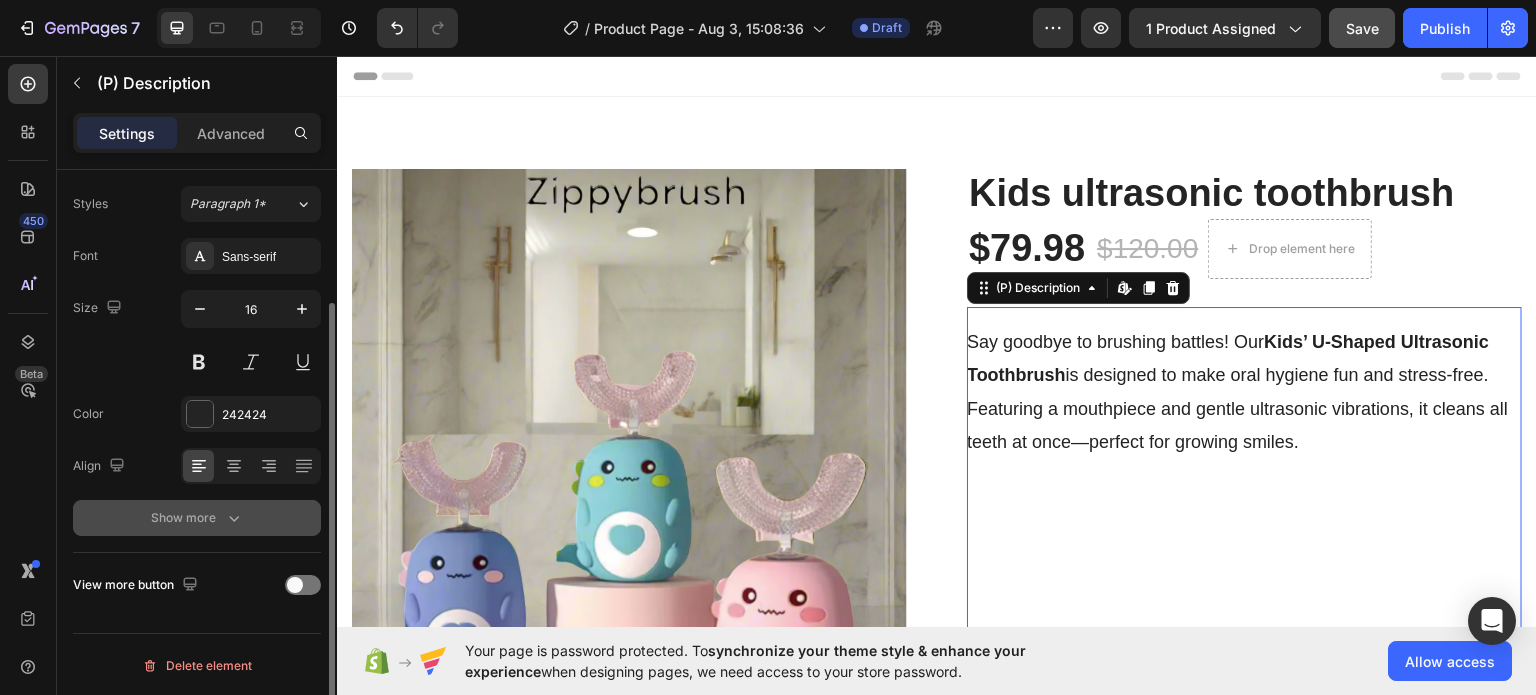 click on "Show more" at bounding box center (197, 518) 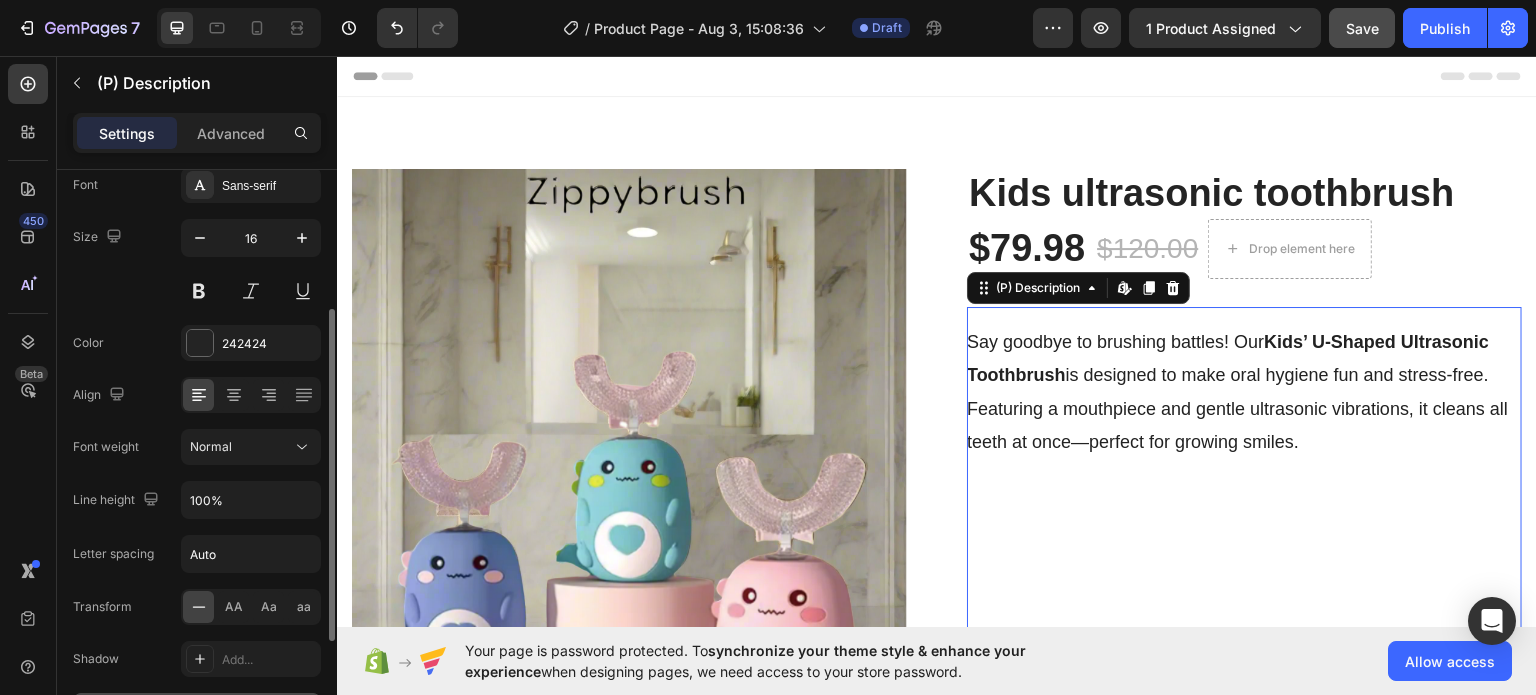 scroll, scrollTop: 245, scrollLeft: 0, axis: vertical 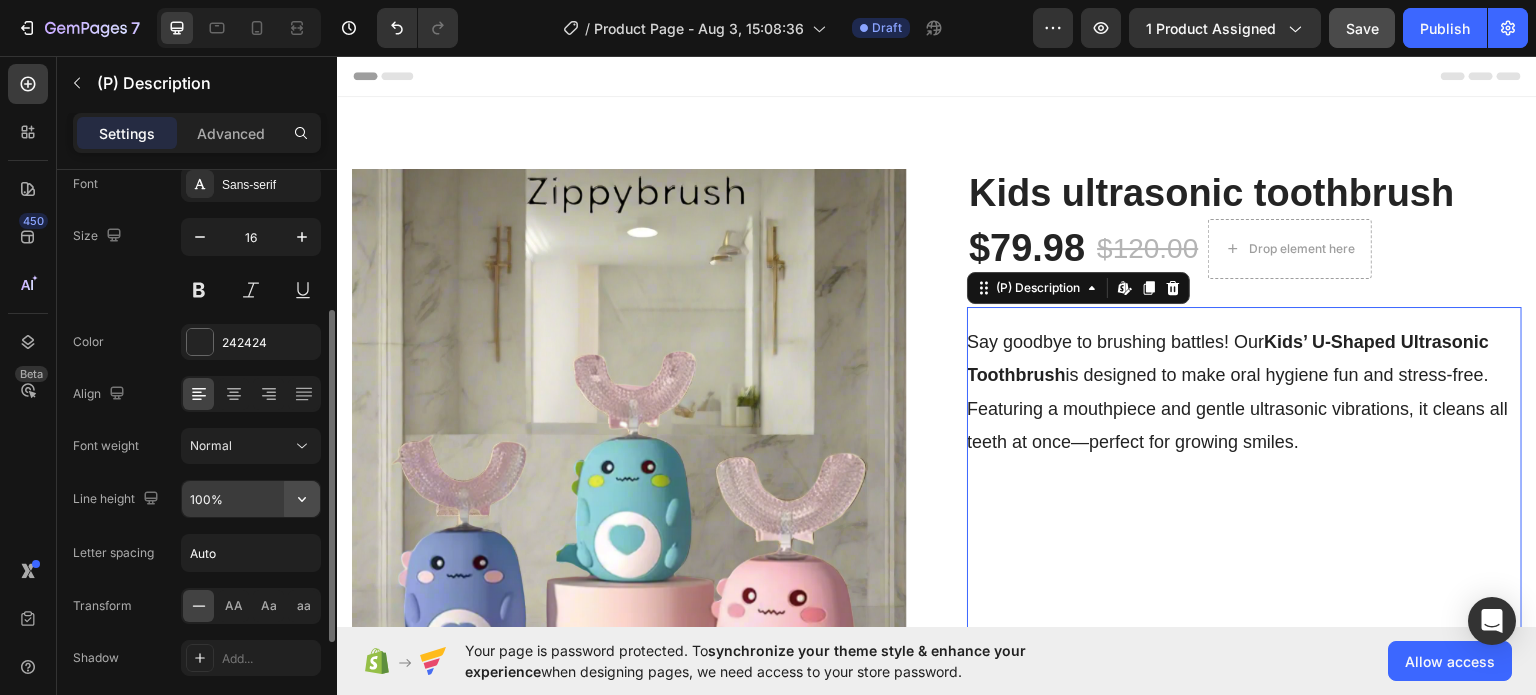 click 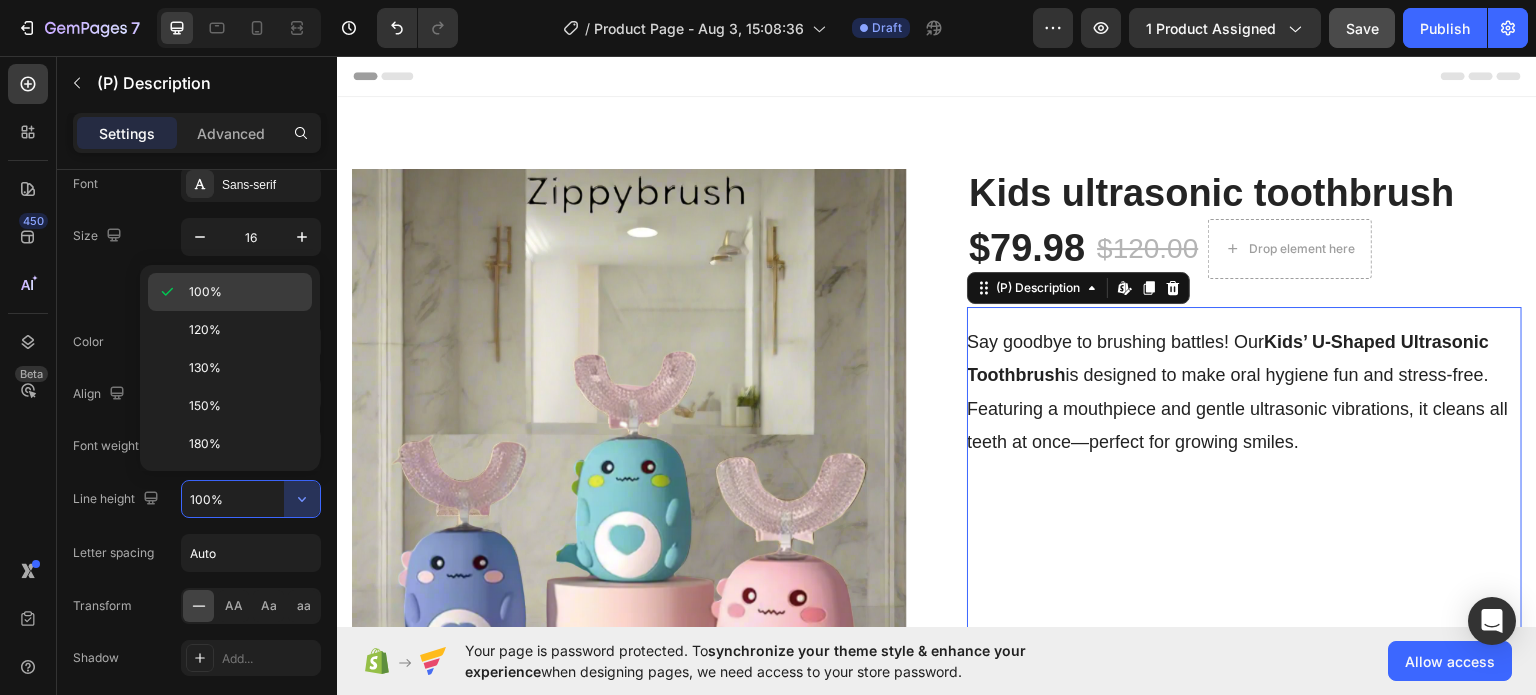 click on "100%" at bounding box center [246, 292] 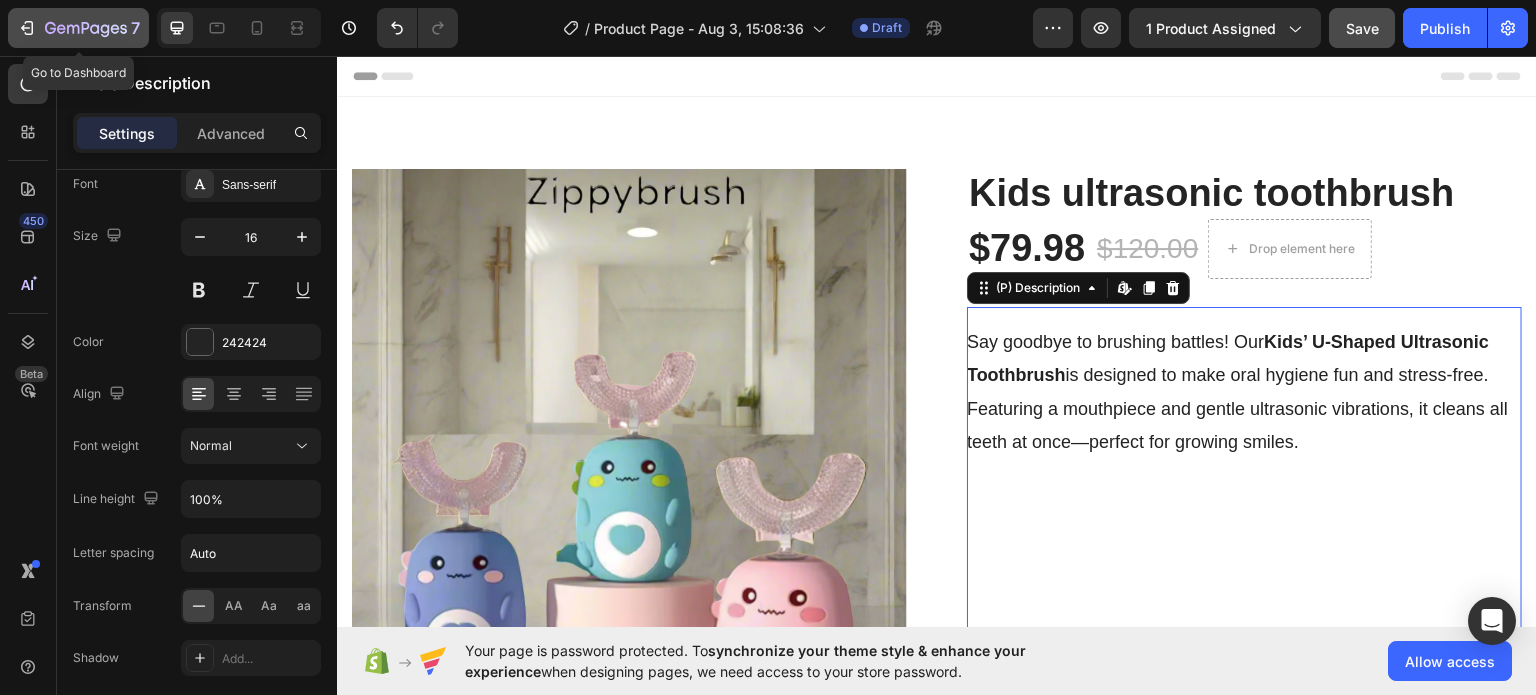 click 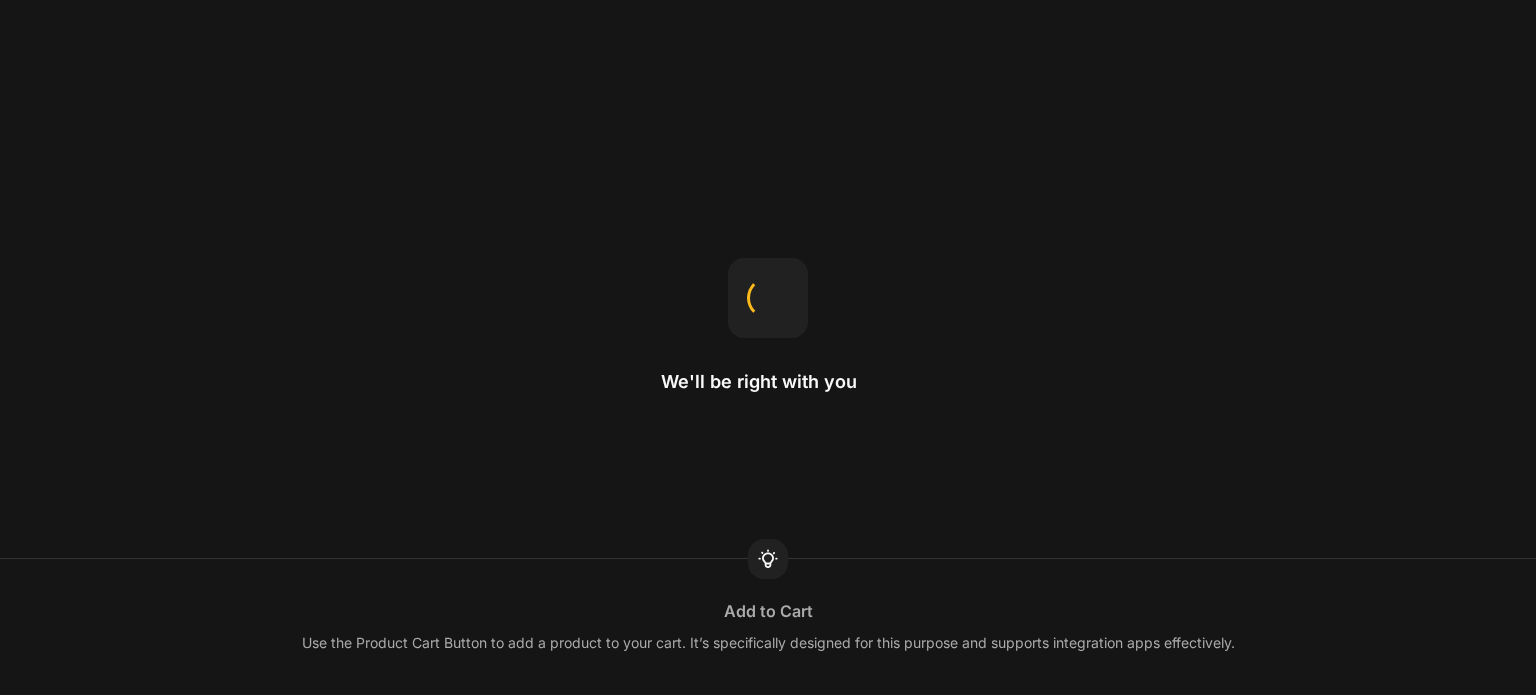 scroll, scrollTop: 0, scrollLeft: 0, axis: both 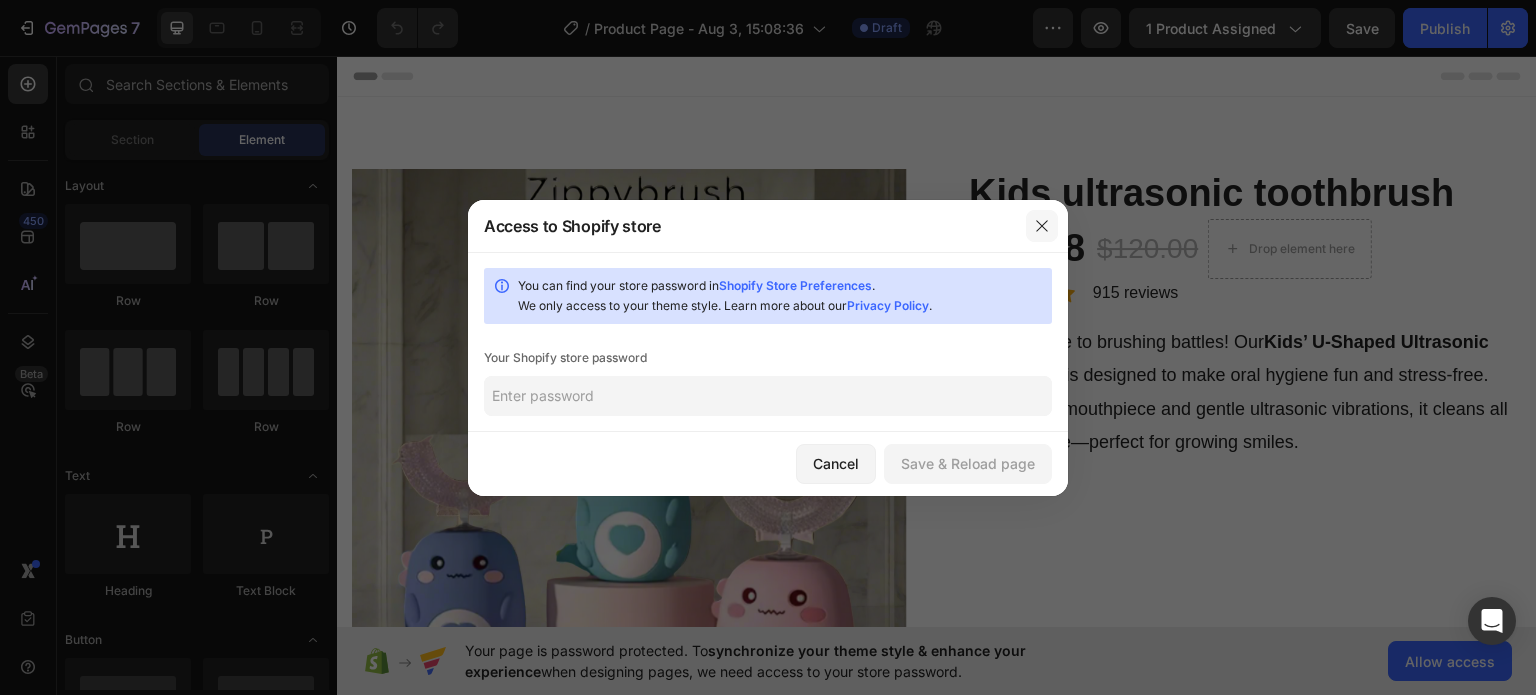 click 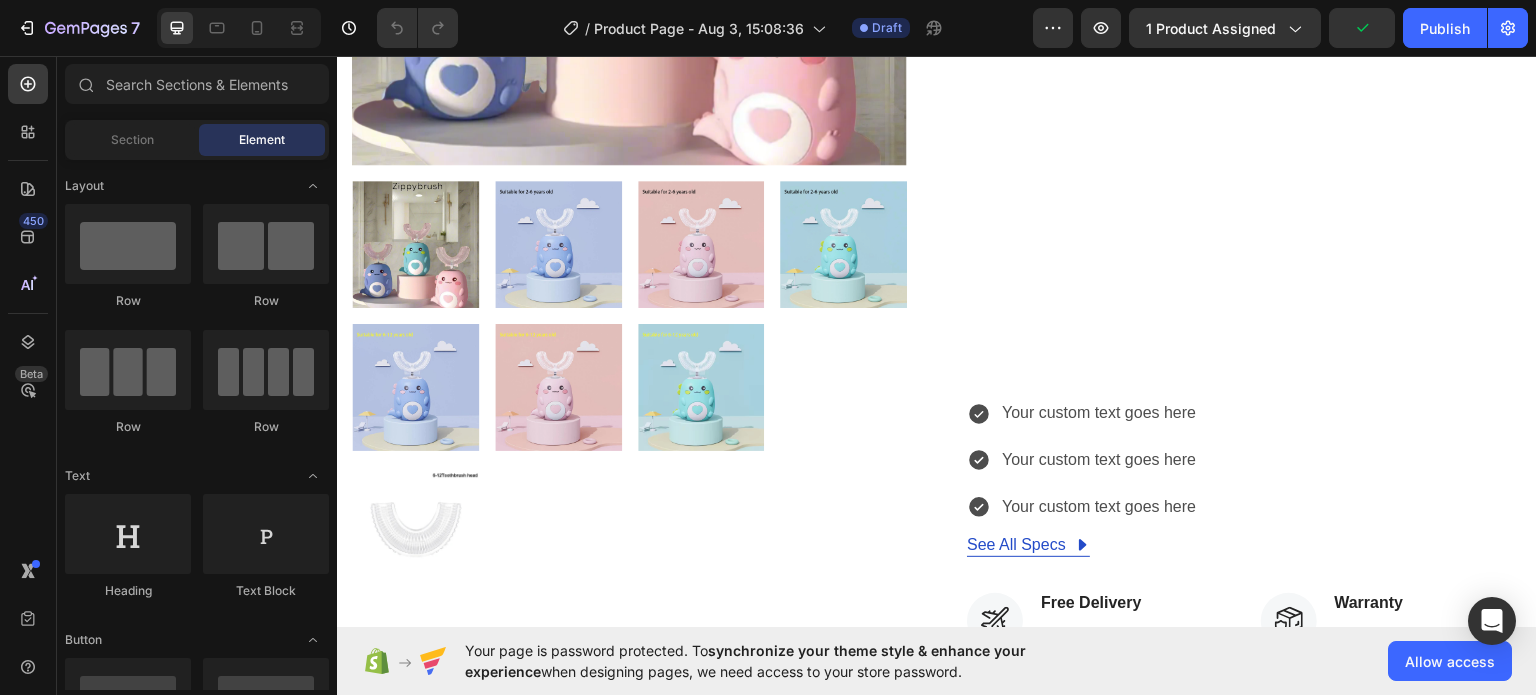 scroll, scrollTop: 628, scrollLeft: 0, axis: vertical 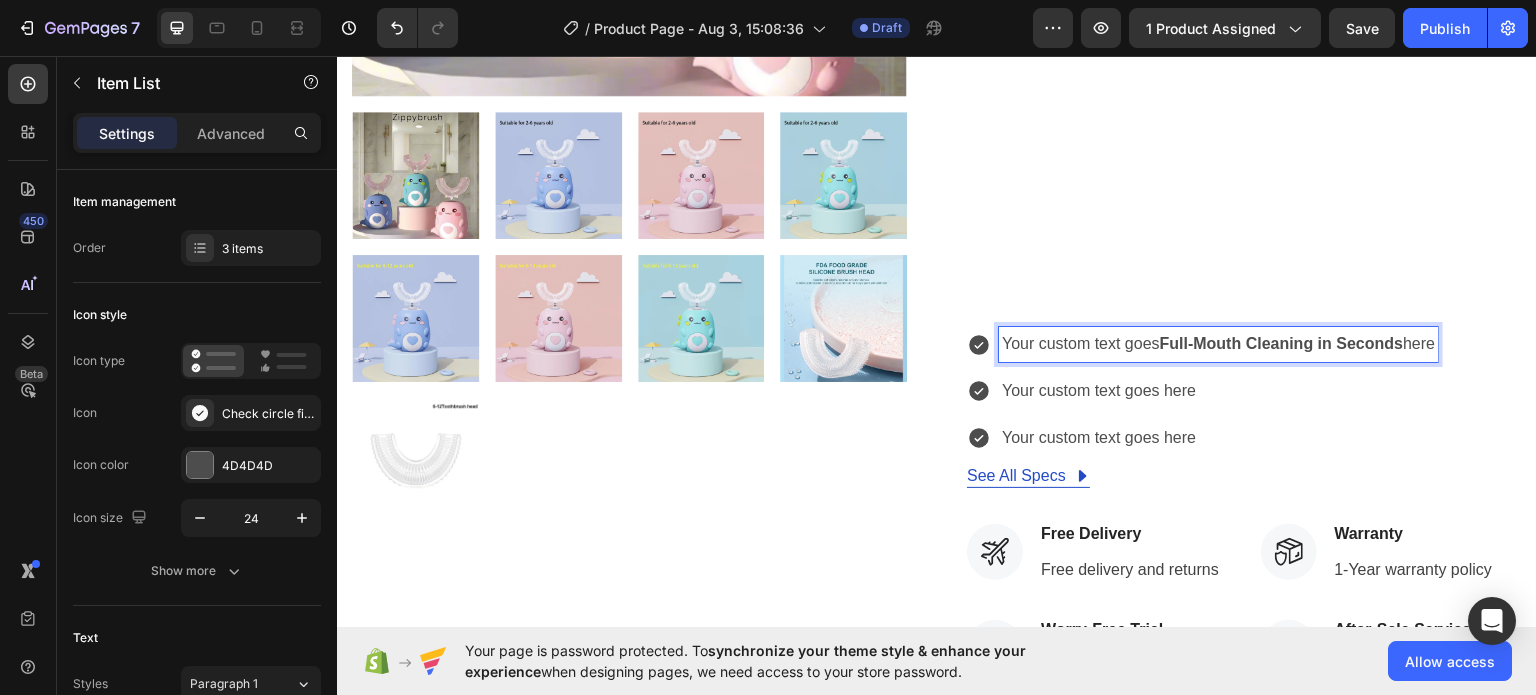 click on "Your custom text goes Full-Mouth Cleaning in Seconds  here" at bounding box center (1218, 343) 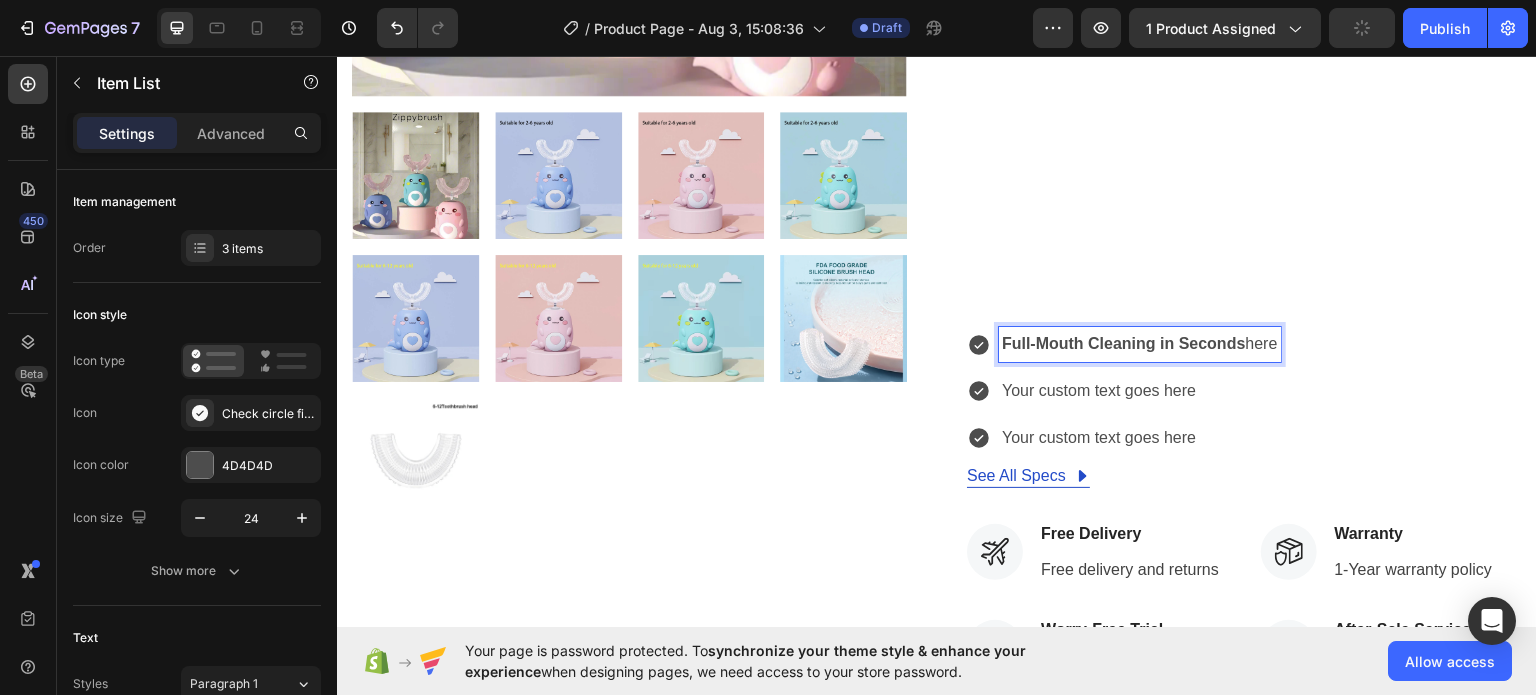 click on "Full-Mouth Cleaning in Seconds  here" at bounding box center [1140, 343] 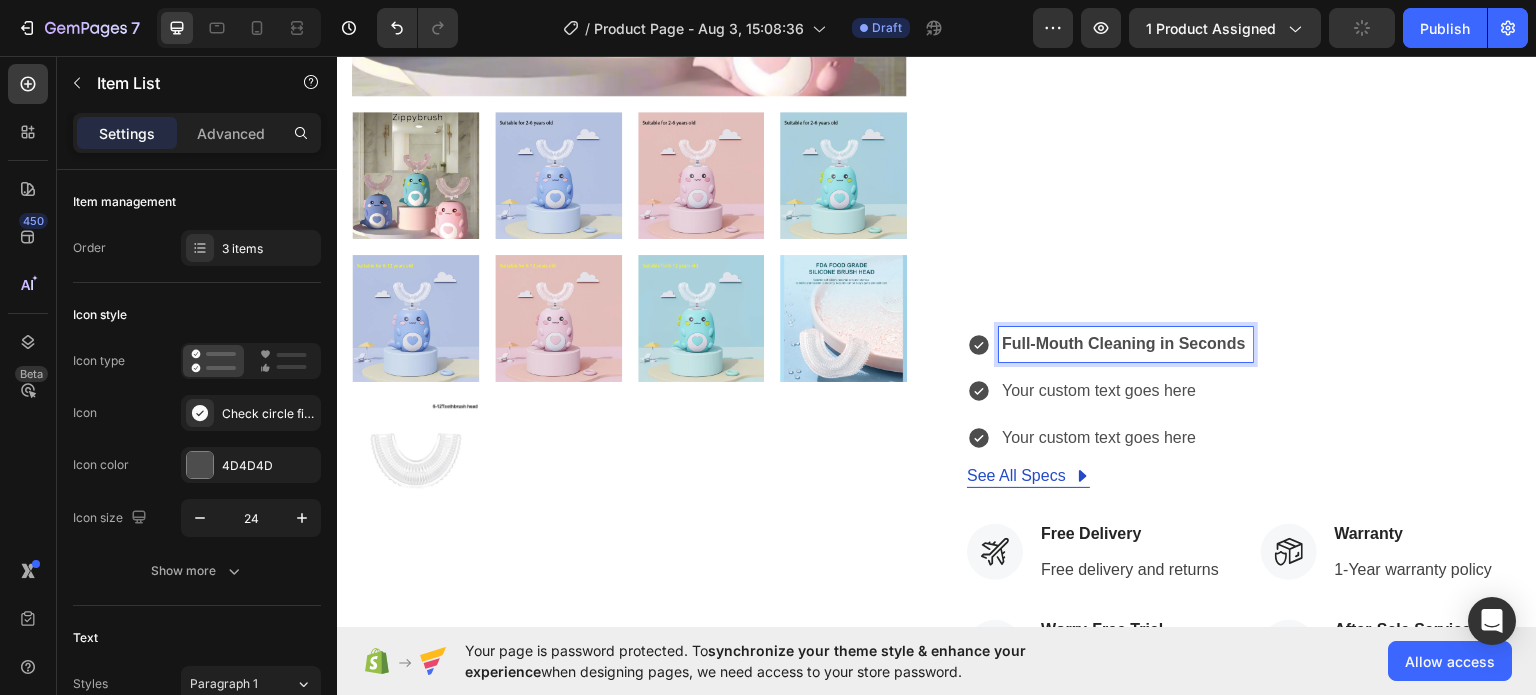 click 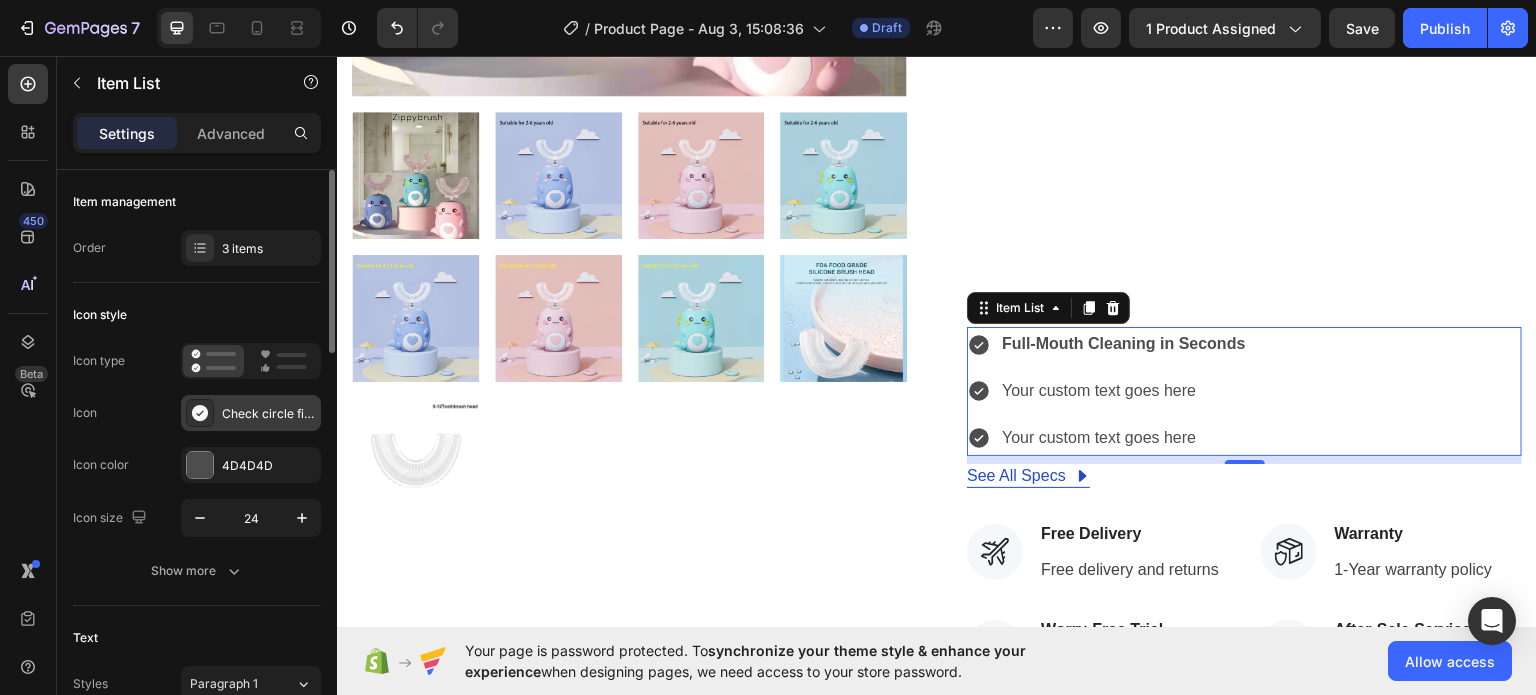 click on "Check circle filled" at bounding box center [269, 414] 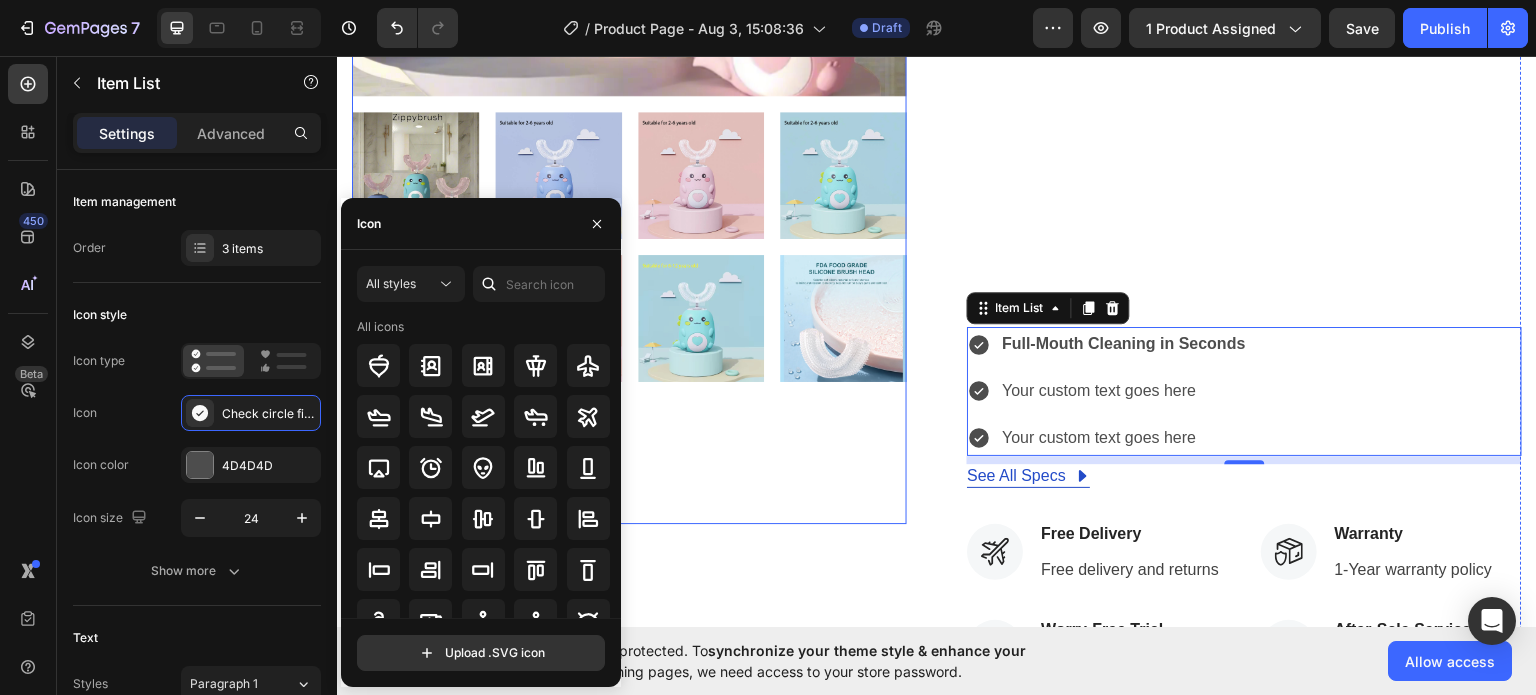 drag, startPoint x: 949, startPoint y: 462, endPoint x: 627, endPoint y: 477, distance: 322.34918 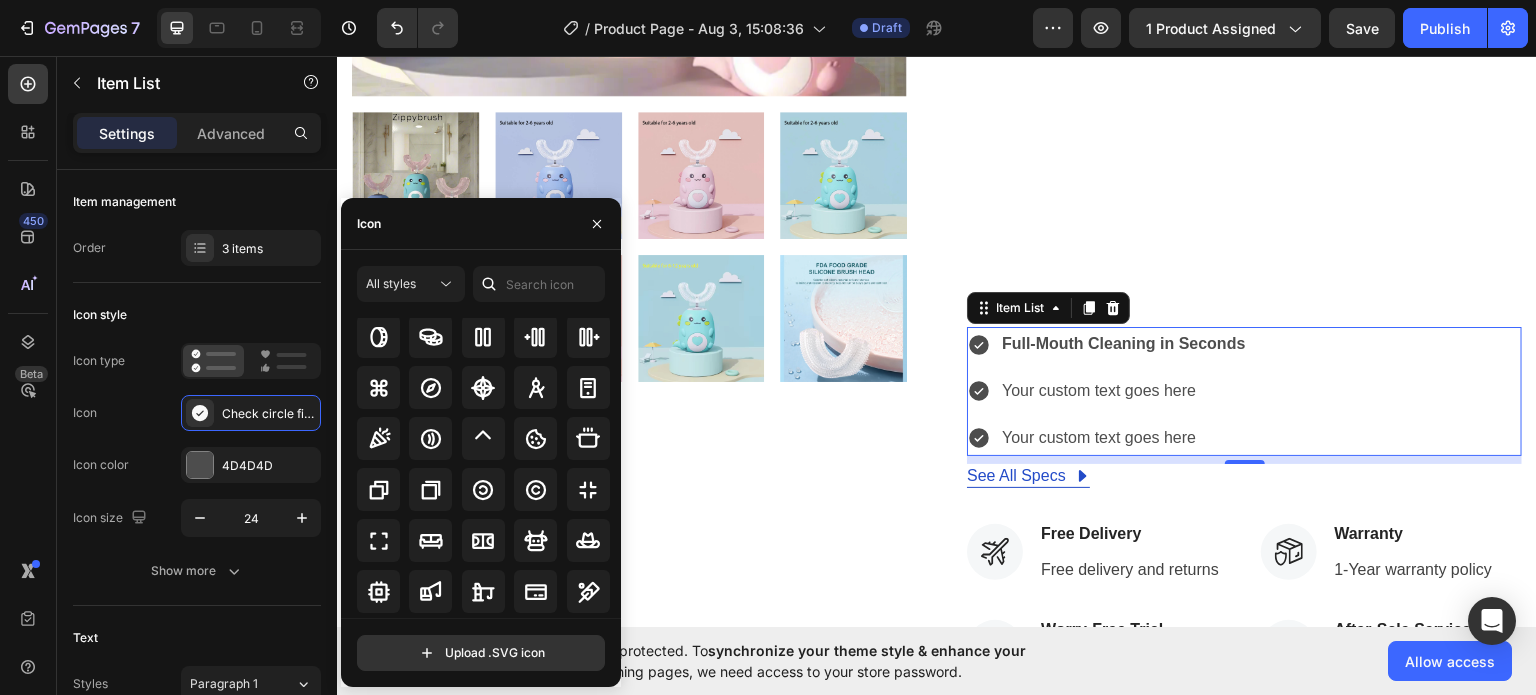 scroll, scrollTop: 3583, scrollLeft: 0, axis: vertical 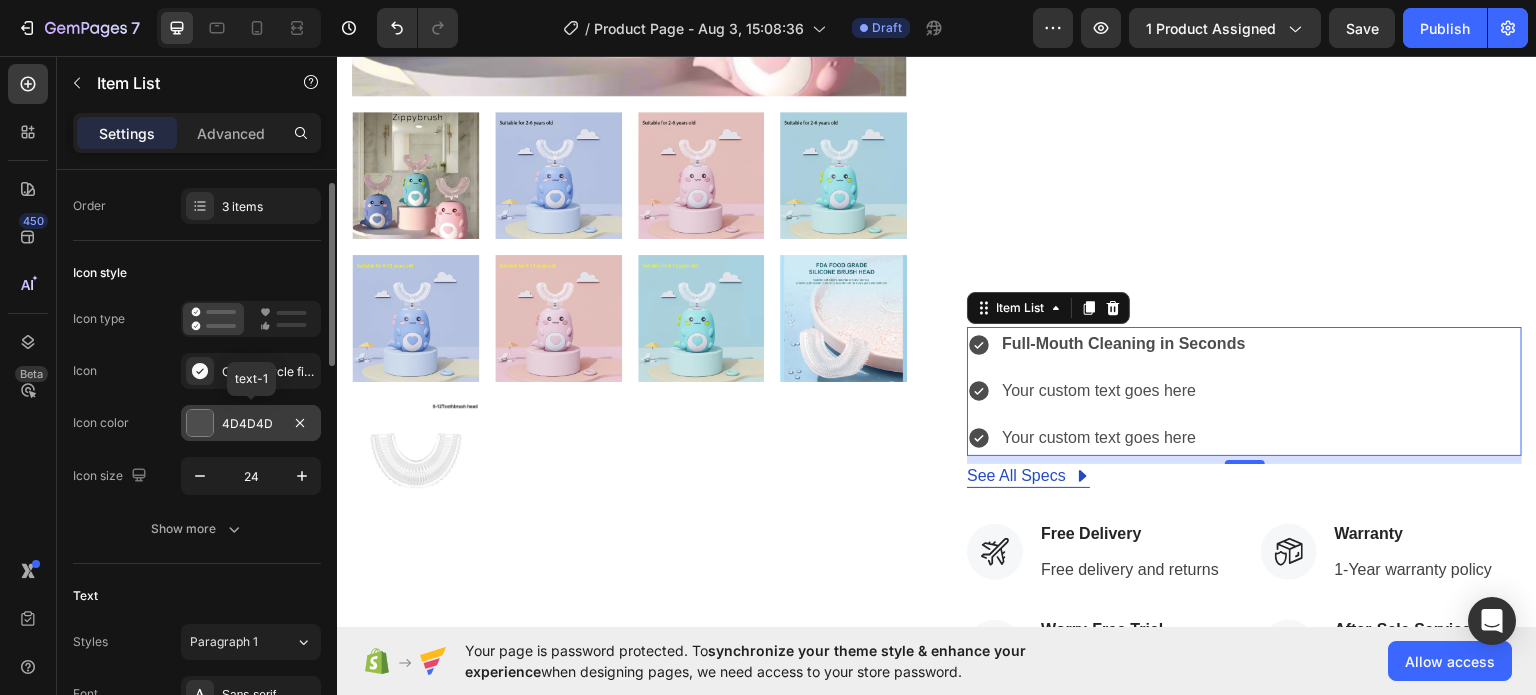 click at bounding box center (200, 423) 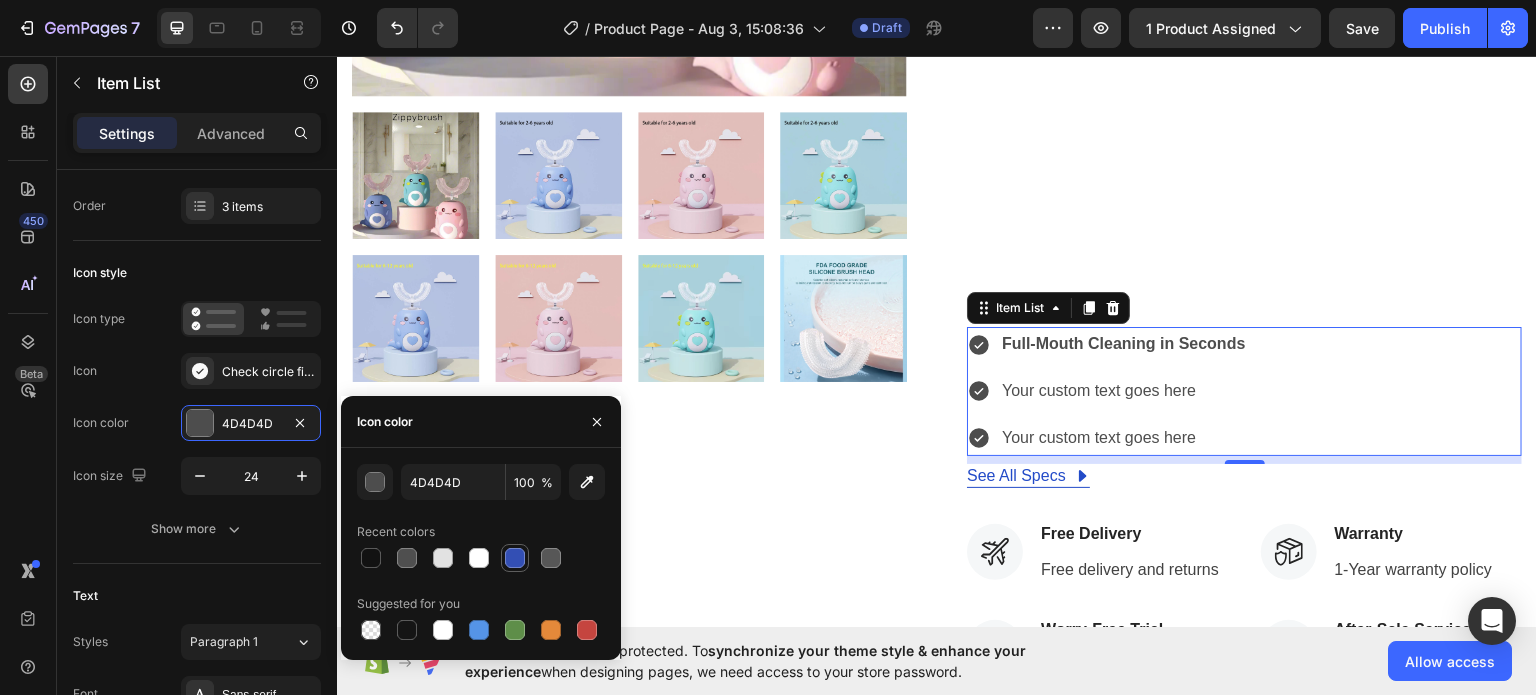 click at bounding box center [515, 558] 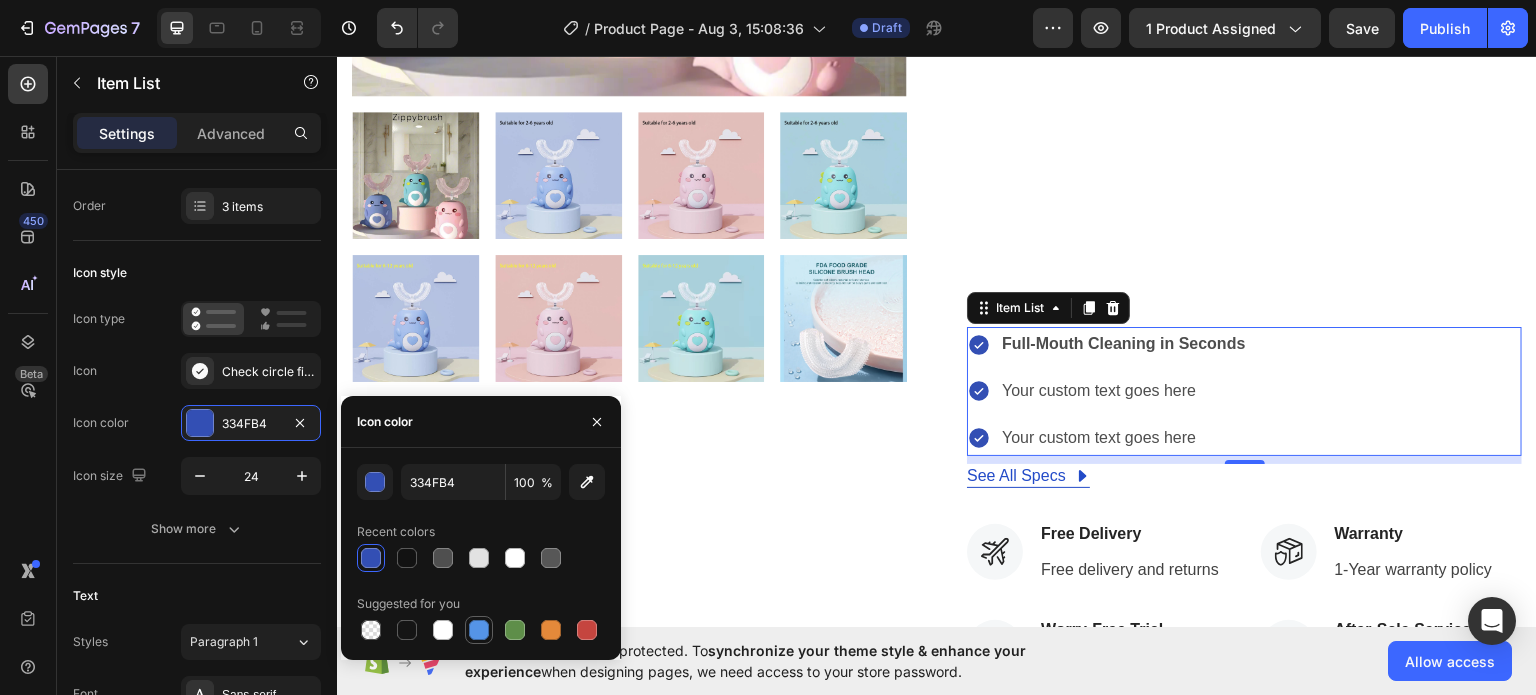 click at bounding box center [479, 630] 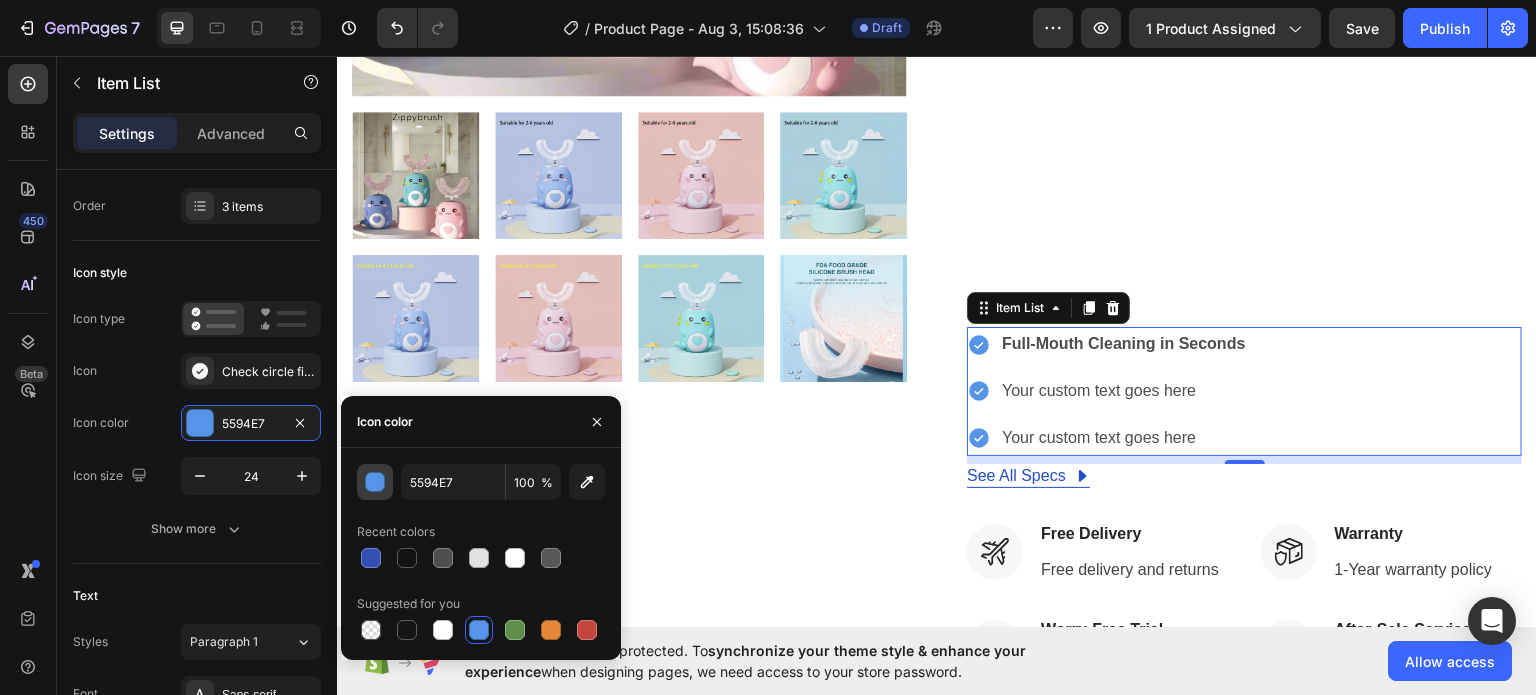 click at bounding box center [376, 483] 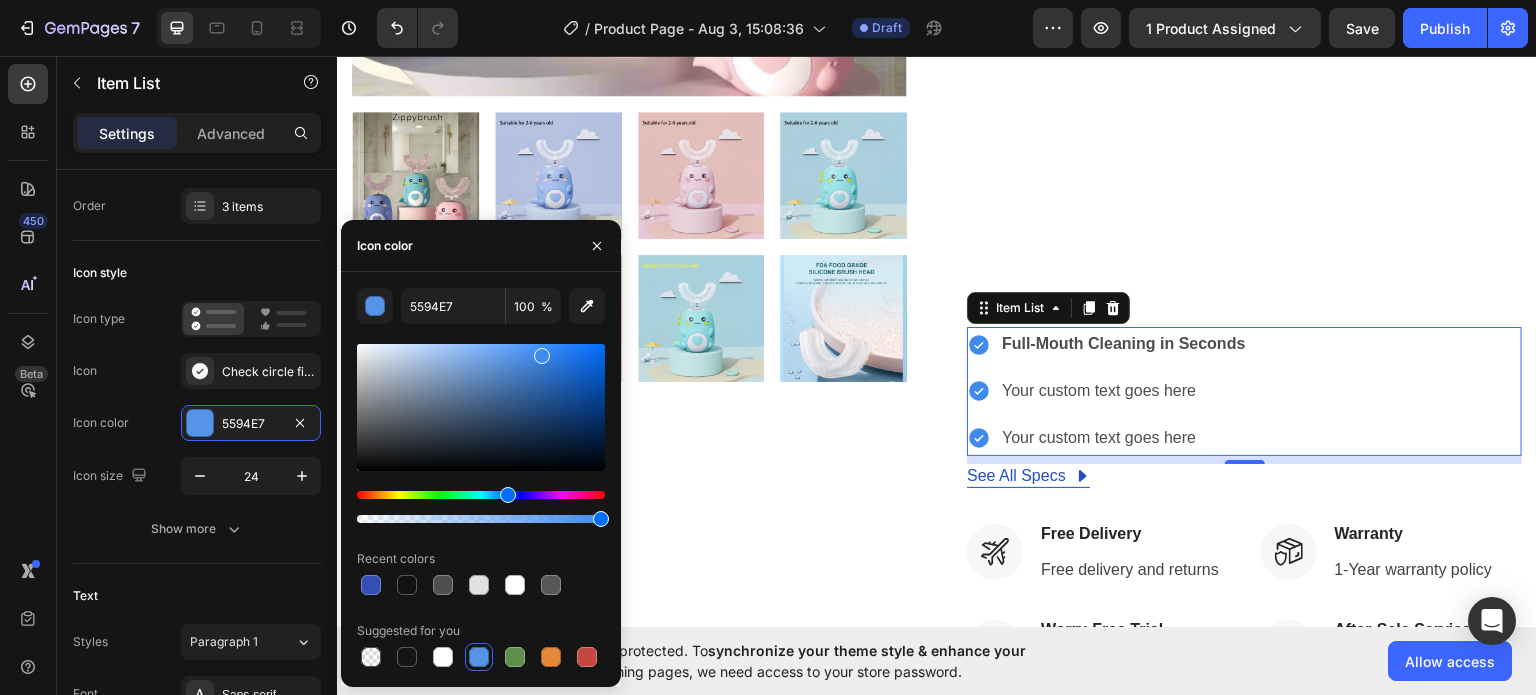 click at bounding box center [481, 407] 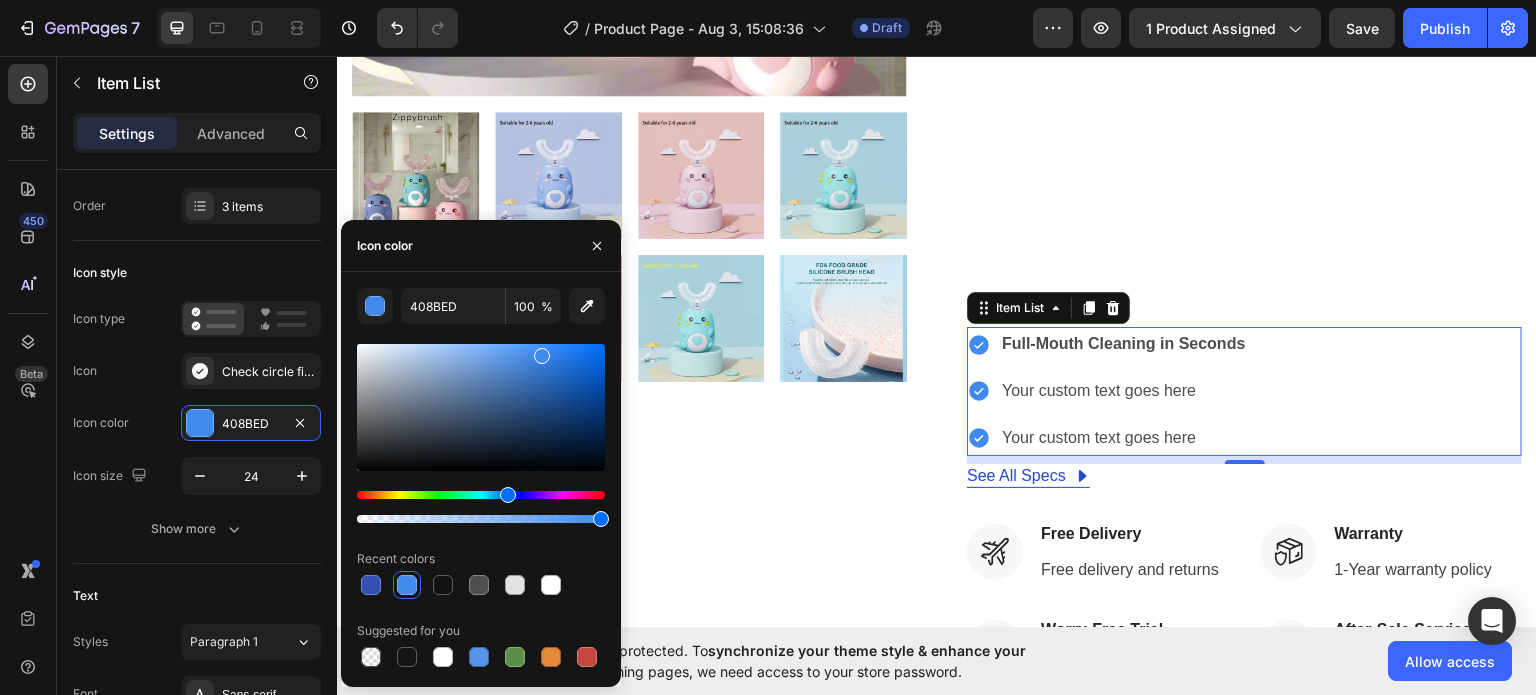 click on "408BED 100 % Recent colors Suggested for you" at bounding box center [481, 479] 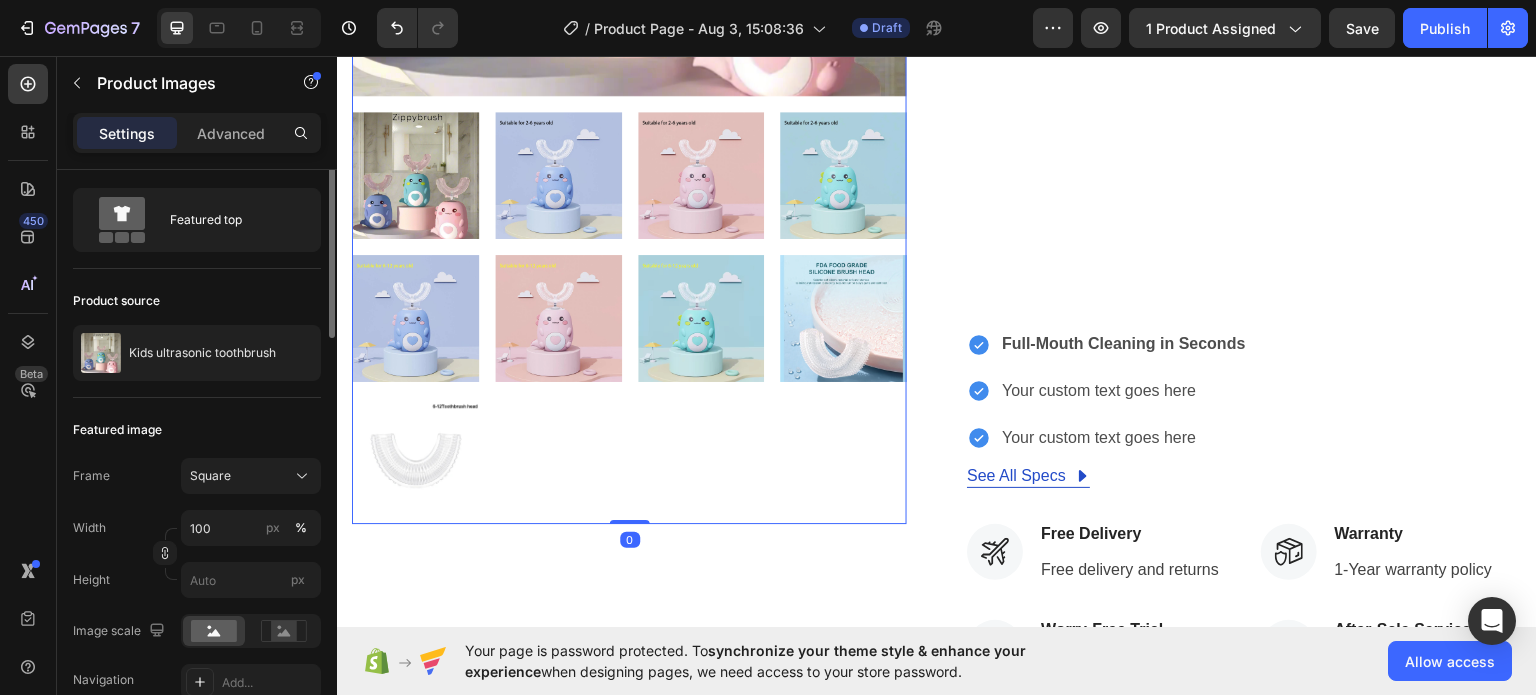 scroll, scrollTop: 0, scrollLeft: 0, axis: both 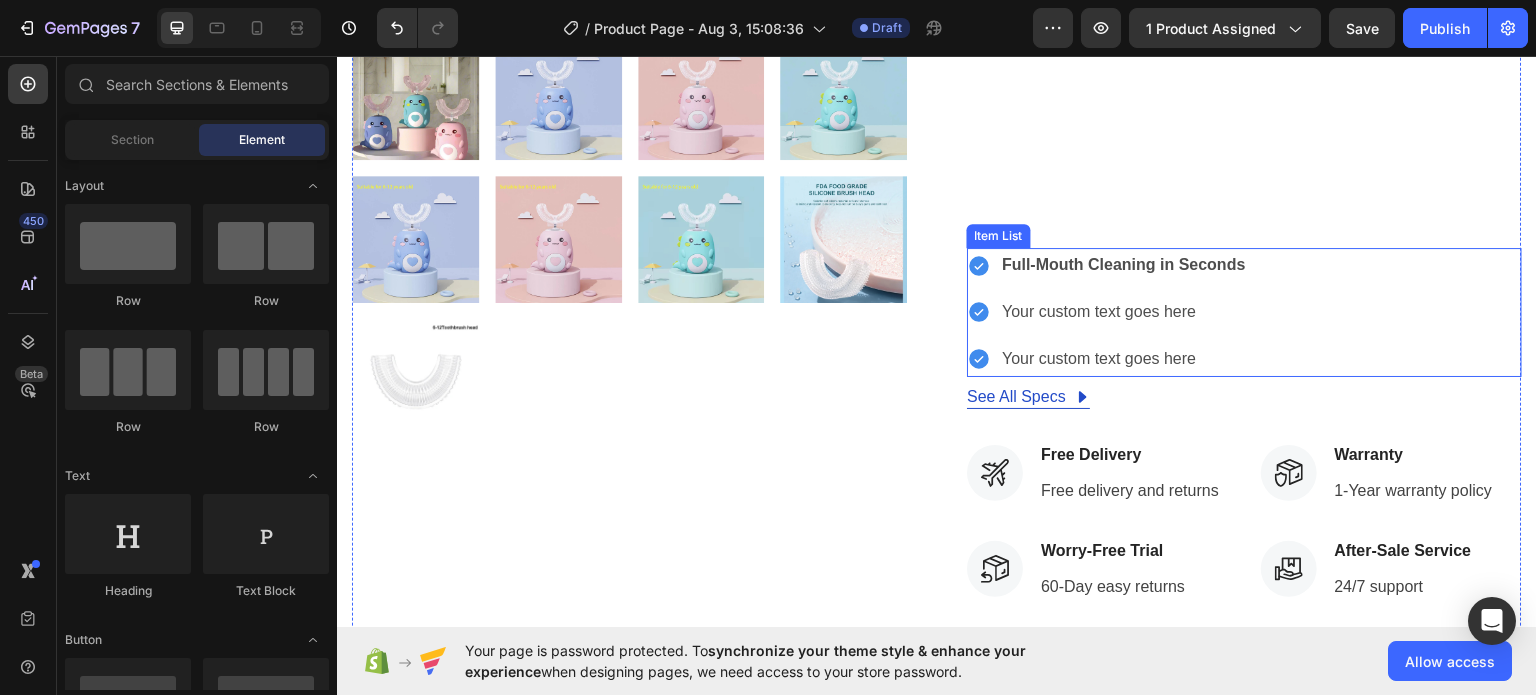 click on "Your custom text goes here" at bounding box center (1126, 311) 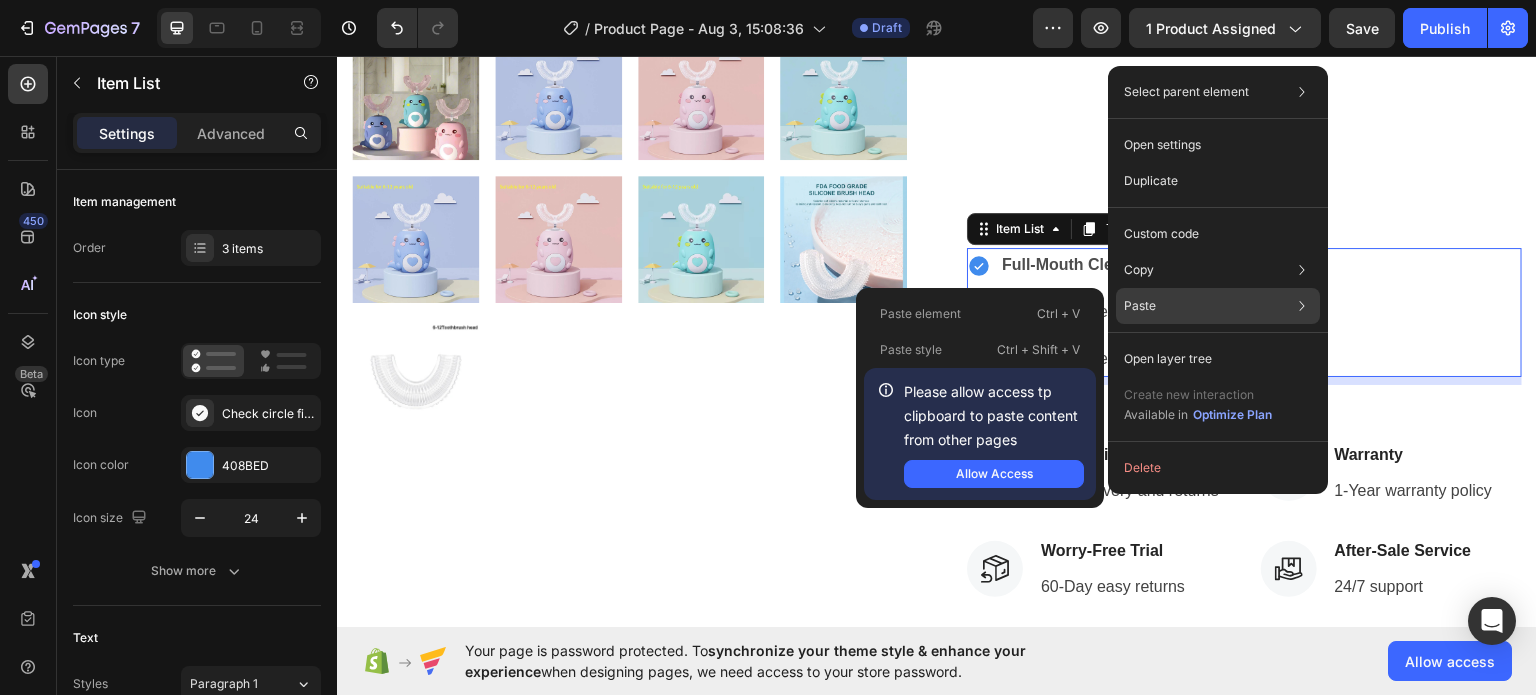click on "Paste" at bounding box center [1140, 306] 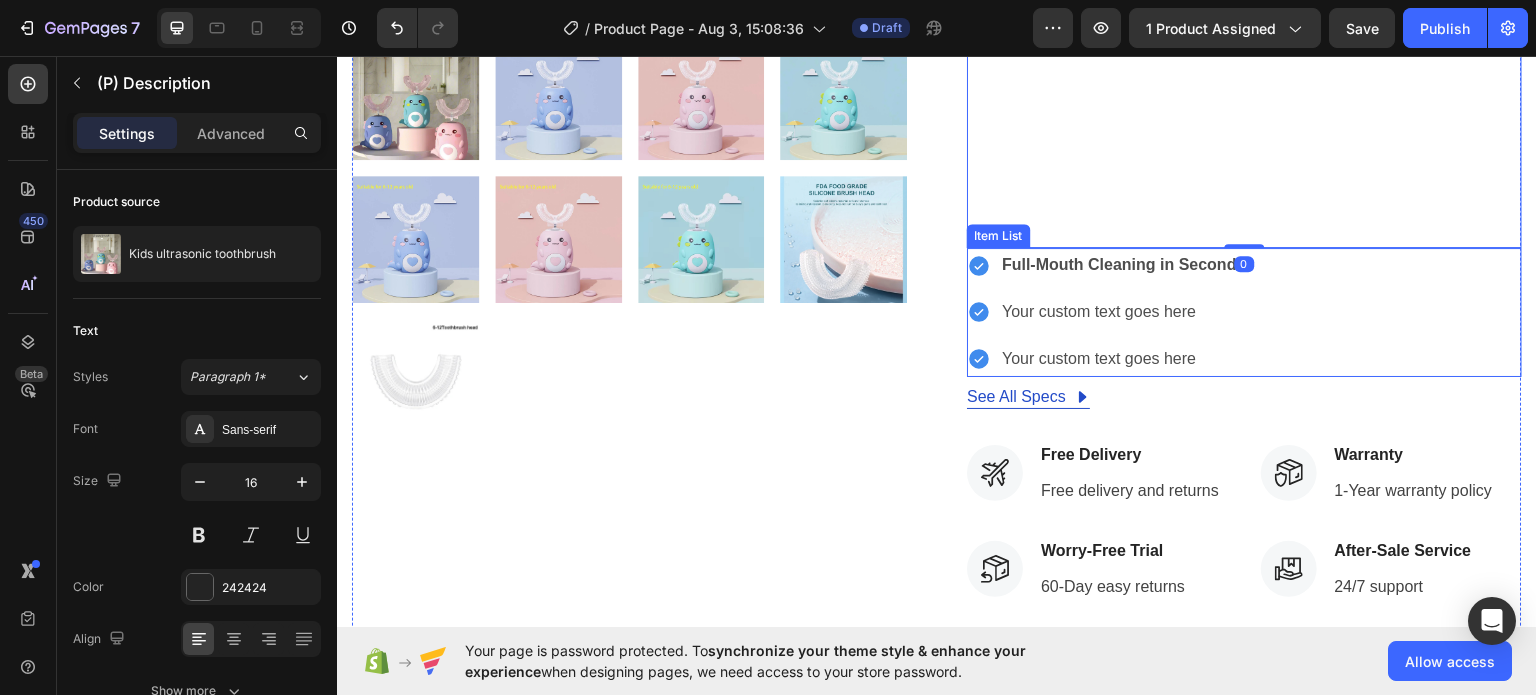 click on "Your custom text goes here" at bounding box center [1126, 311] 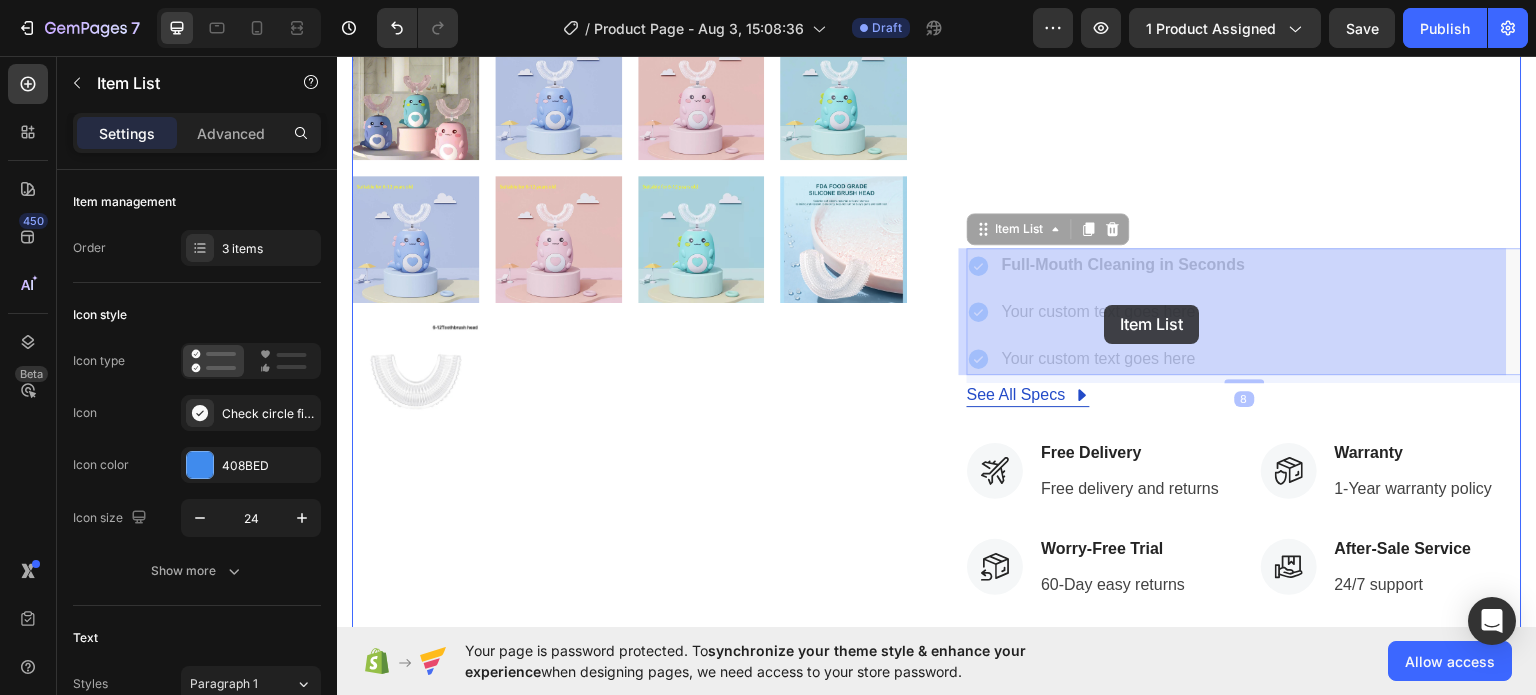 drag, startPoint x: 1186, startPoint y: 307, endPoint x: 1143, endPoint y: 303, distance: 43.185646 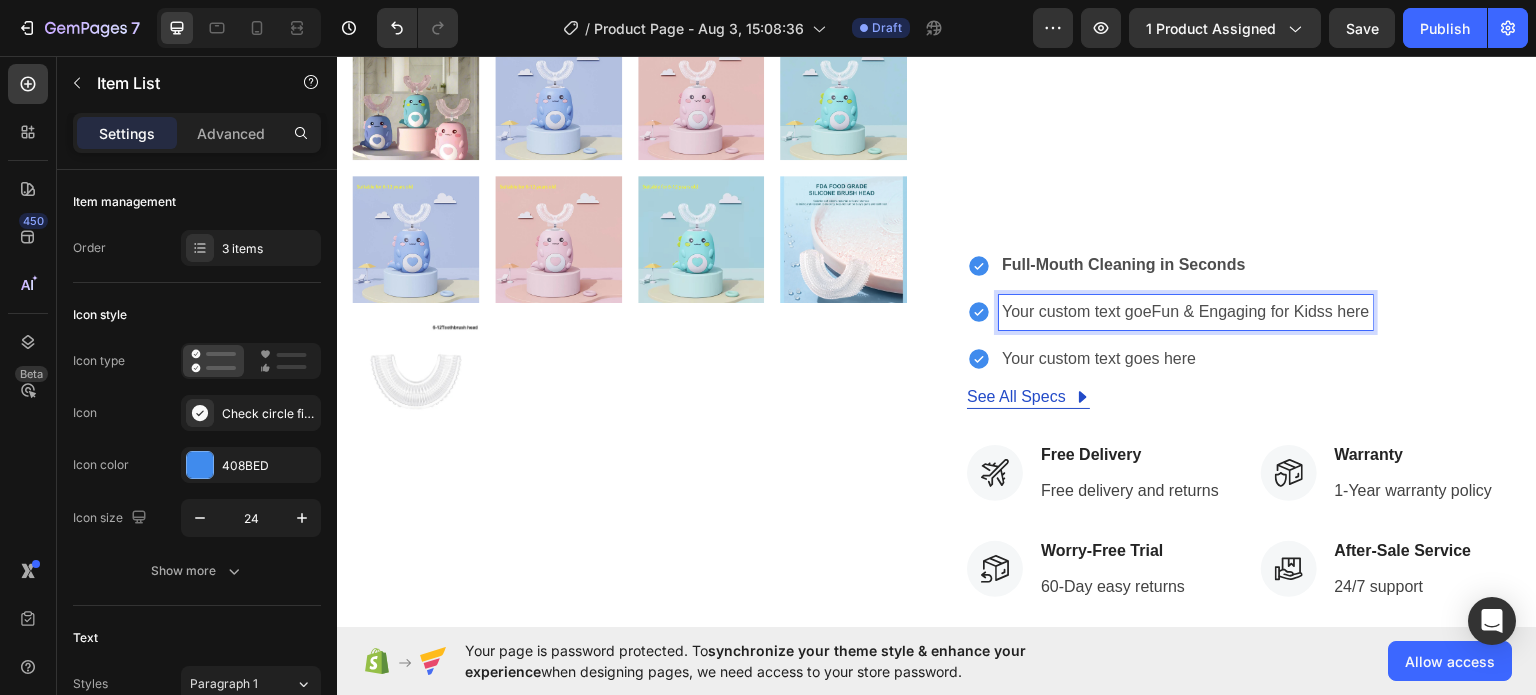 click on "Your custom text goeFun & Engaging for Kidss here" at bounding box center (1186, 311) 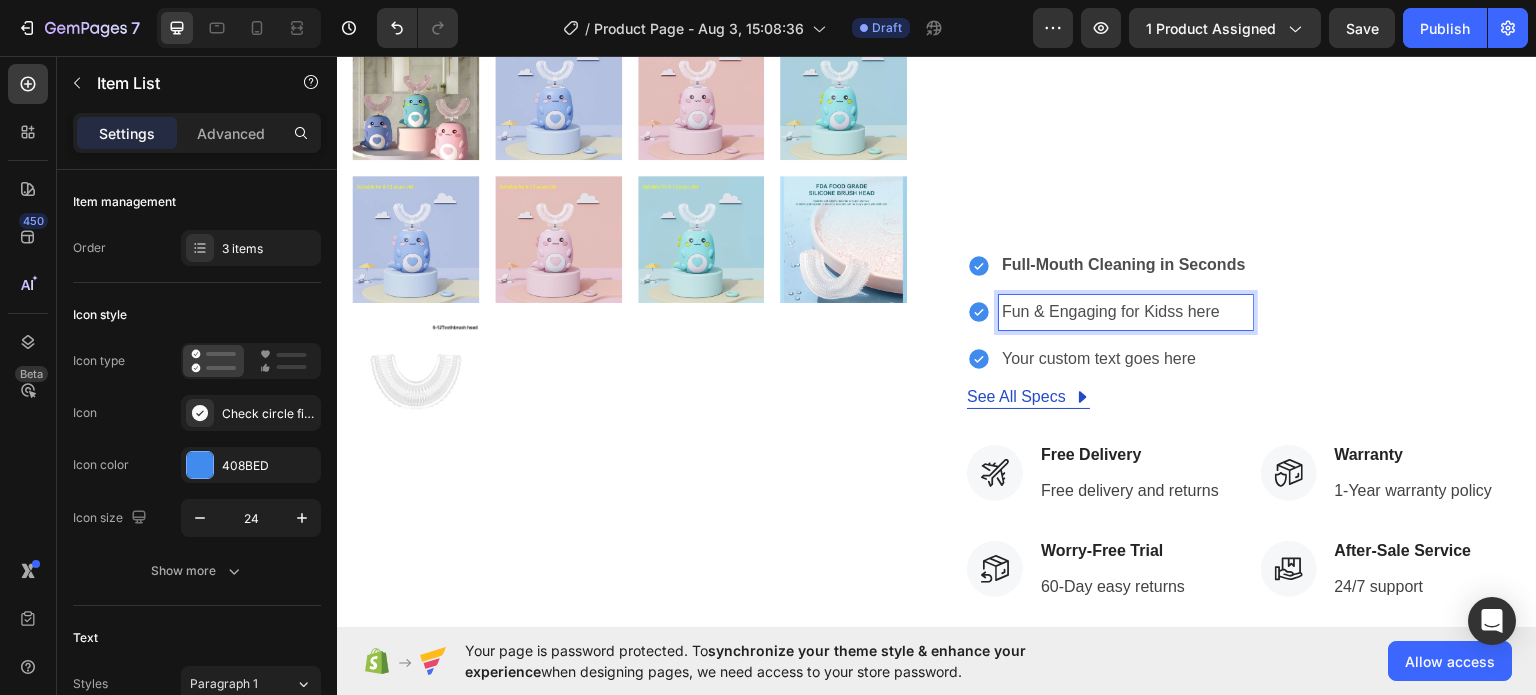 click on "Fun & Engaging for Kidss here" at bounding box center (1126, 311) 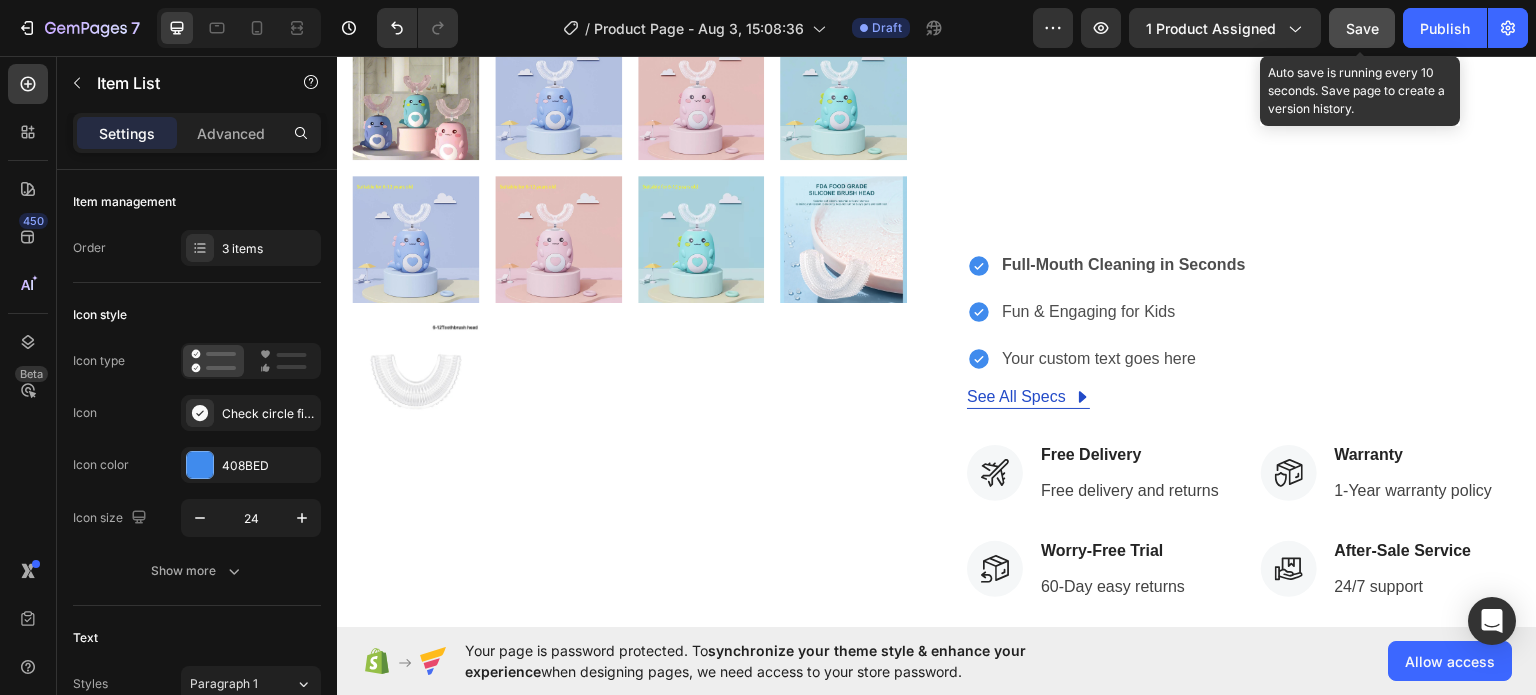 click on "Save" at bounding box center (1362, 28) 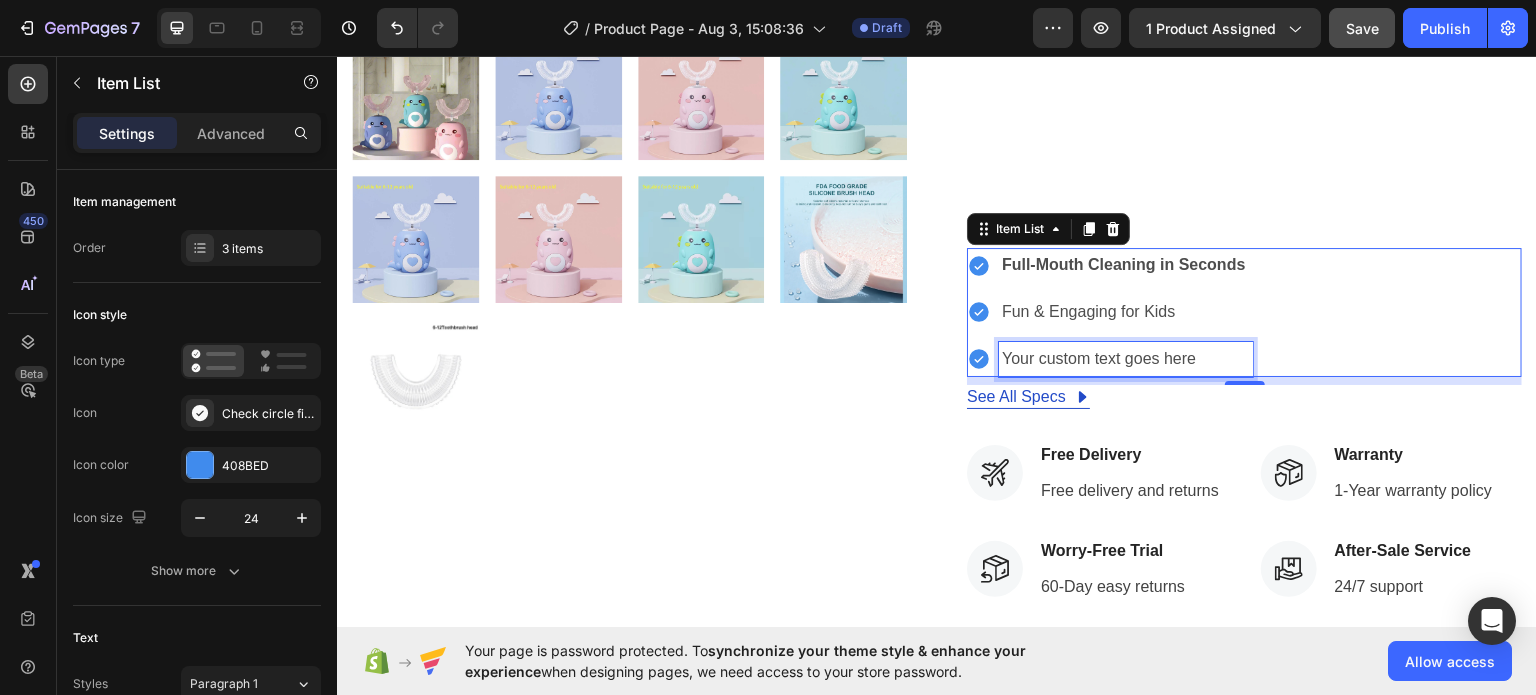 click on "Your custom text goes here" at bounding box center (1126, 358) 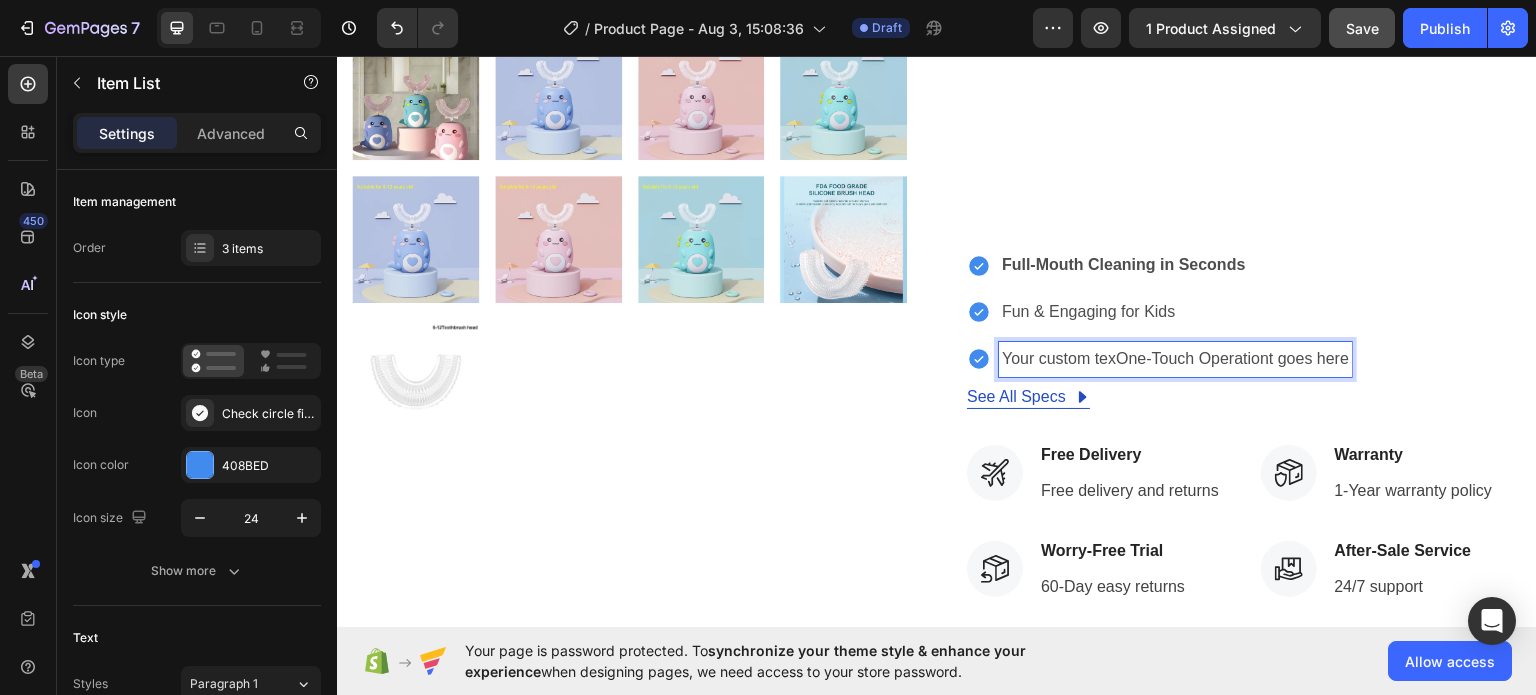 click on "Your custom texOne-Touch Operationt goes here" at bounding box center (1175, 358) 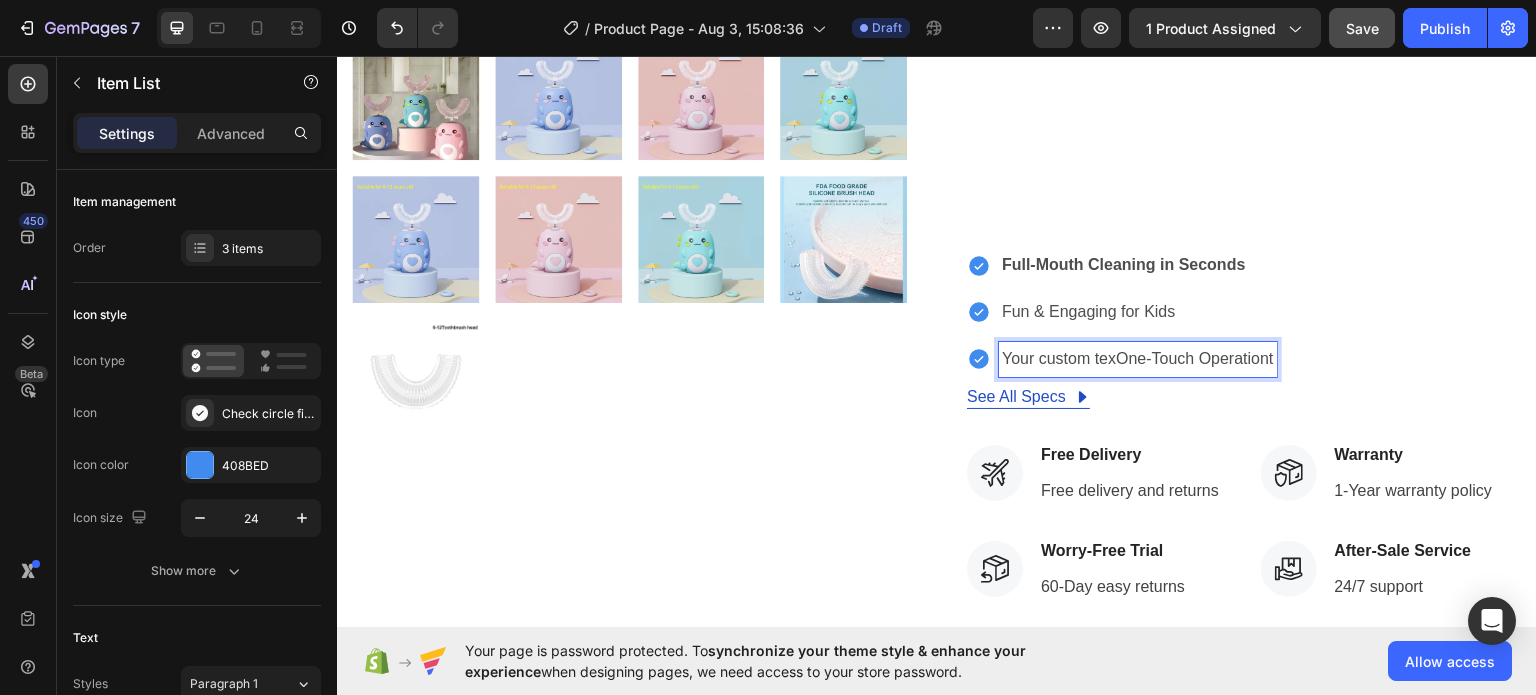 click on "Your custom texOne-Touch Operationt" at bounding box center (1138, 358) 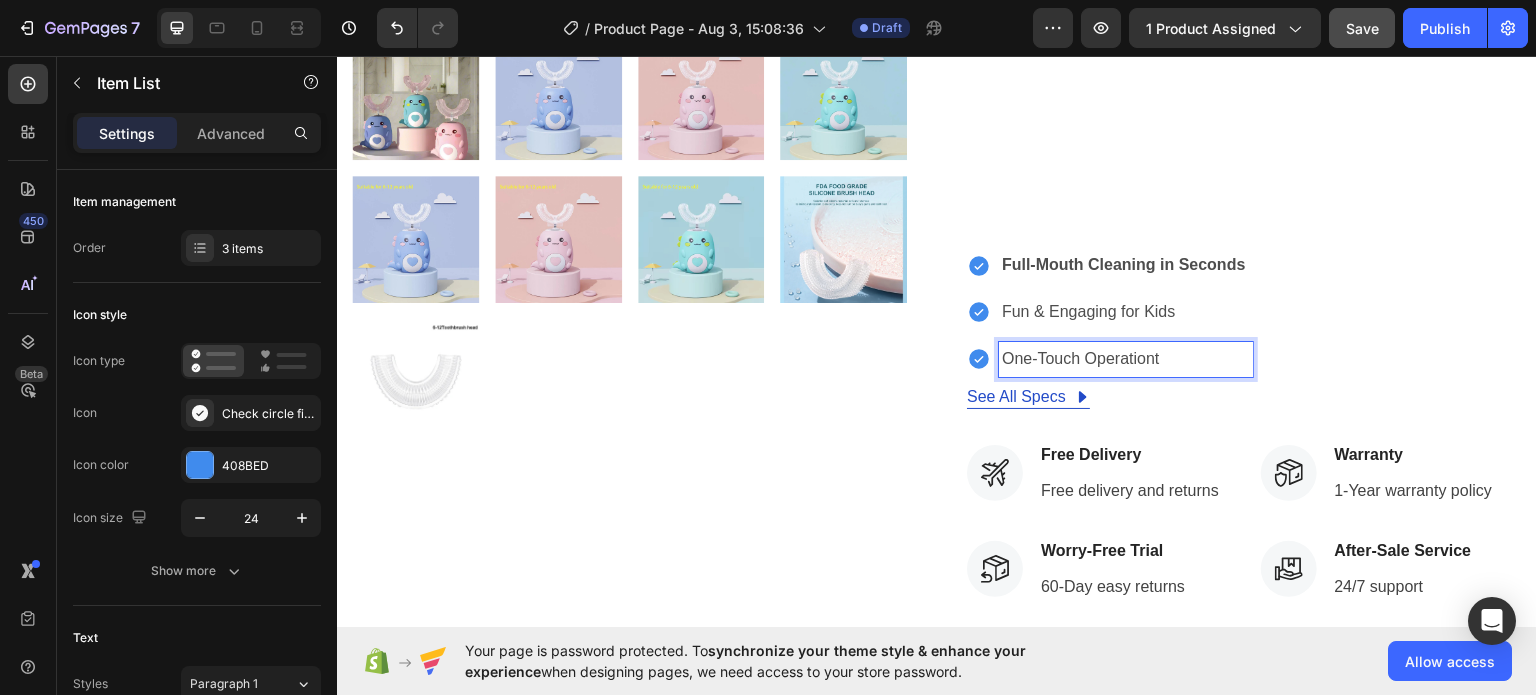 click on "One-Touch Operationt" at bounding box center (1126, 358) 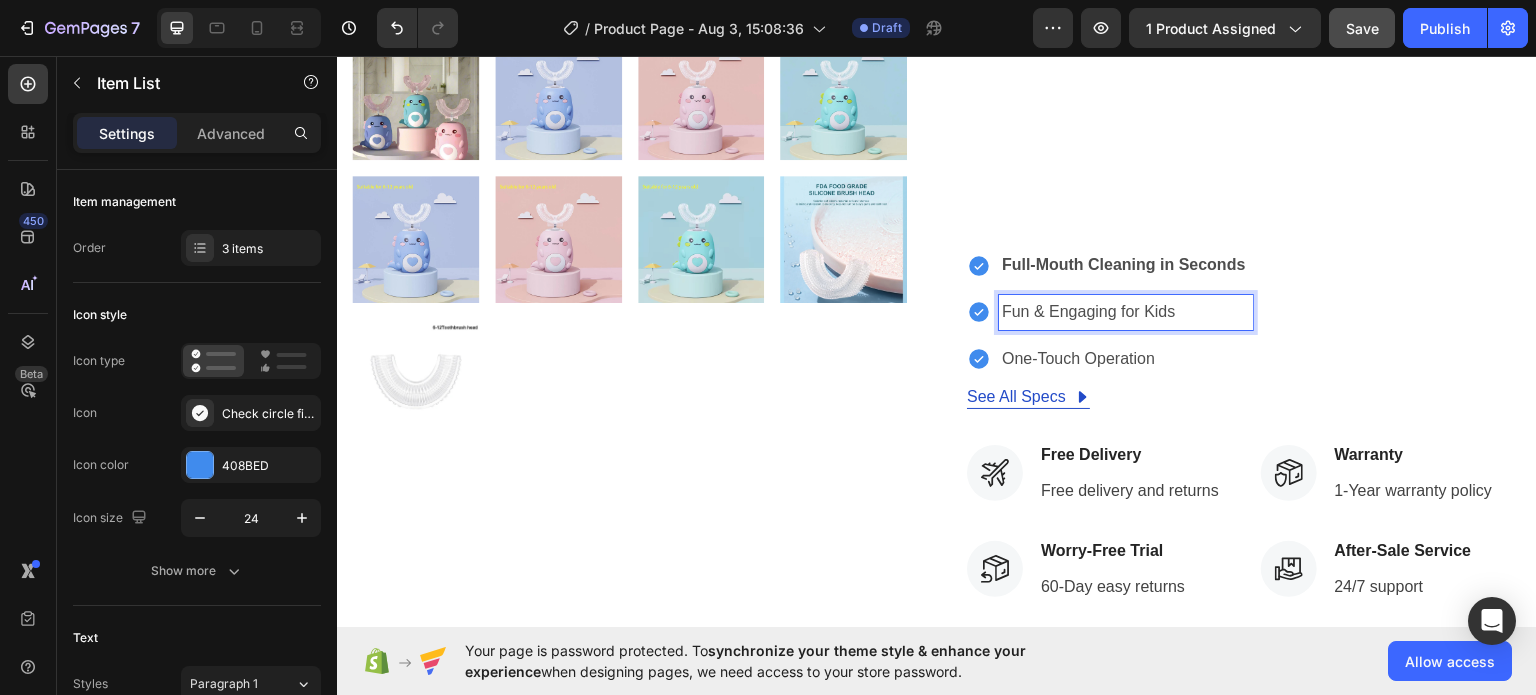 click on "Fun & Engaging for Kids" at bounding box center (1126, 311) 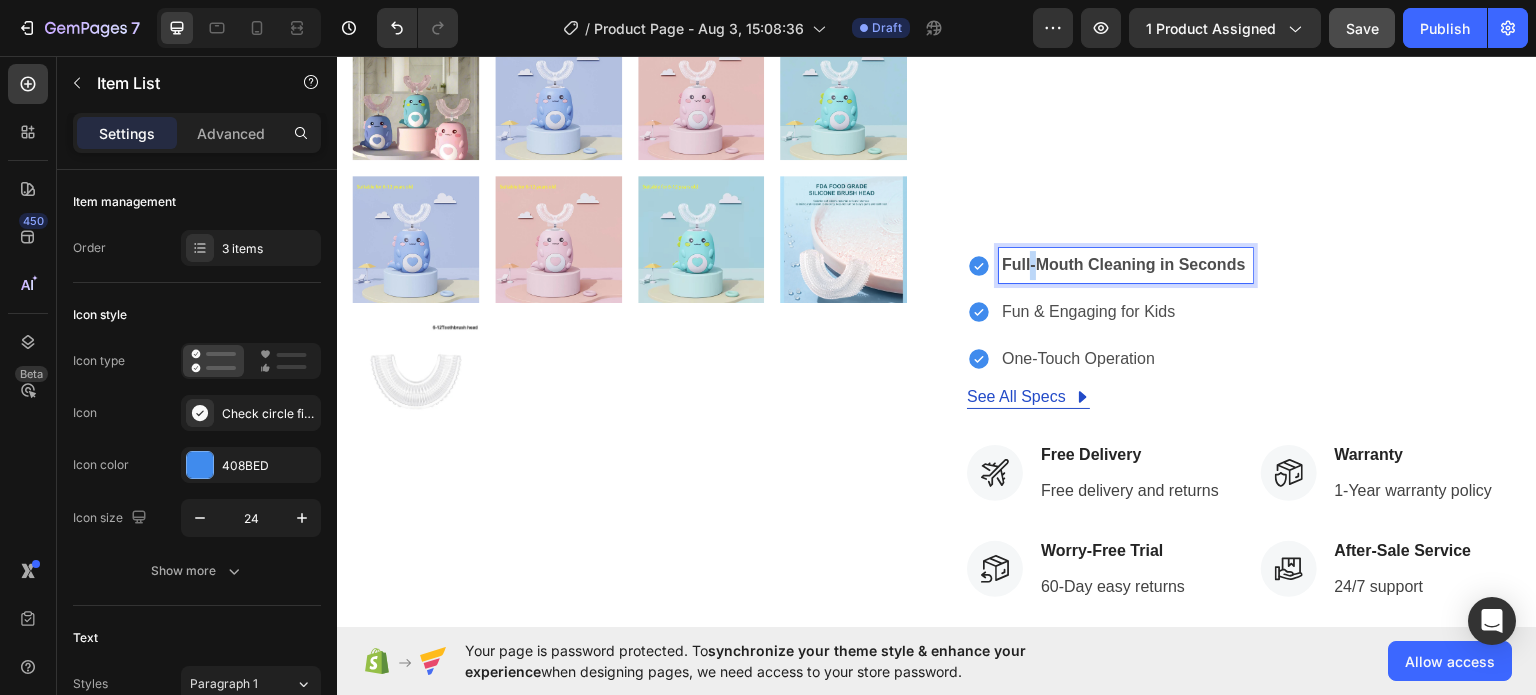 drag, startPoint x: 1023, startPoint y: 266, endPoint x: 1035, endPoint y: 340, distance: 74.96666 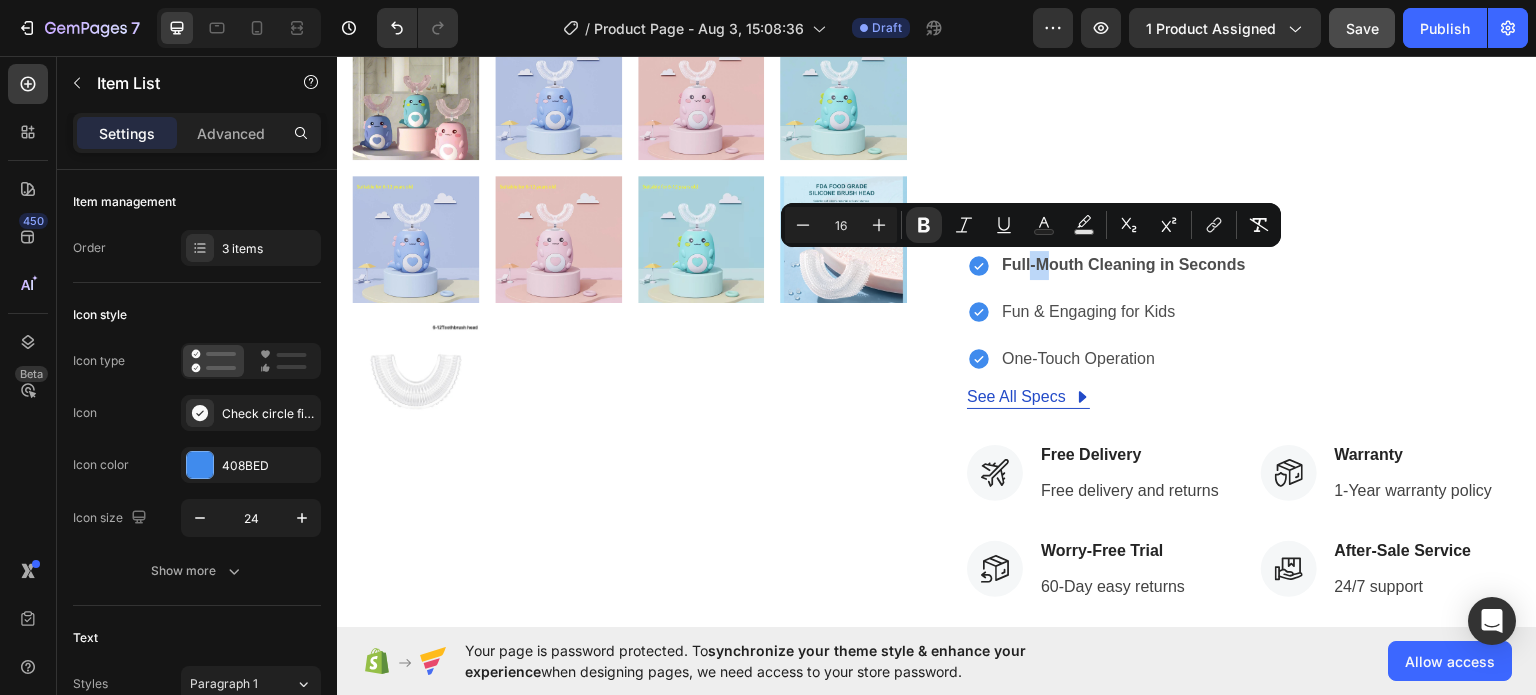 click on "Full-Mouth Cleaning in Seconds   Fun & Engaging for Kids One-Touch Operation" at bounding box center [1110, 311] 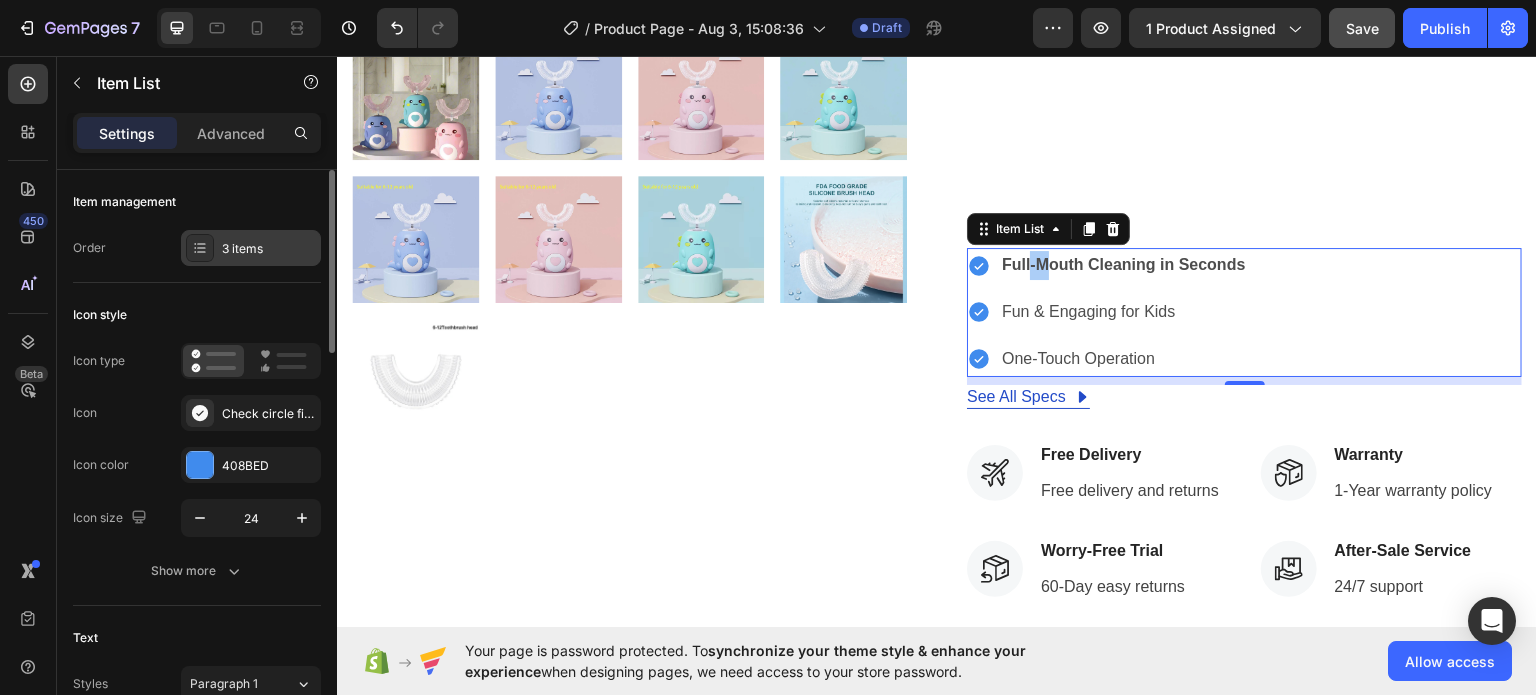 click on "3 items" at bounding box center (269, 249) 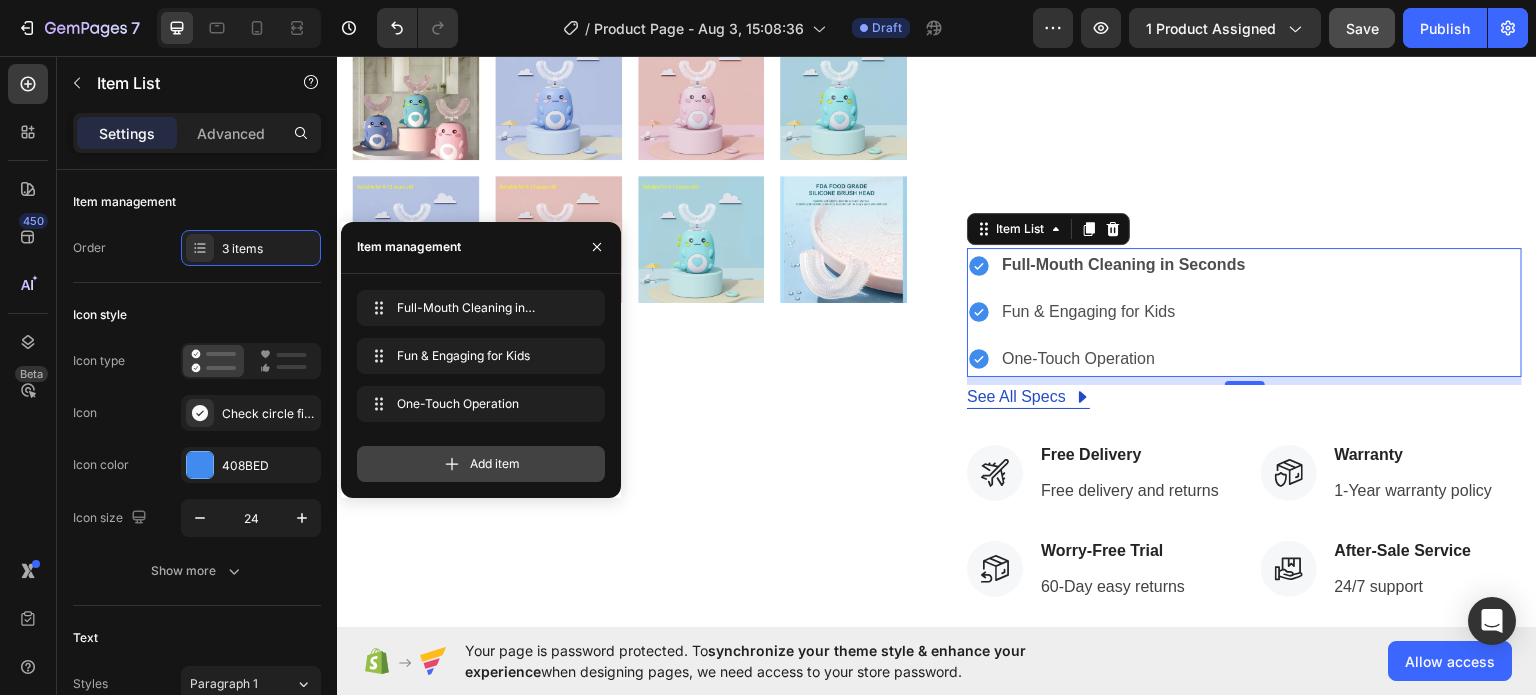 click on "Add item" at bounding box center (495, 464) 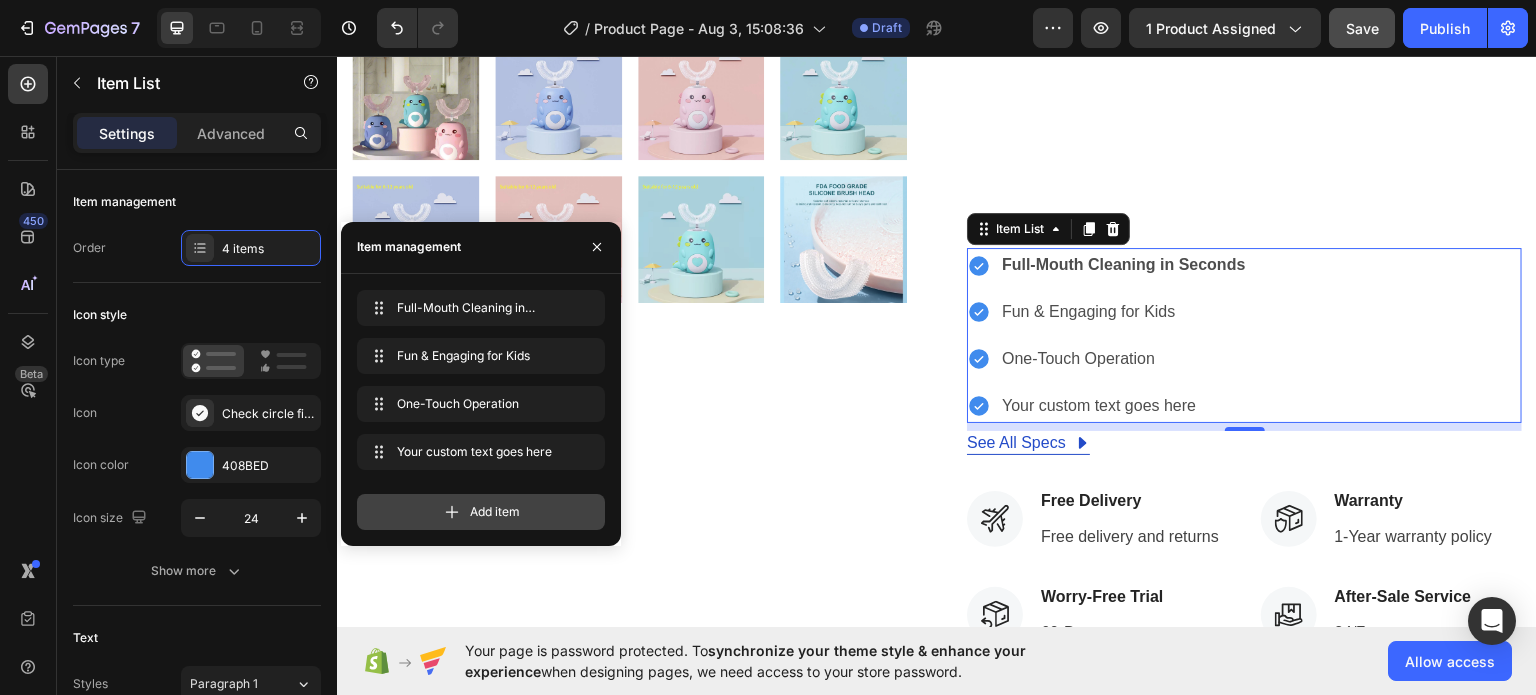 click on "Add item" at bounding box center [495, 512] 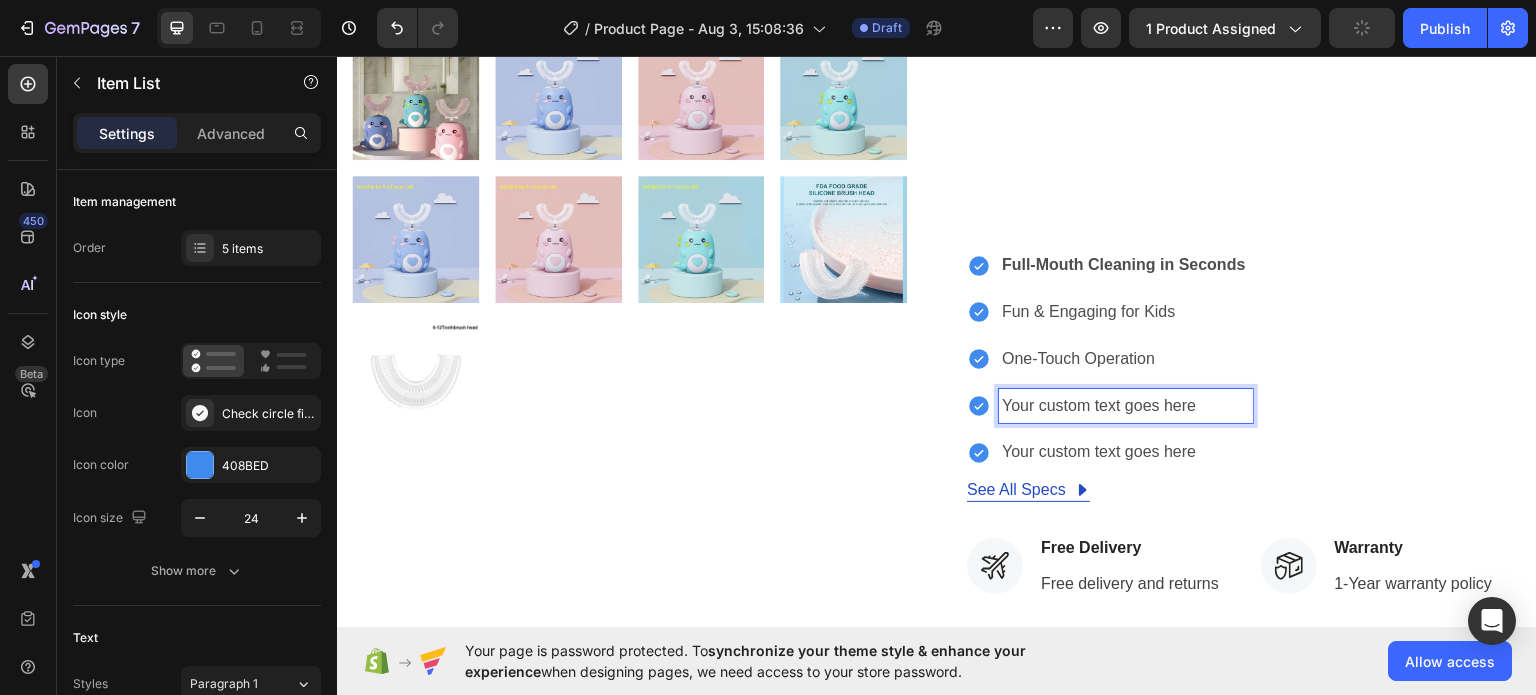 click on "Your custom text goes here" at bounding box center [1126, 405] 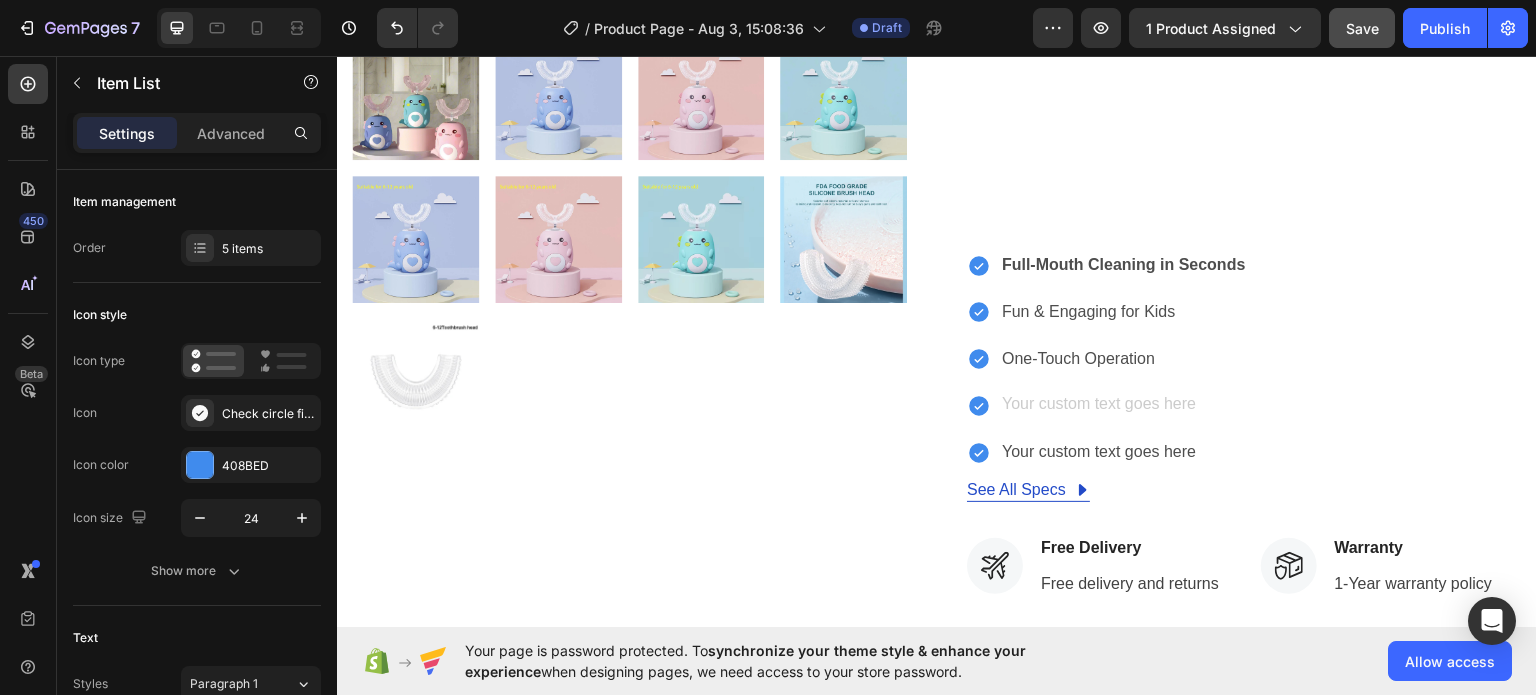 click at bounding box center (1126, 405) 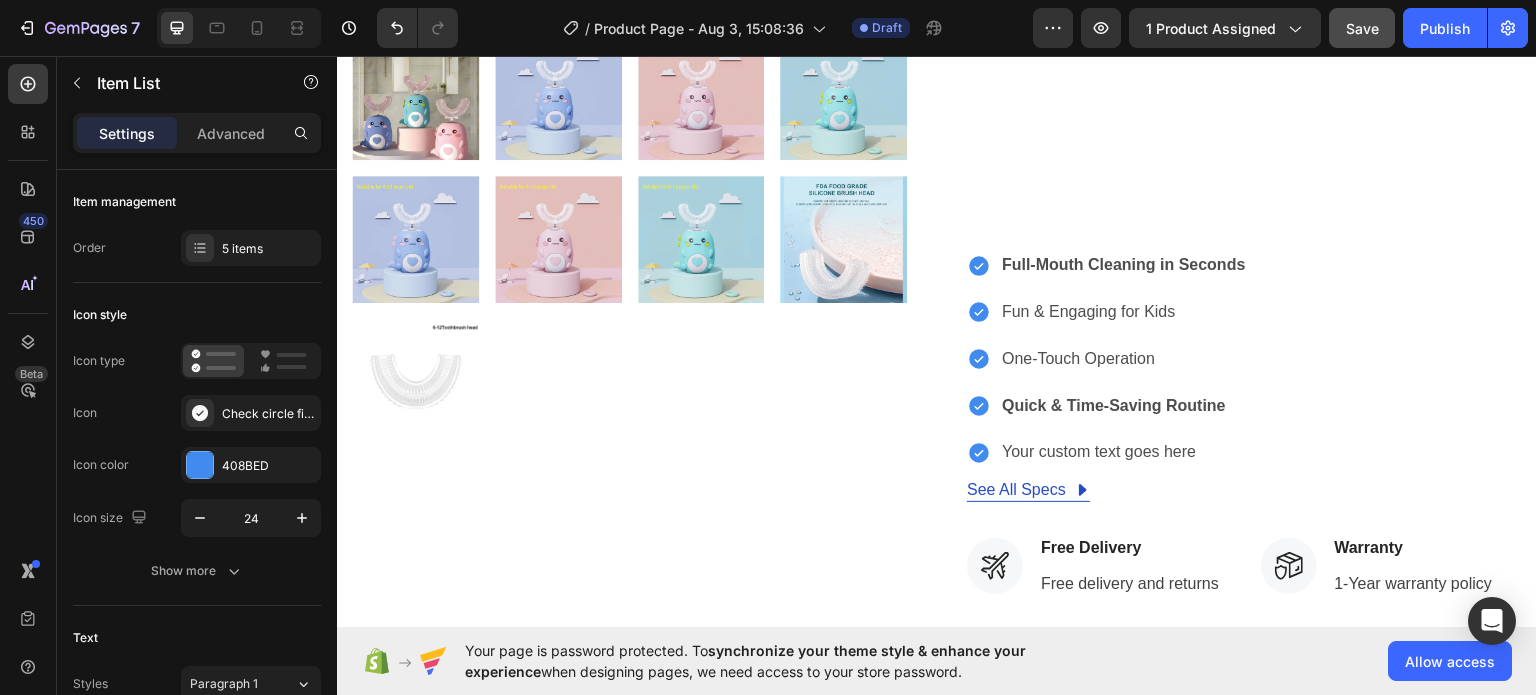 click on "Quick & Time-Saving Routine" at bounding box center [1126, 405] 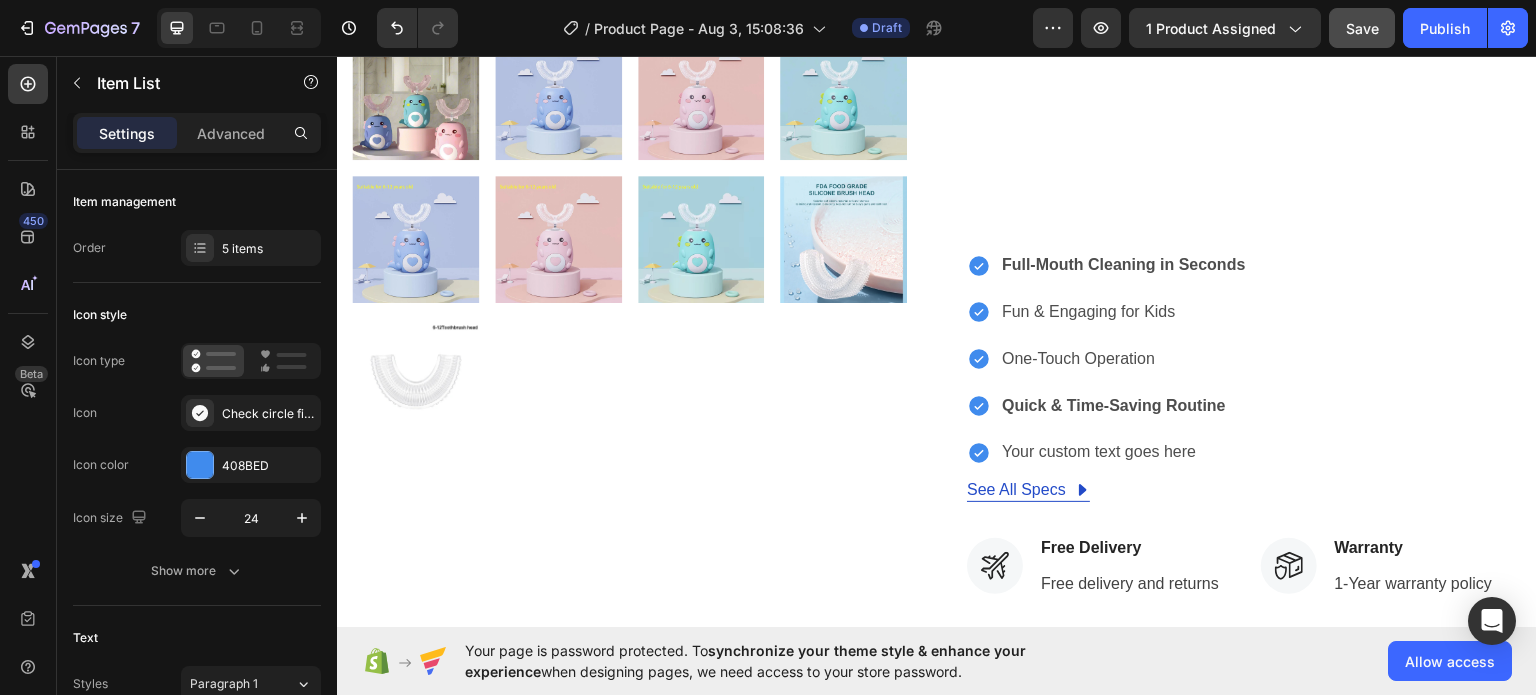 click on "Quick & Time-Saving Routine" at bounding box center [1114, 404] 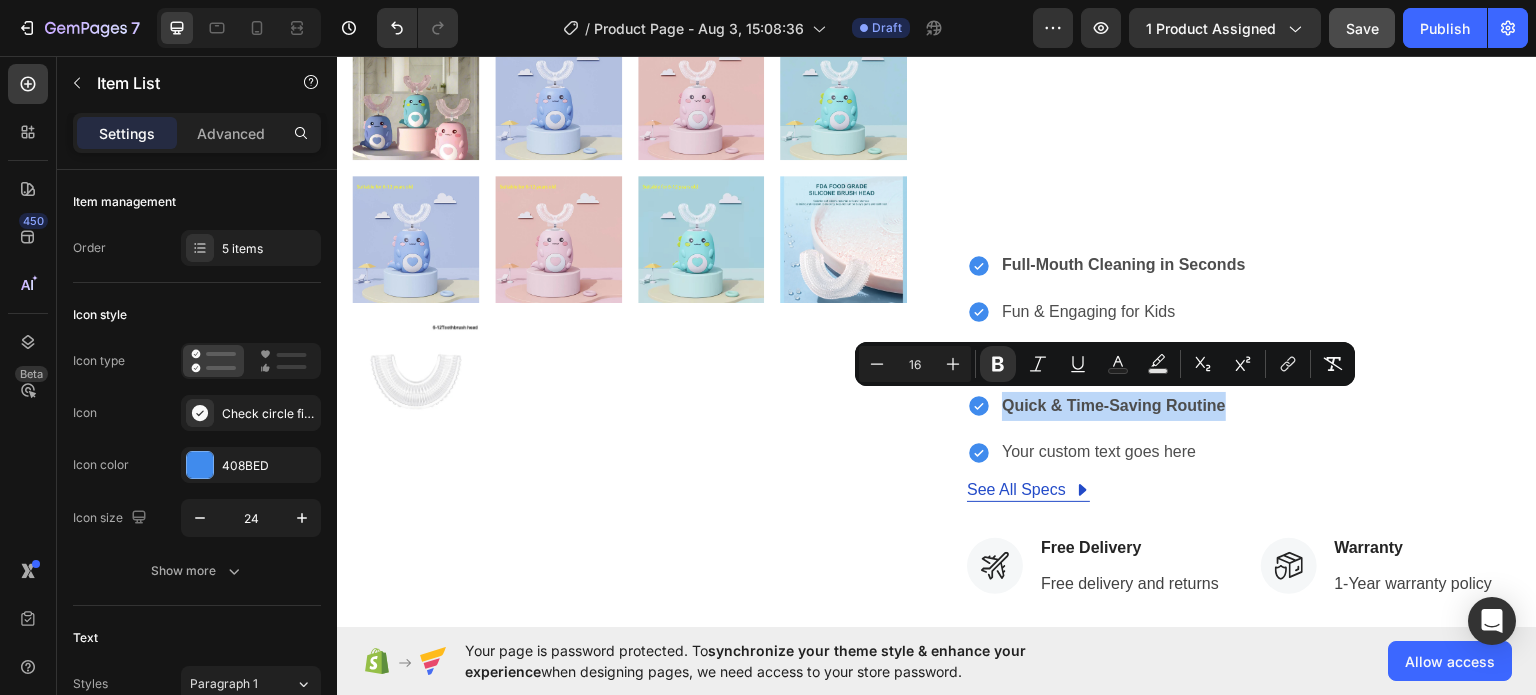 drag, startPoint x: 1216, startPoint y: 401, endPoint x: 996, endPoint y: 405, distance: 220.03636 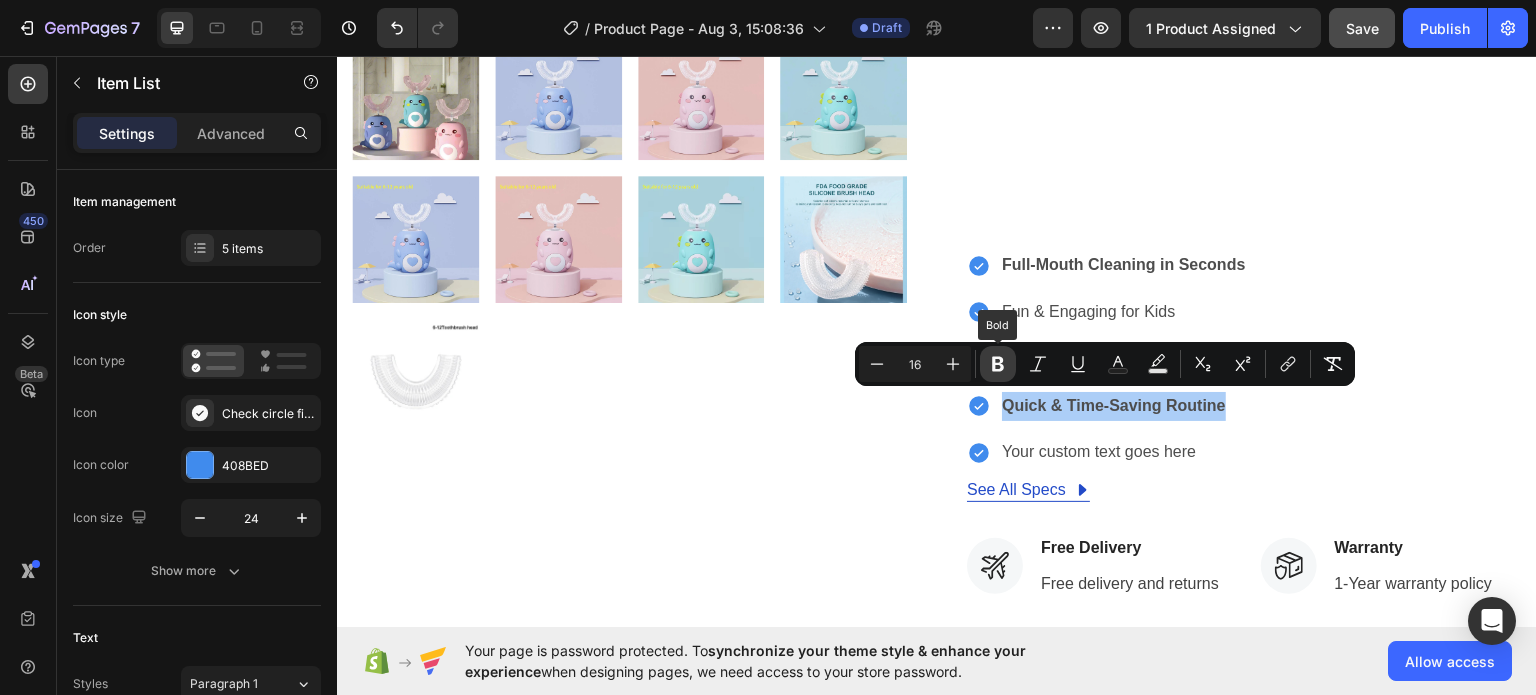 click 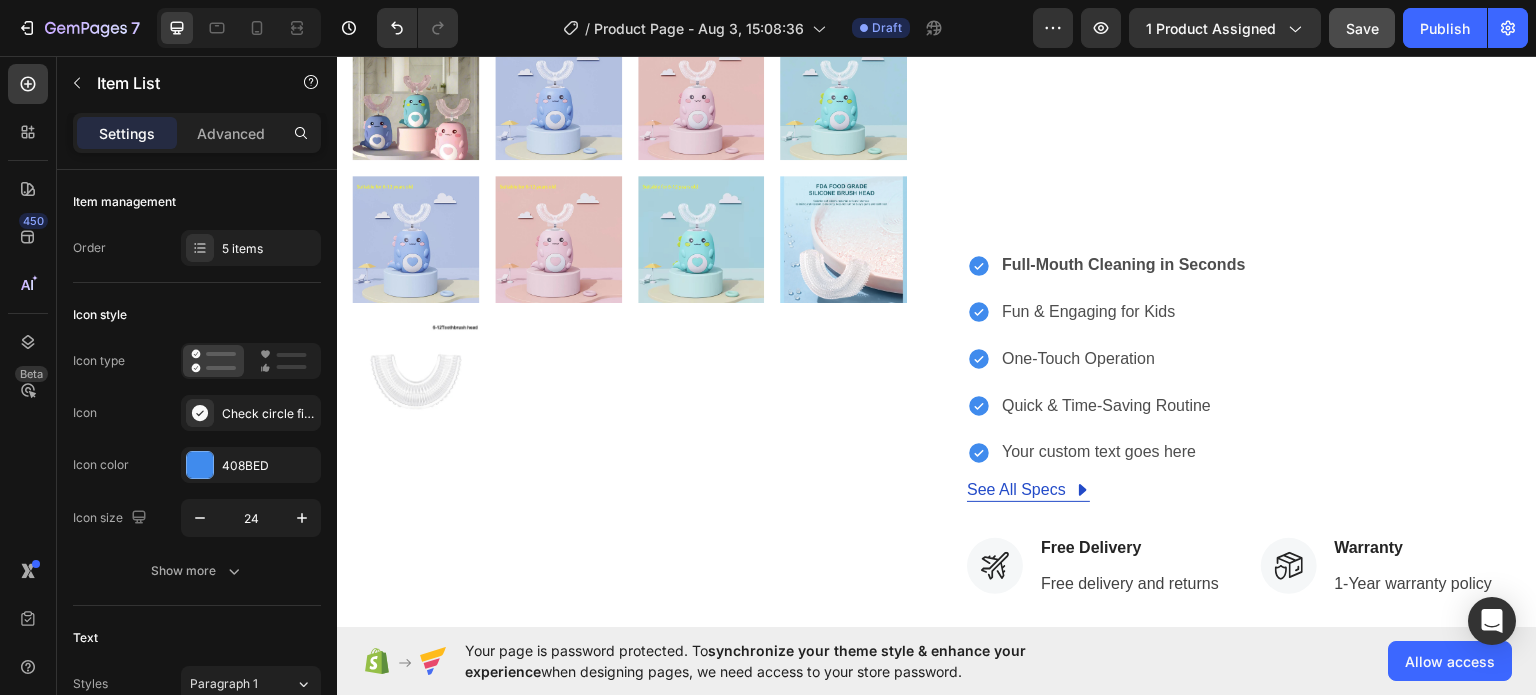 click on "Full-Mouth Cleaning in Seconds" at bounding box center (1124, 263) 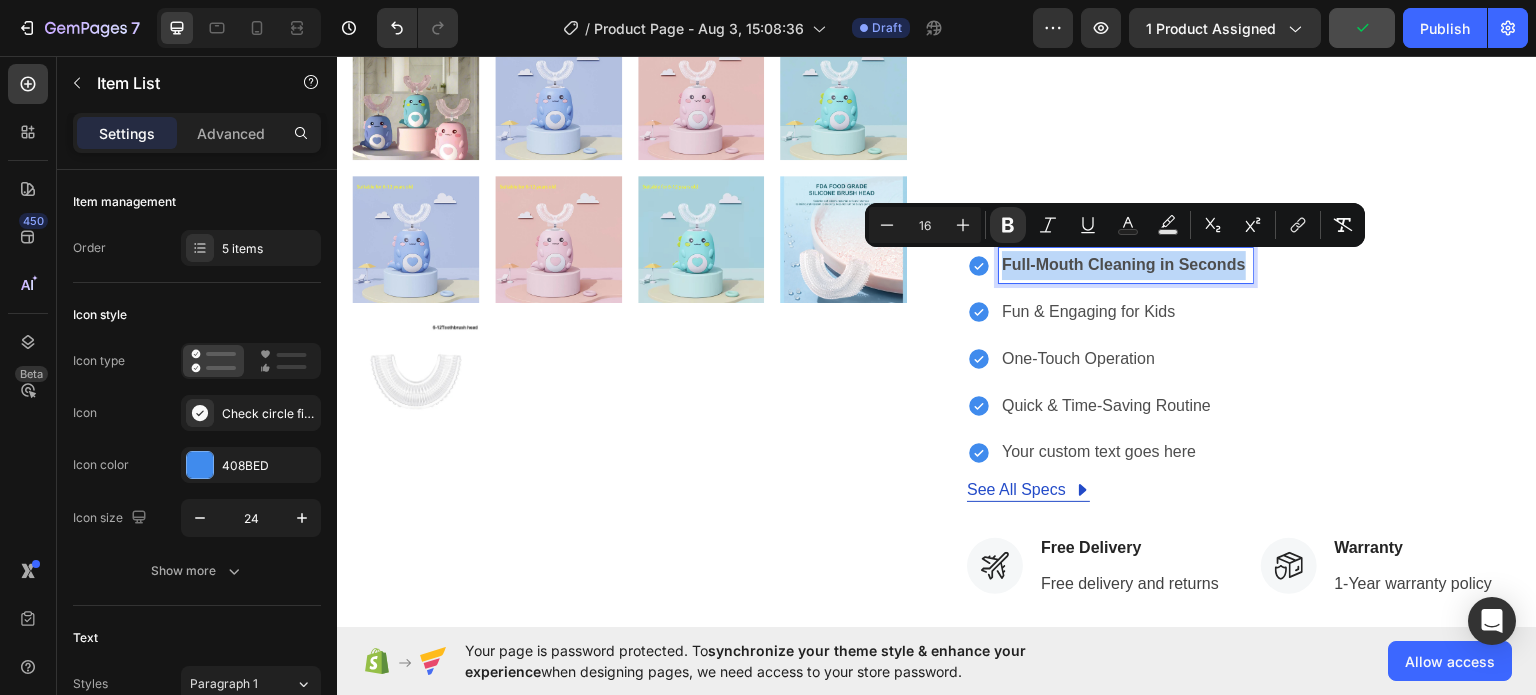 drag, startPoint x: 1238, startPoint y: 264, endPoint x: 993, endPoint y: 274, distance: 245.204 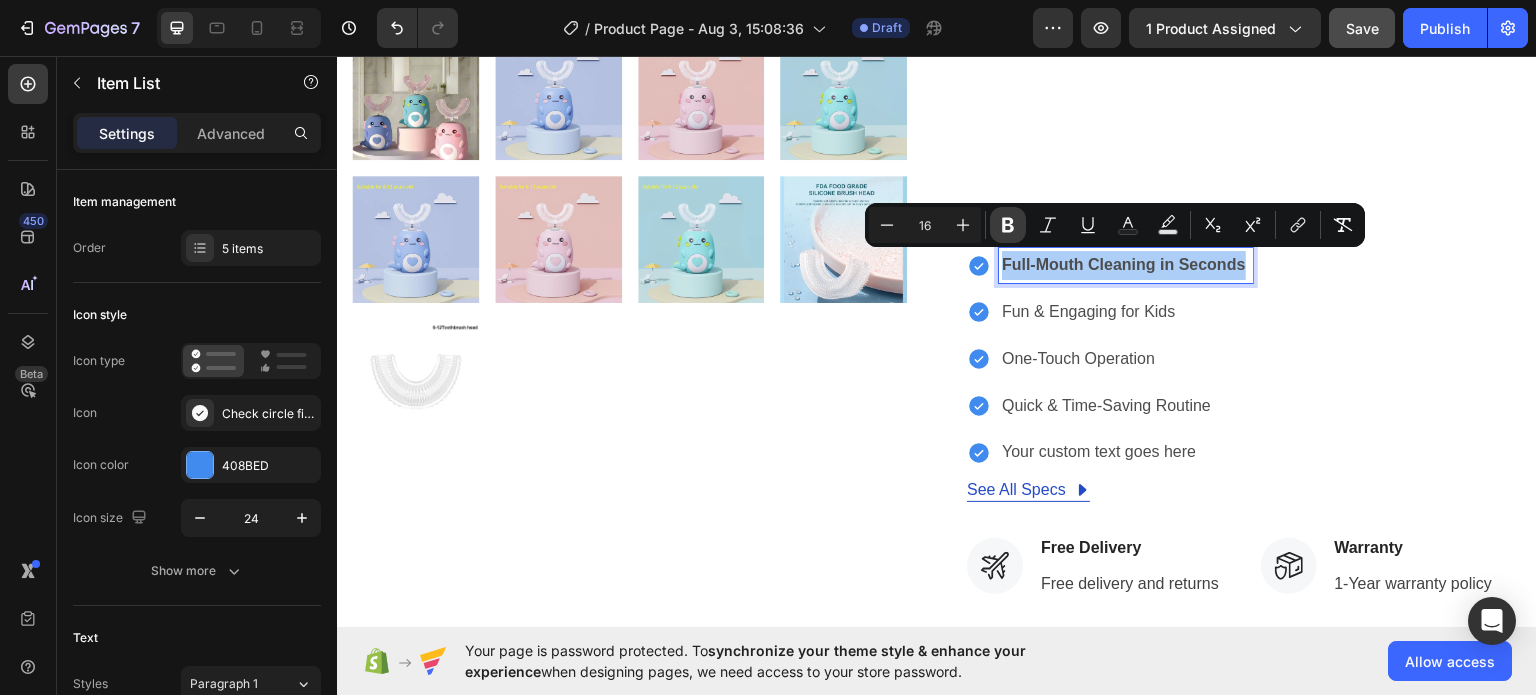 click 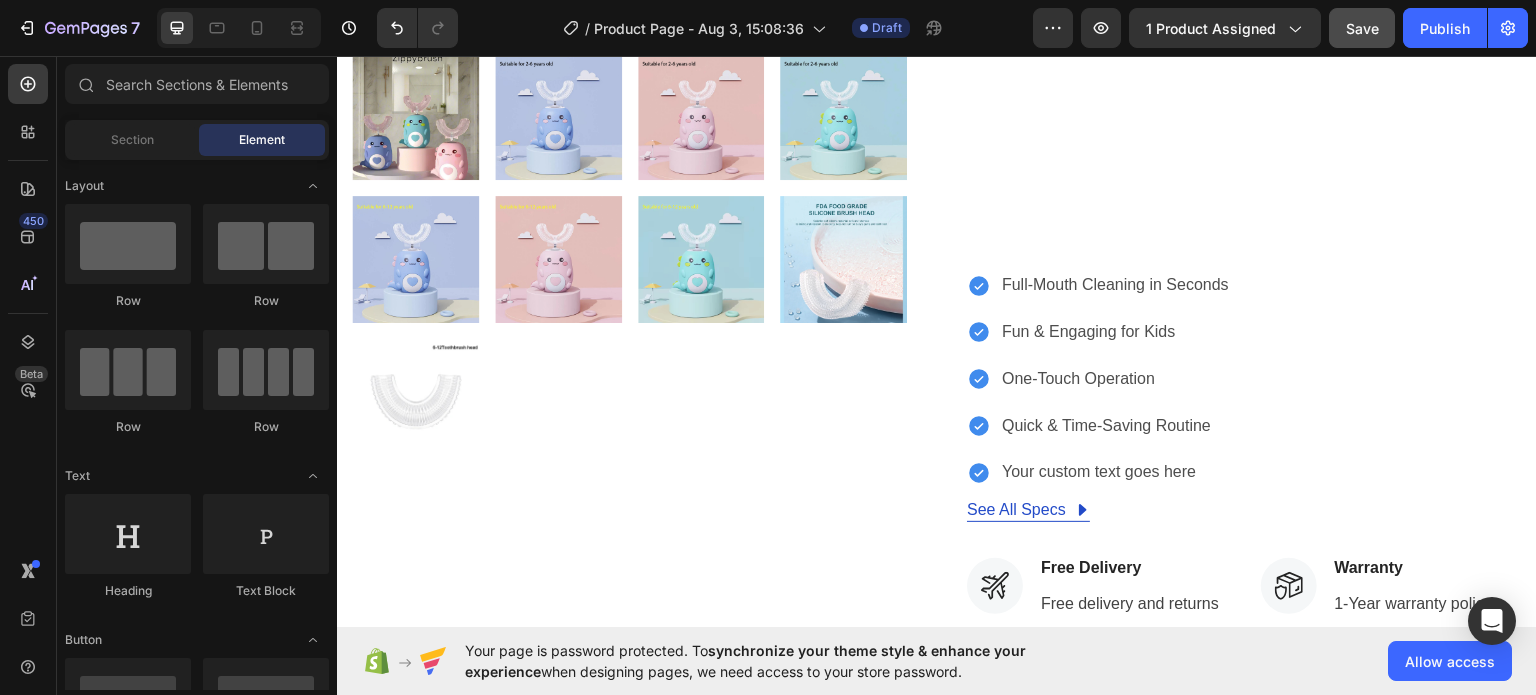 scroll, scrollTop: 698, scrollLeft: 0, axis: vertical 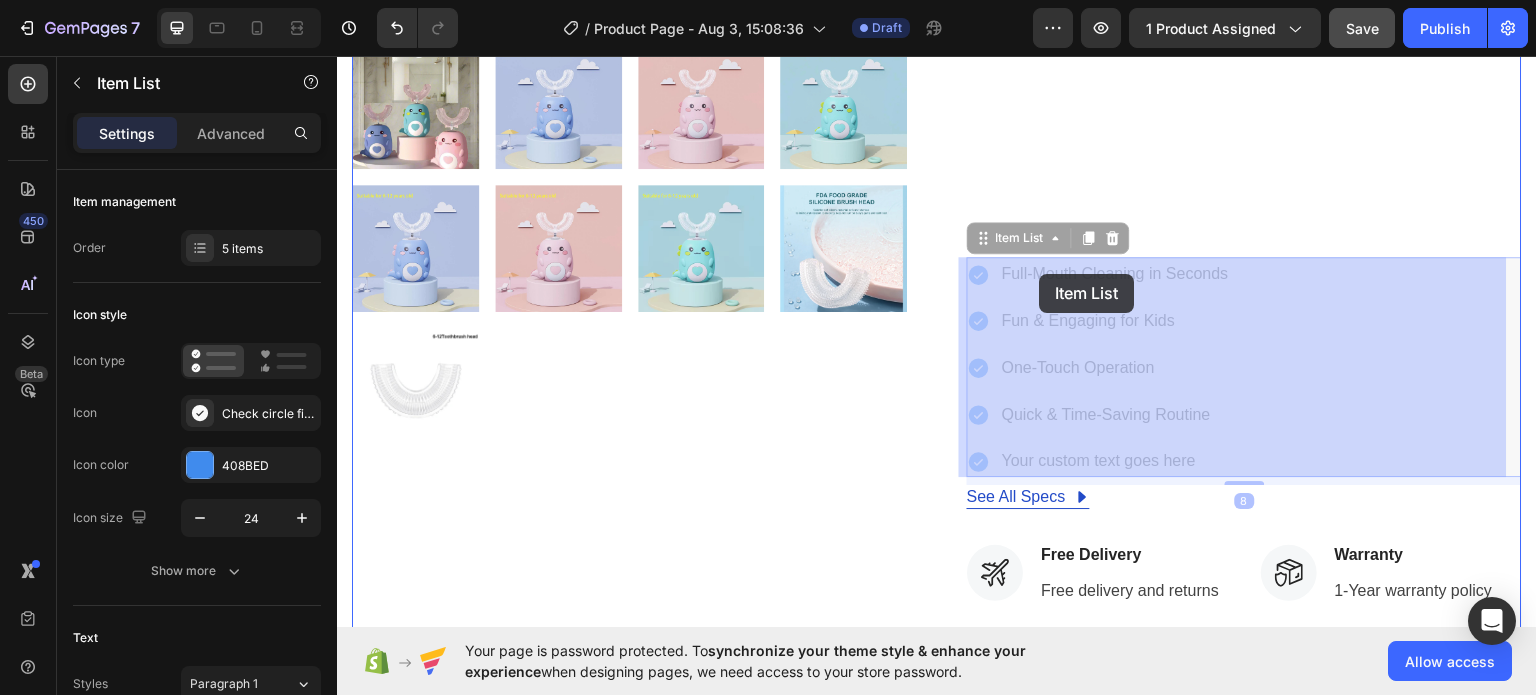 drag, startPoint x: 1218, startPoint y: 271, endPoint x: 1150, endPoint y: 291, distance: 70.88018 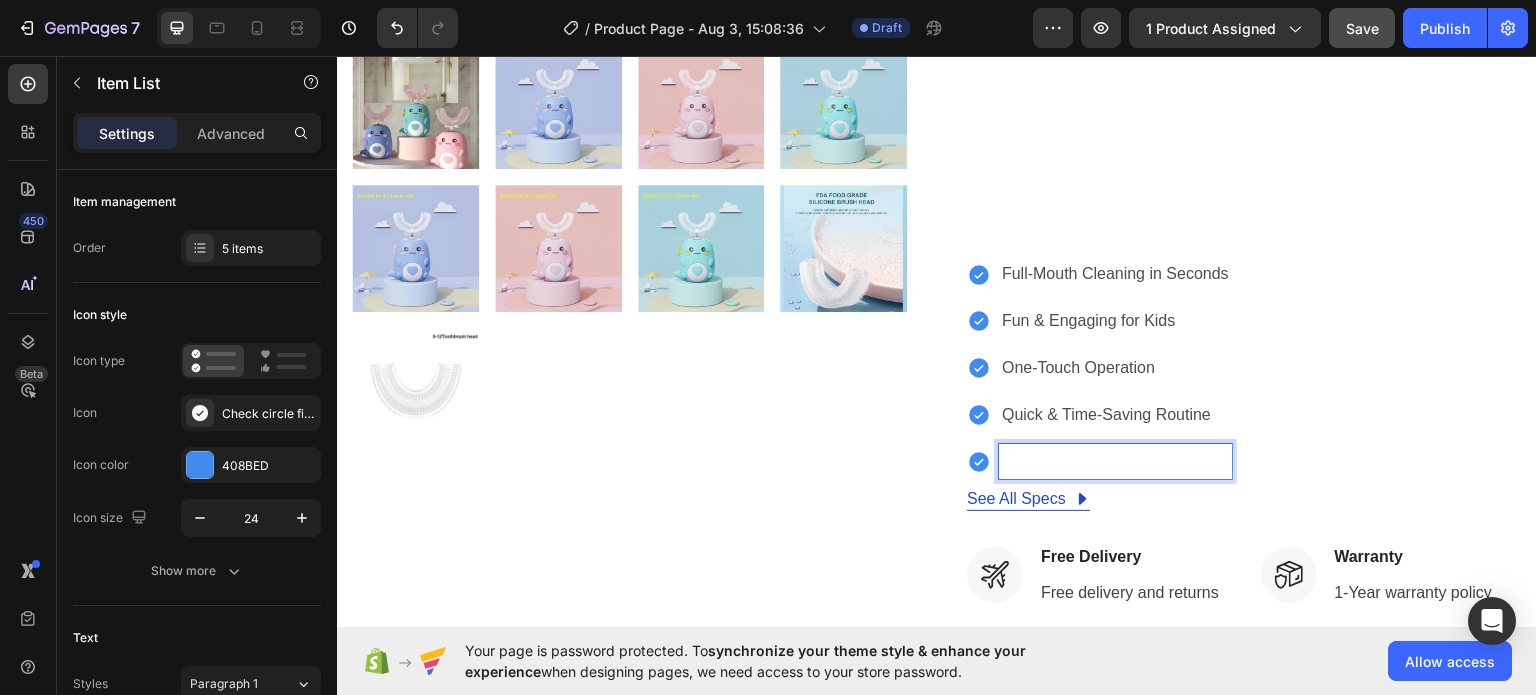 scroll, scrollTop: 689, scrollLeft: 0, axis: vertical 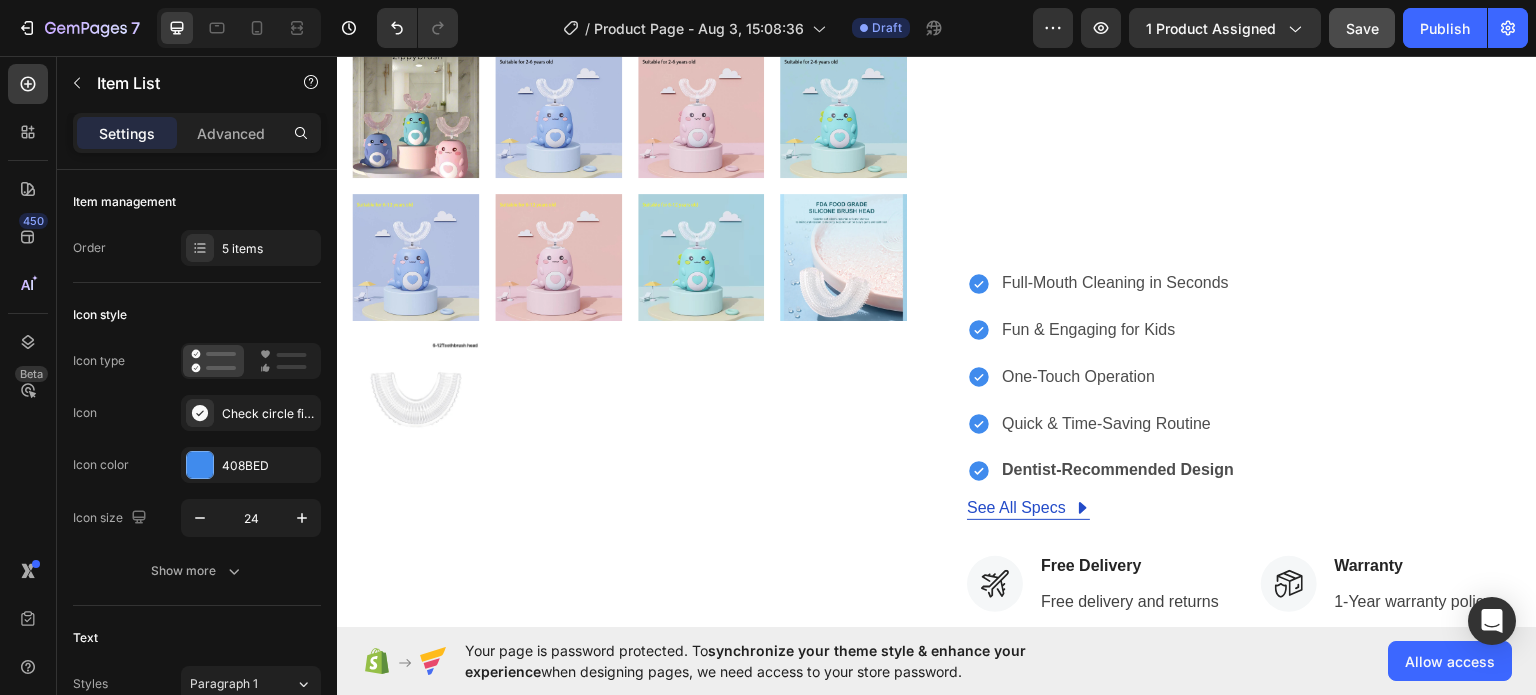 click on "Dentist-Recommended Design" at bounding box center [1118, 468] 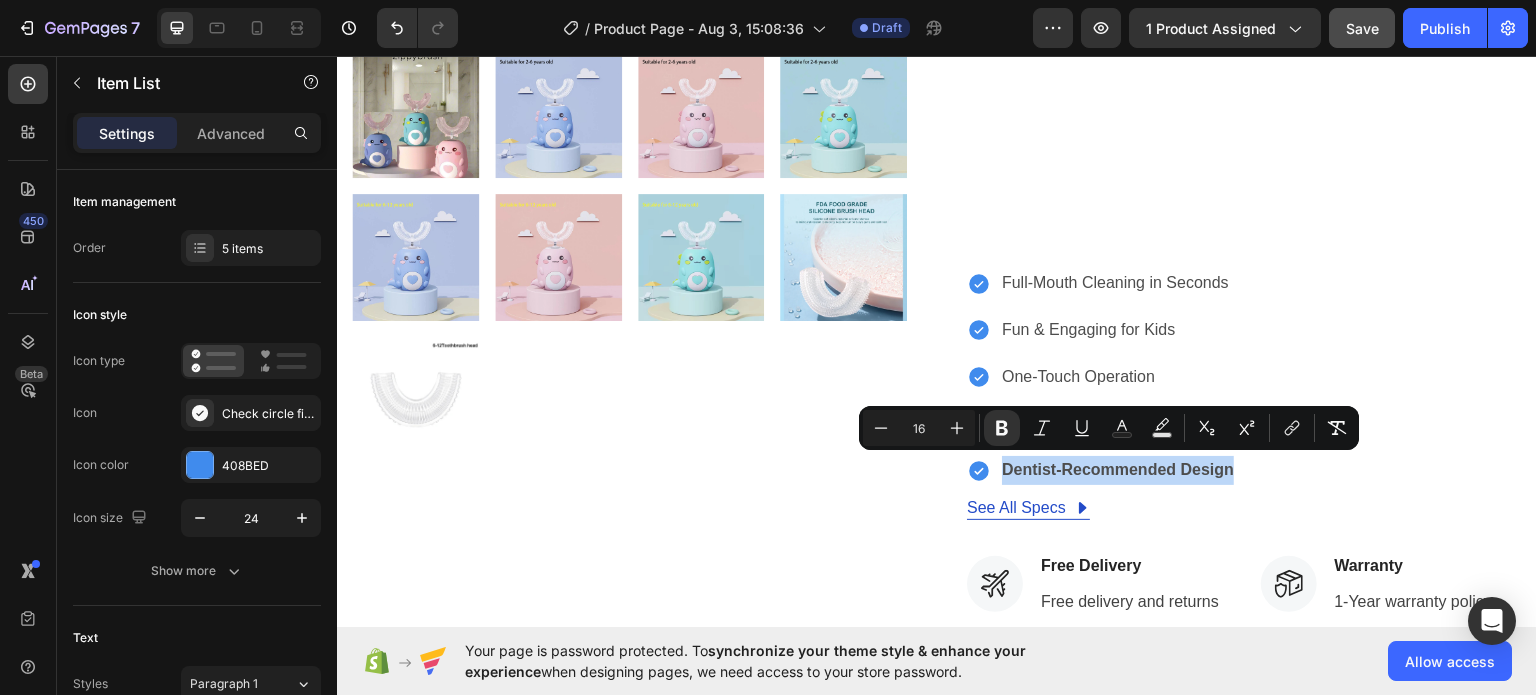 drag, startPoint x: 1227, startPoint y: 467, endPoint x: 991, endPoint y: 477, distance: 236.21178 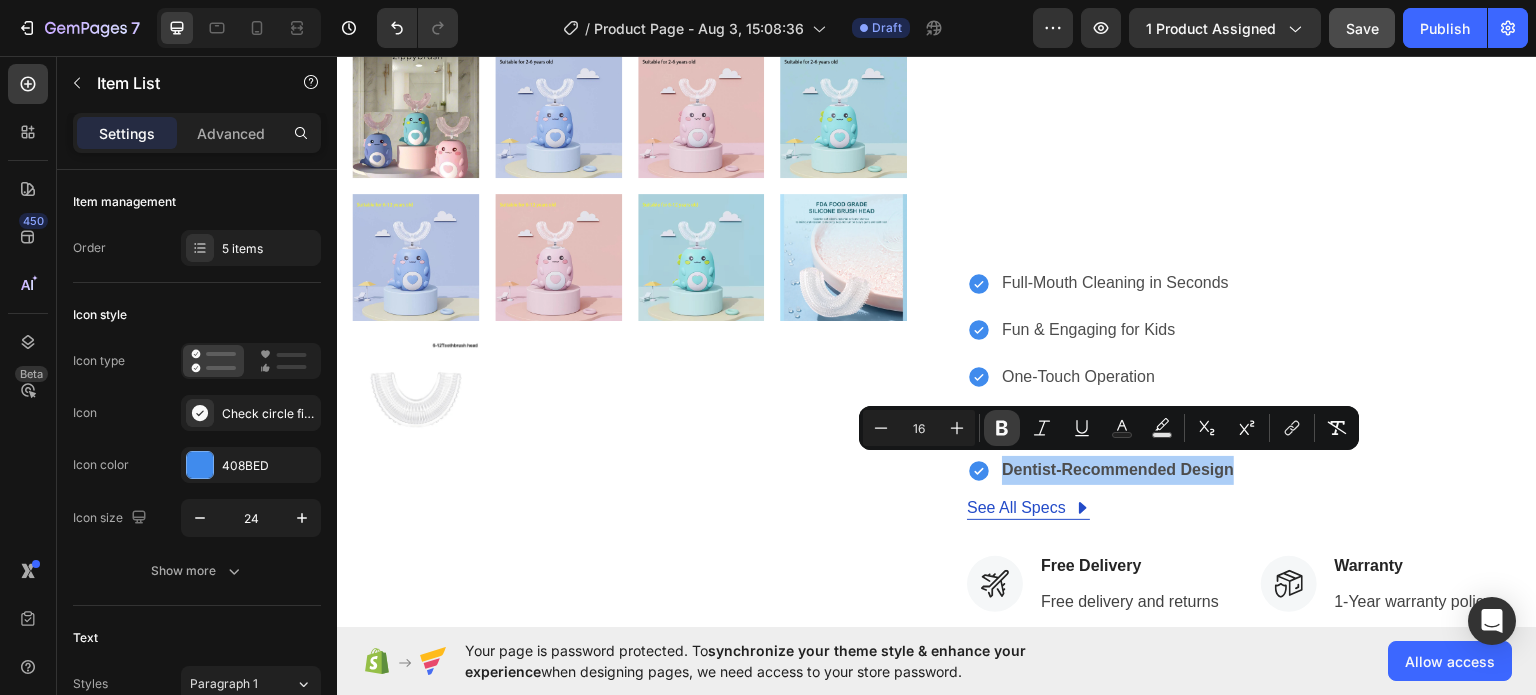click 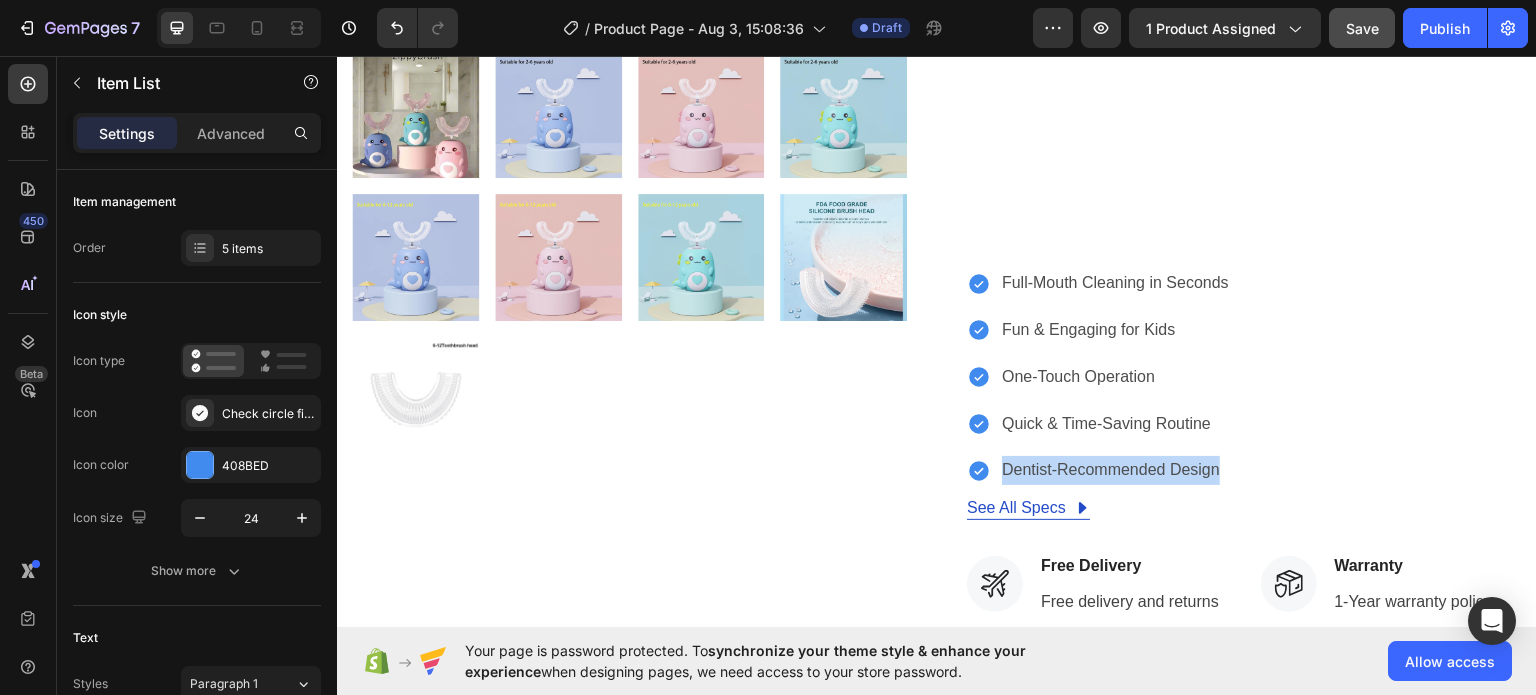 drag, startPoint x: 1225, startPoint y: 480, endPoint x: 985, endPoint y: 474, distance: 240.07498 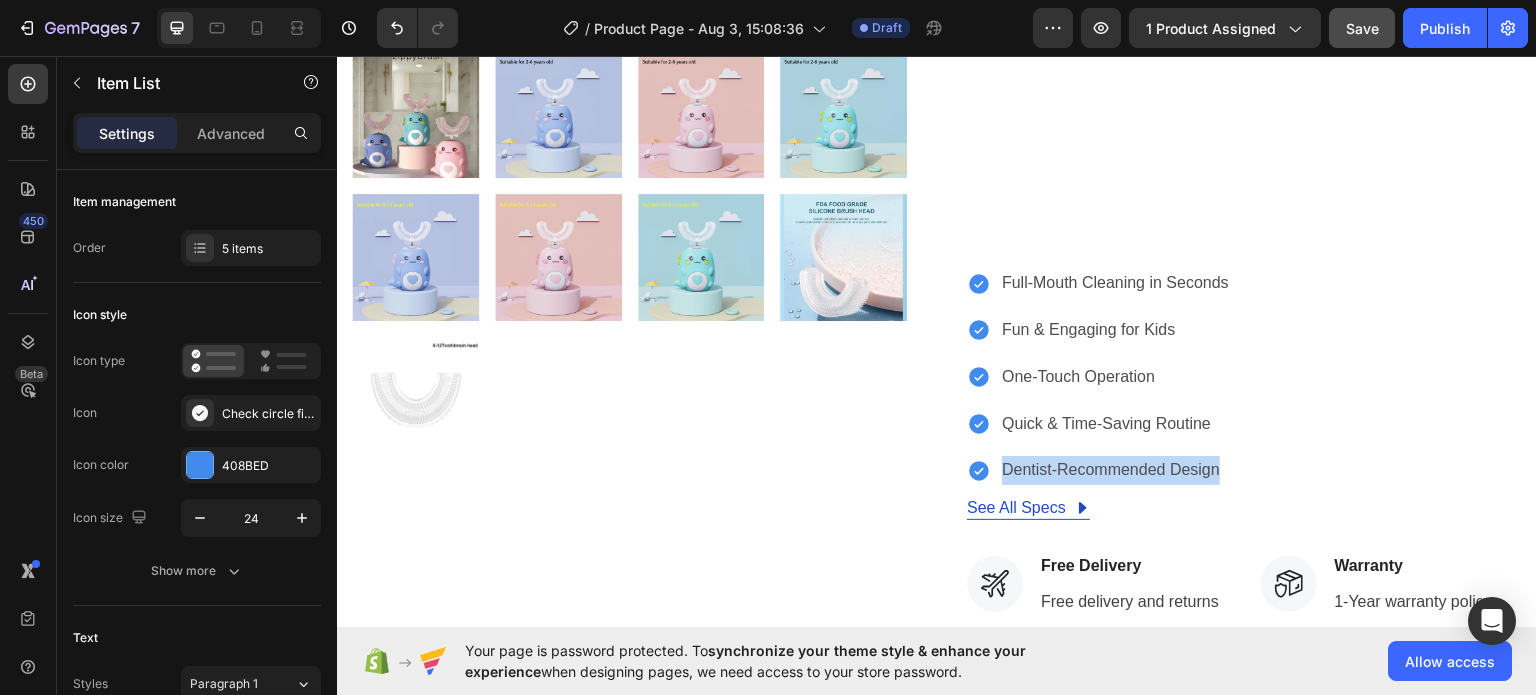 drag, startPoint x: 1212, startPoint y: 468, endPoint x: 996, endPoint y: 475, distance: 216.1134 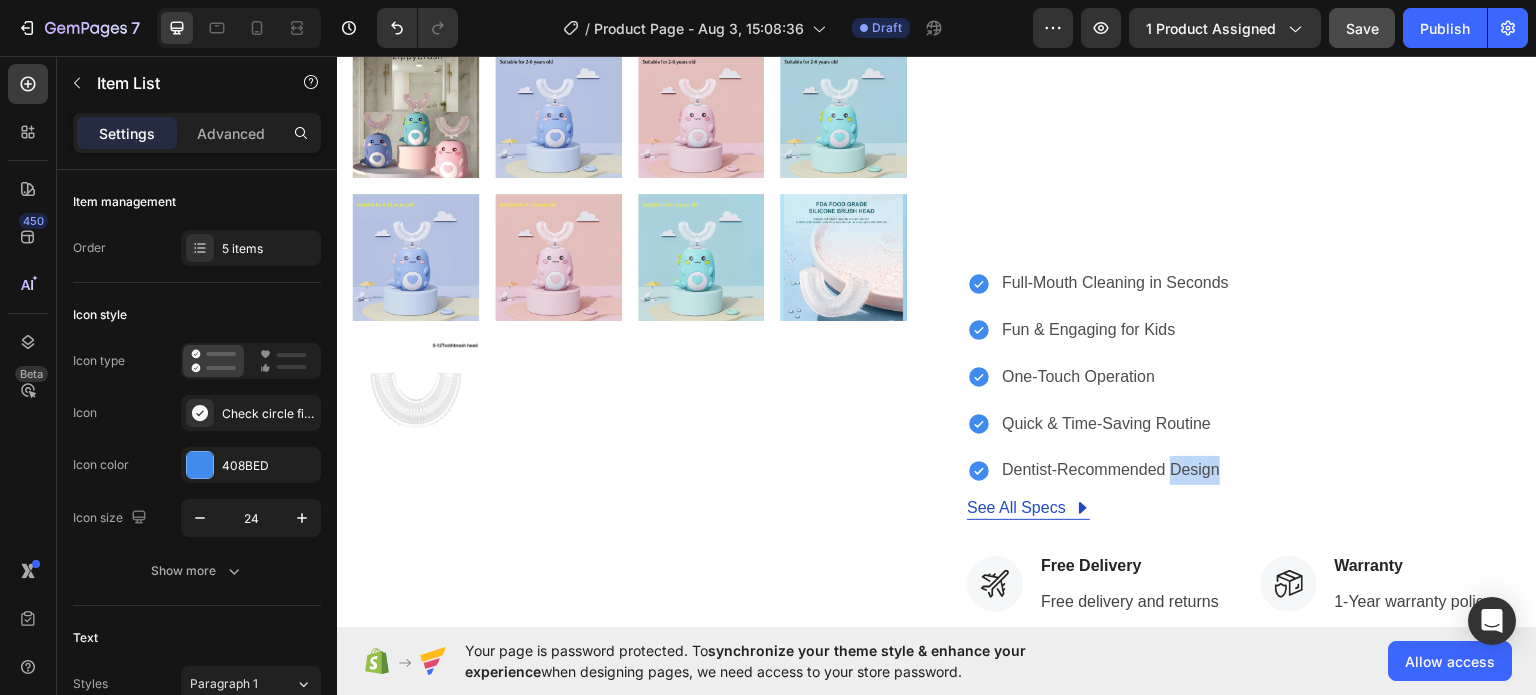click on "Dentist-Recommended Design" at bounding box center (1115, 469) 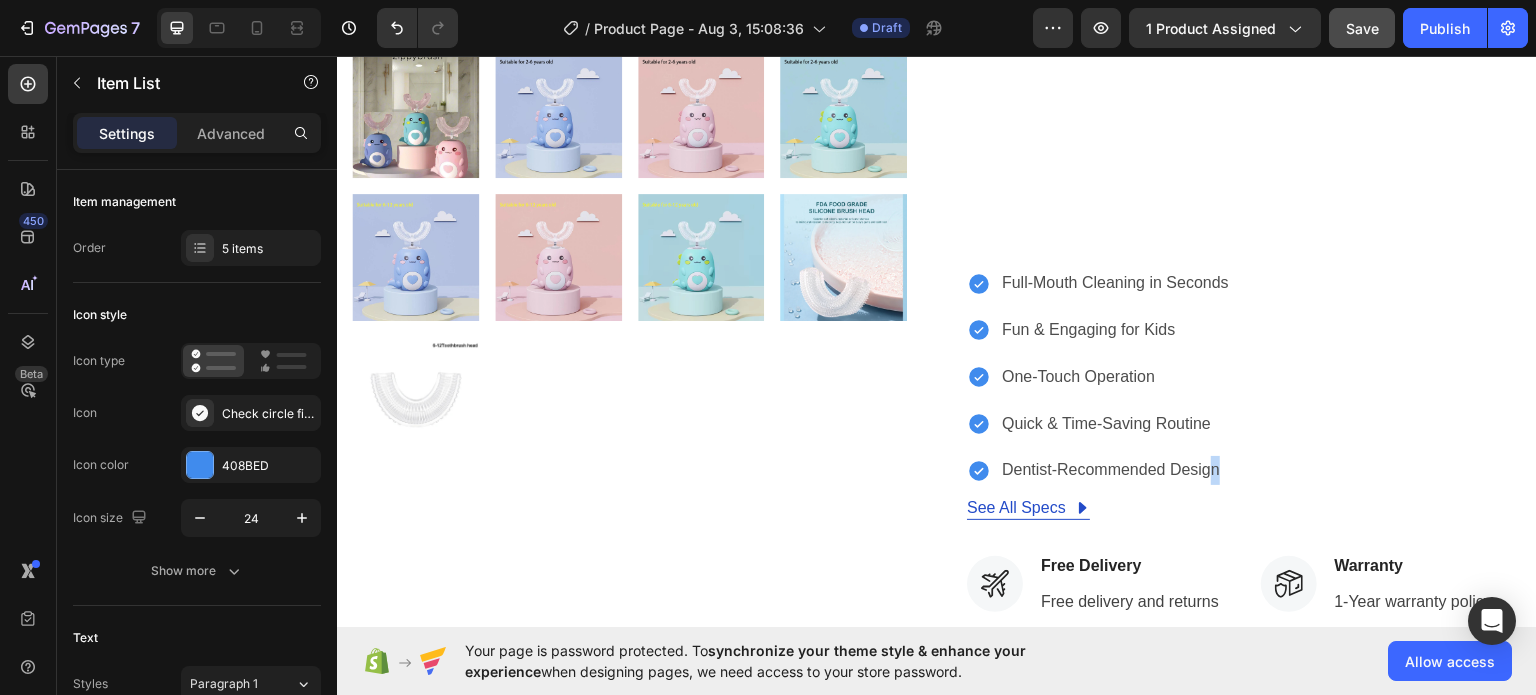 drag, startPoint x: 1206, startPoint y: 466, endPoint x: 1220, endPoint y: 475, distance: 16.643316 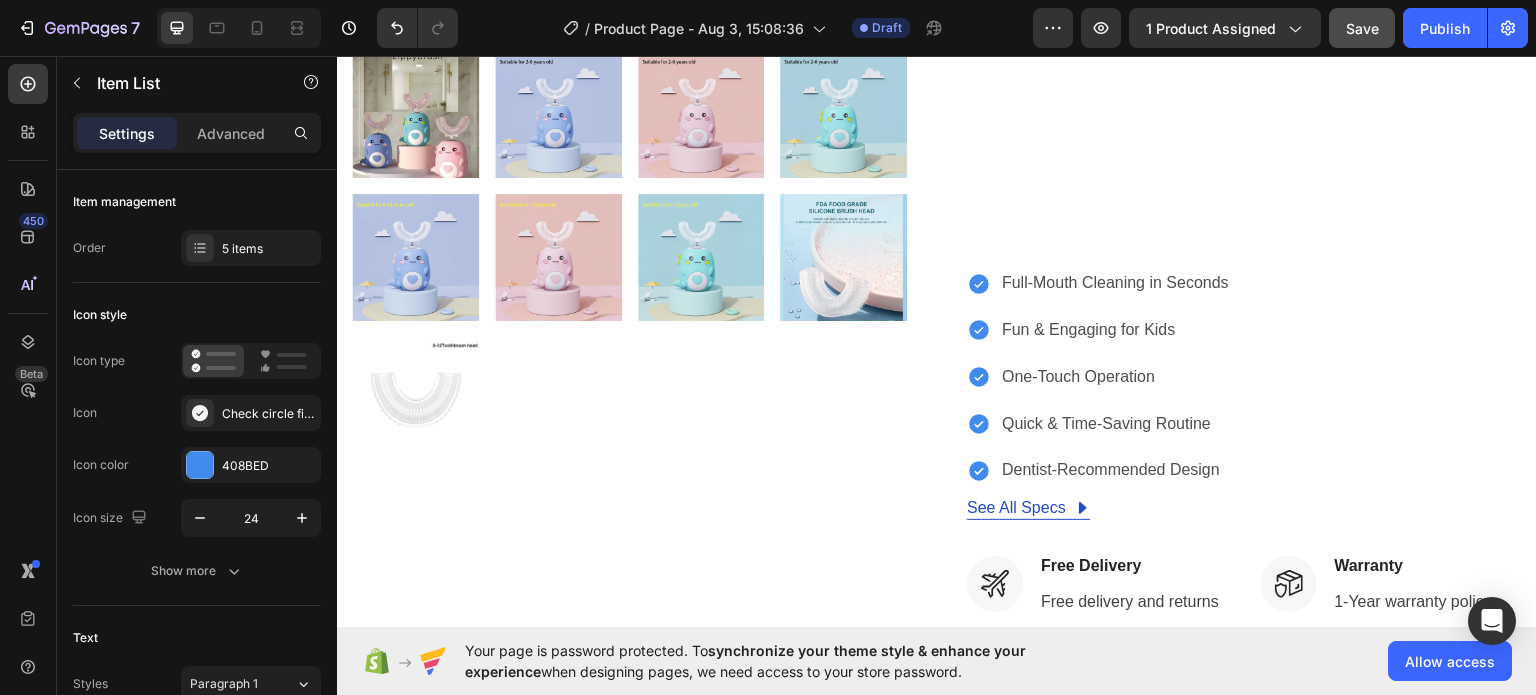 drag, startPoint x: 1220, startPoint y: 475, endPoint x: 1217, endPoint y: 453, distance: 22.203604 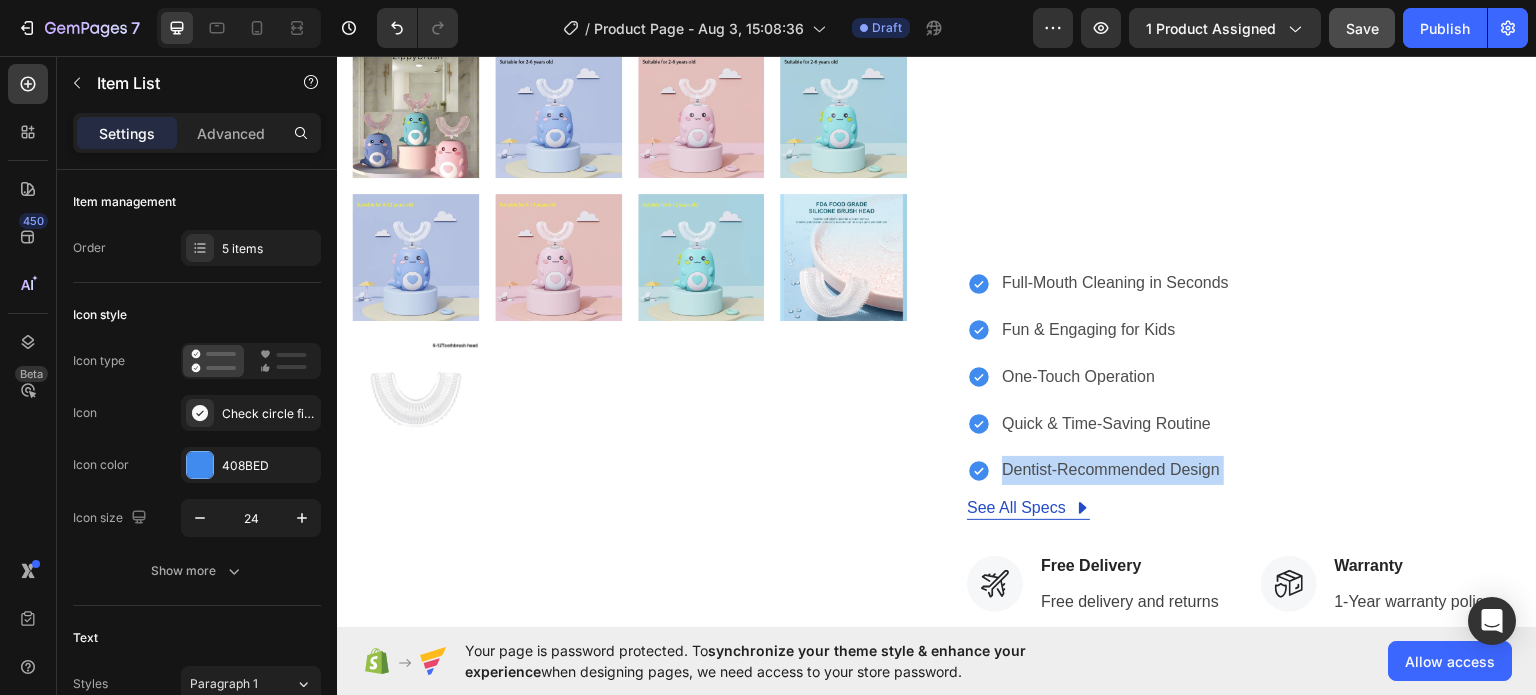 drag, startPoint x: 1216, startPoint y: 470, endPoint x: 1155, endPoint y: 460, distance: 61.81424 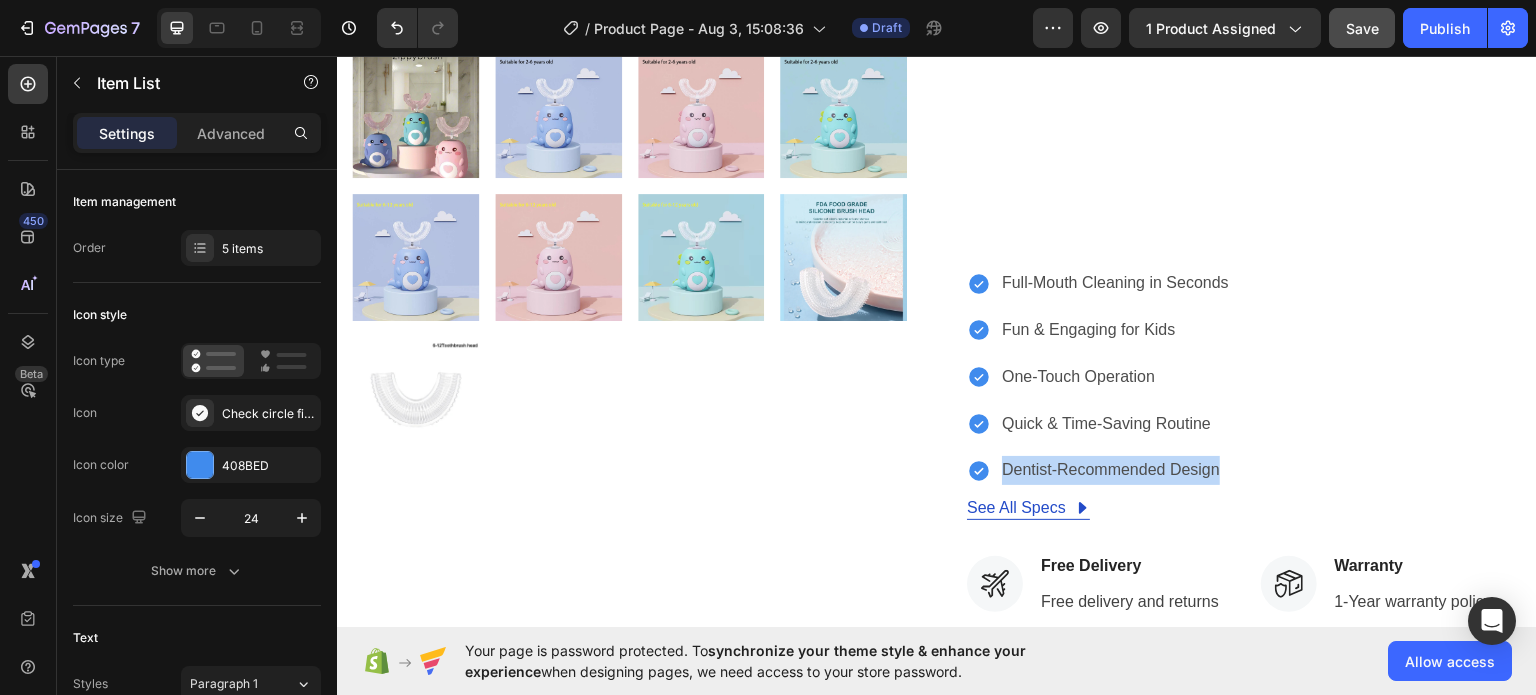 drag, startPoint x: 1215, startPoint y: 460, endPoint x: 988, endPoint y: 458, distance: 227.0088 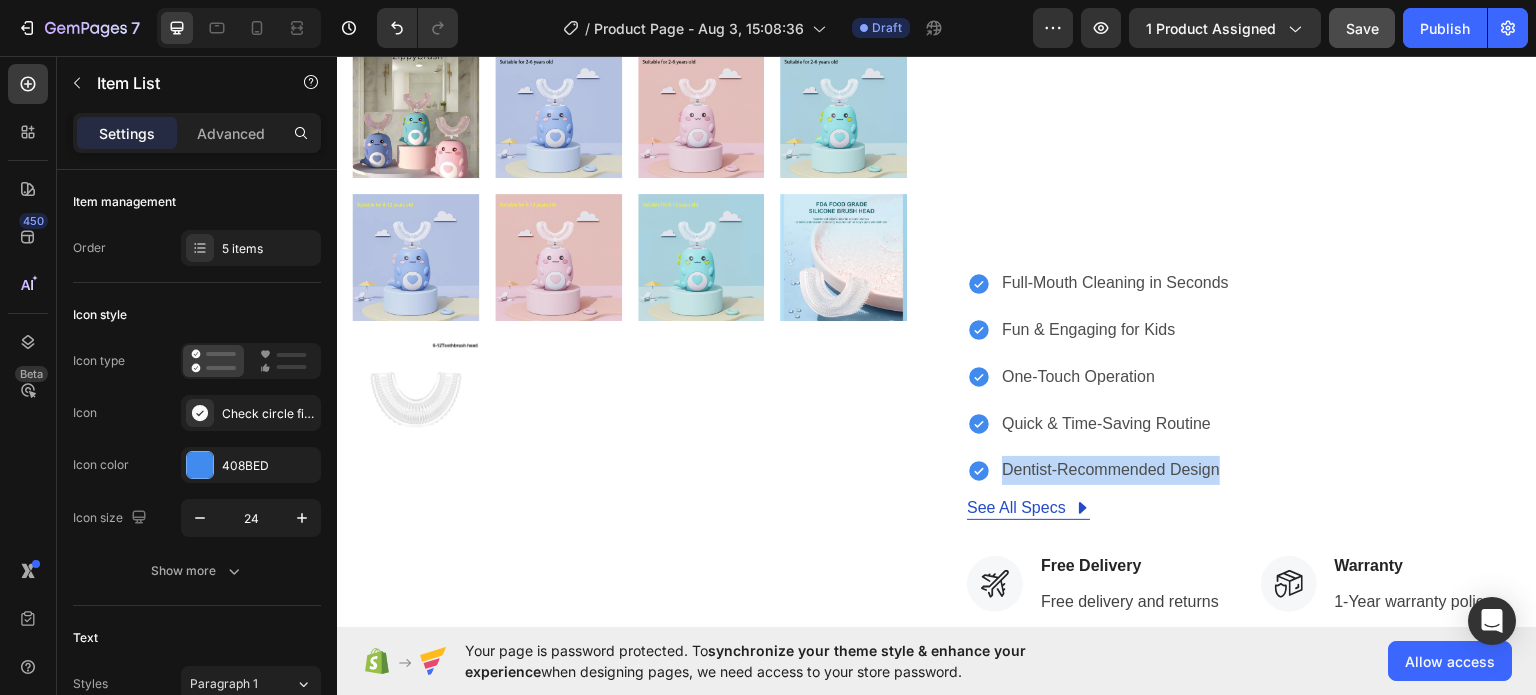 click on "Full-Mouth Cleaning in Seconds  Fun & Engaging for Kids One-Touch Operation Quick & Time-Saving Routine Dentist-Recommended Design" at bounding box center (1244, 376) 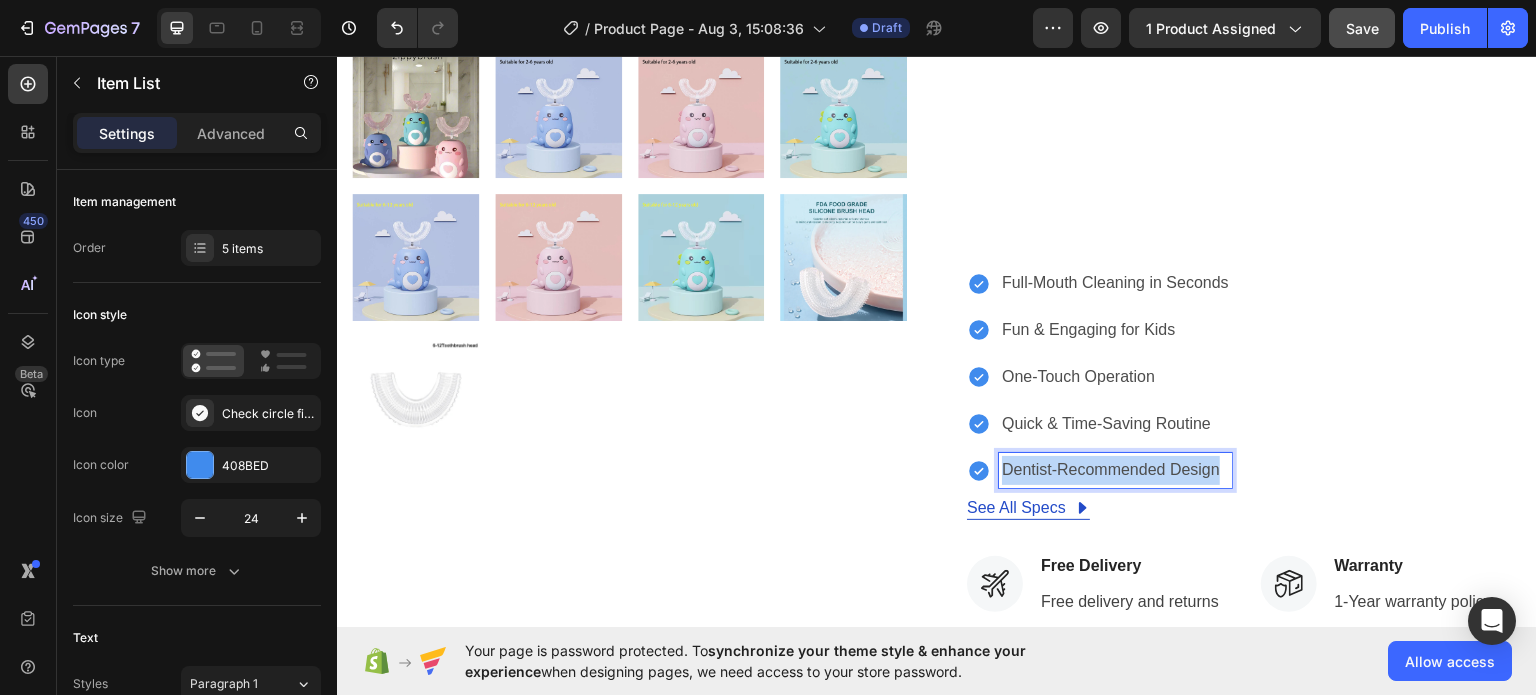 click on "Dentist-Recommended Design" at bounding box center (1115, 469) 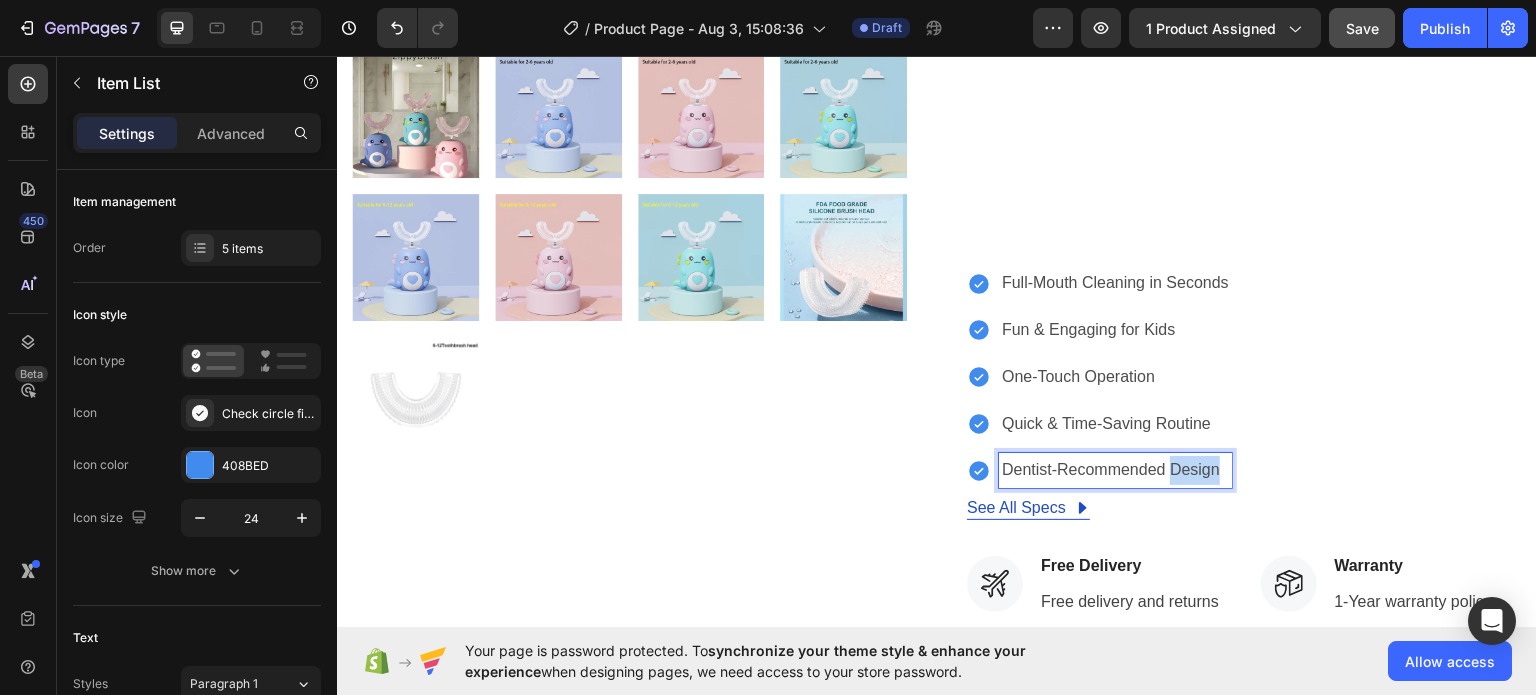 click on "Dentist-Recommended Design" at bounding box center (1115, 469) 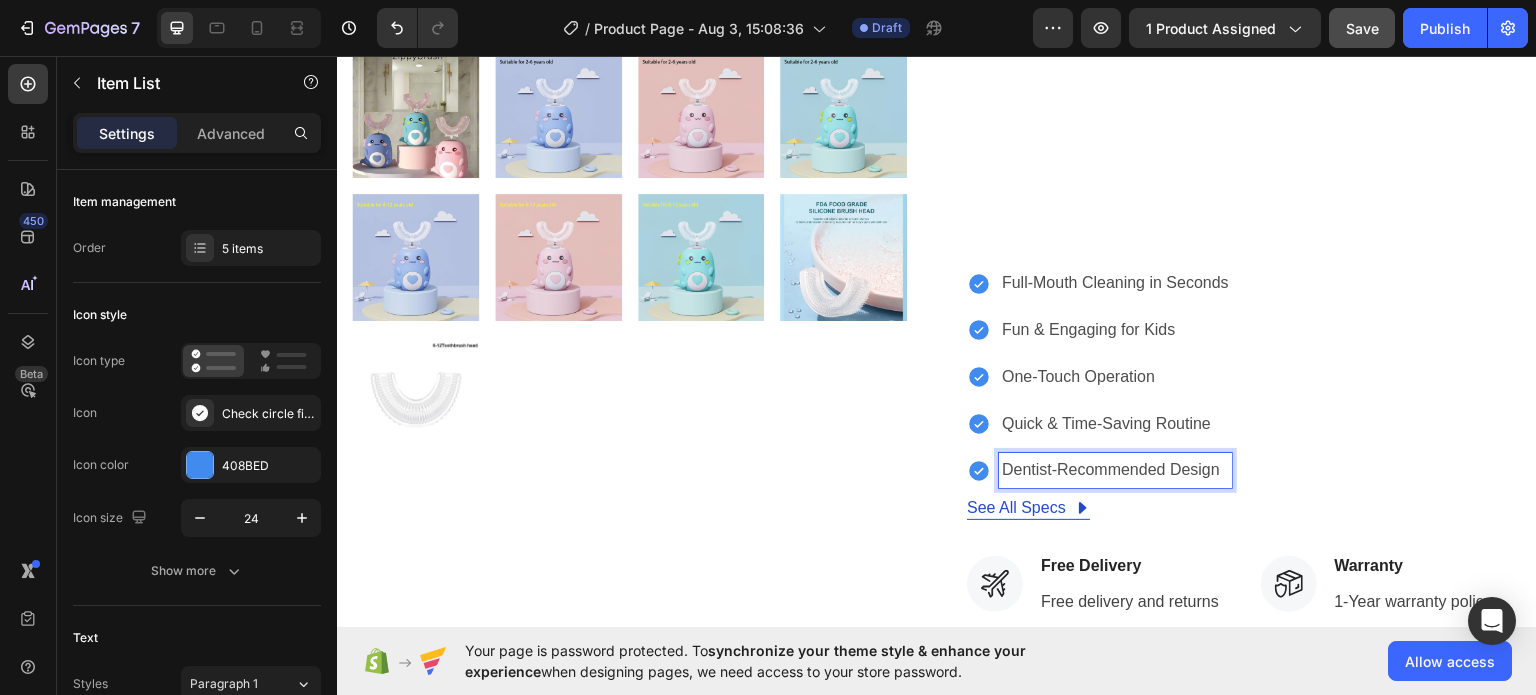 drag, startPoint x: 1216, startPoint y: 467, endPoint x: 1042, endPoint y: 472, distance: 174.07182 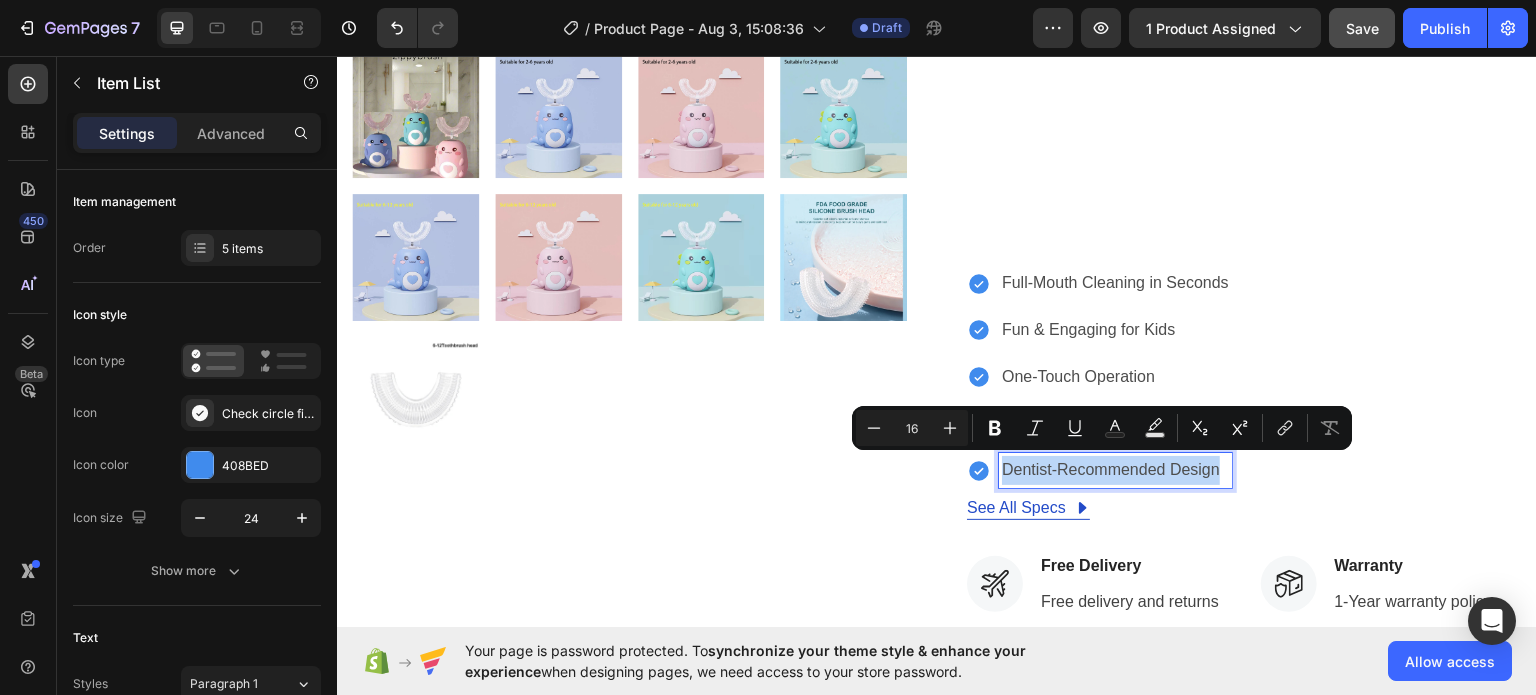 drag, startPoint x: 1219, startPoint y: 466, endPoint x: 992, endPoint y: 461, distance: 227.05505 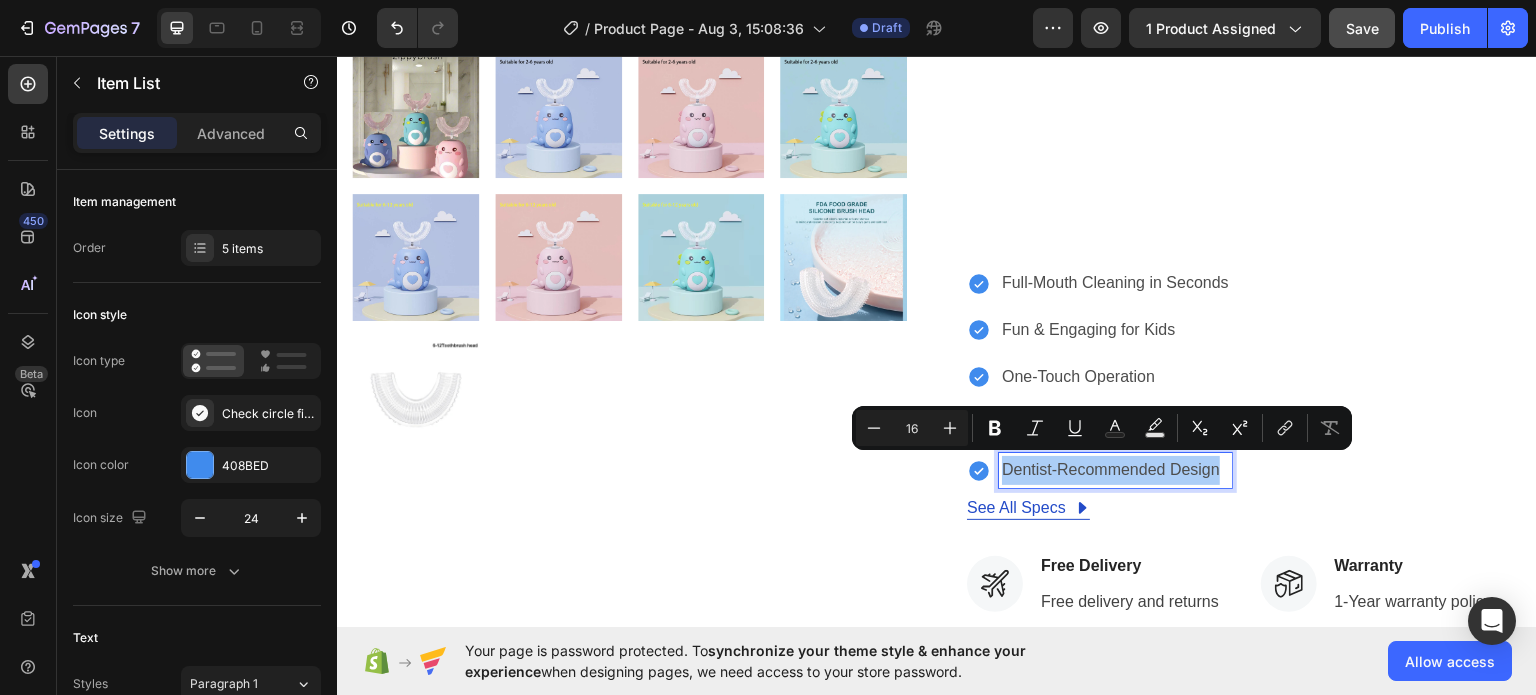 click on "16" at bounding box center (912, 428) 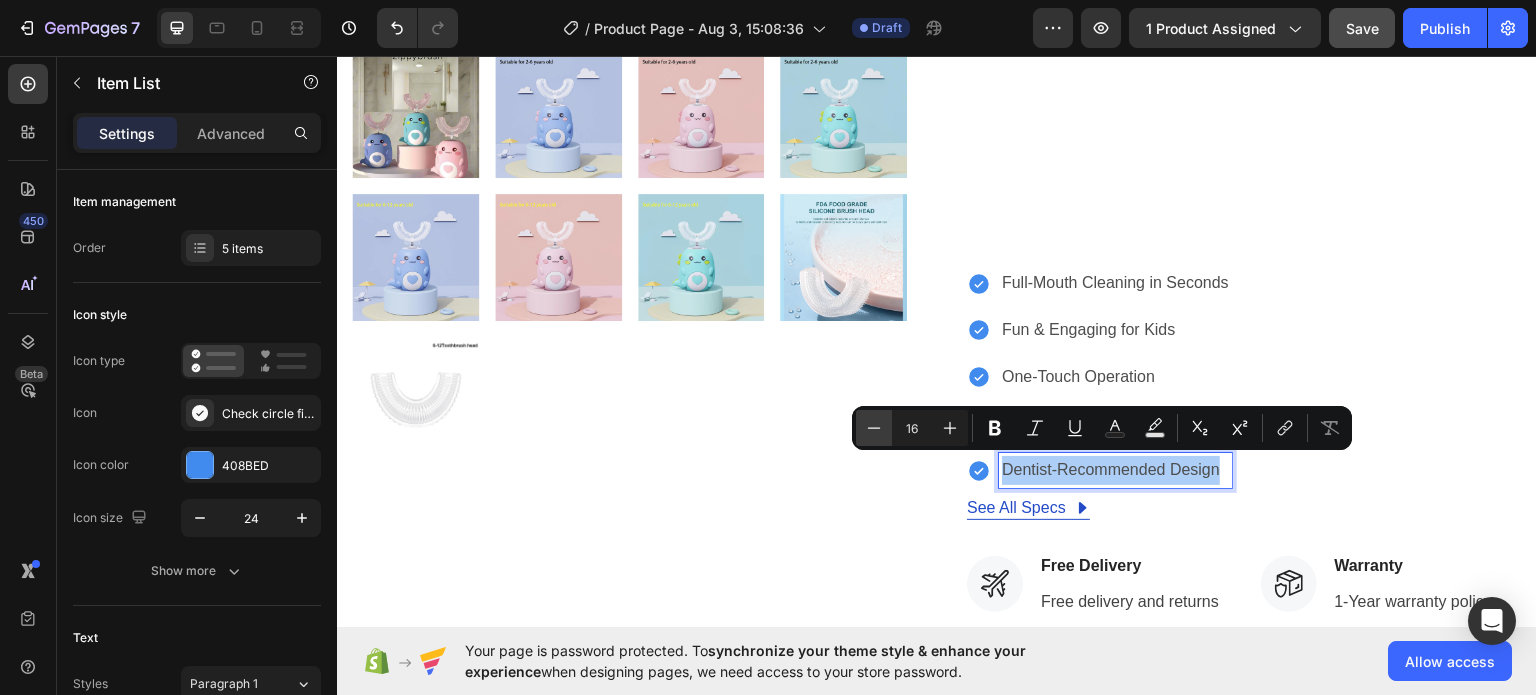 click 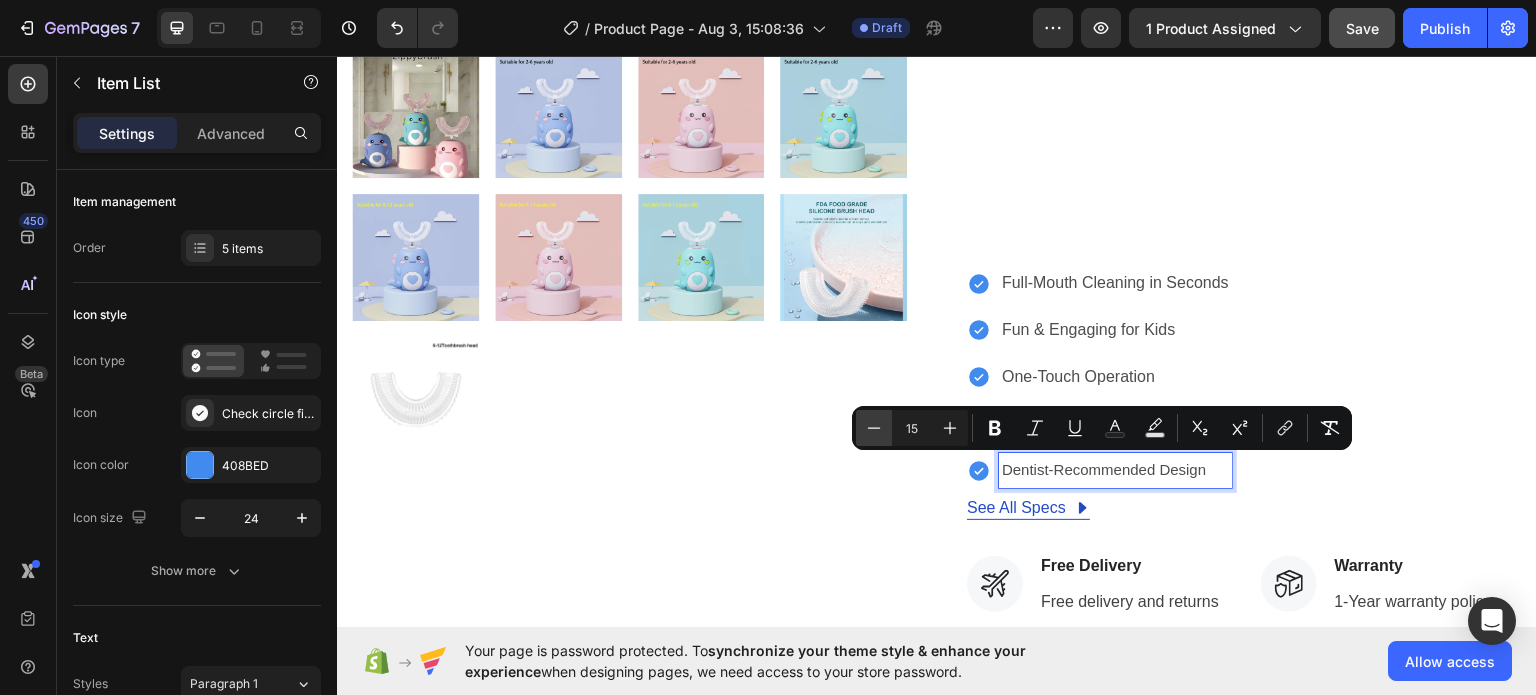 click 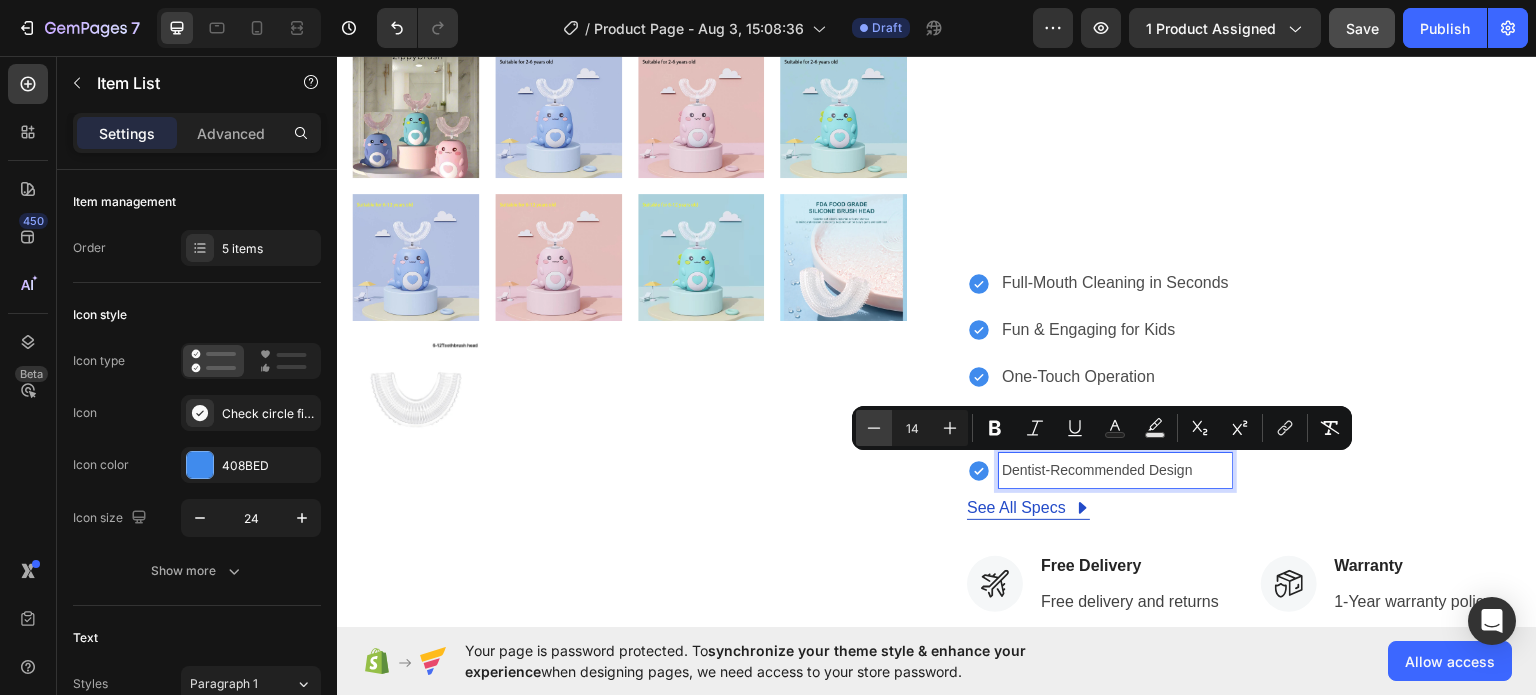 click 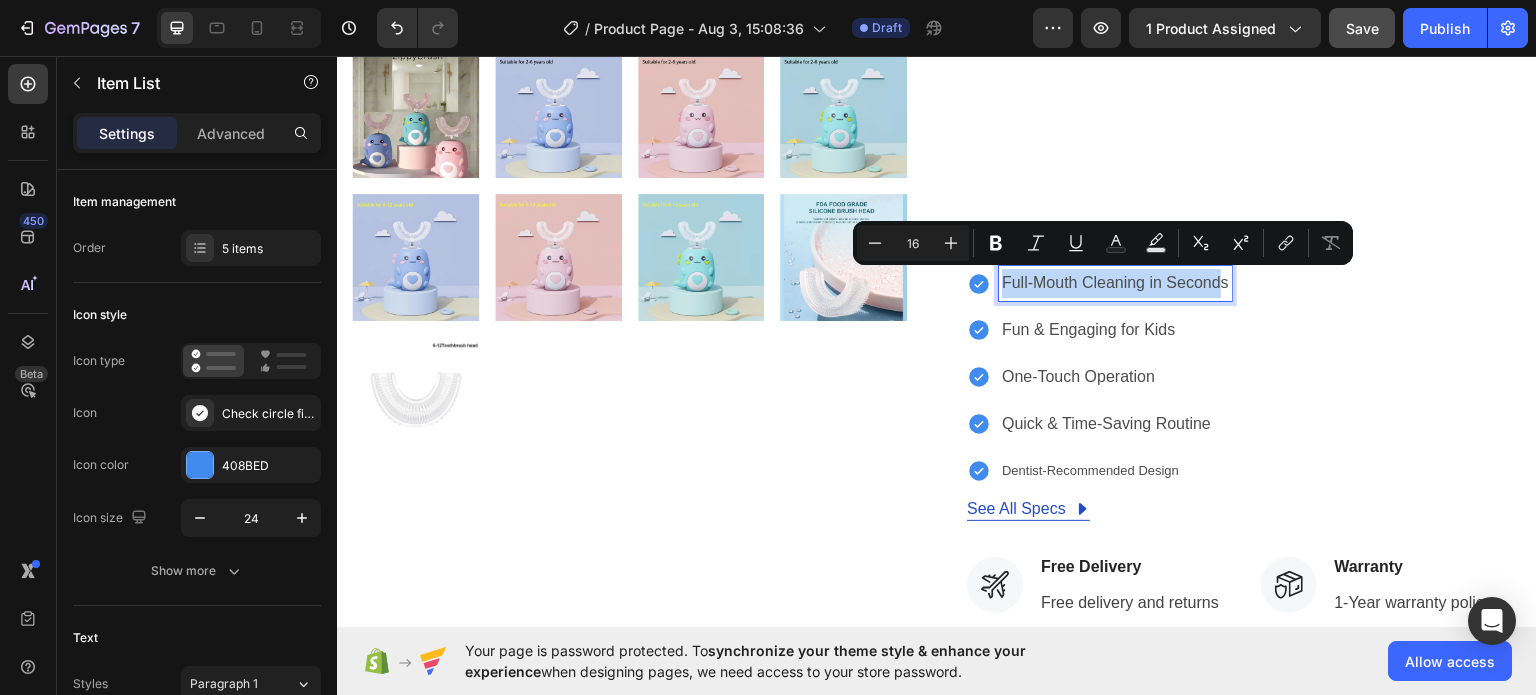 drag, startPoint x: 1215, startPoint y: 284, endPoint x: 1091, endPoint y: 277, distance: 124.197426 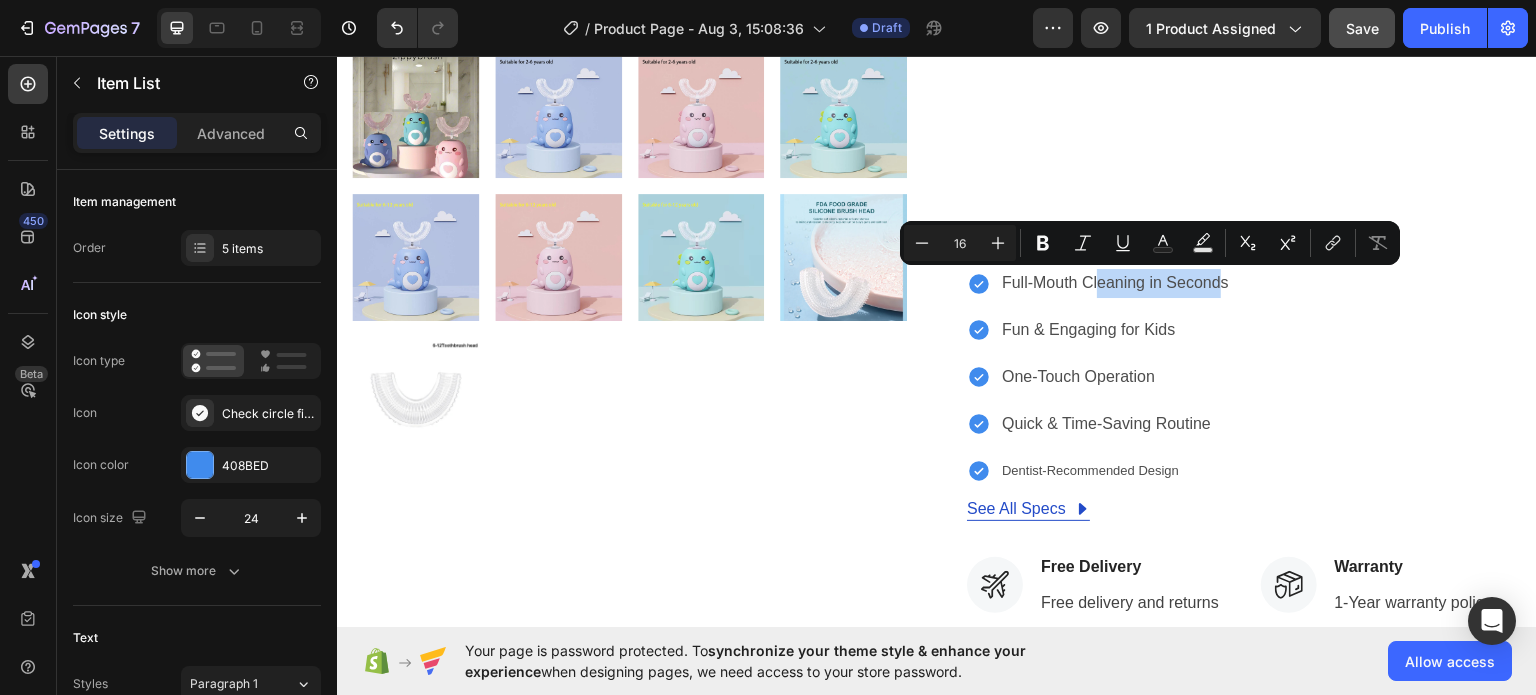 click on "Full-Mouth Cleaning in Seconds  Fun & Engaging for Kids One-Touch Operation Quick & Time-Saving Routine Dentist-Recommended Design" at bounding box center [1244, 376] 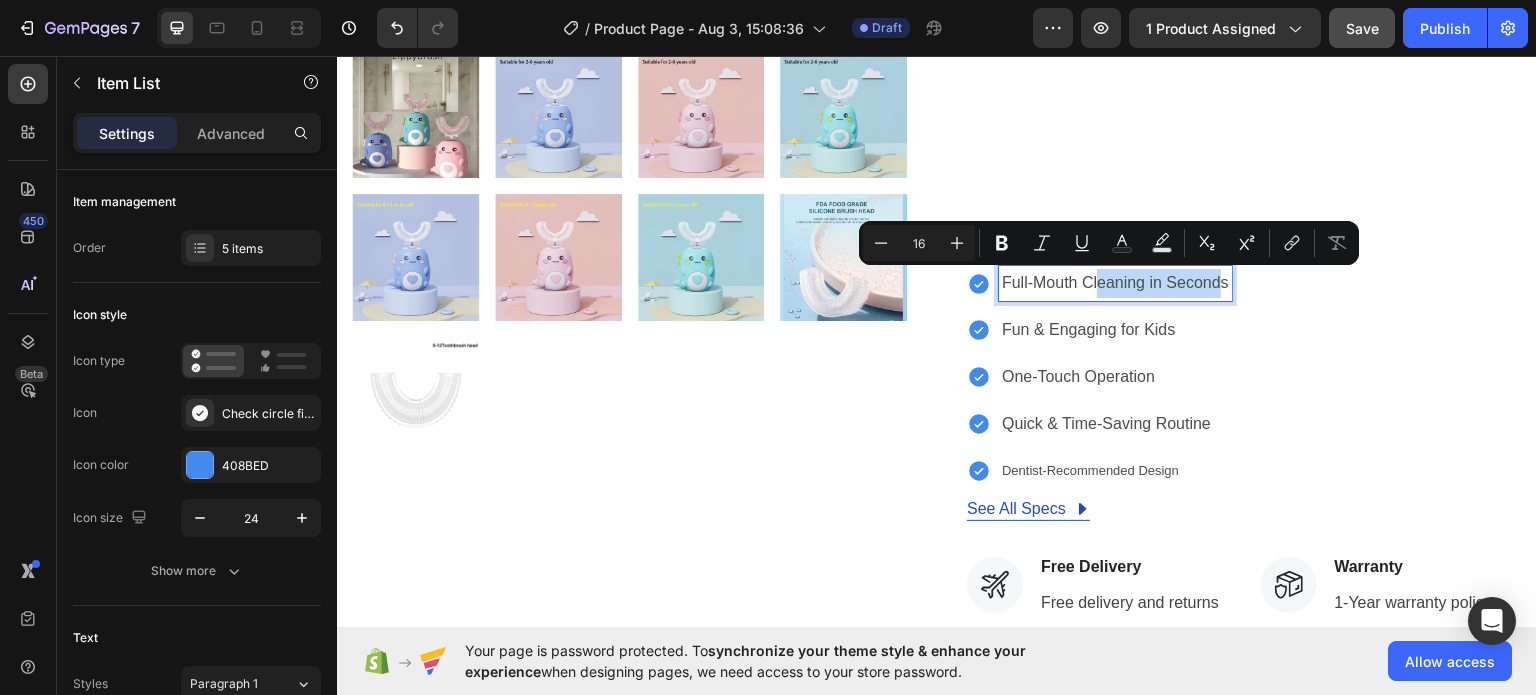 drag, startPoint x: 1223, startPoint y: 286, endPoint x: 991, endPoint y: 293, distance: 232.10558 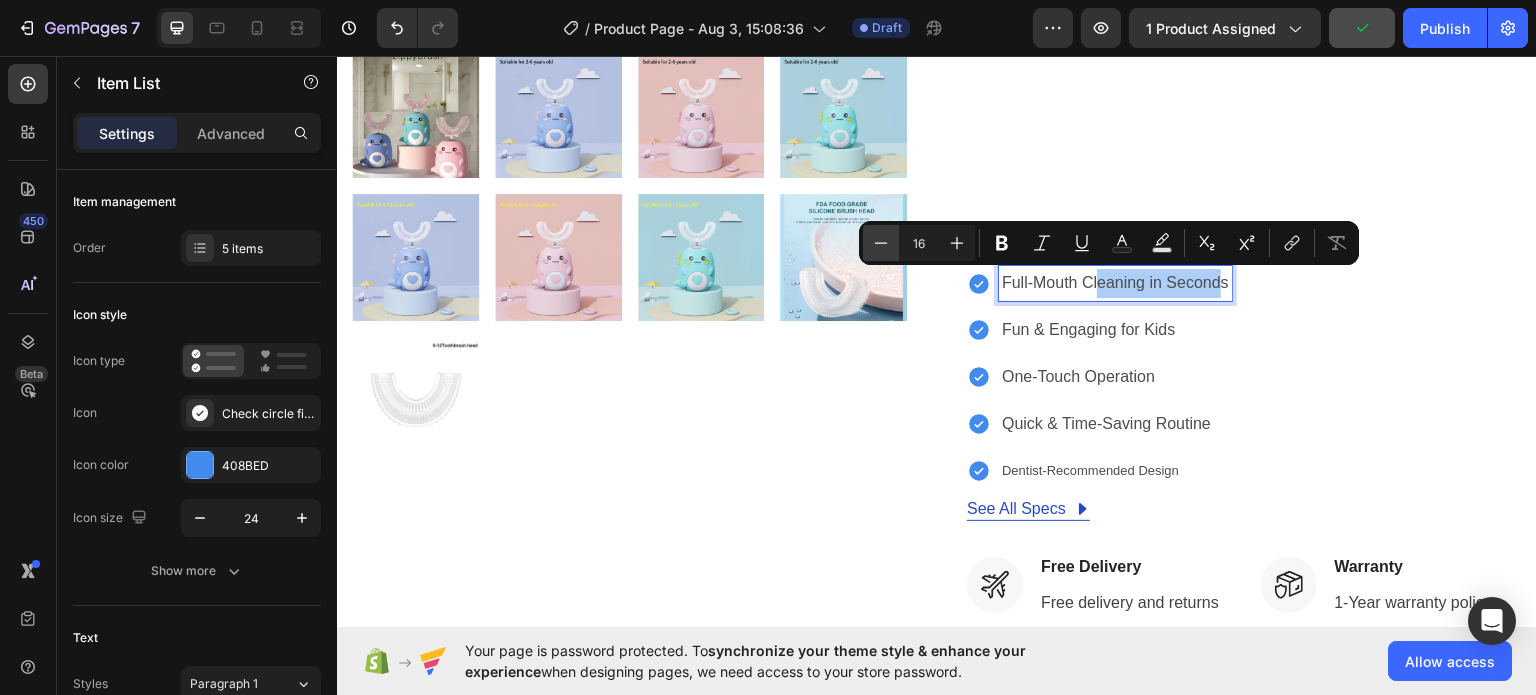 click 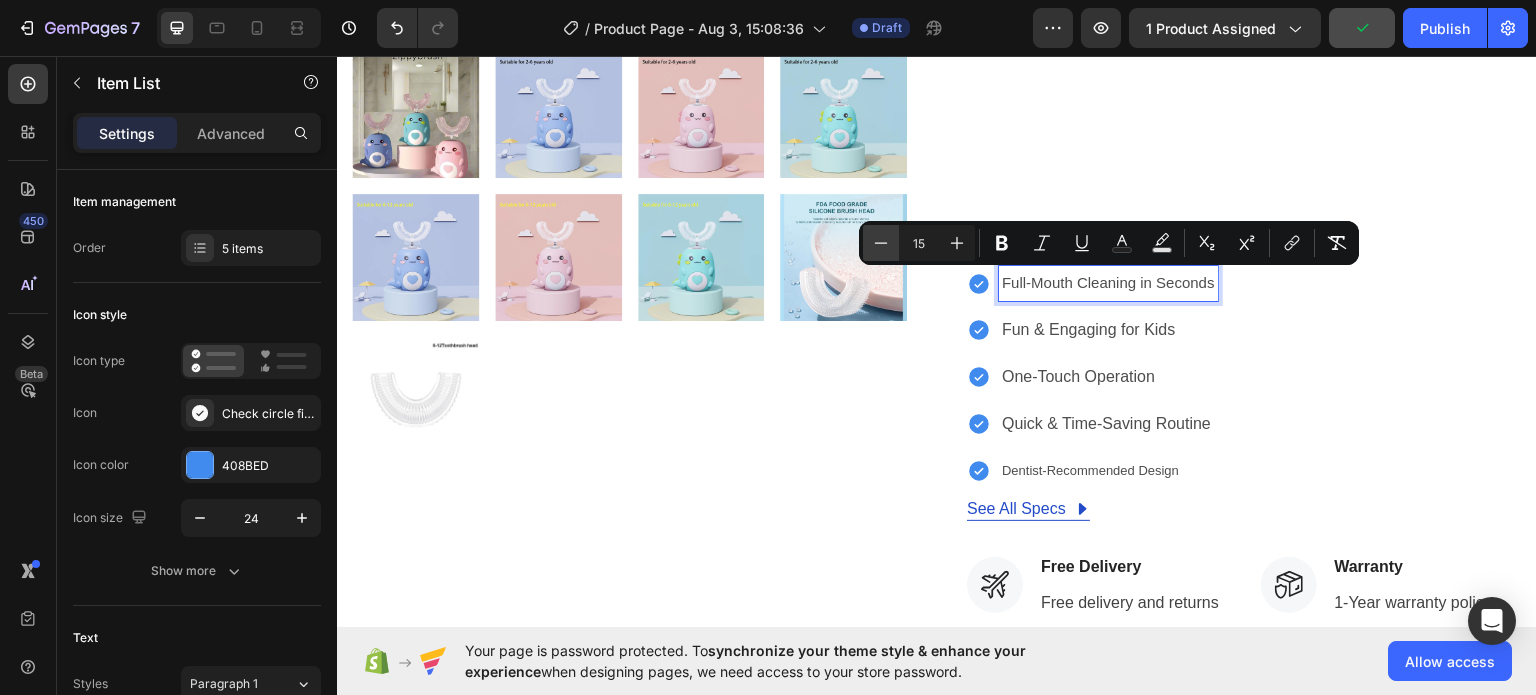 click 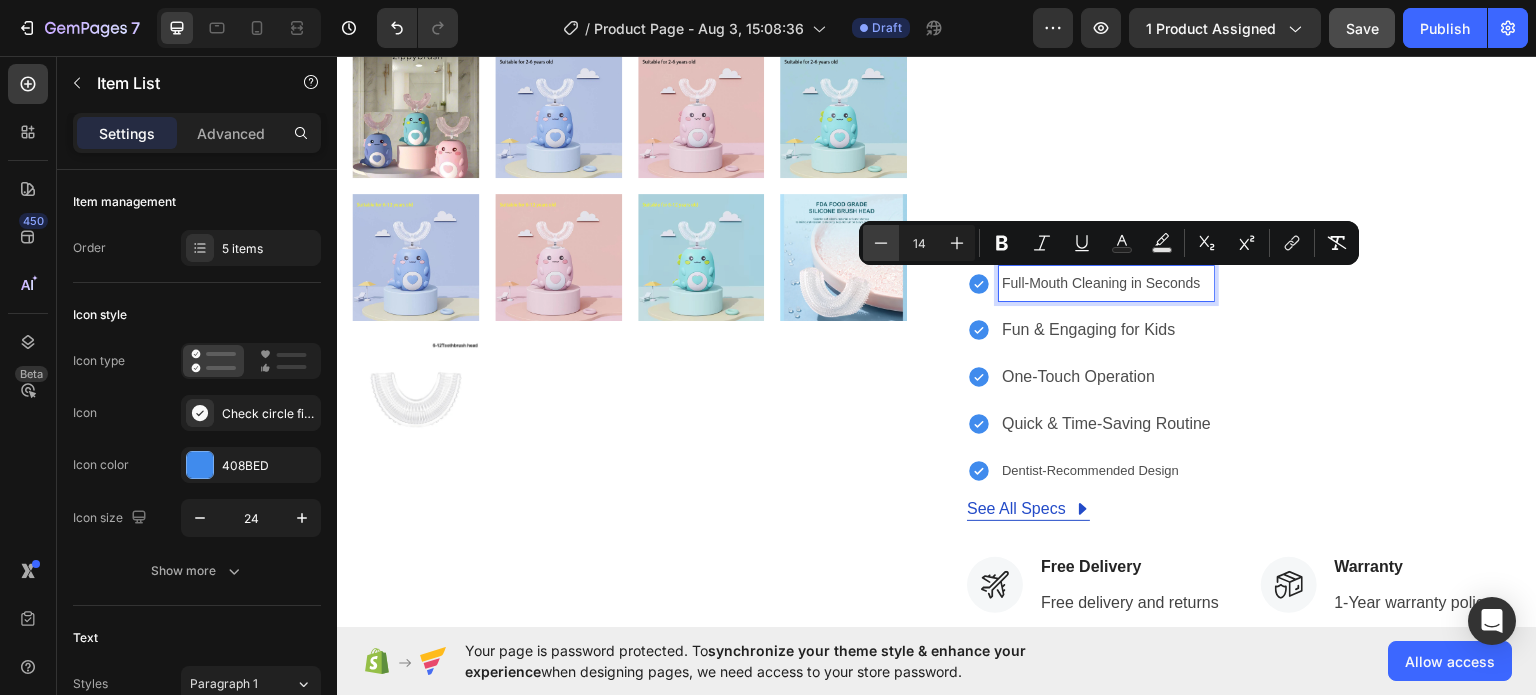 click 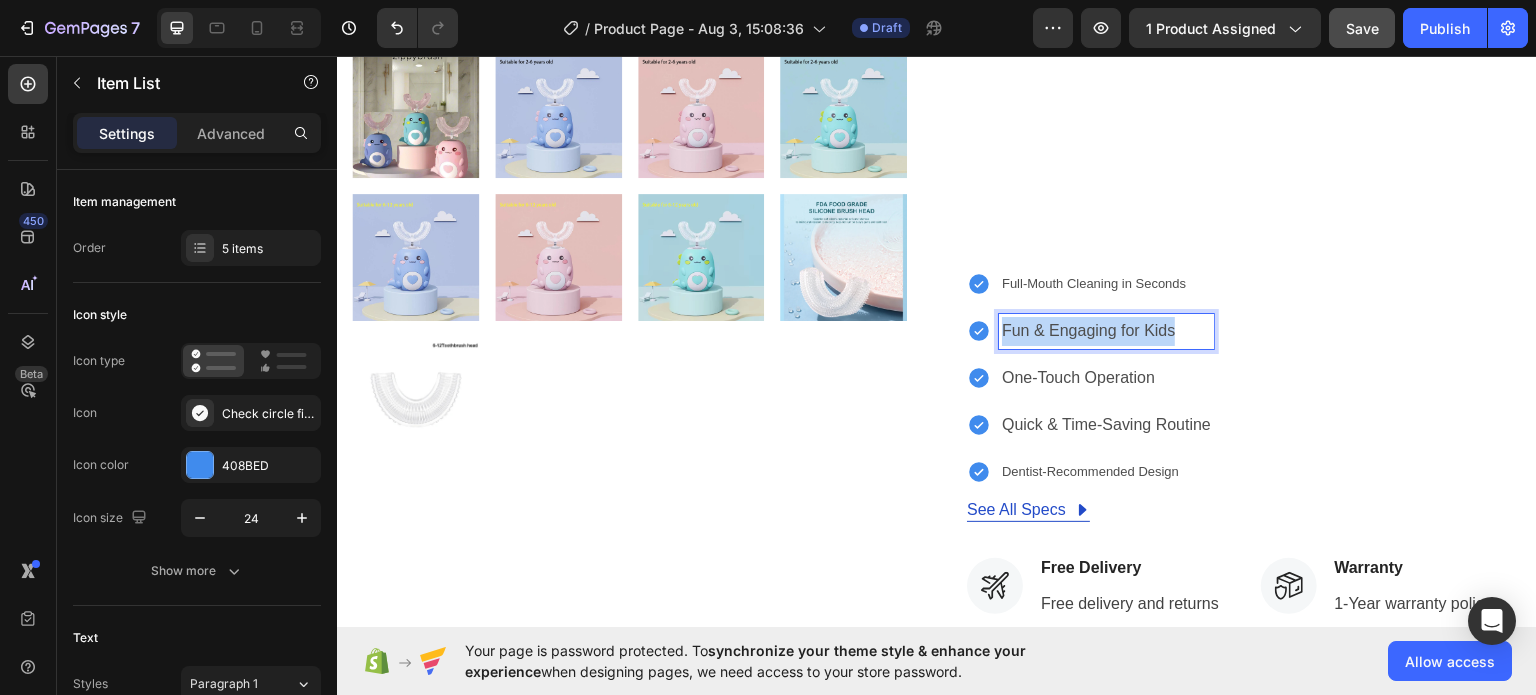 drag, startPoint x: 1172, startPoint y: 330, endPoint x: 987, endPoint y: 328, distance: 185.0108 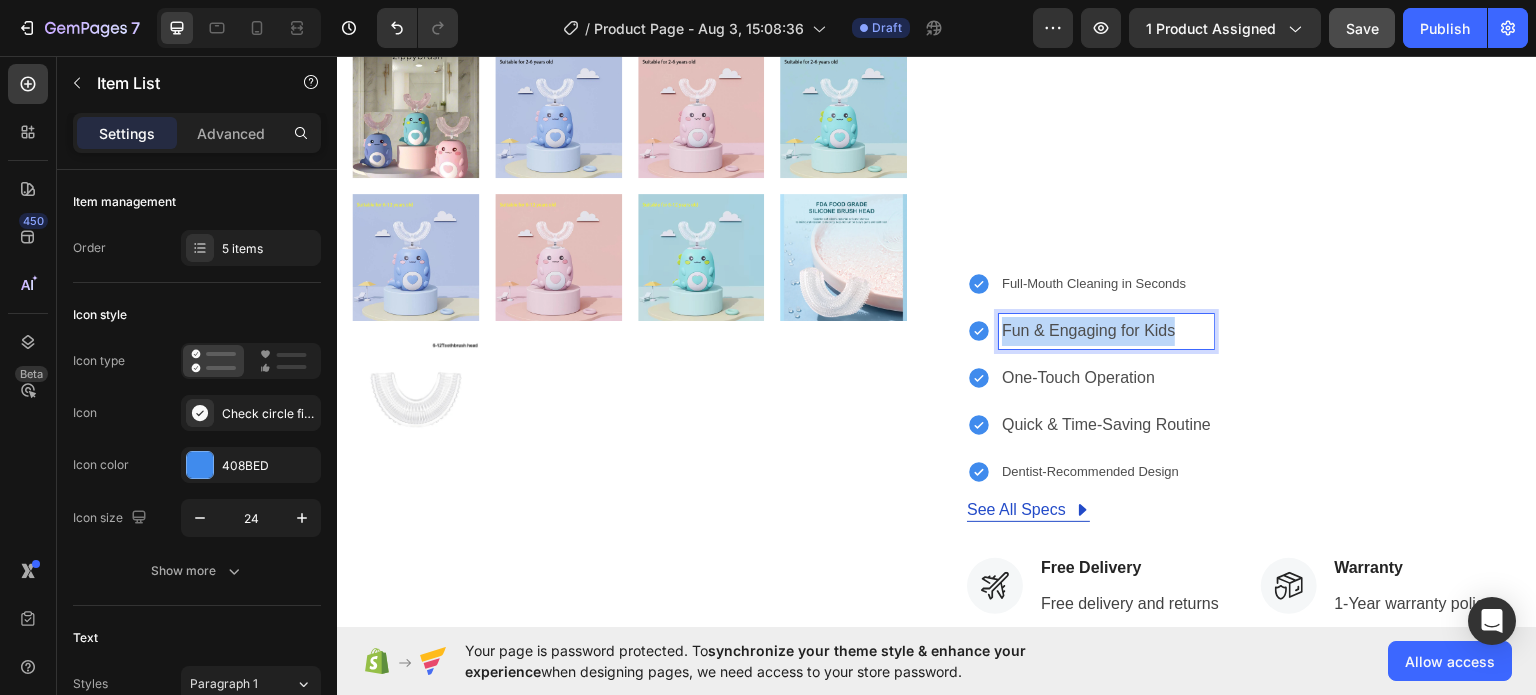 click on "Fun & Engaging for Kids" at bounding box center (1090, 330) 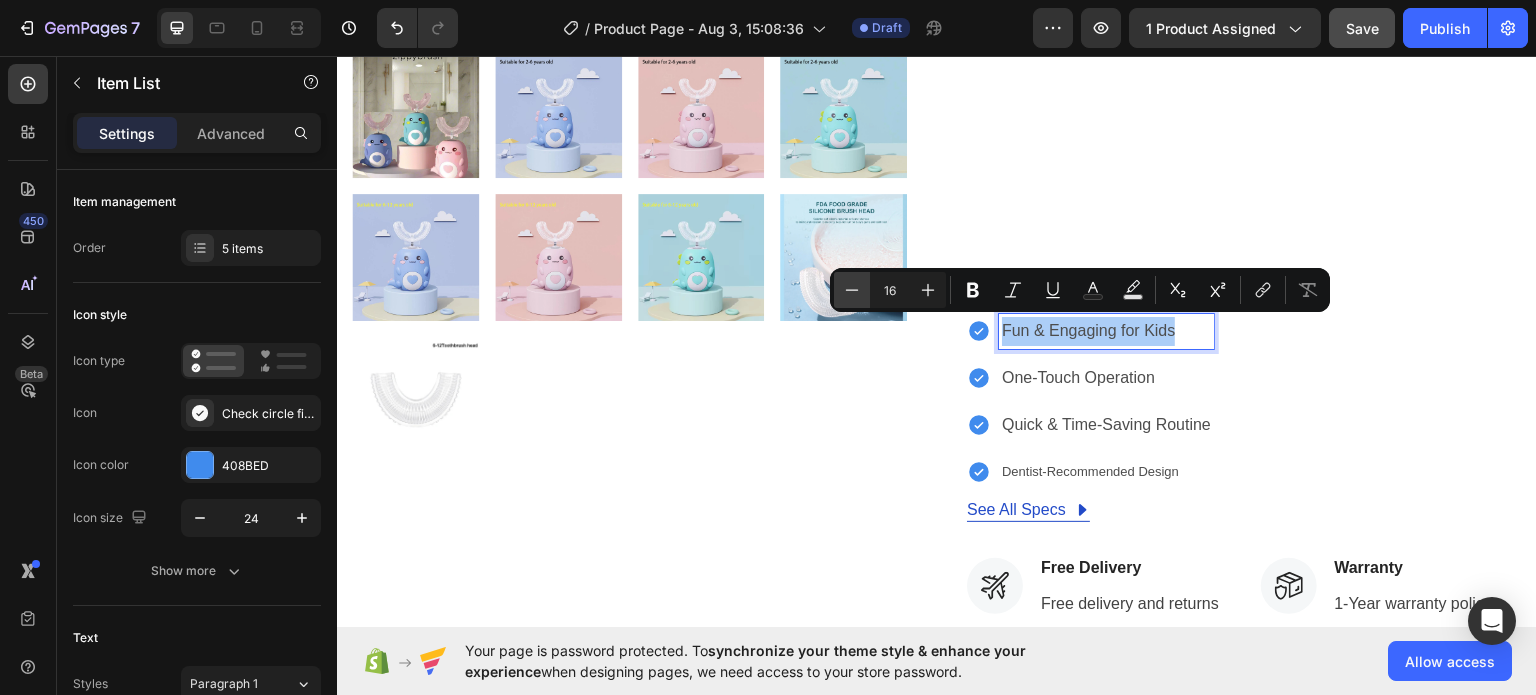 click 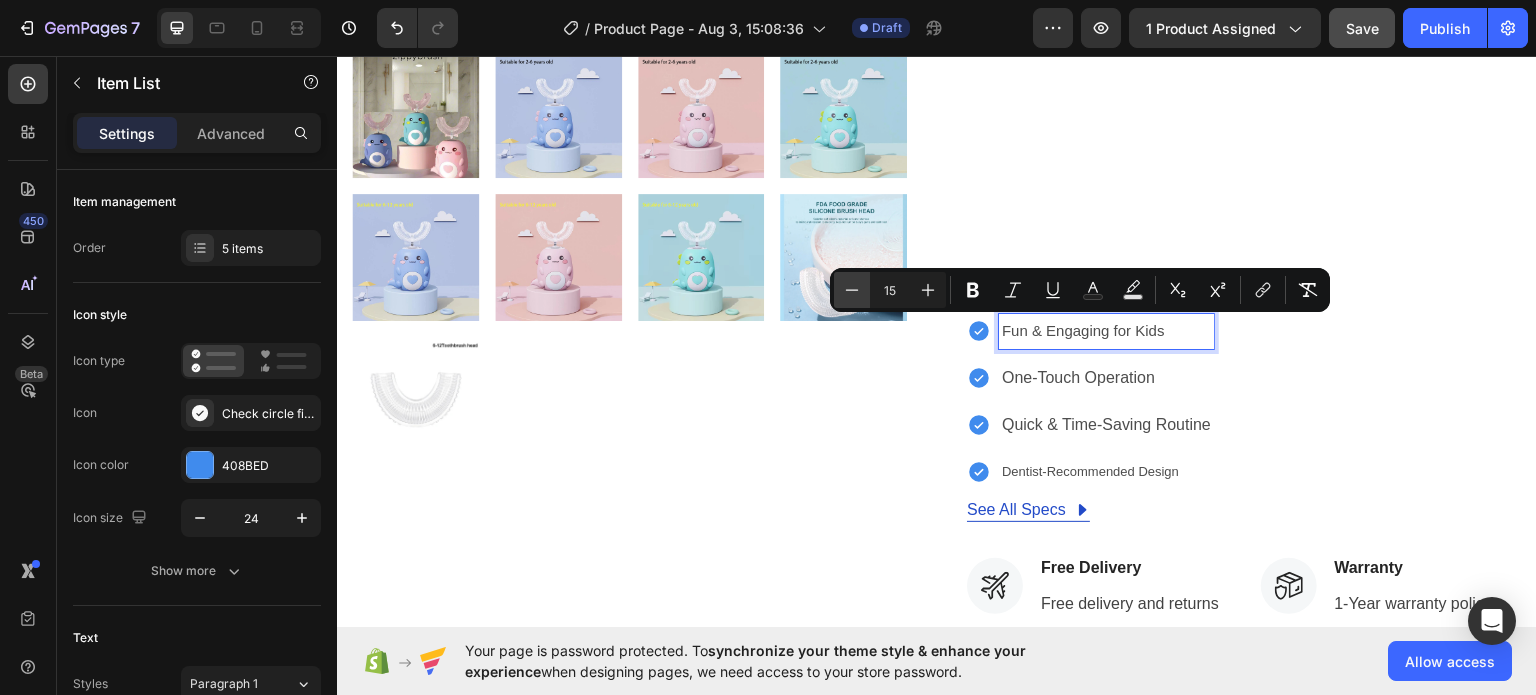 click 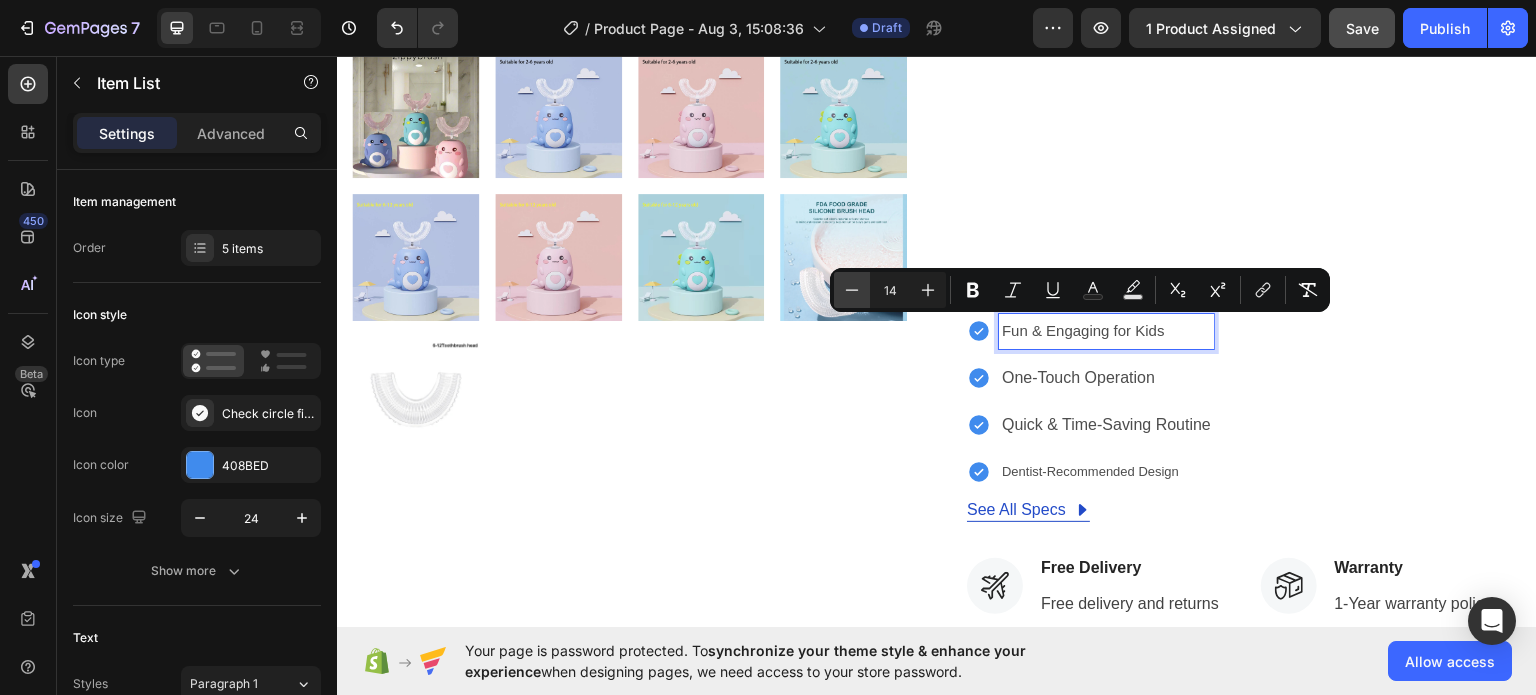 click 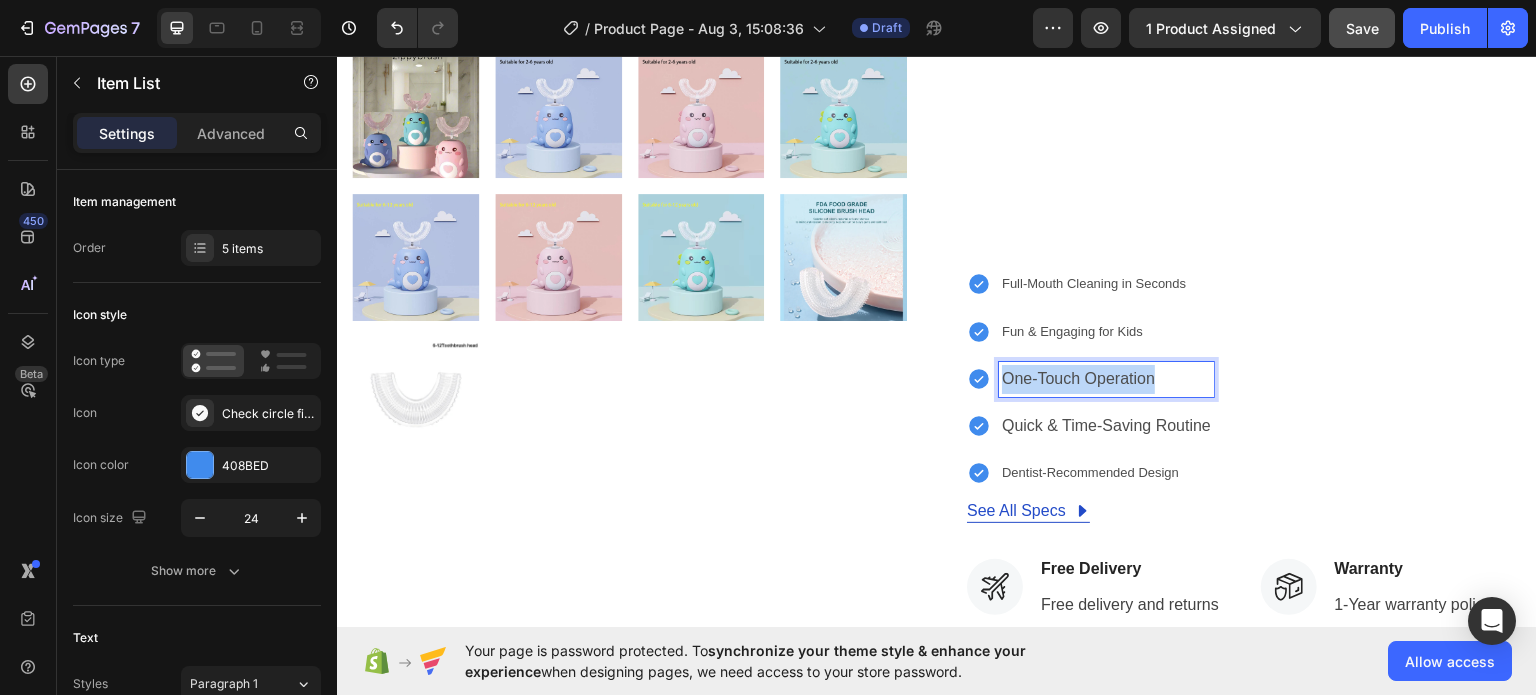 drag, startPoint x: 1147, startPoint y: 383, endPoint x: 989, endPoint y: 385, distance: 158.01266 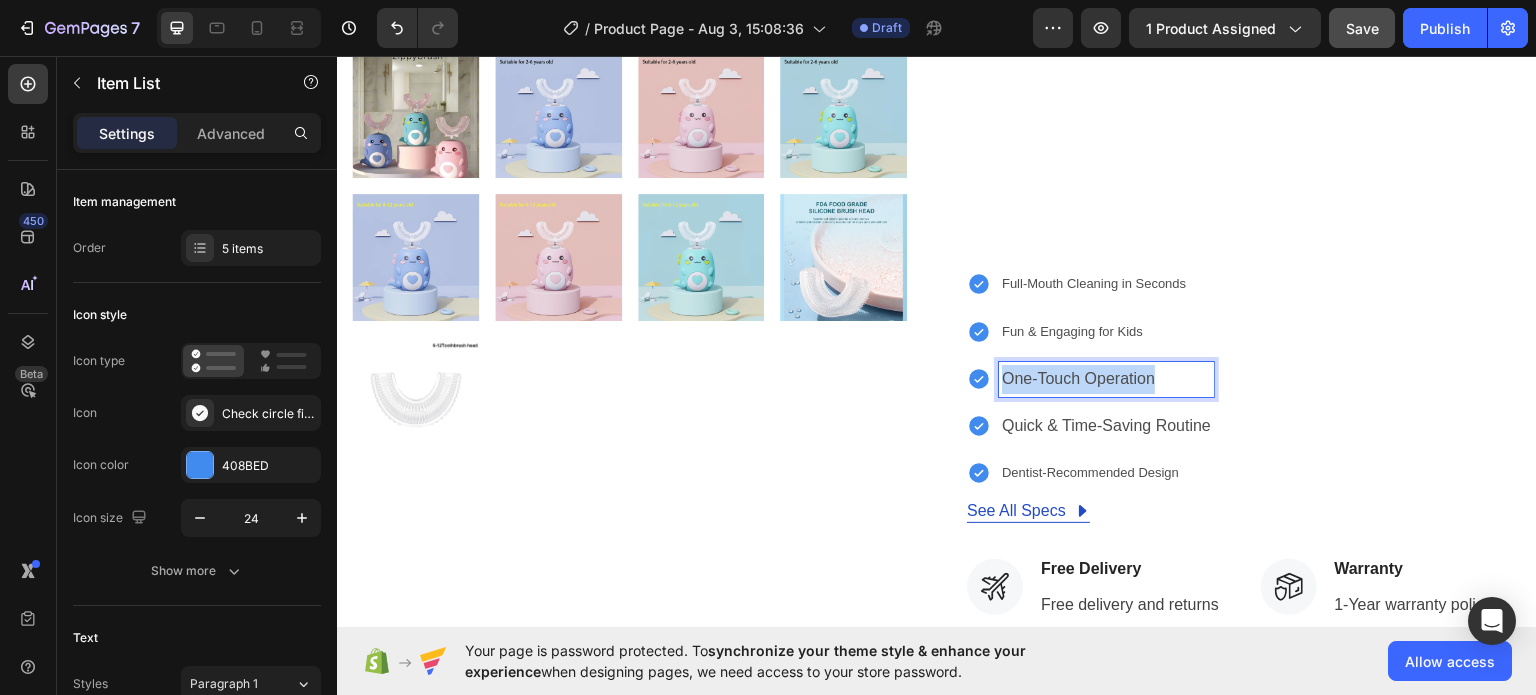 click on "One-Touch Operation" at bounding box center [1090, 378] 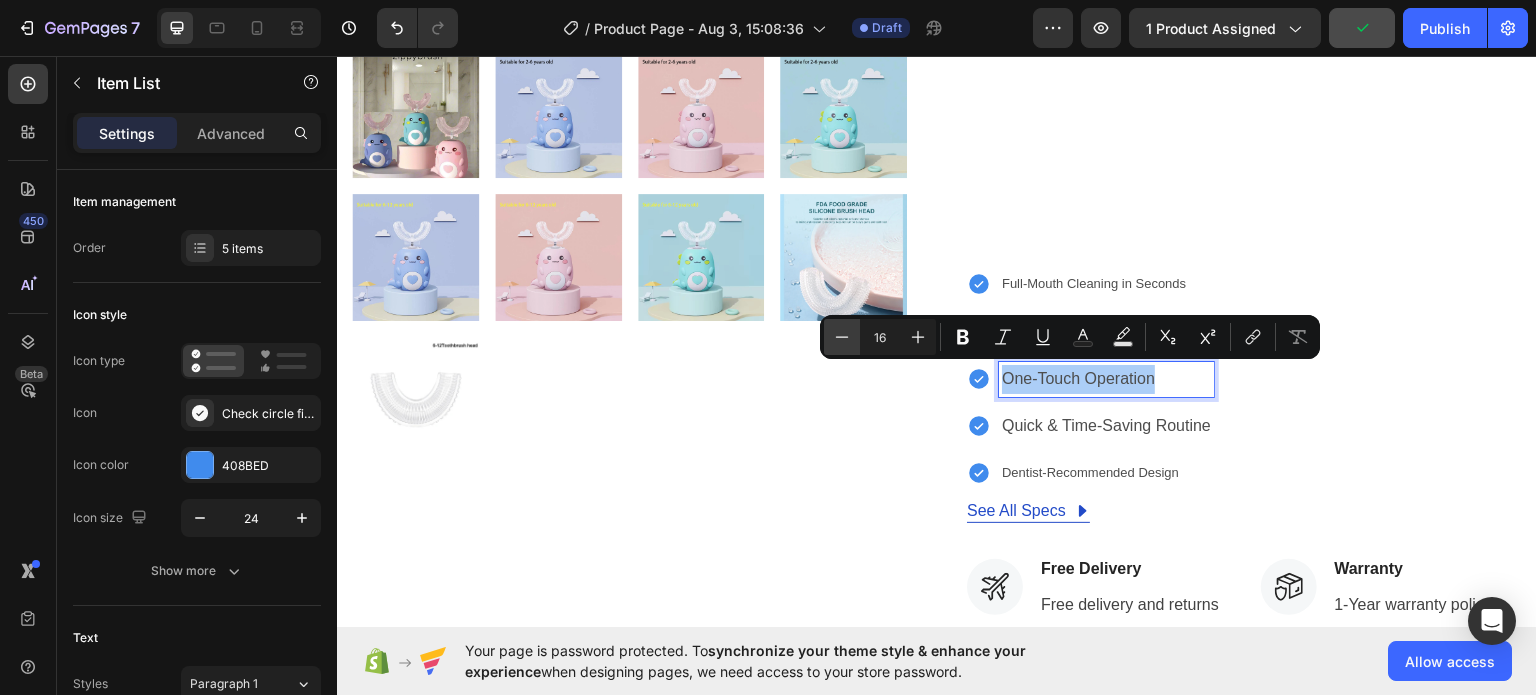 click 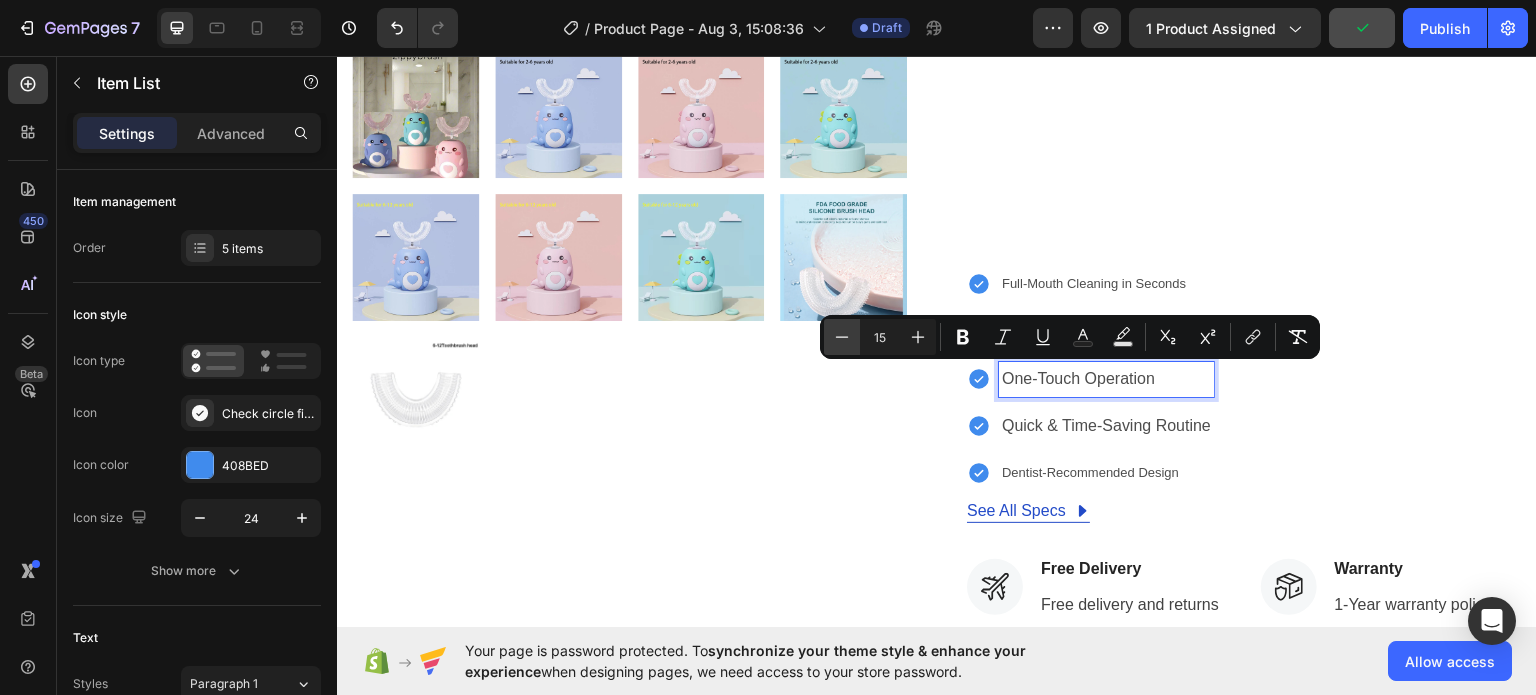 click 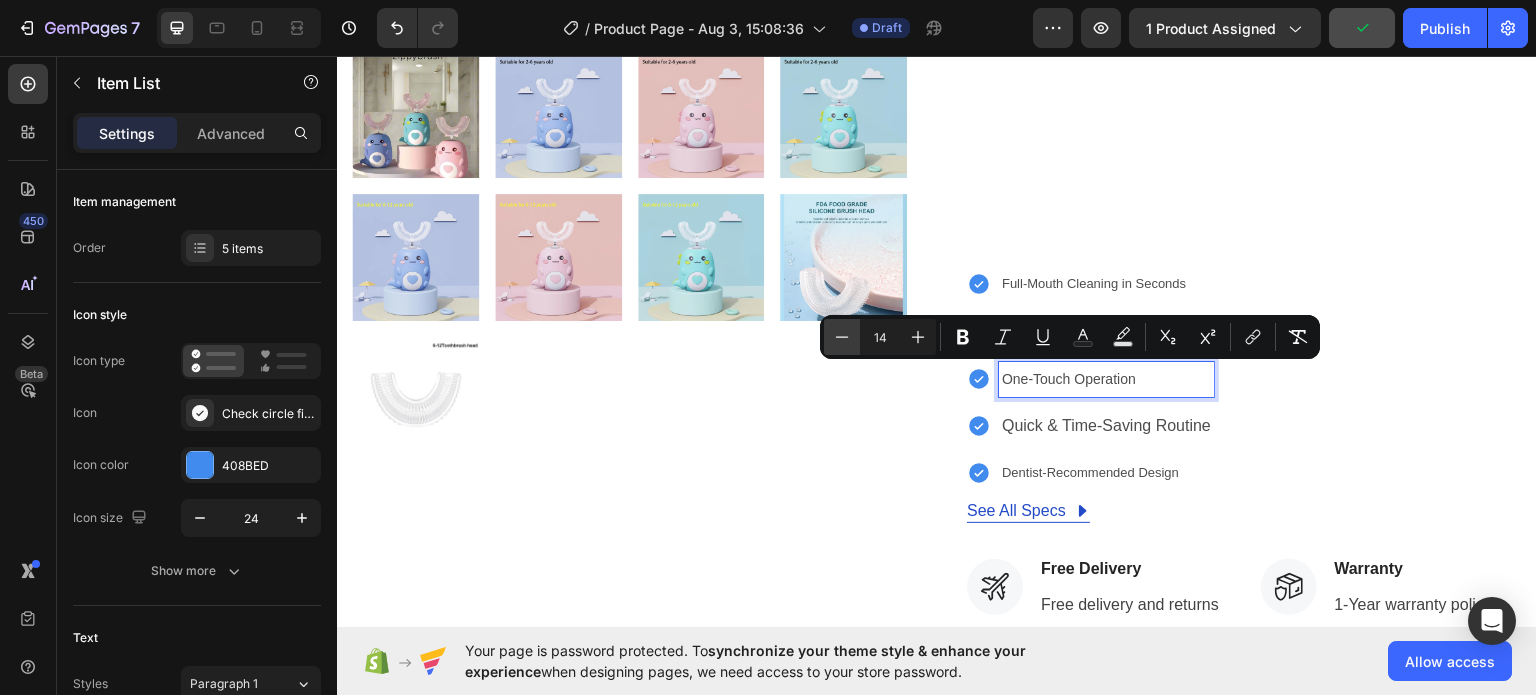 click 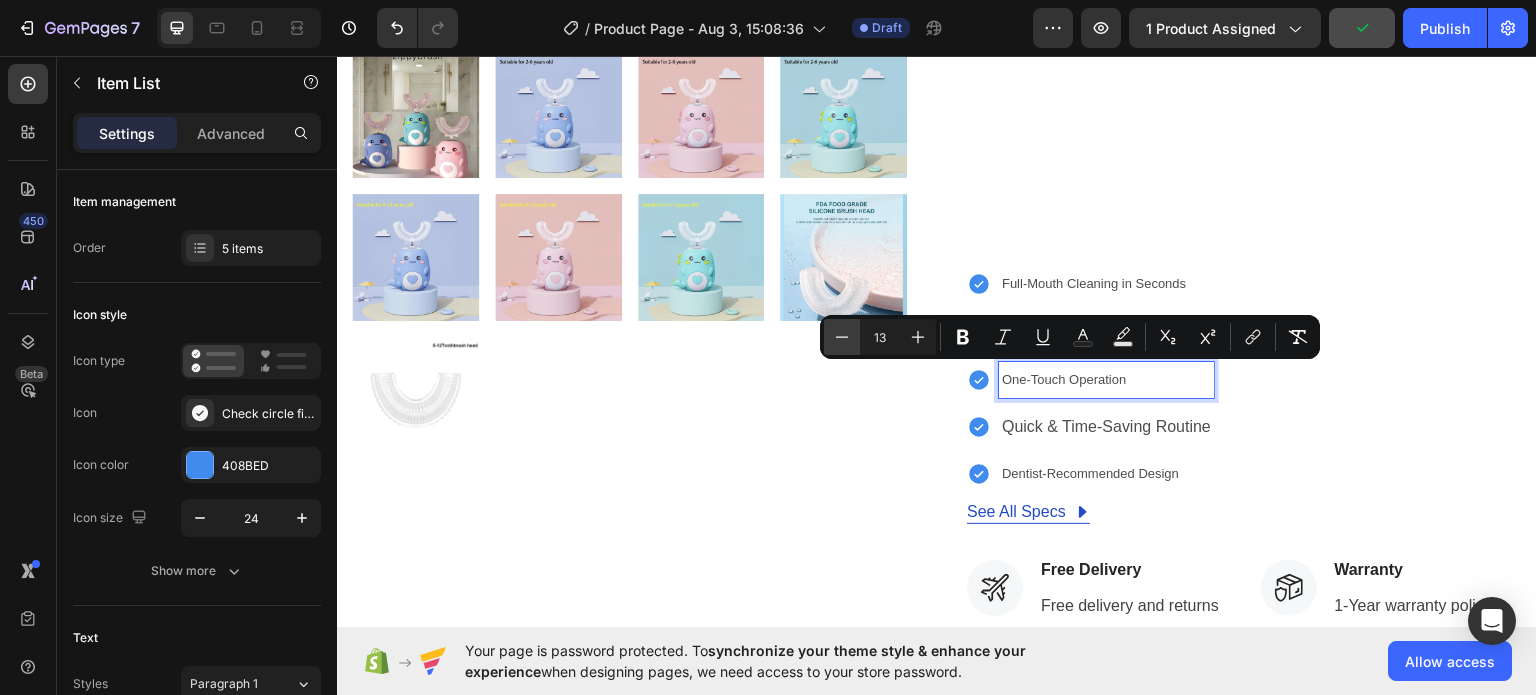 click 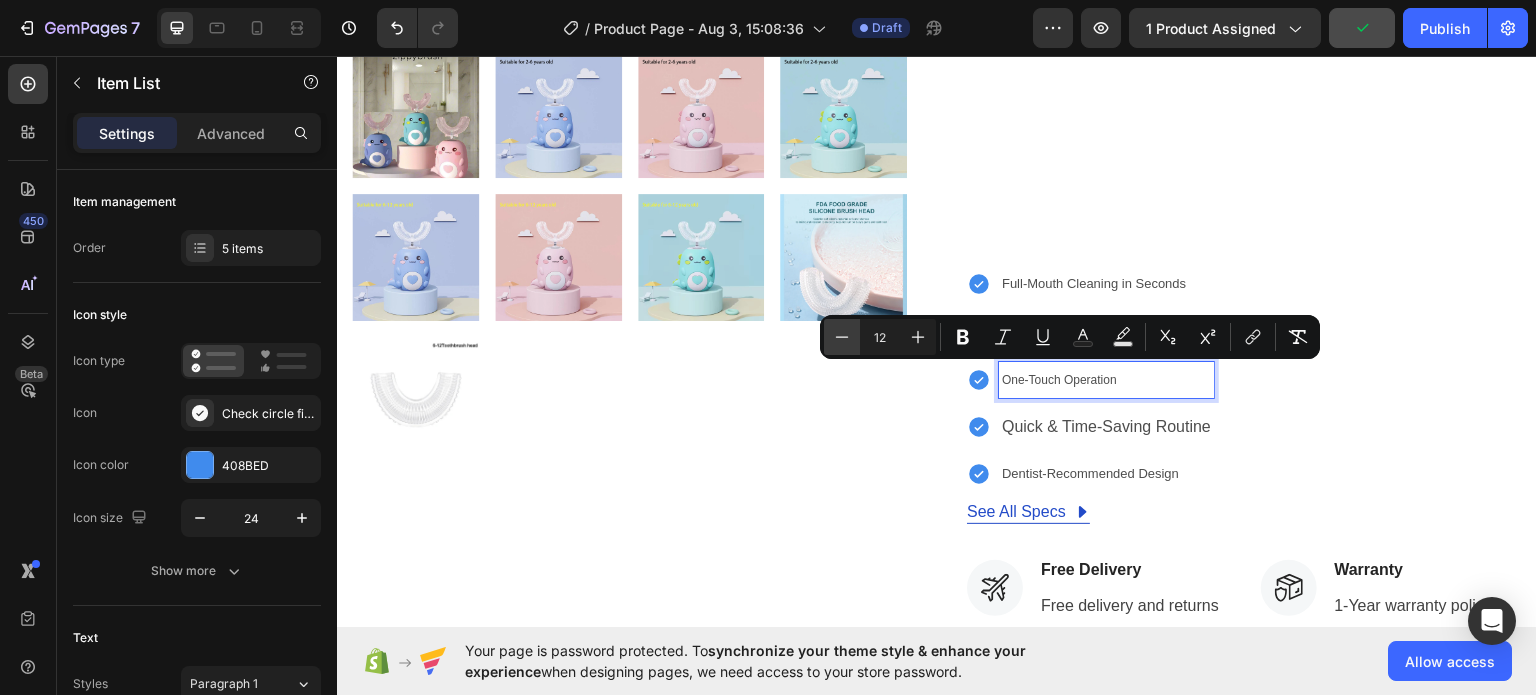 click 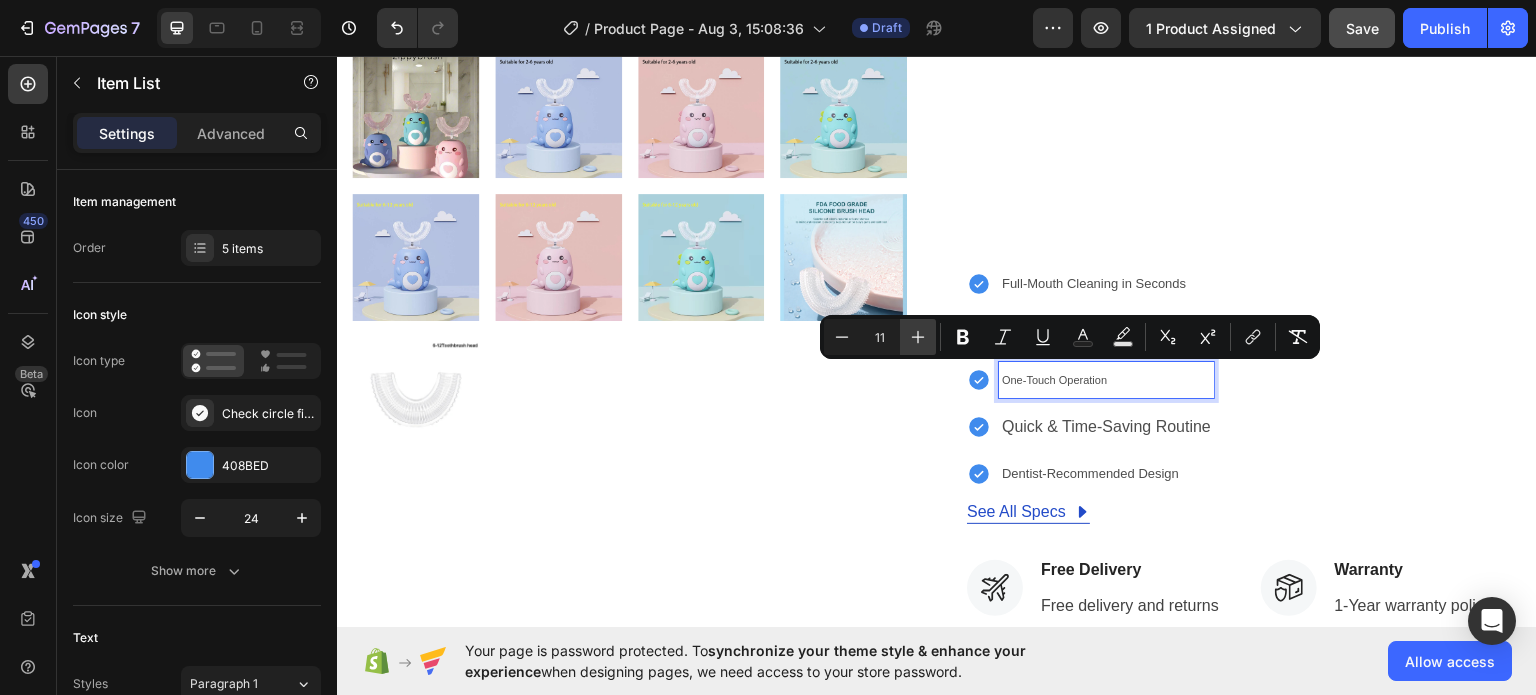 click 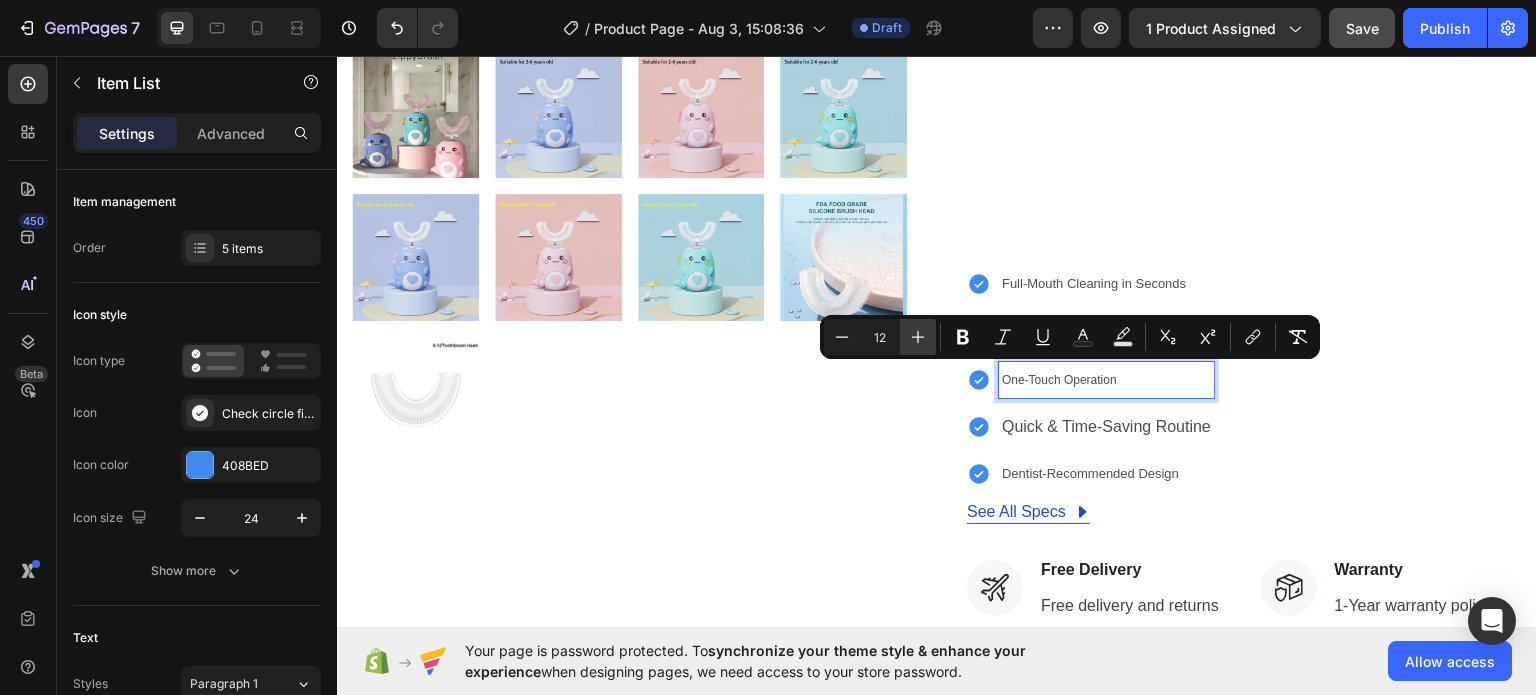 click 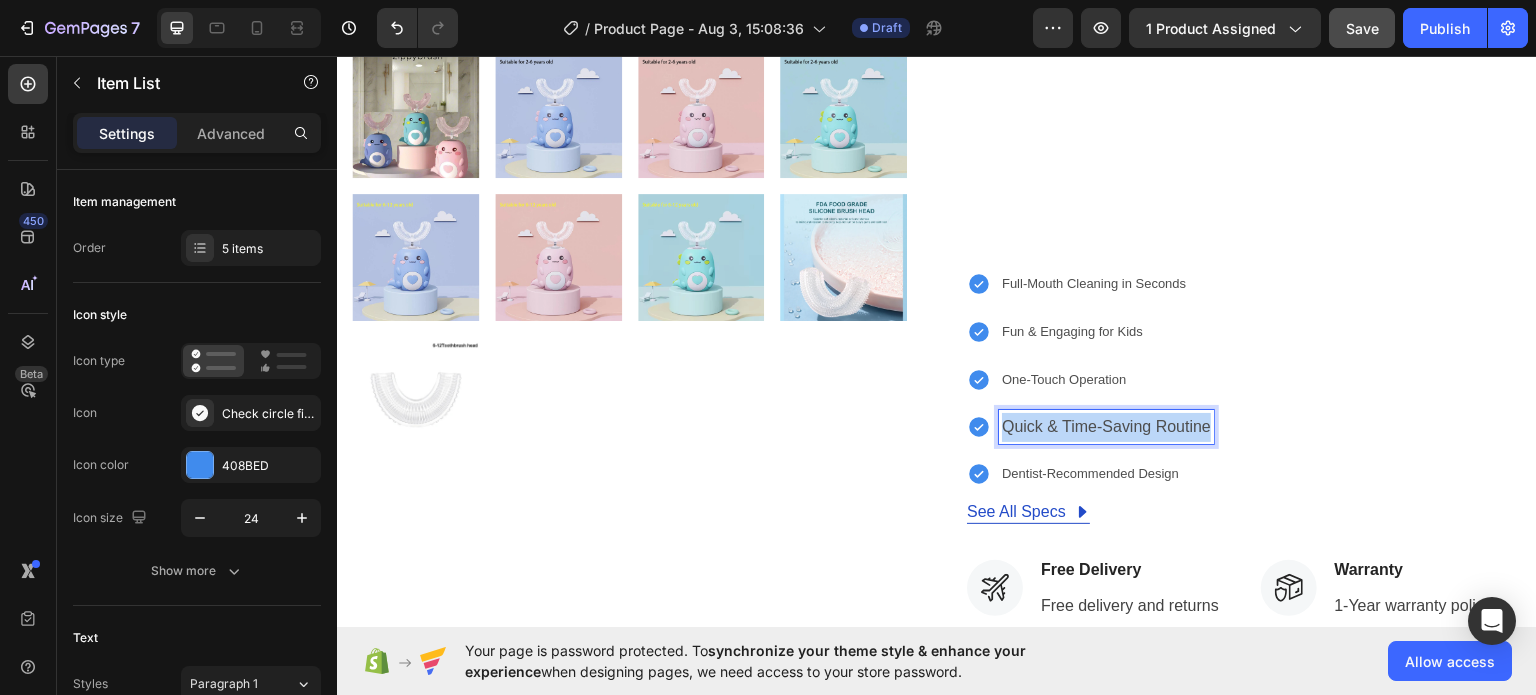 drag, startPoint x: 1202, startPoint y: 423, endPoint x: 993, endPoint y: 425, distance: 209.00957 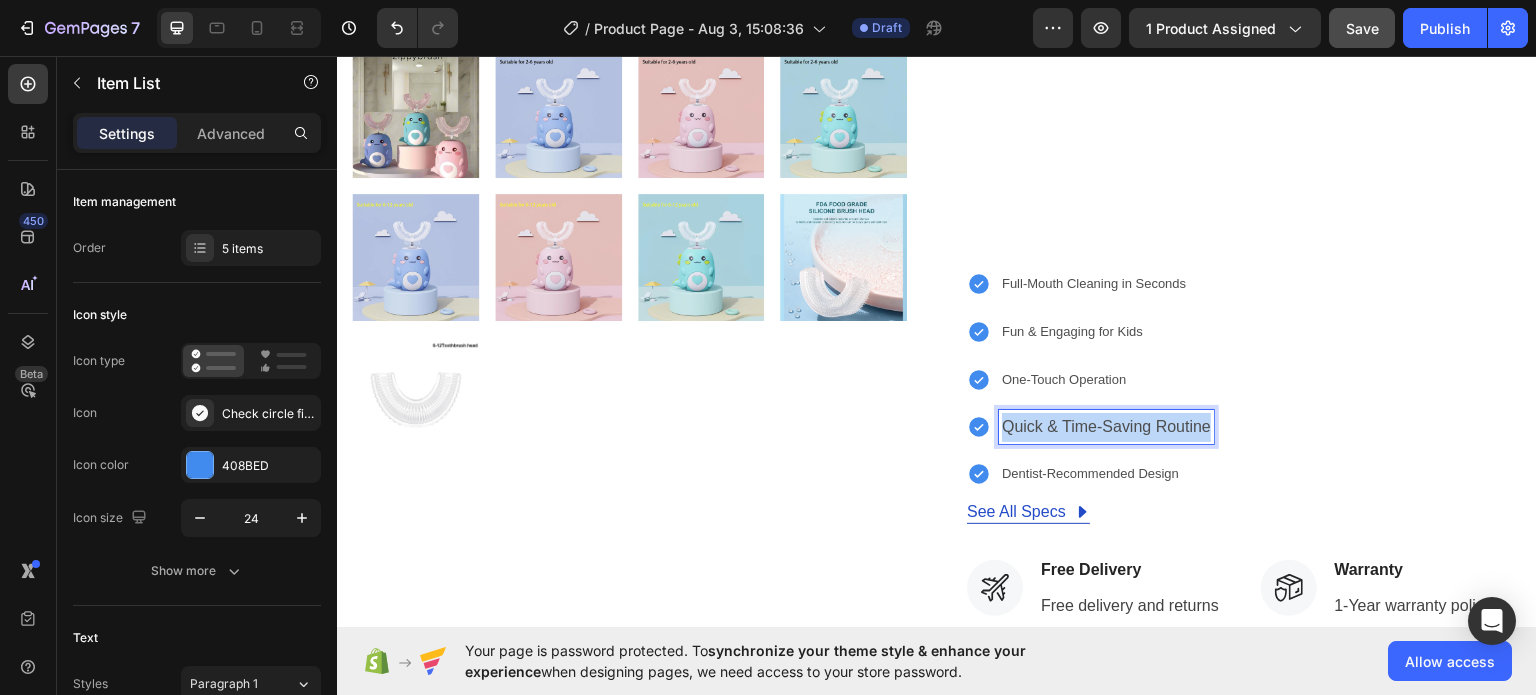 click on "Quick & Time-Saving Routine" at bounding box center [1106, 426] 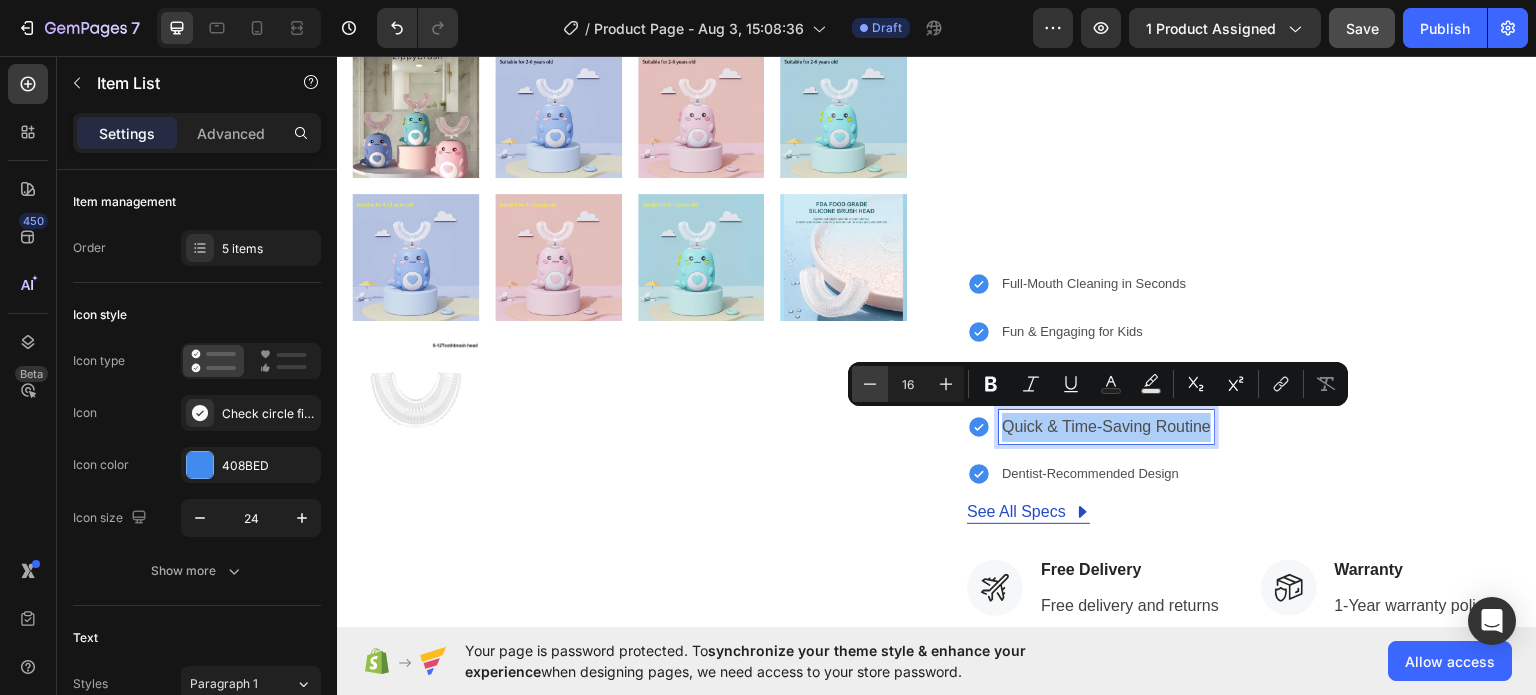 click 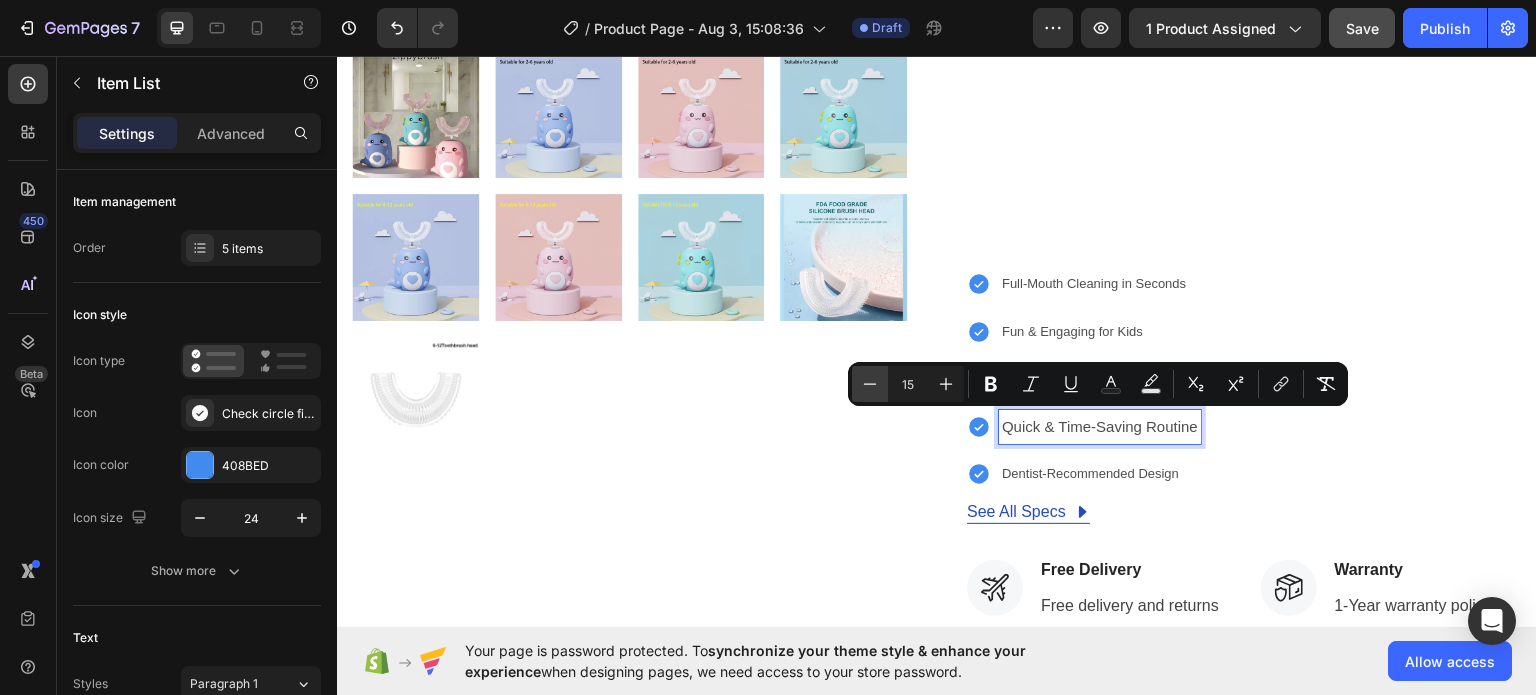 click 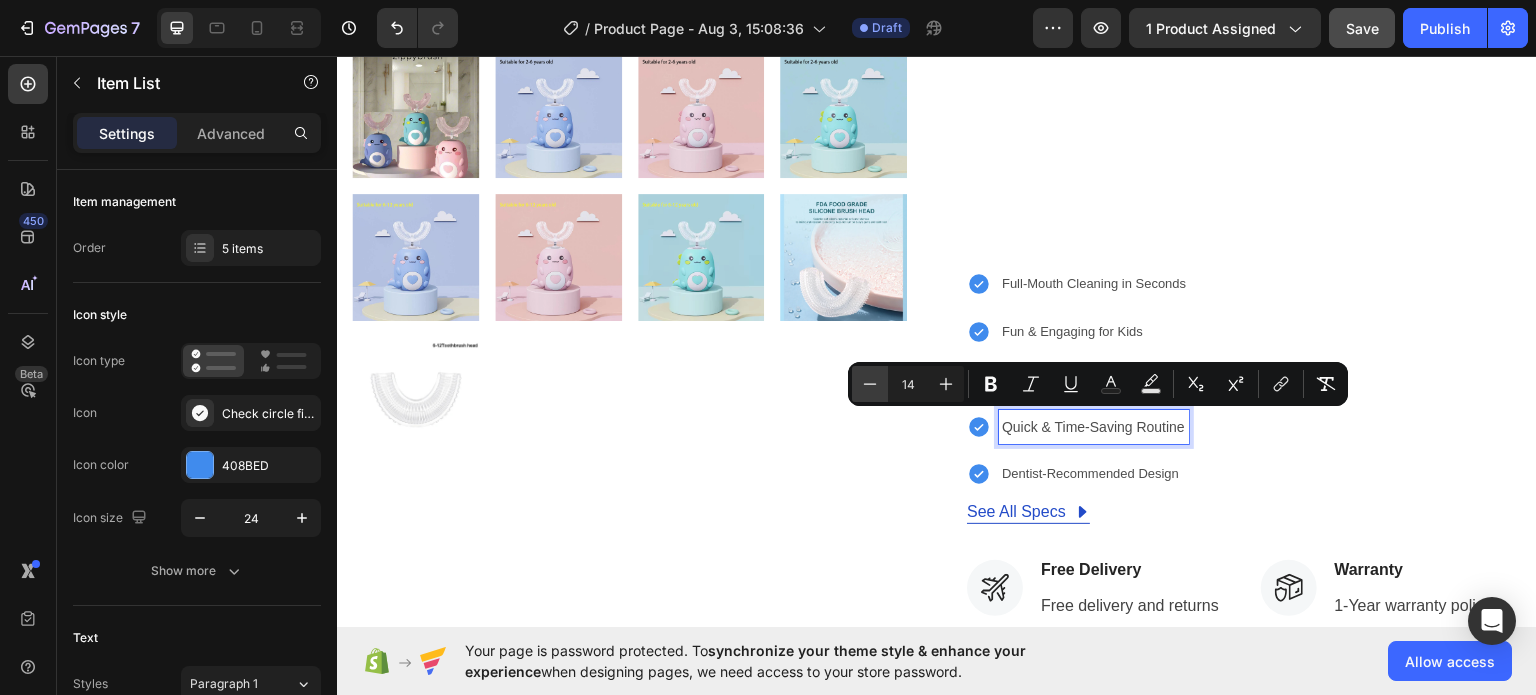 click 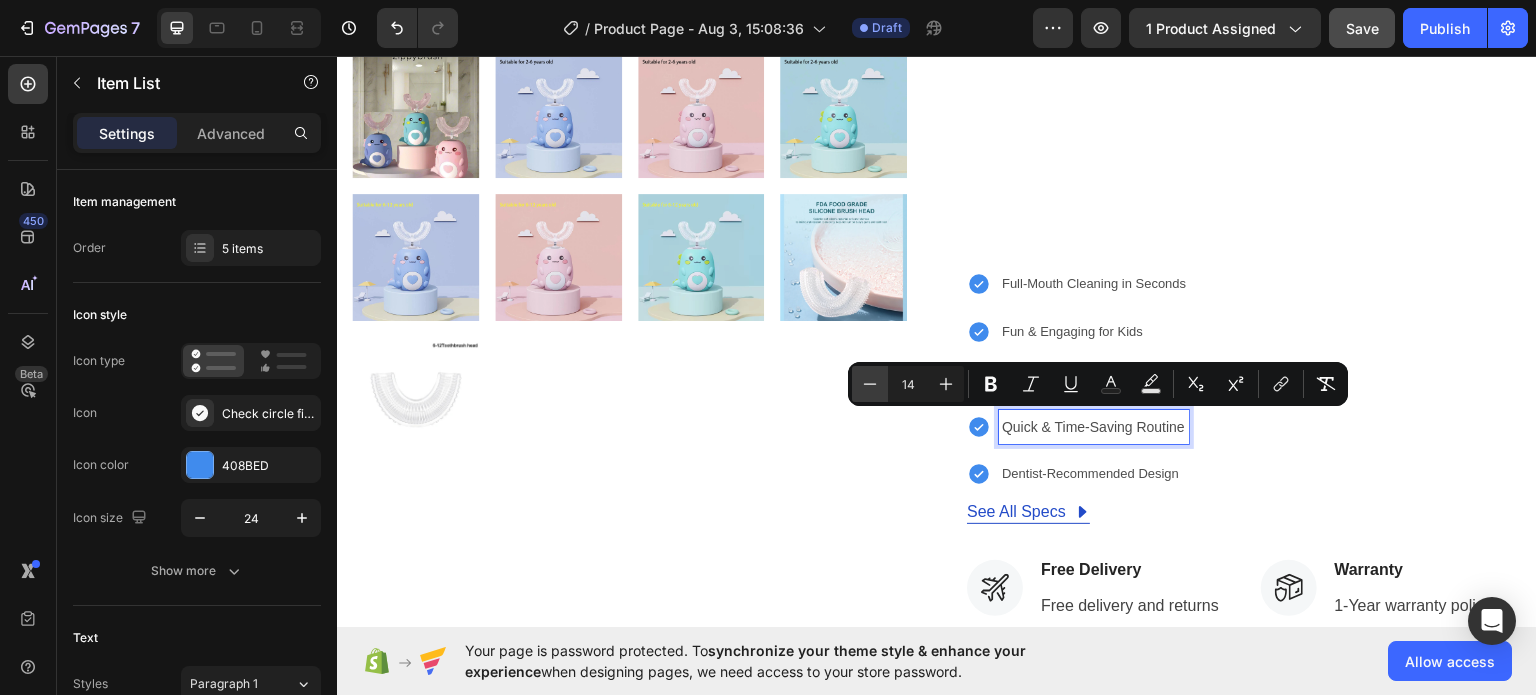 type on "13" 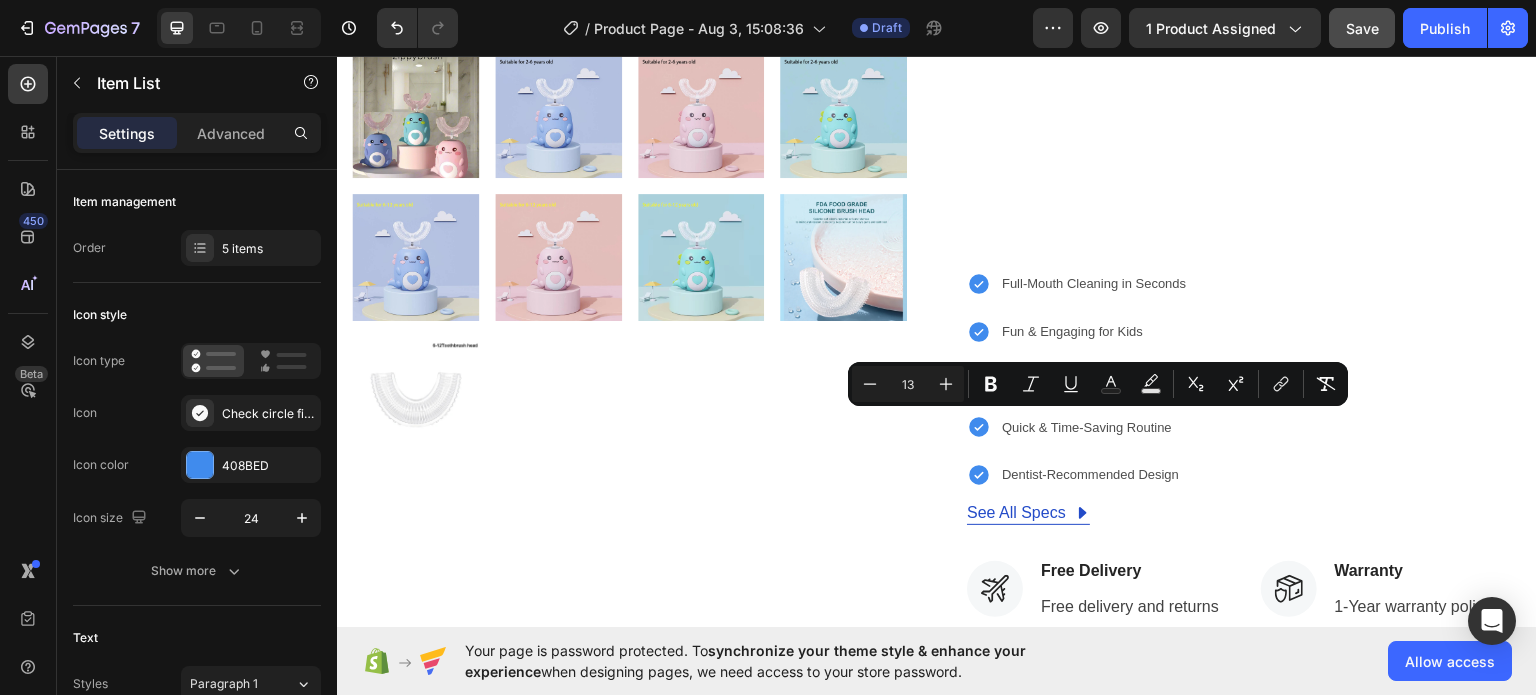 click on "Full-Mouth Cleaning in Seconds  Fun & Engaging for Kids One-Touch Operation Quick & Time-Saving Routine Dentist-Recommended Design" at bounding box center (1244, 378) 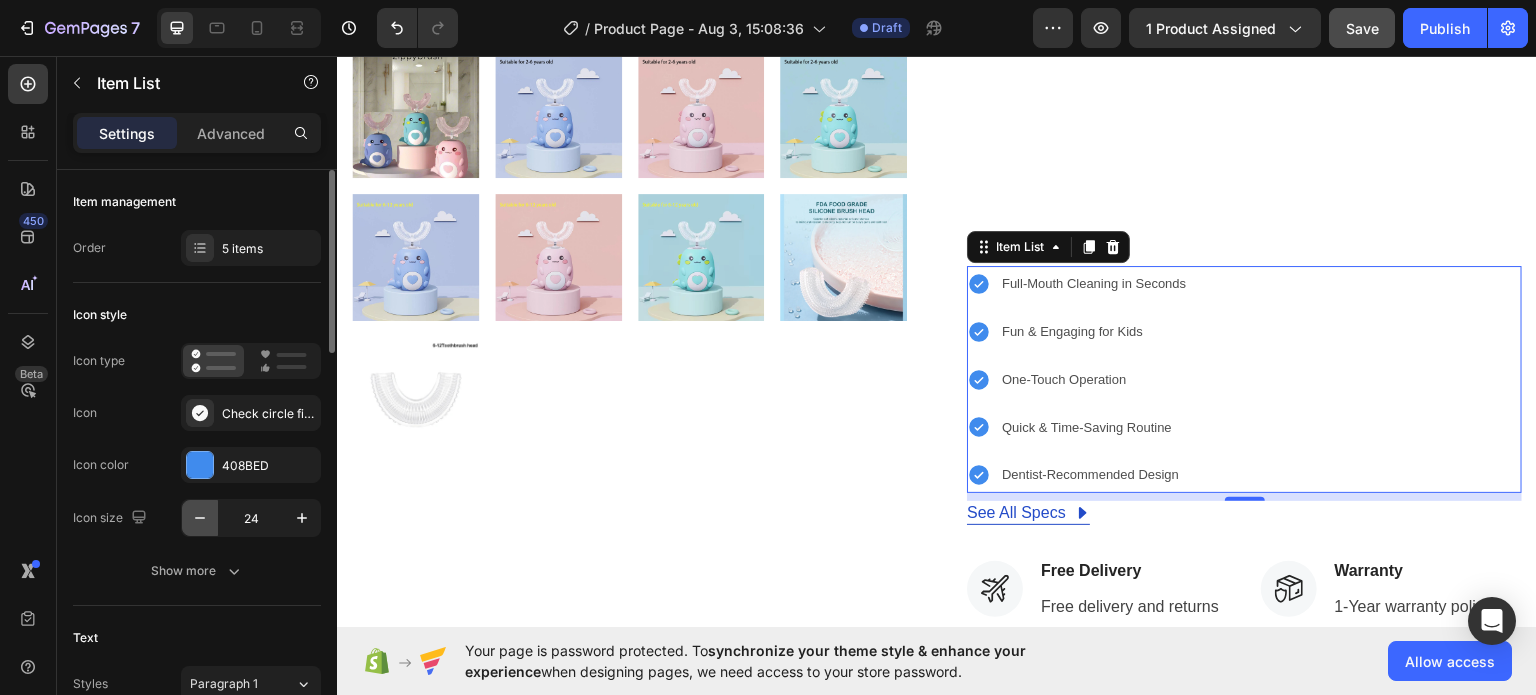 click 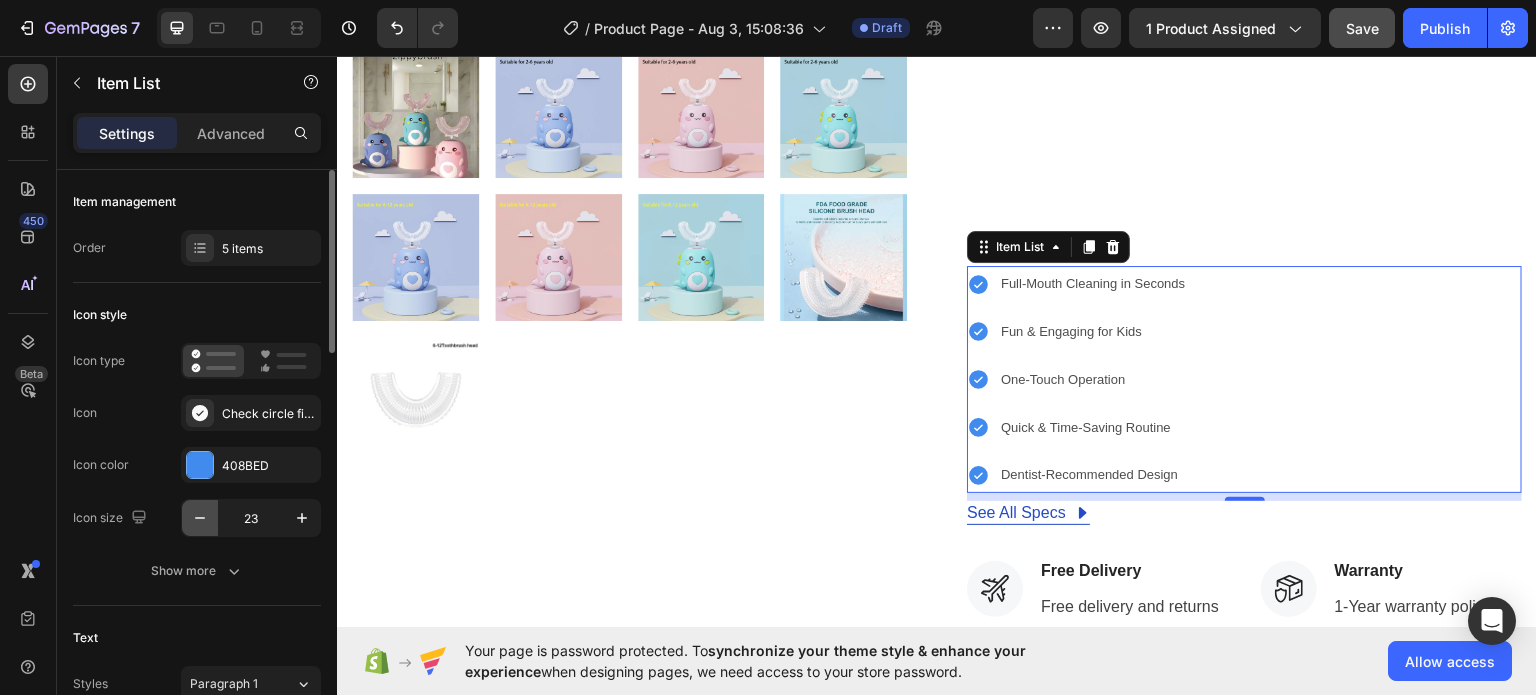 click 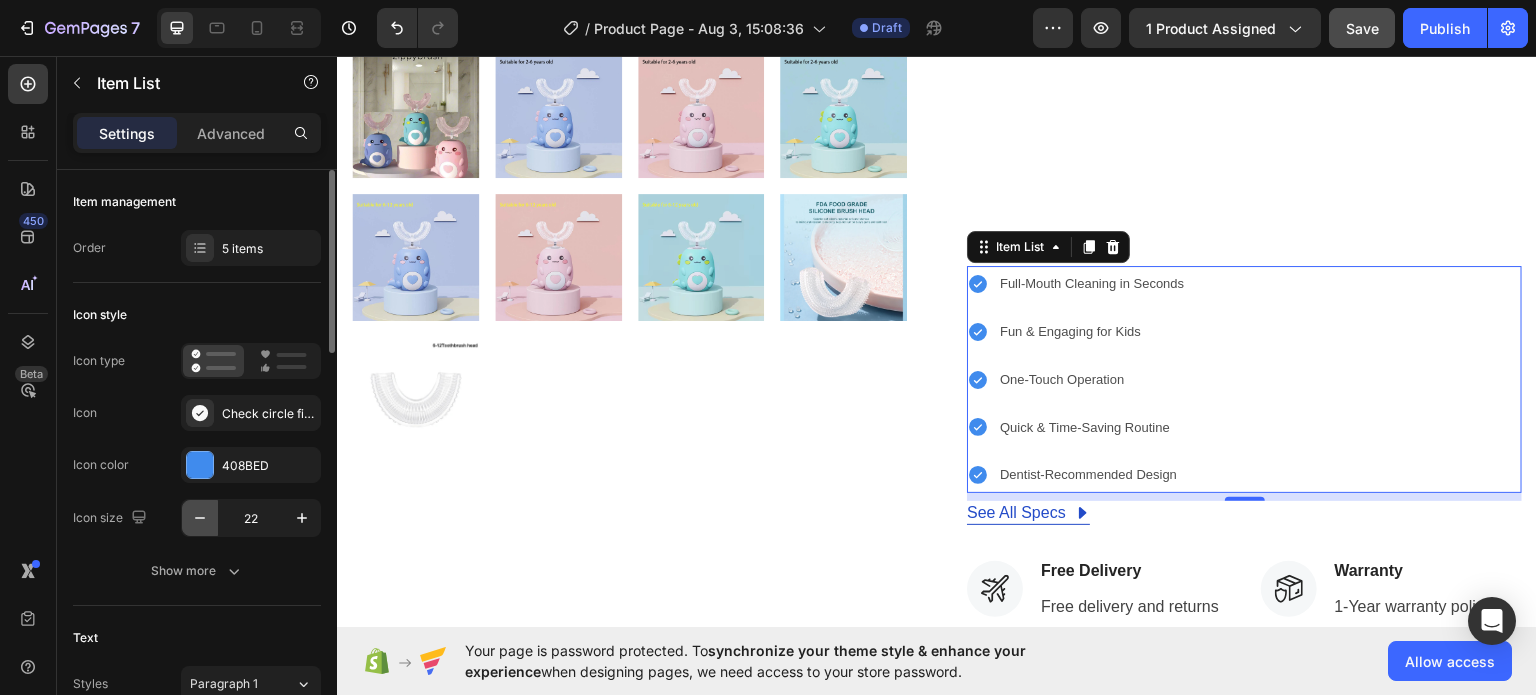 click 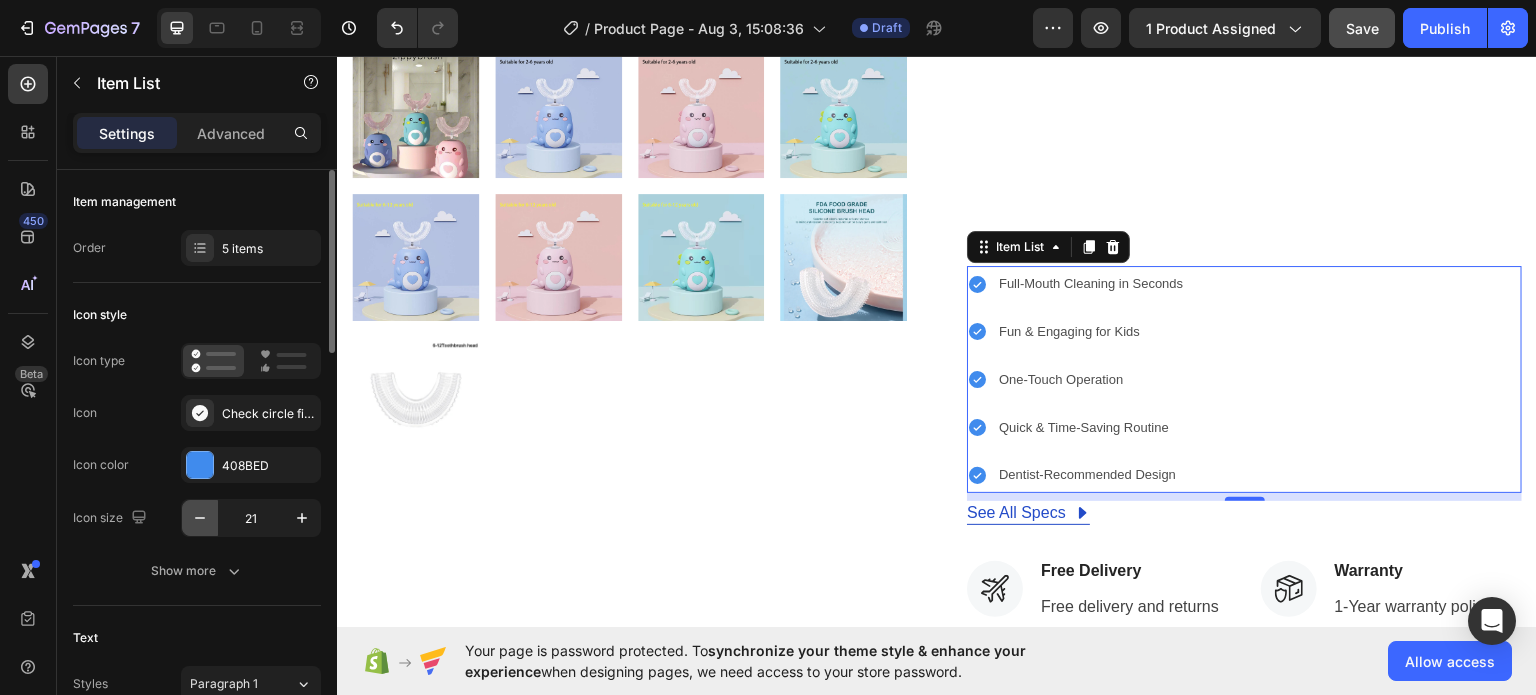 click 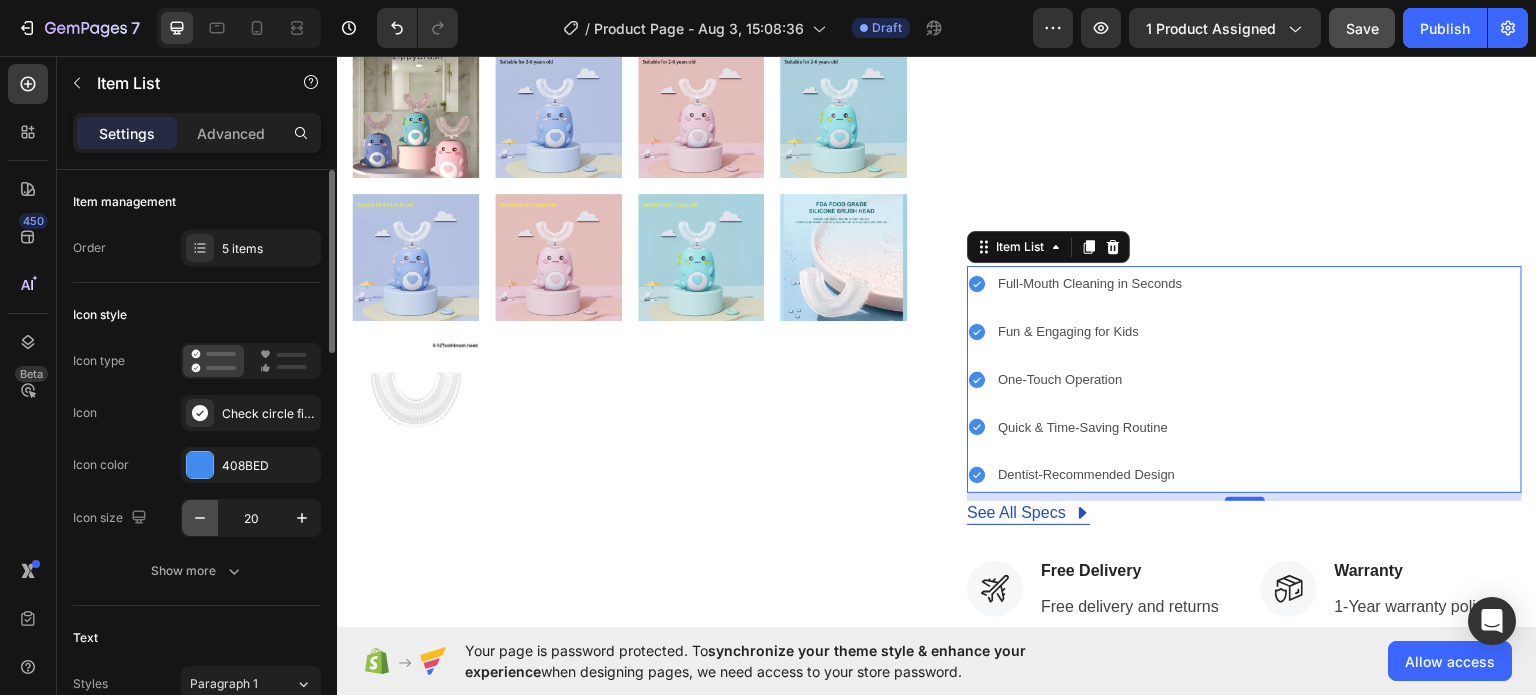 click 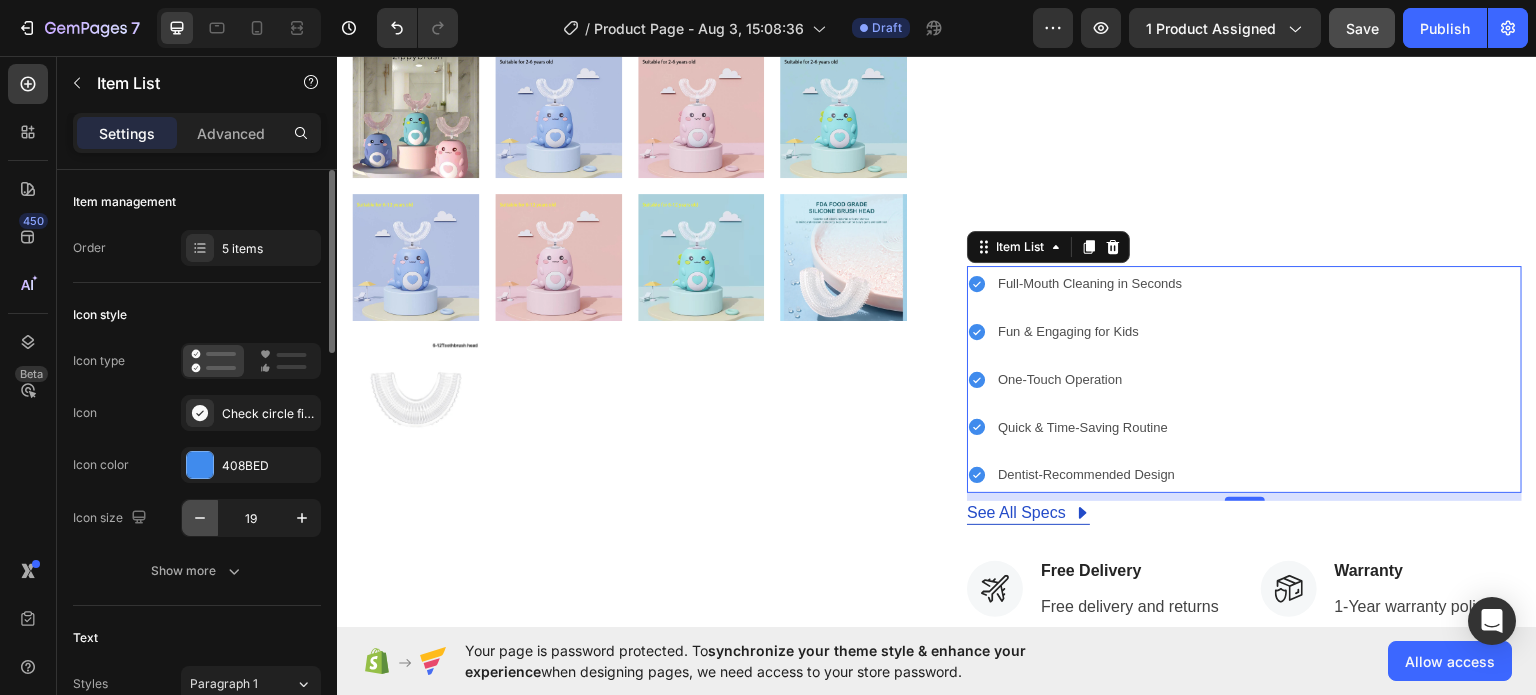 click 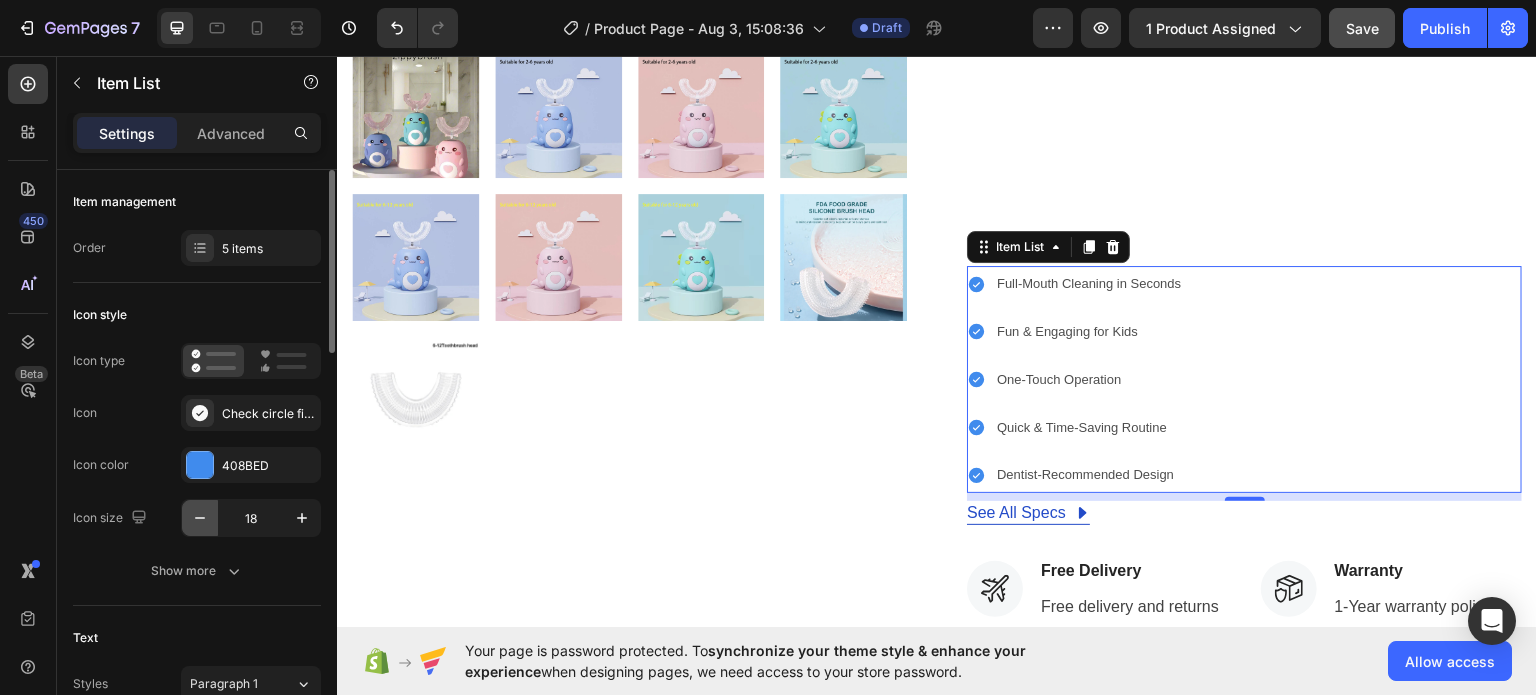 click 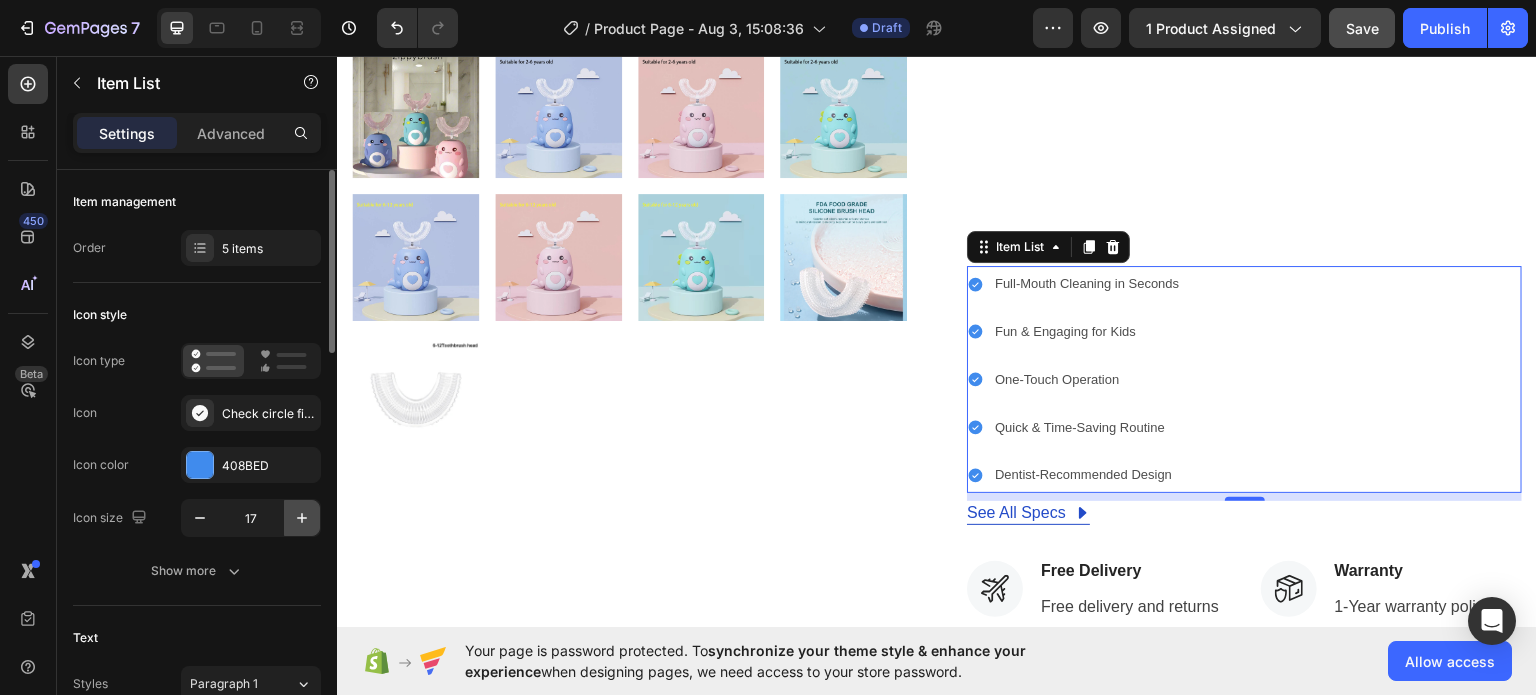 click 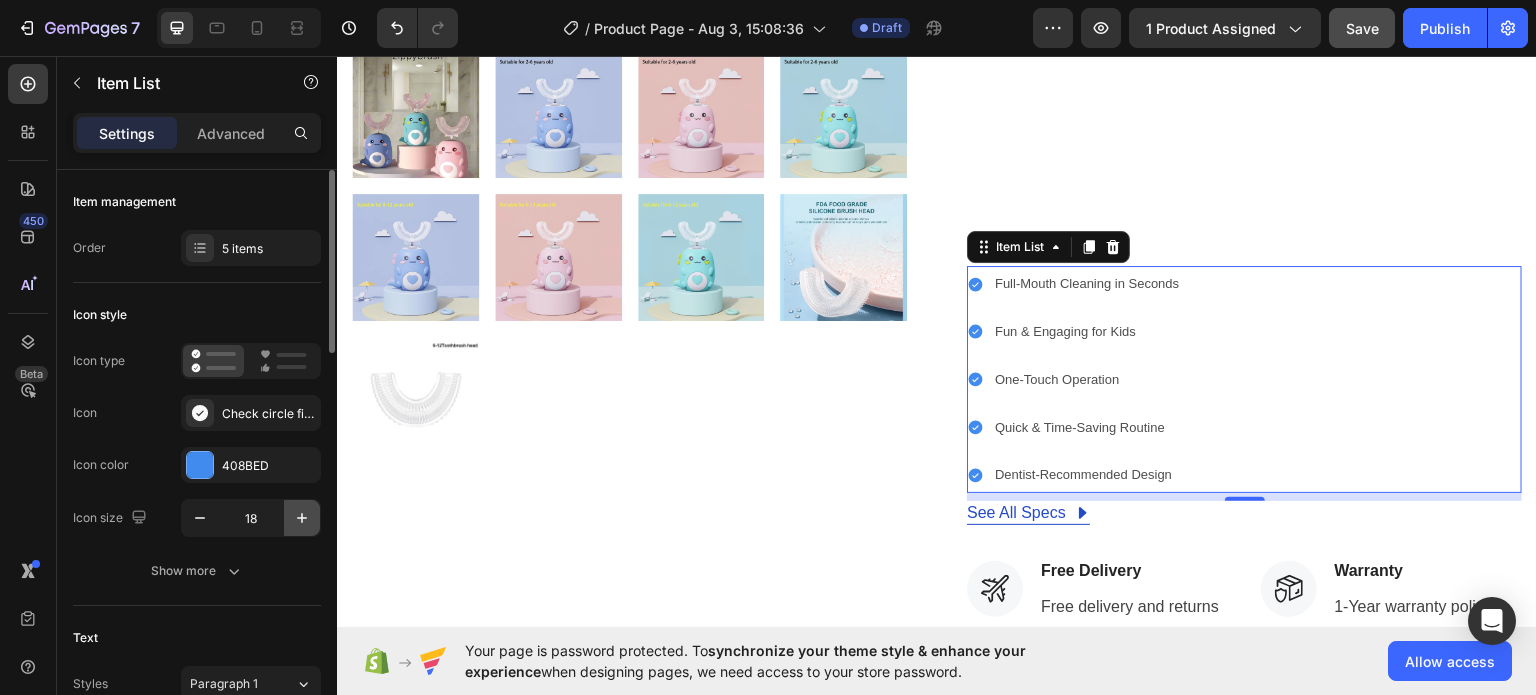 click 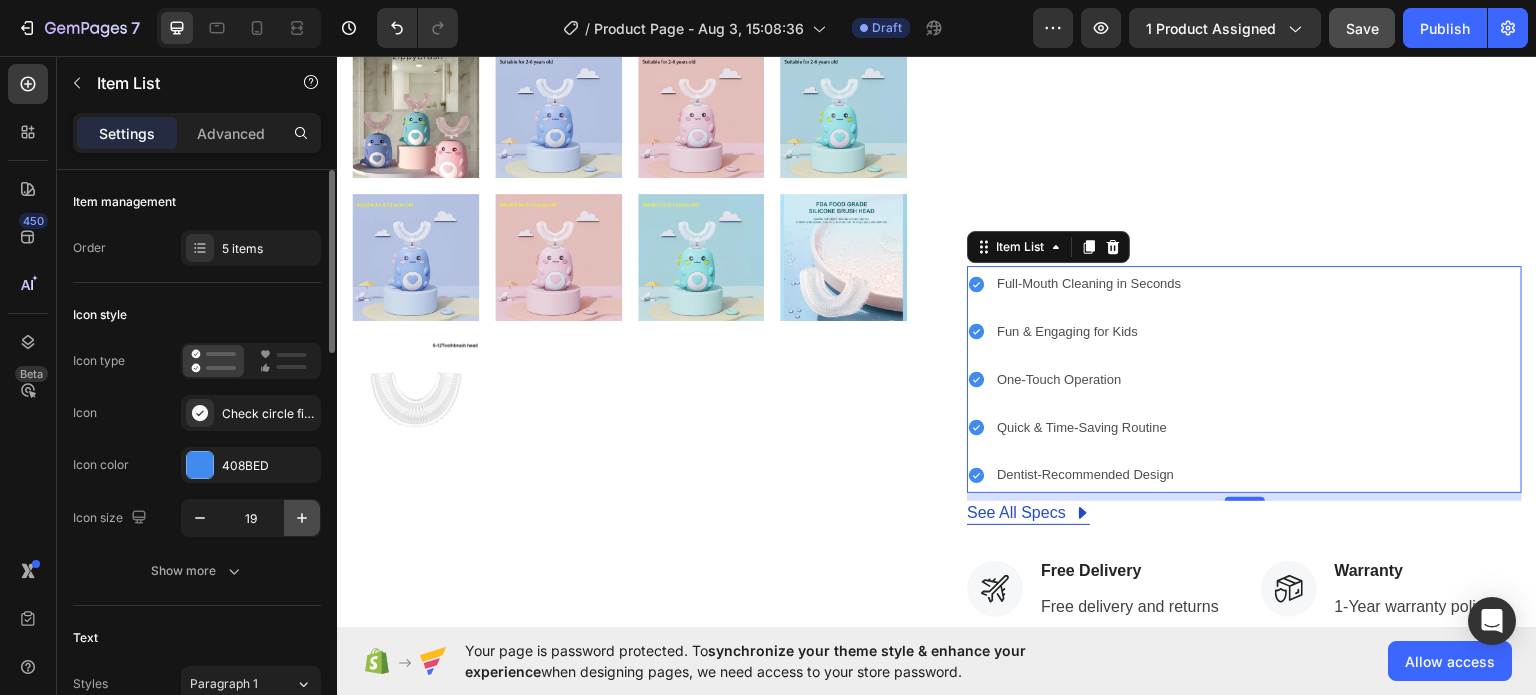 click 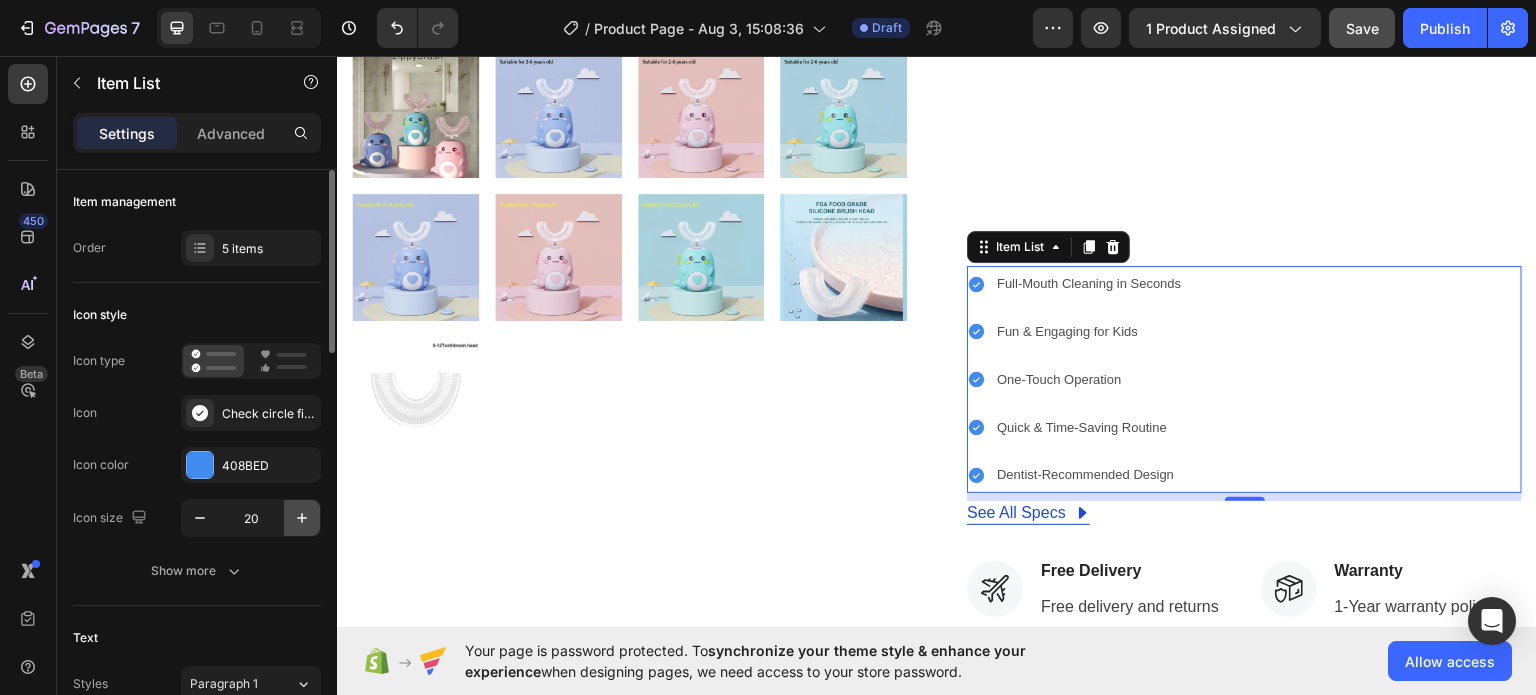 click 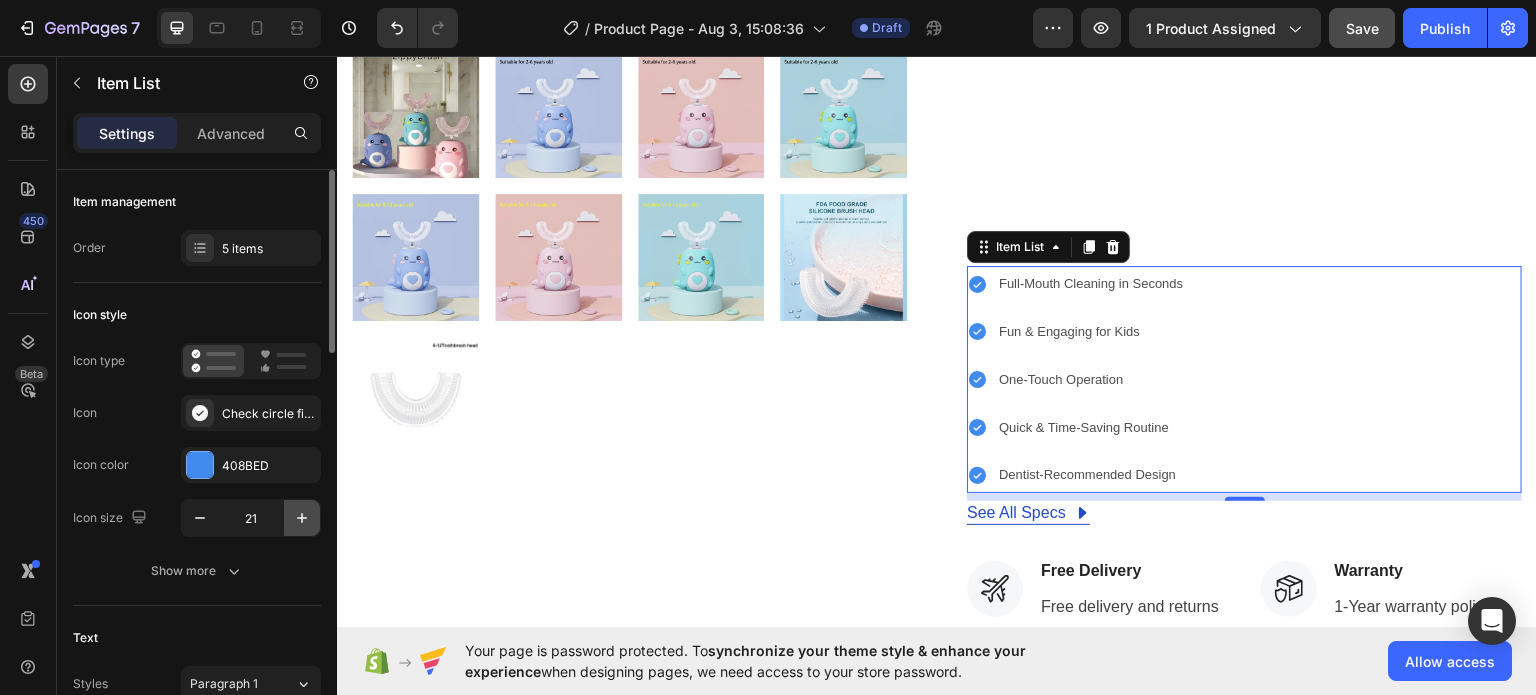 click 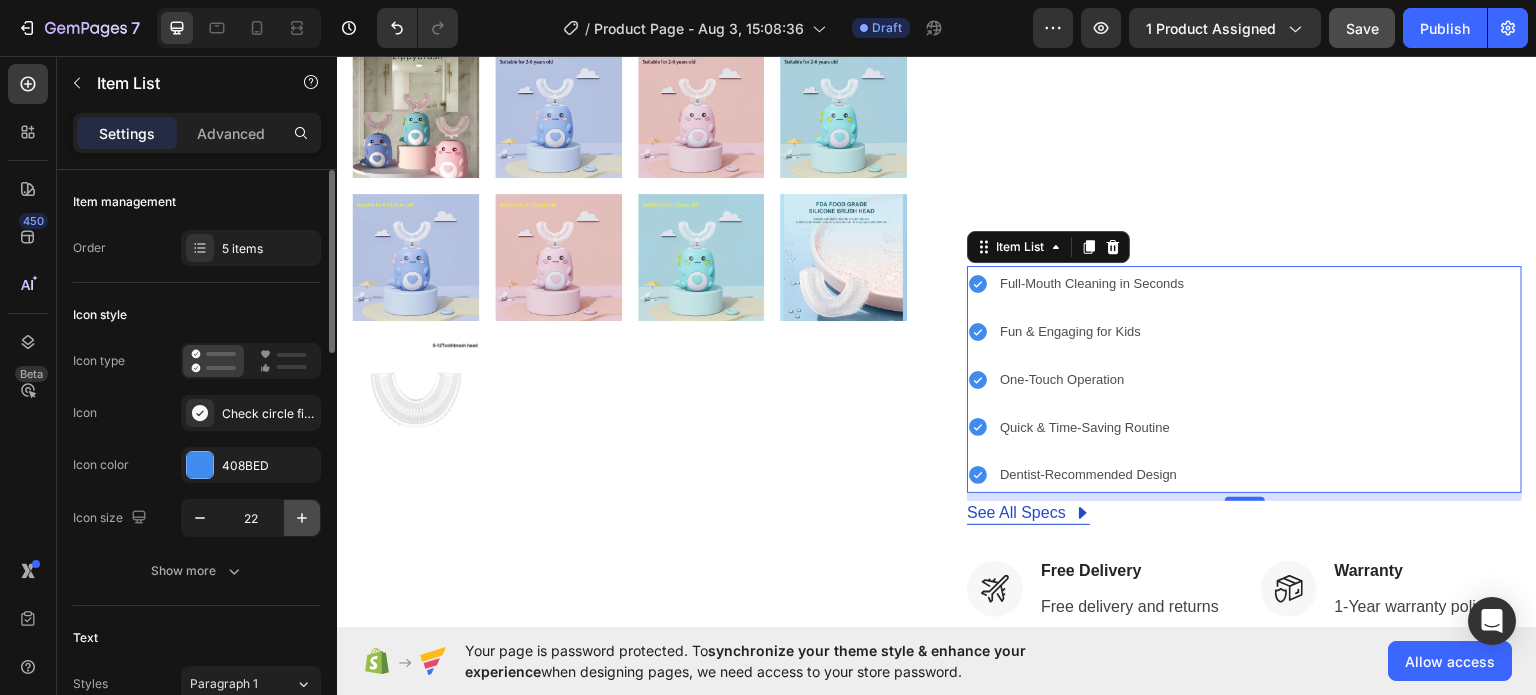 click 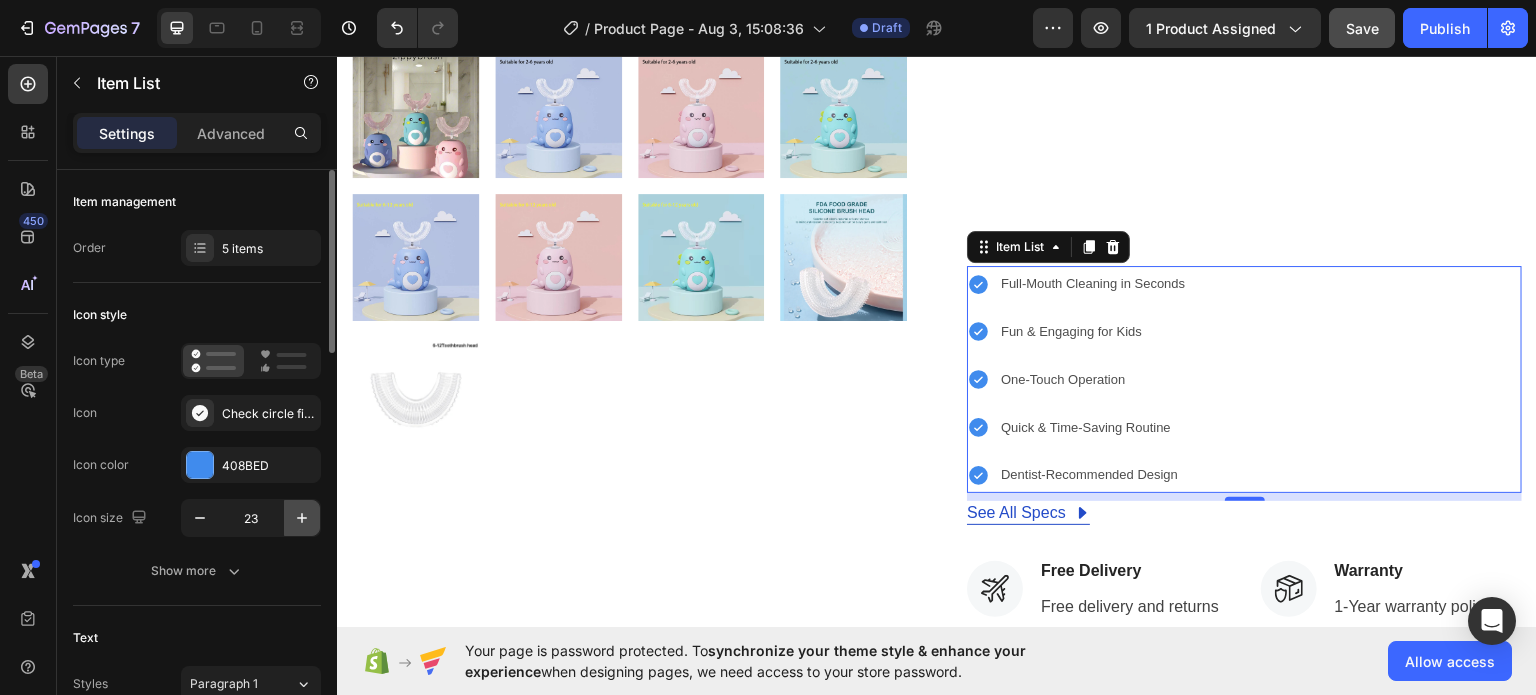 click 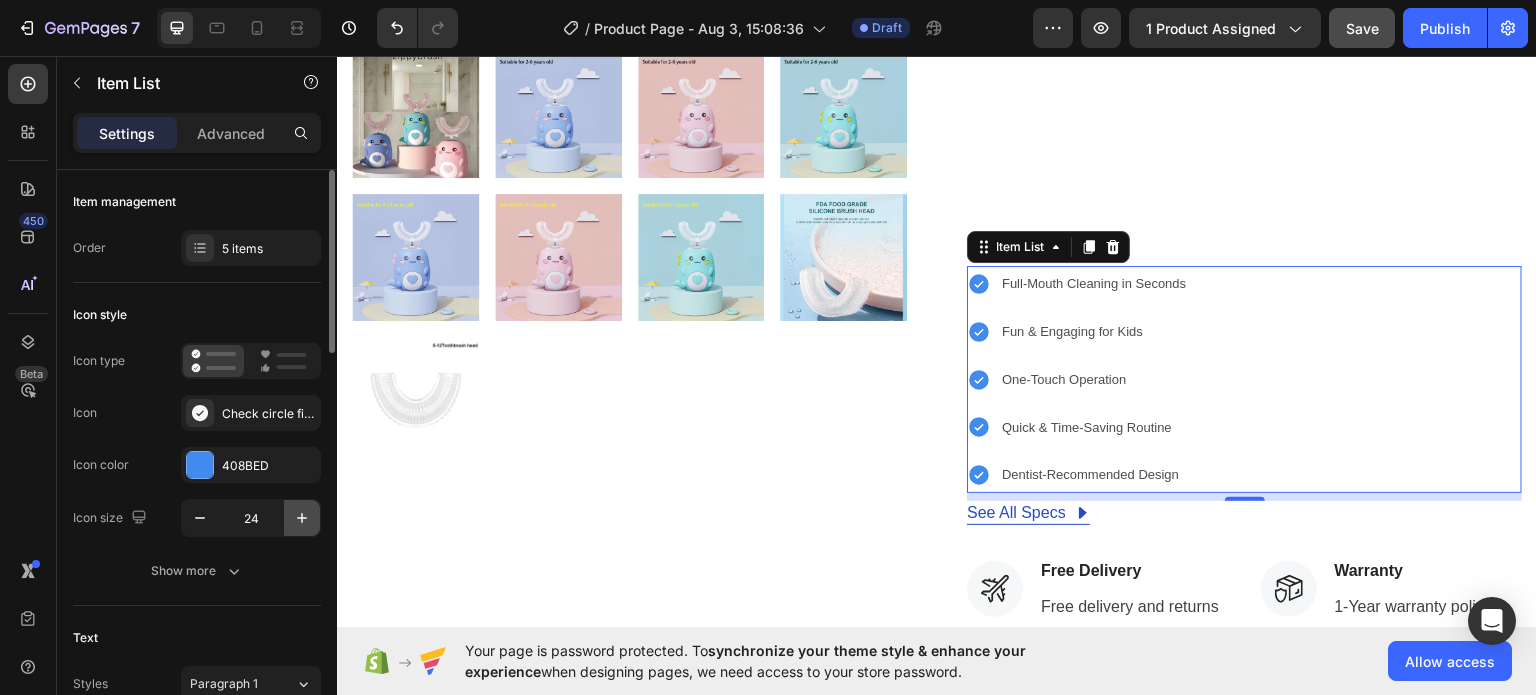 click 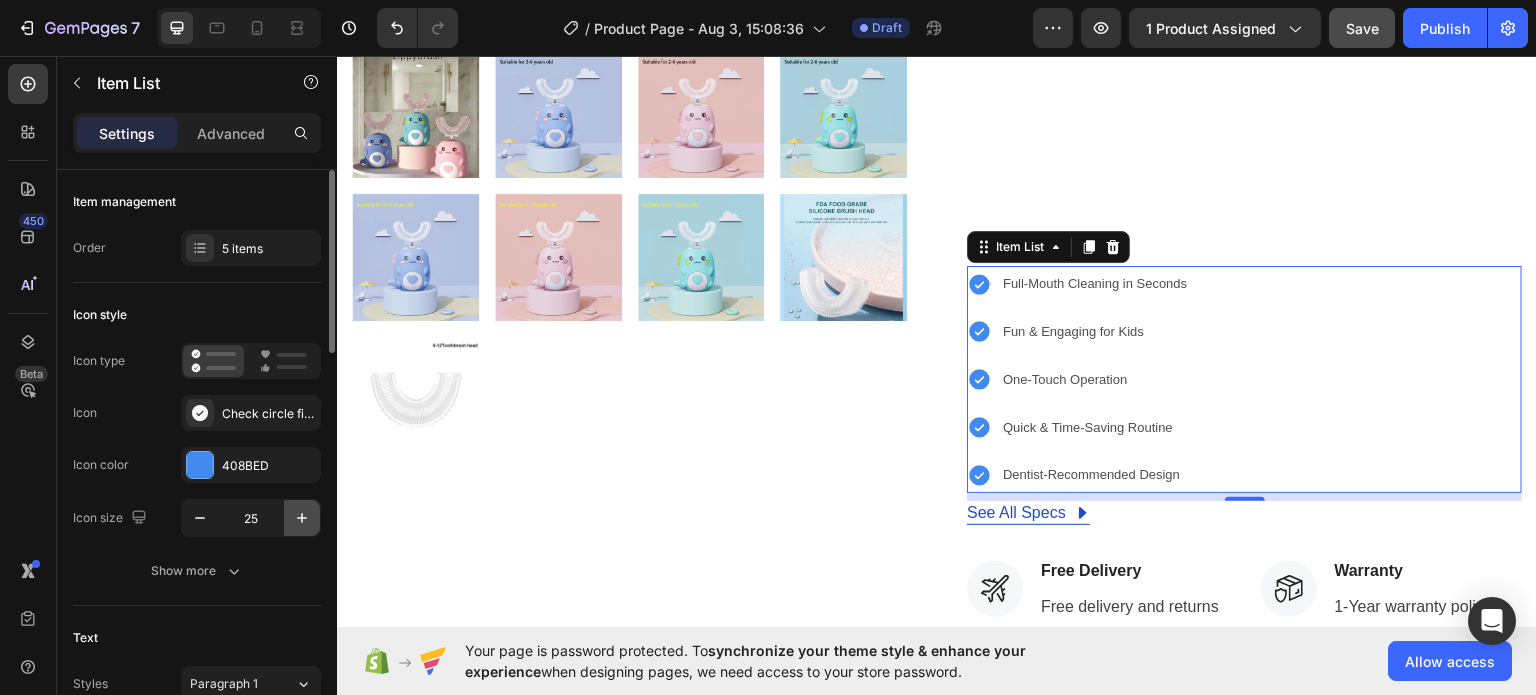 drag, startPoint x: 305, startPoint y: 519, endPoint x: 292, endPoint y: 514, distance: 13.928389 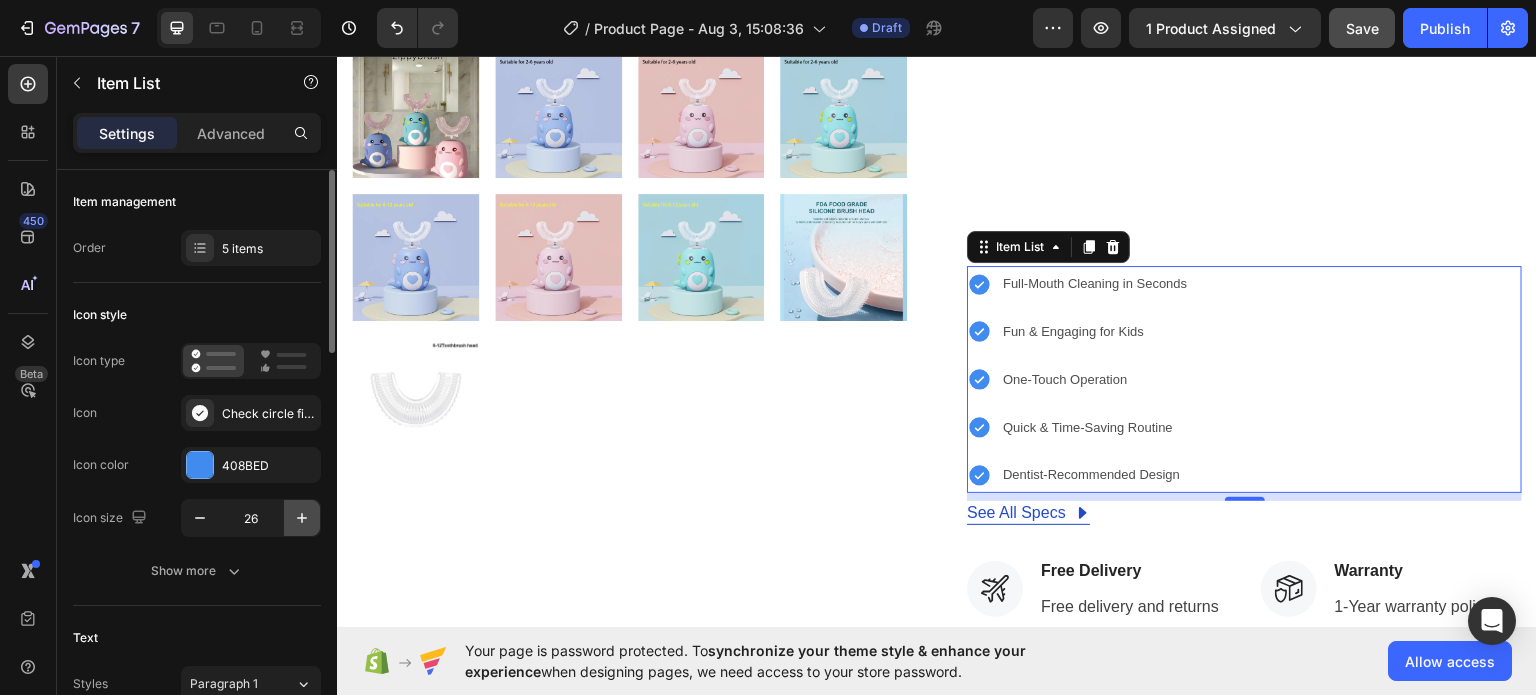 click 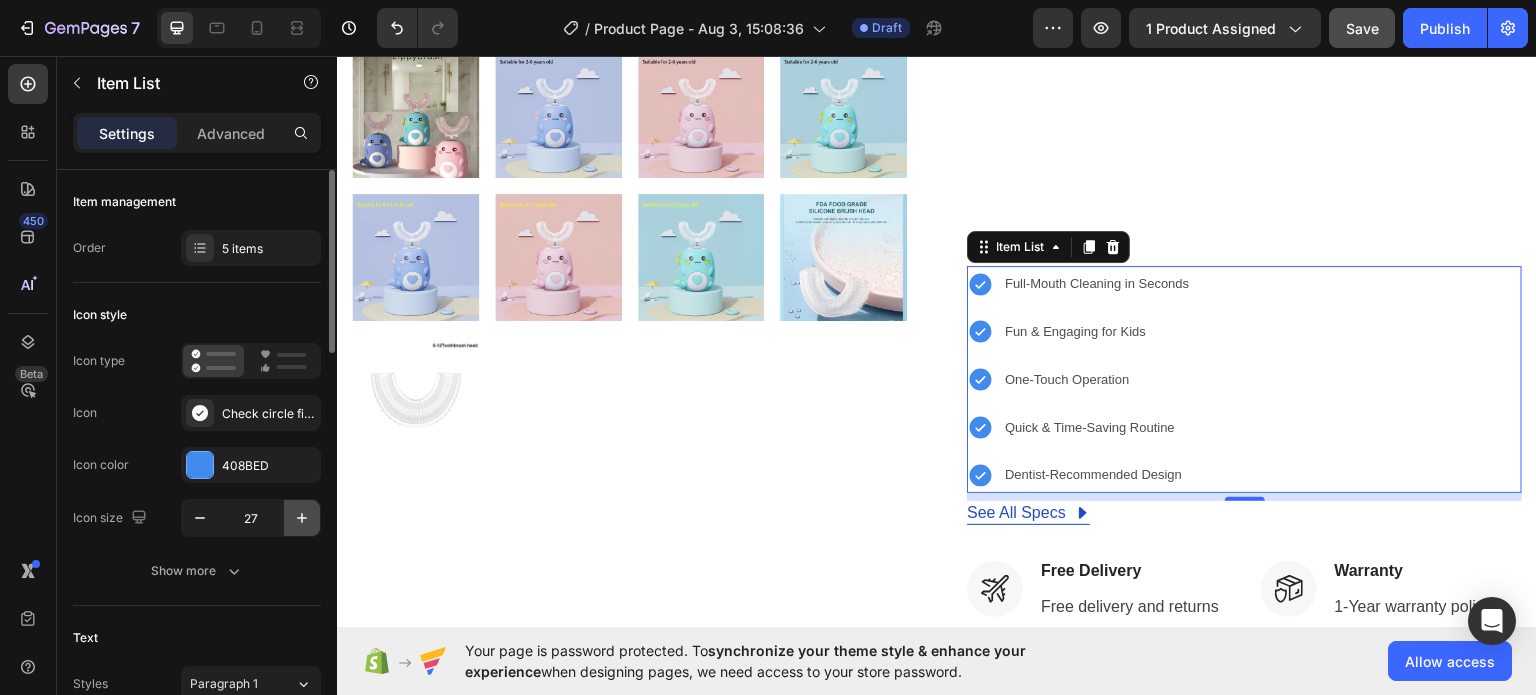 click 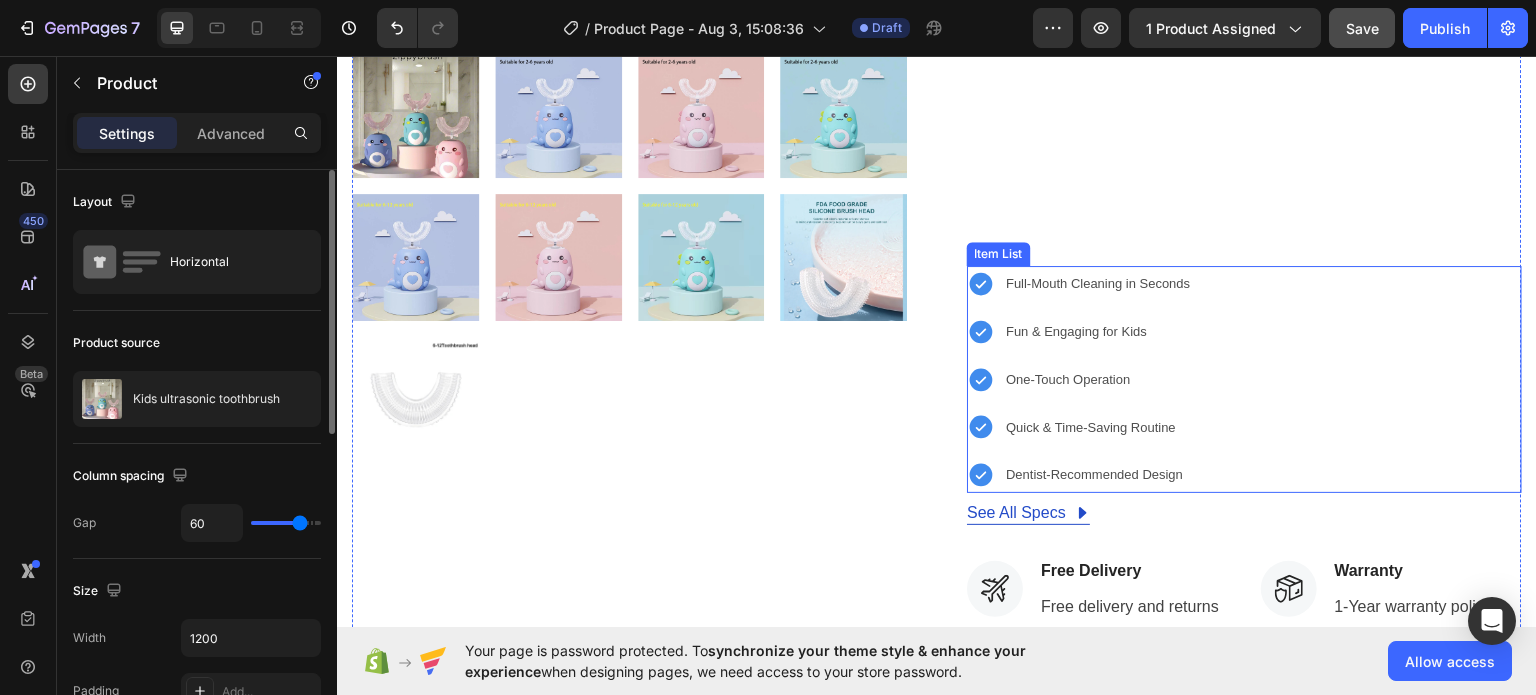 click 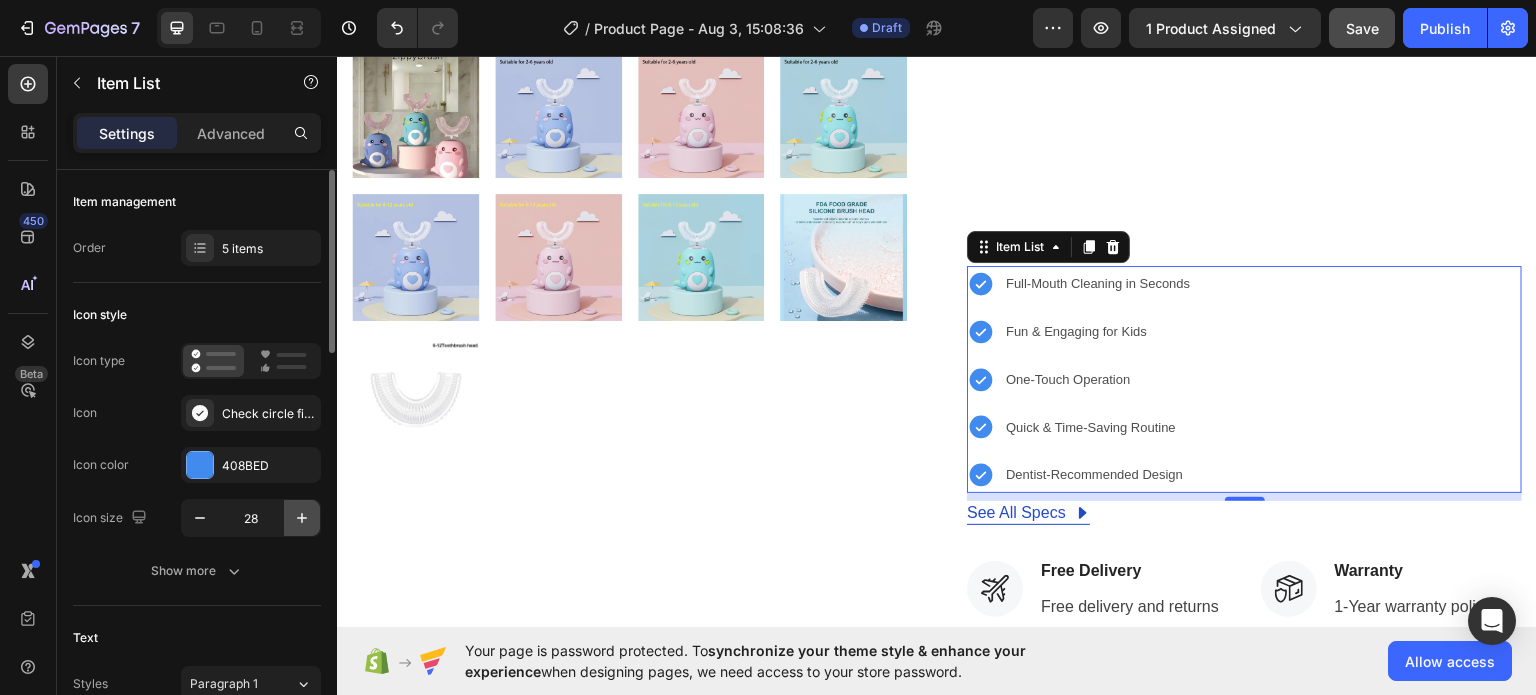 click 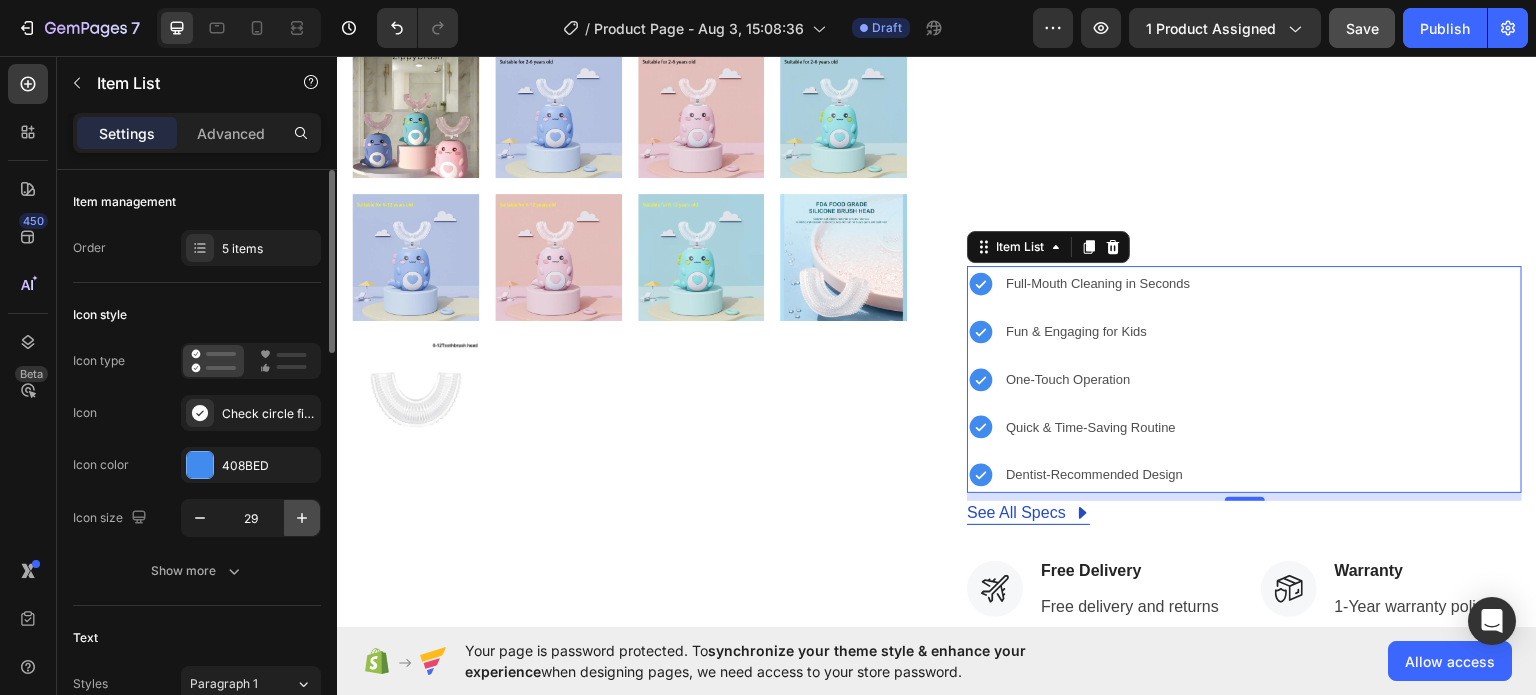 click 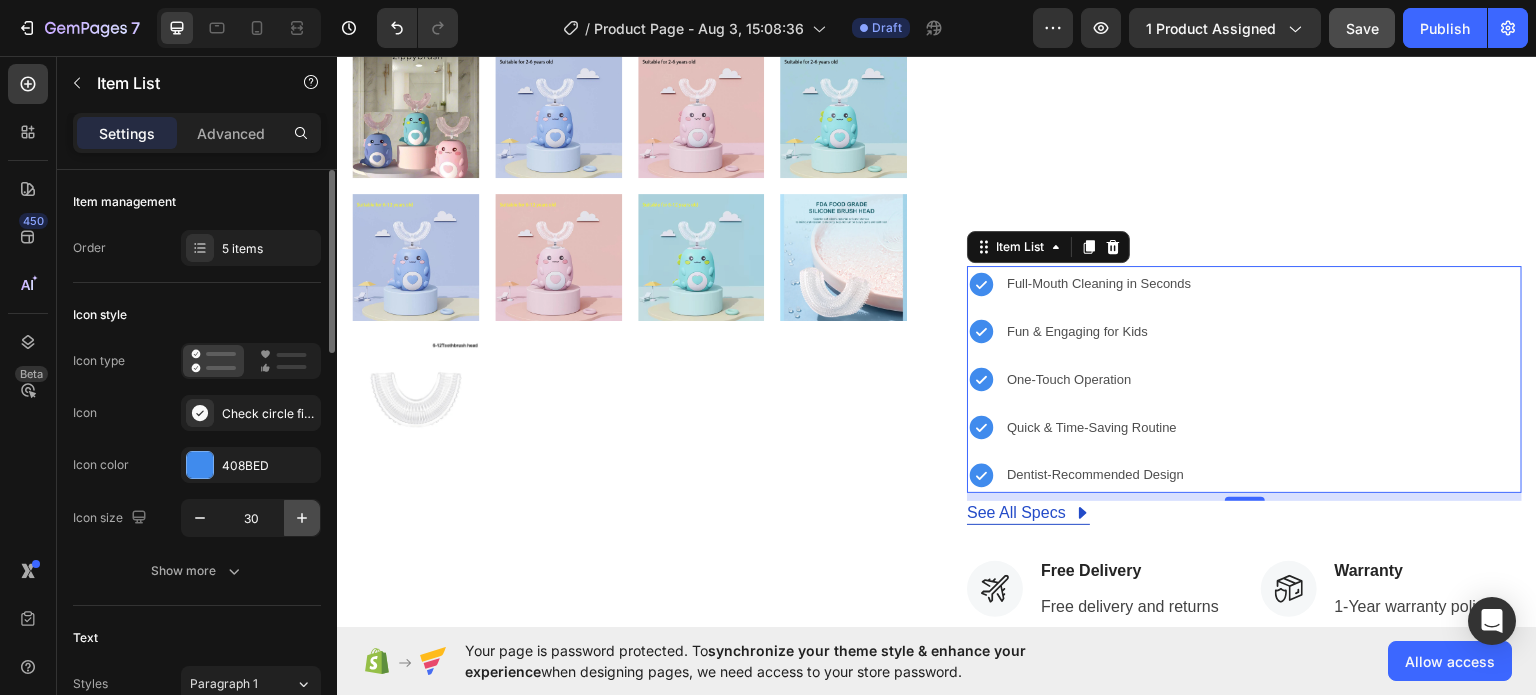 click 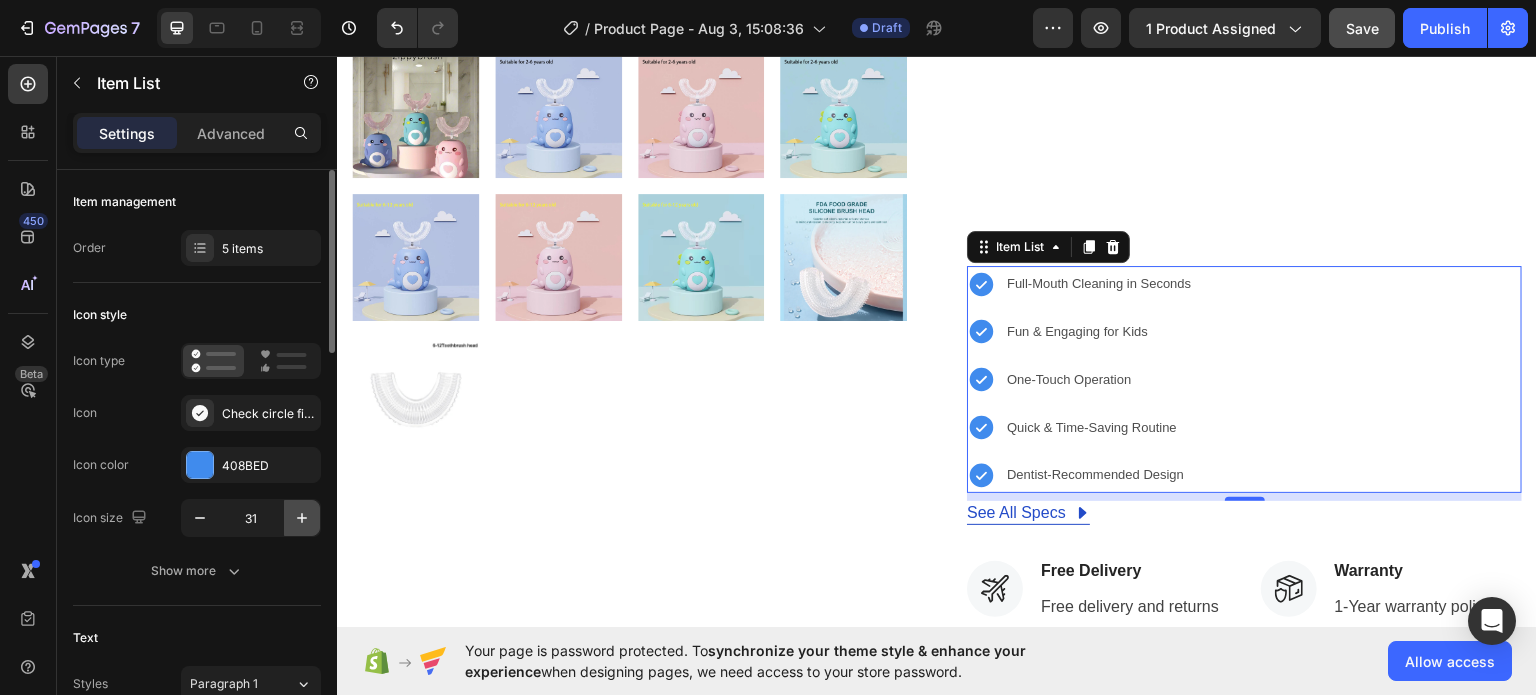 click 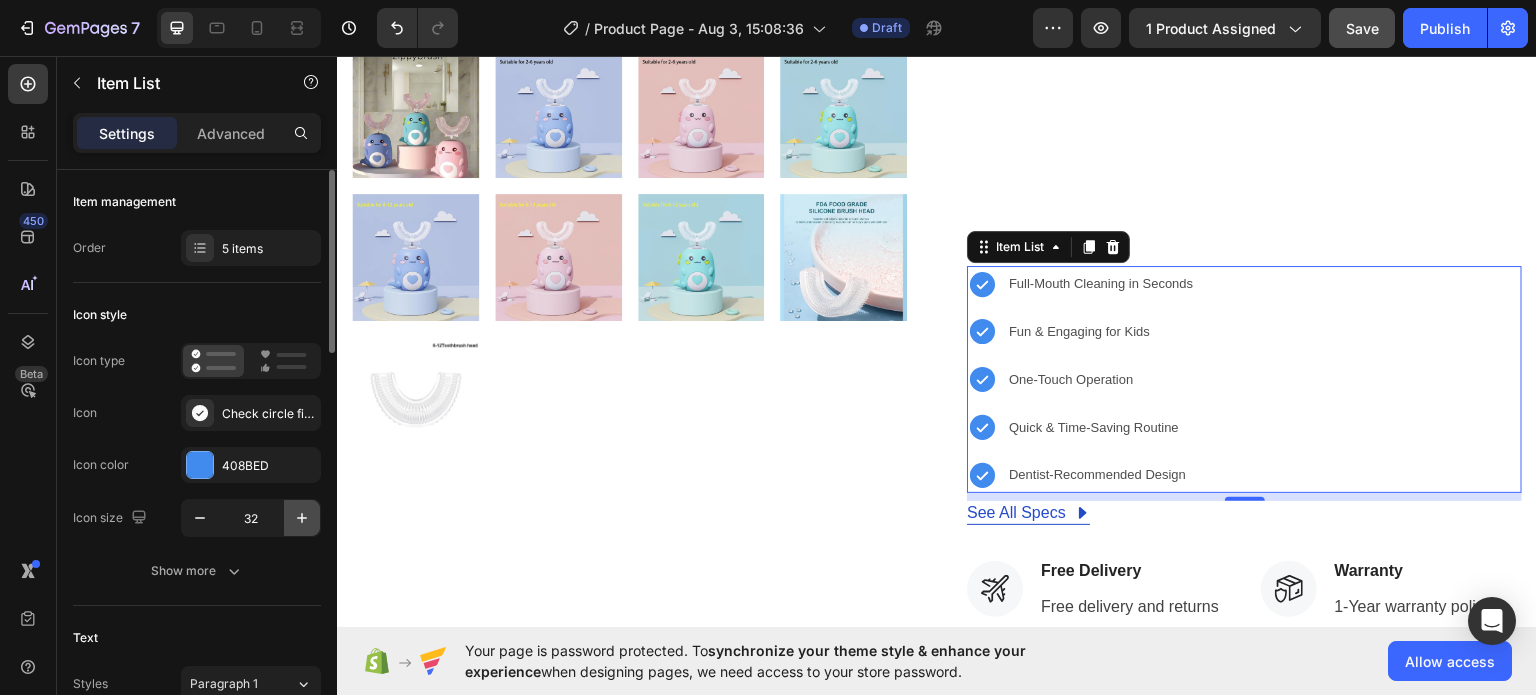 click 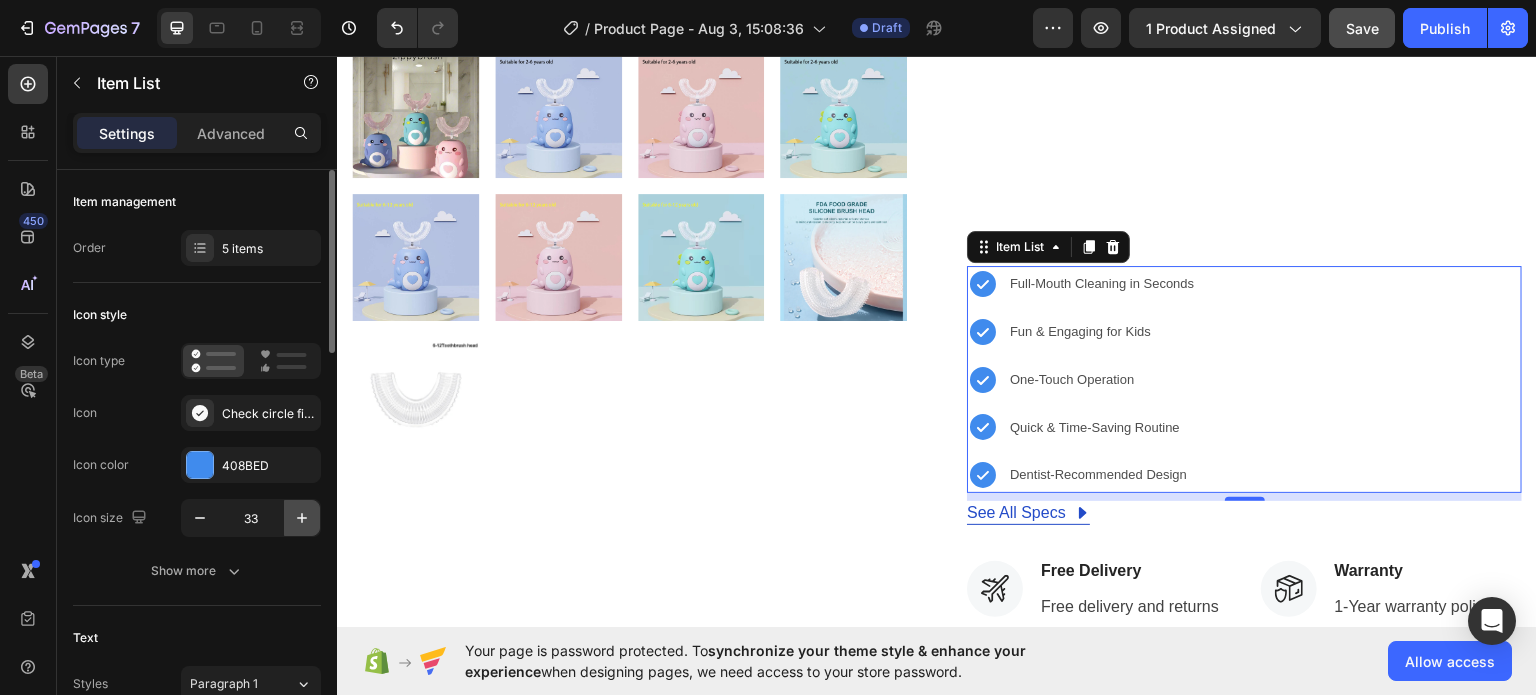click 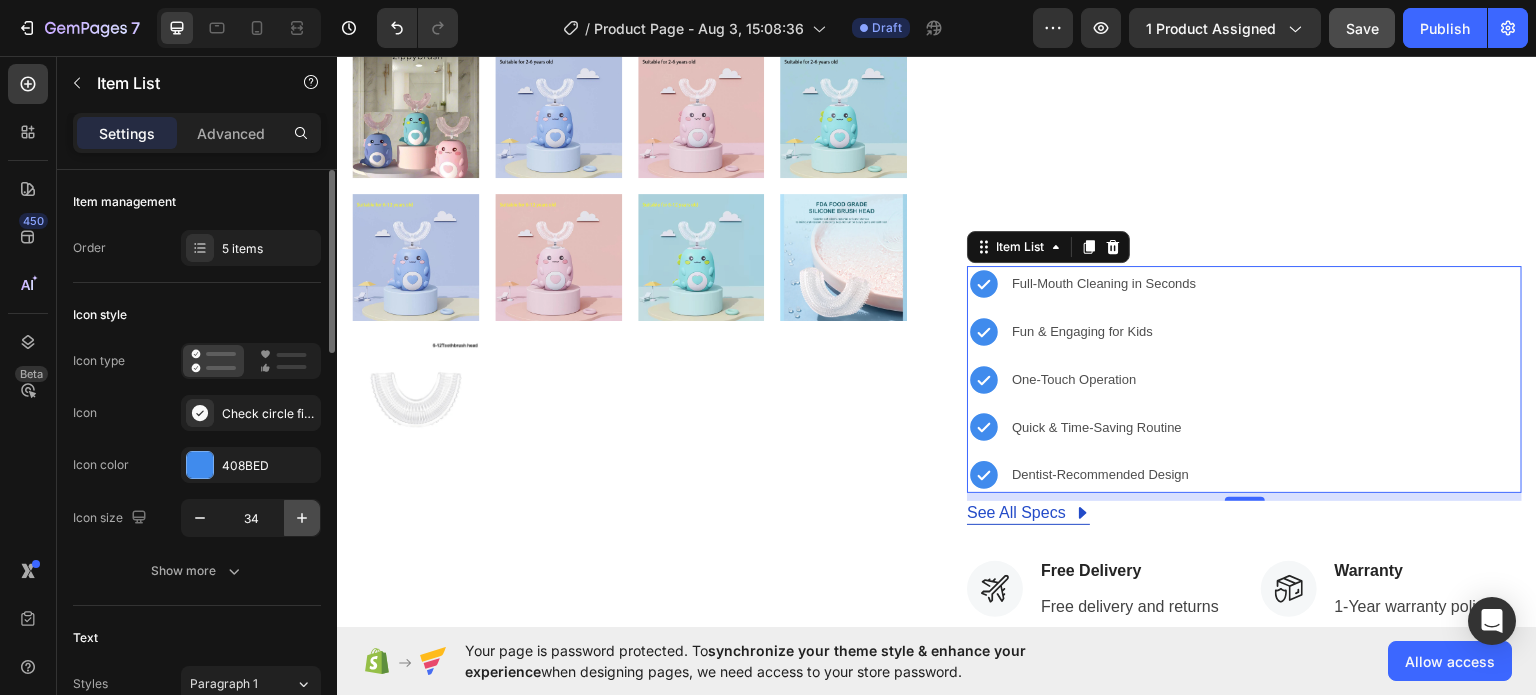 click 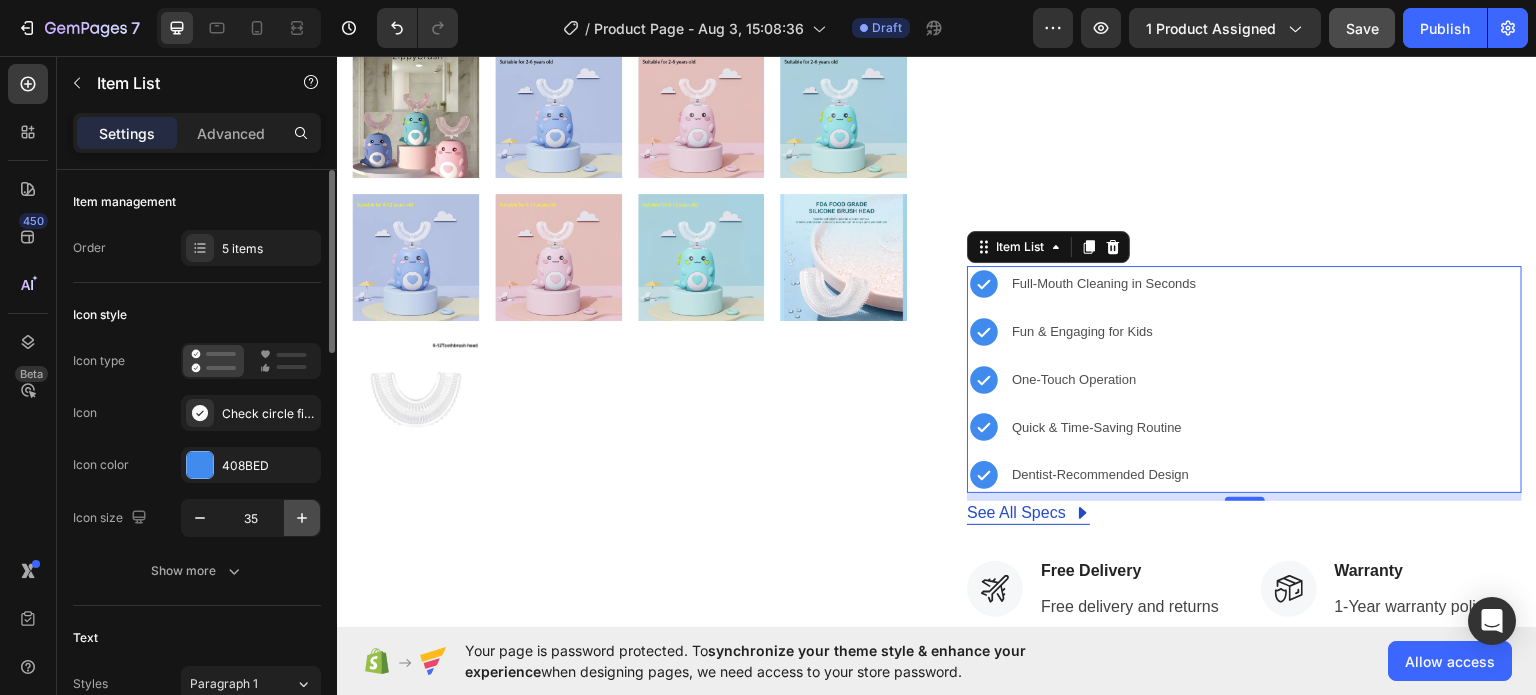 click 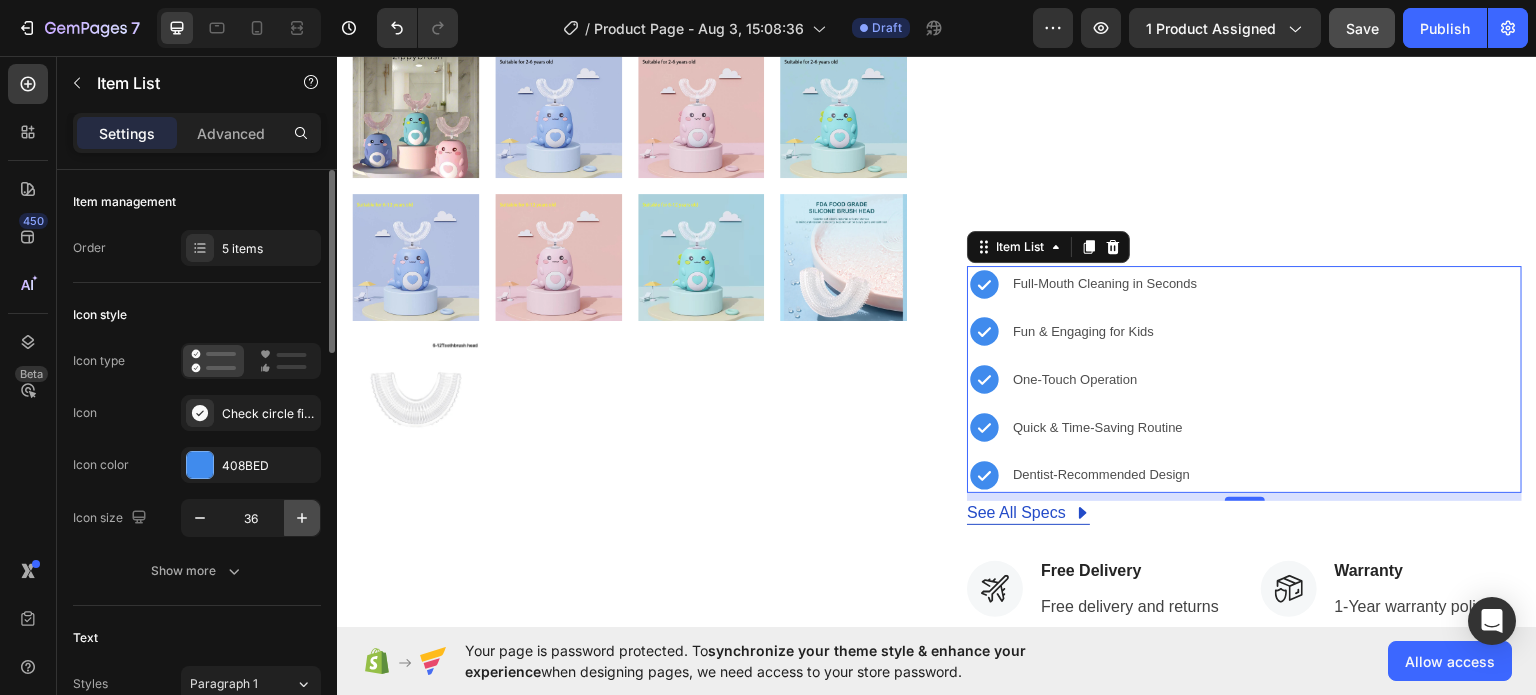 click 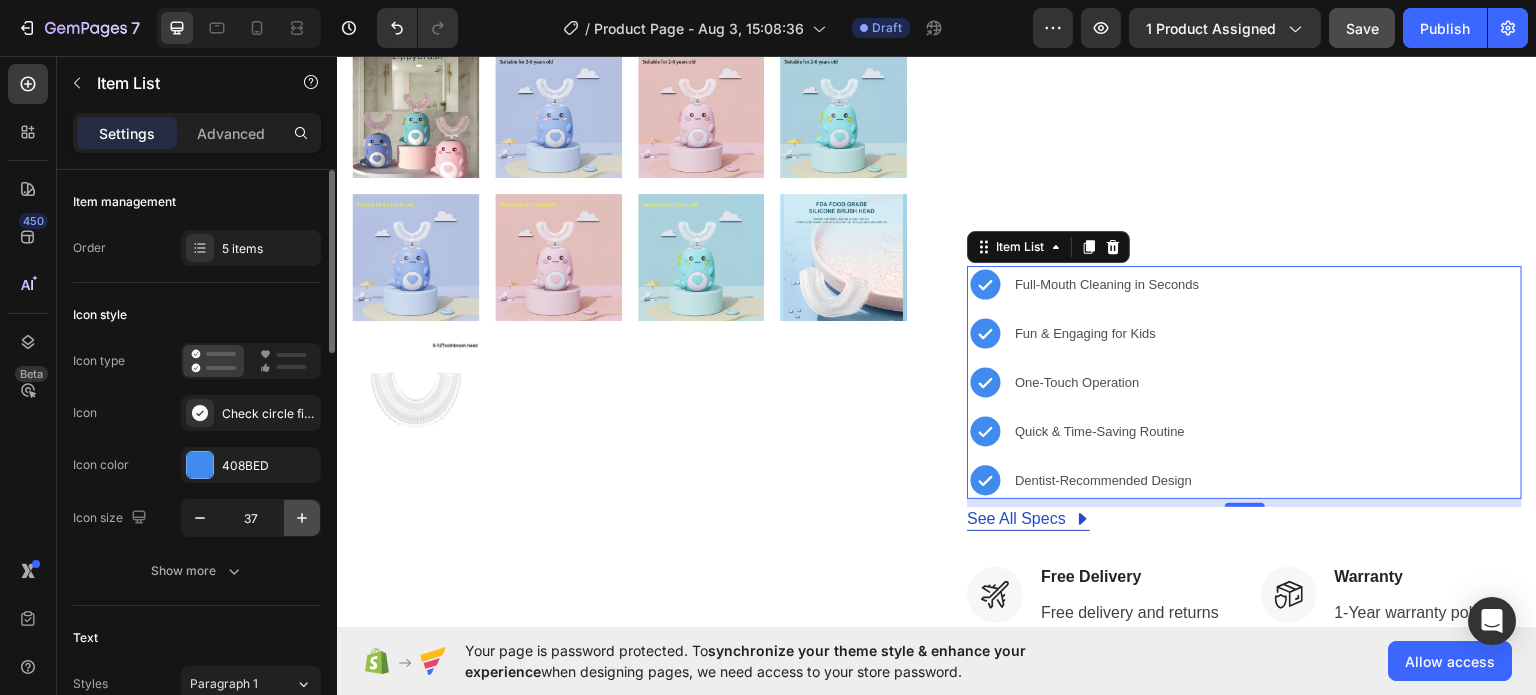 click 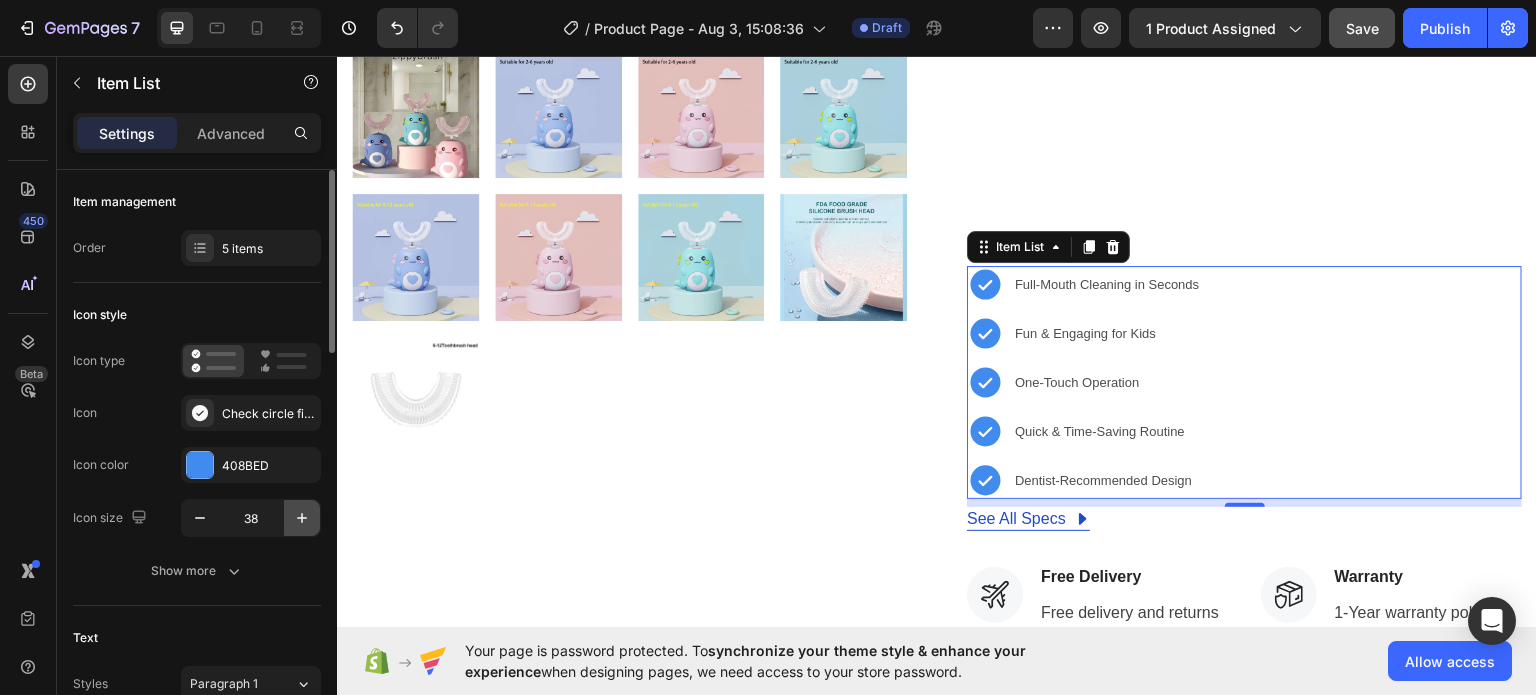click 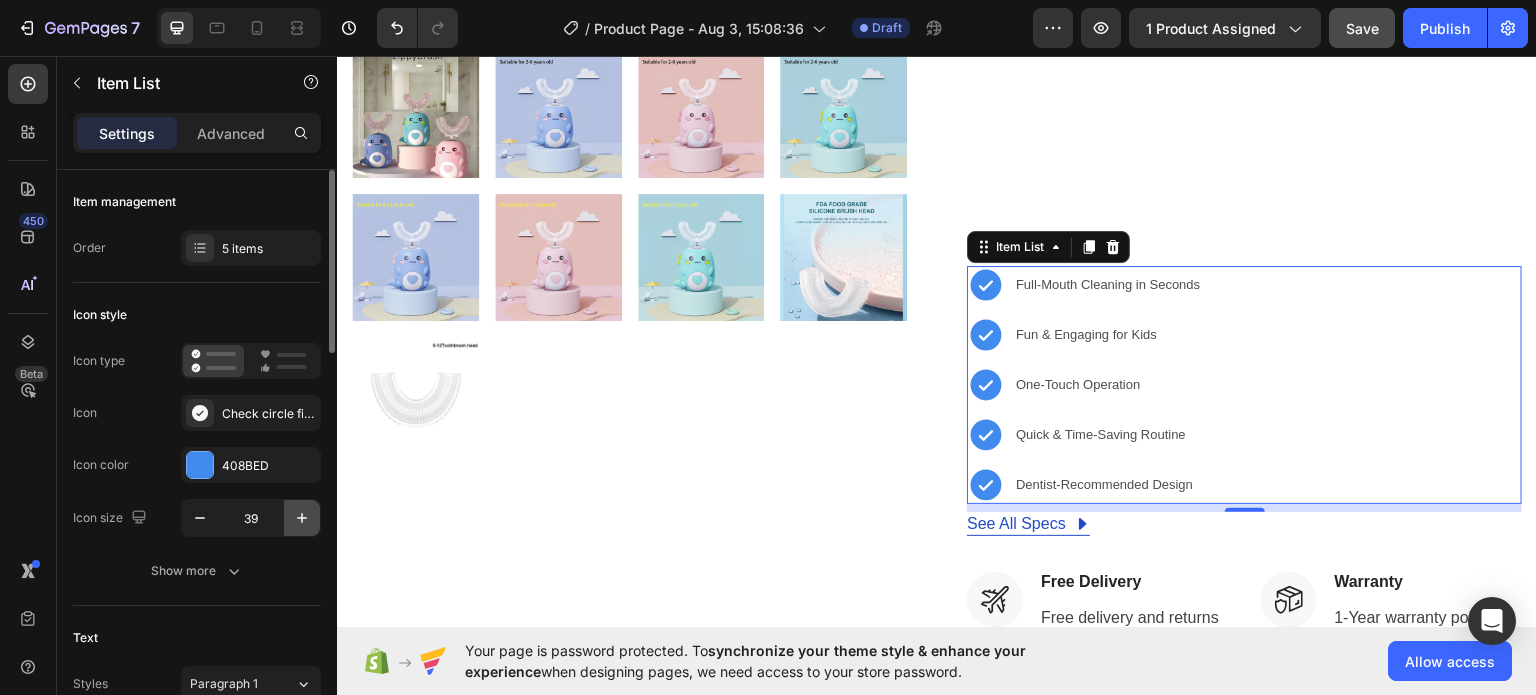 click 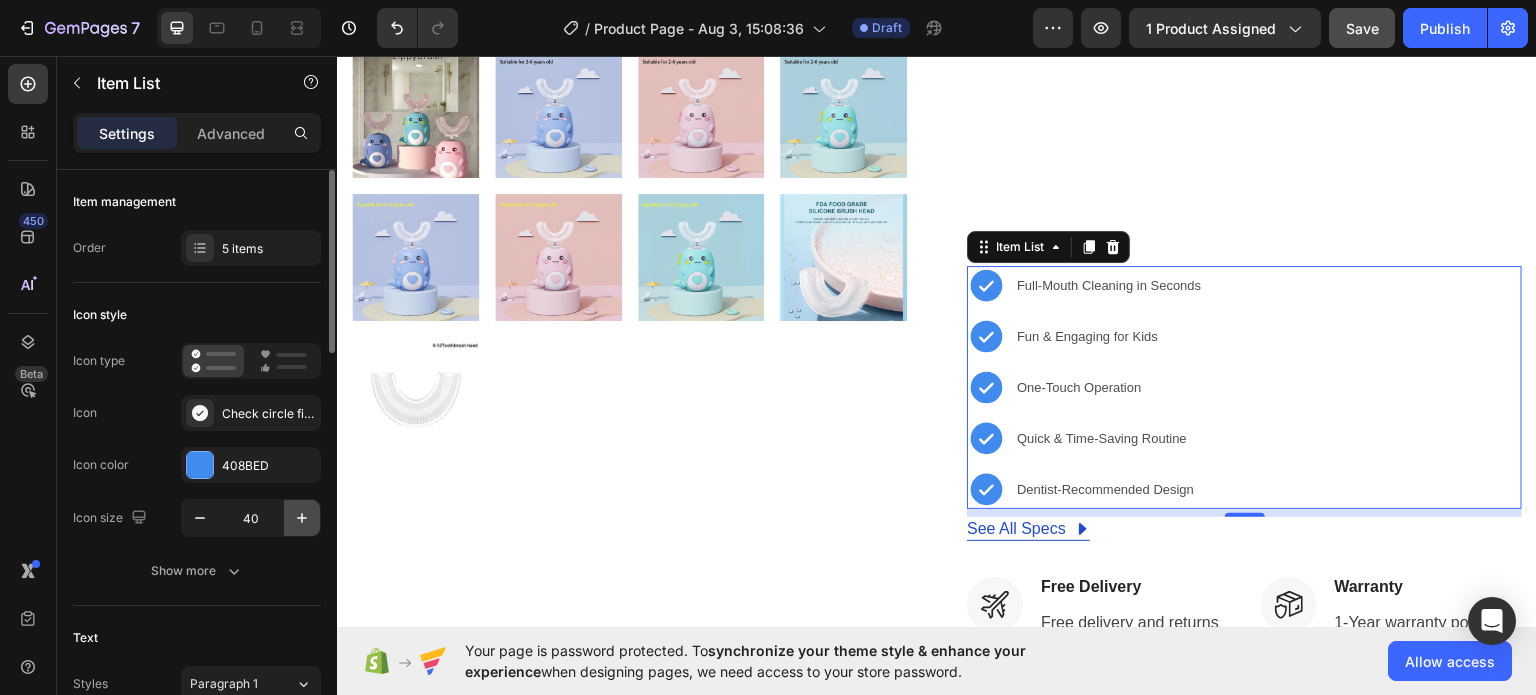 click 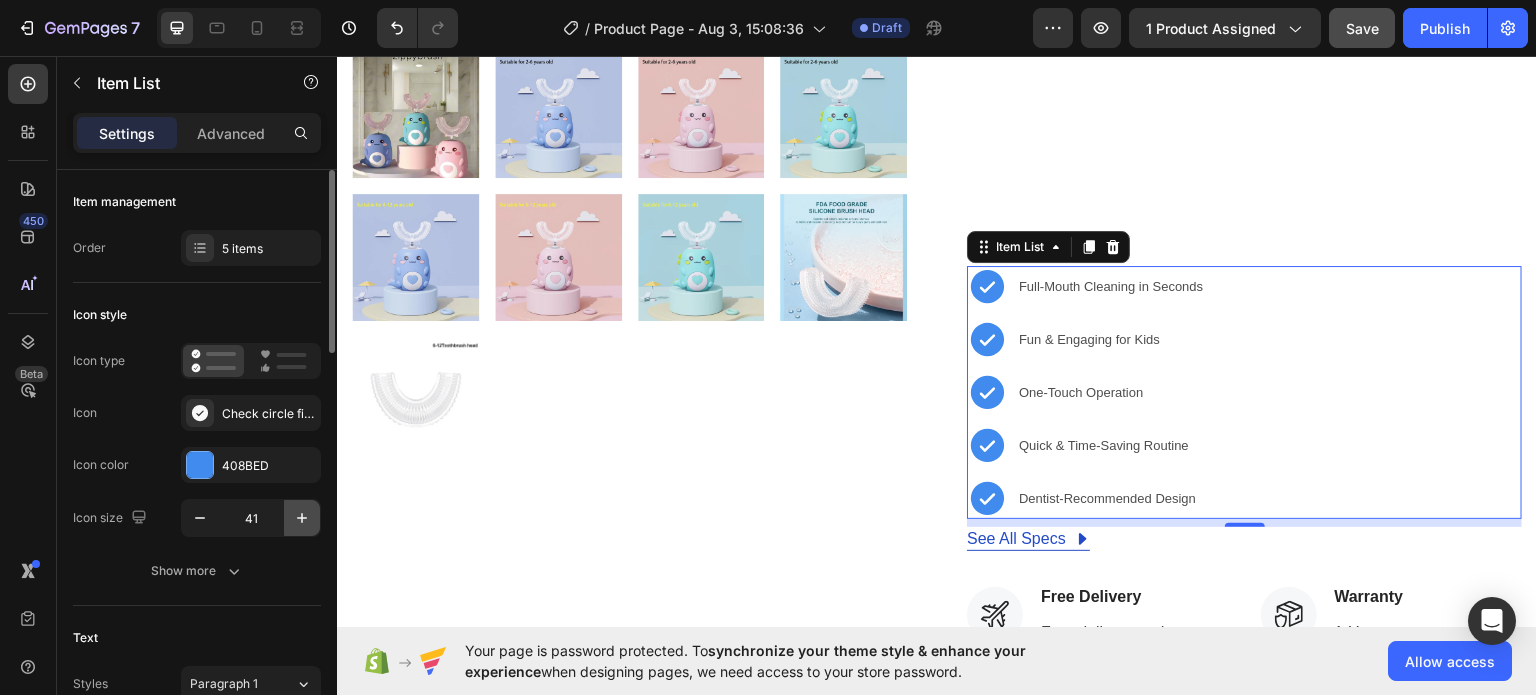 click 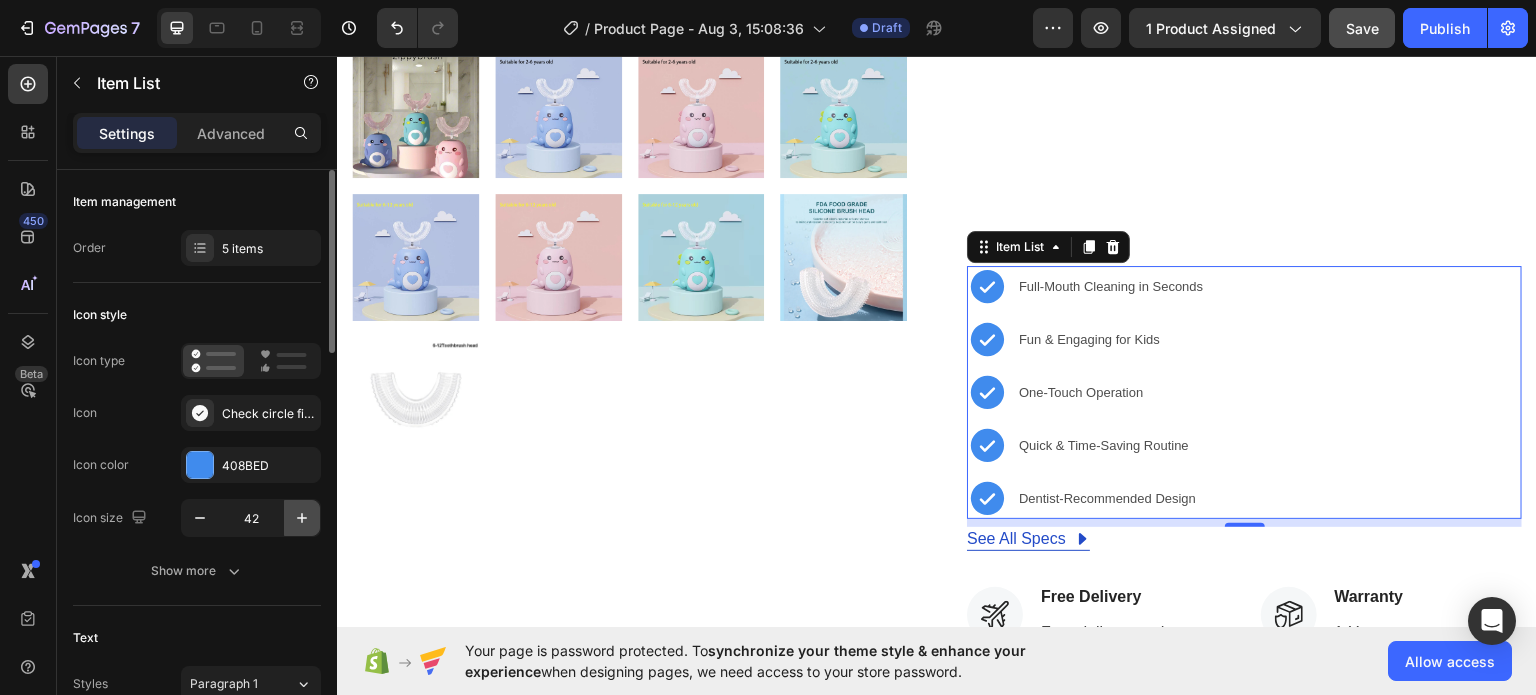 click 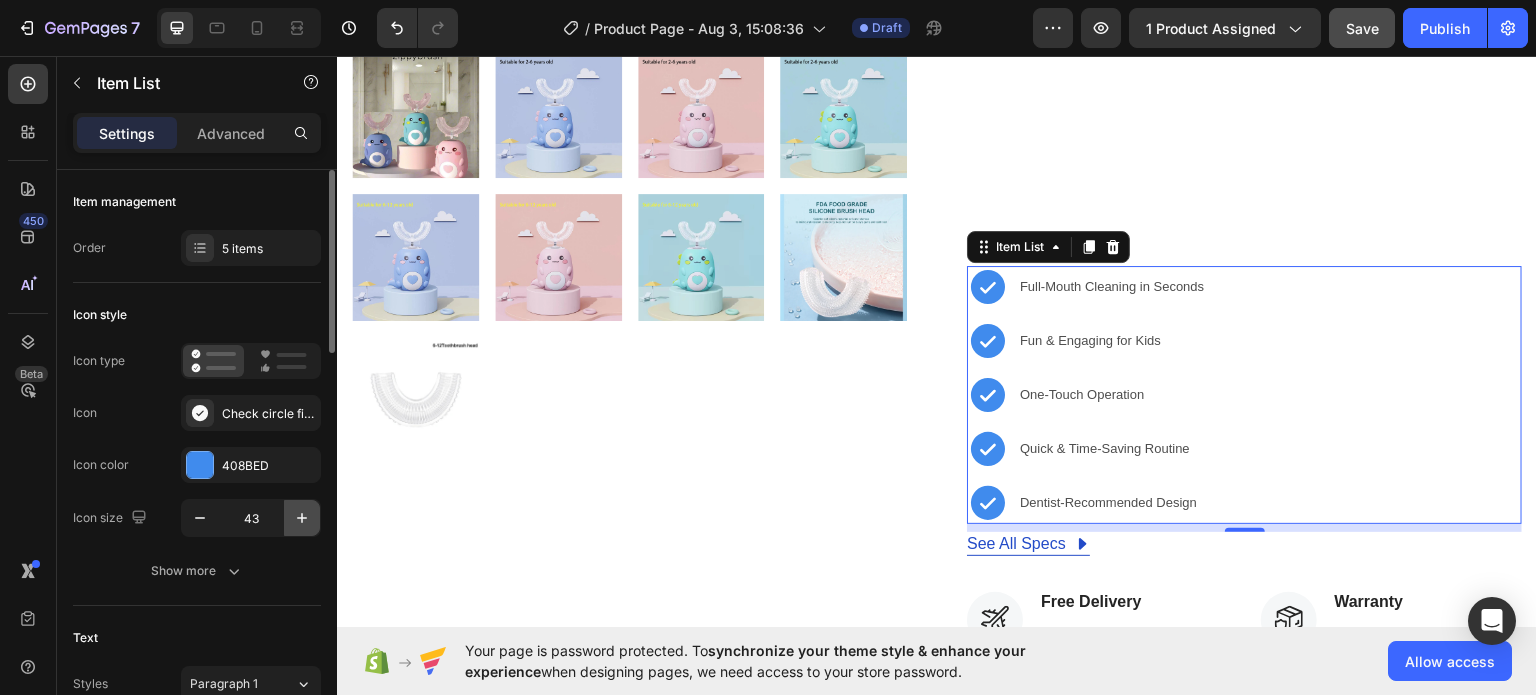 click 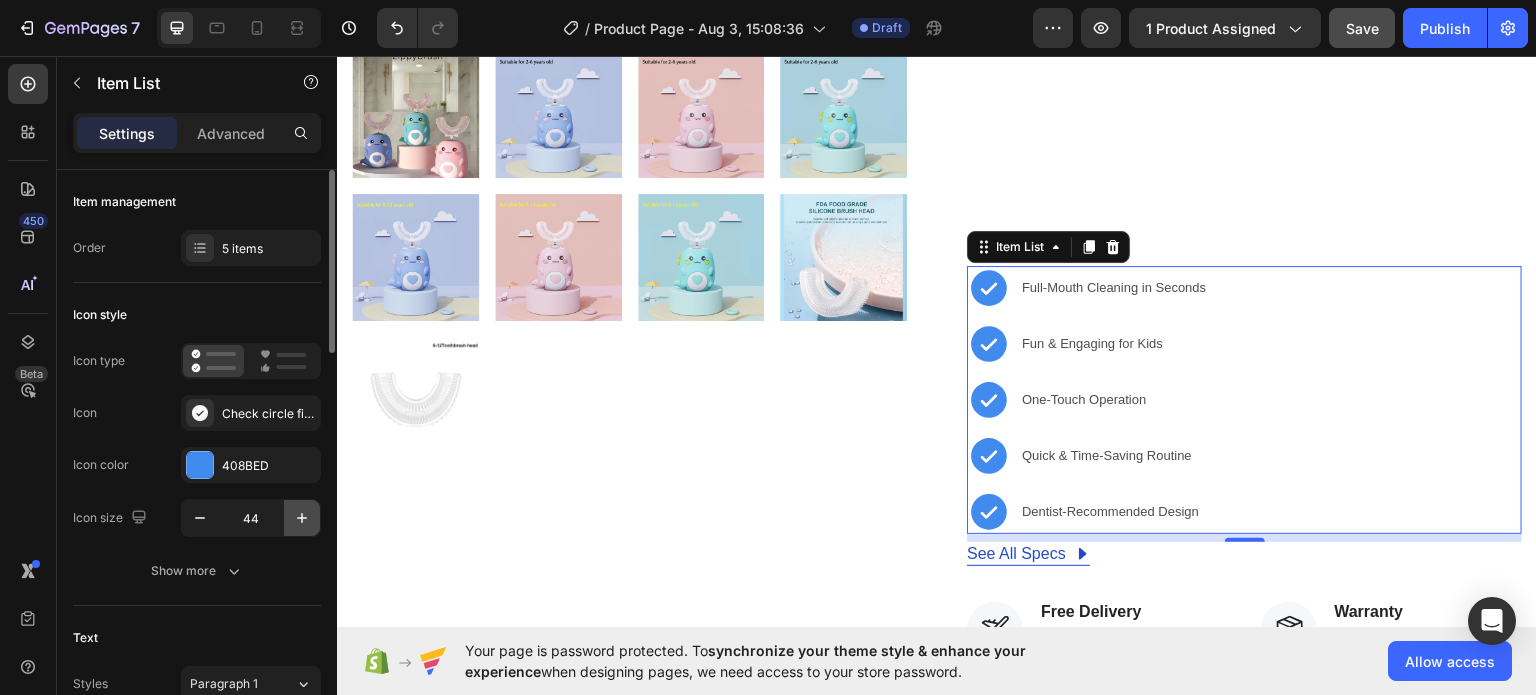 click 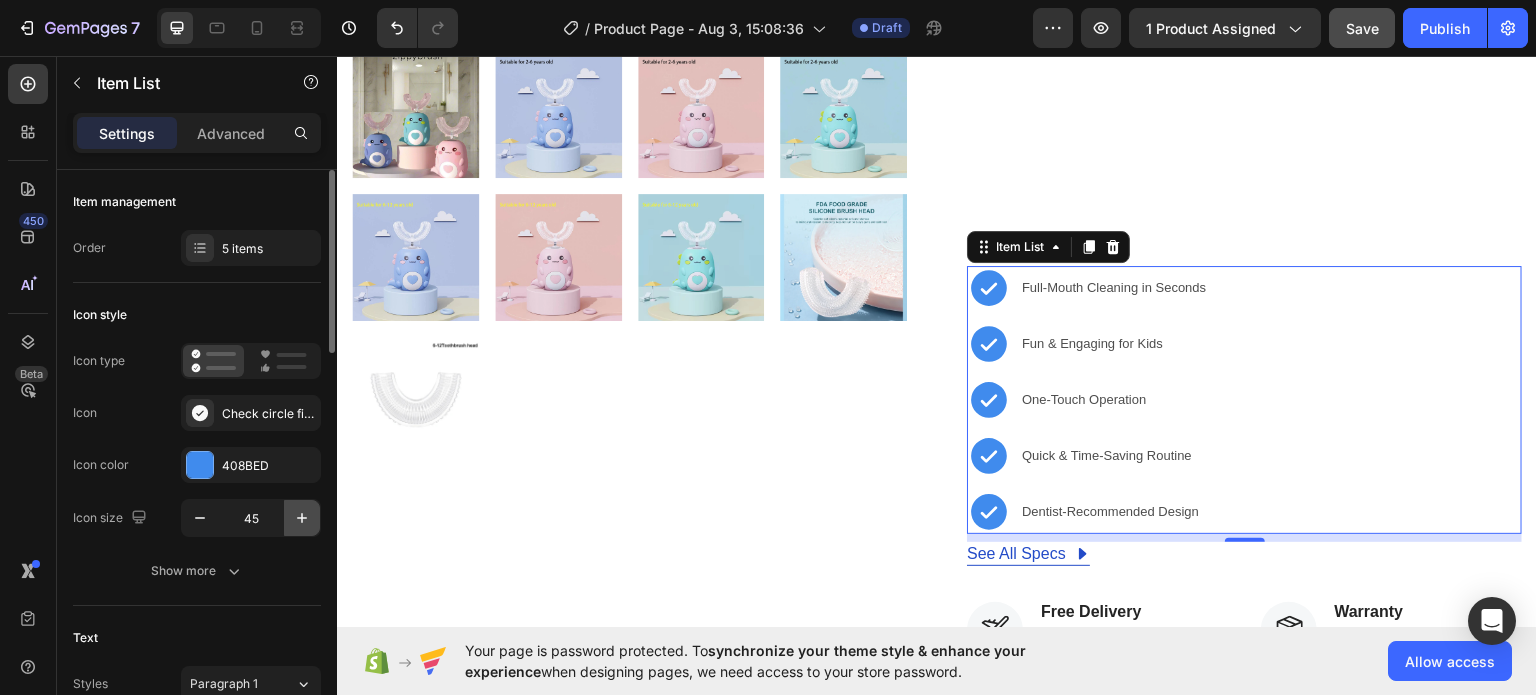 click 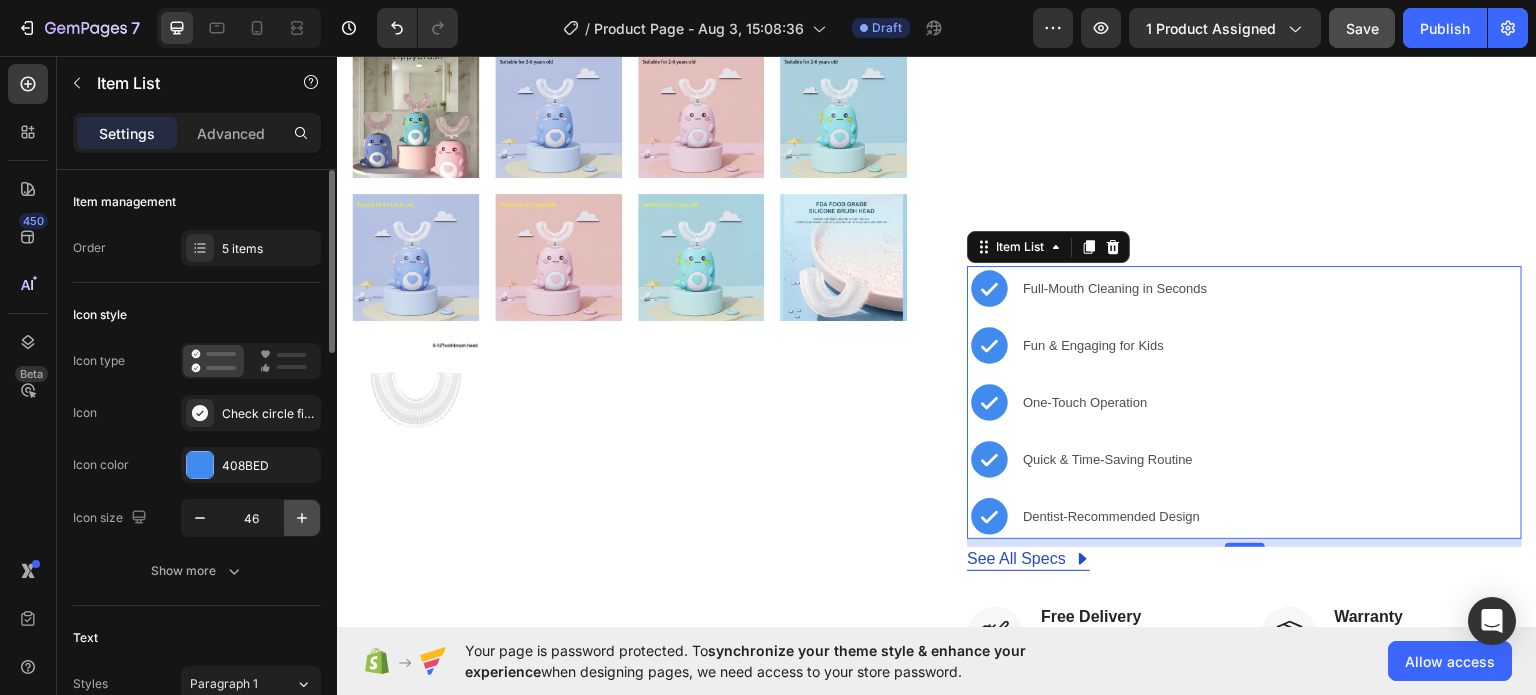 click 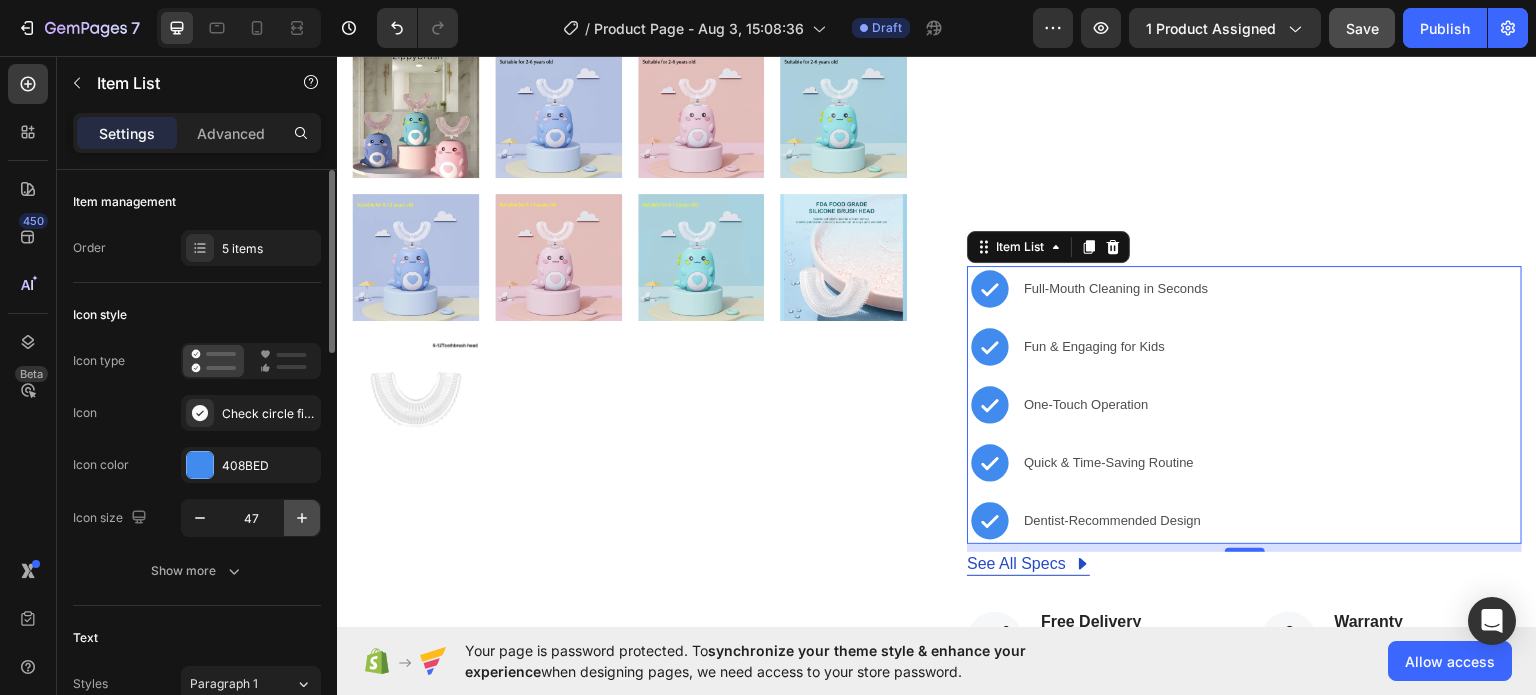 click 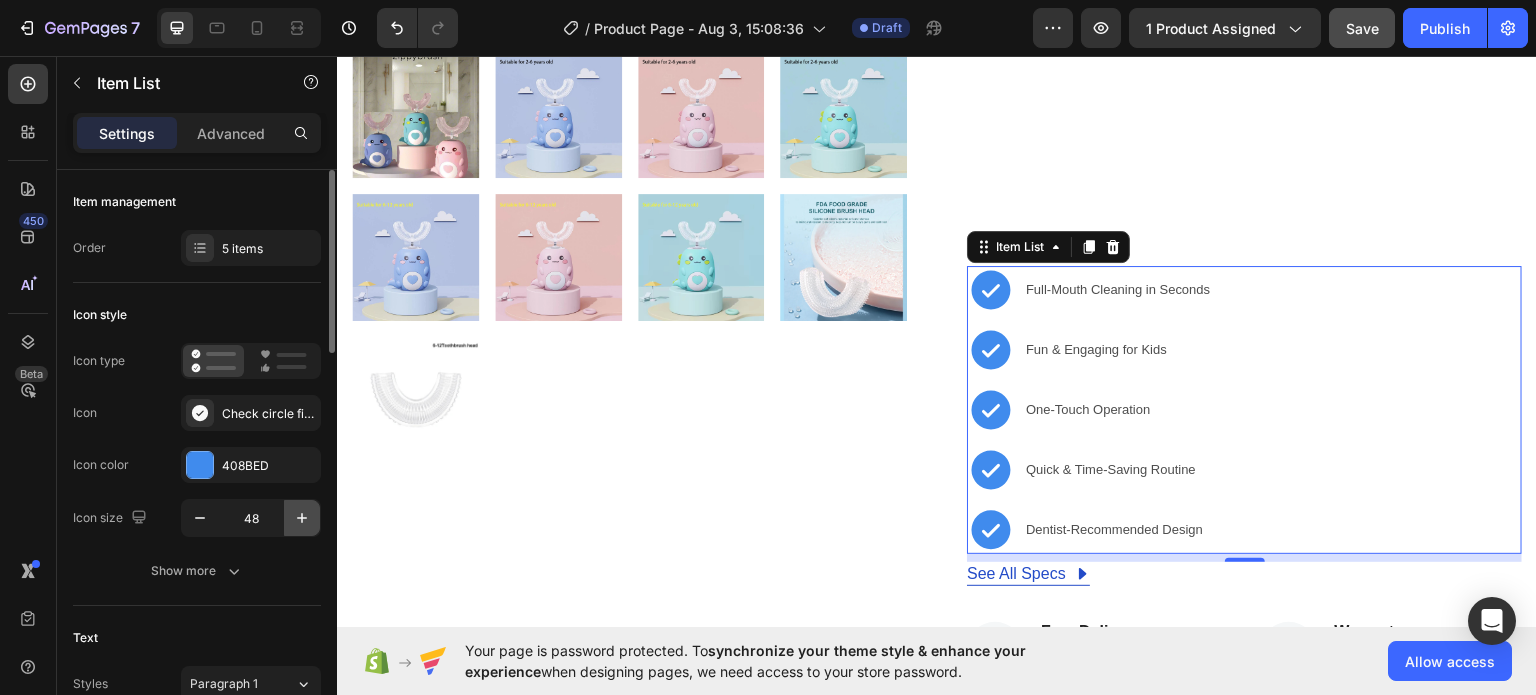 click 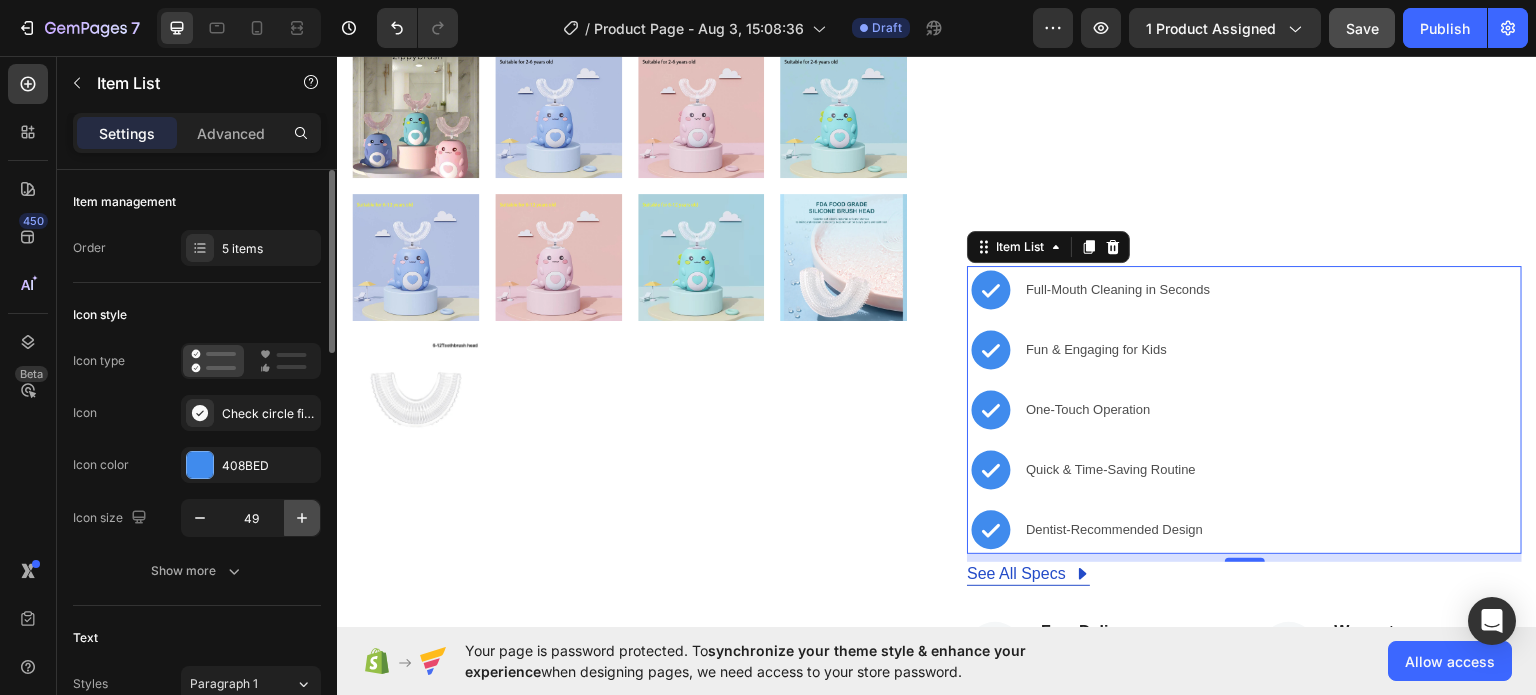 click 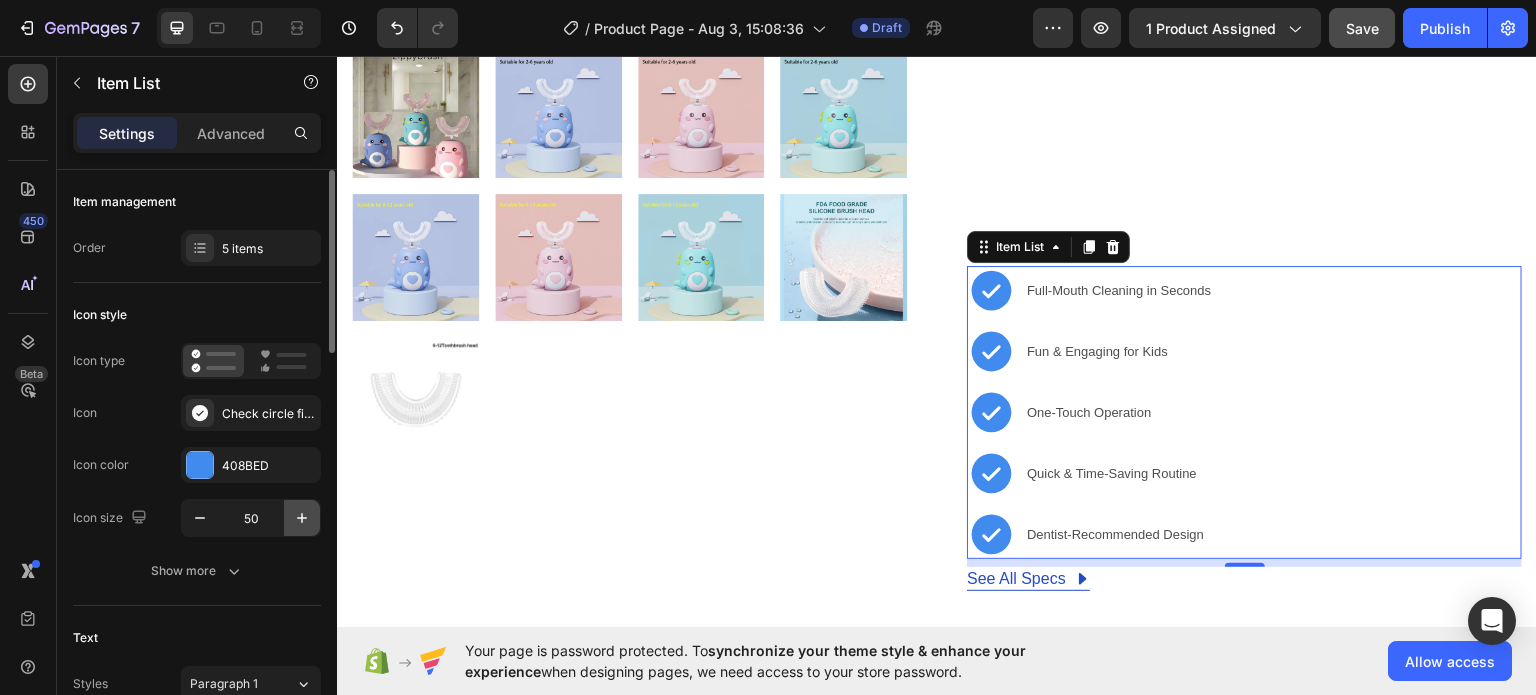 click 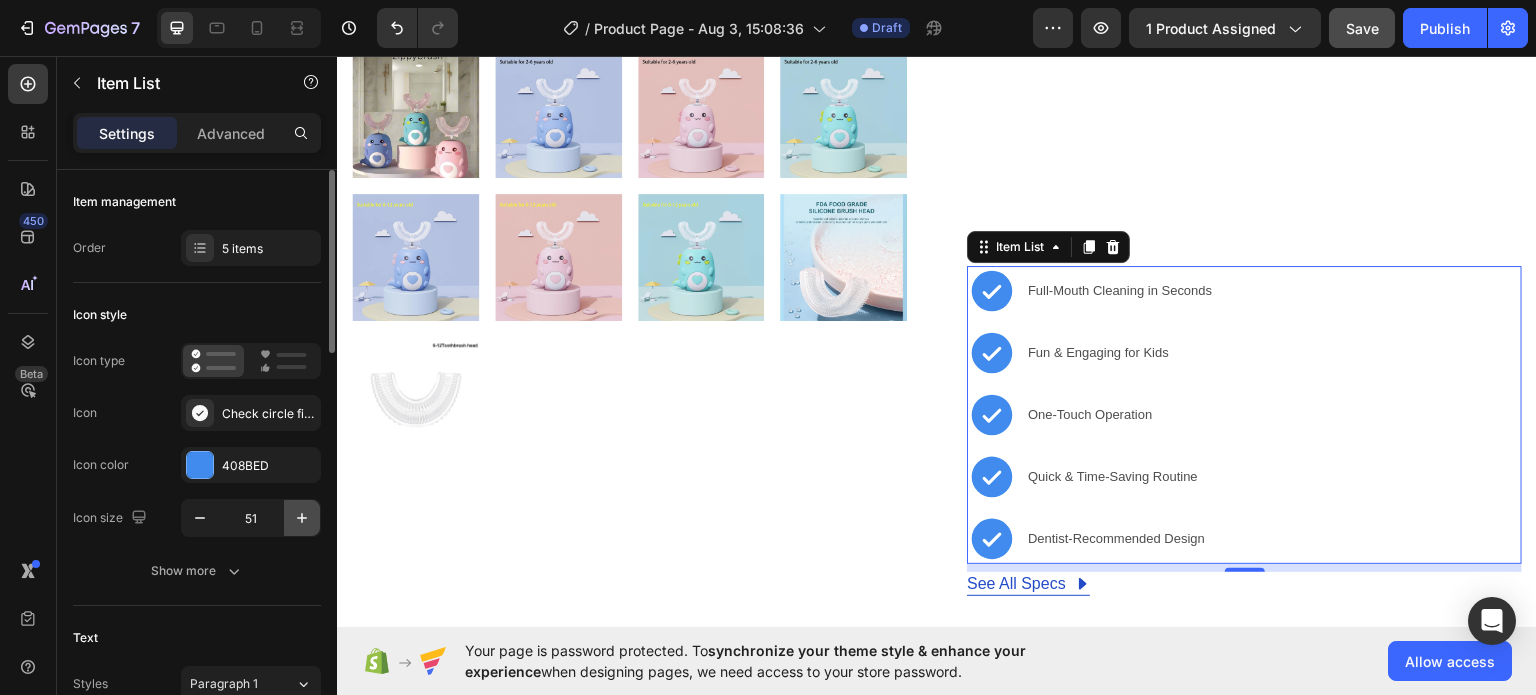 click 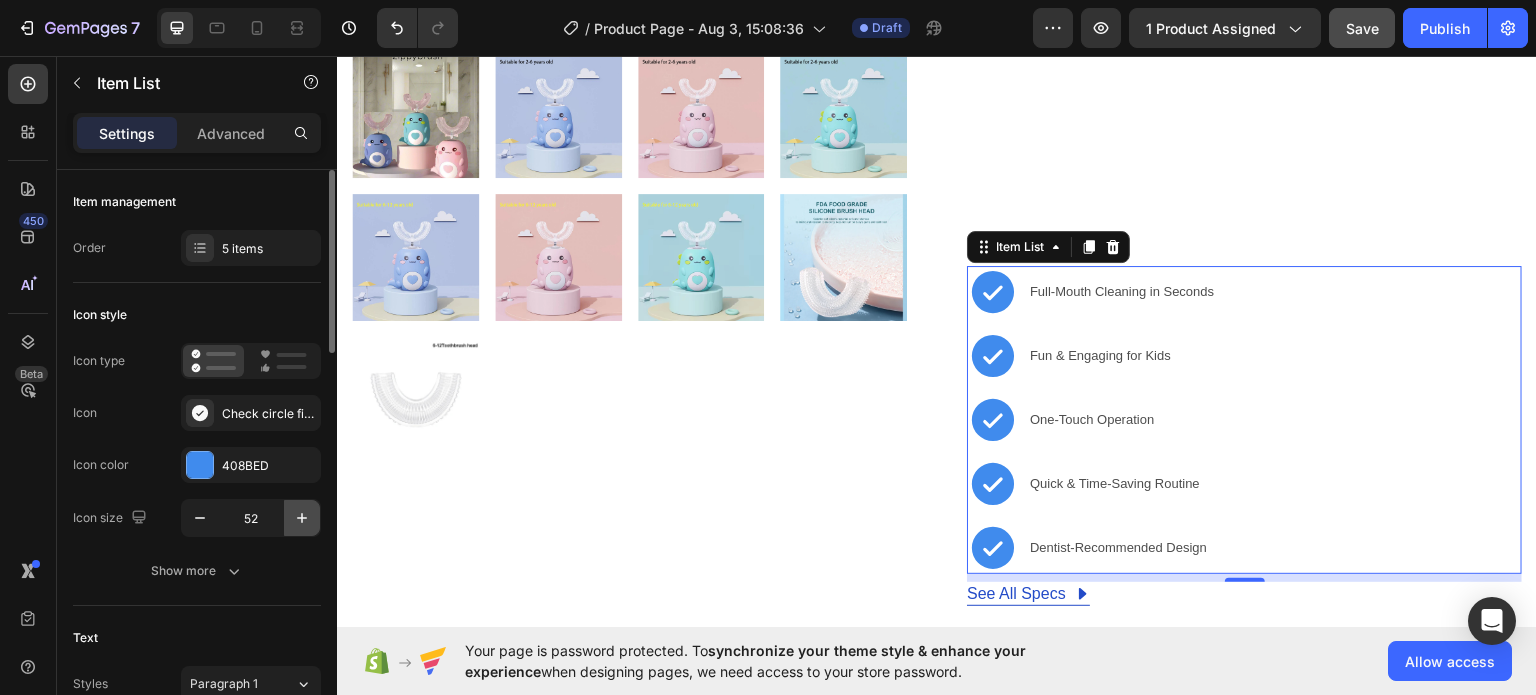 click 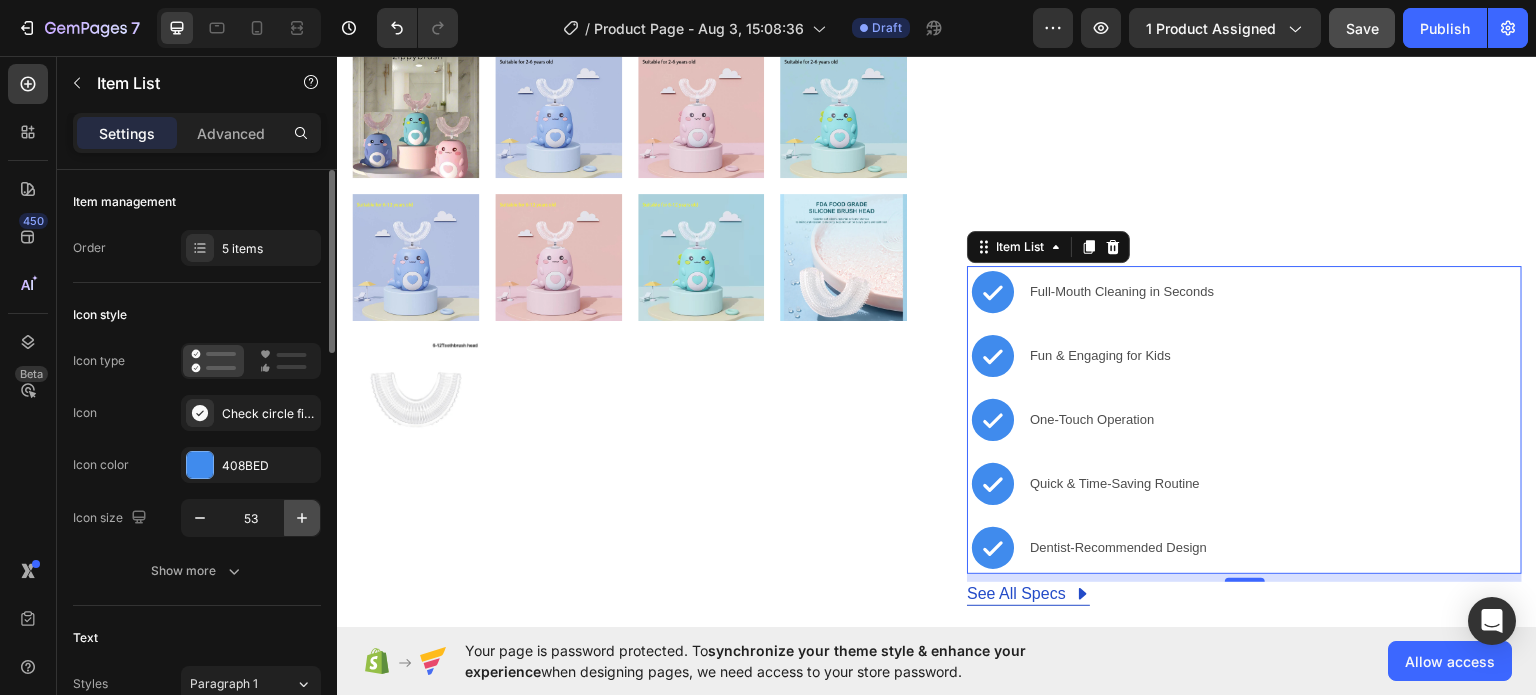 click 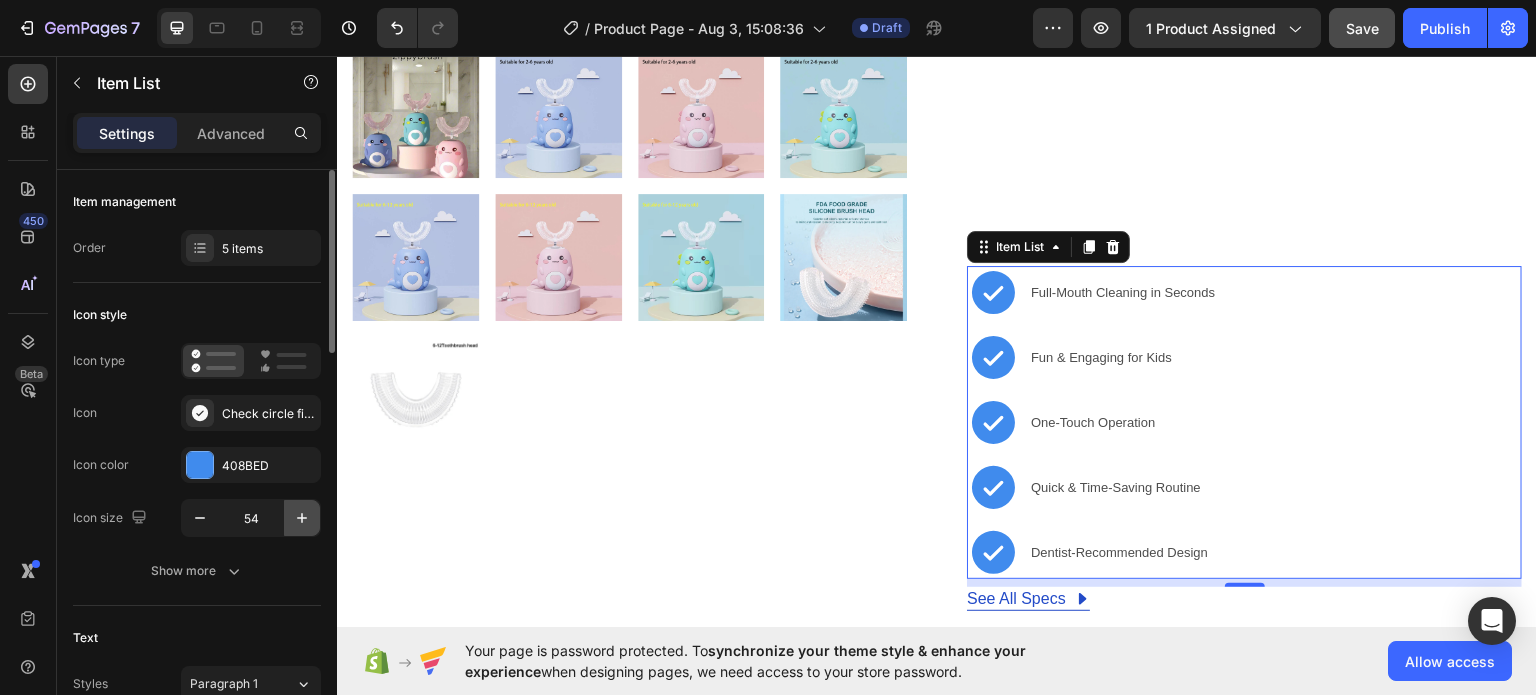 click 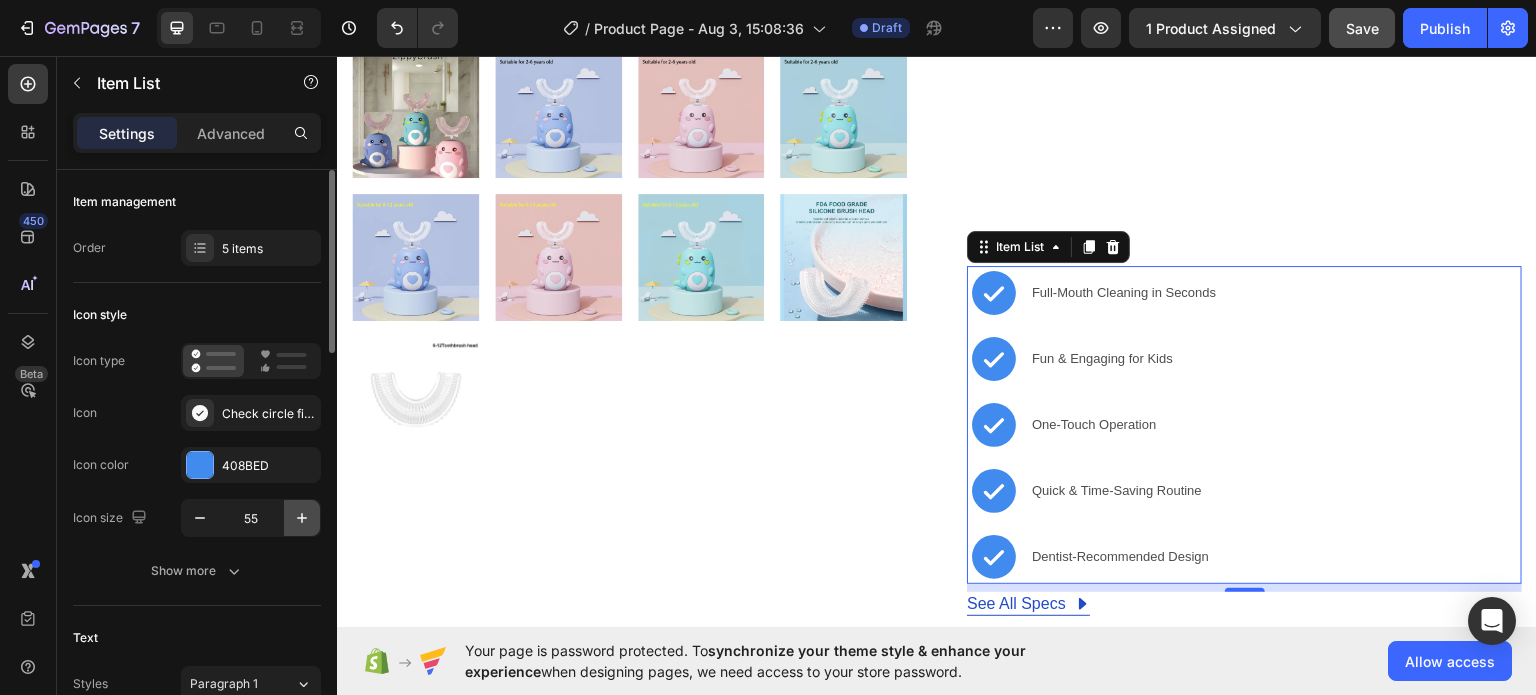 click 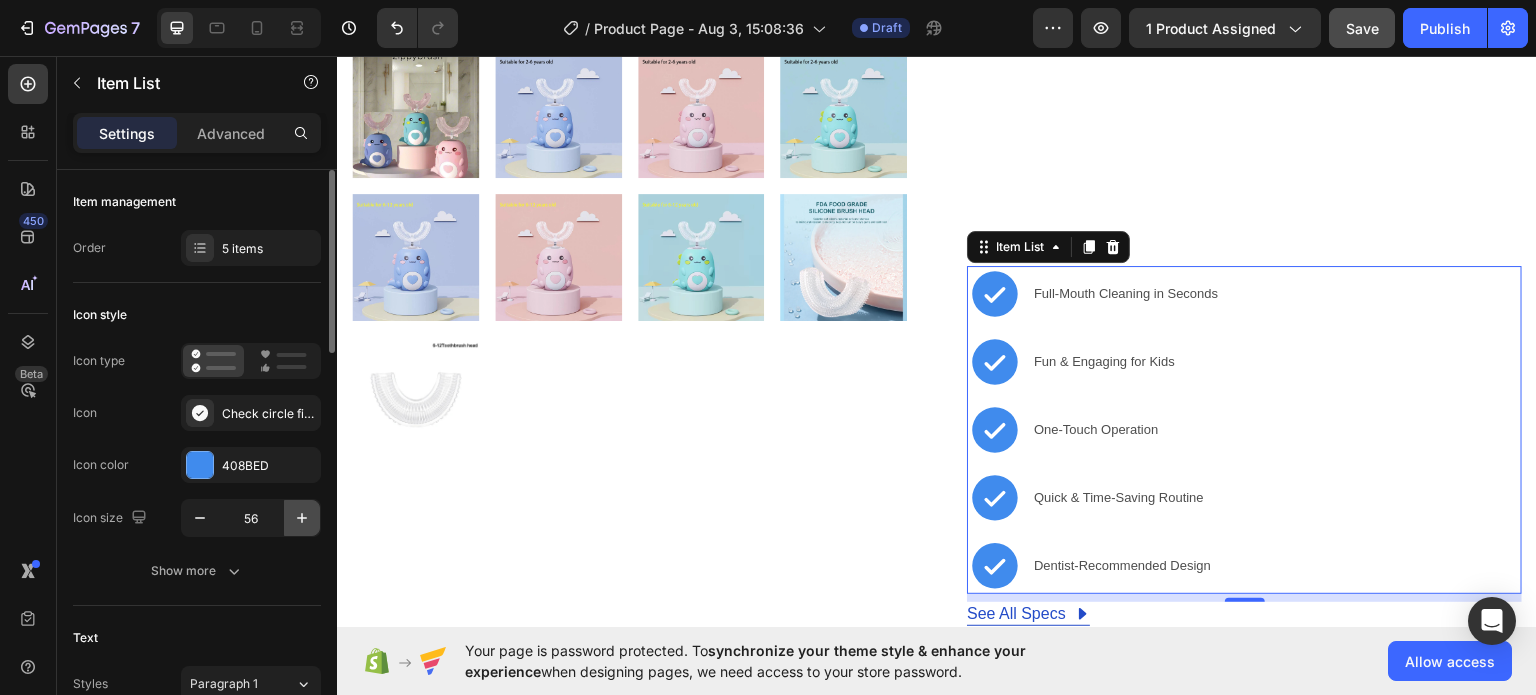 click 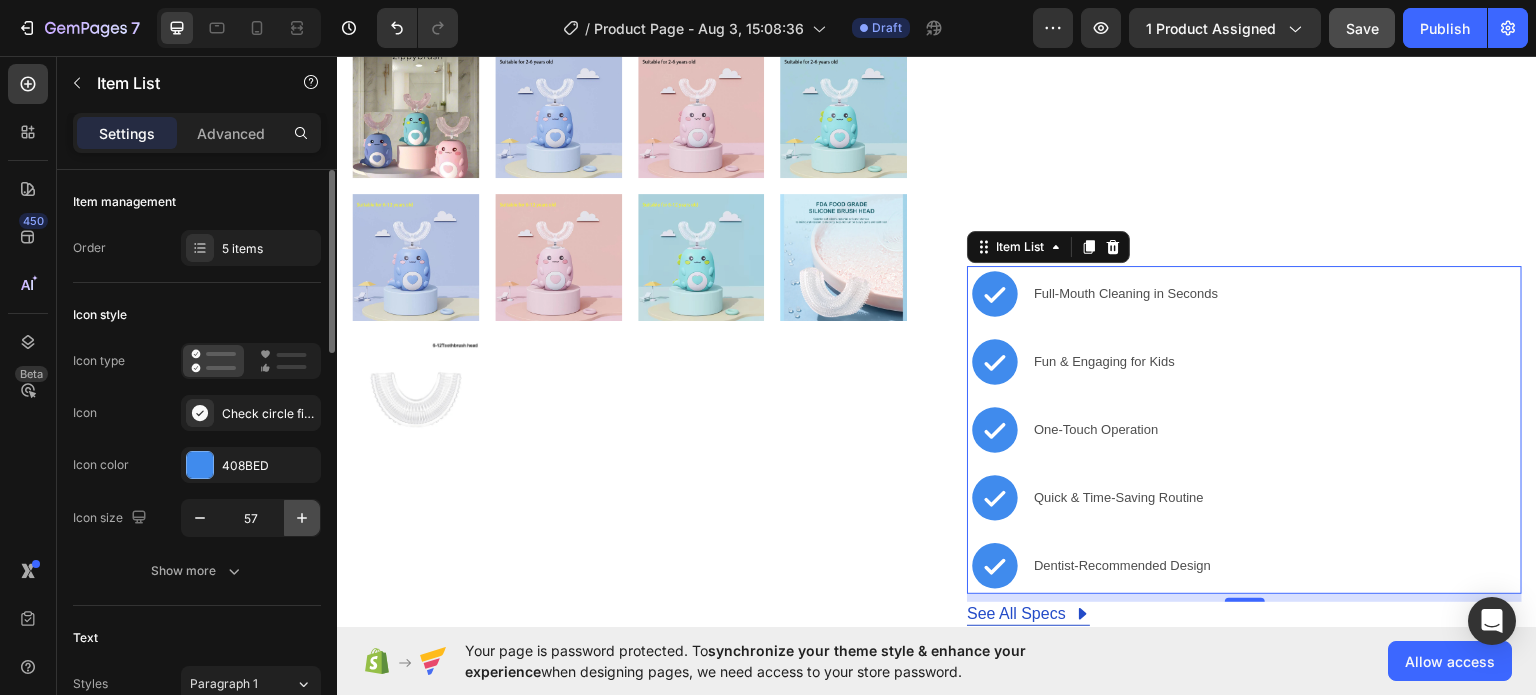 click 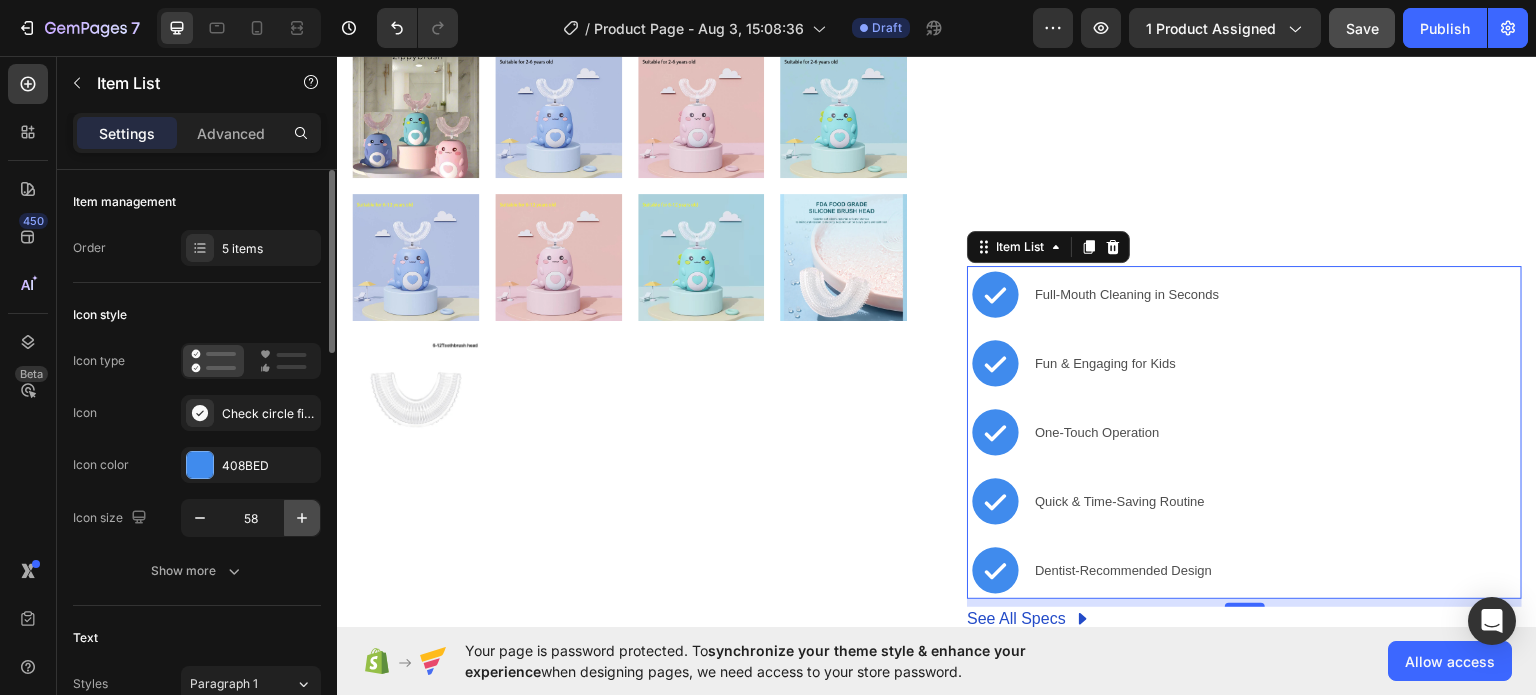 click 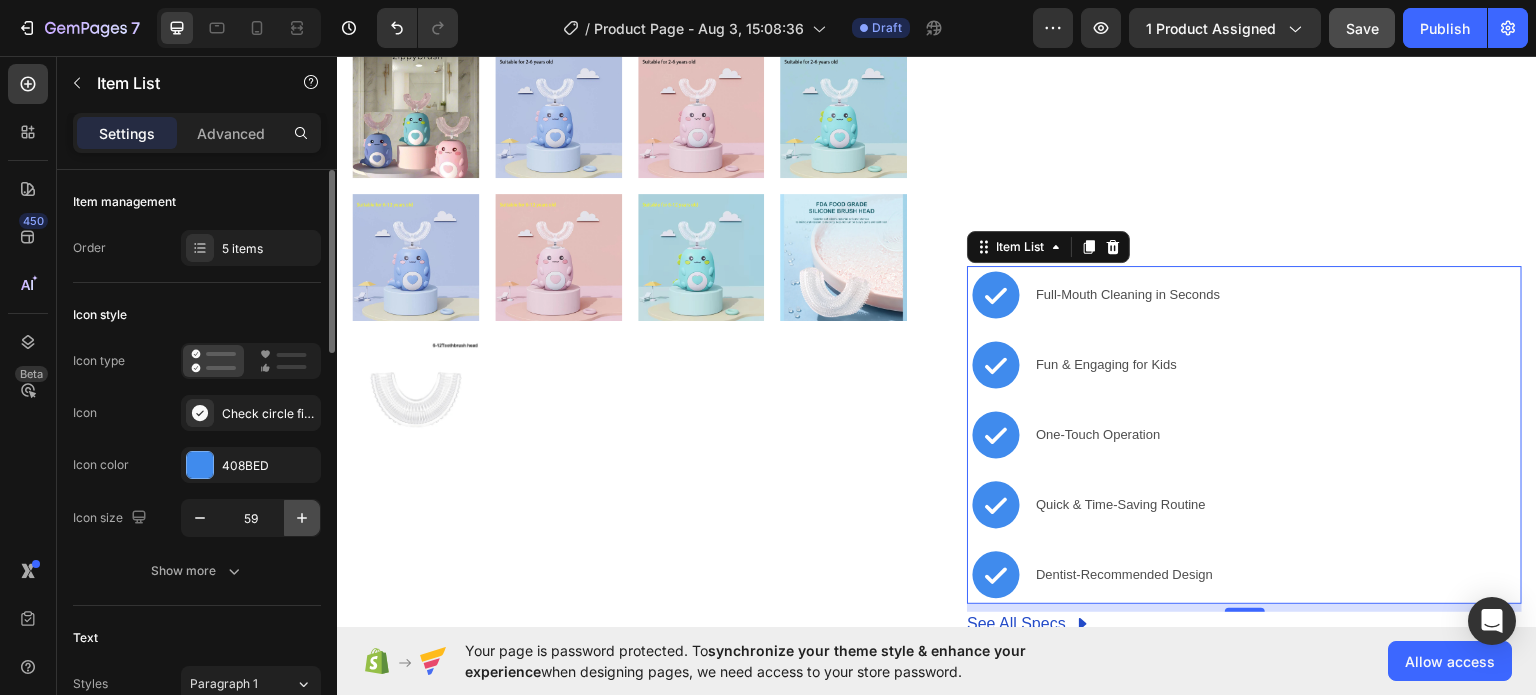 click 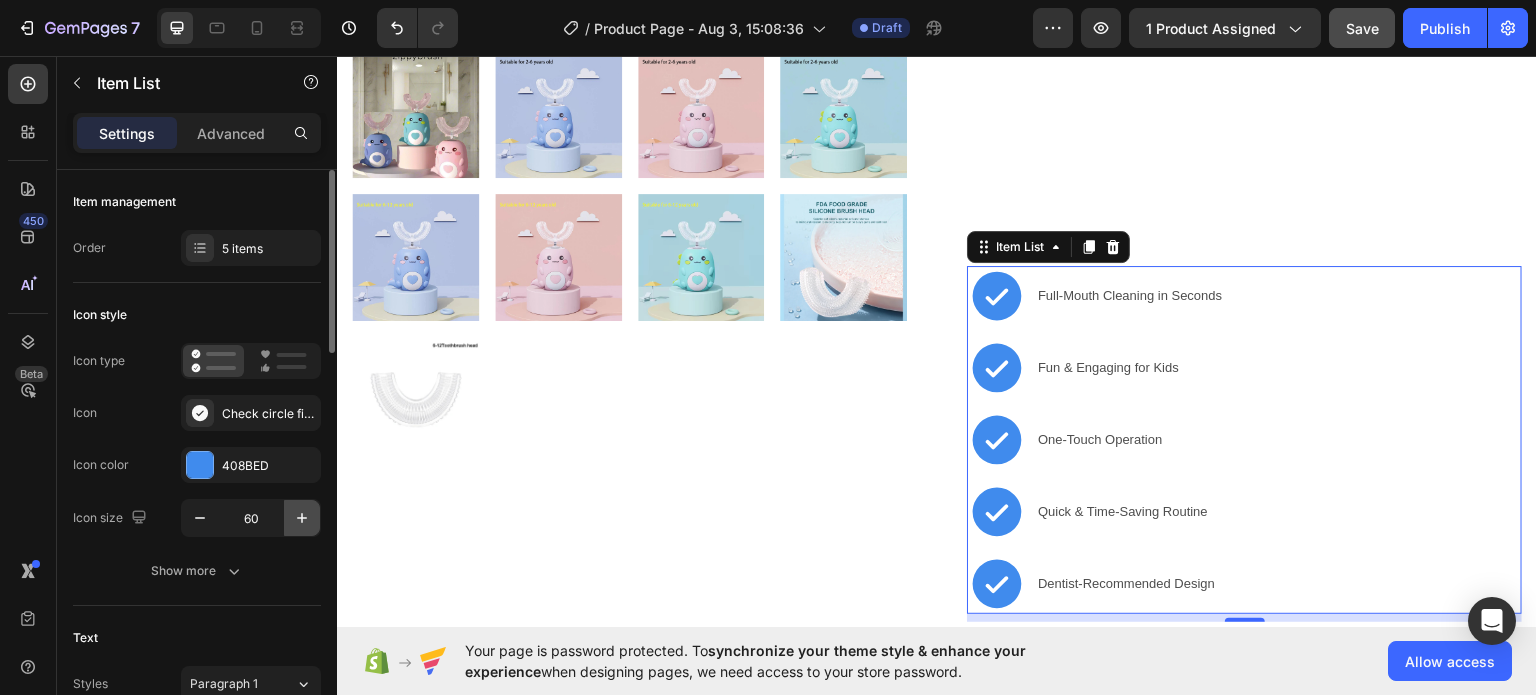 click 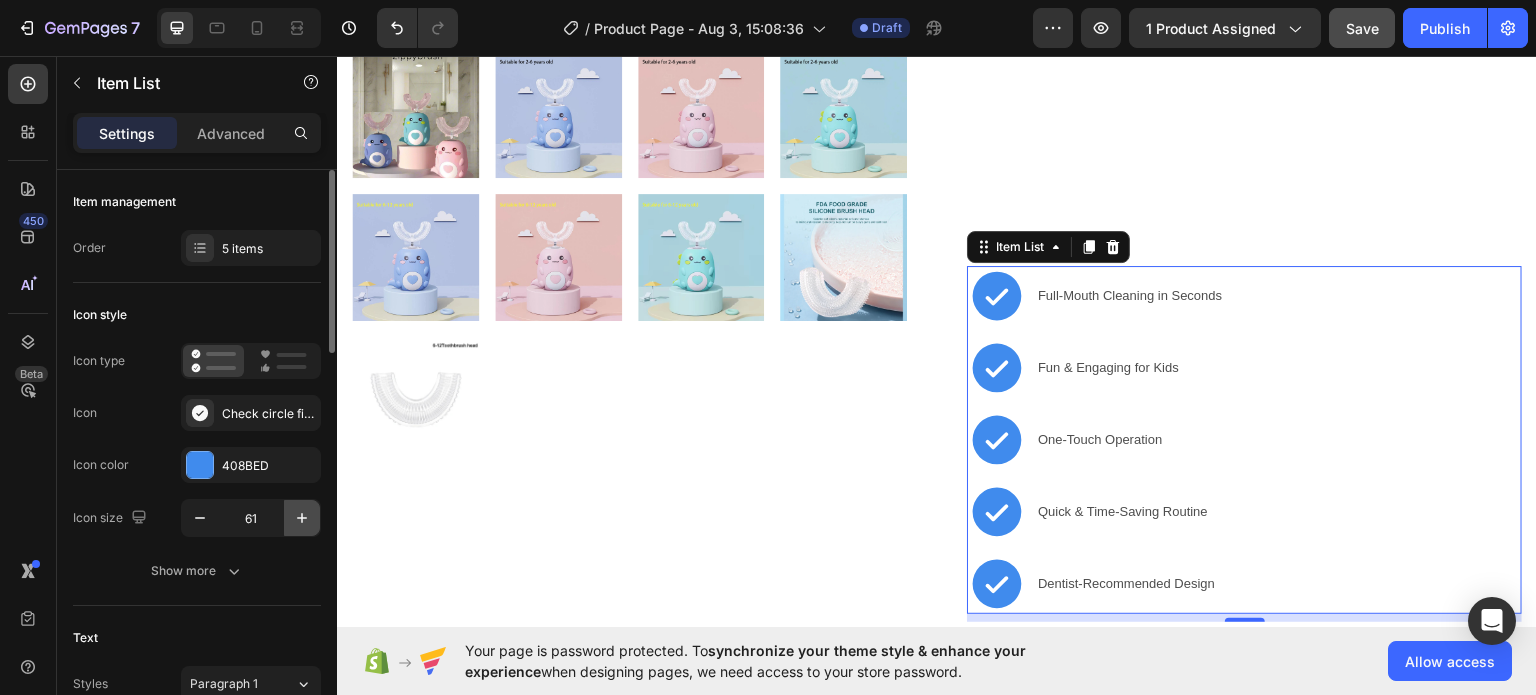 click 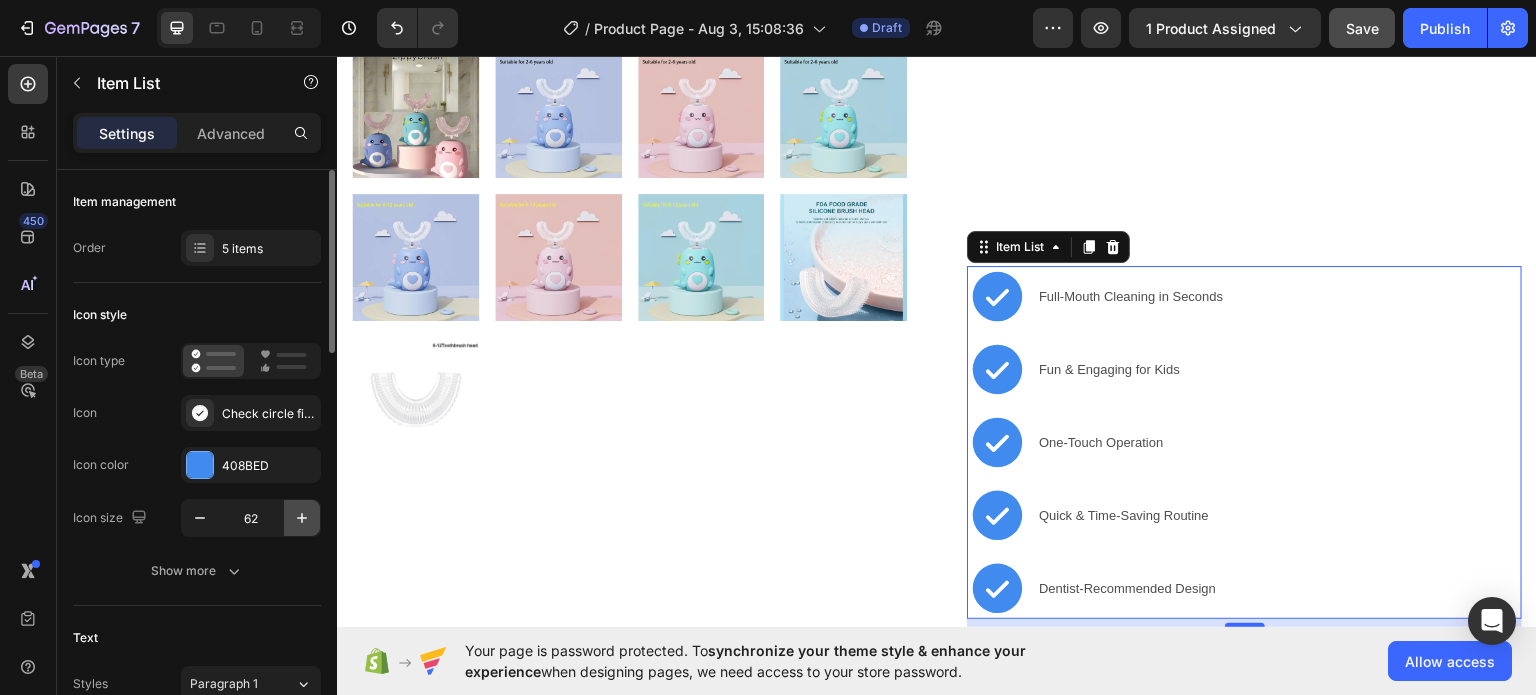 click 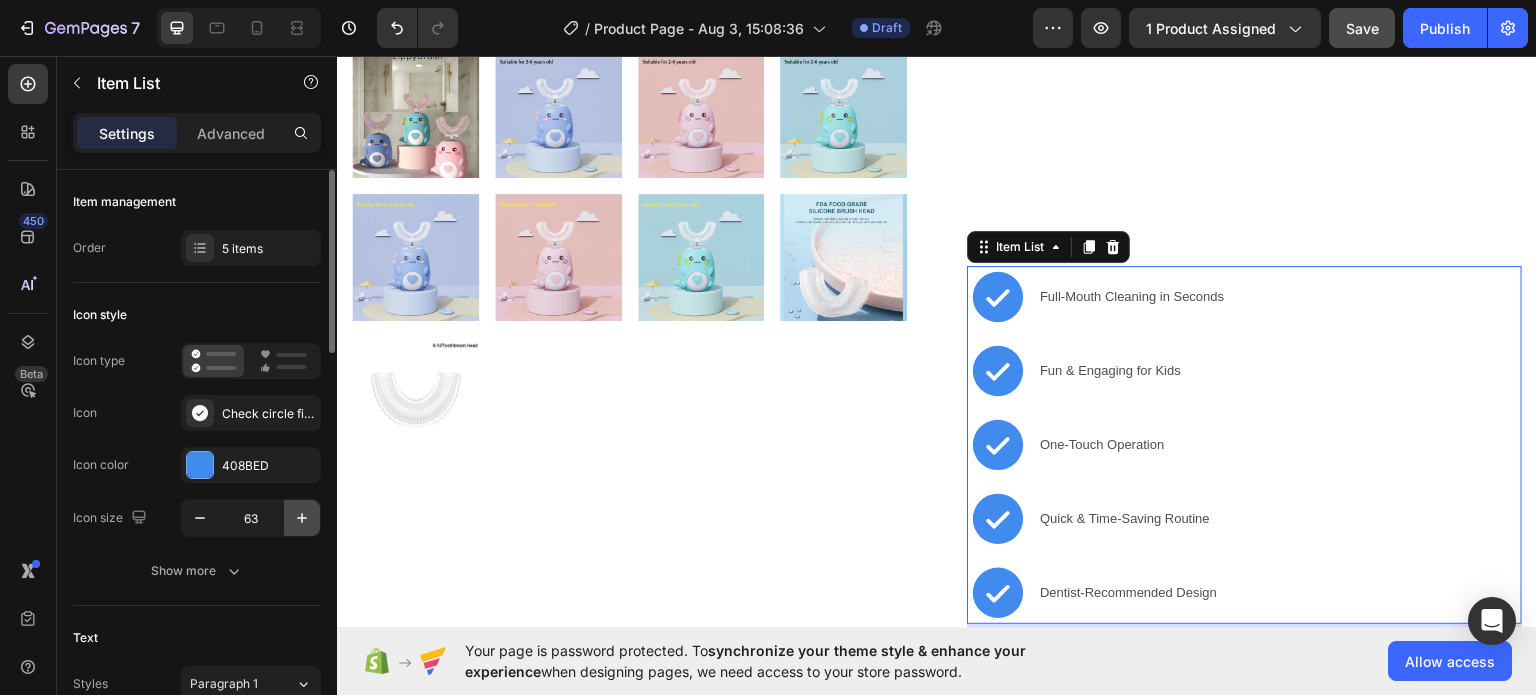 click 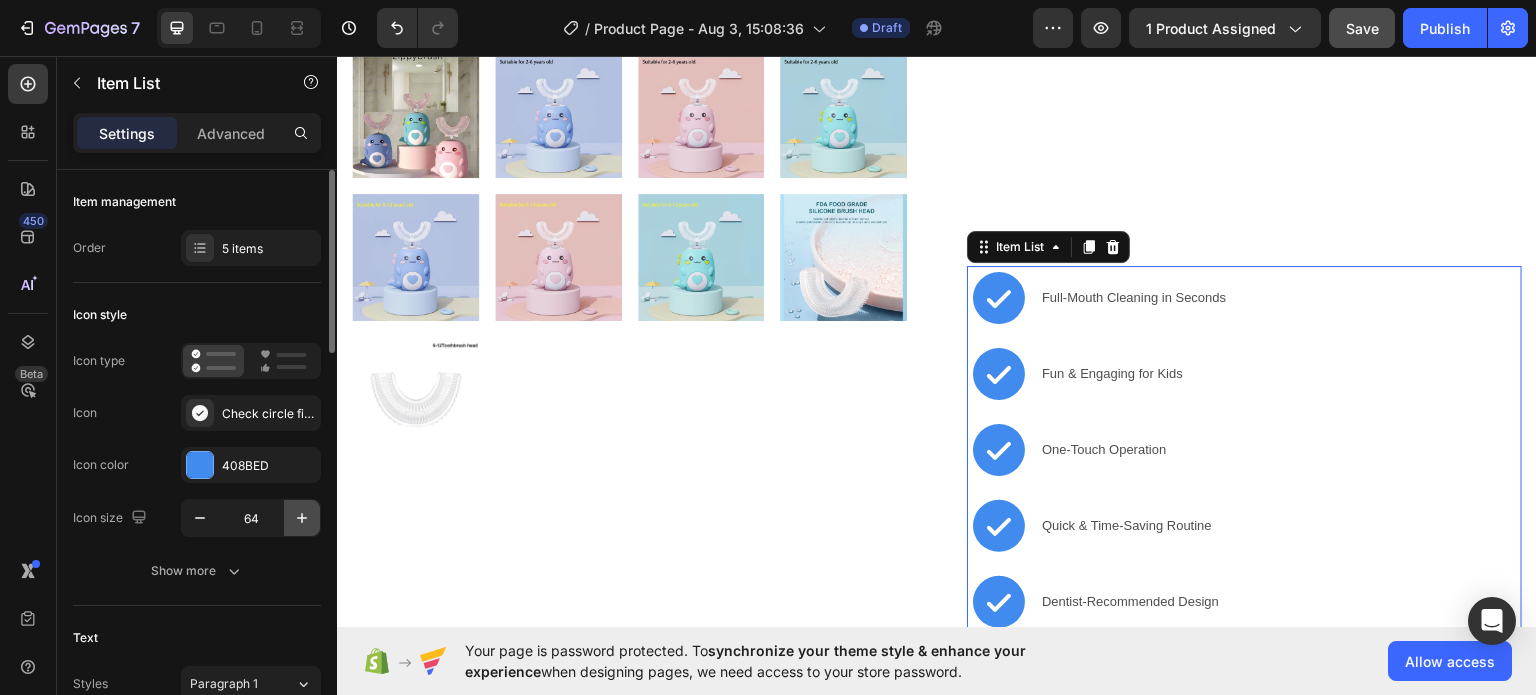 click 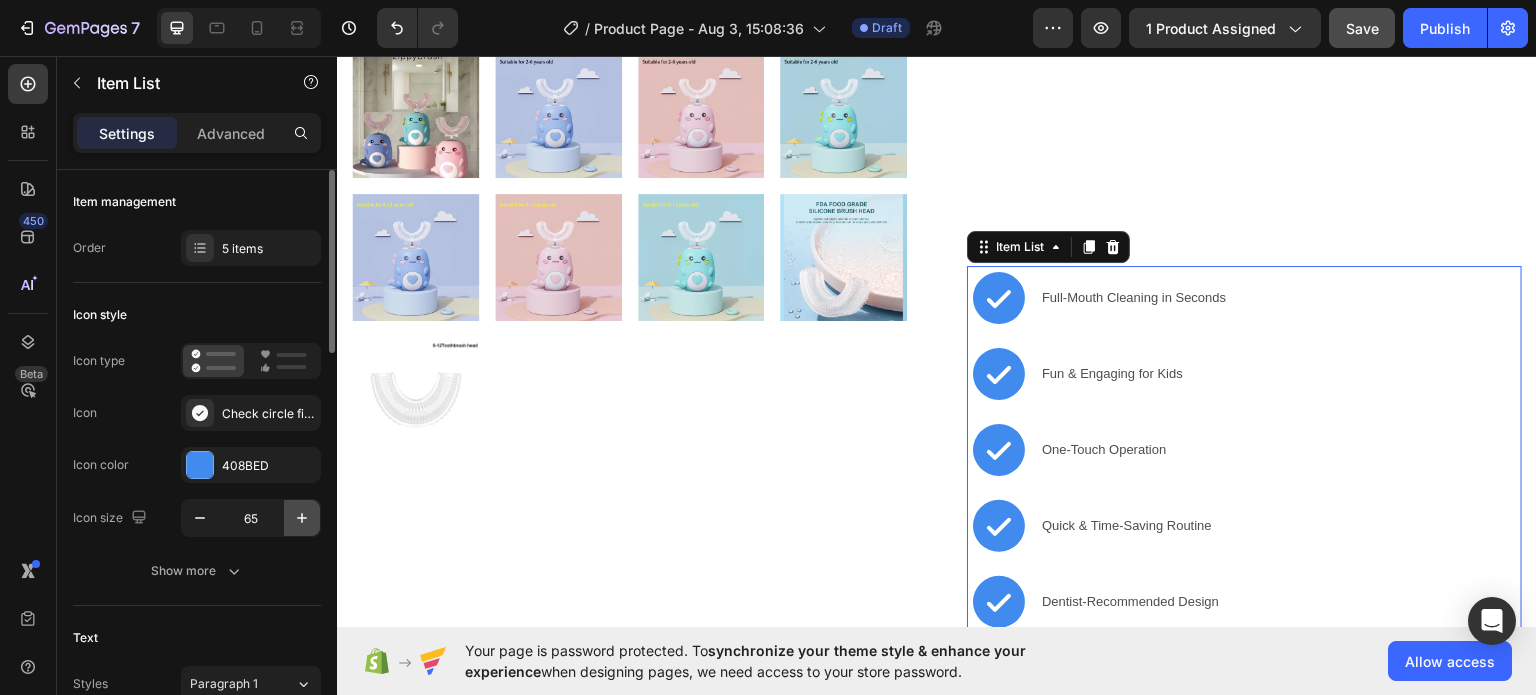 click 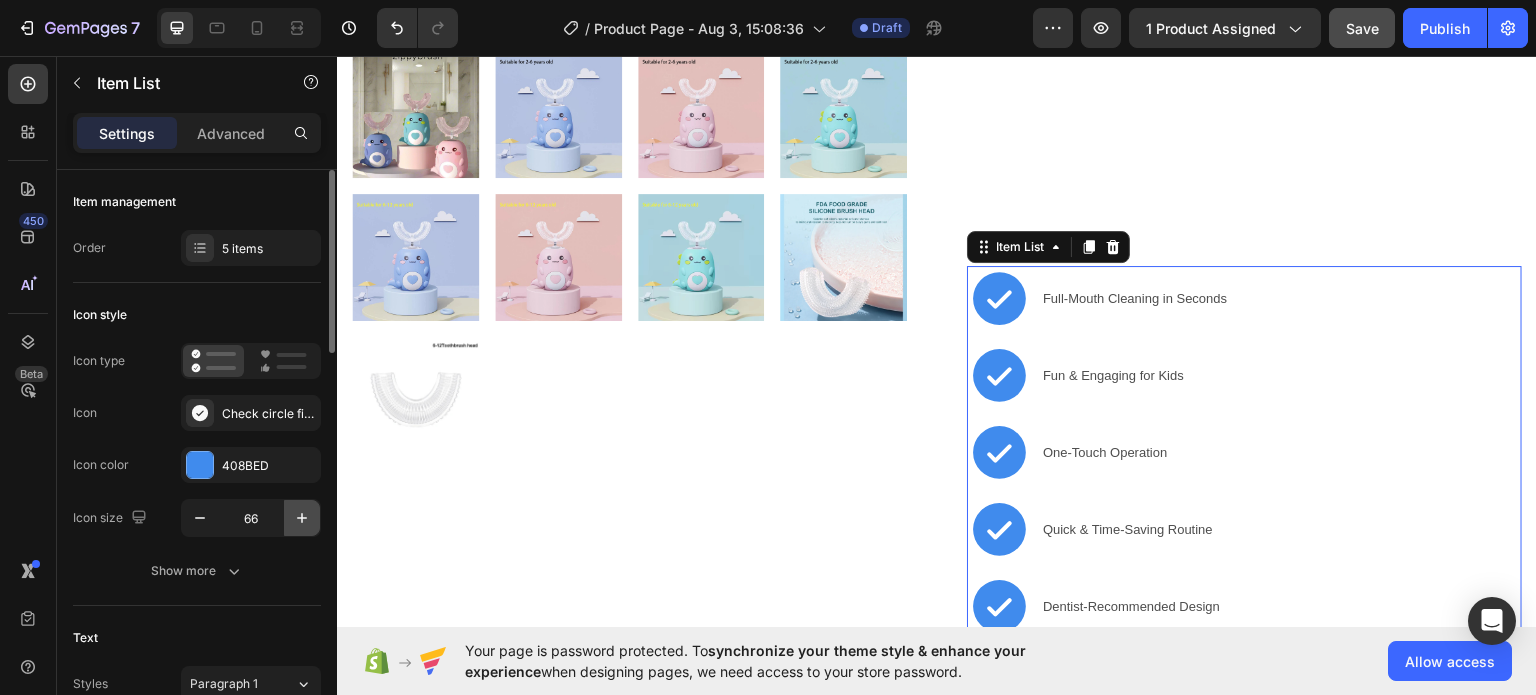 click 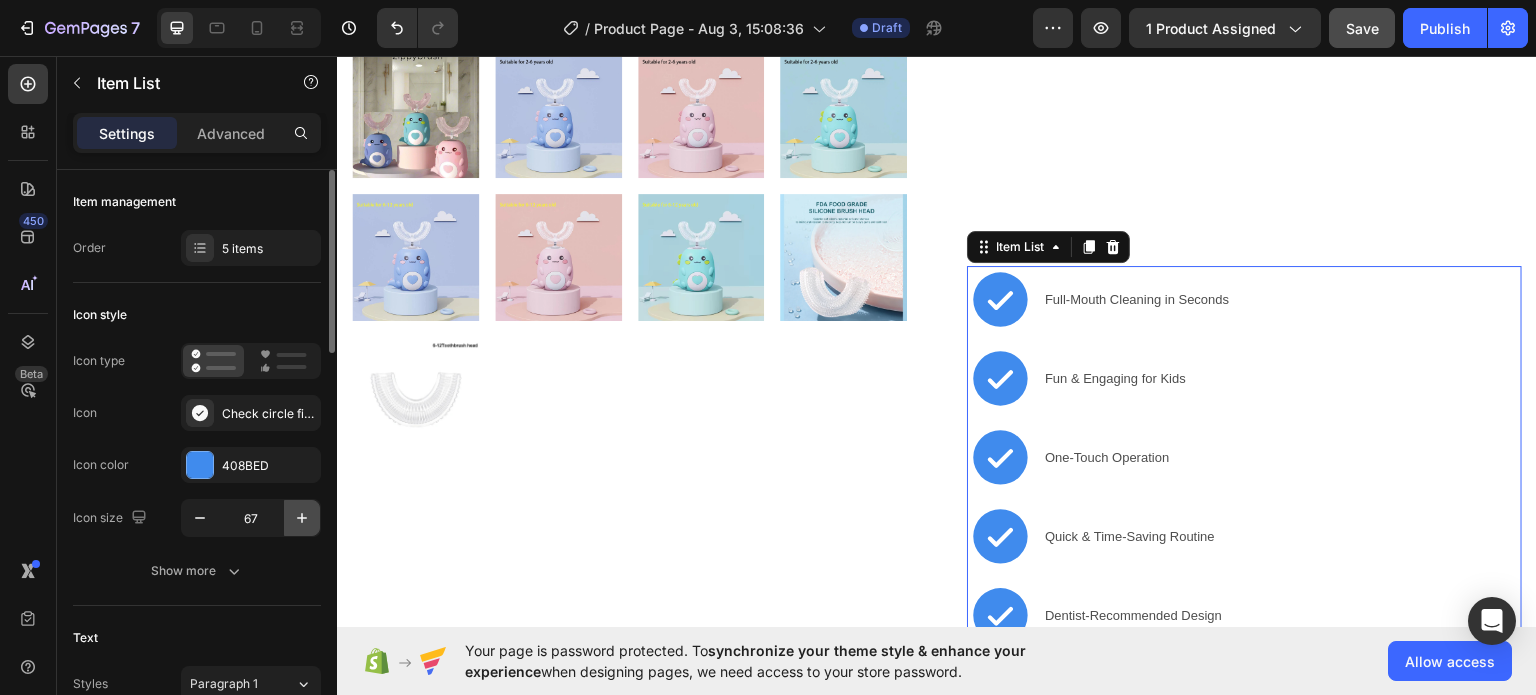 click 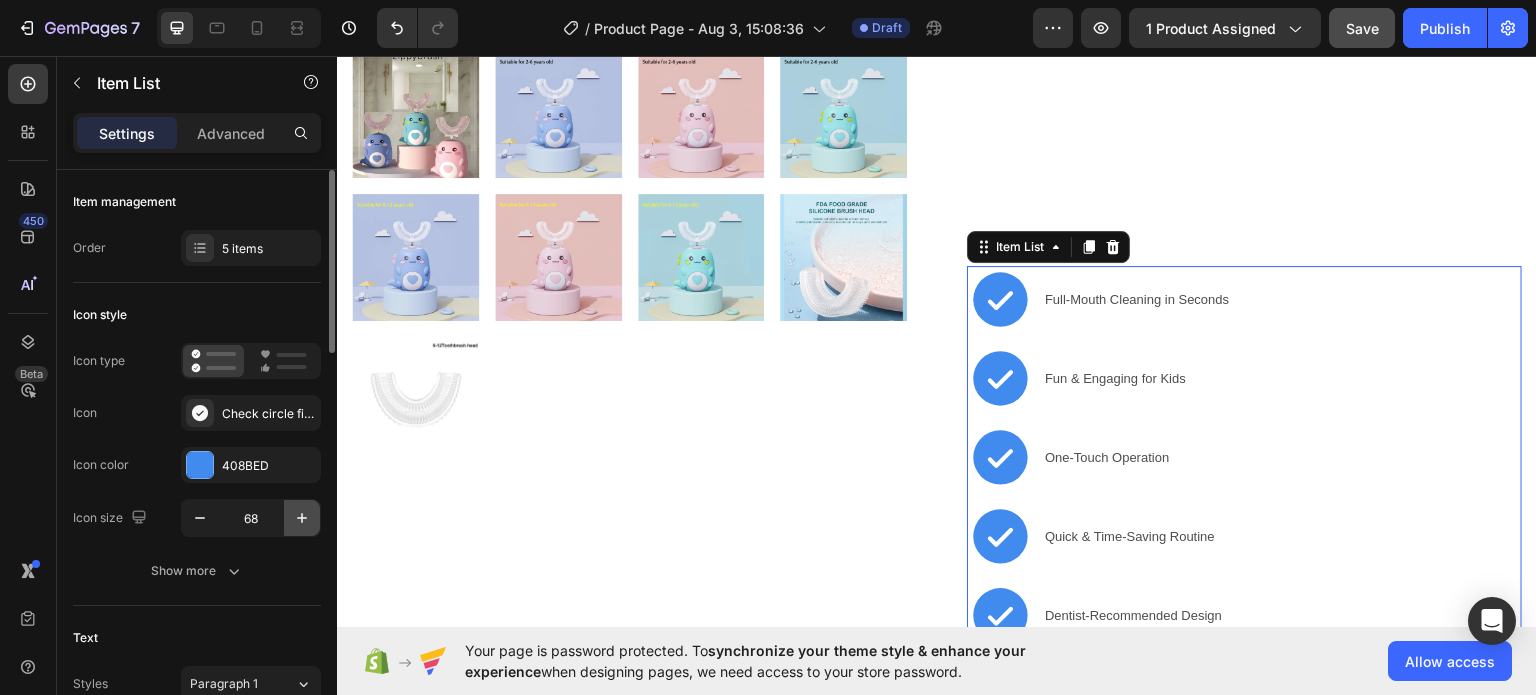 click 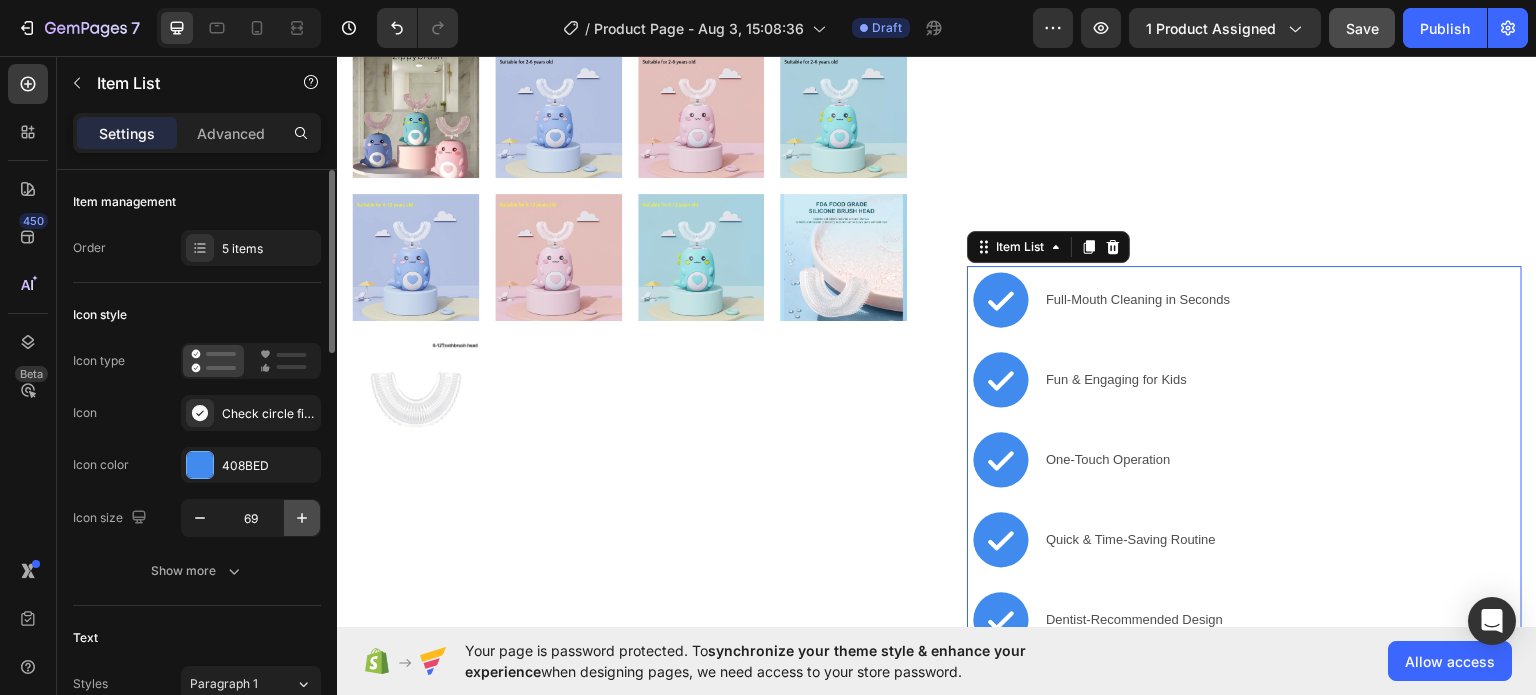 click 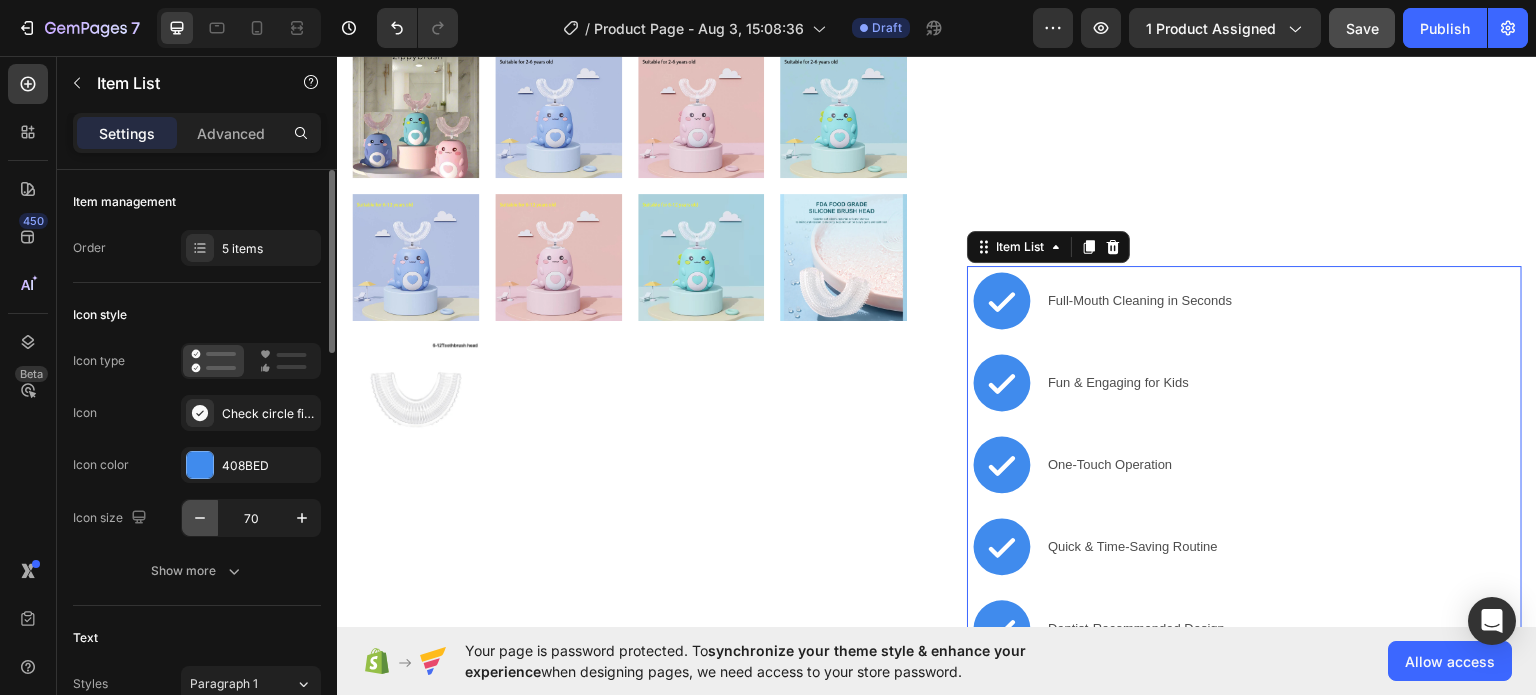 click 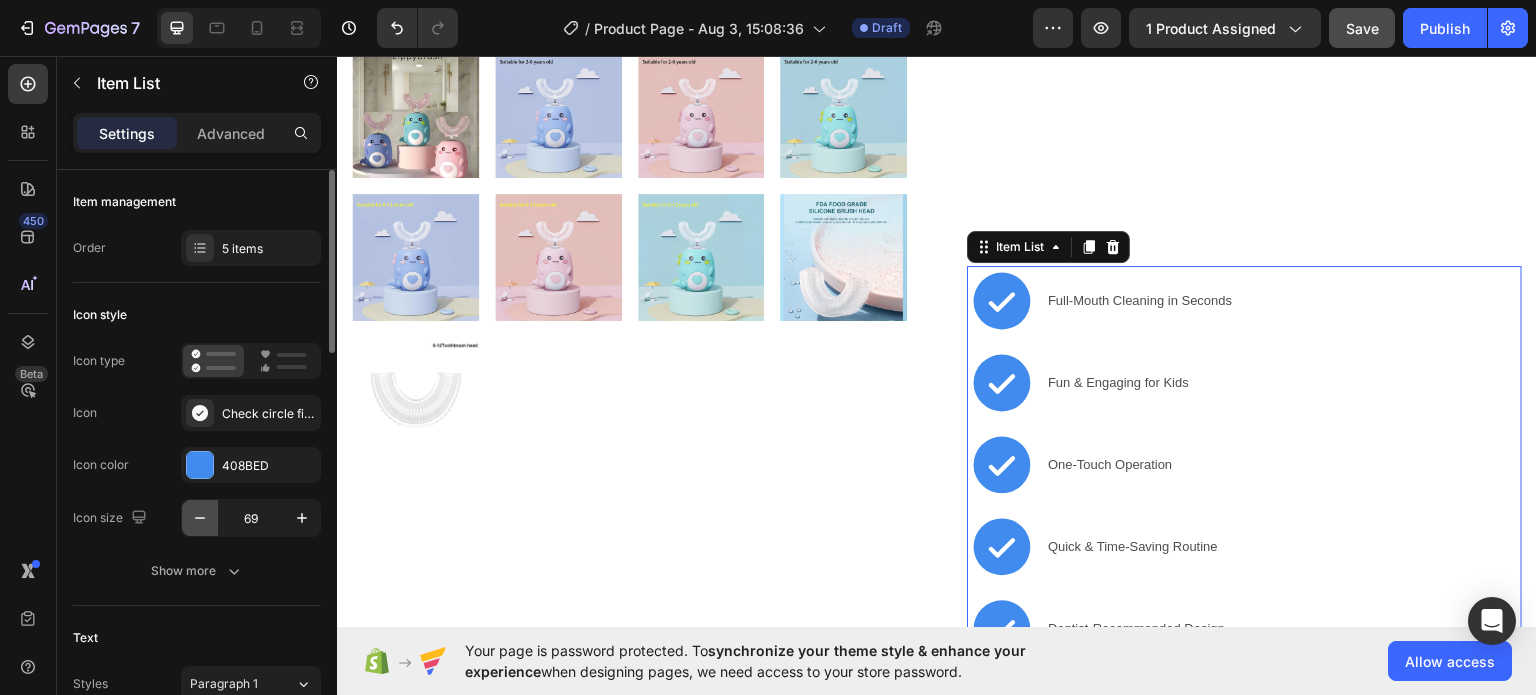 click 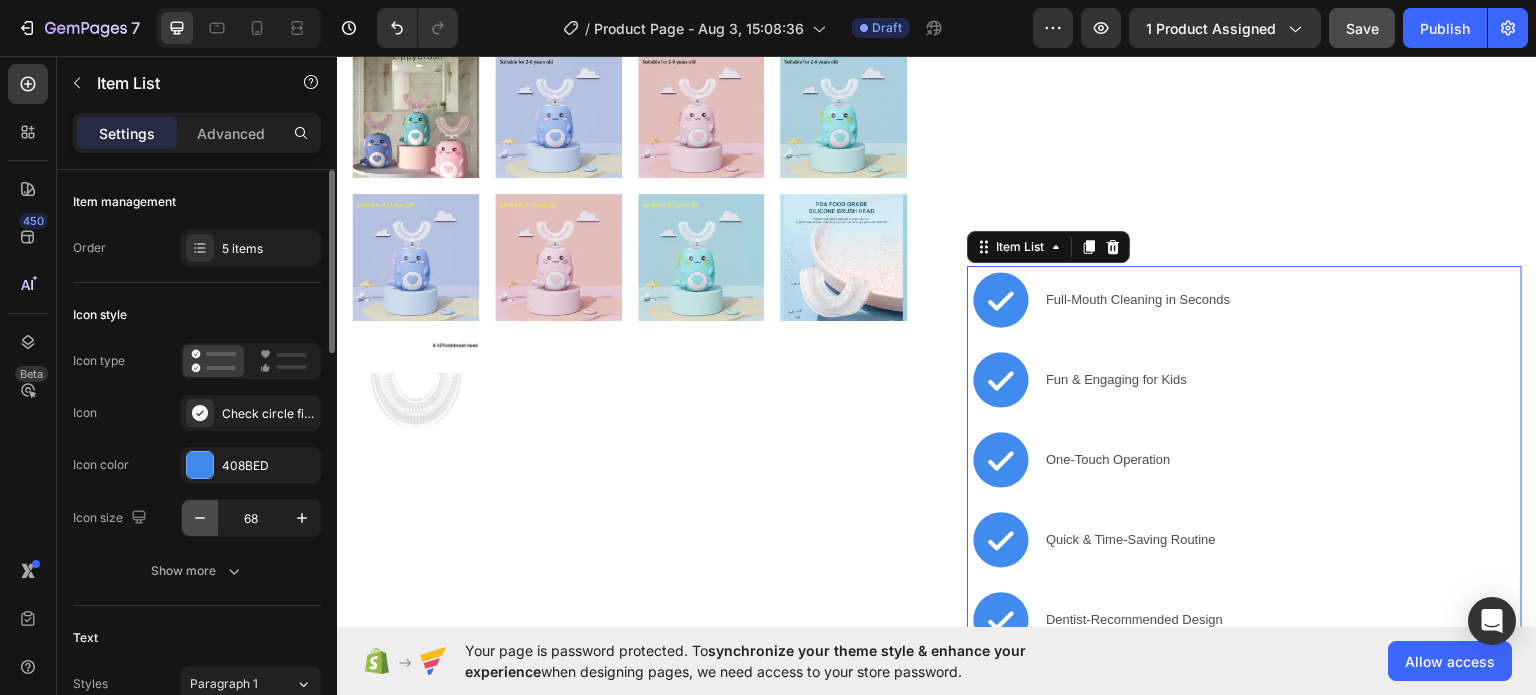 click 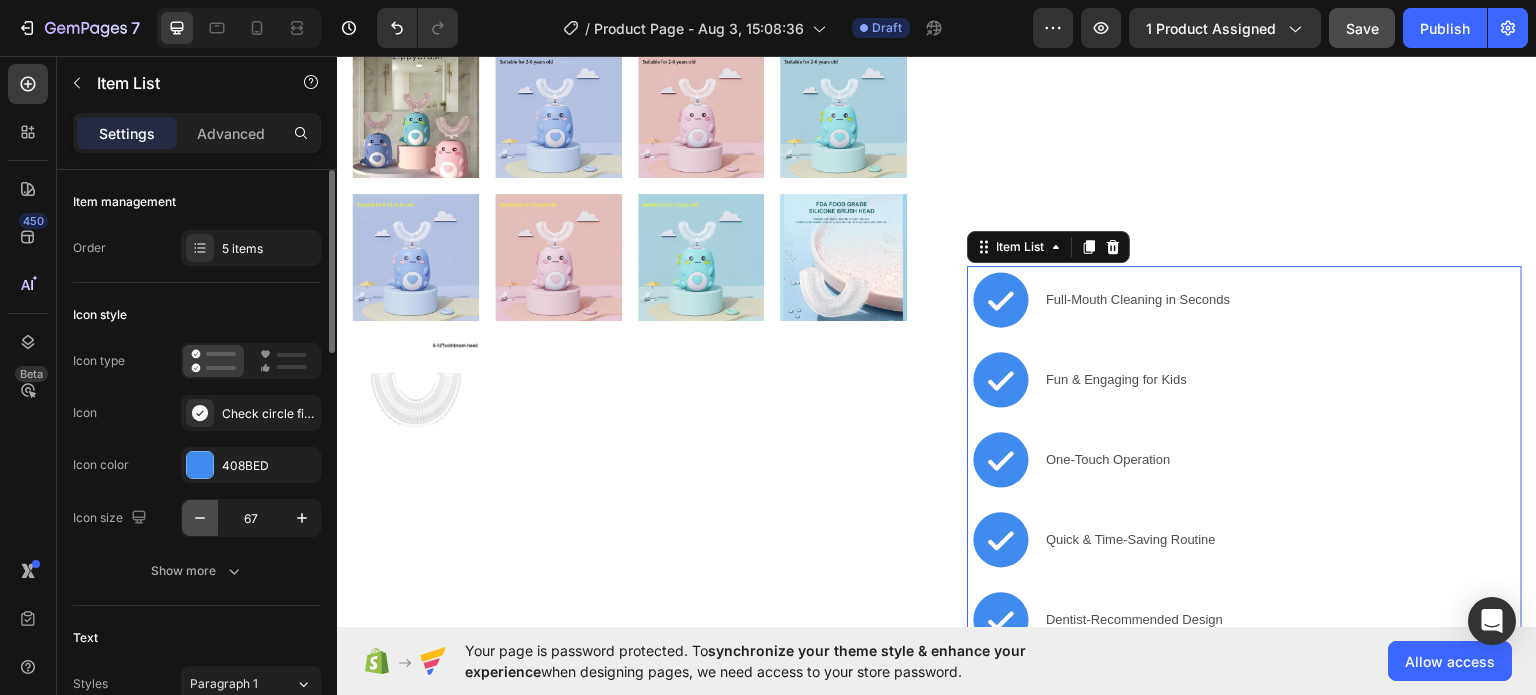 click 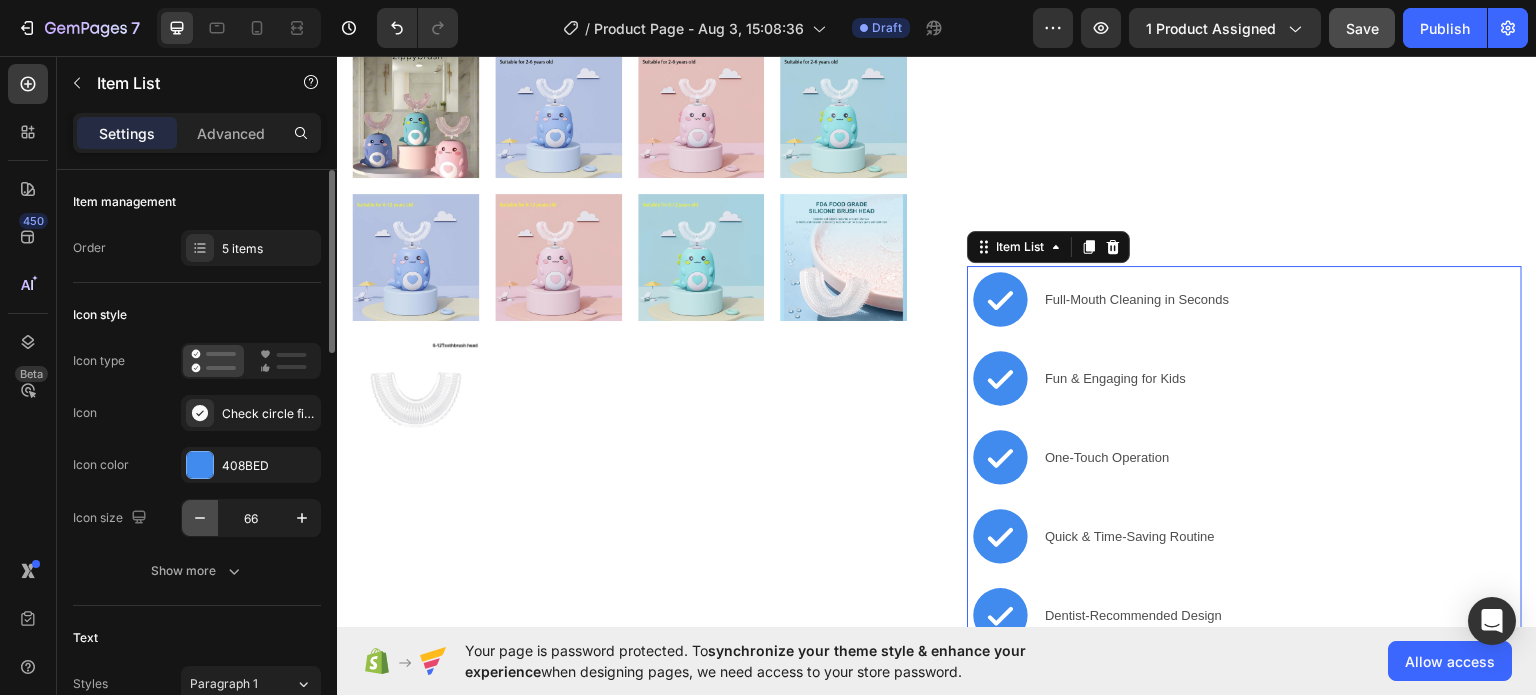 click 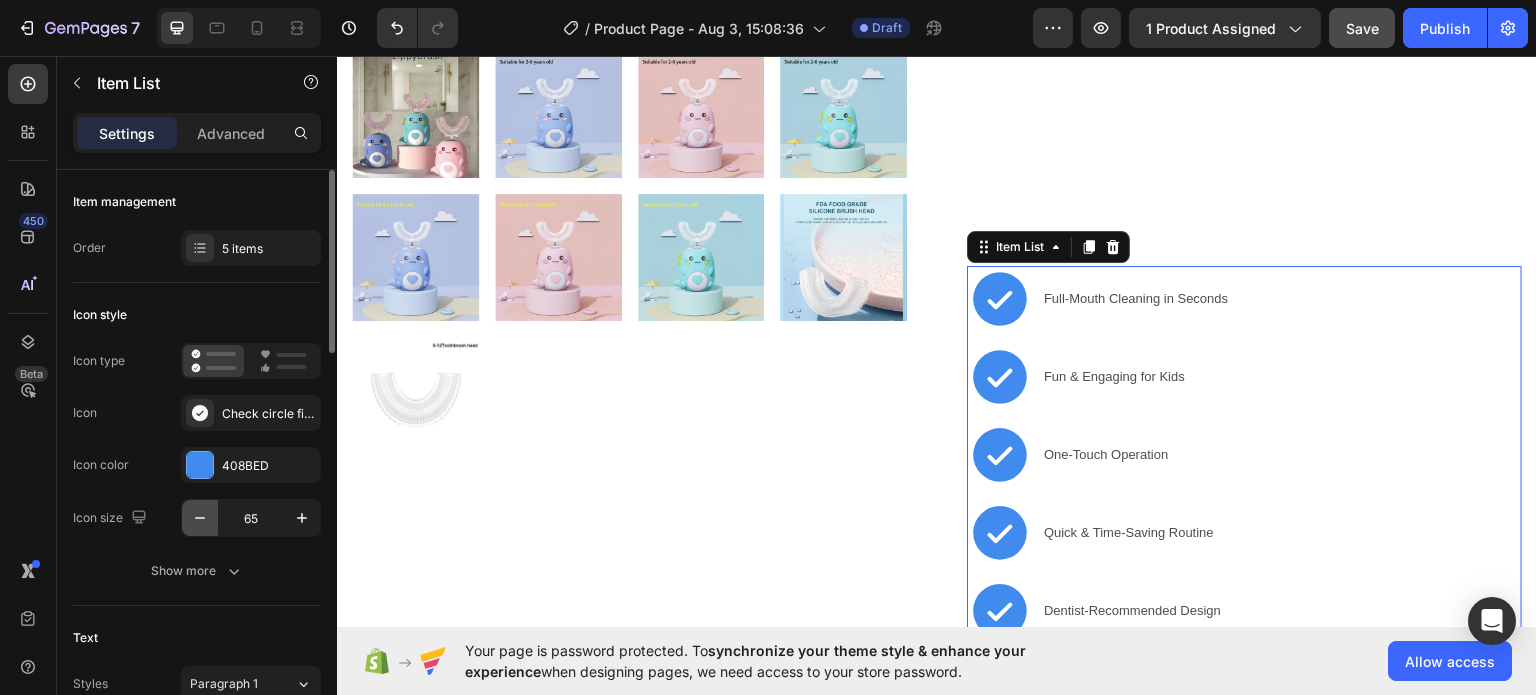 click 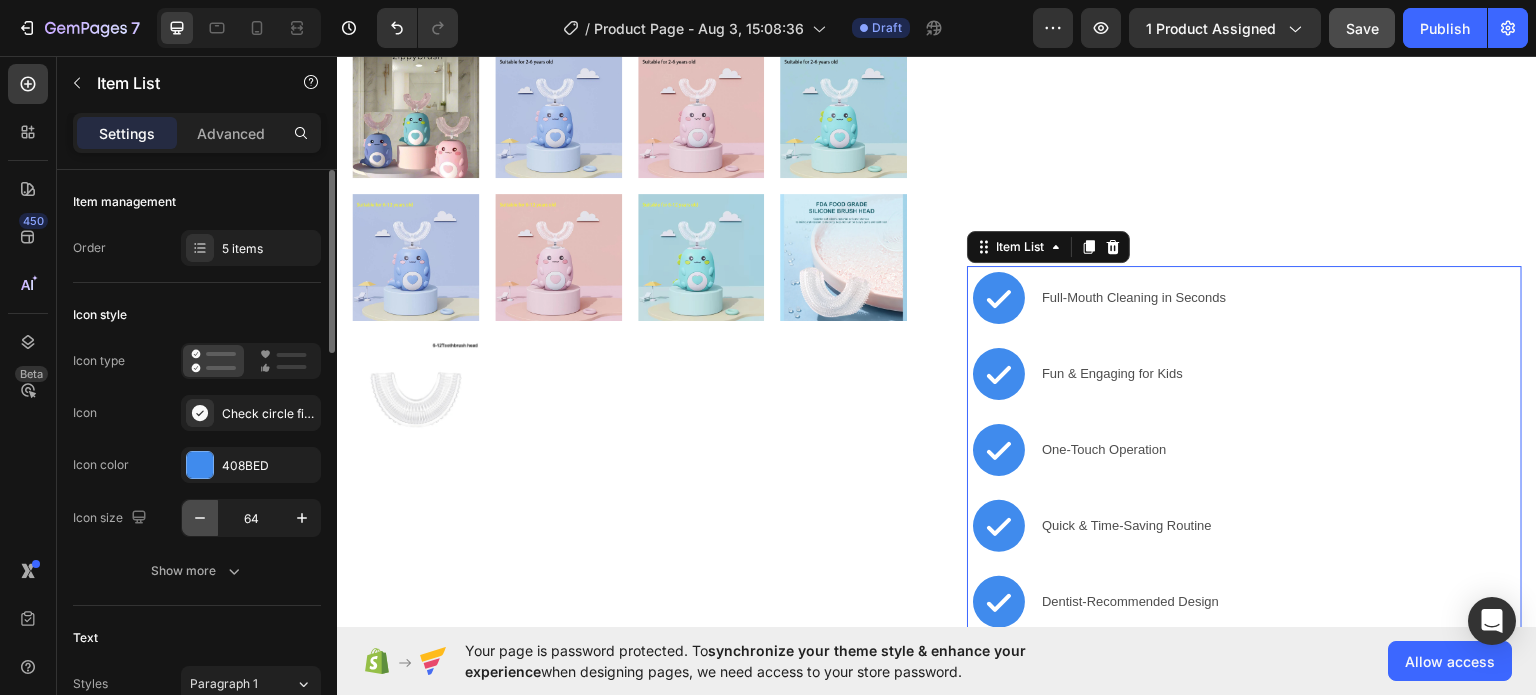 click 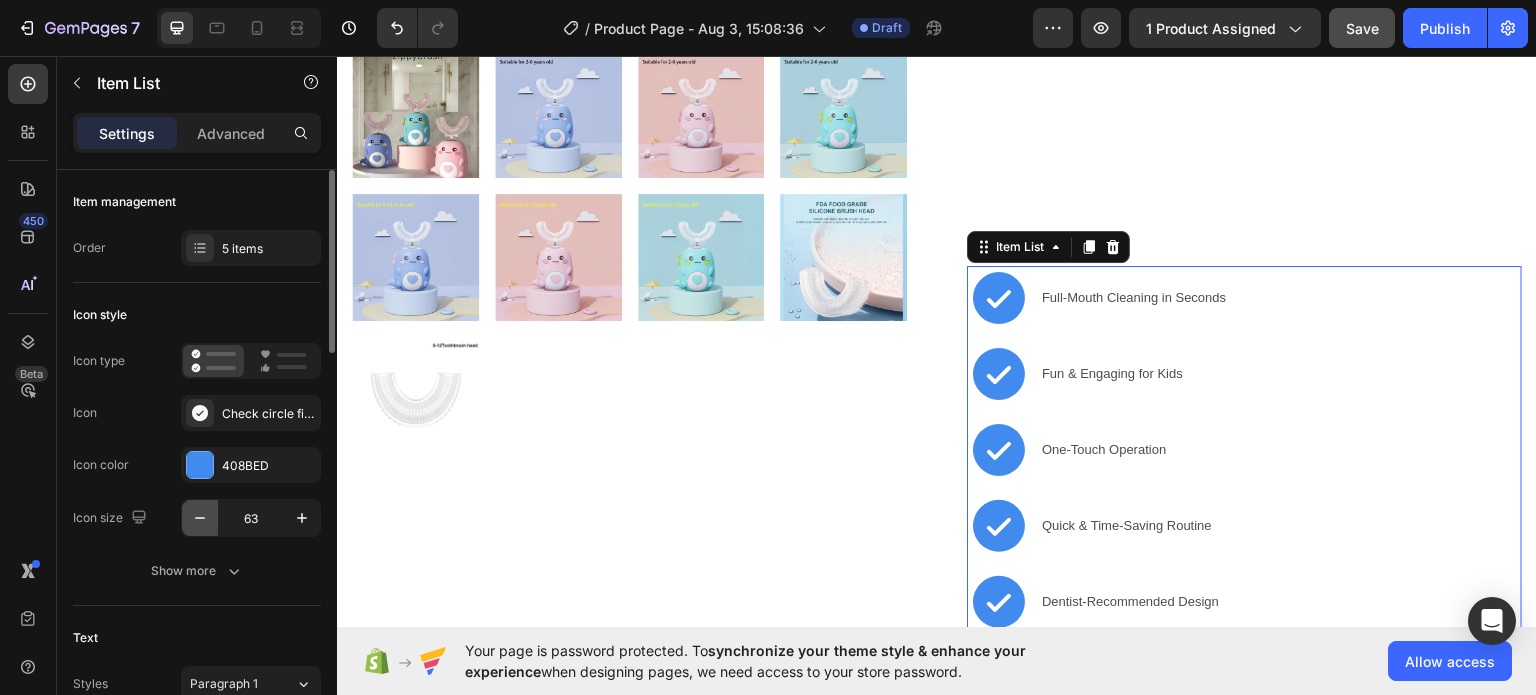 click 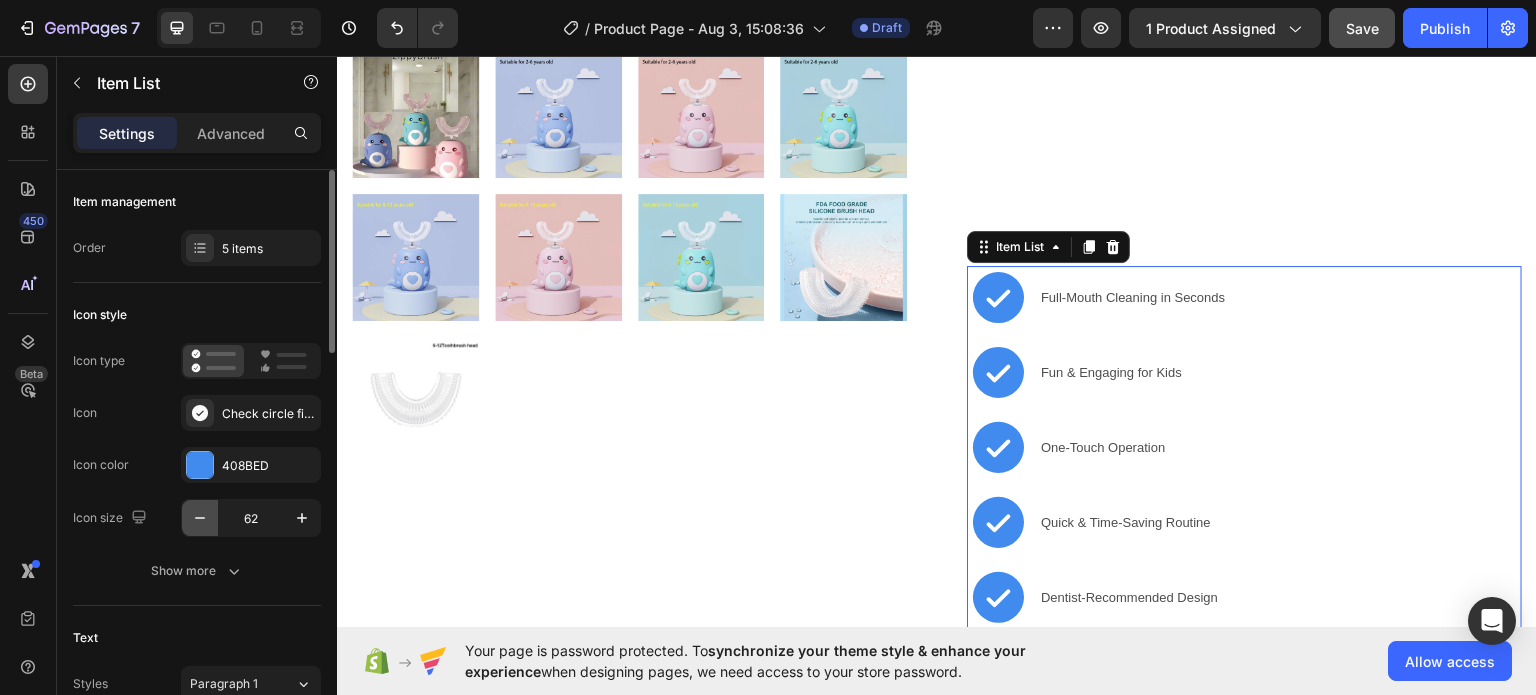 click 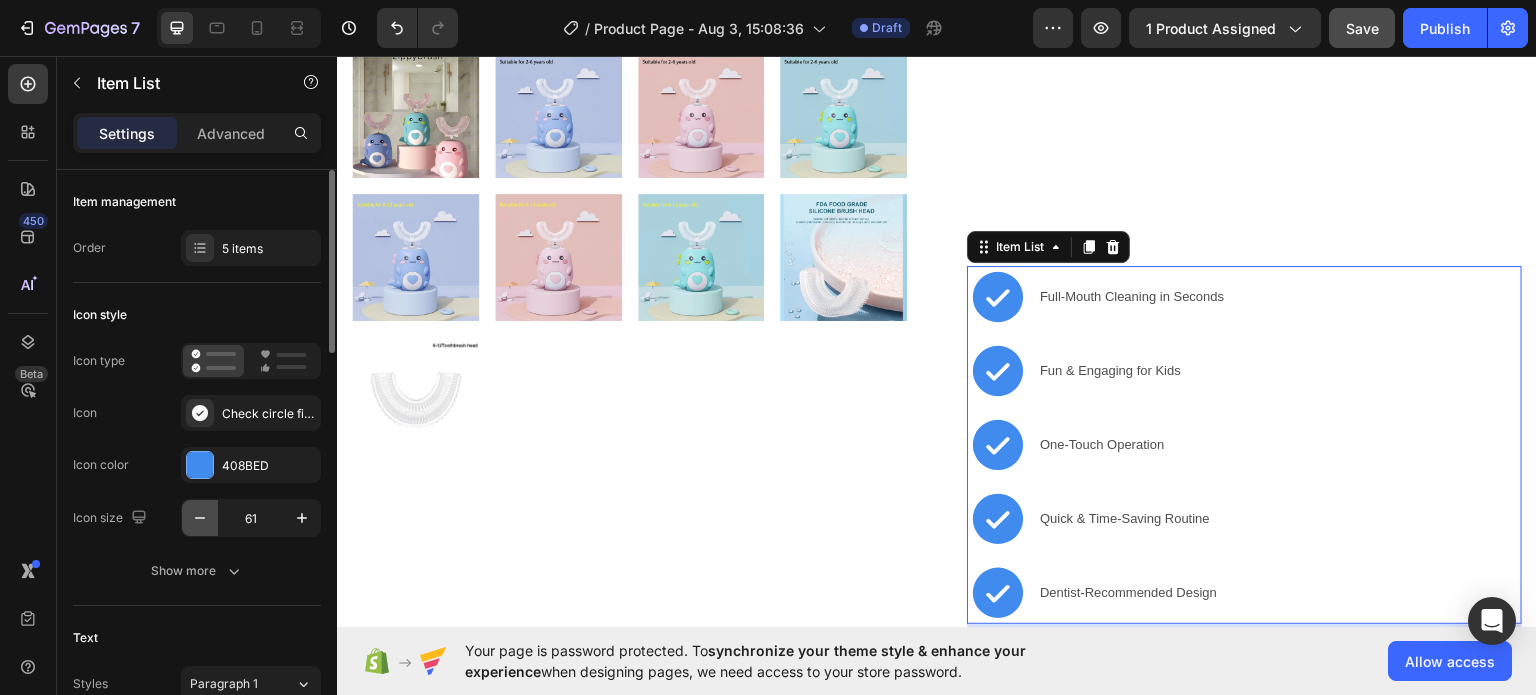 click 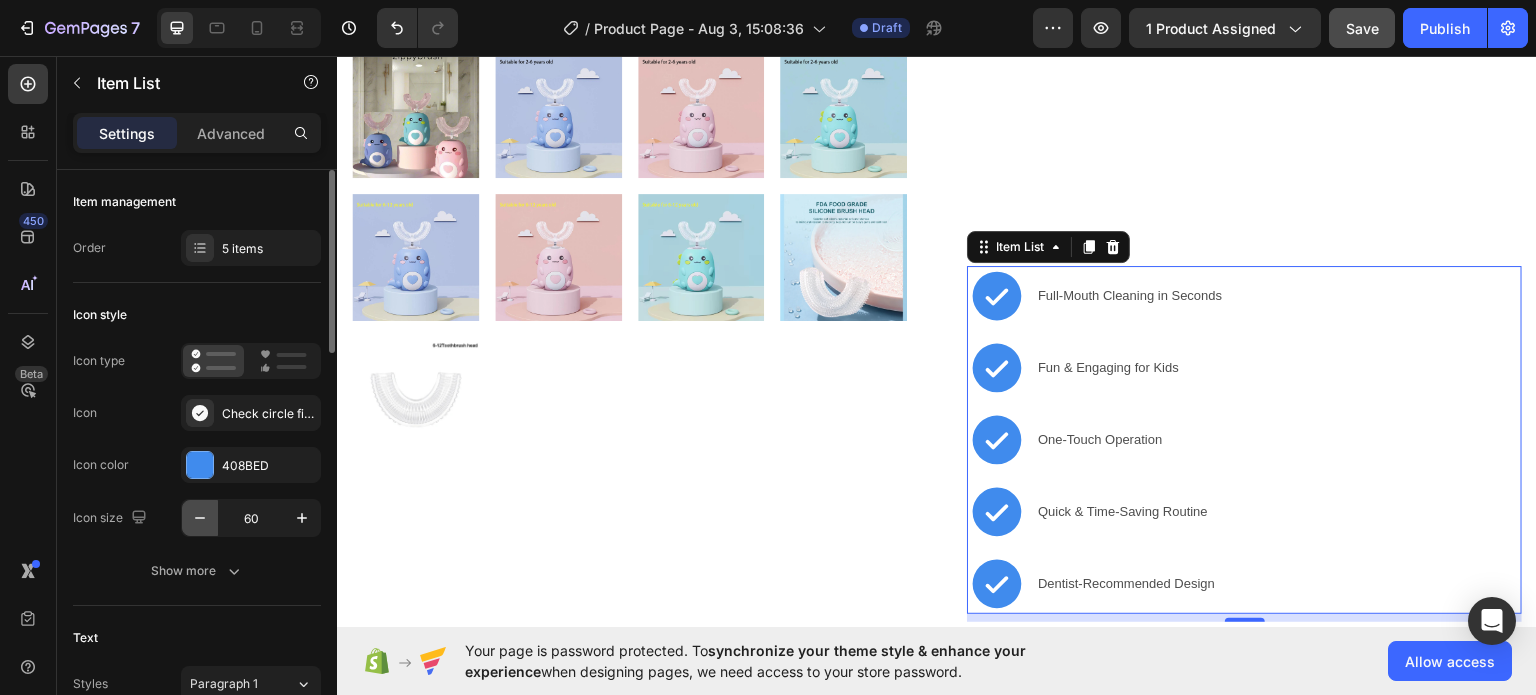 click 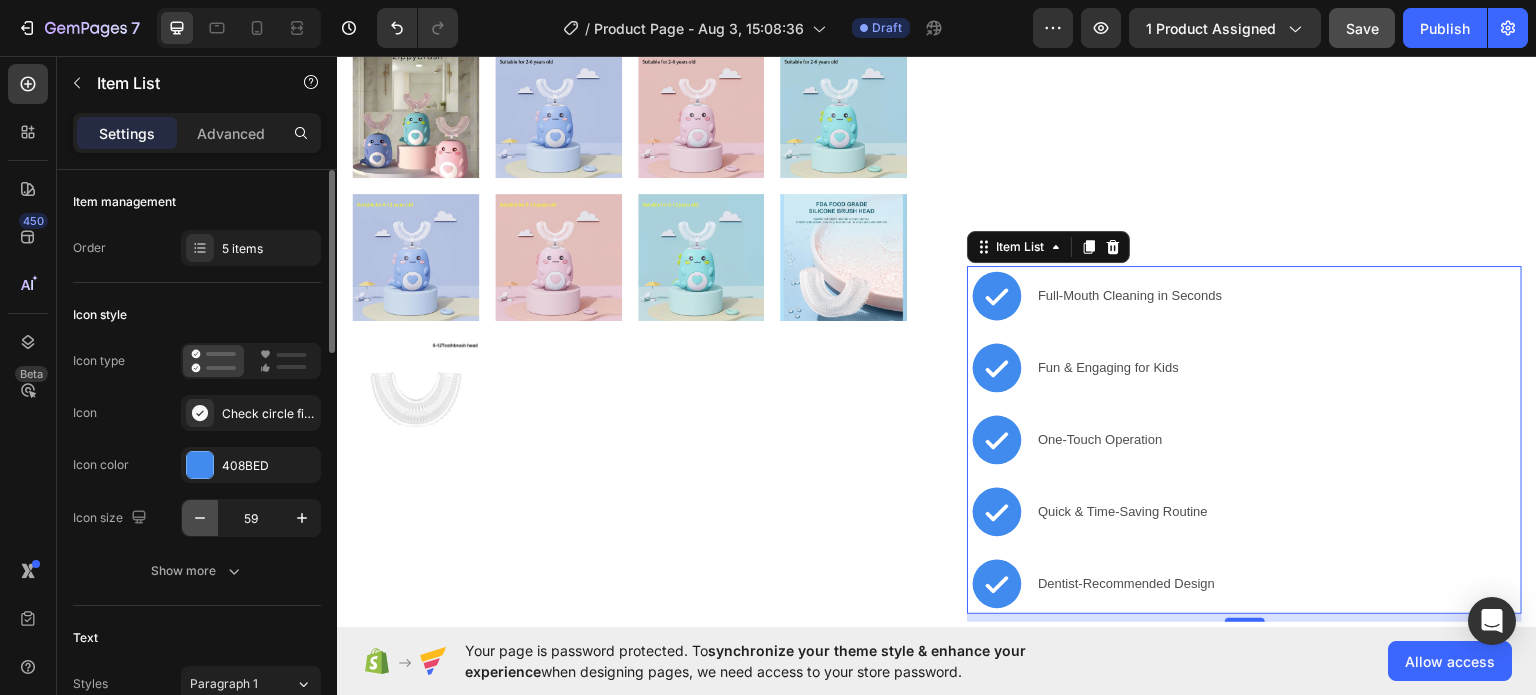 click 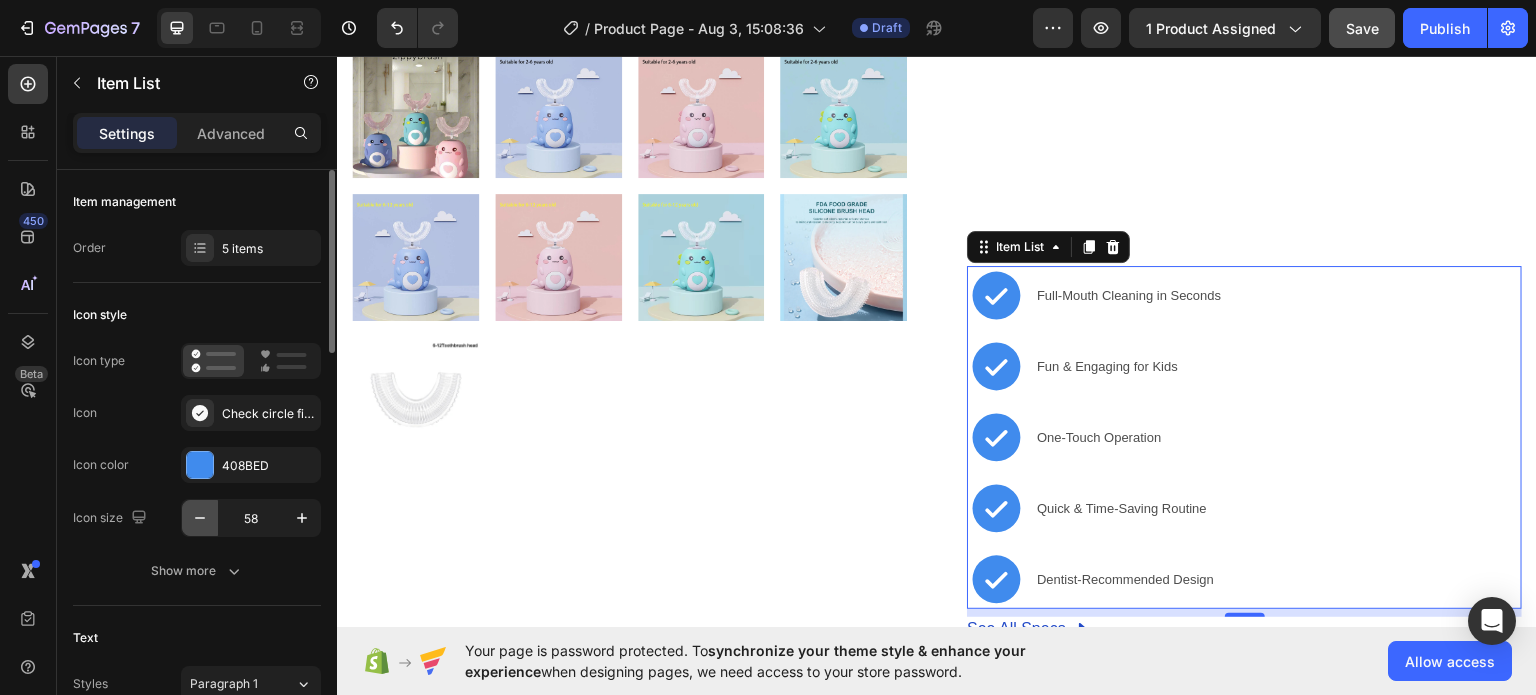 click 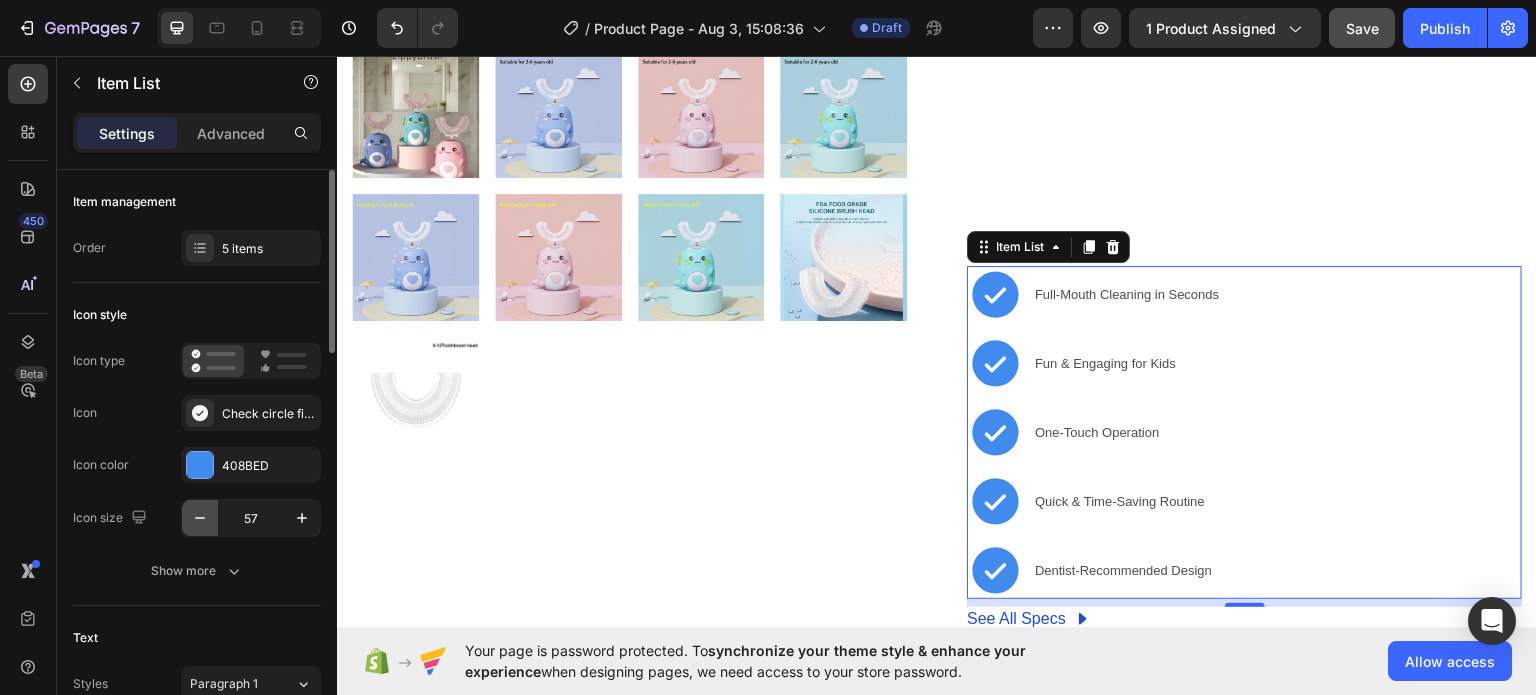 click 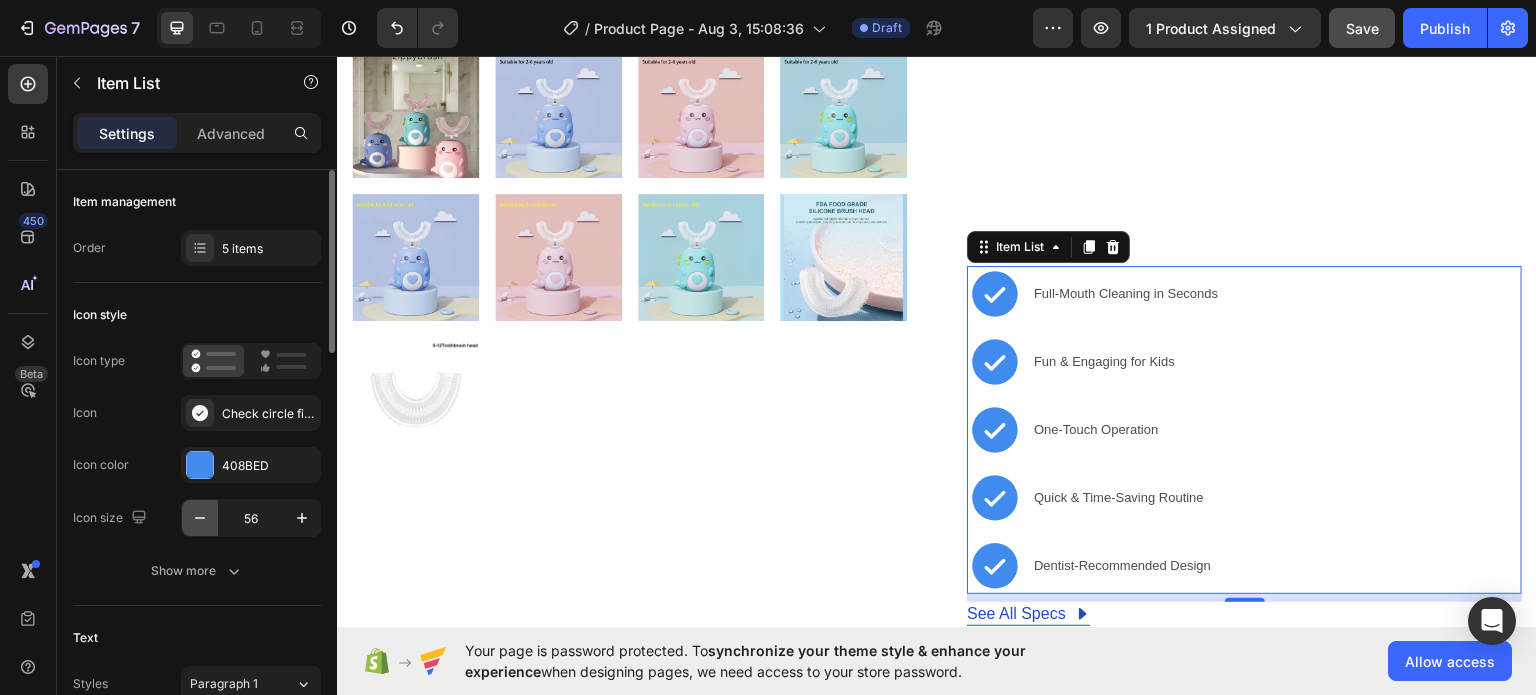 click 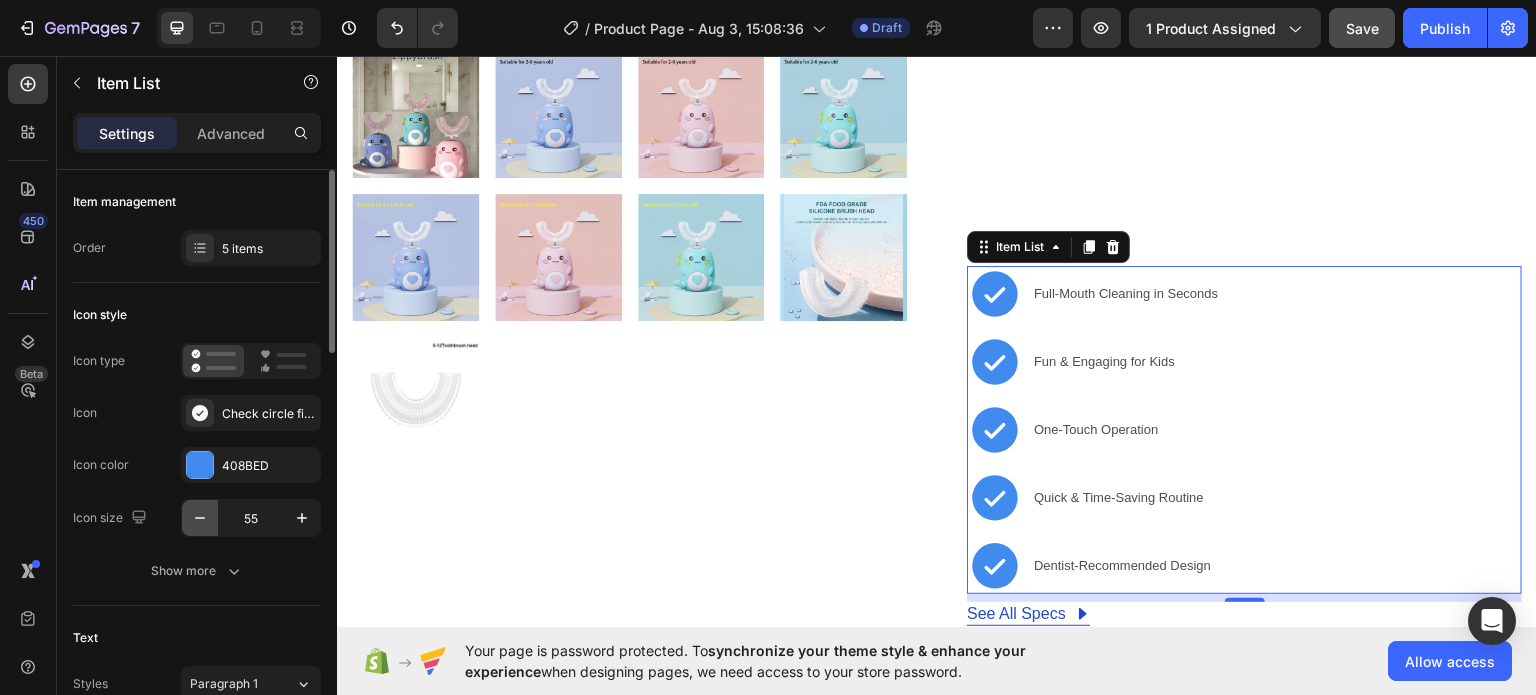 click 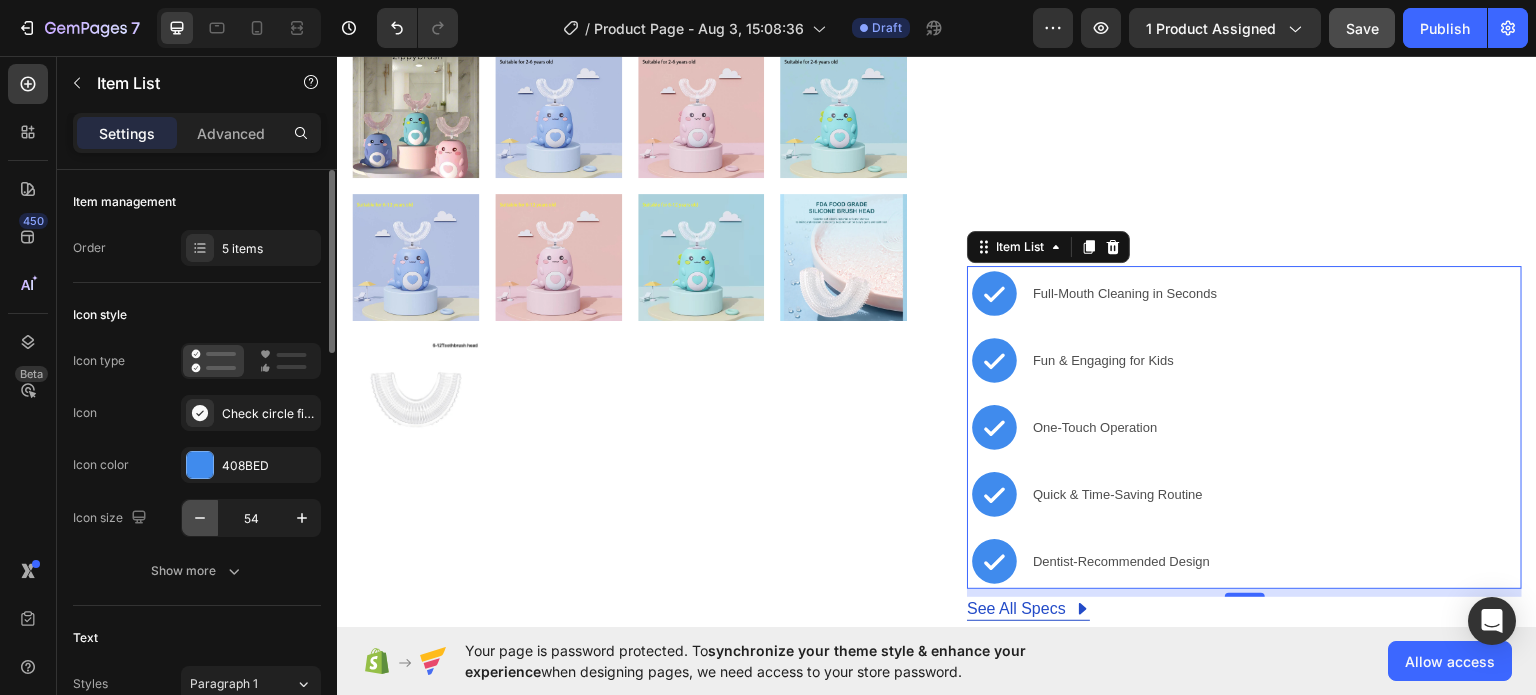 click 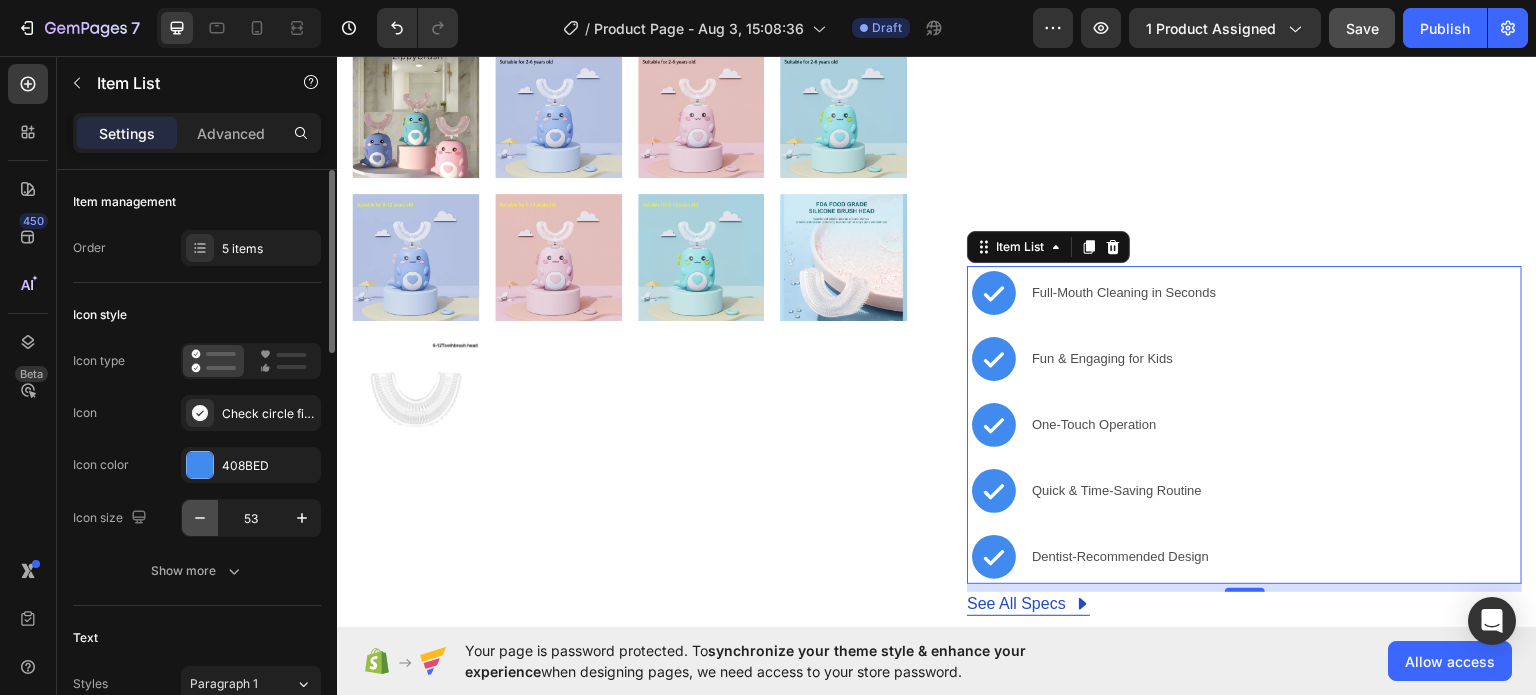 click 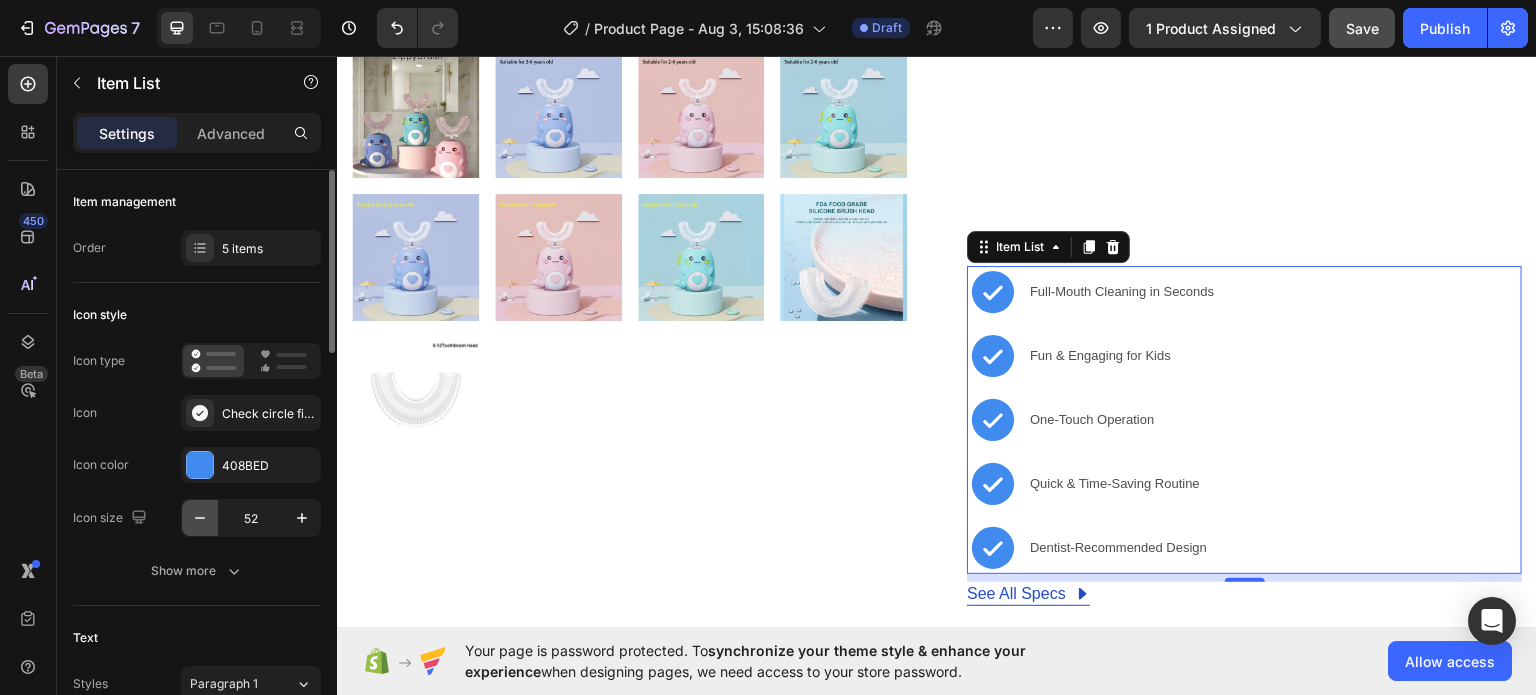 click 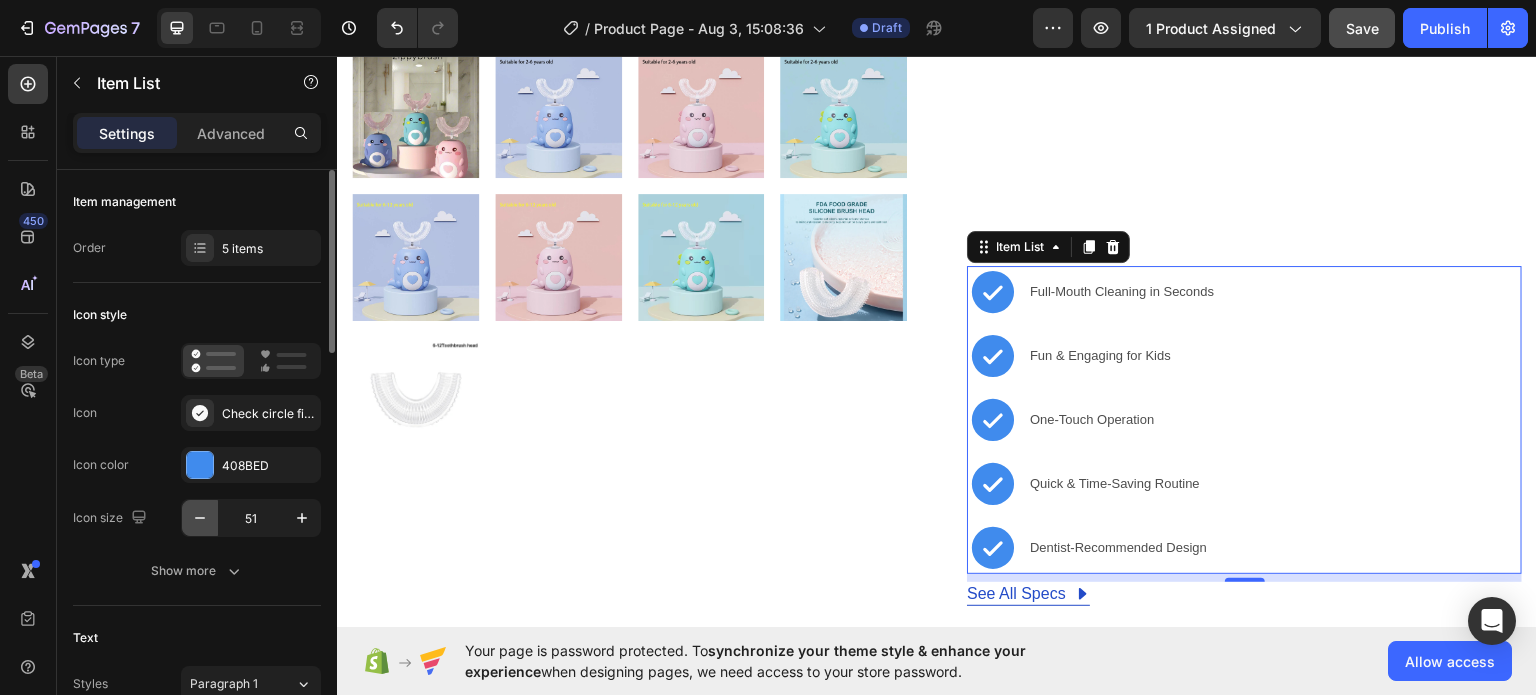 click 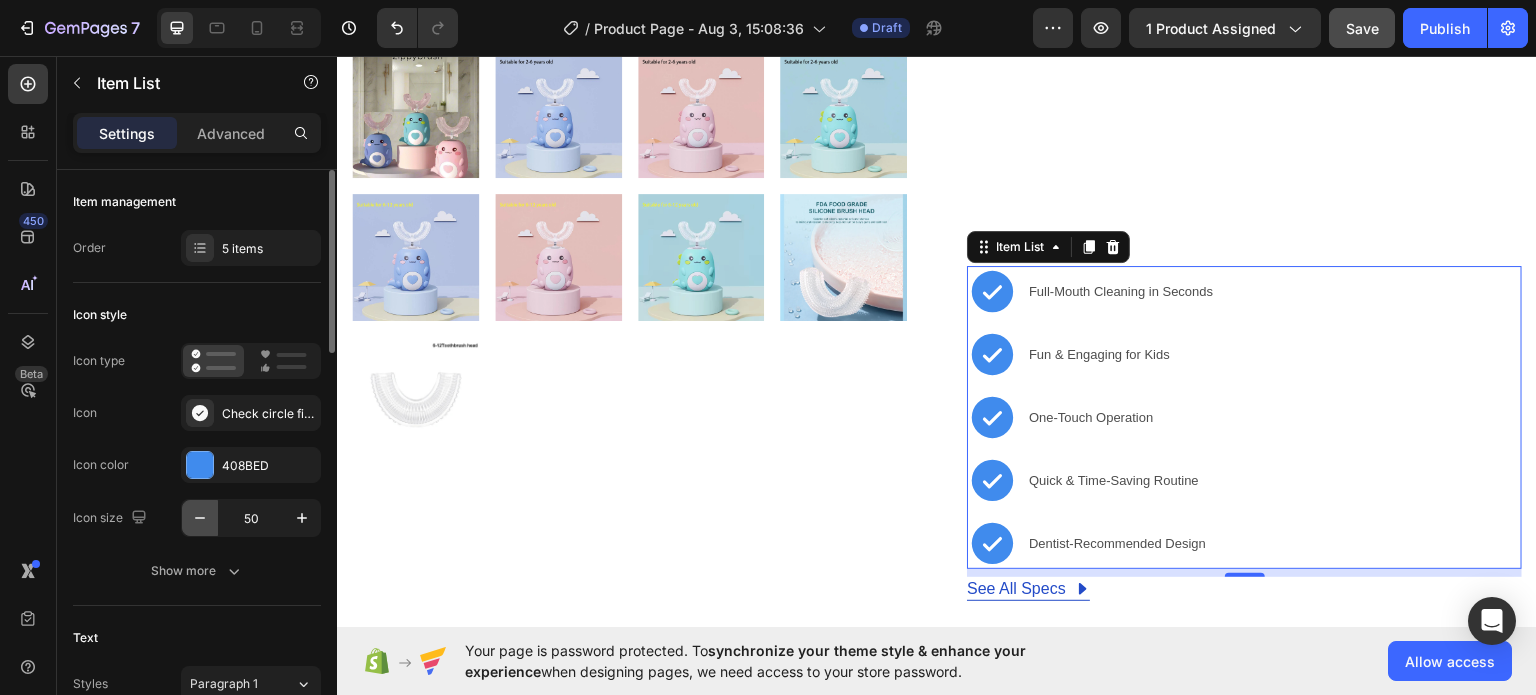 click 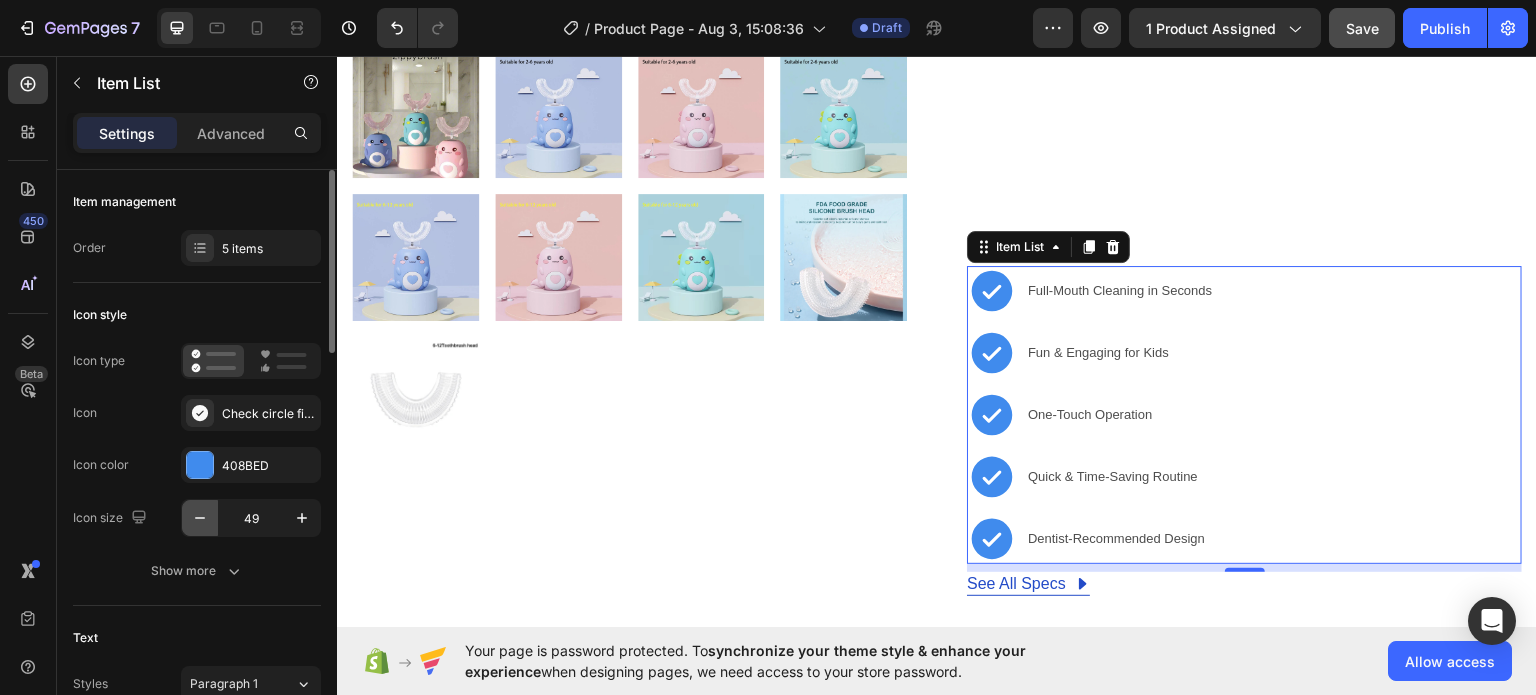 click 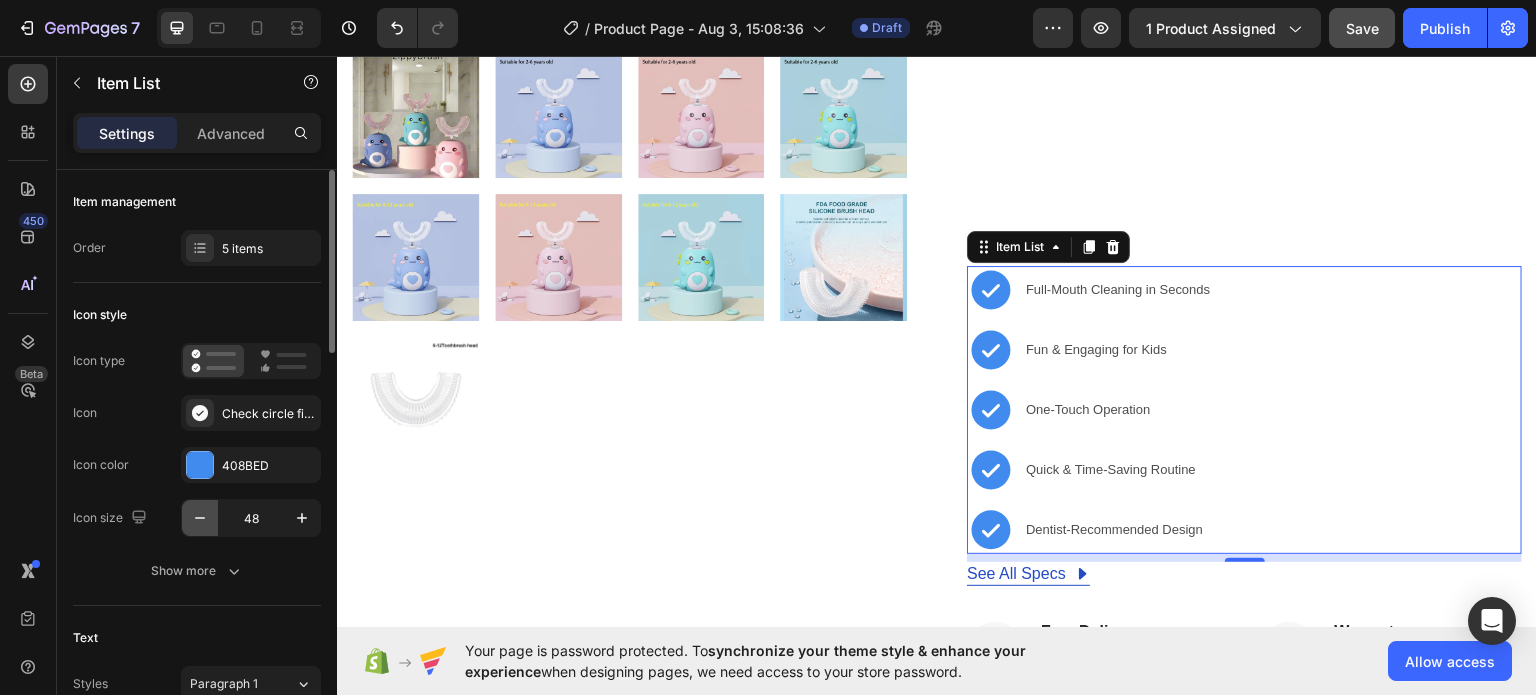 click 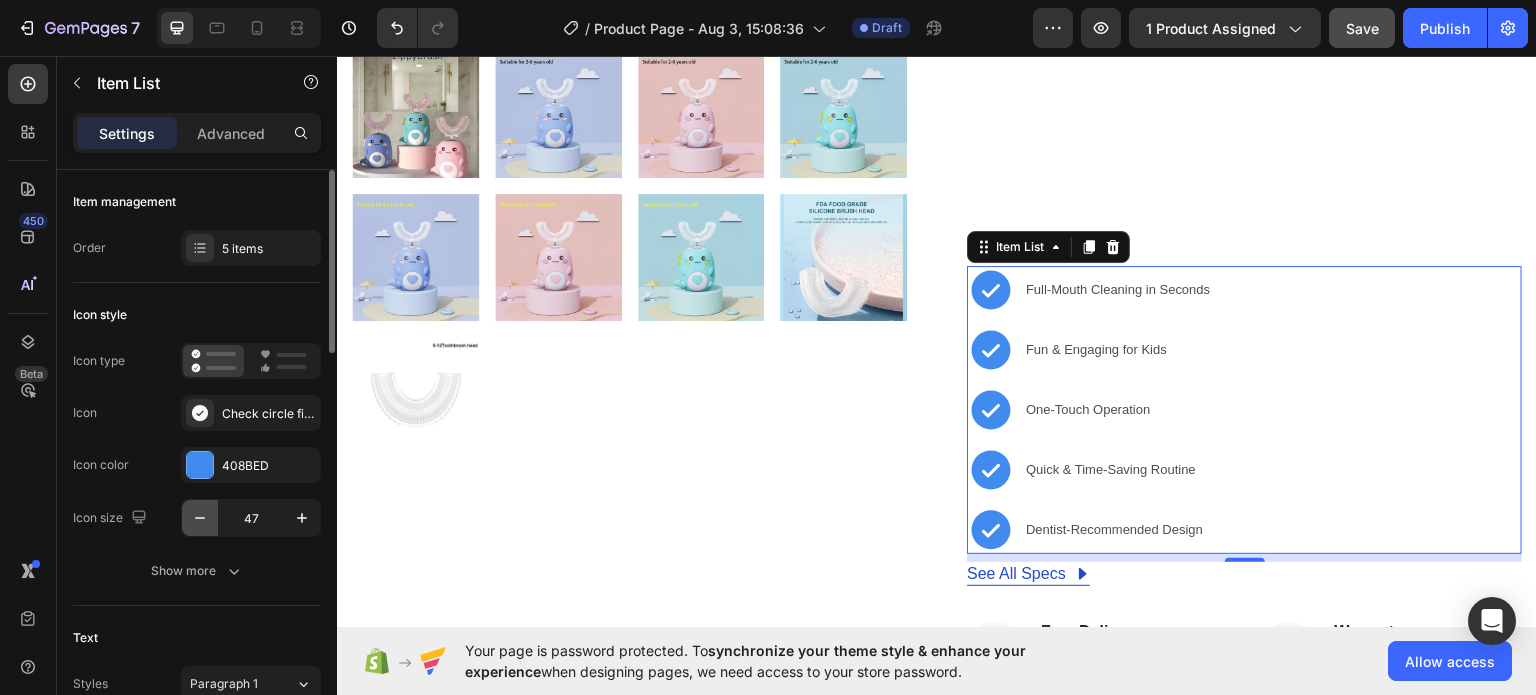click 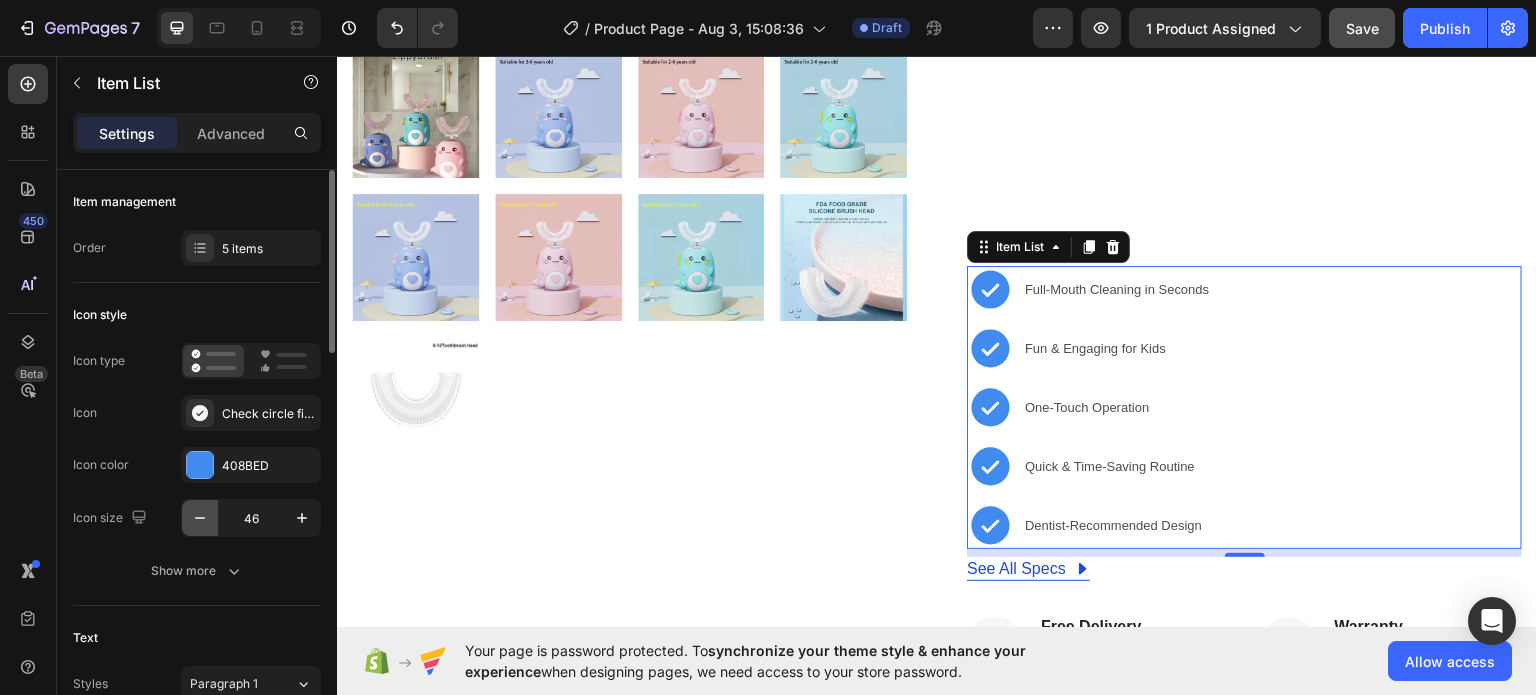 click 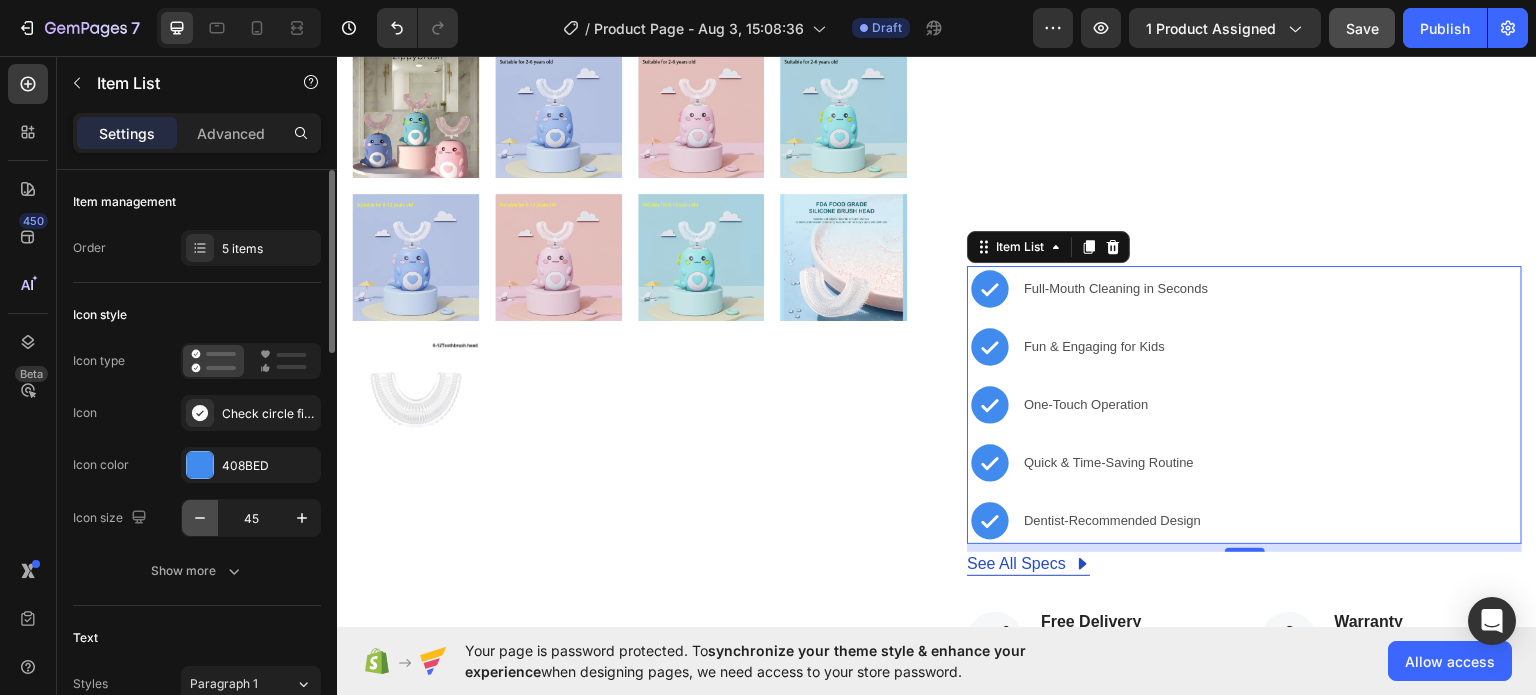 click 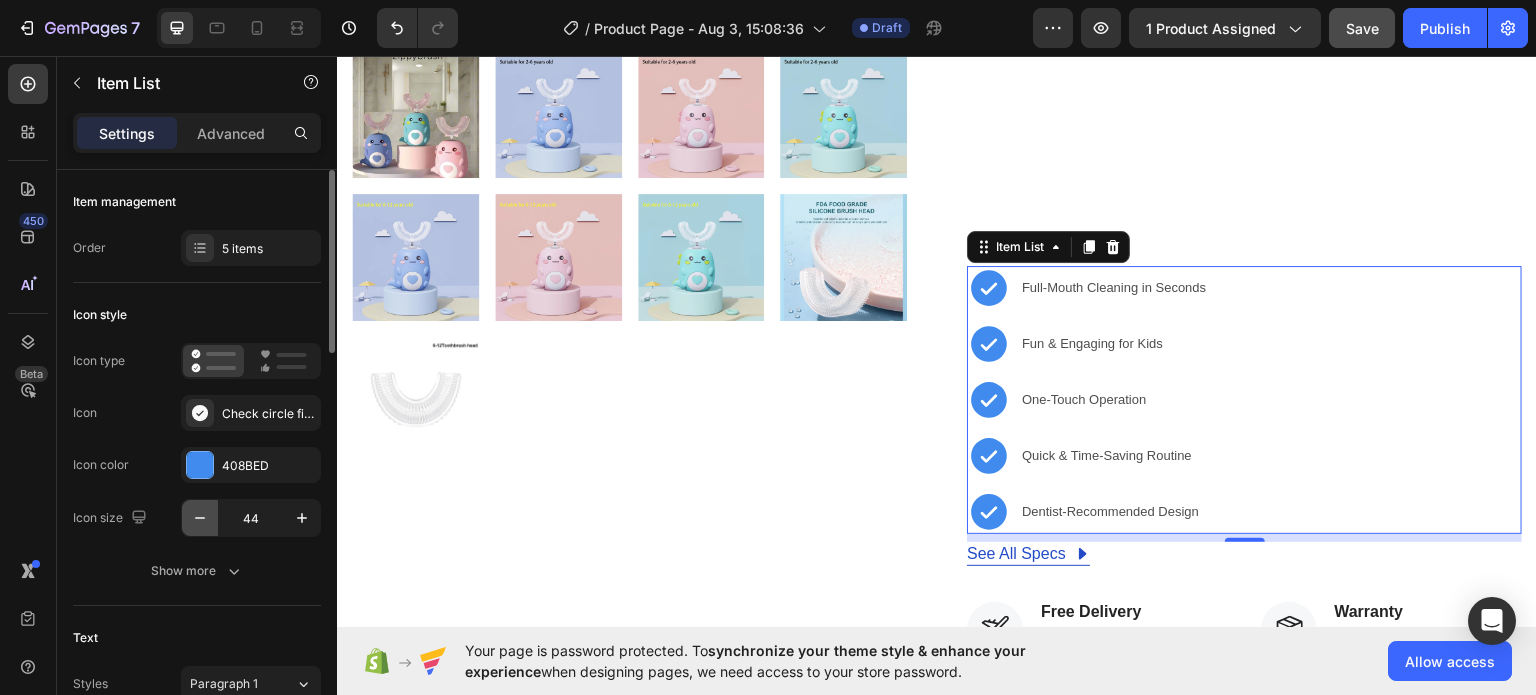 click 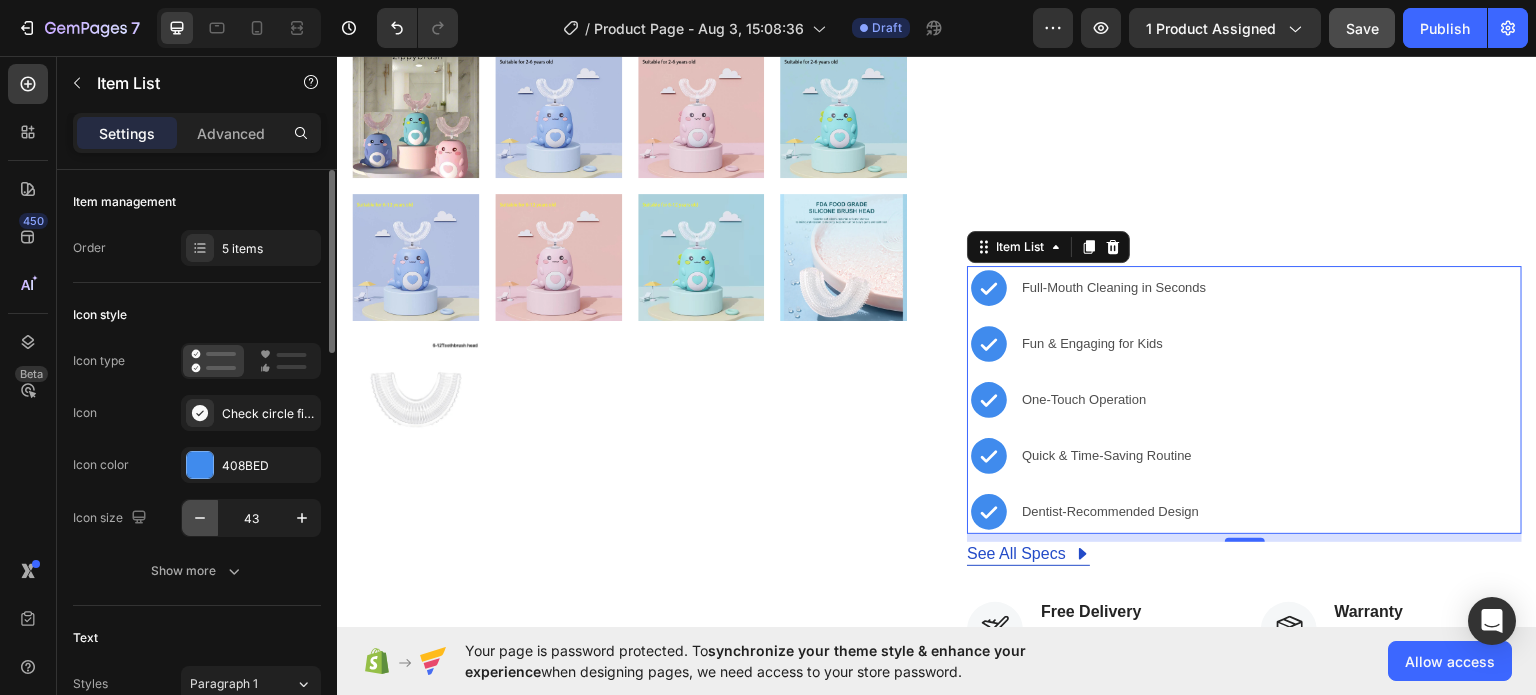 click 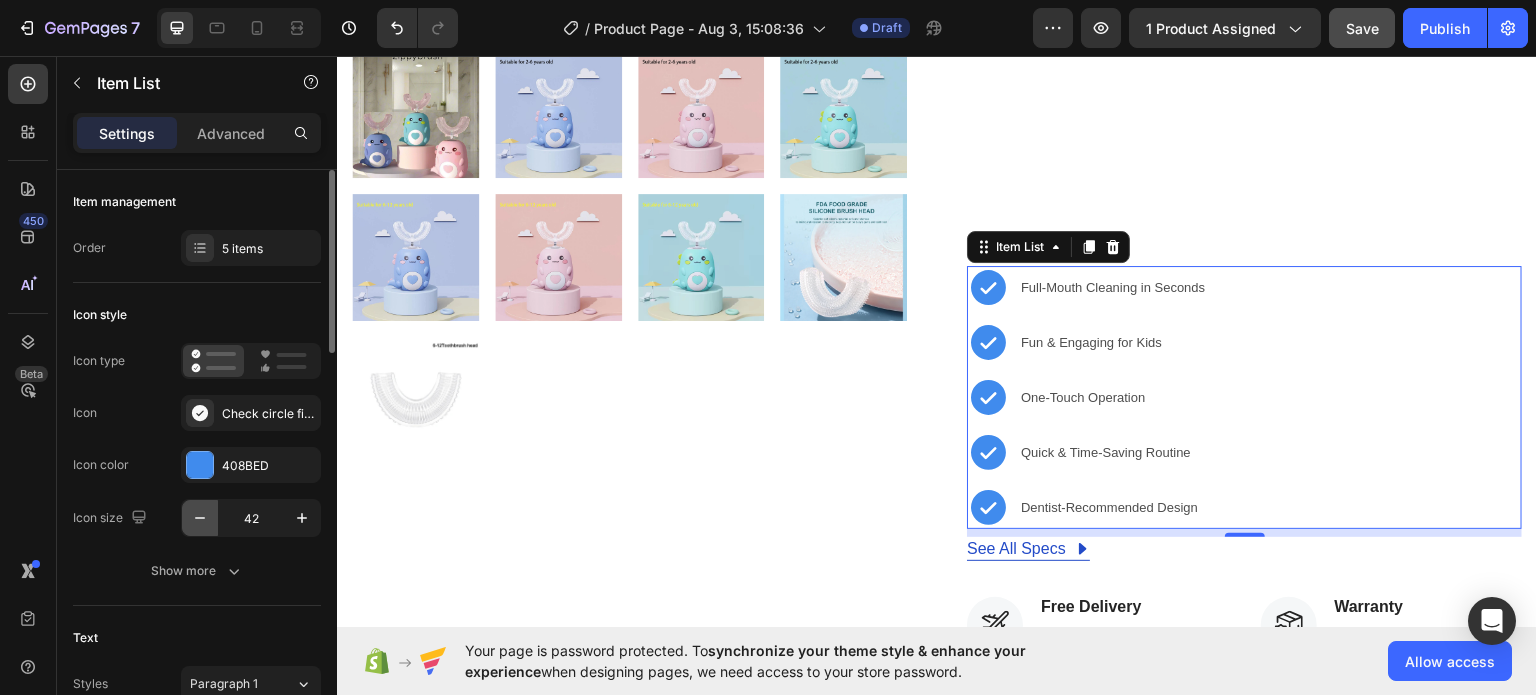 click 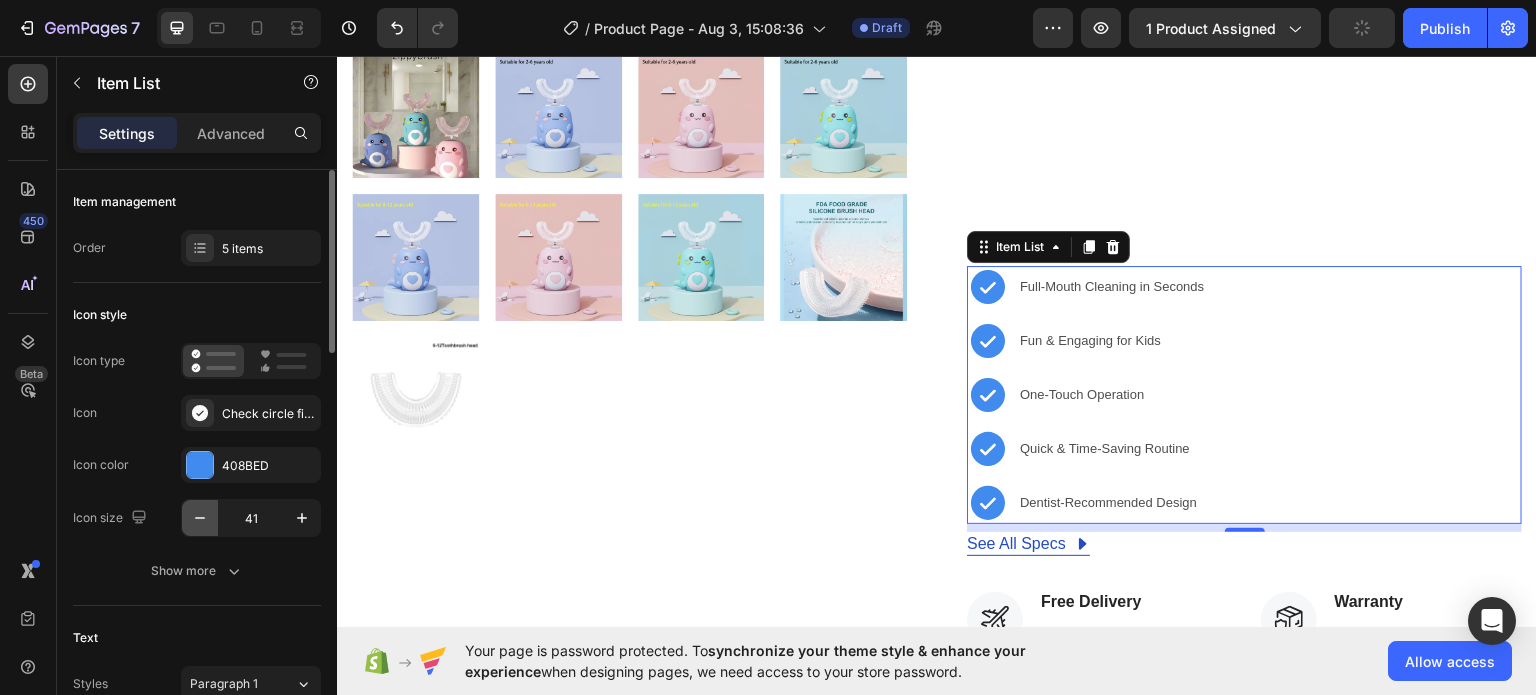click 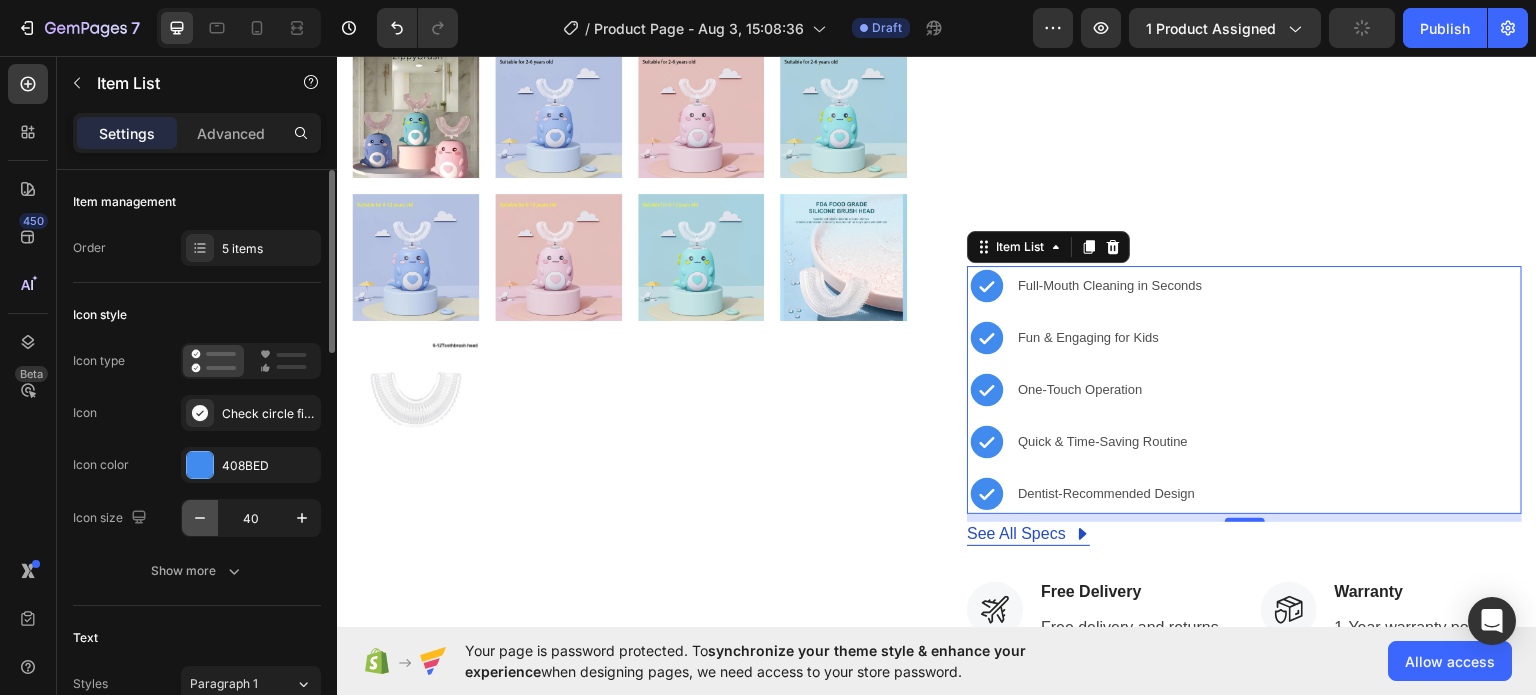 click 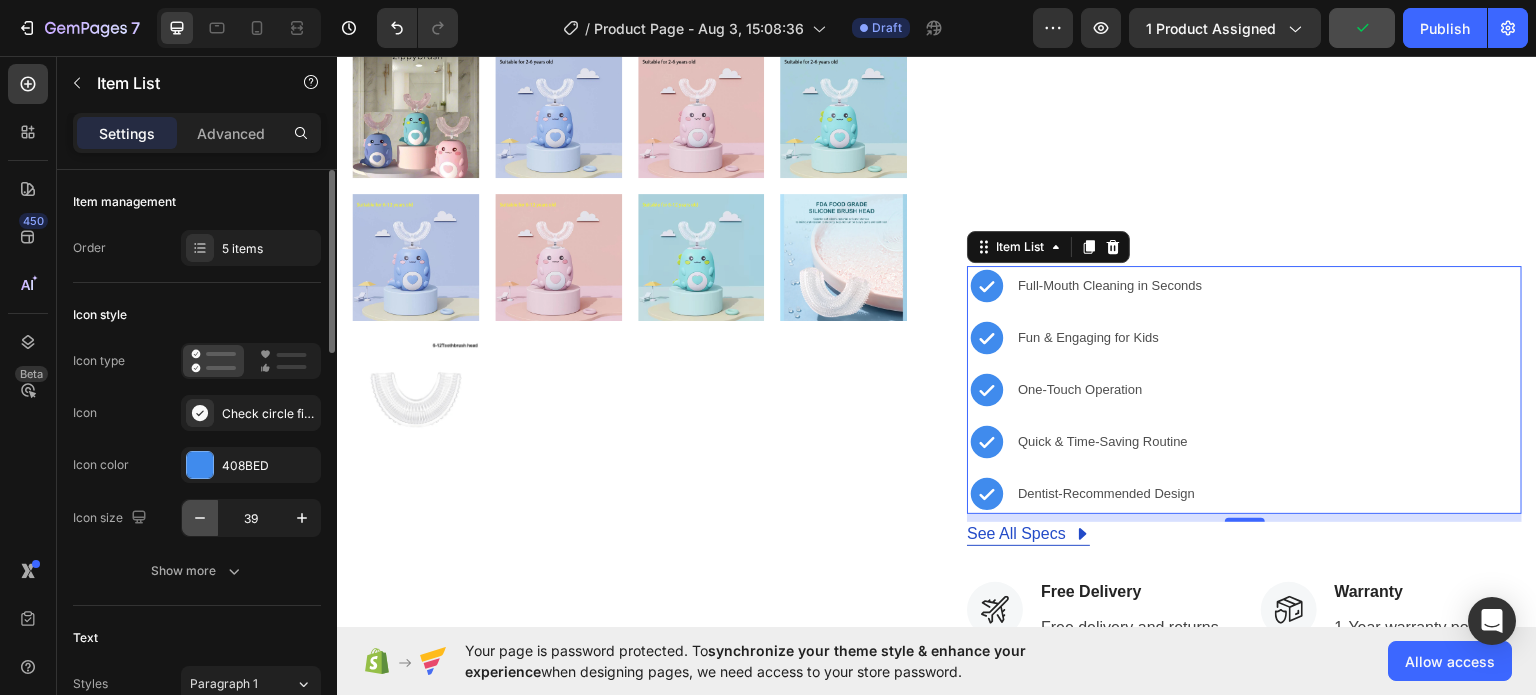click 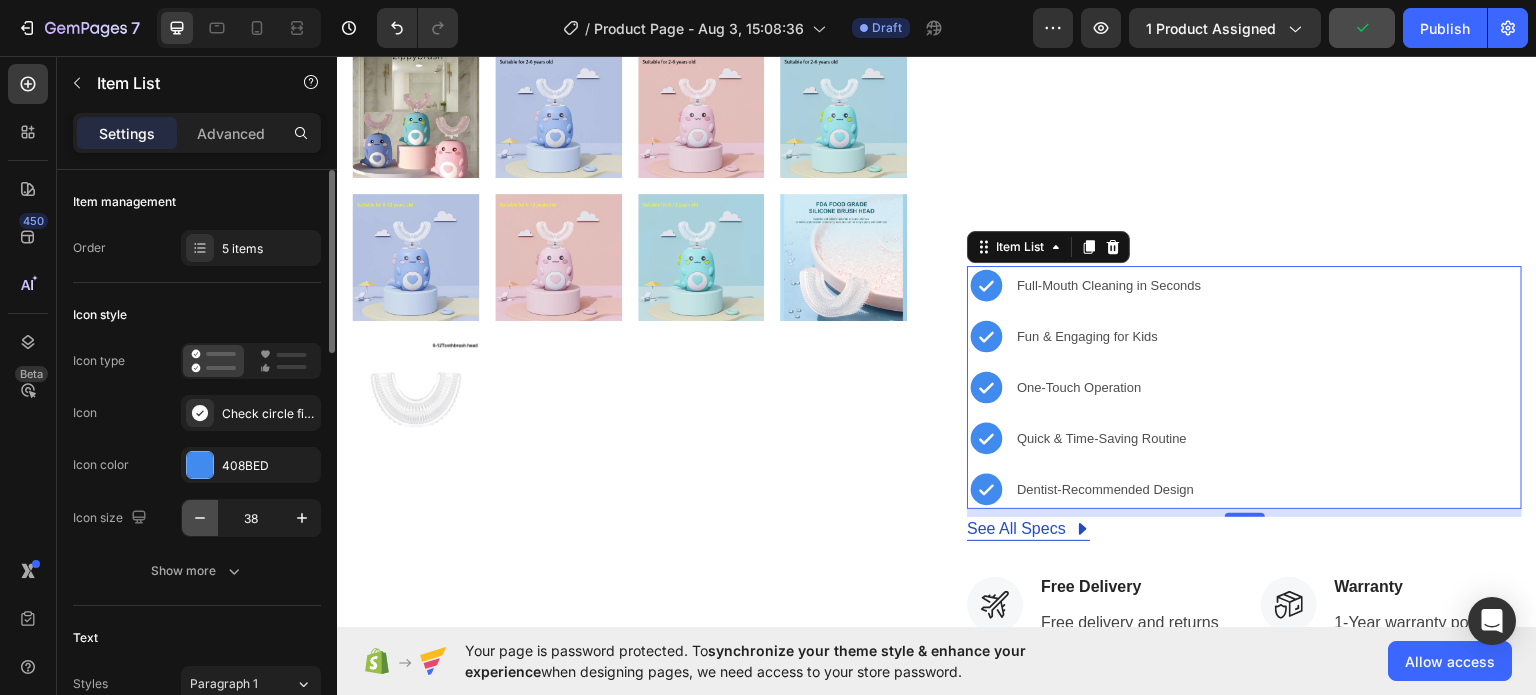 click 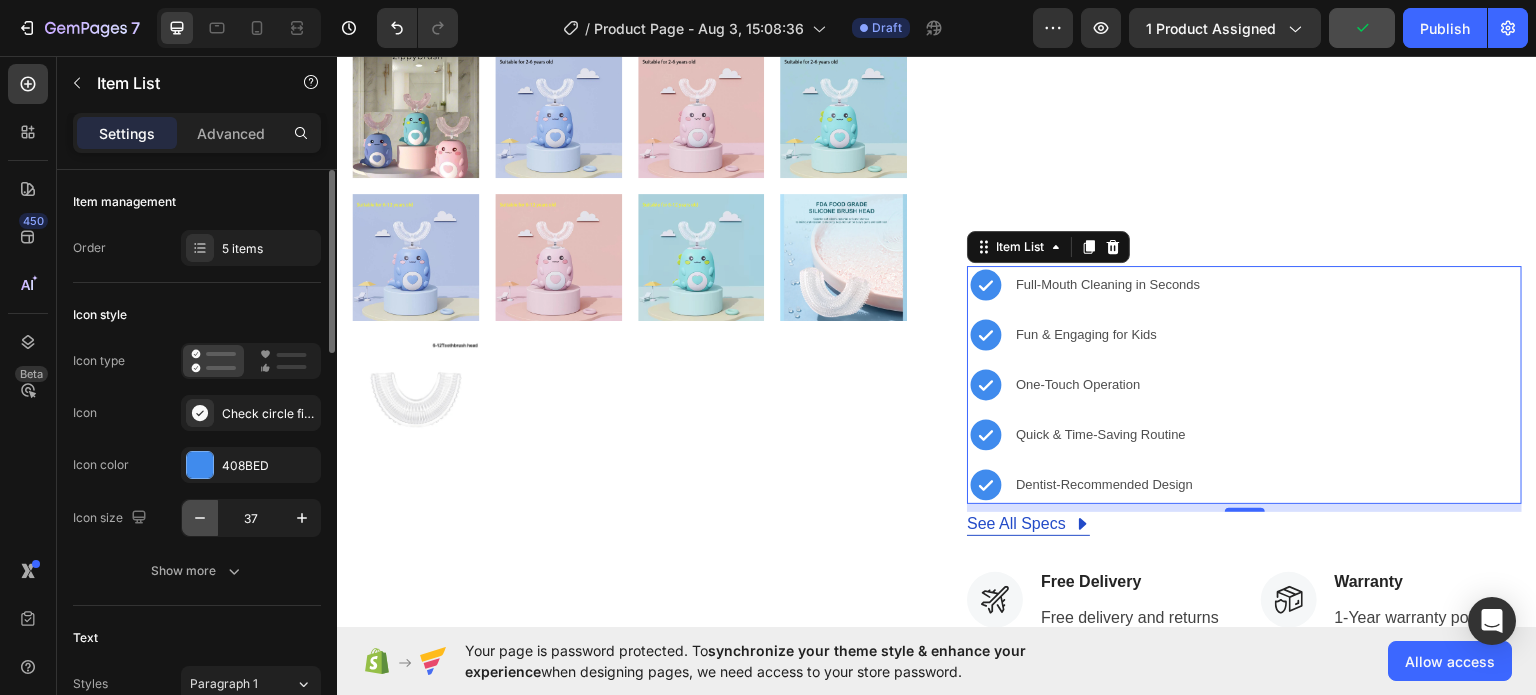 click 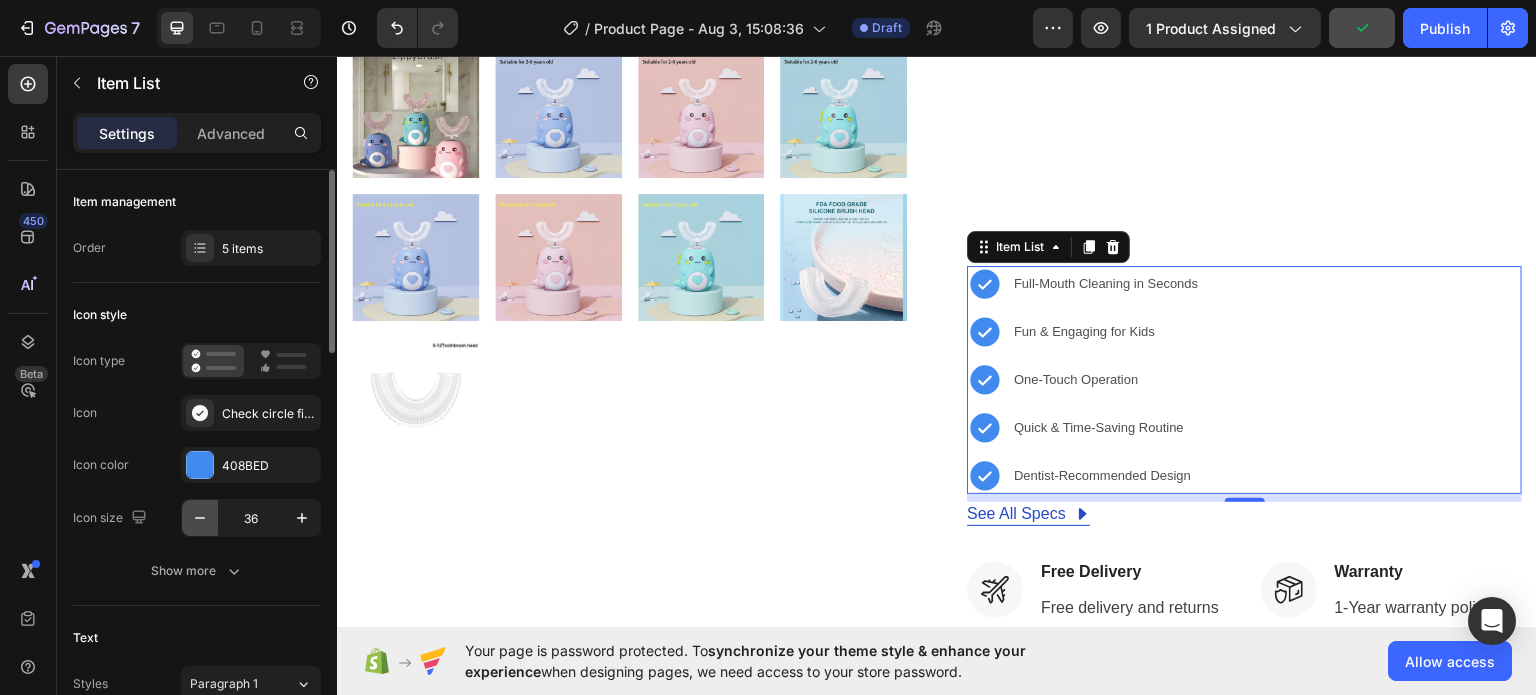 click 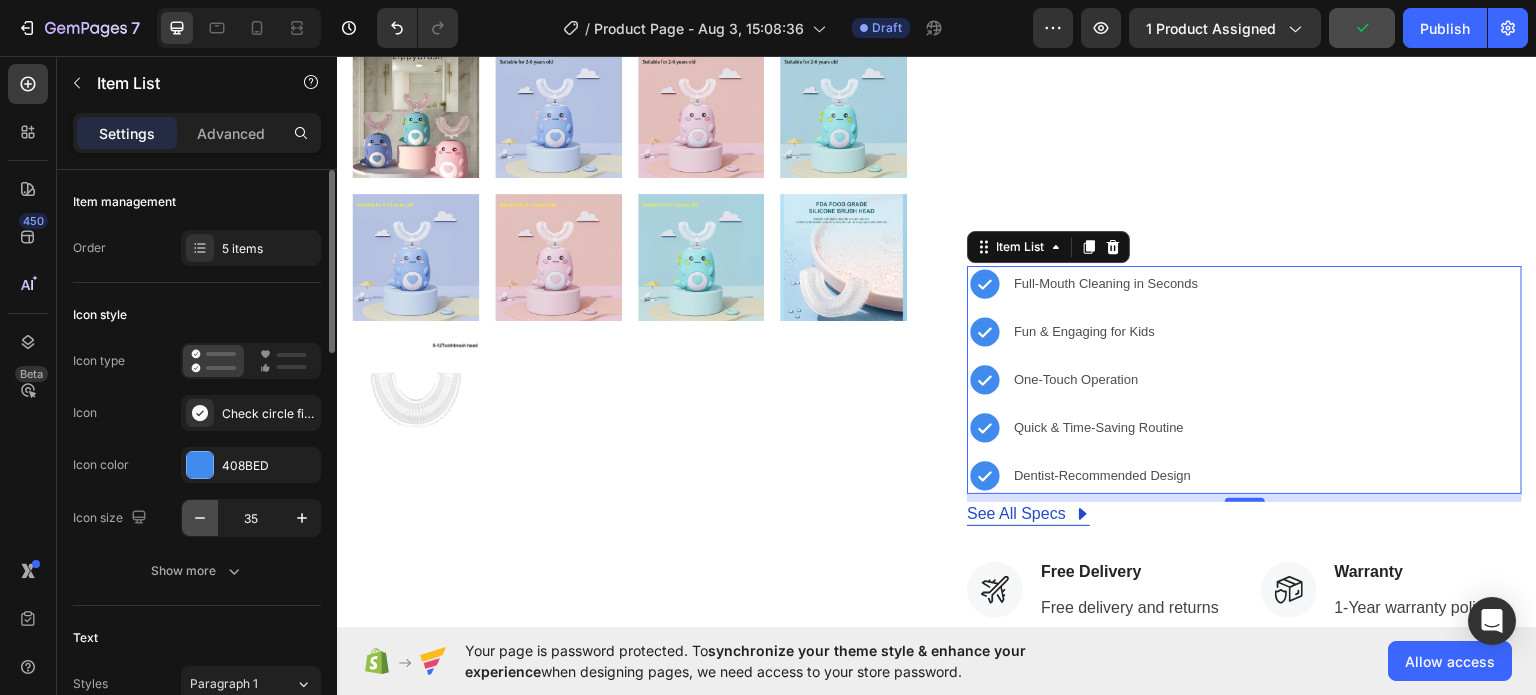 click 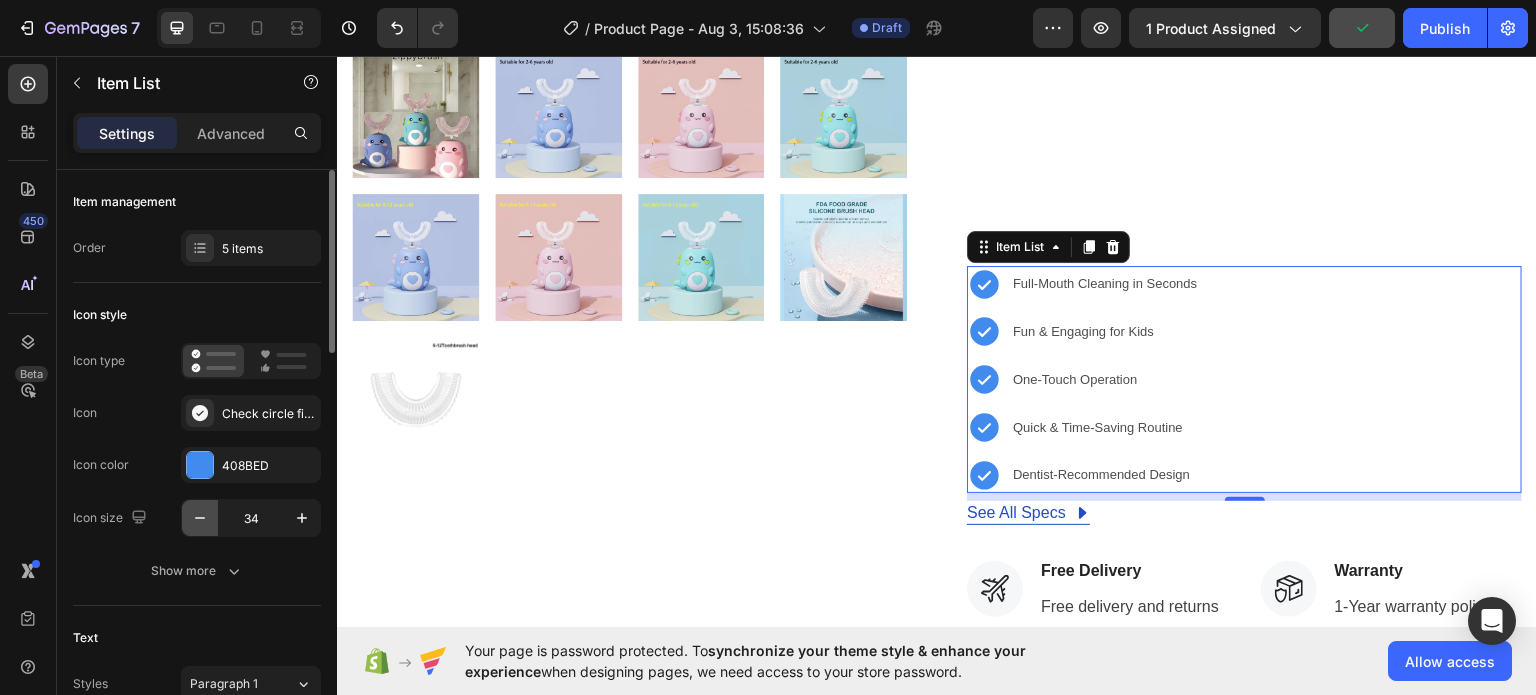 click 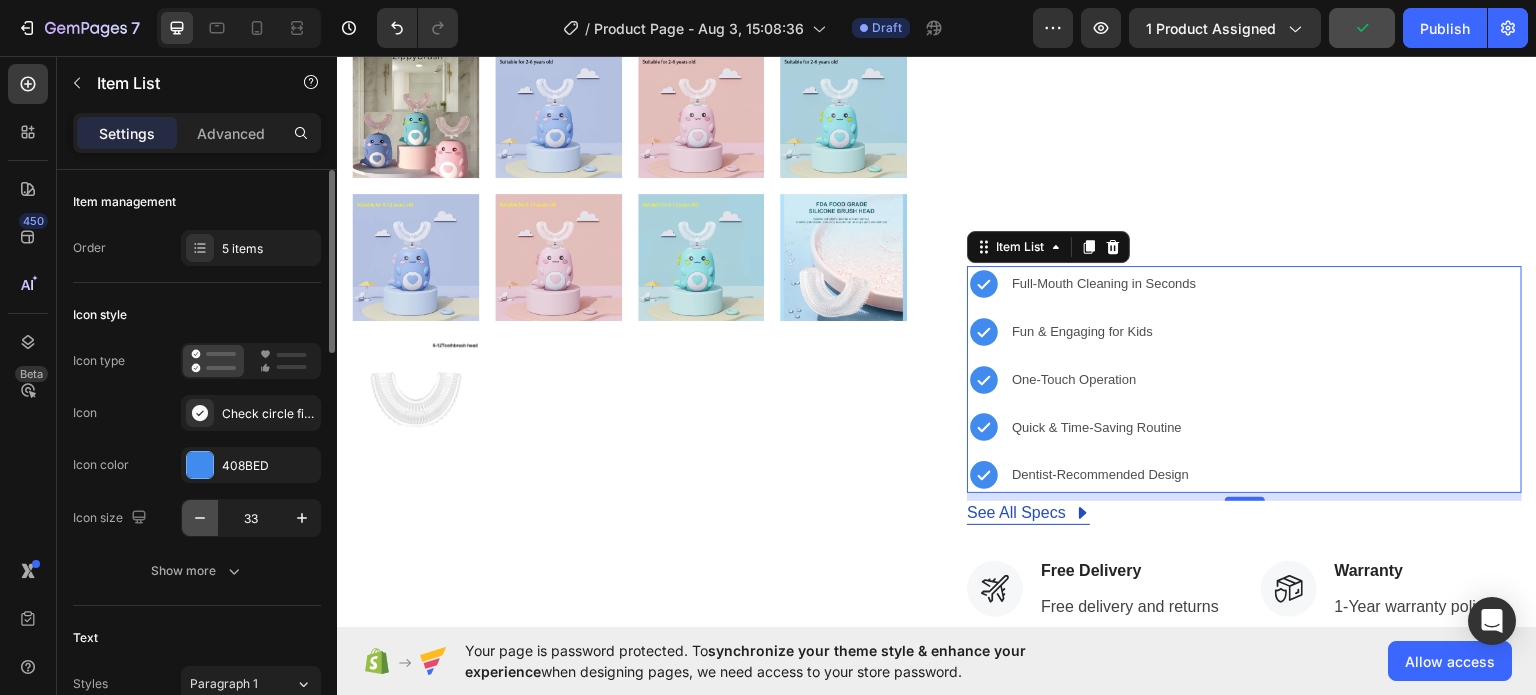 click 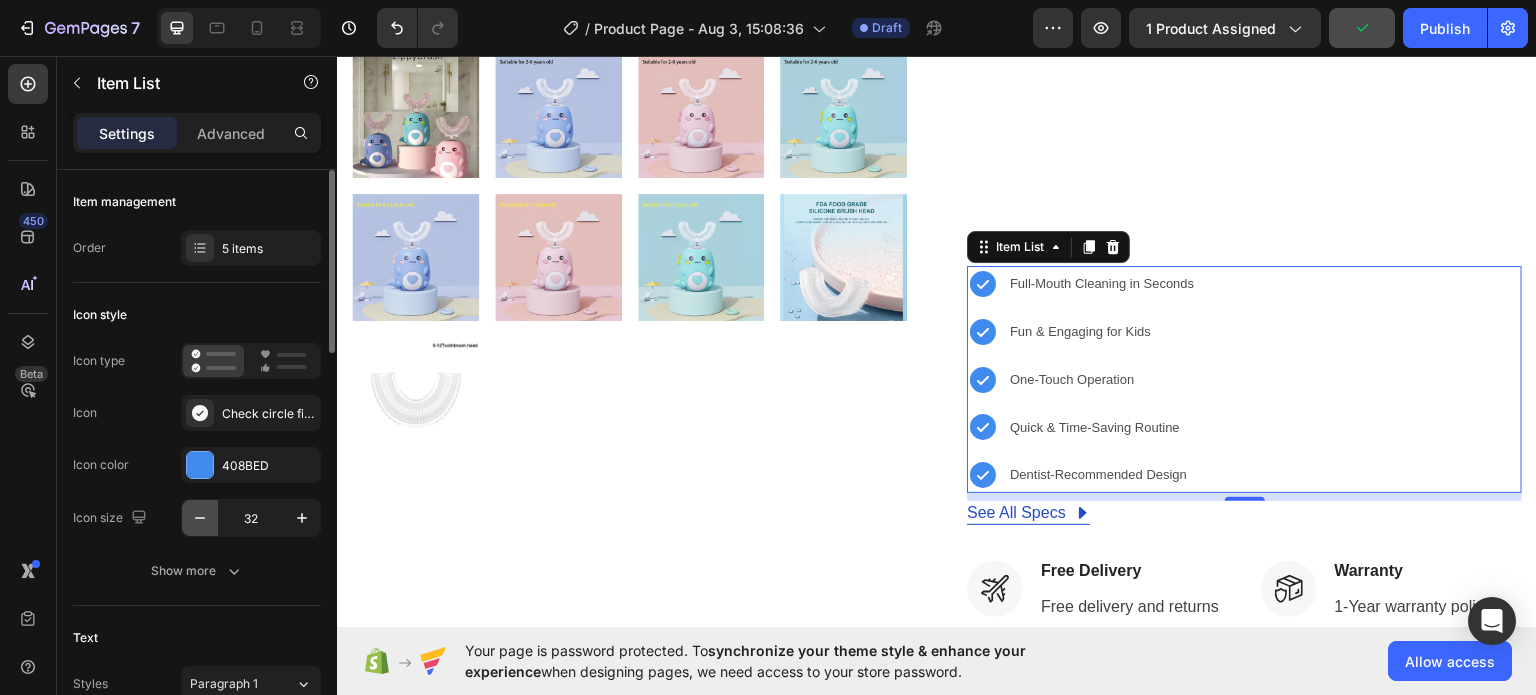 click 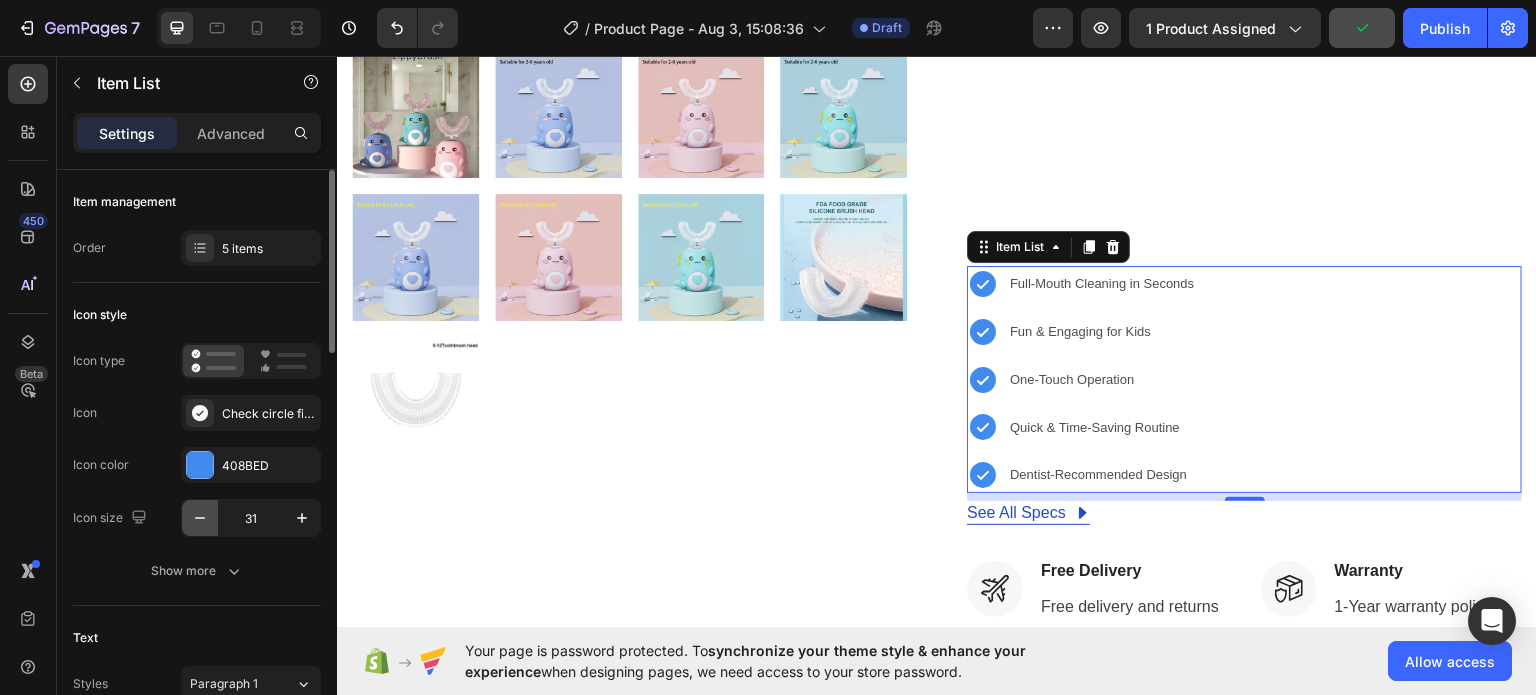 click 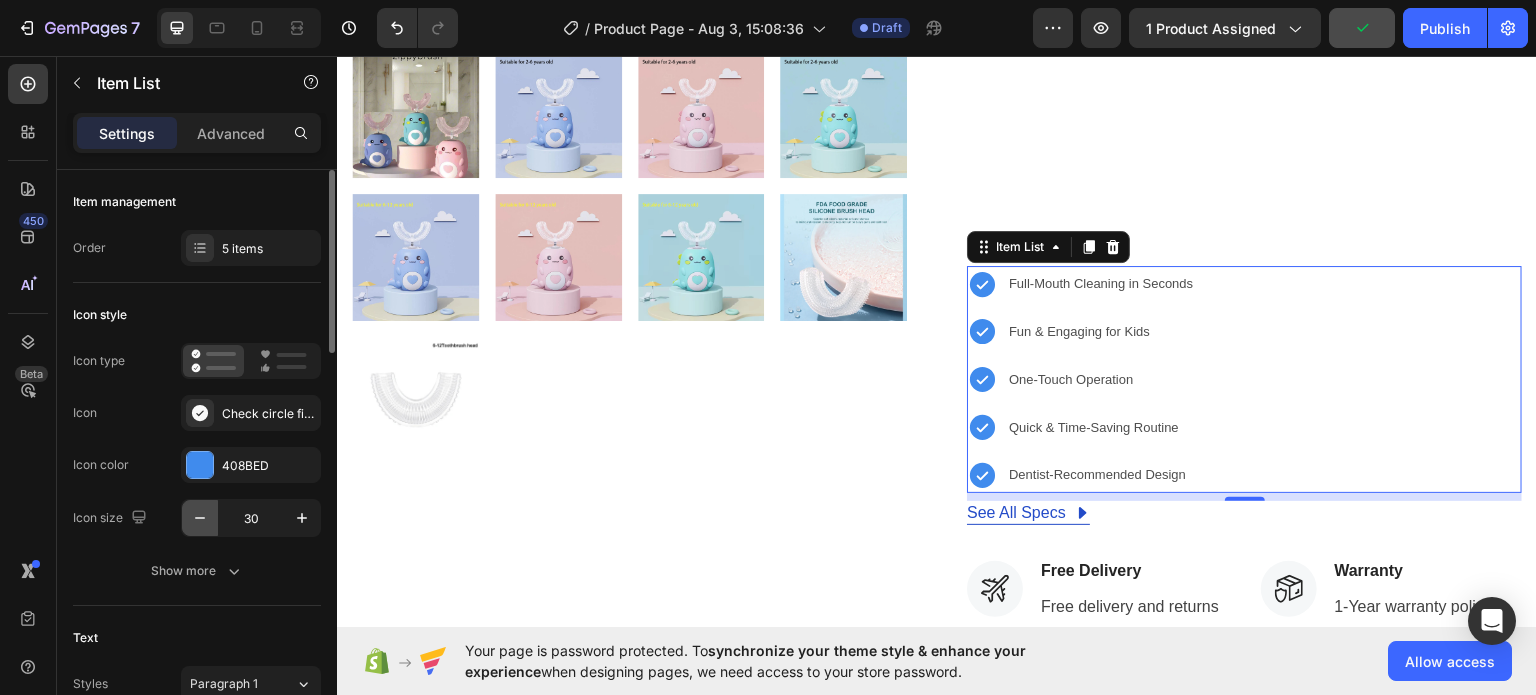 click 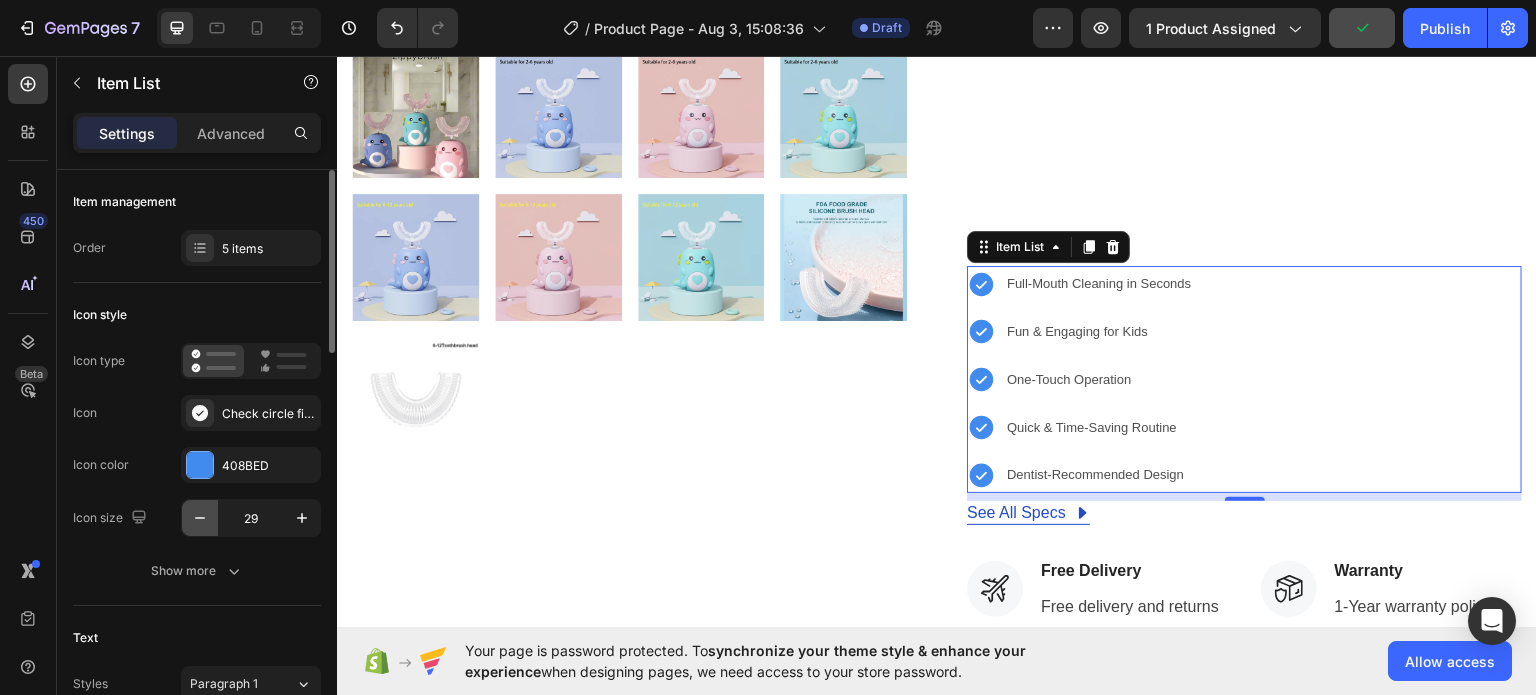 click 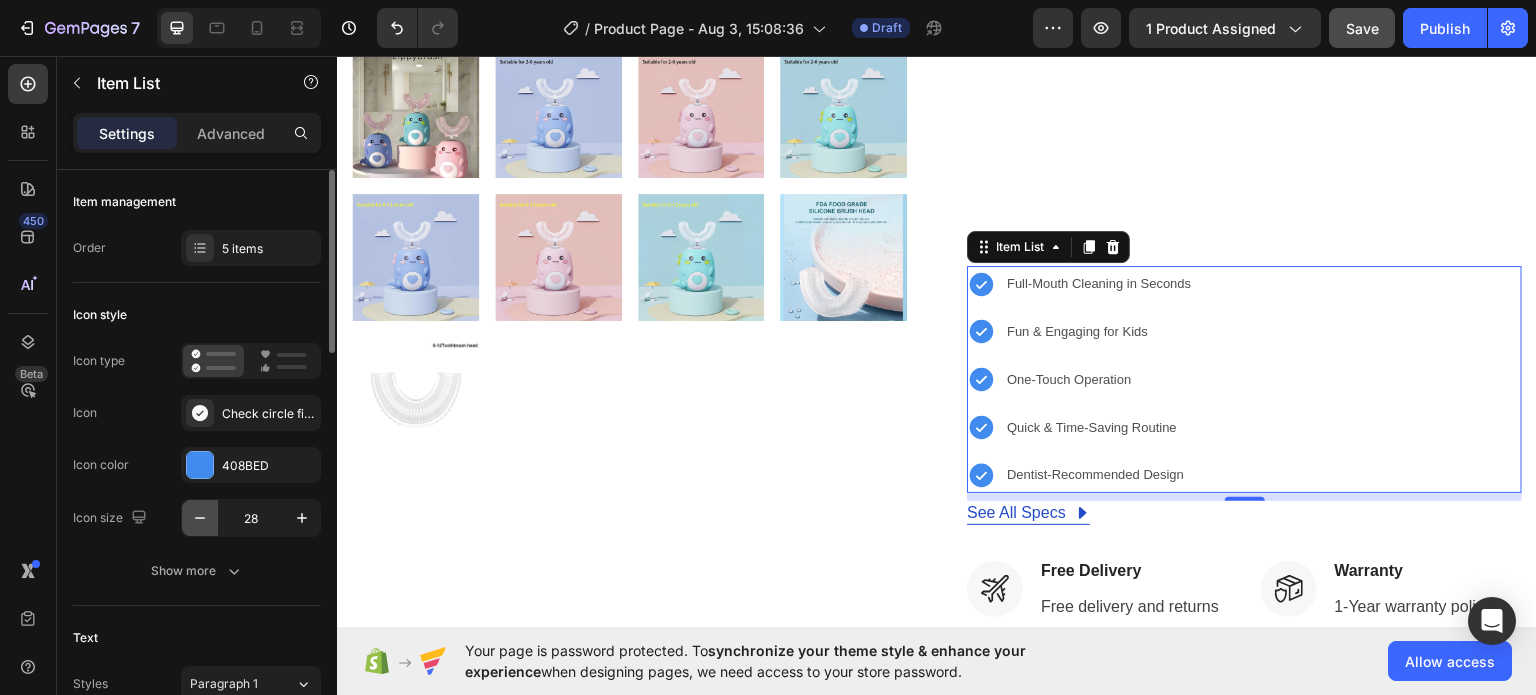 click 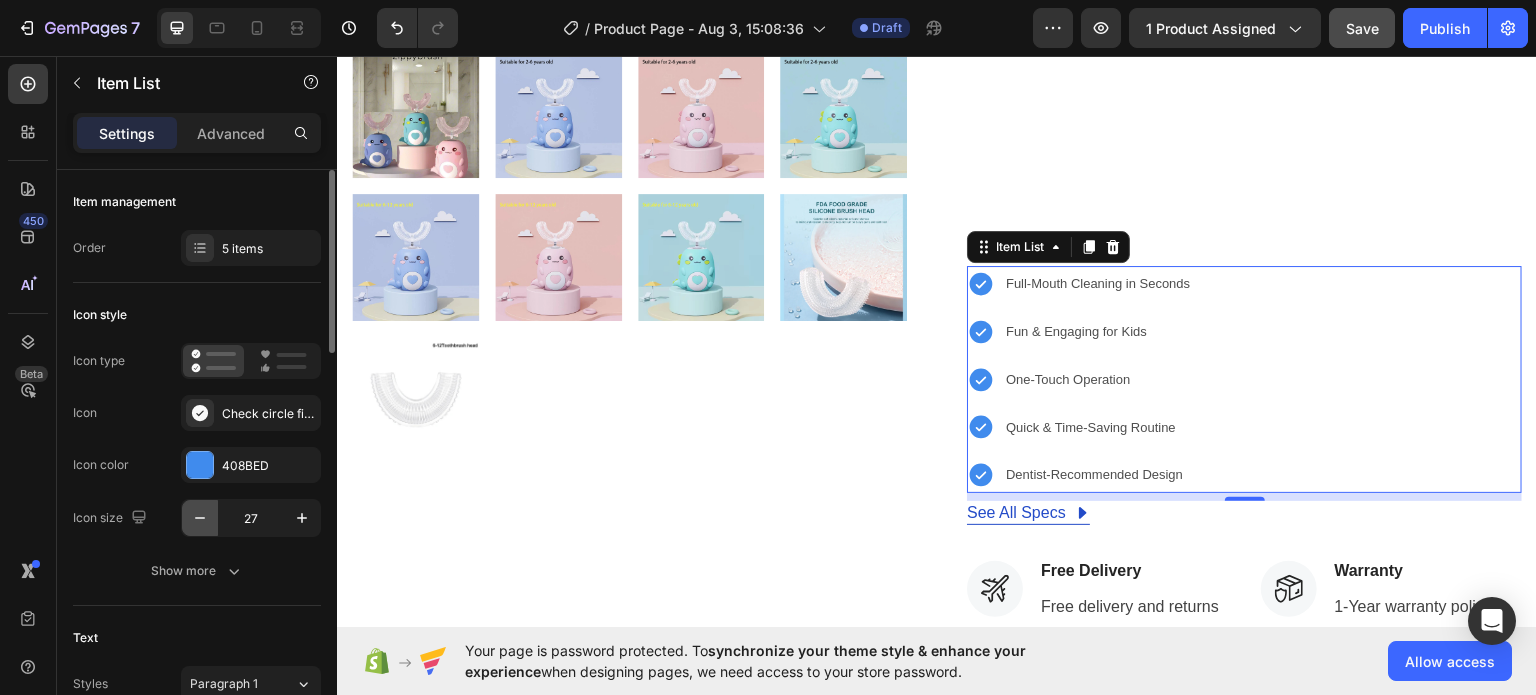 click 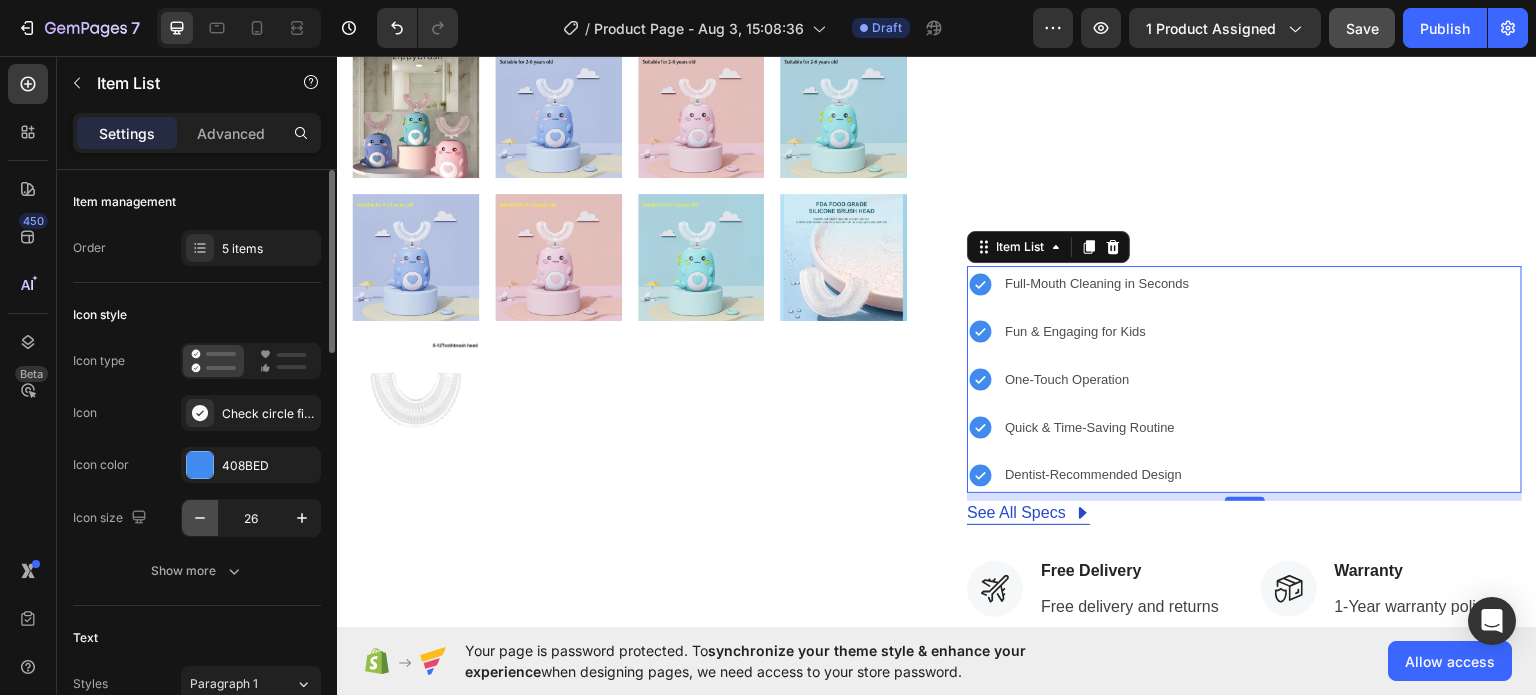 click 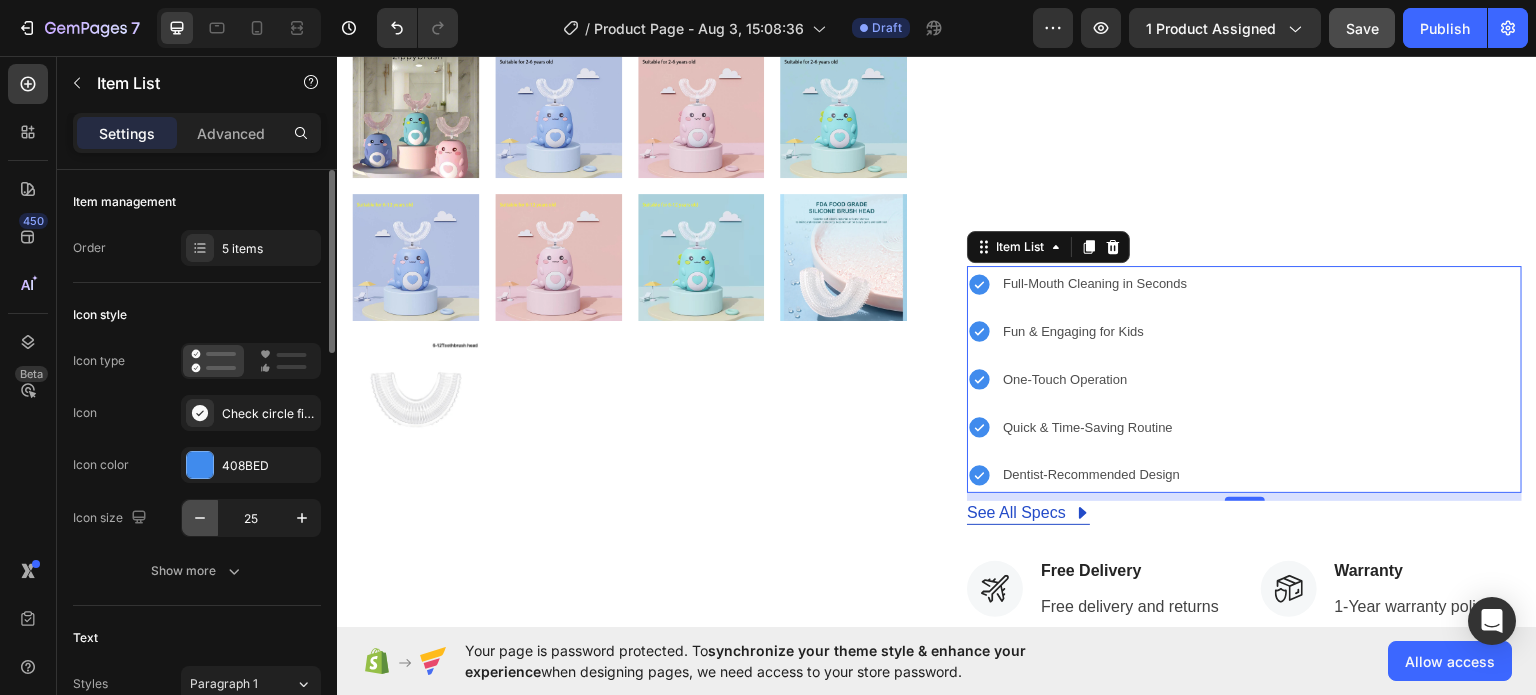 click 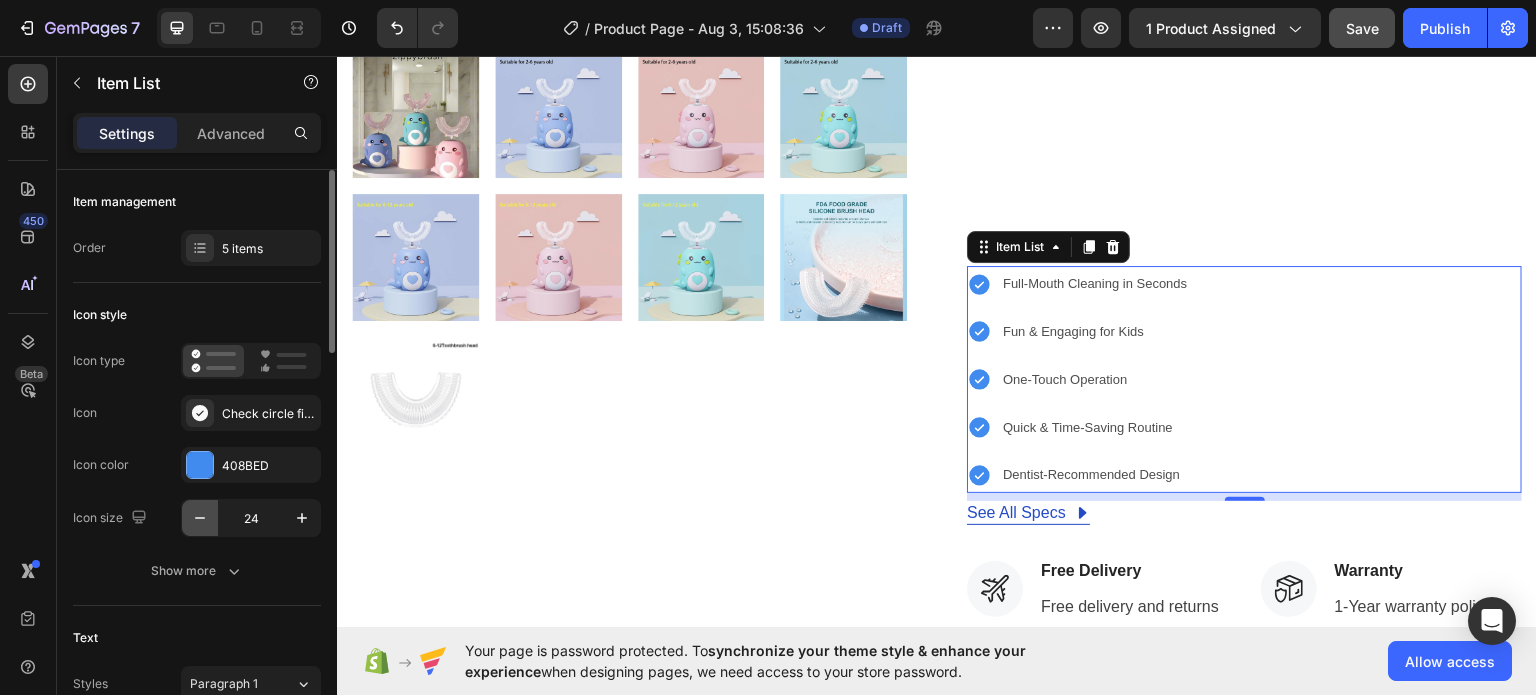 click 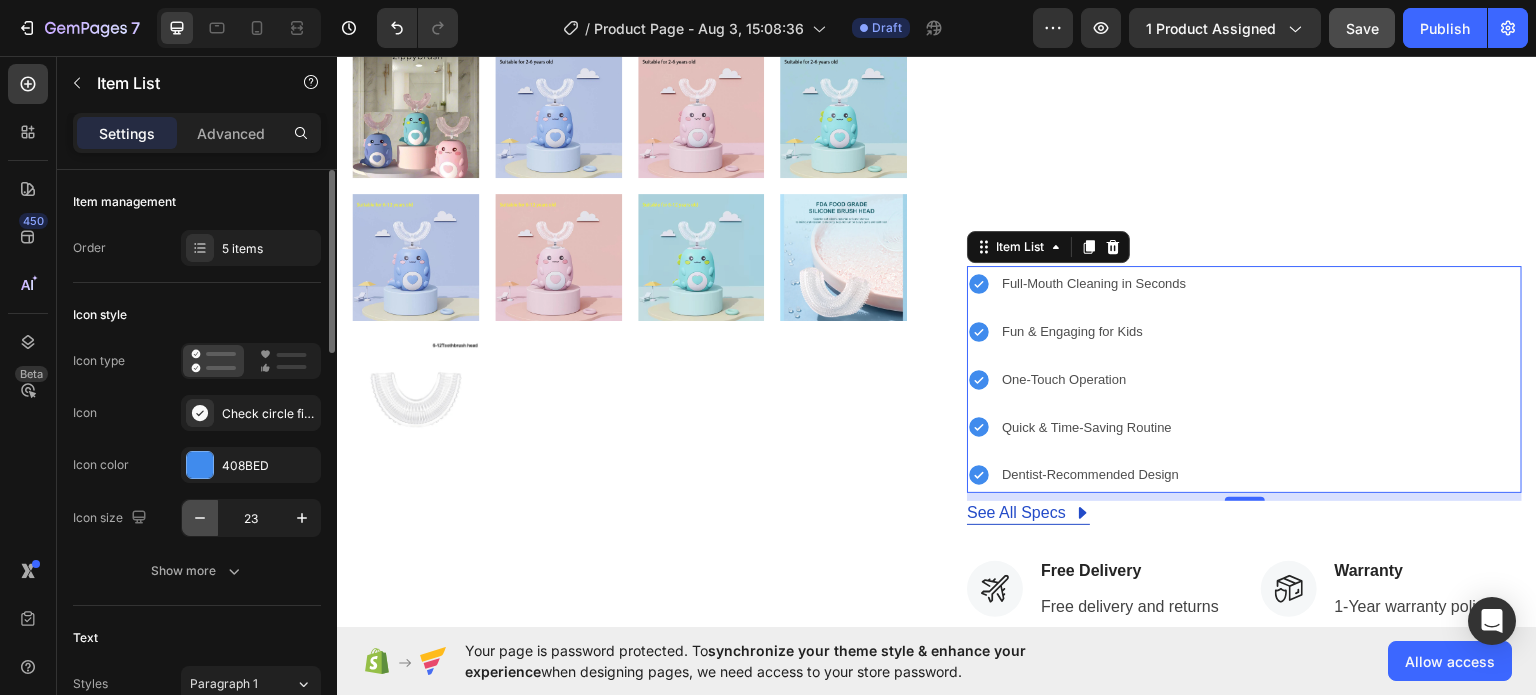 click 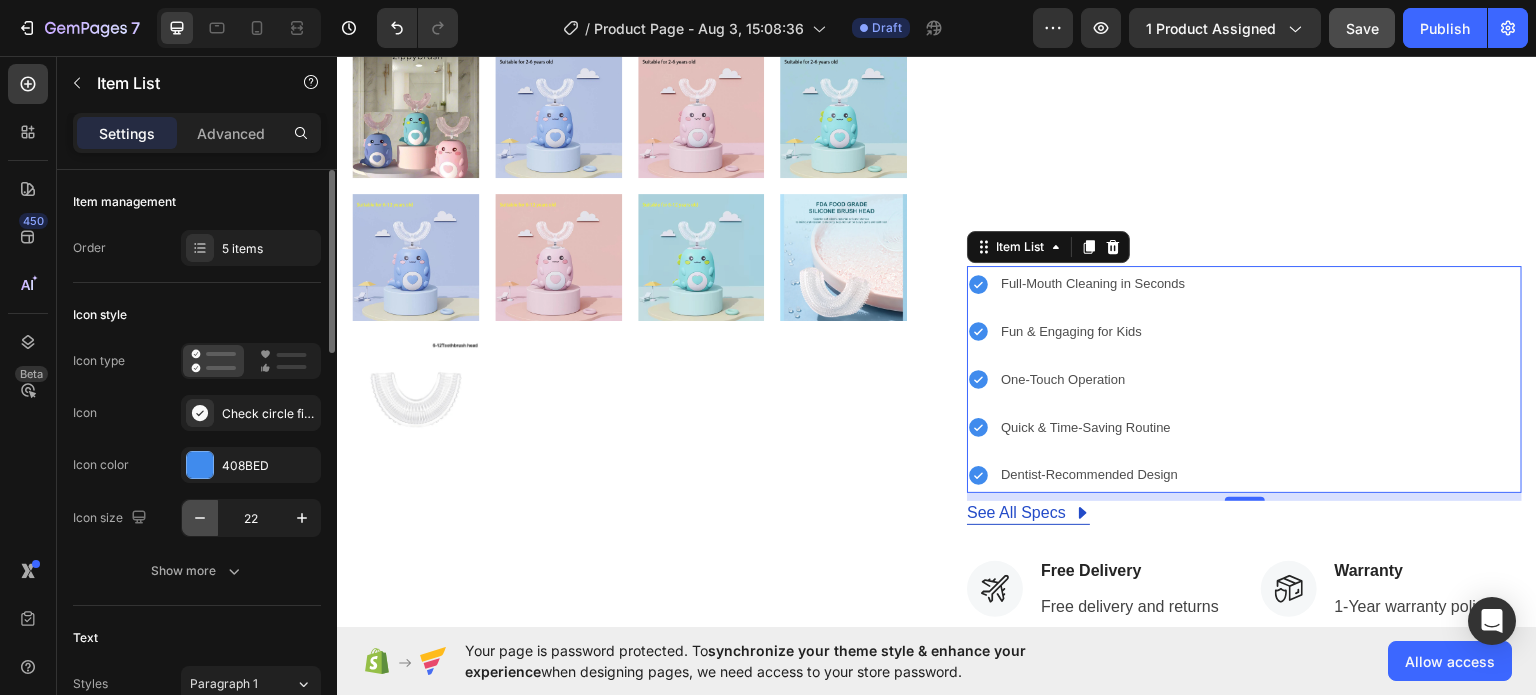 click 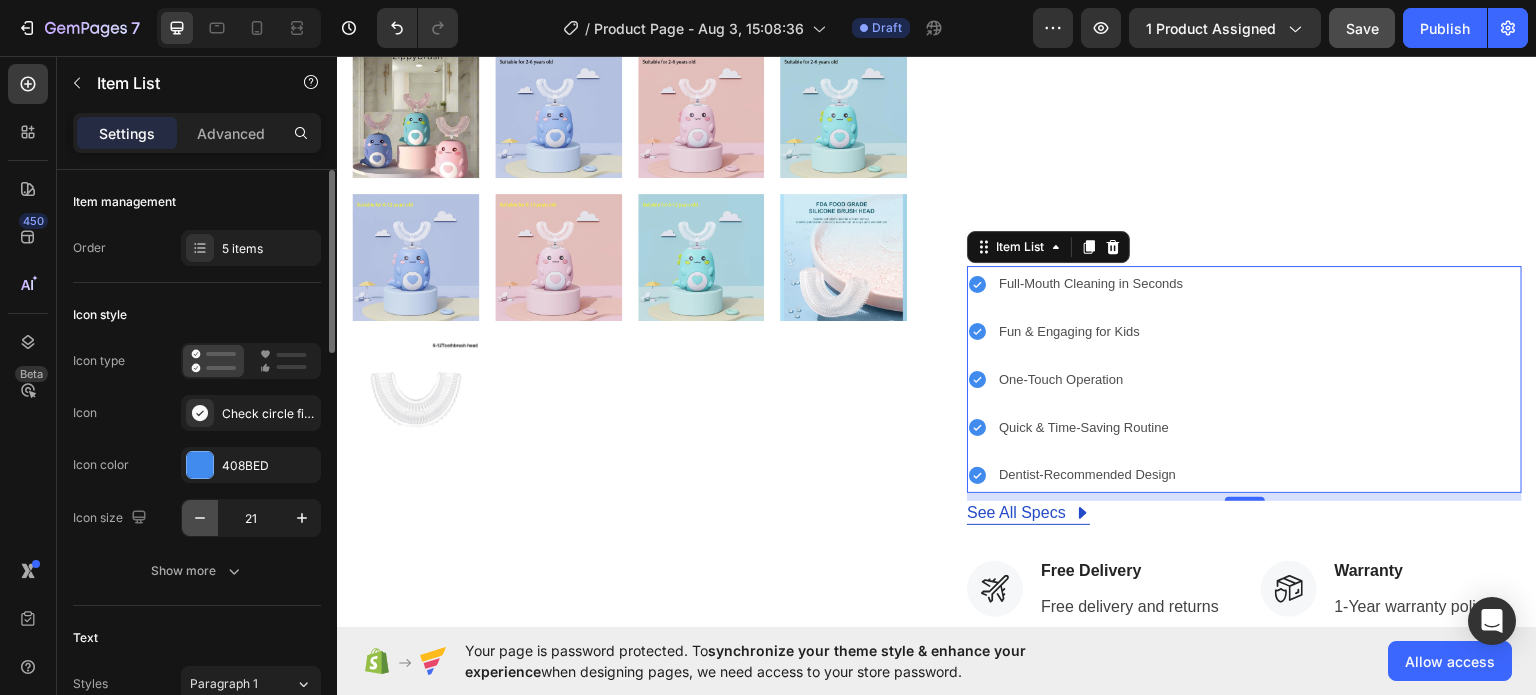 click 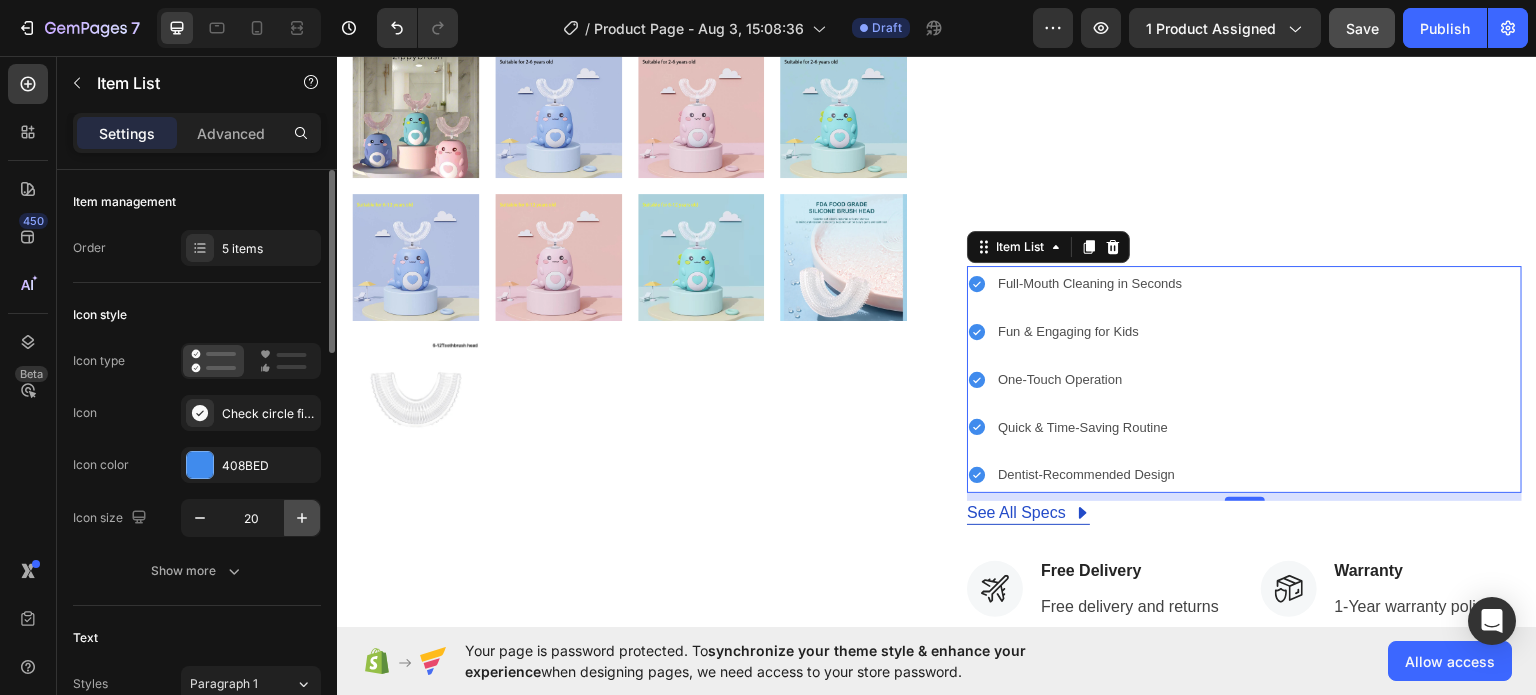 click 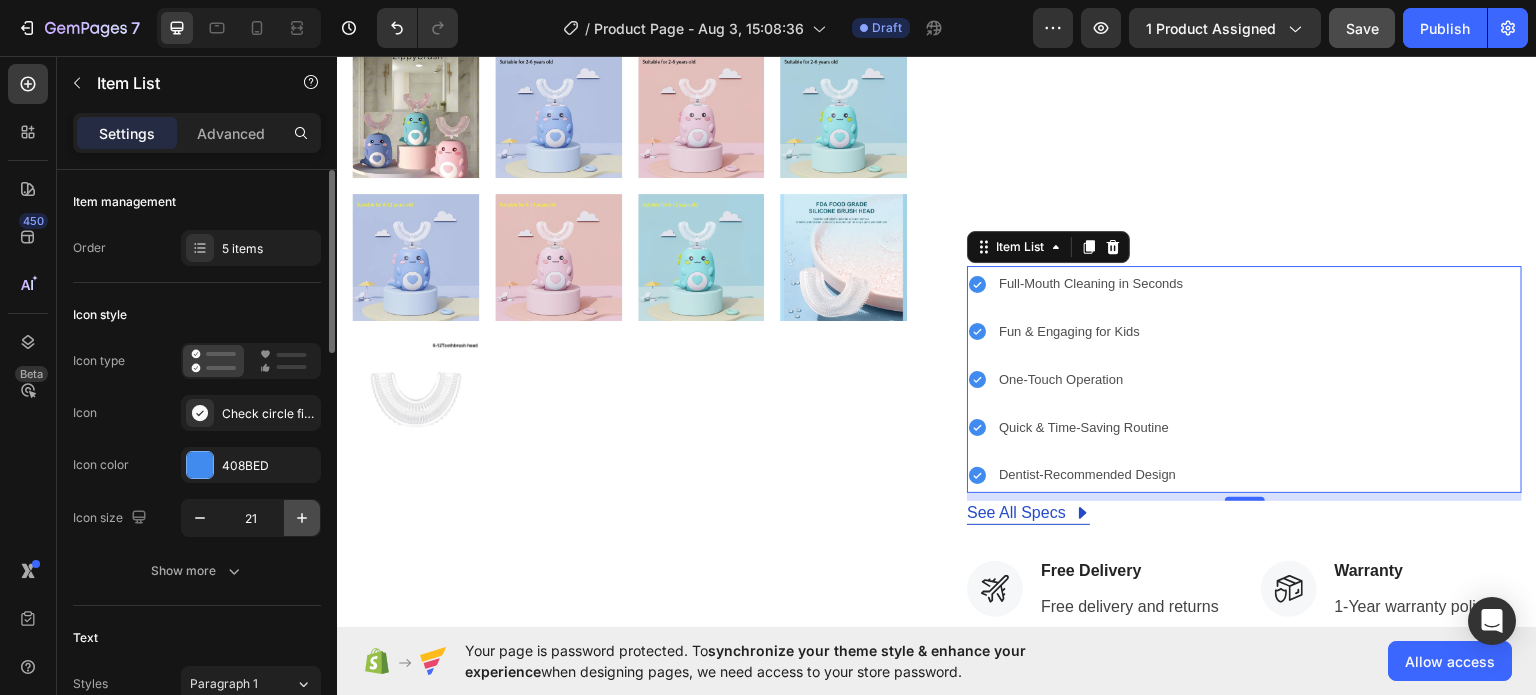 click 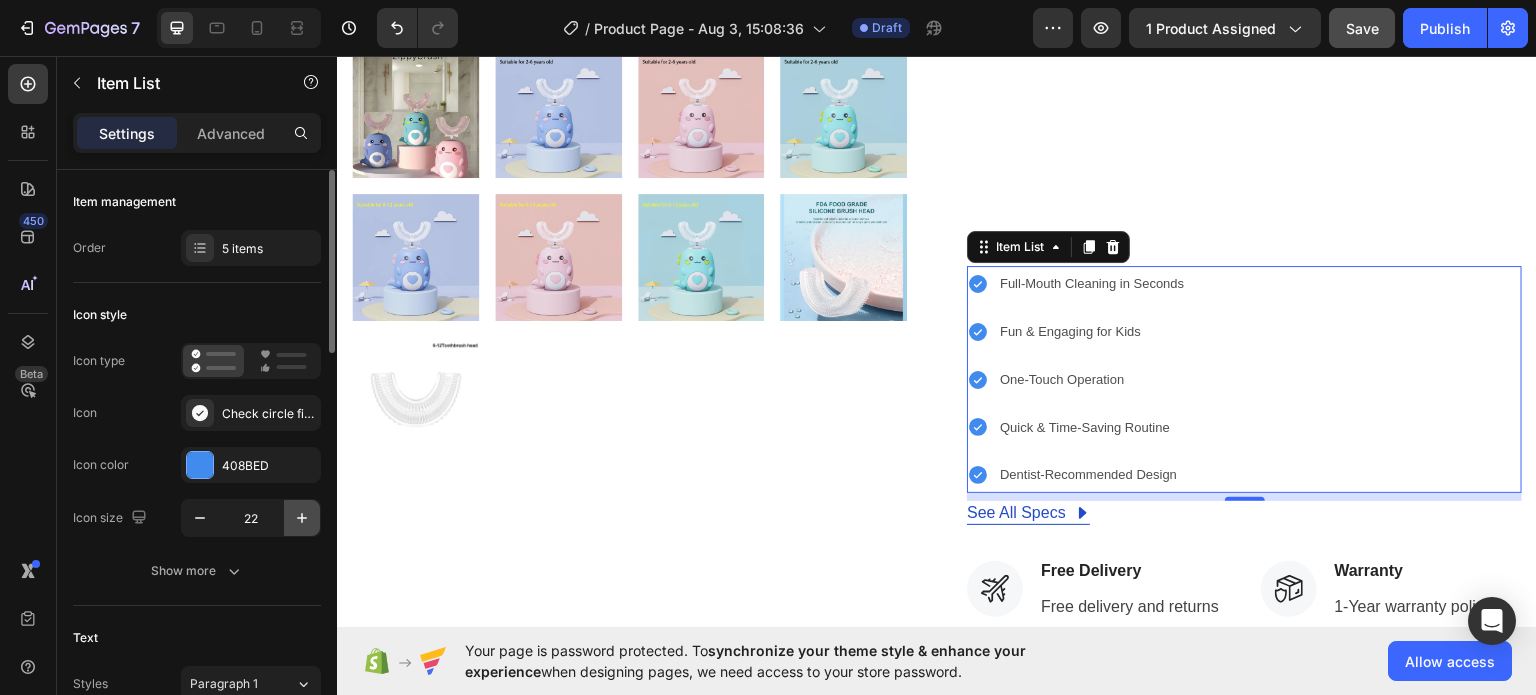 click 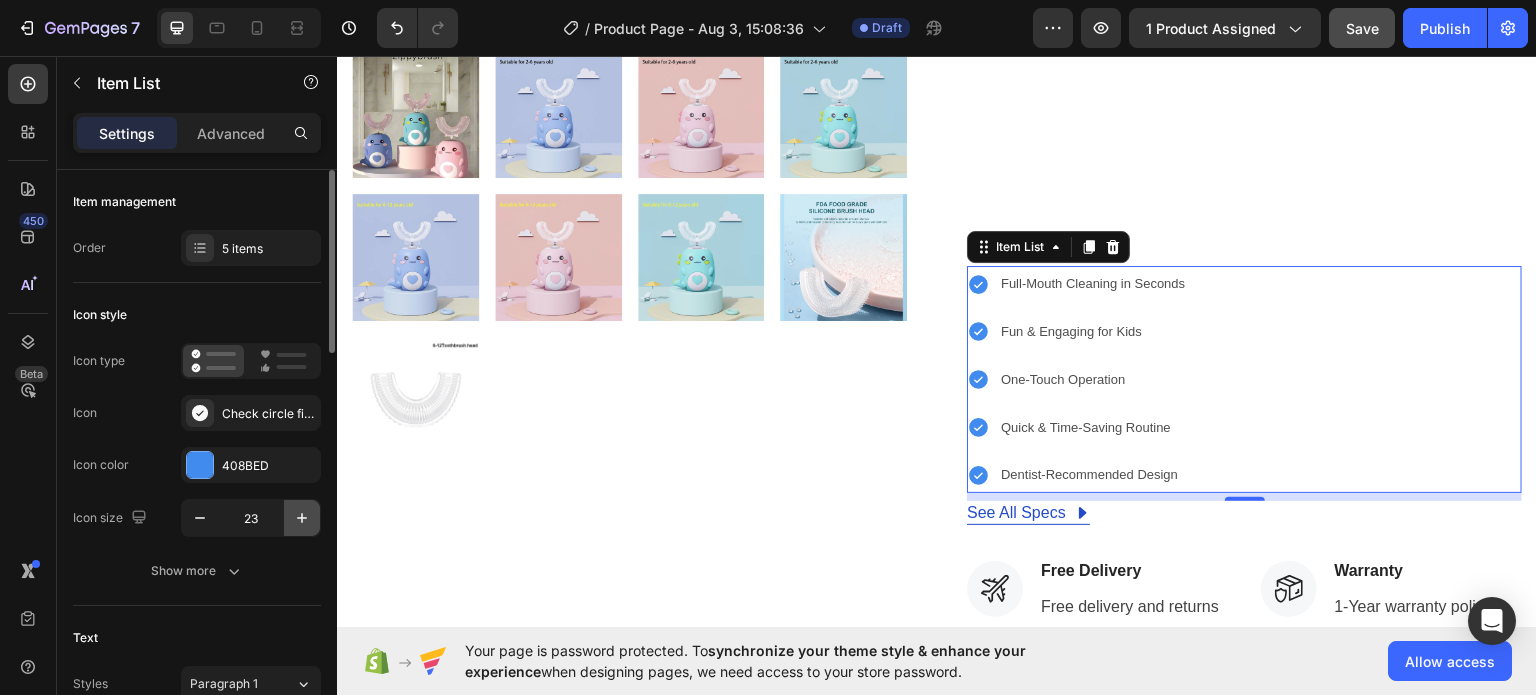 click 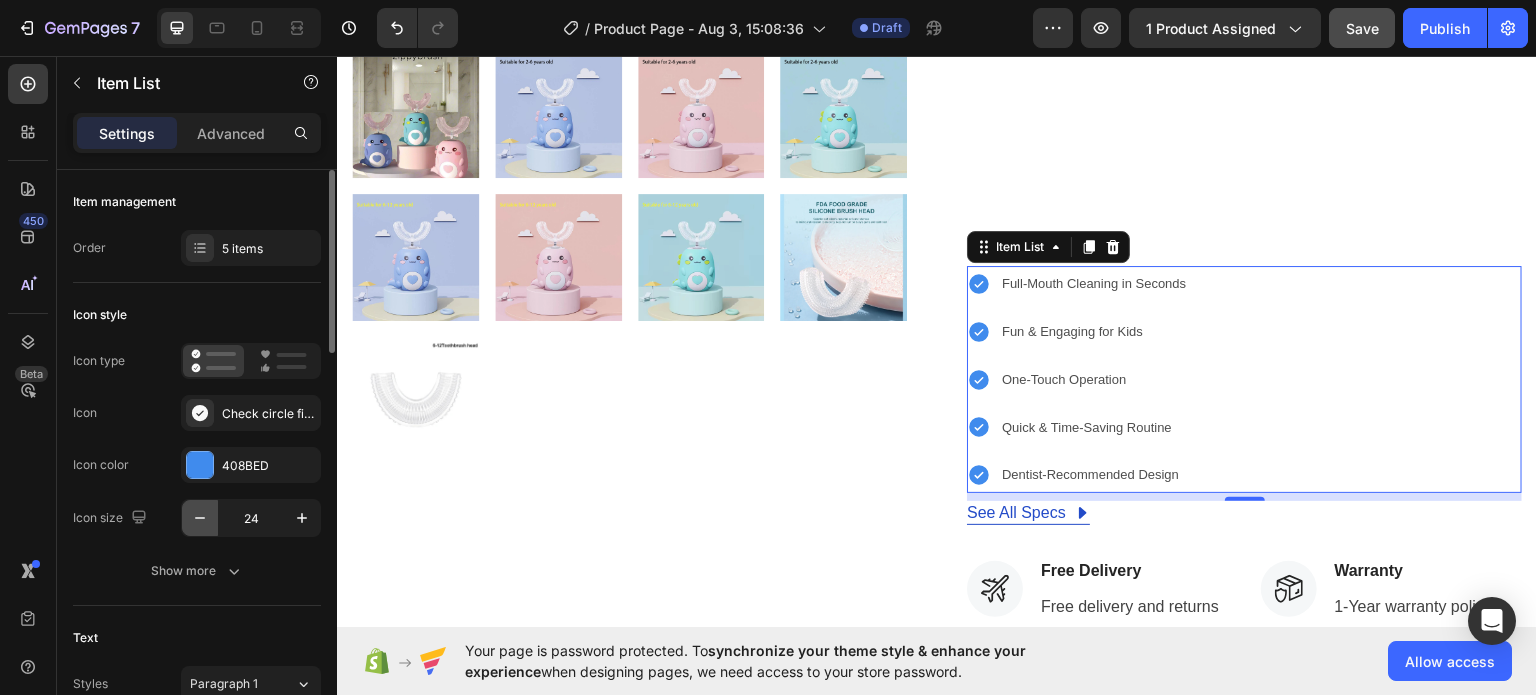 click 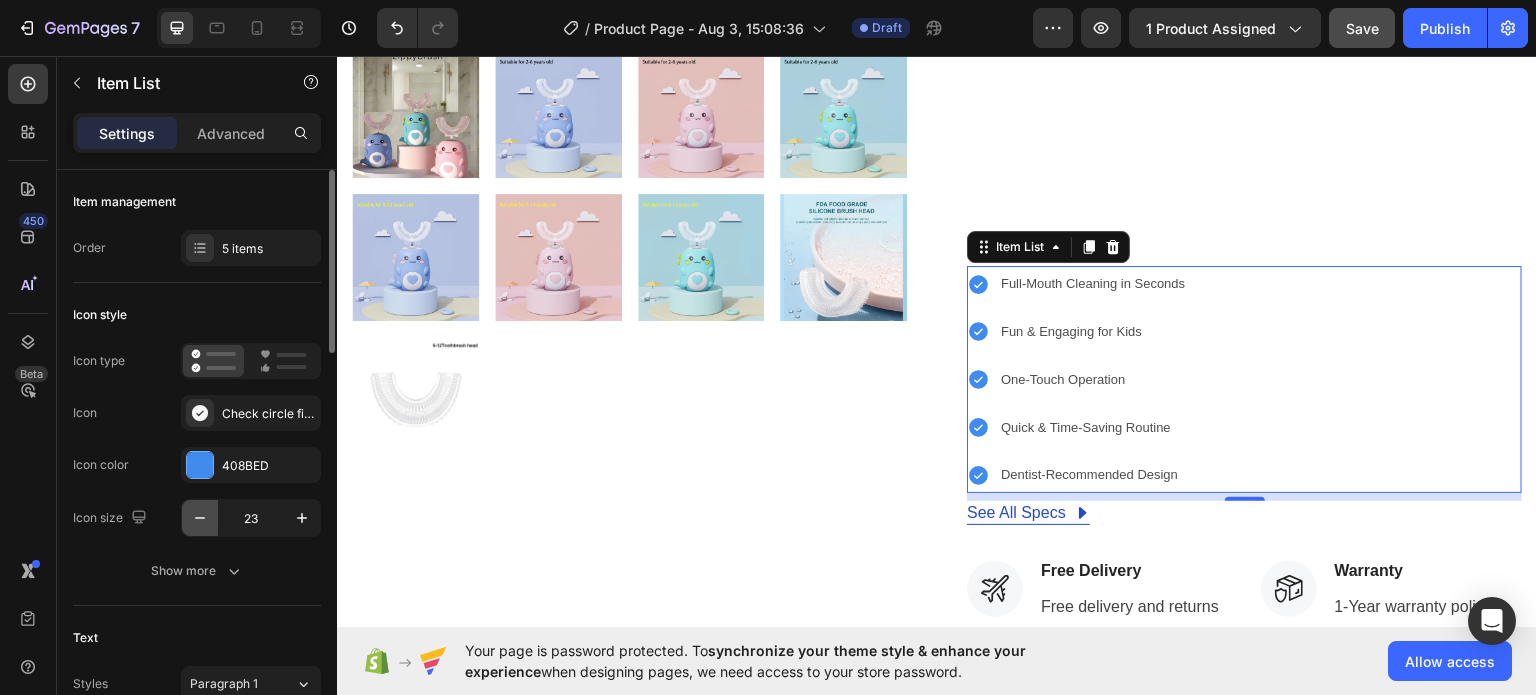 click 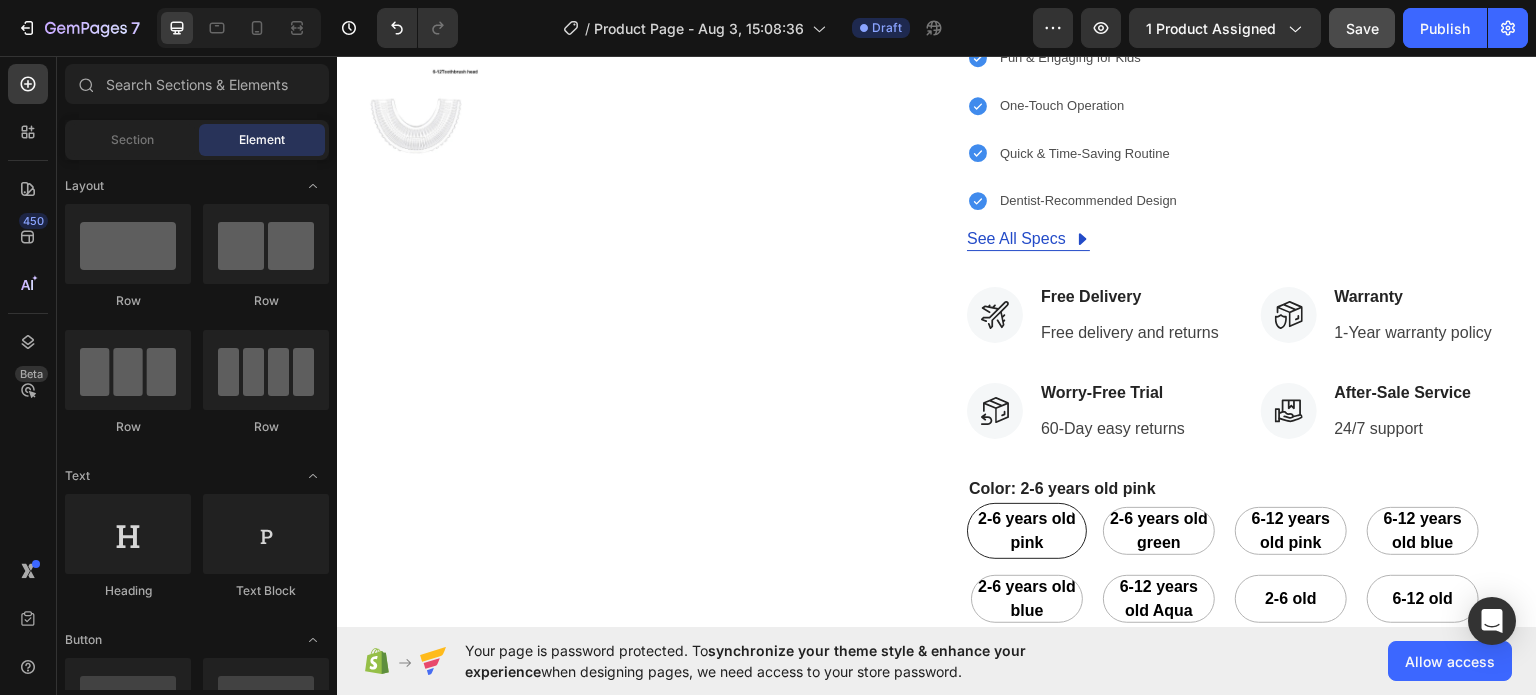 scroll, scrollTop: 986, scrollLeft: 0, axis: vertical 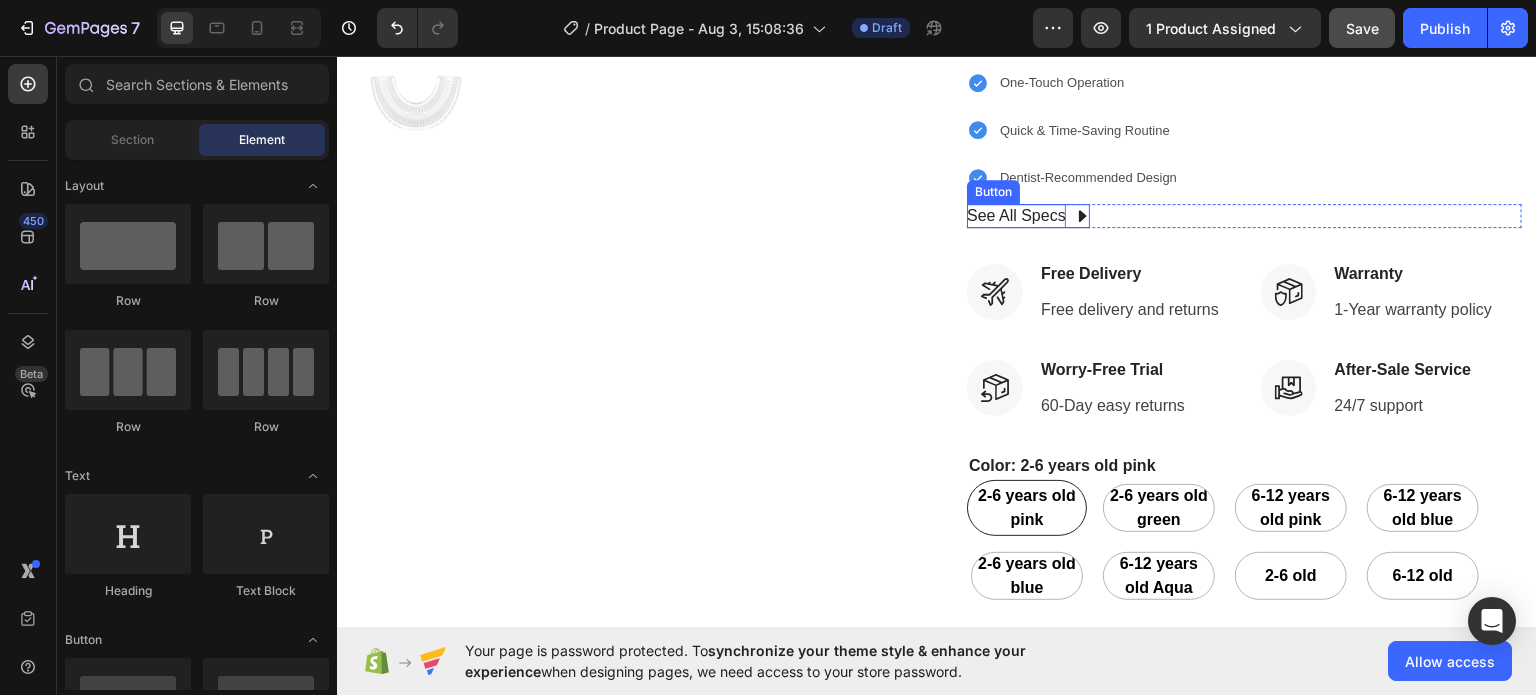 click on "See All Specs" at bounding box center [1016, 215] 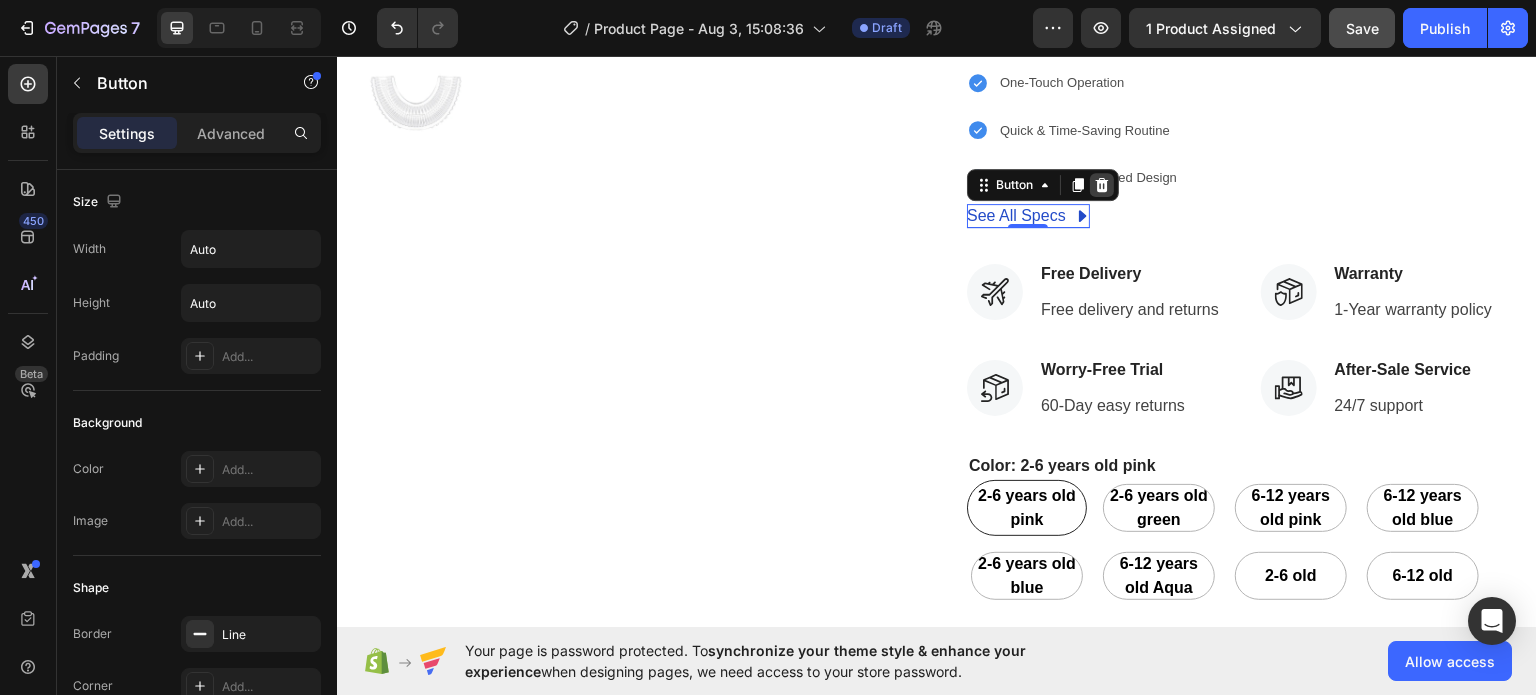 click 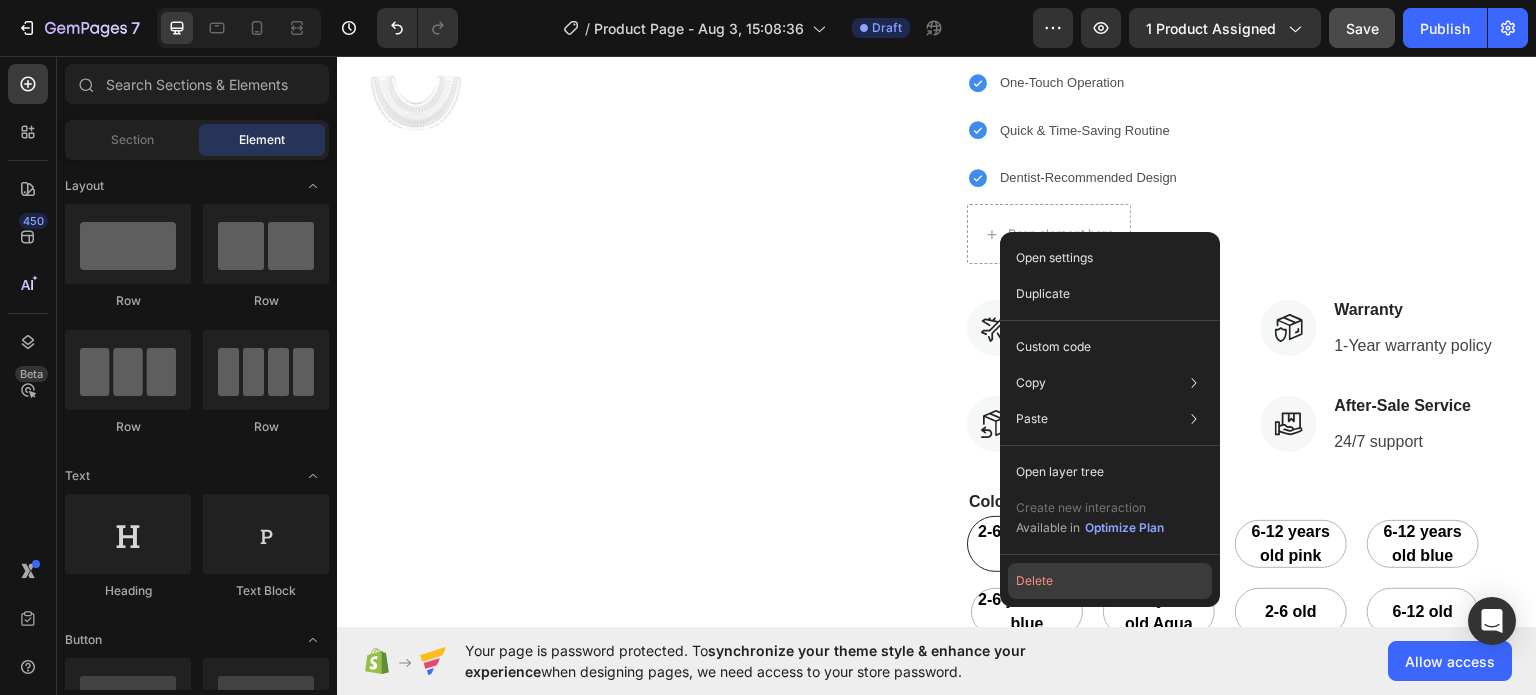 click on "Delete" 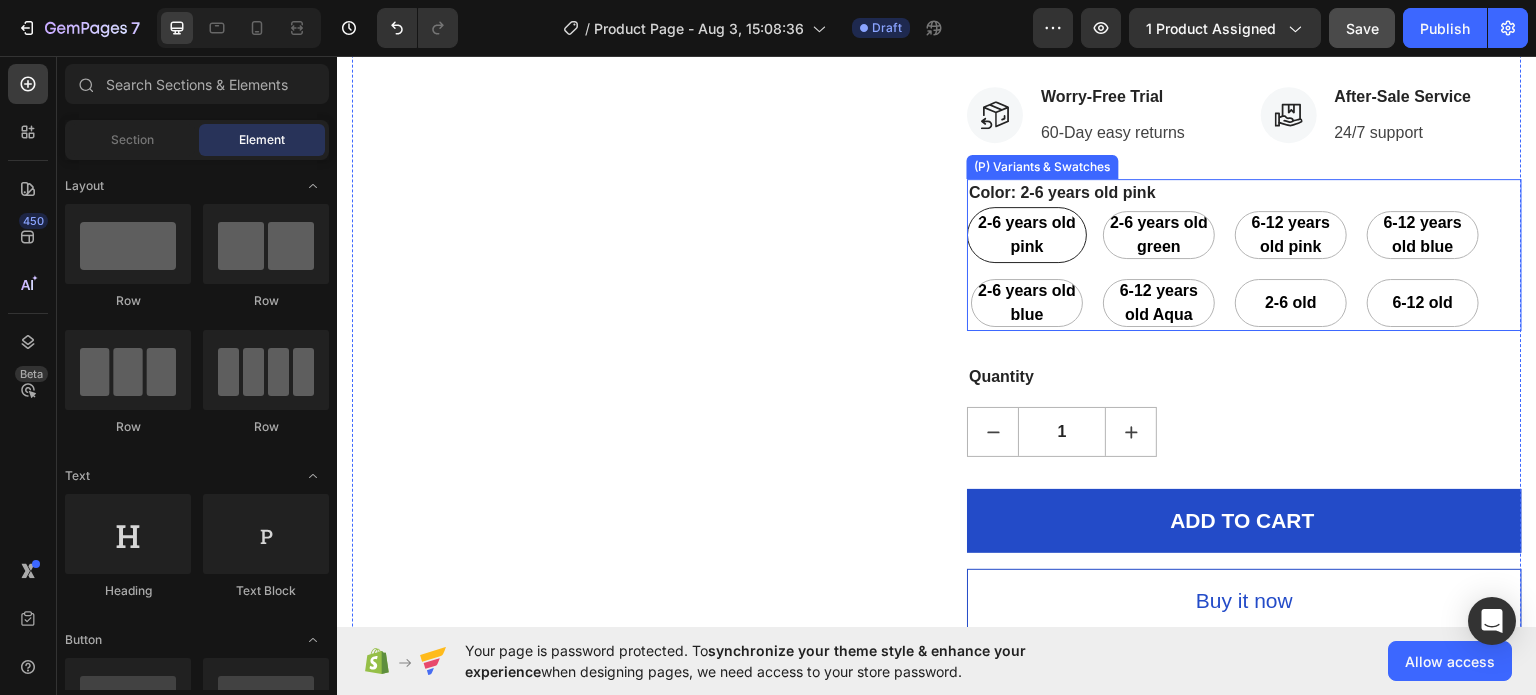 scroll, scrollTop: 1213, scrollLeft: 0, axis: vertical 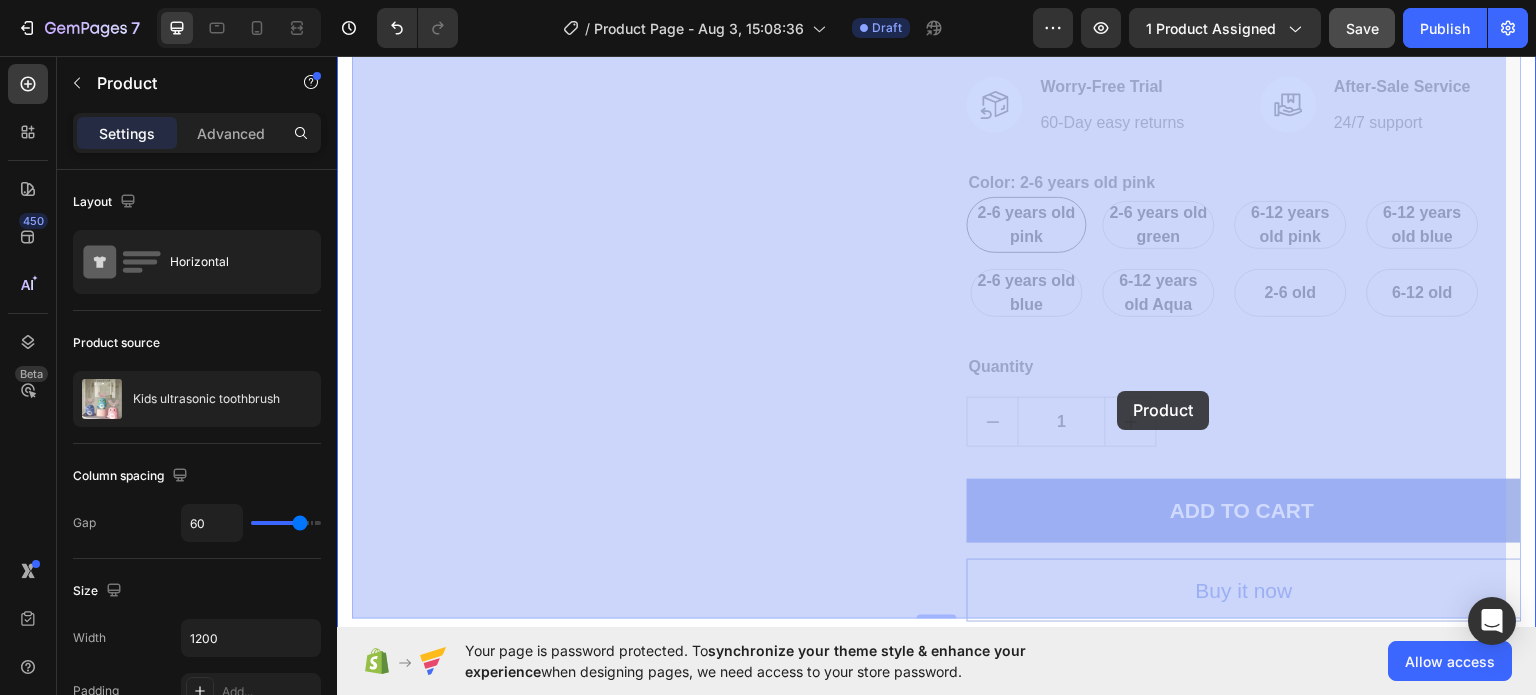 drag, startPoint x: 1147, startPoint y: 385, endPoint x: 1119, endPoint y: 391, distance: 28.635643 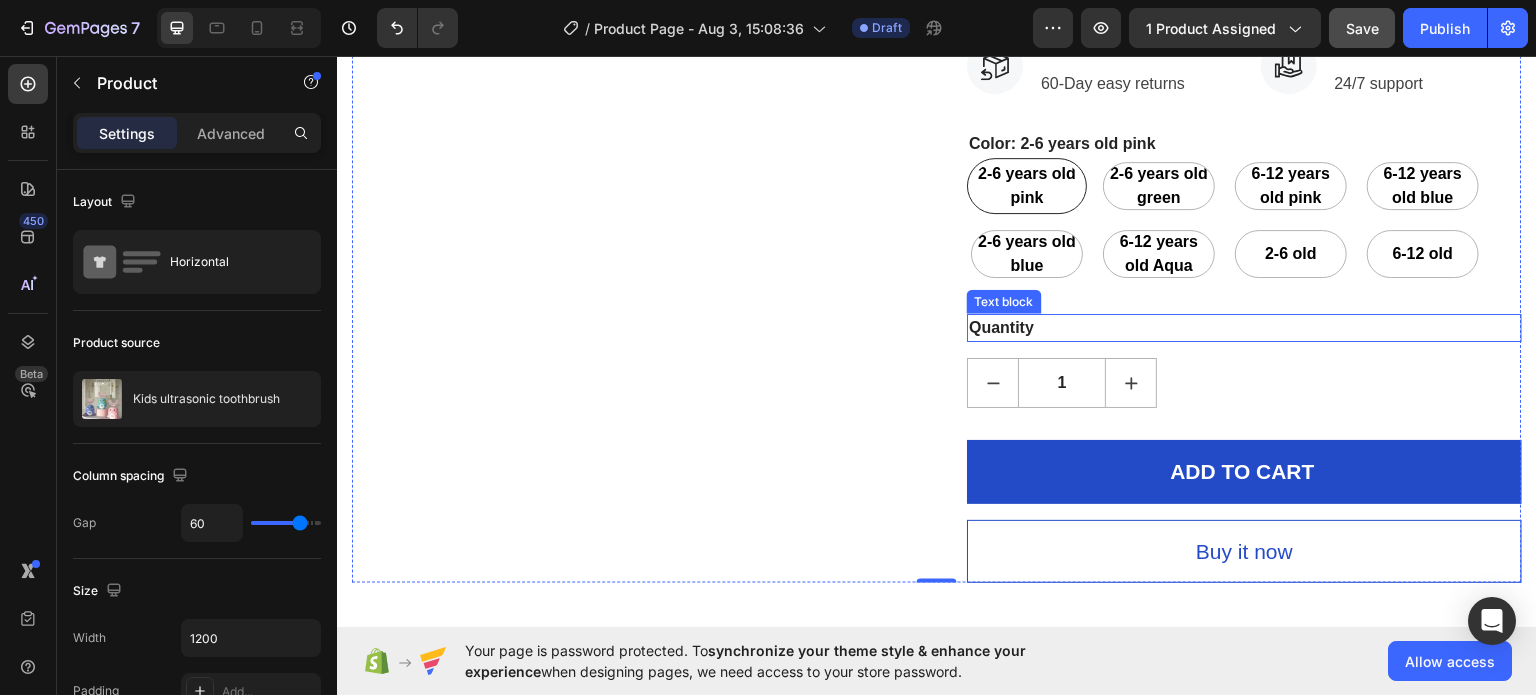scroll, scrollTop: 1253, scrollLeft: 0, axis: vertical 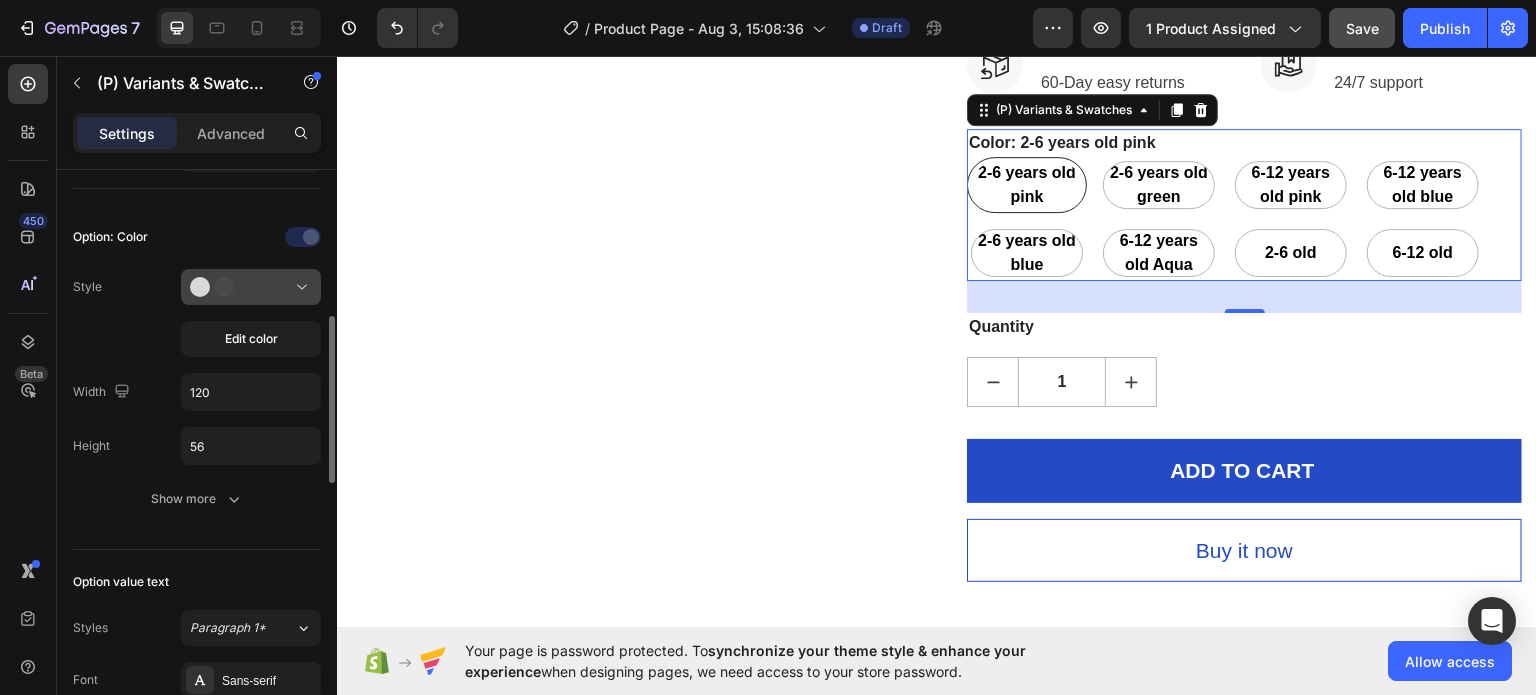 click 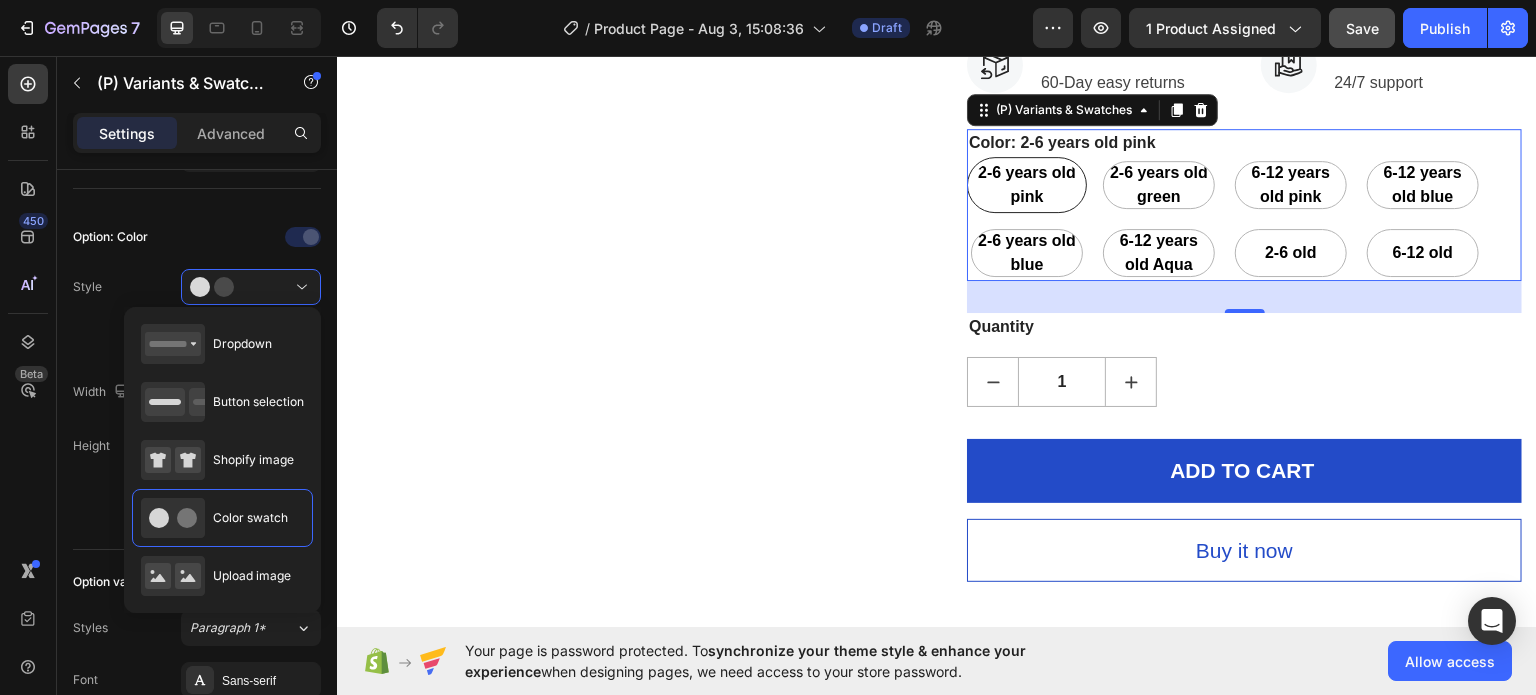 click on "Product Images Kids ultrasonic toothbrush (P) Title $79.98 (P) Price (P) Price $120.00 (P) Price (P) Price
Row
Icon
Icon
Icon
Icon
Icon Icon List Hoz 915 reviews Text block Row
Say goodbye to brushing battles! Our  Kids’ U-Shaped Ultrasonic Toothbrush  is designed to make oral hygiene fun and stress-free. Featuring a mouthpiece and gentle ultrasonic vibrations, it cleans all teeth at once—perfect for growing smiles.
(P) Description Full-Mouth Cleaning in Seconds  Fun & Engaging for Kids One-Touch Operation Quick & Time-Saving Routine Dentist-Recommended Design Item List
Icon Free Delivery Text block Free delivery and returns Text block Icon List
Icon Worry-Free Trial Text block 60-Day easy returns Text block Icon List
Icon Warranty Text block 1-Year warranty policy Text block Icon List
Icon After-Sale Service Row" at bounding box center (937, -252) 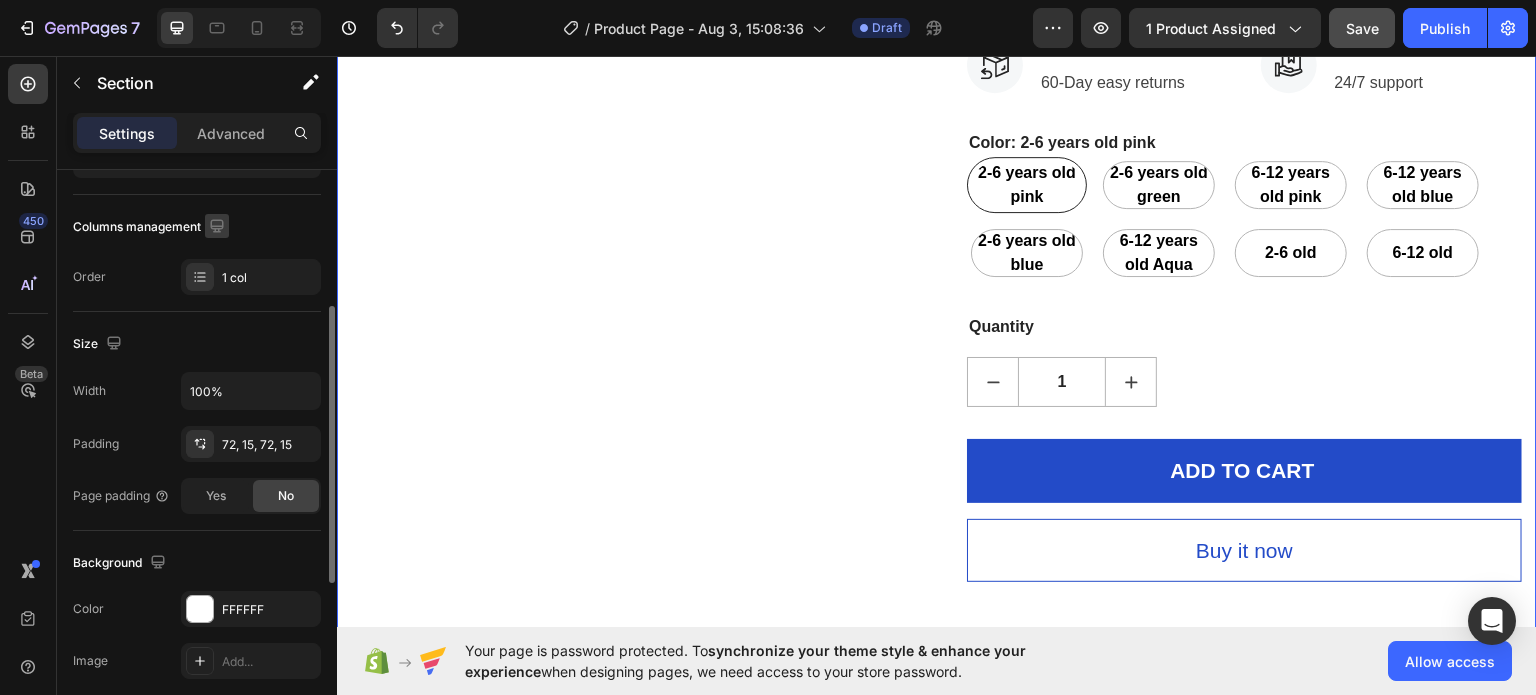 scroll, scrollTop: 288, scrollLeft: 0, axis: vertical 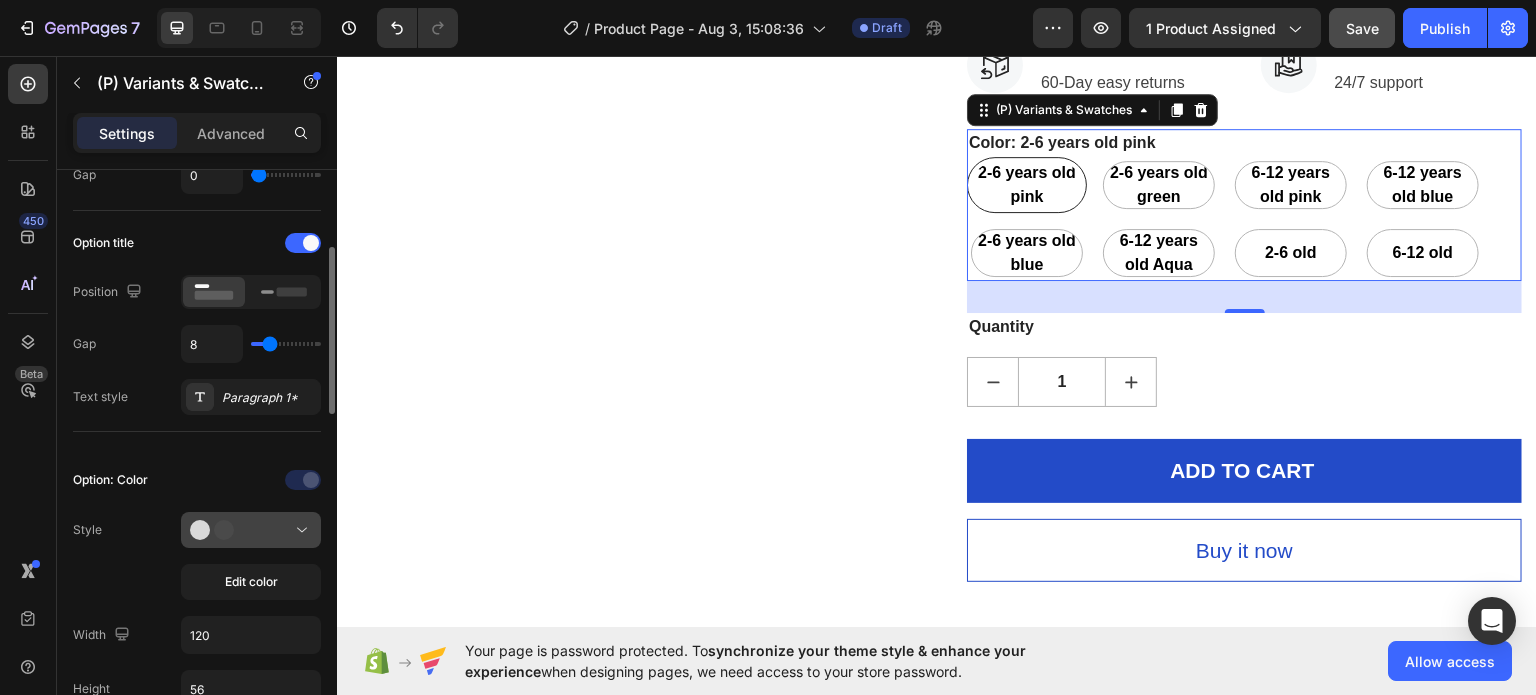 click 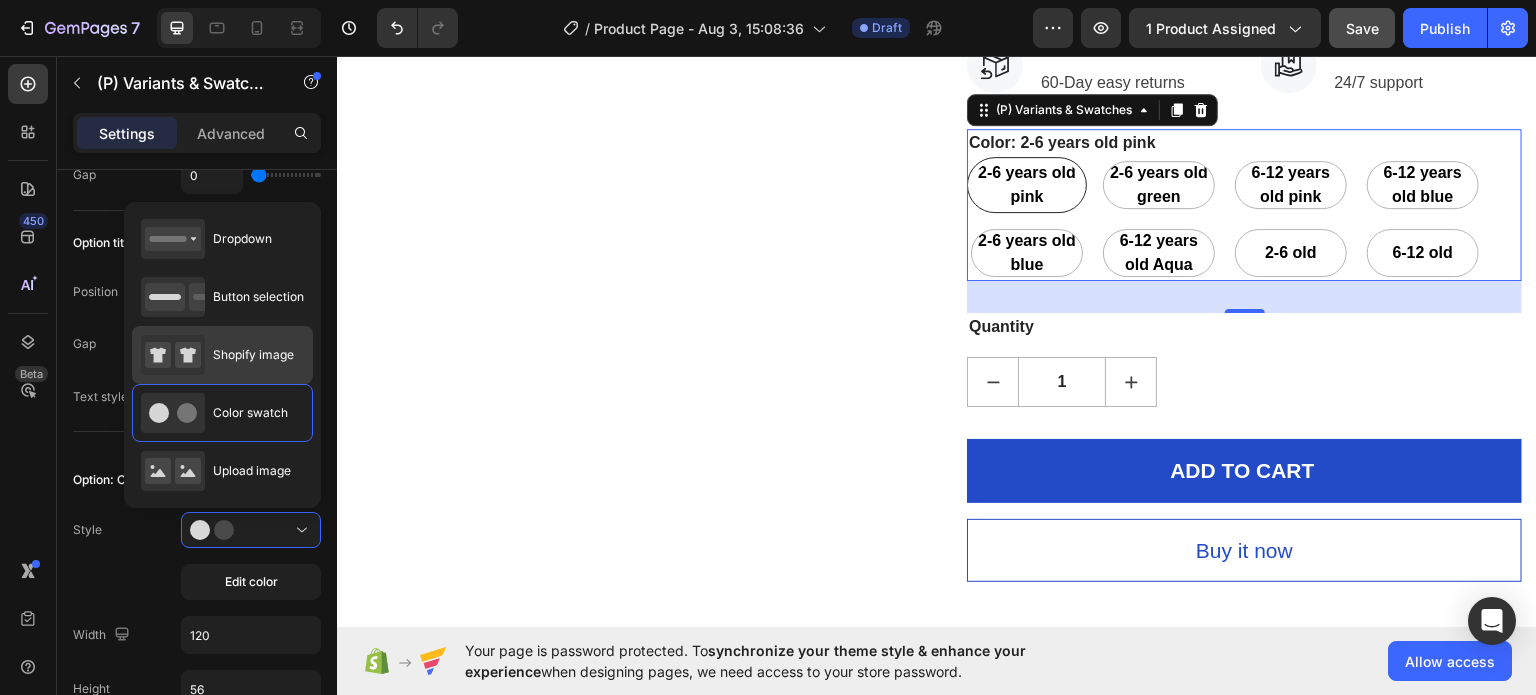 click on "Shopify image" at bounding box center [253, 355] 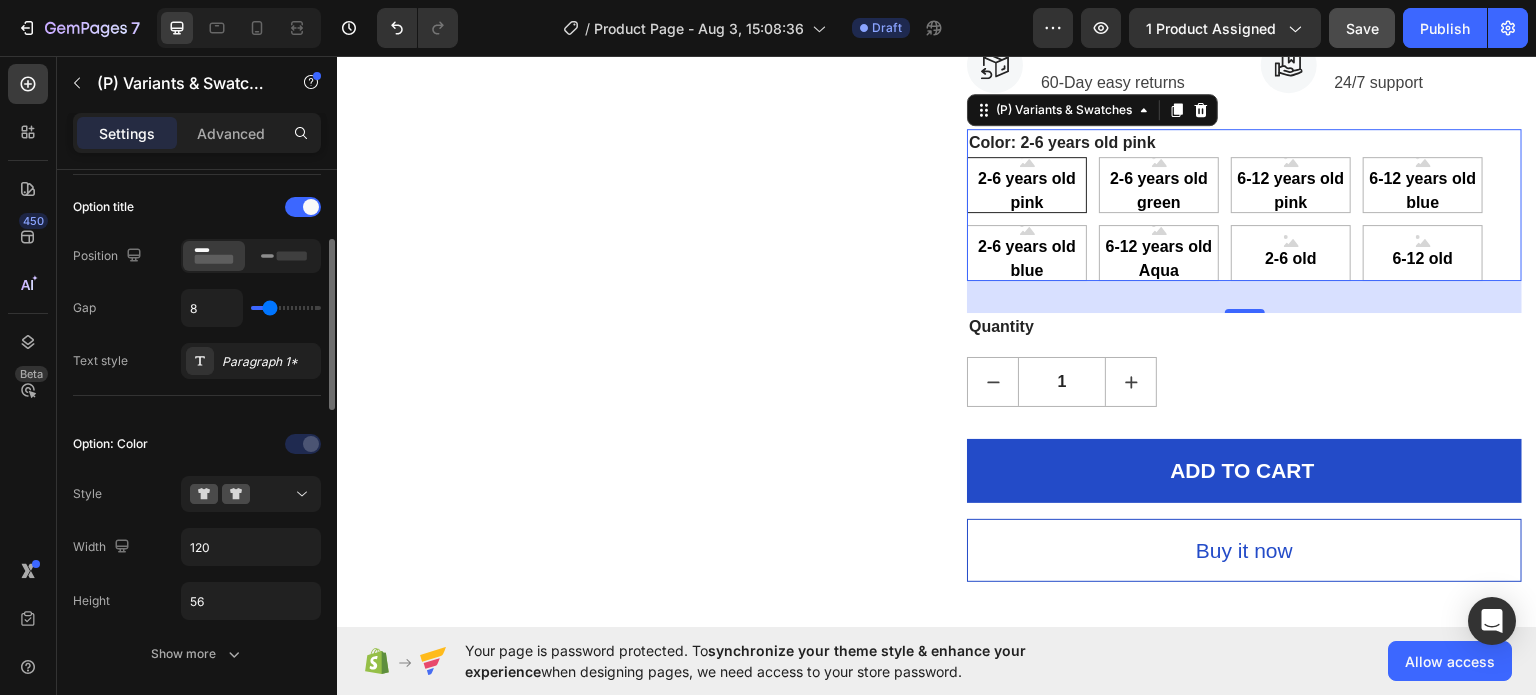 scroll, scrollTop: 288, scrollLeft: 0, axis: vertical 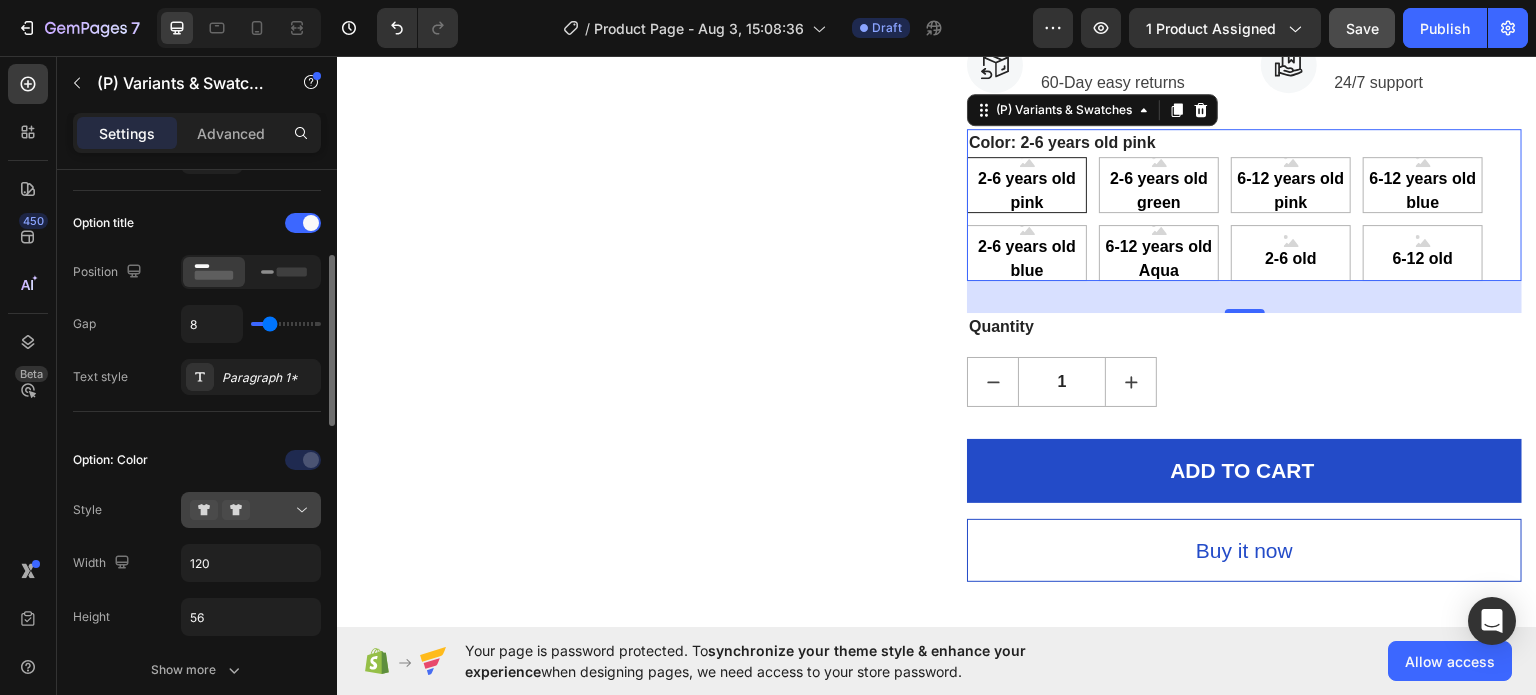click at bounding box center (251, 510) 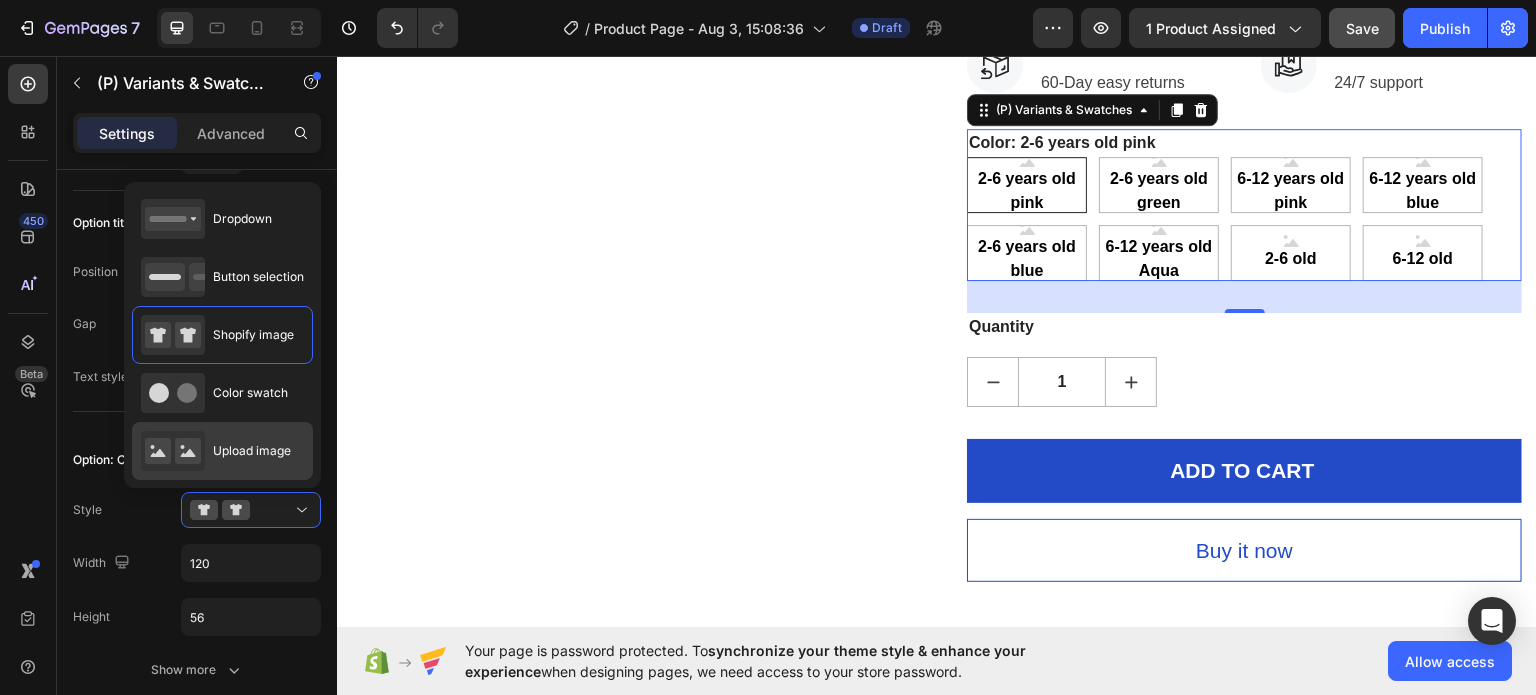 click on "Upload image" at bounding box center [252, 451] 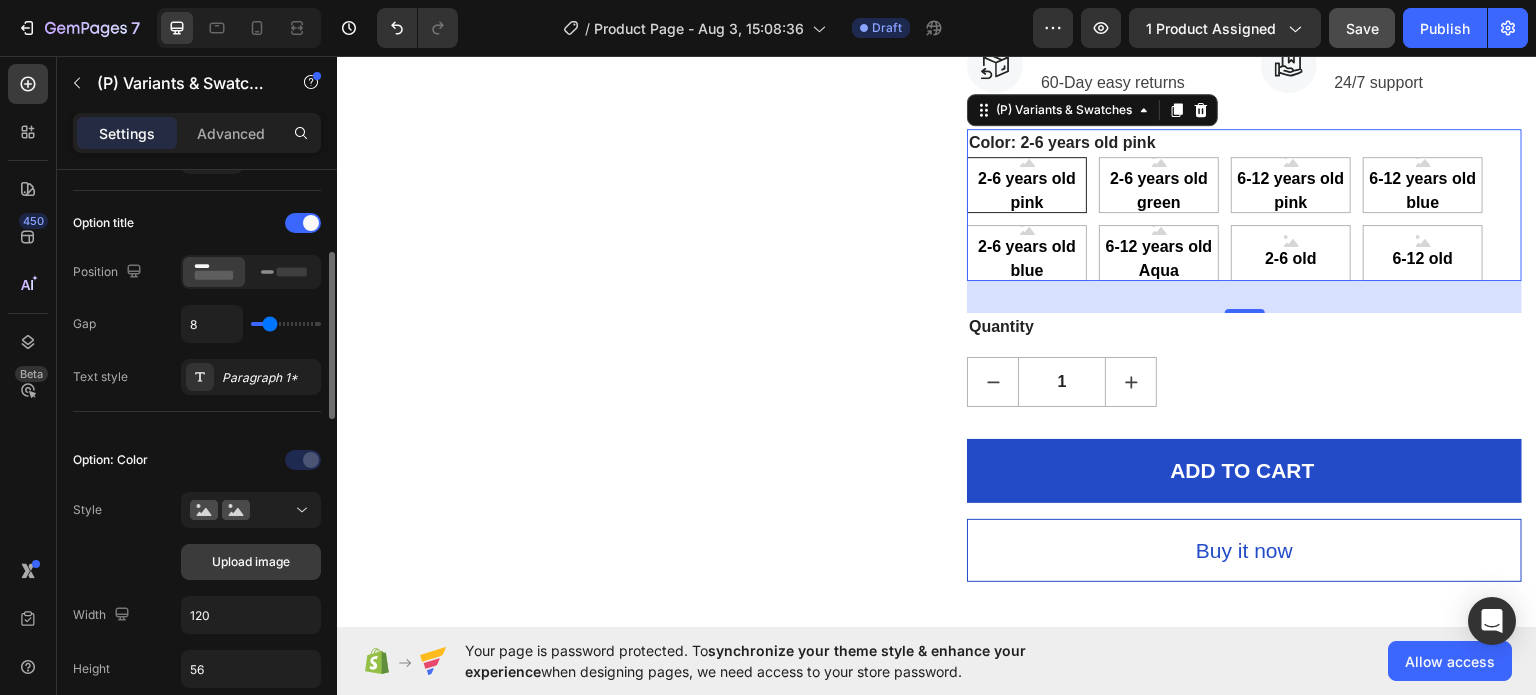 click on "Upload image" 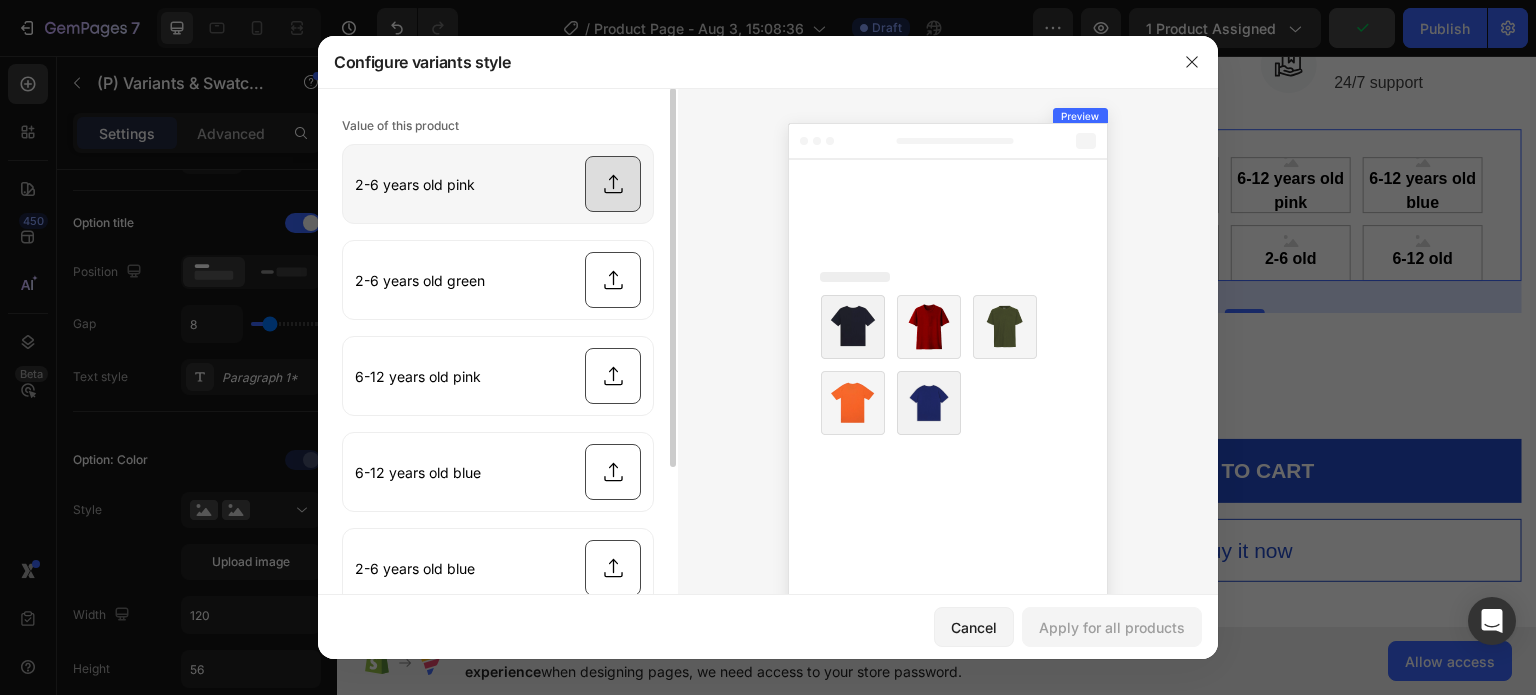 click at bounding box center [498, 184] 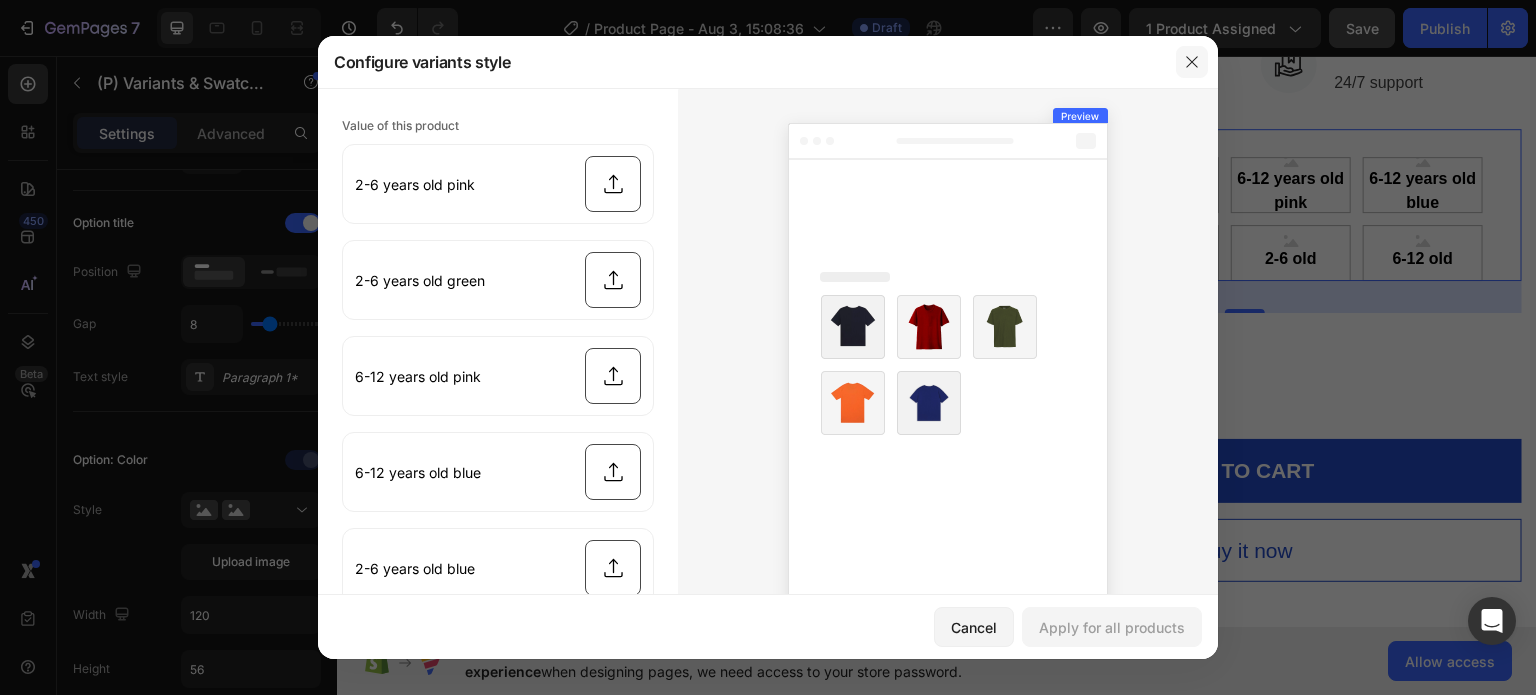 click 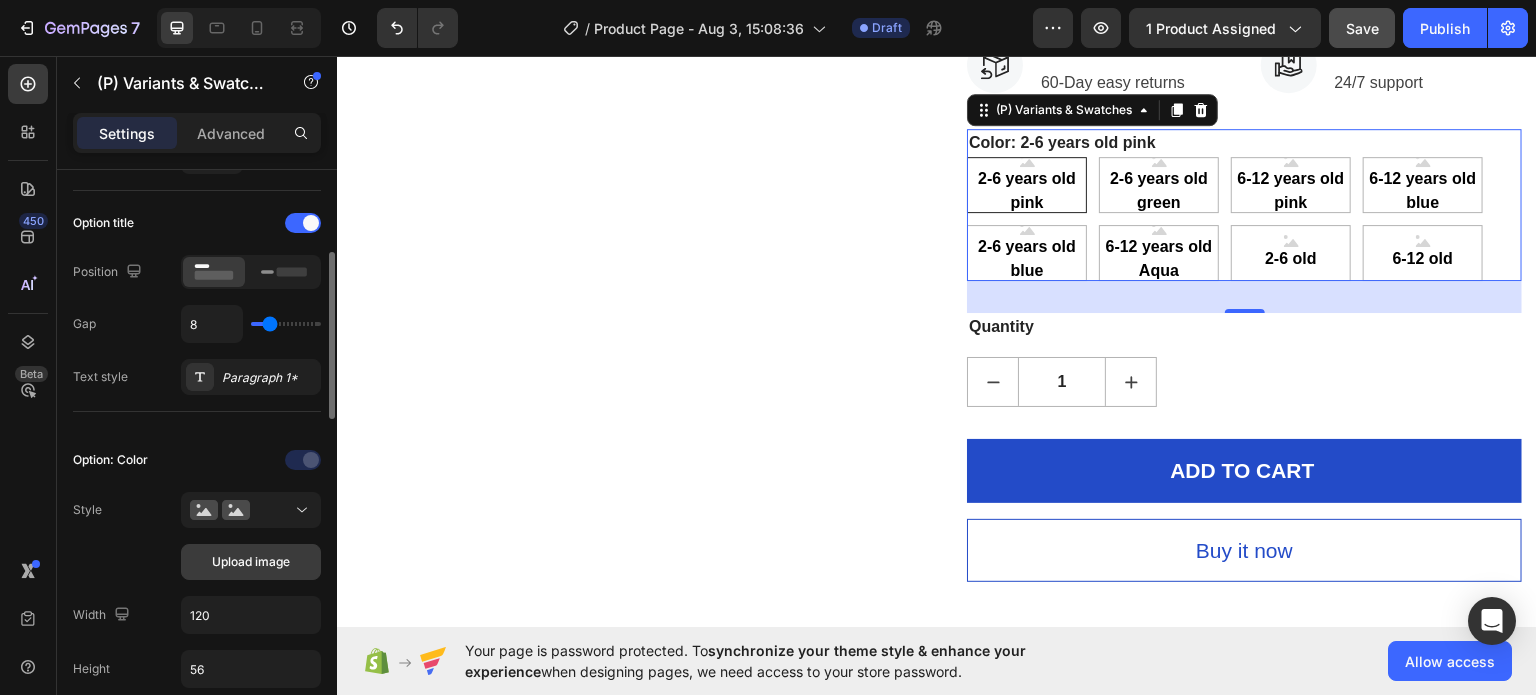 click on "Upload image" 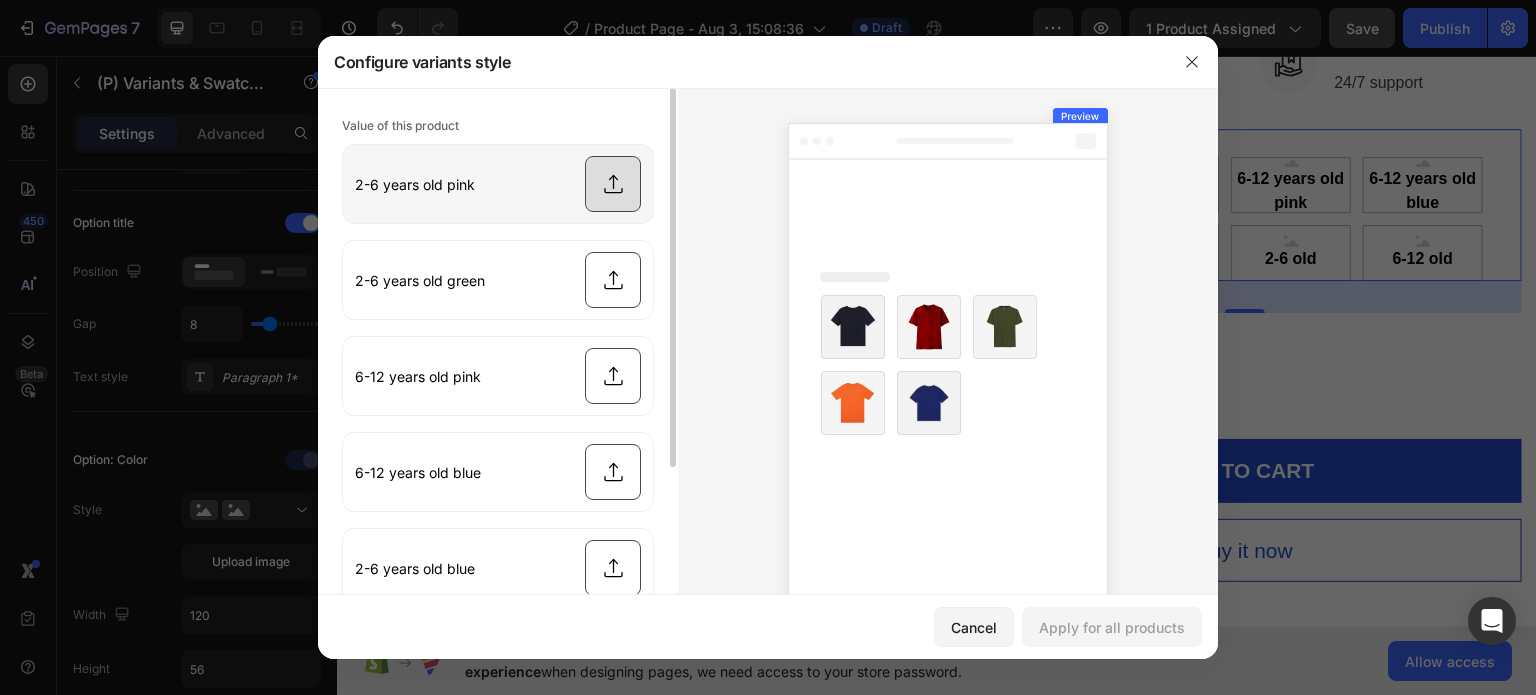 click at bounding box center (498, 184) 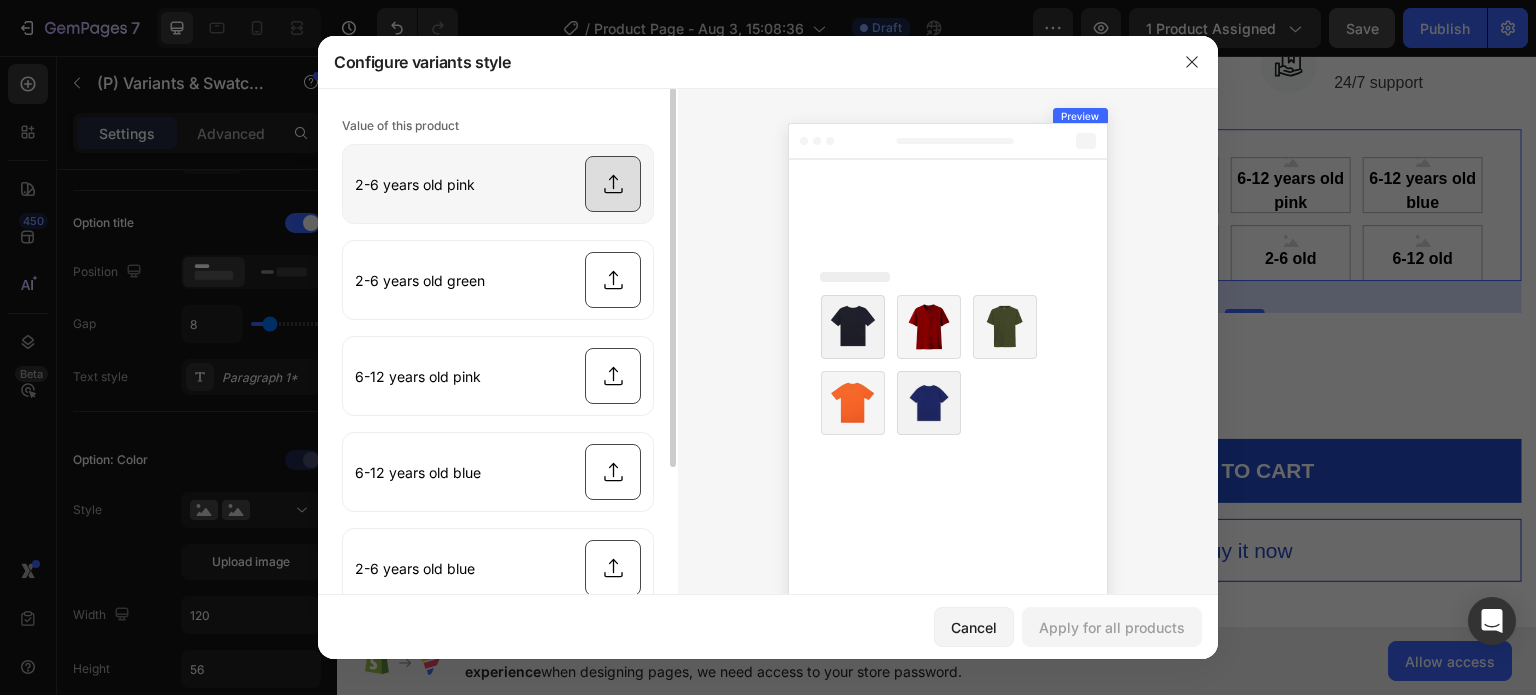 click at bounding box center [498, 184] 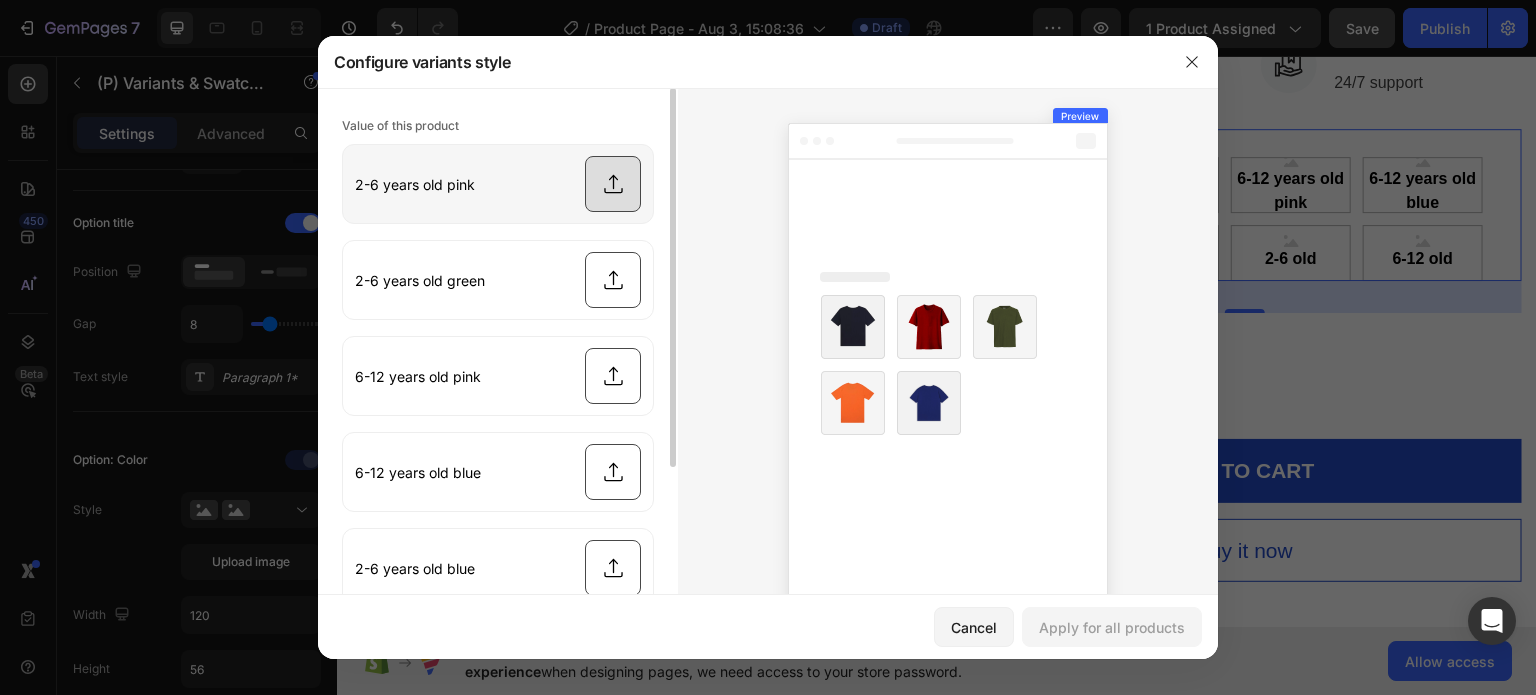 type on "C:\fakepath\pink 2-6.avif" 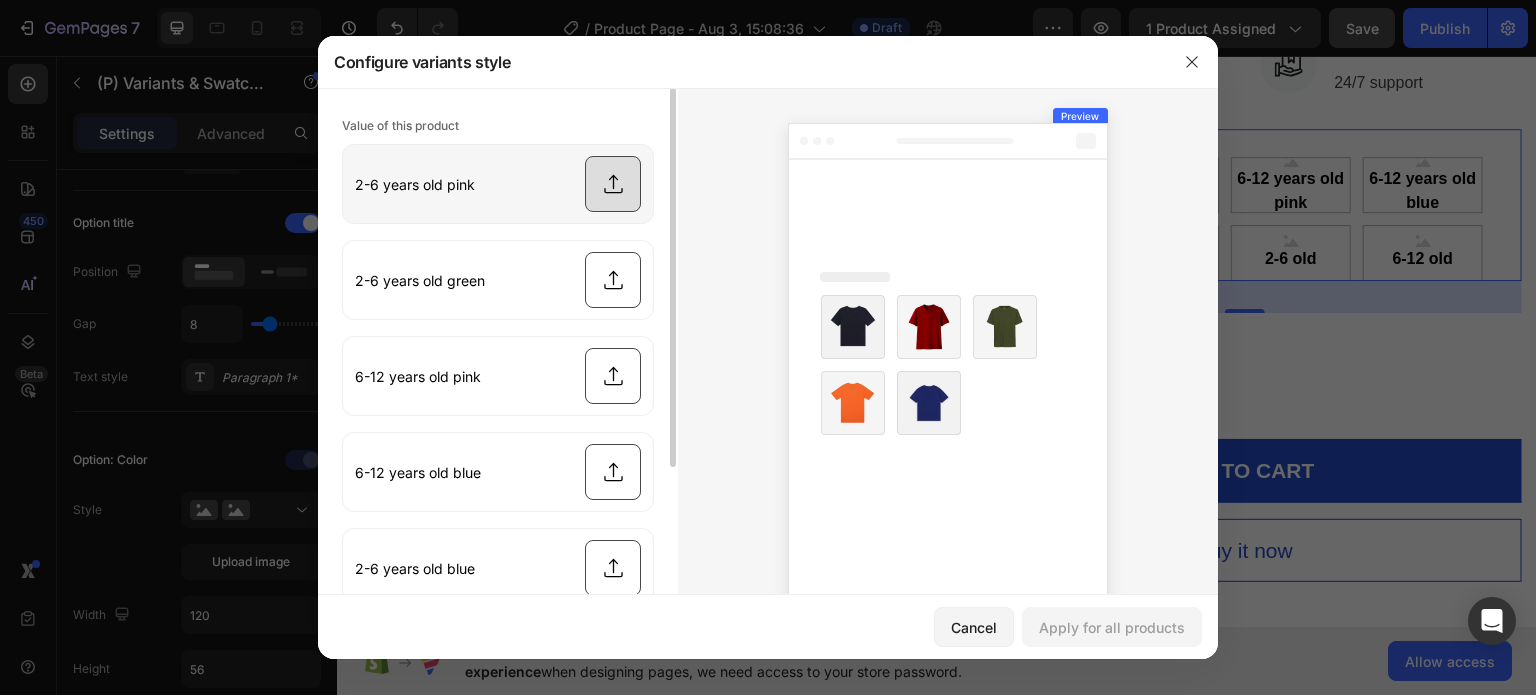 click at bounding box center [498, 184] 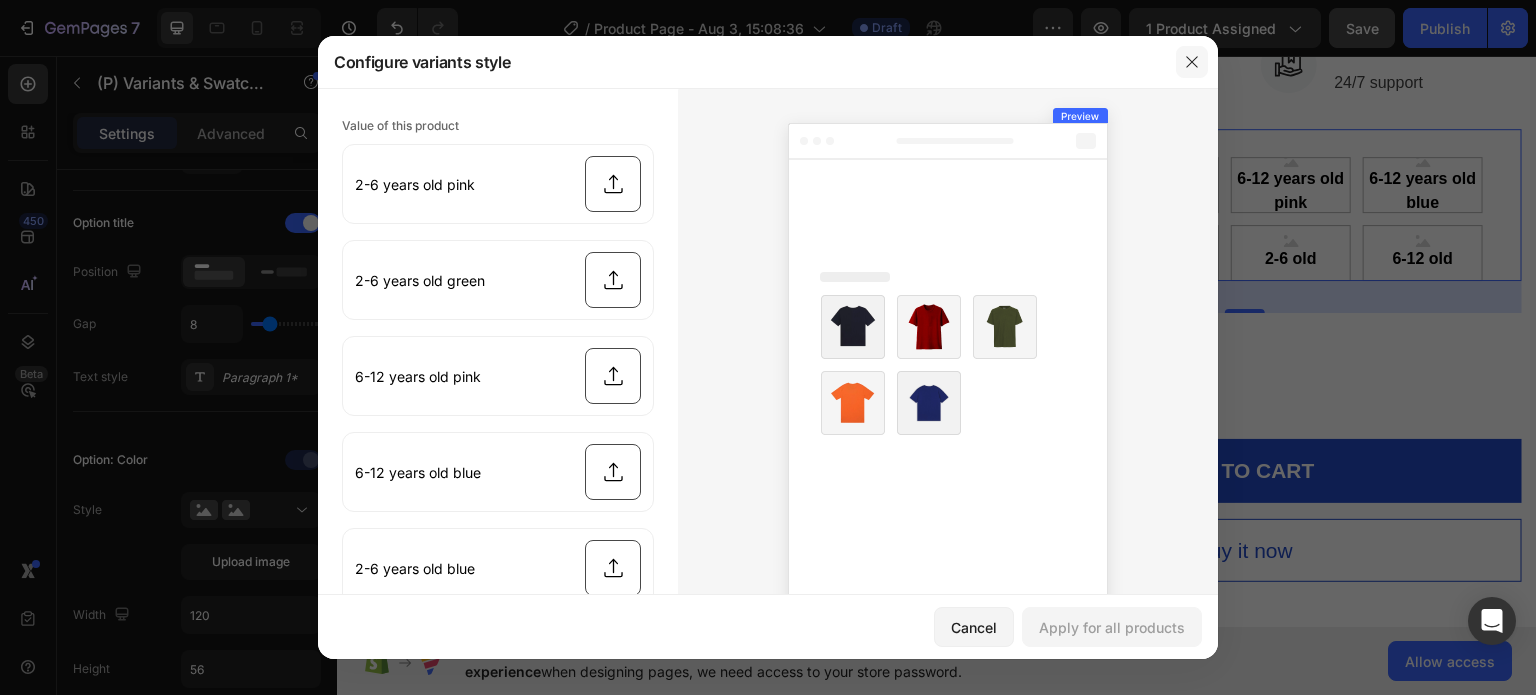 click 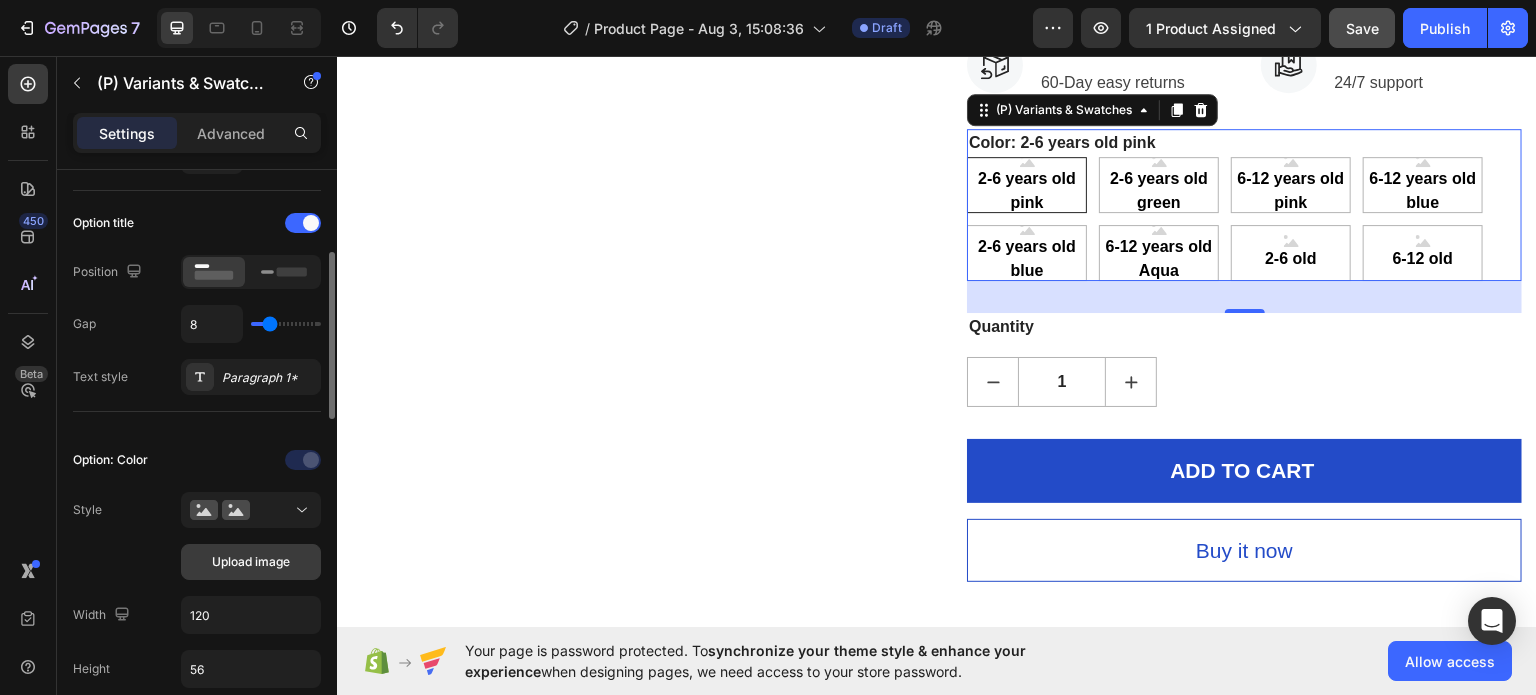 click on "Upload image" 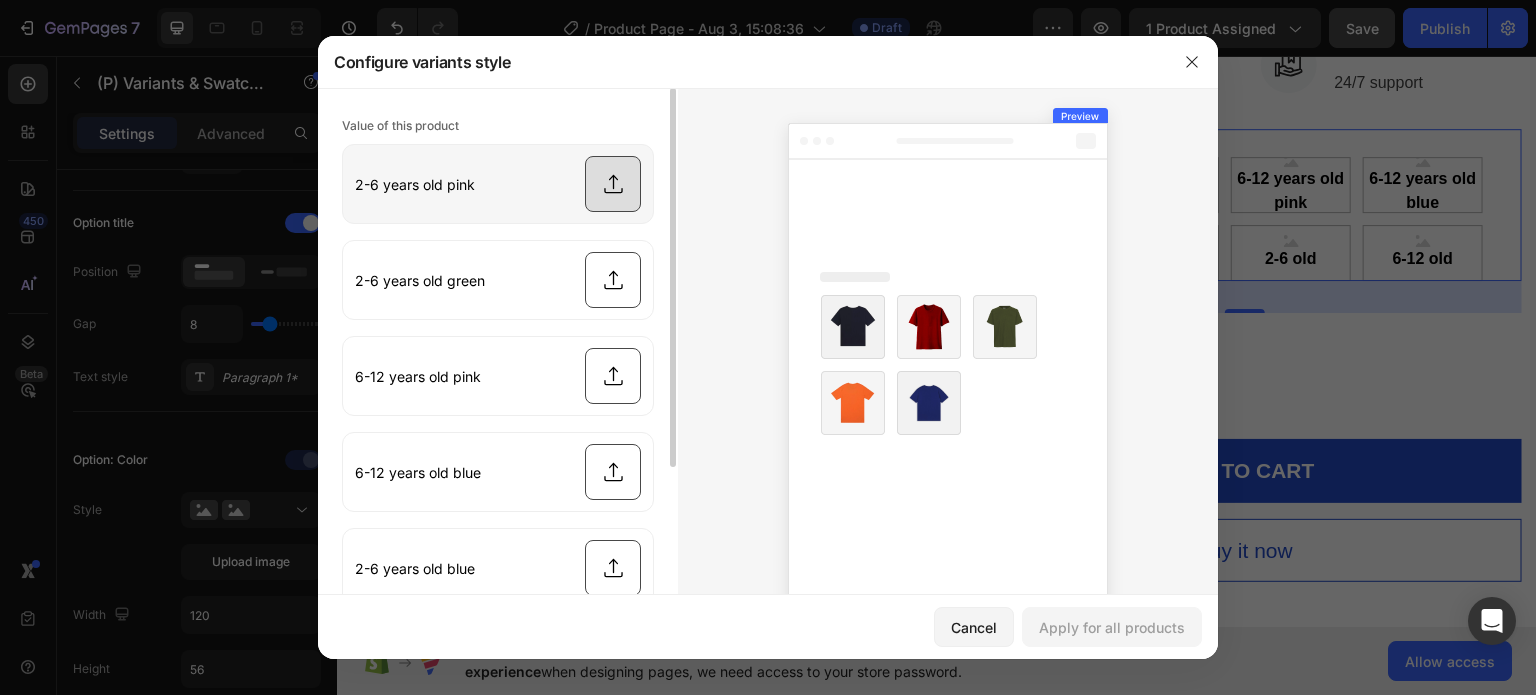click at bounding box center (498, 184) 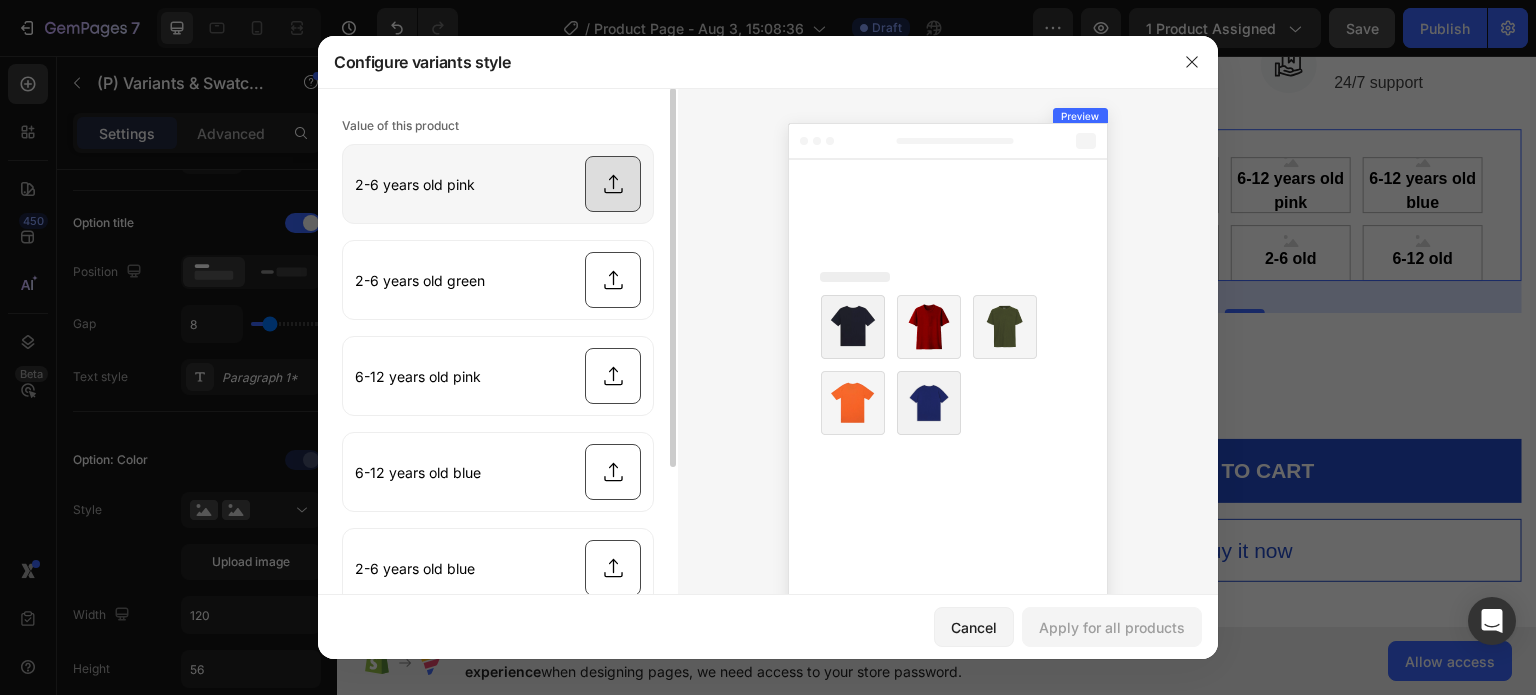type on "C:\fakepath\pink 2-6.avif" 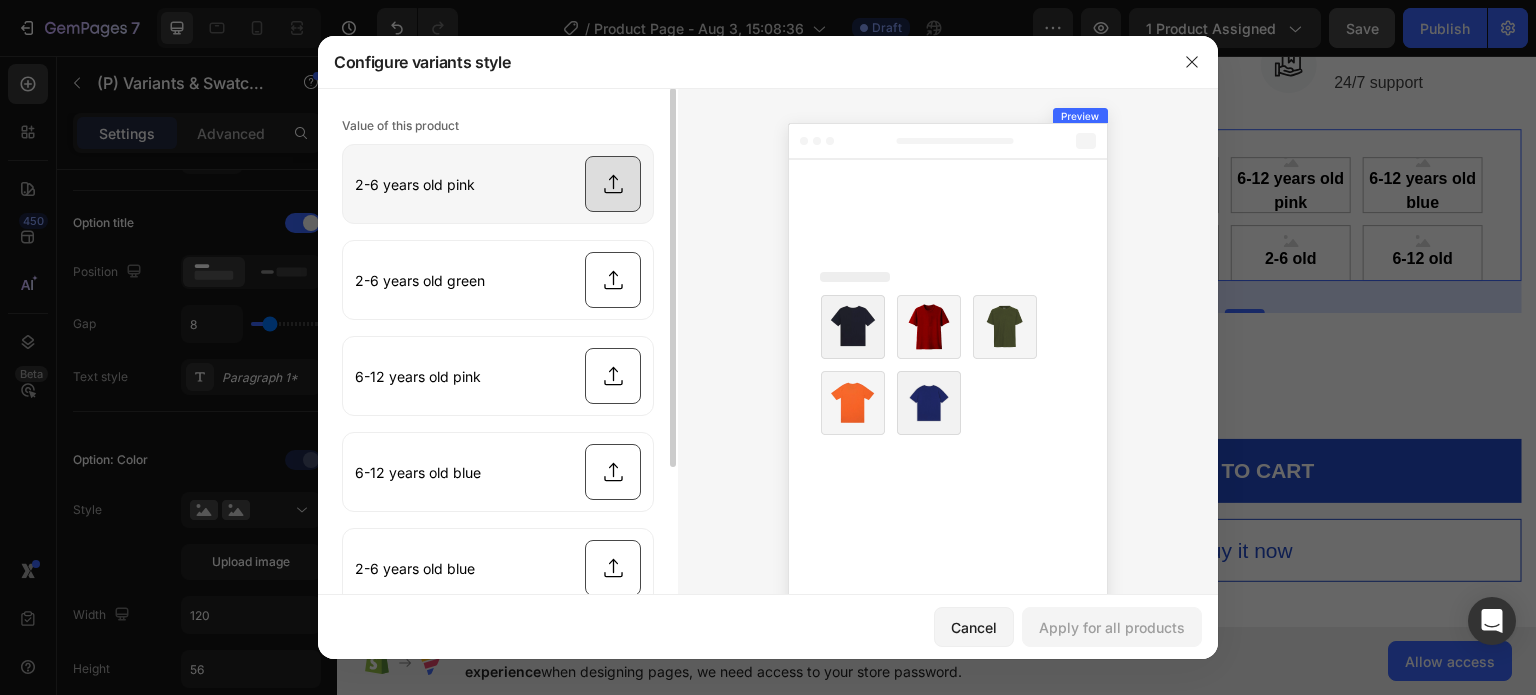 click at bounding box center (498, 184) 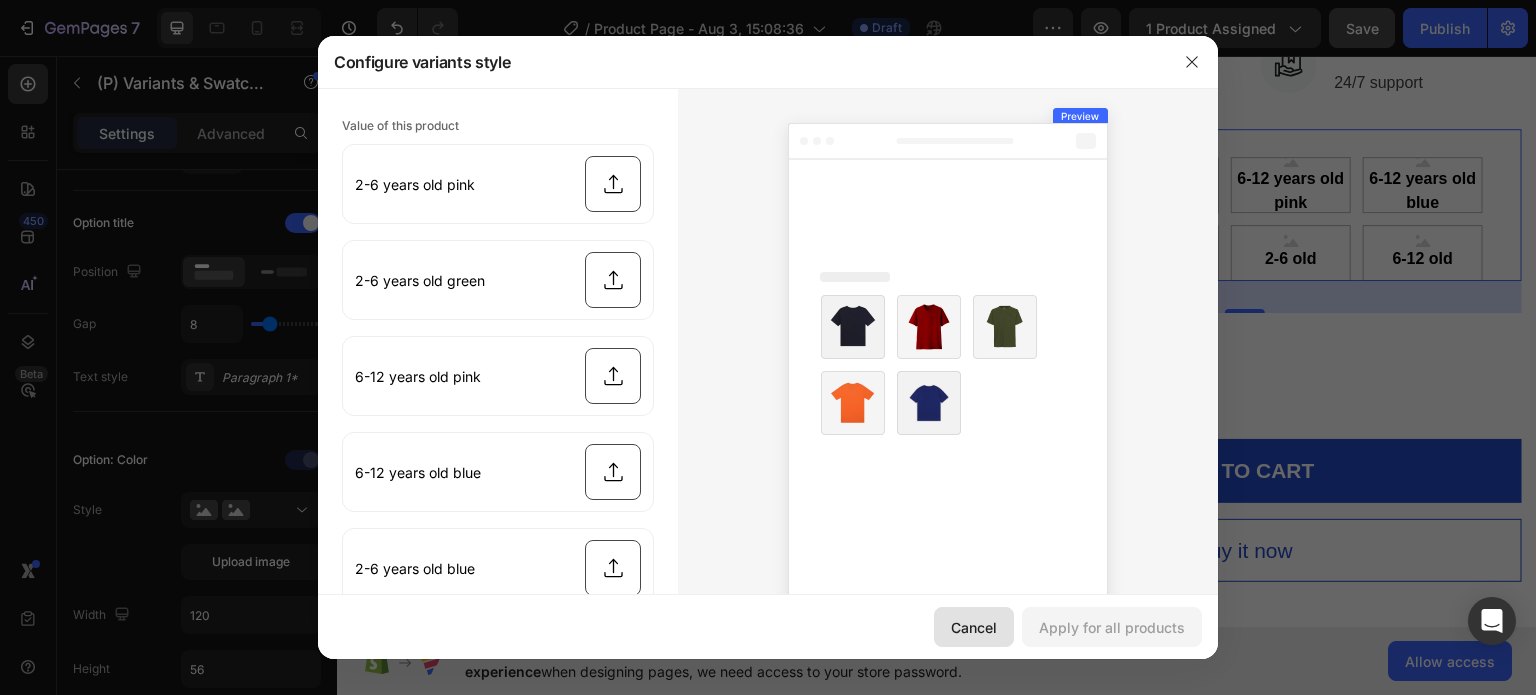 click on "Cancel" at bounding box center (974, 627) 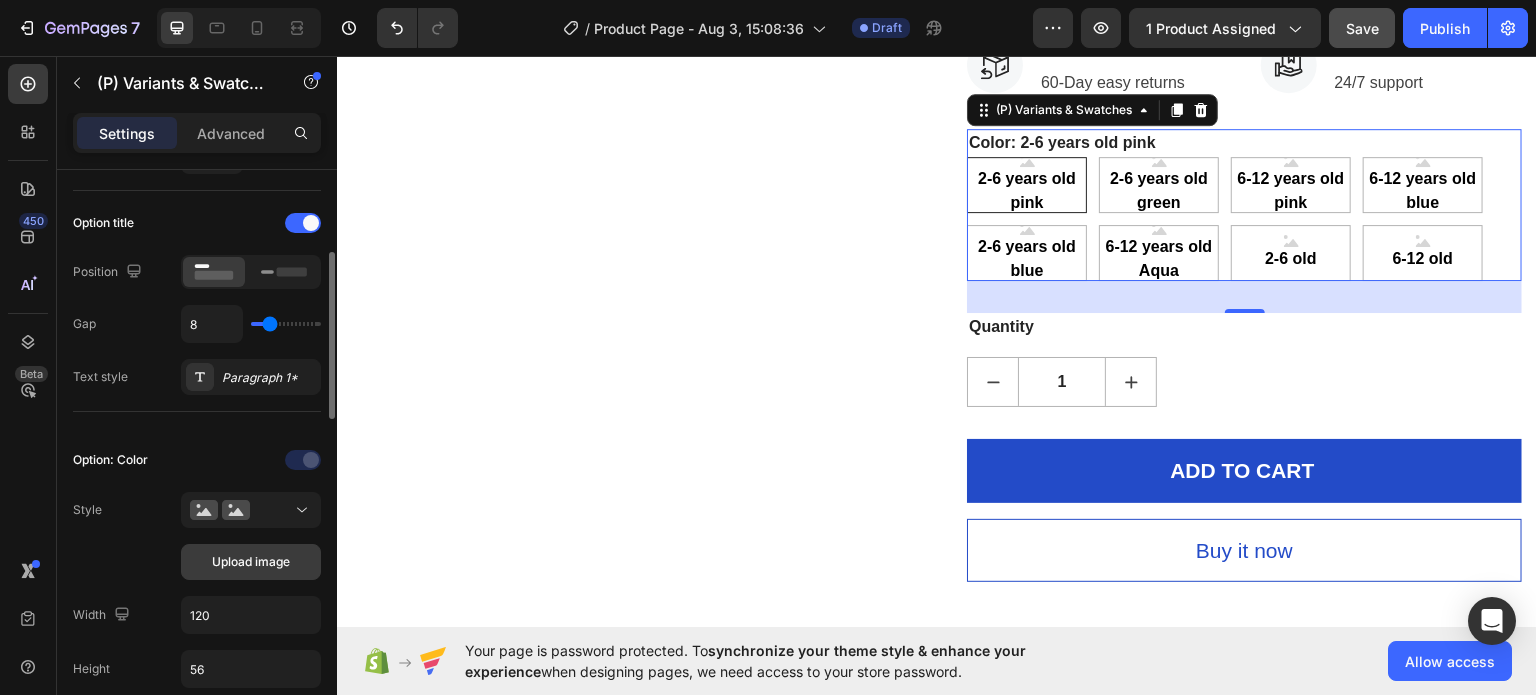 click on "Upload image" 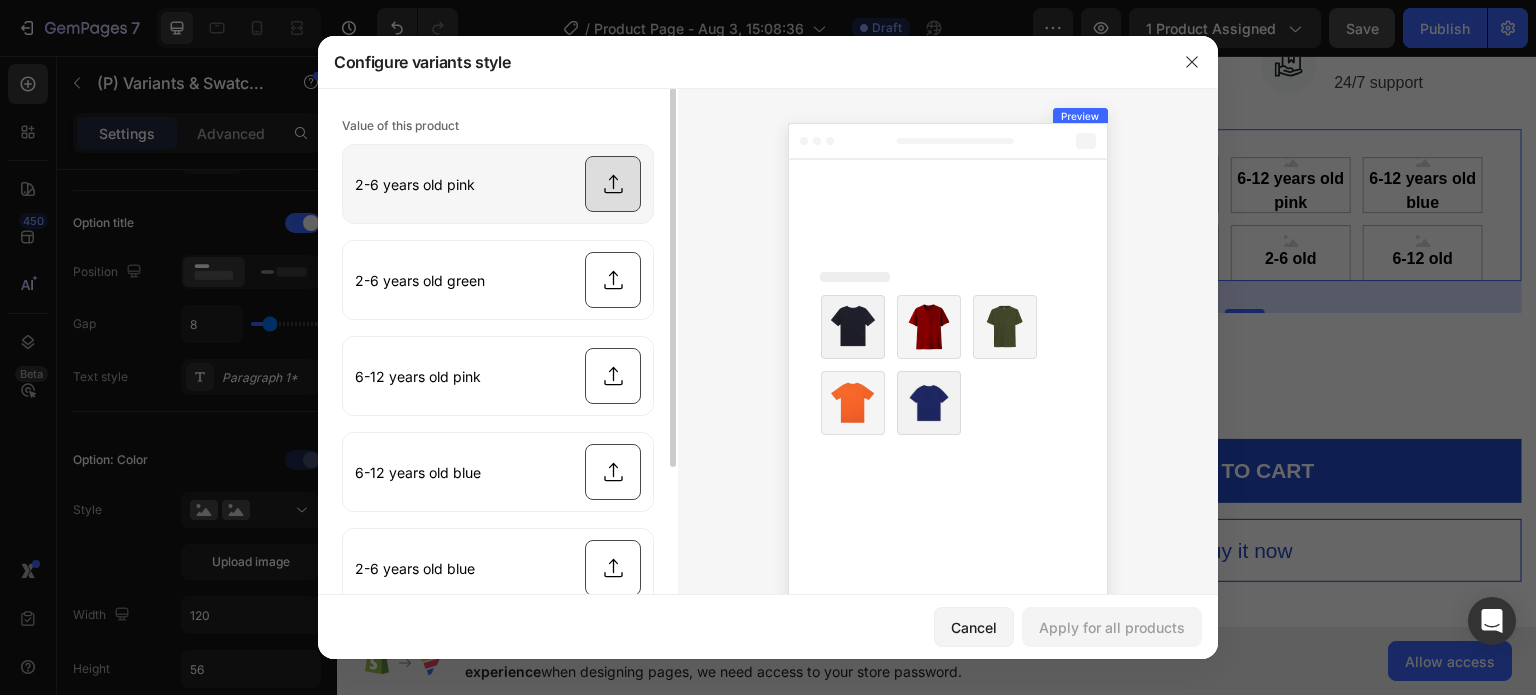 click at bounding box center (498, 184) 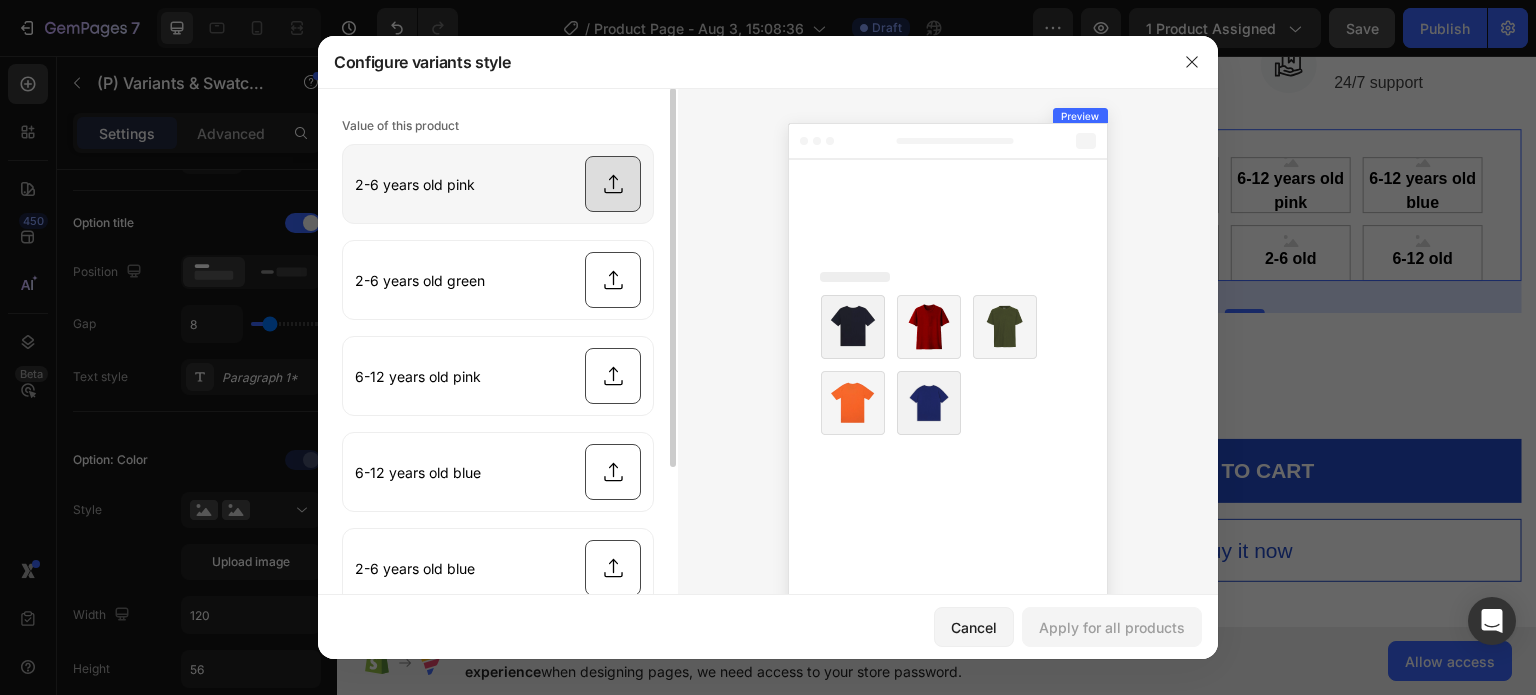 type on "C:\fakepath\pink 2-6.avif" 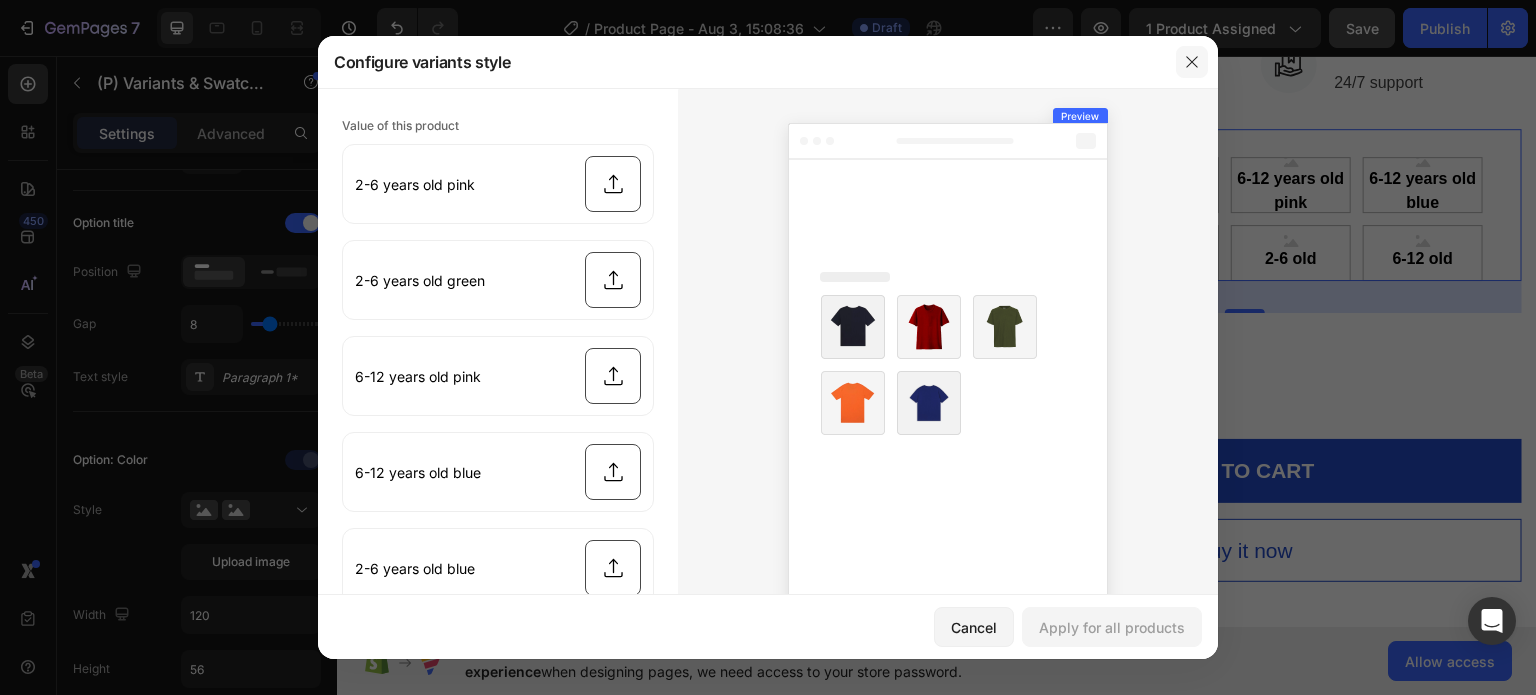 click 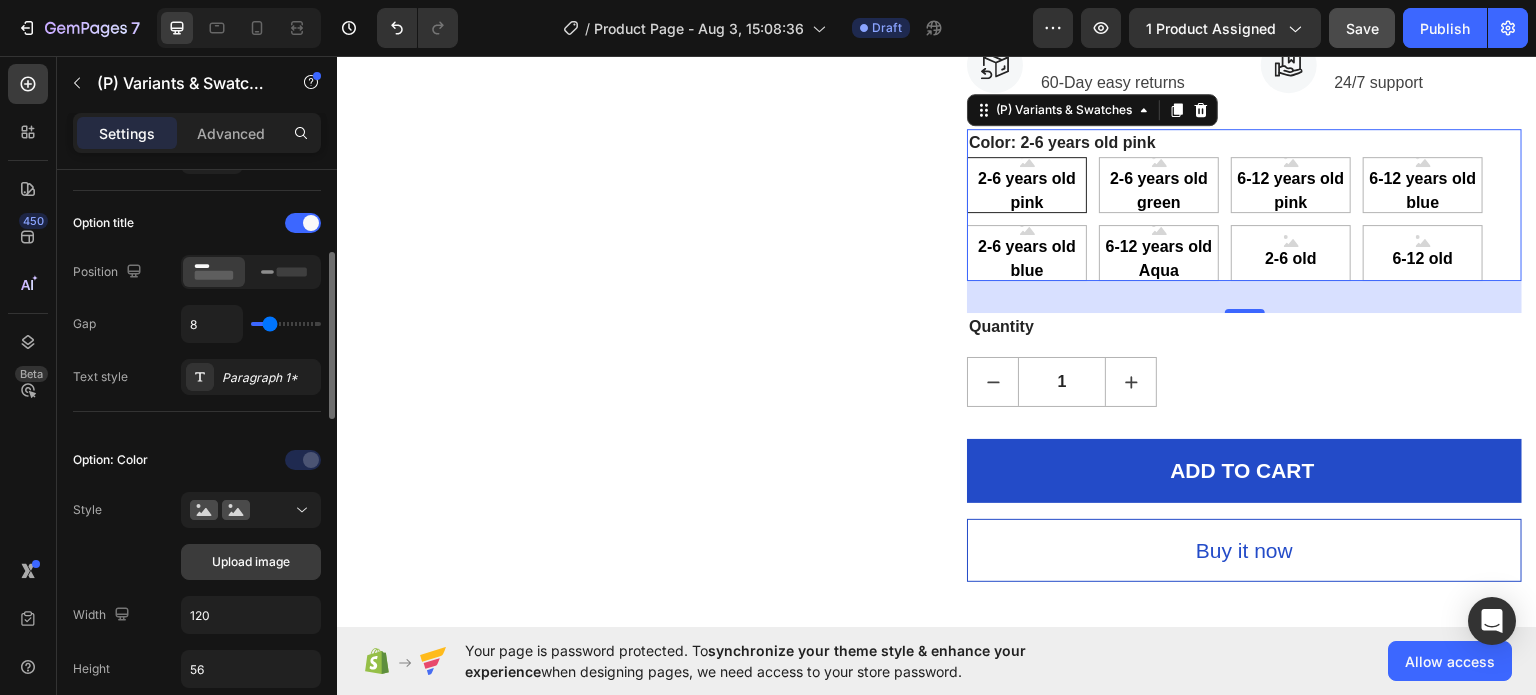 click on "Upload image" 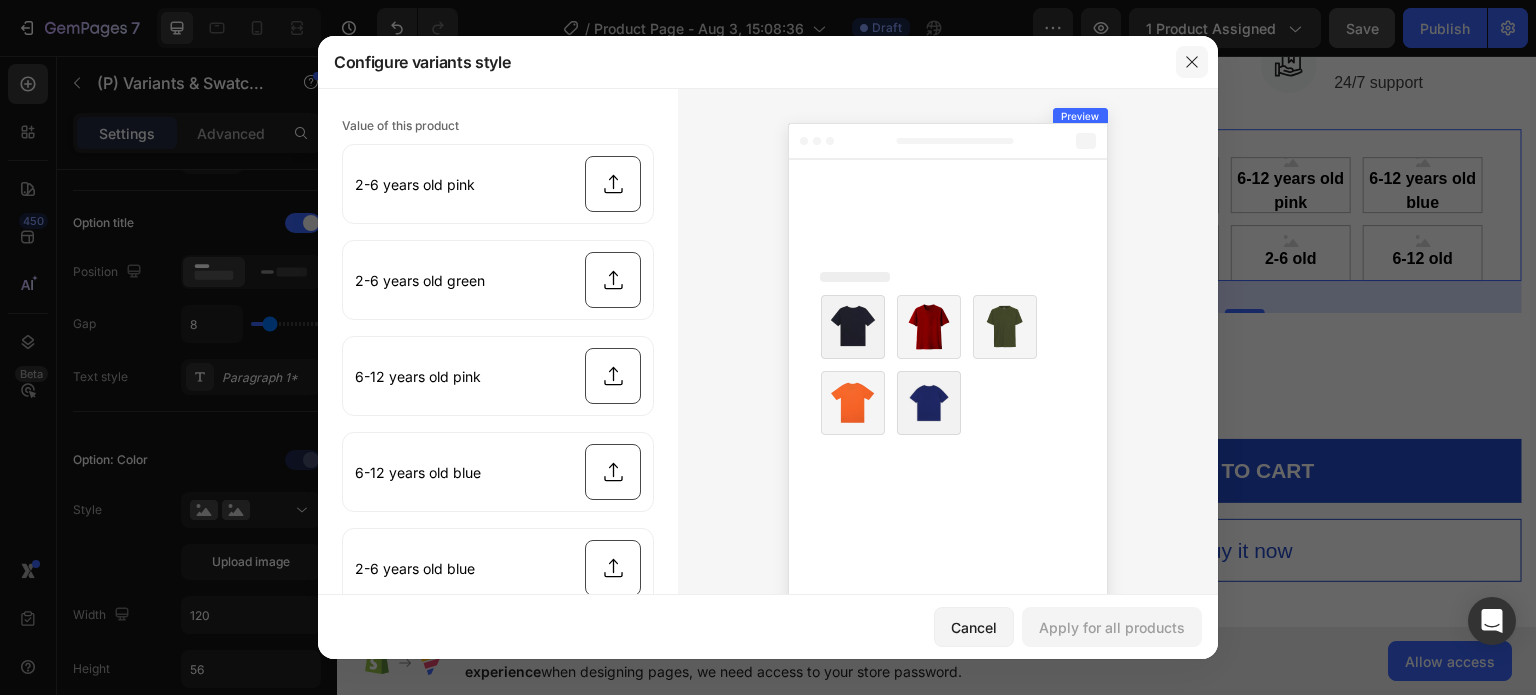 click 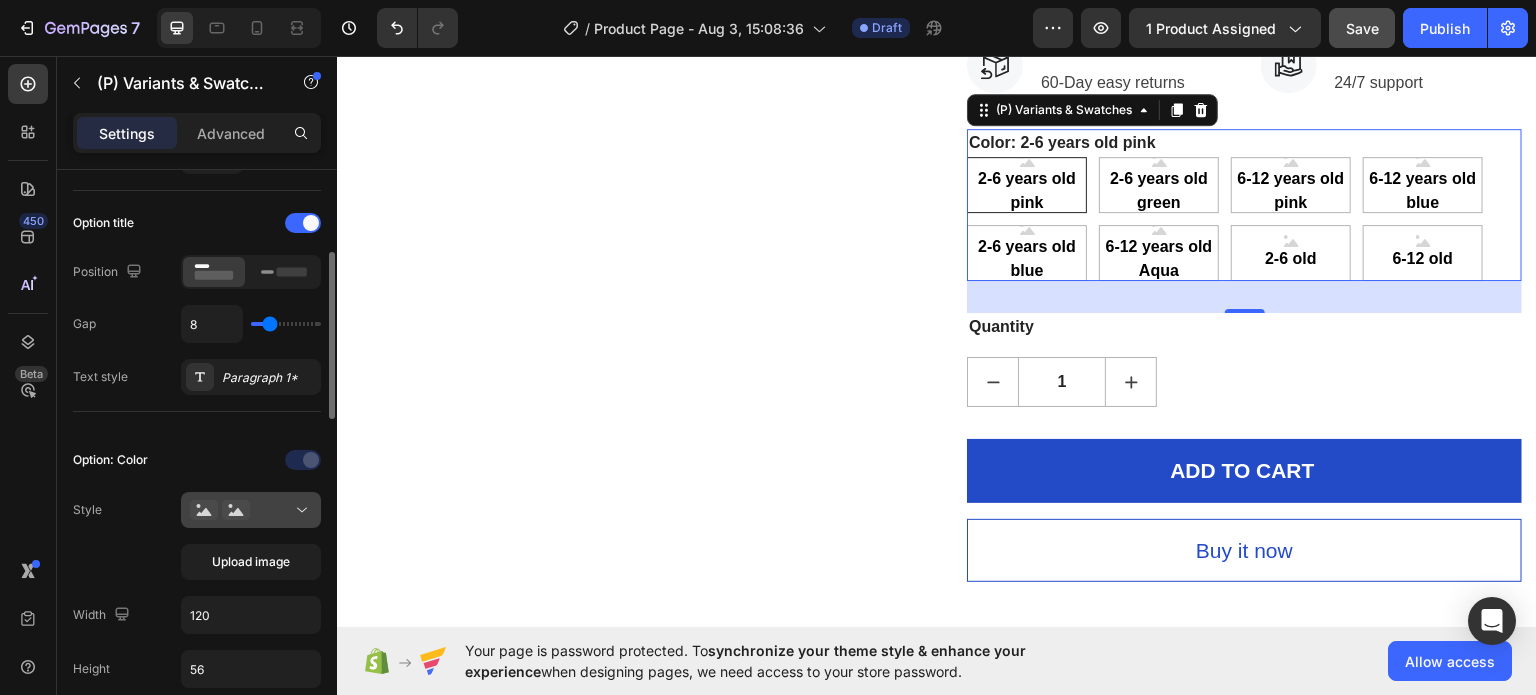 click at bounding box center (251, 510) 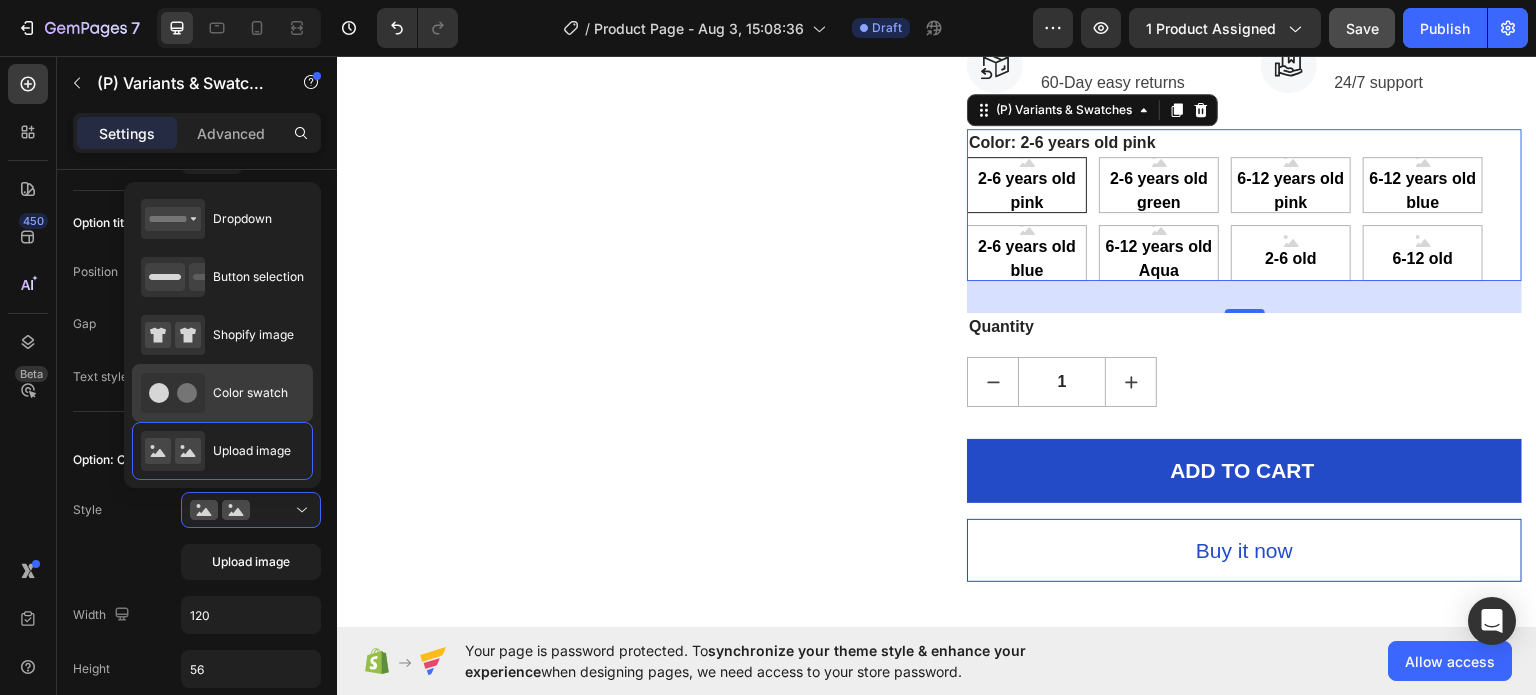 click on "Color swatch" at bounding box center (250, 393) 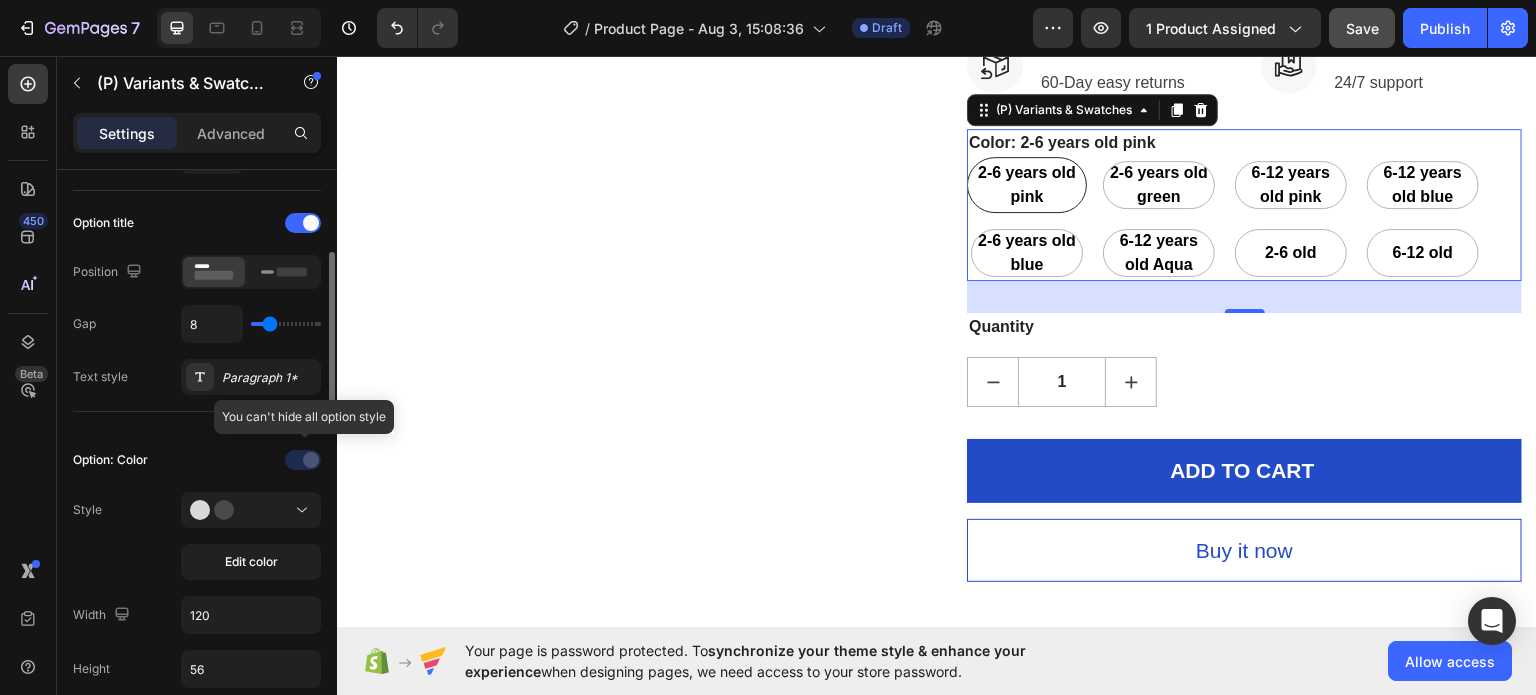 click 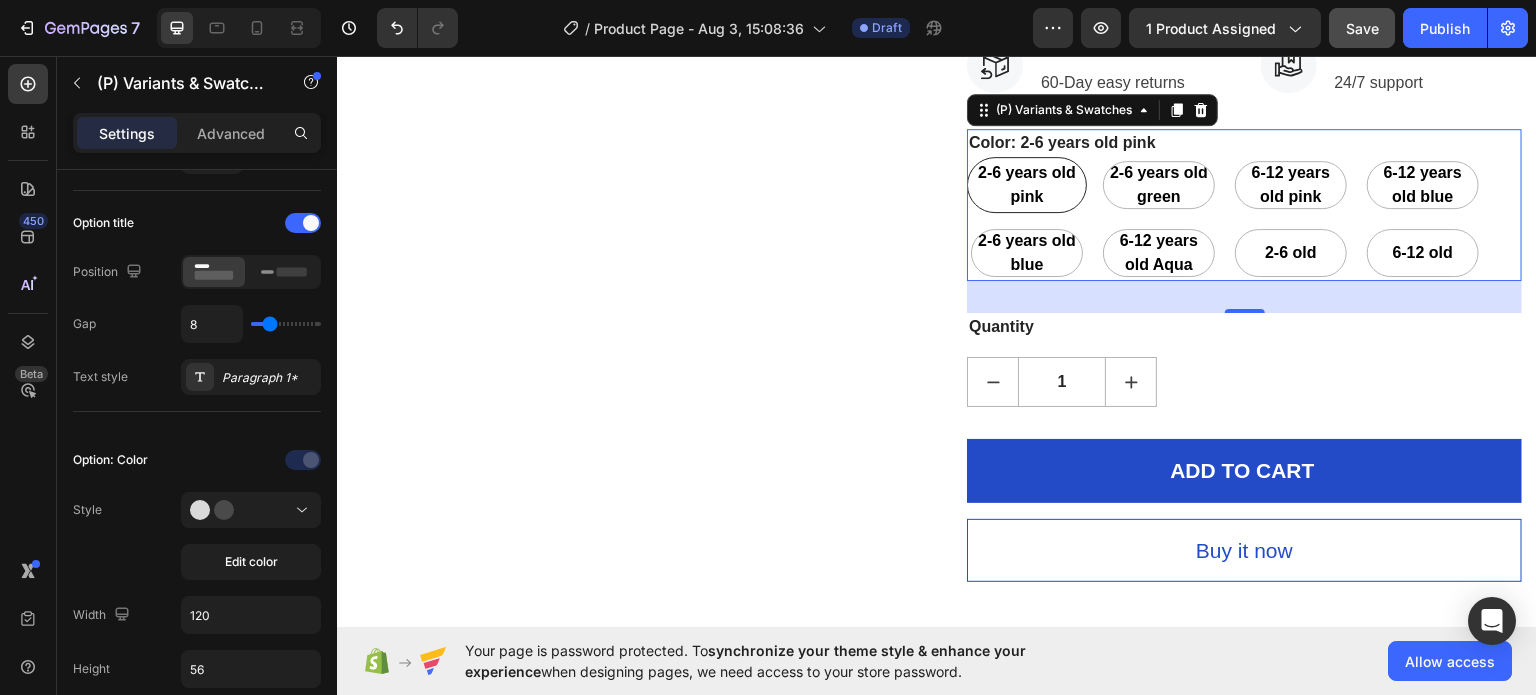 click on "2-6 years old pink" at bounding box center [1027, 184] 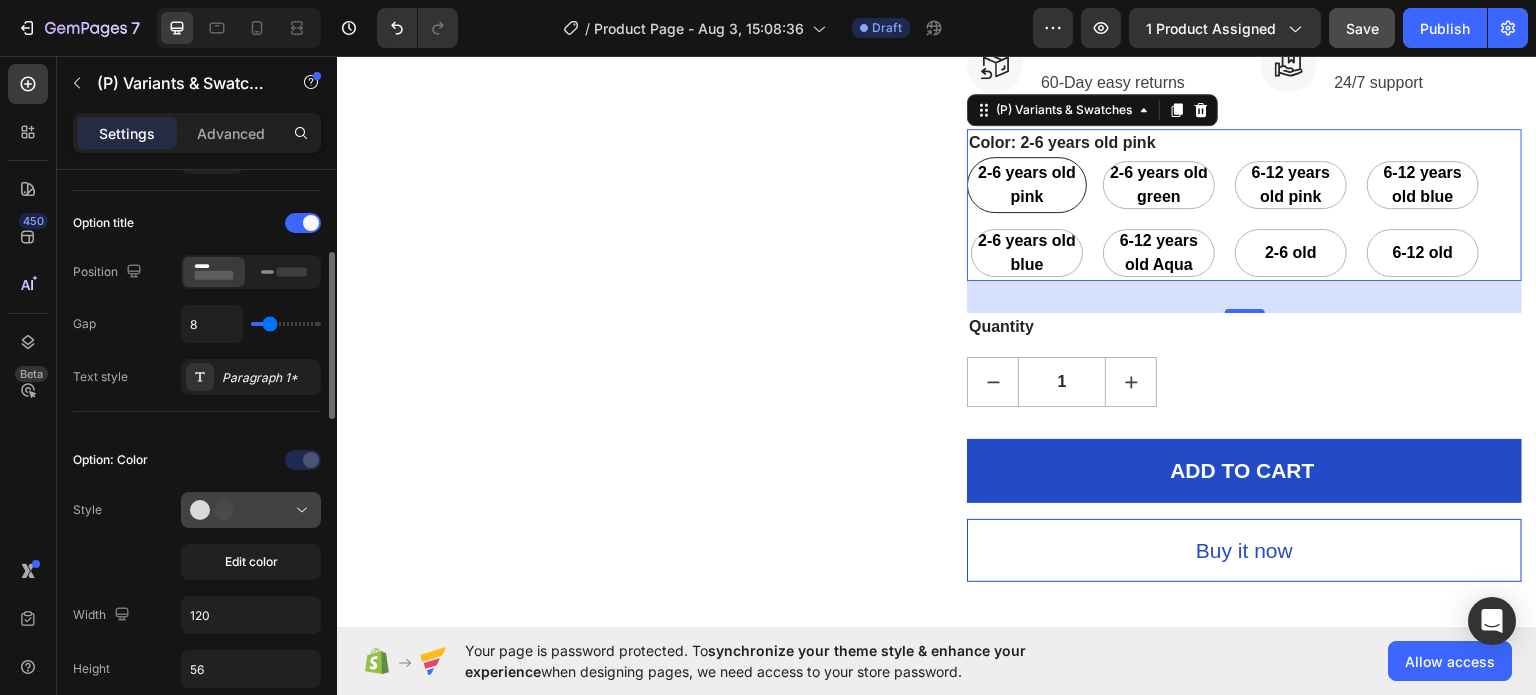 click at bounding box center [251, 510] 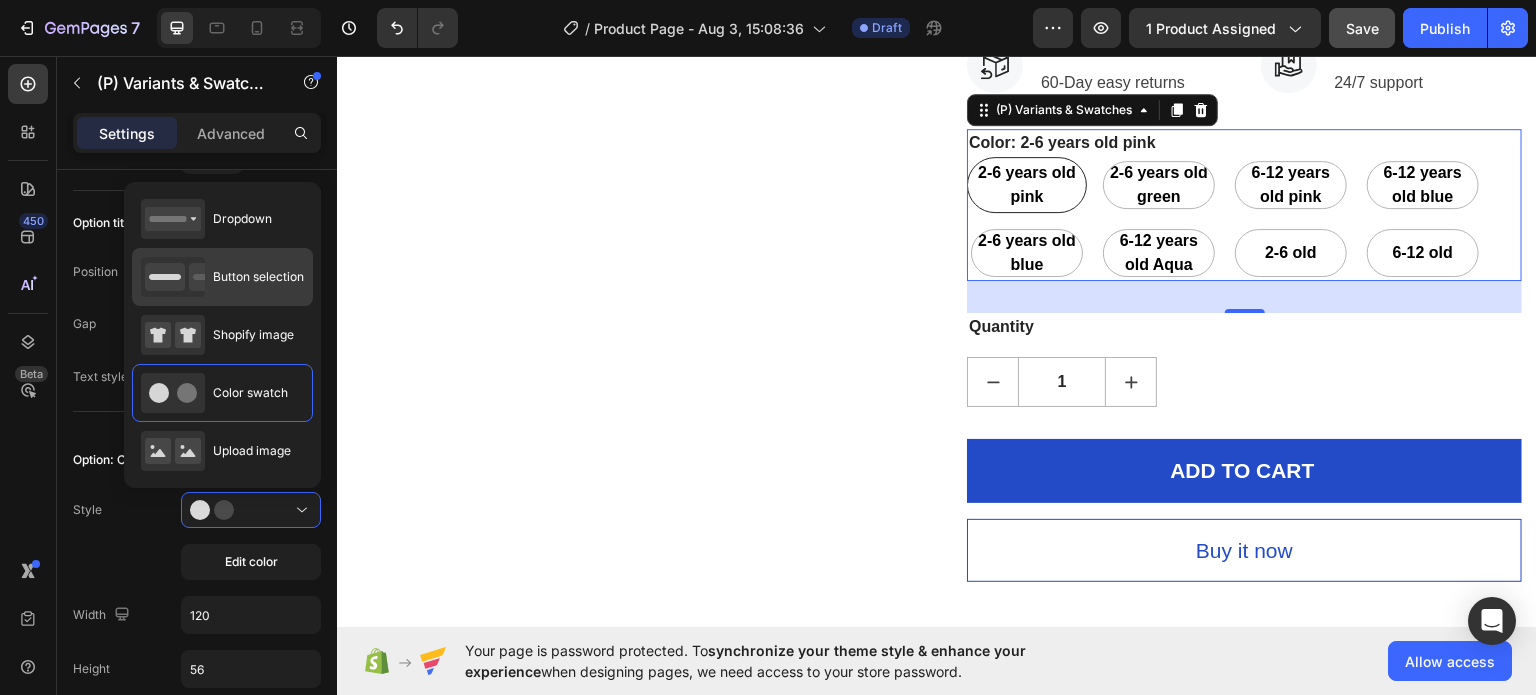 click on "Button selection" at bounding box center [258, 277] 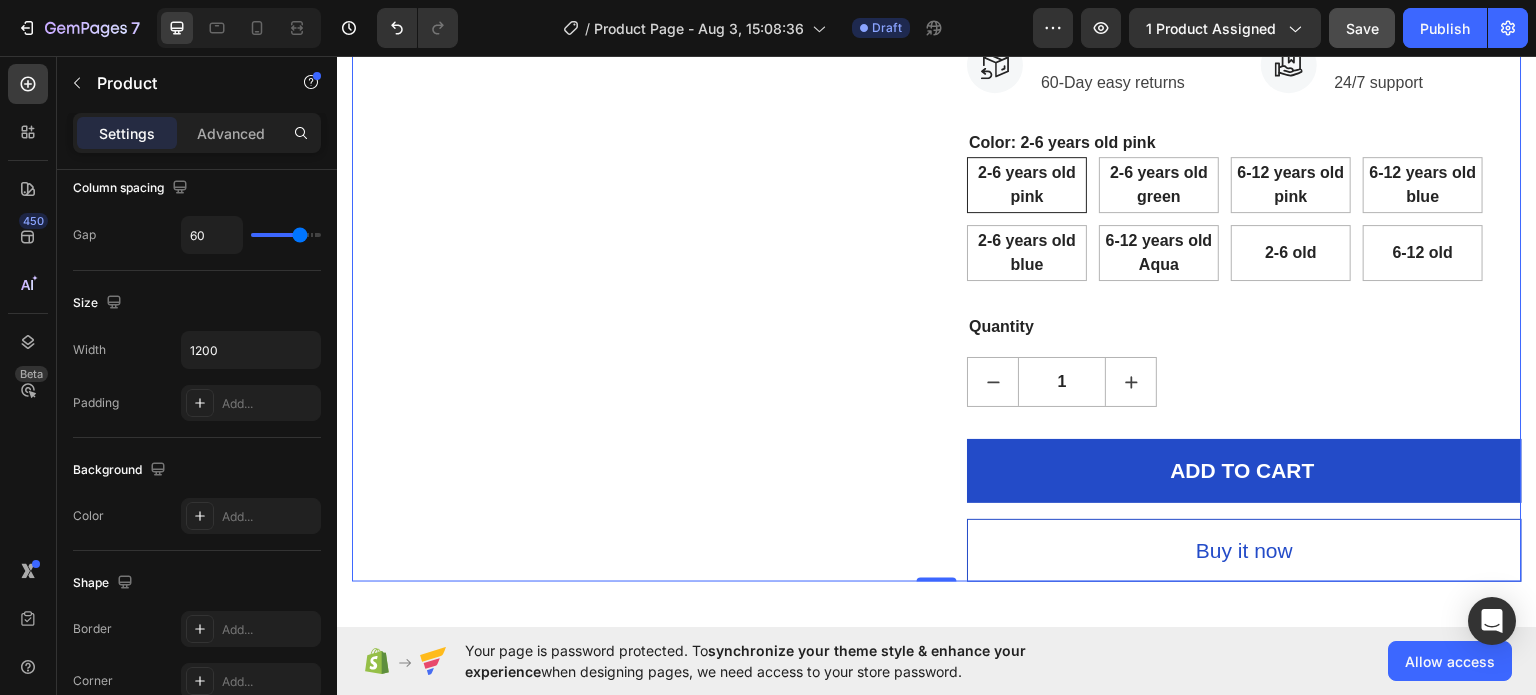 scroll, scrollTop: 0, scrollLeft: 0, axis: both 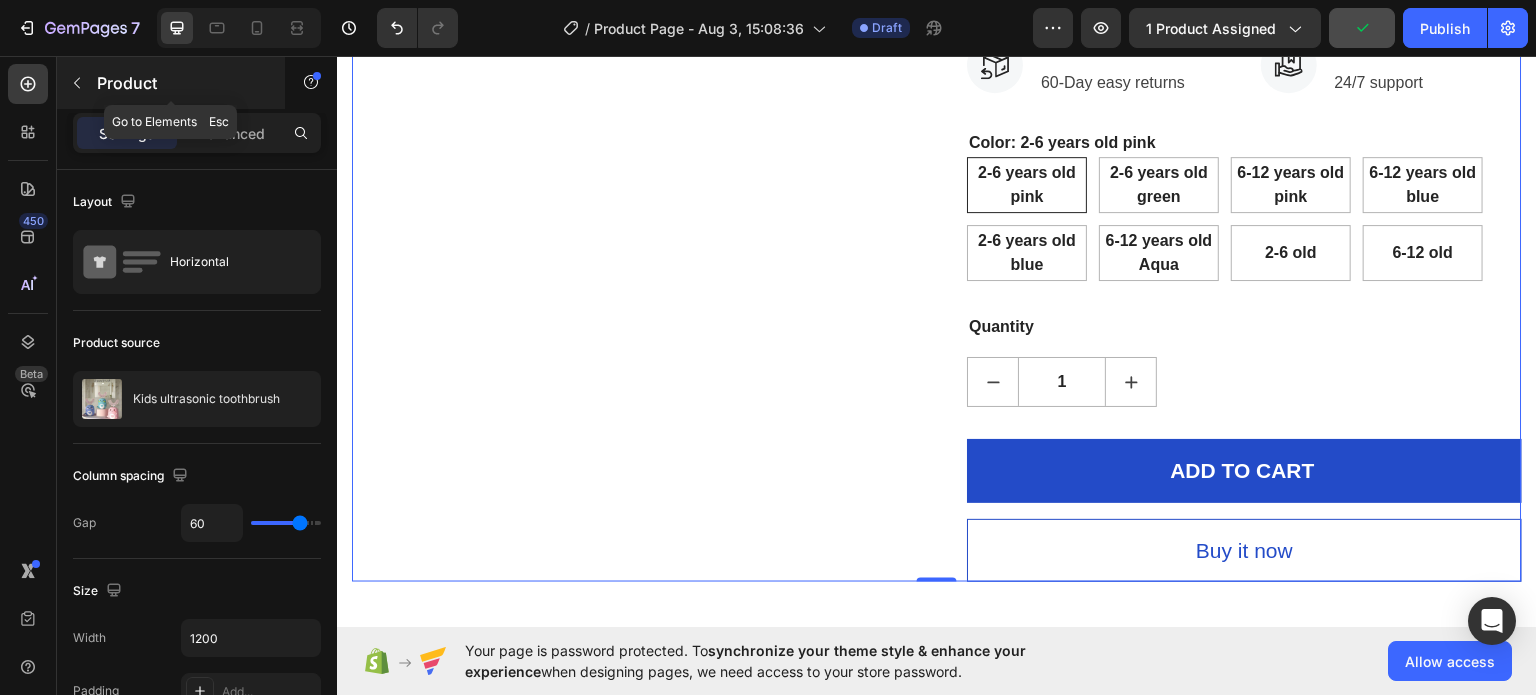 click at bounding box center (77, 83) 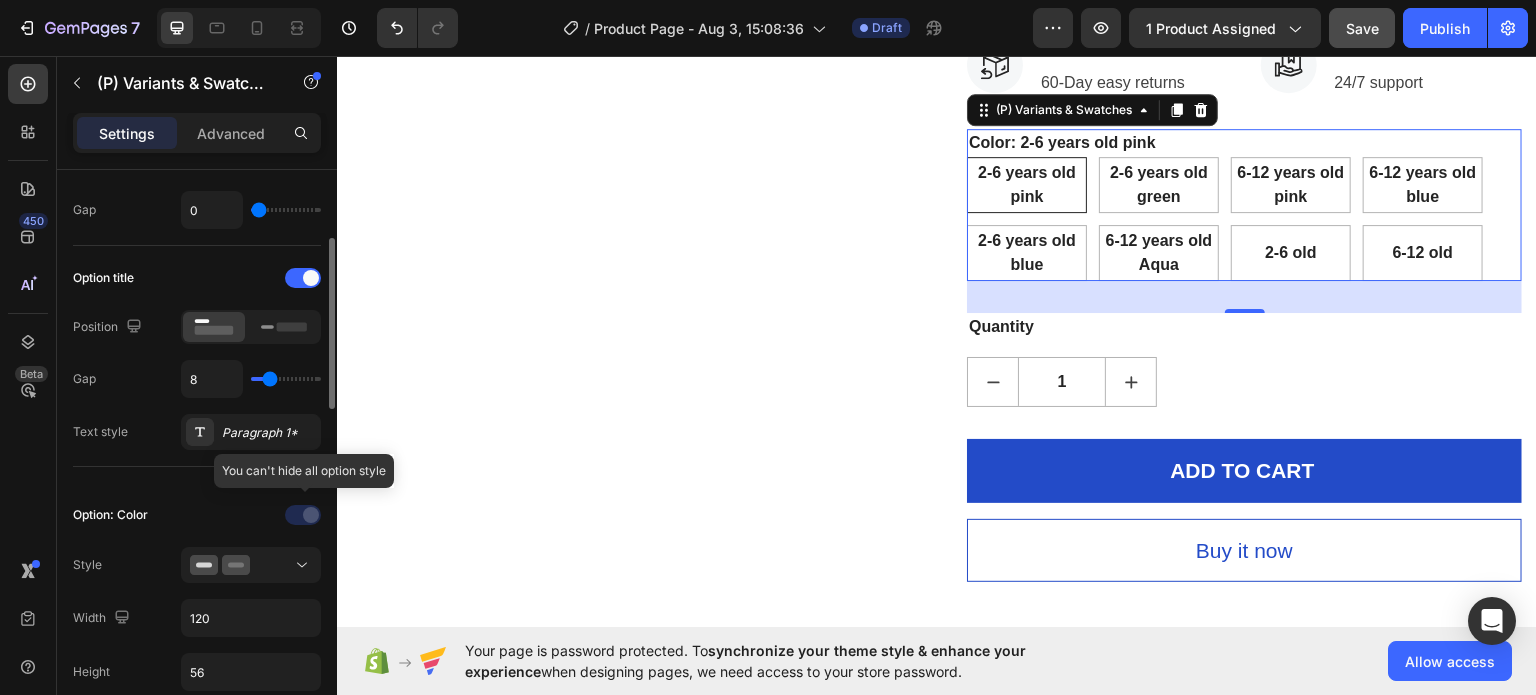 scroll, scrollTop: 234, scrollLeft: 0, axis: vertical 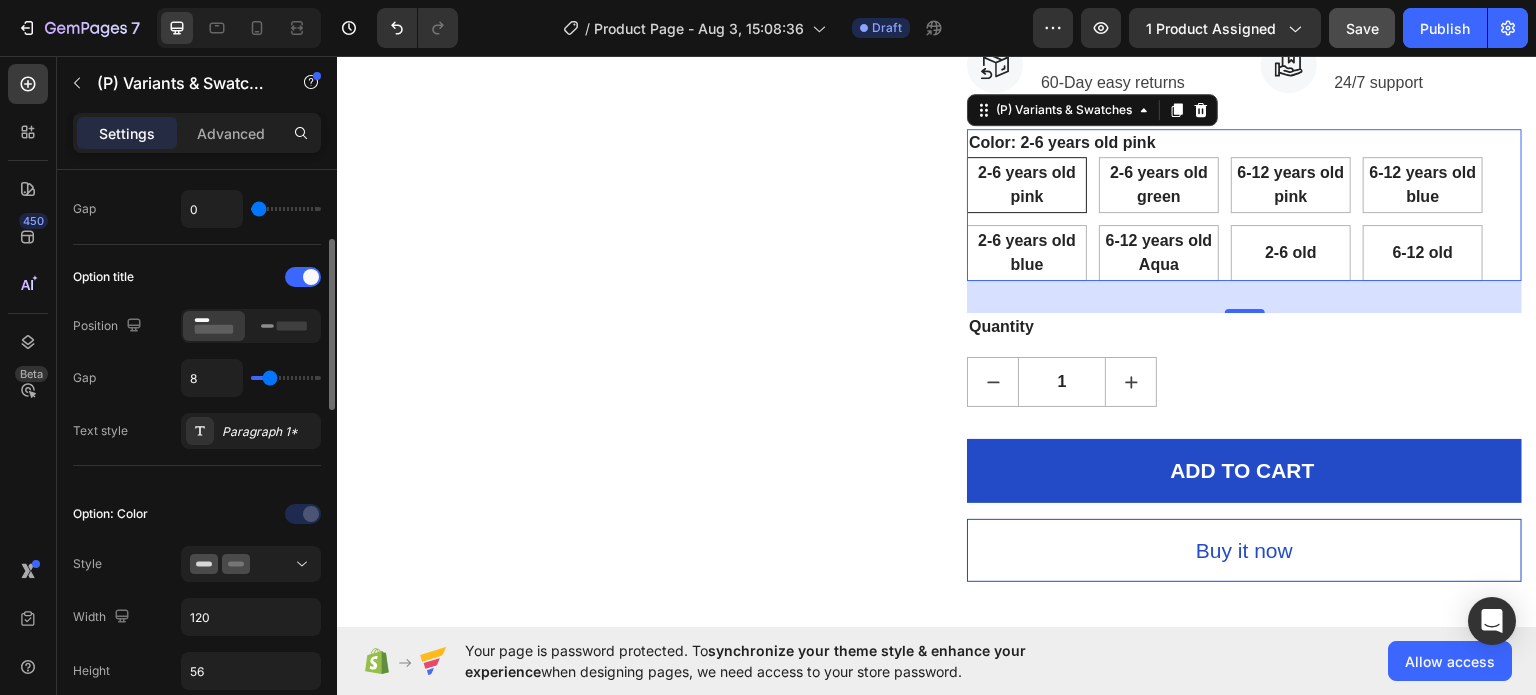 click on "Style" at bounding box center [87, 564] 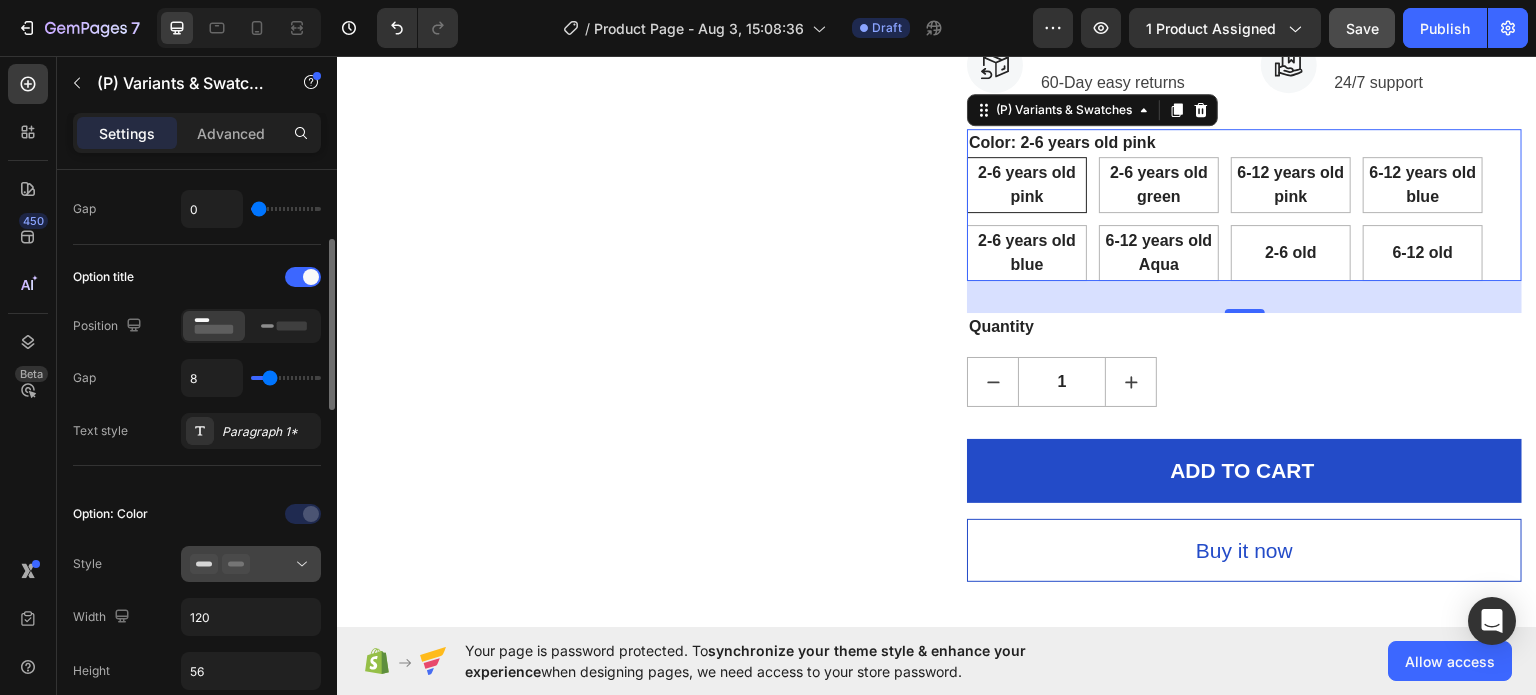 click at bounding box center [251, 564] 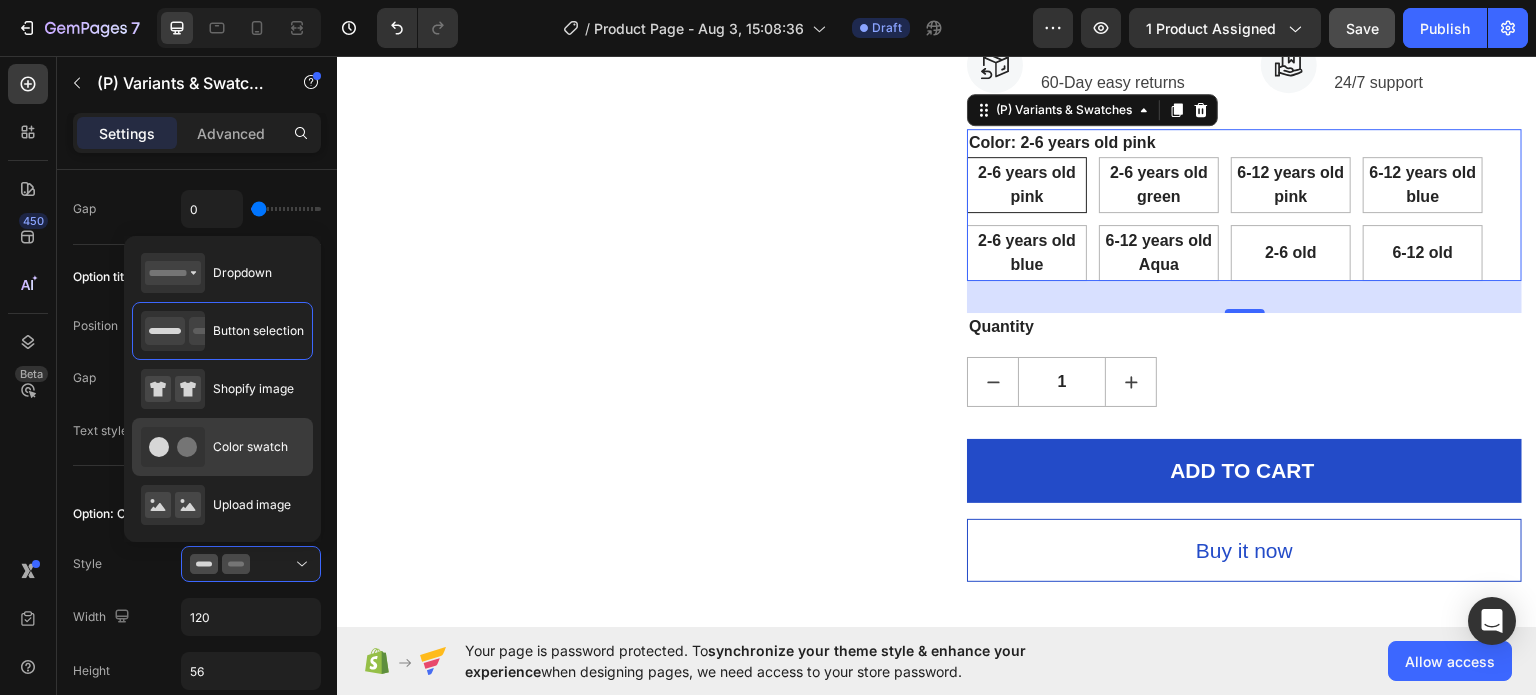 click 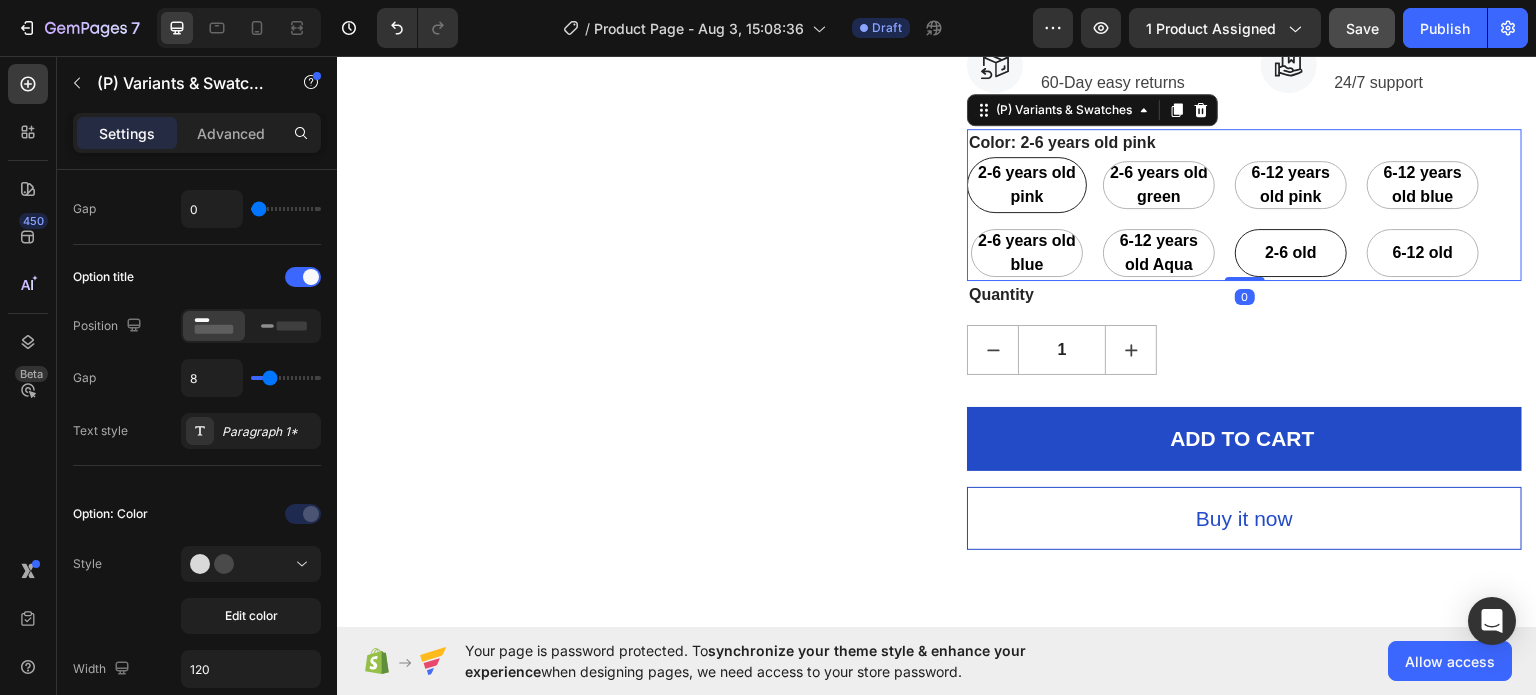 drag, startPoint x: 1235, startPoint y: 305, endPoint x: 1243, endPoint y: 268, distance: 37.85499 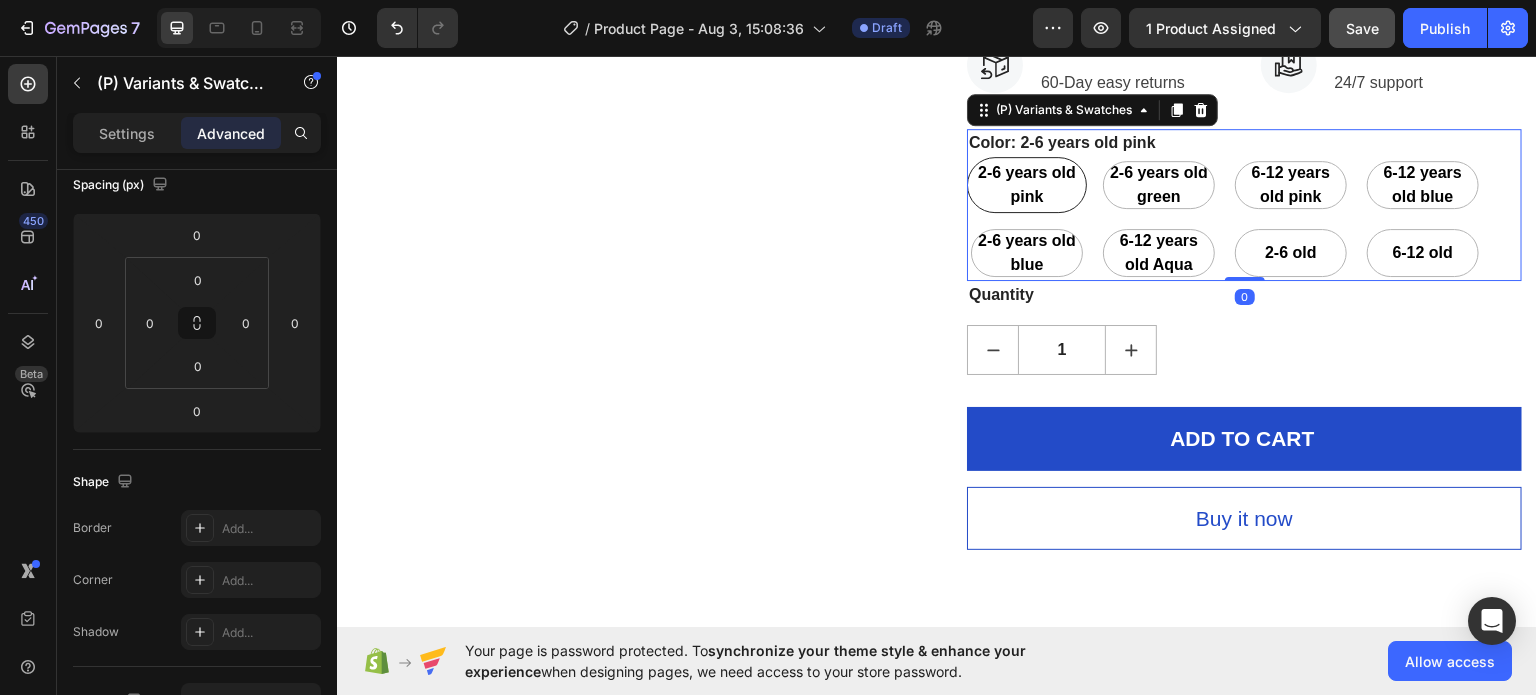 click on "2-6 years old pink" at bounding box center [1027, 184] 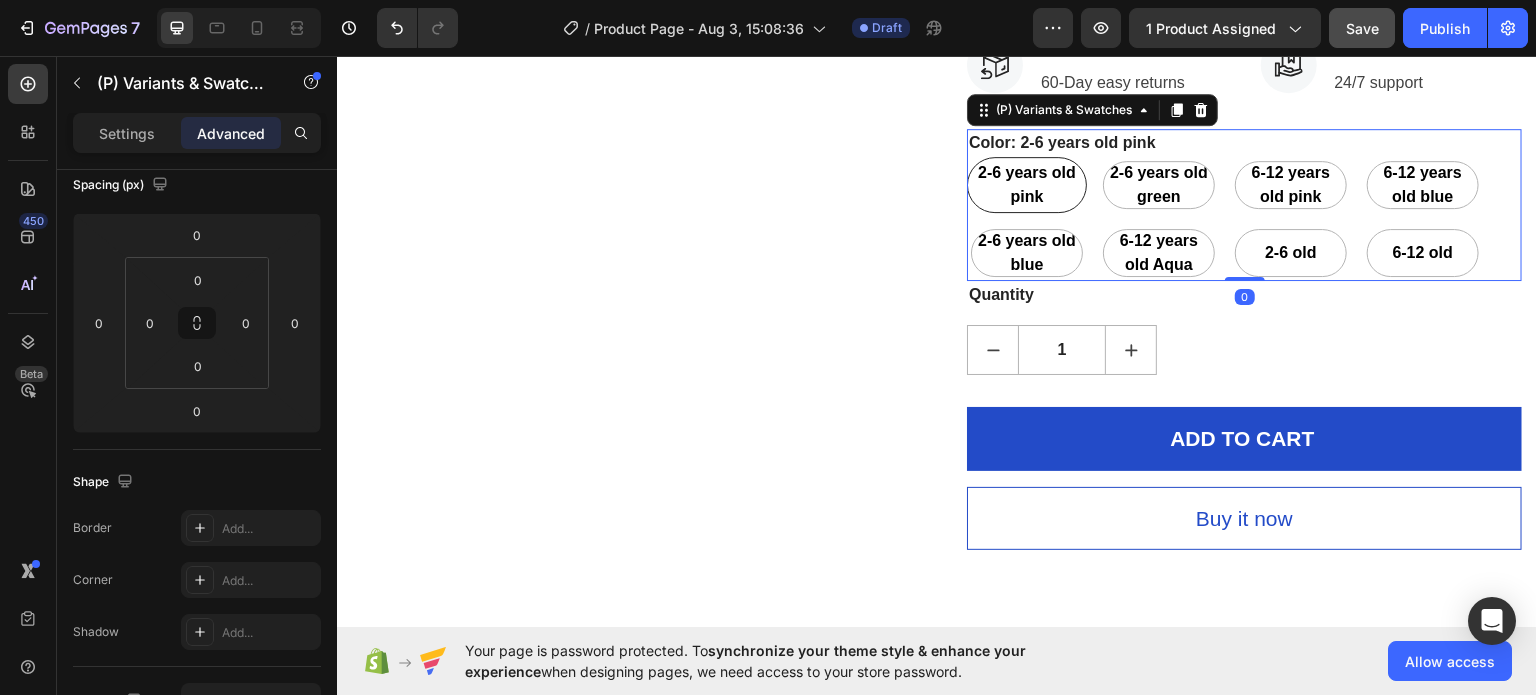 click on "2-6 years old pink 2-6 years old pink 2-6 years old pink" at bounding box center [966, 155] 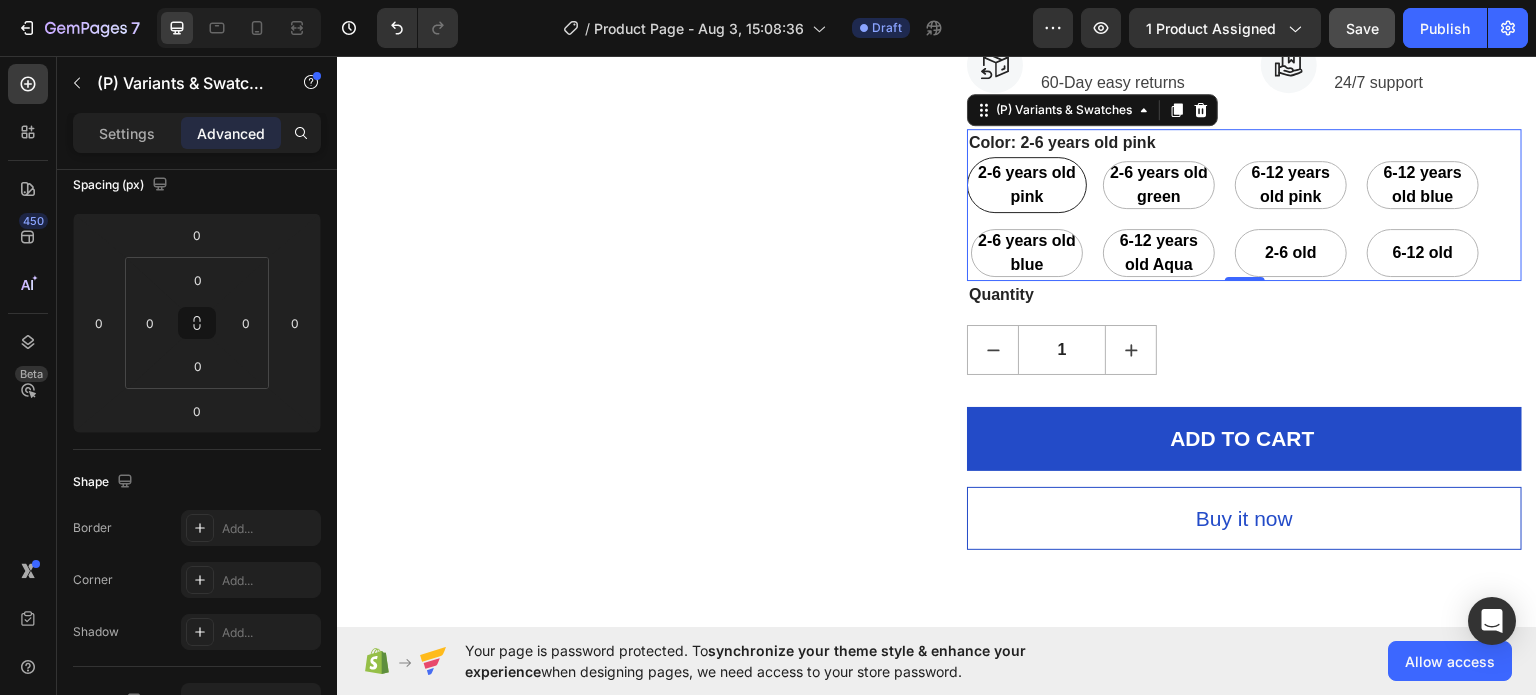click on "2-6 years old pink" at bounding box center (1027, 184) 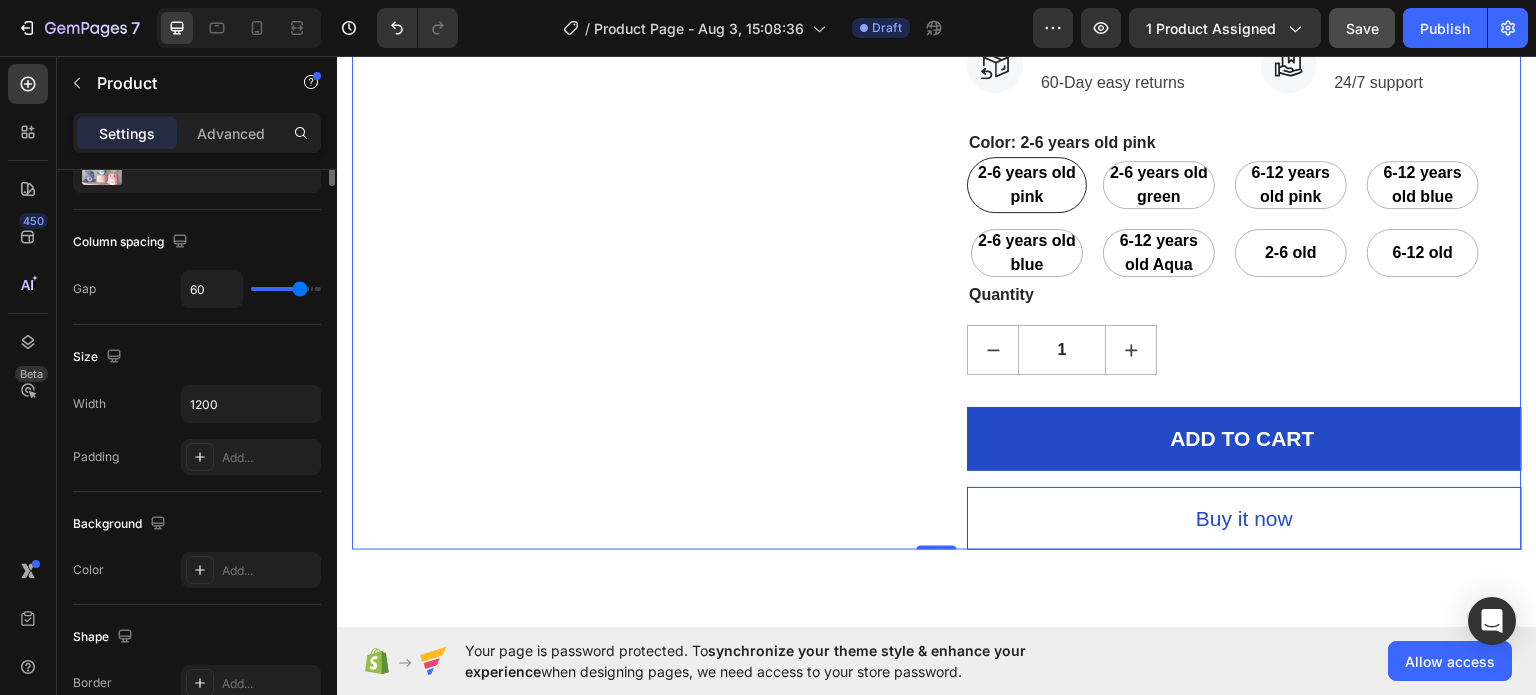scroll, scrollTop: 0, scrollLeft: 0, axis: both 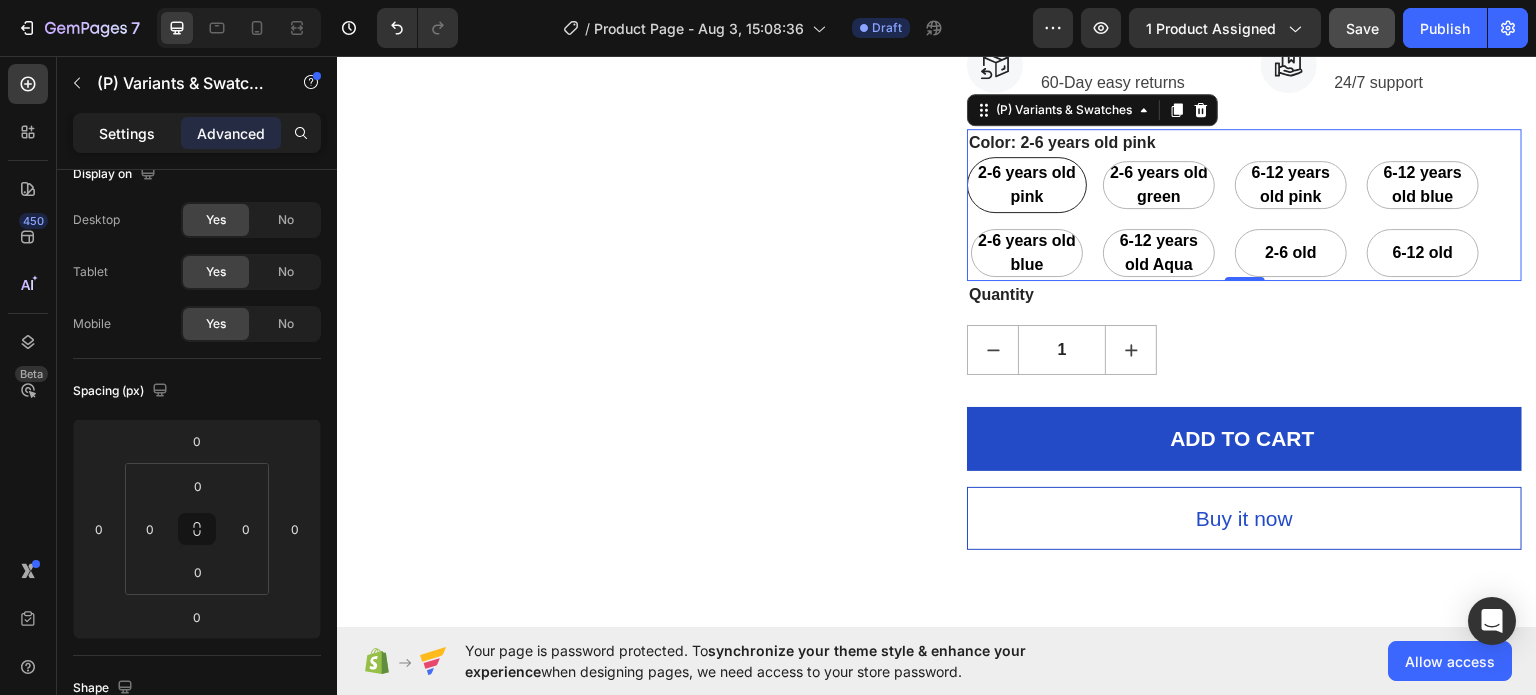 click on "Settings" at bounding box center [127, 133] 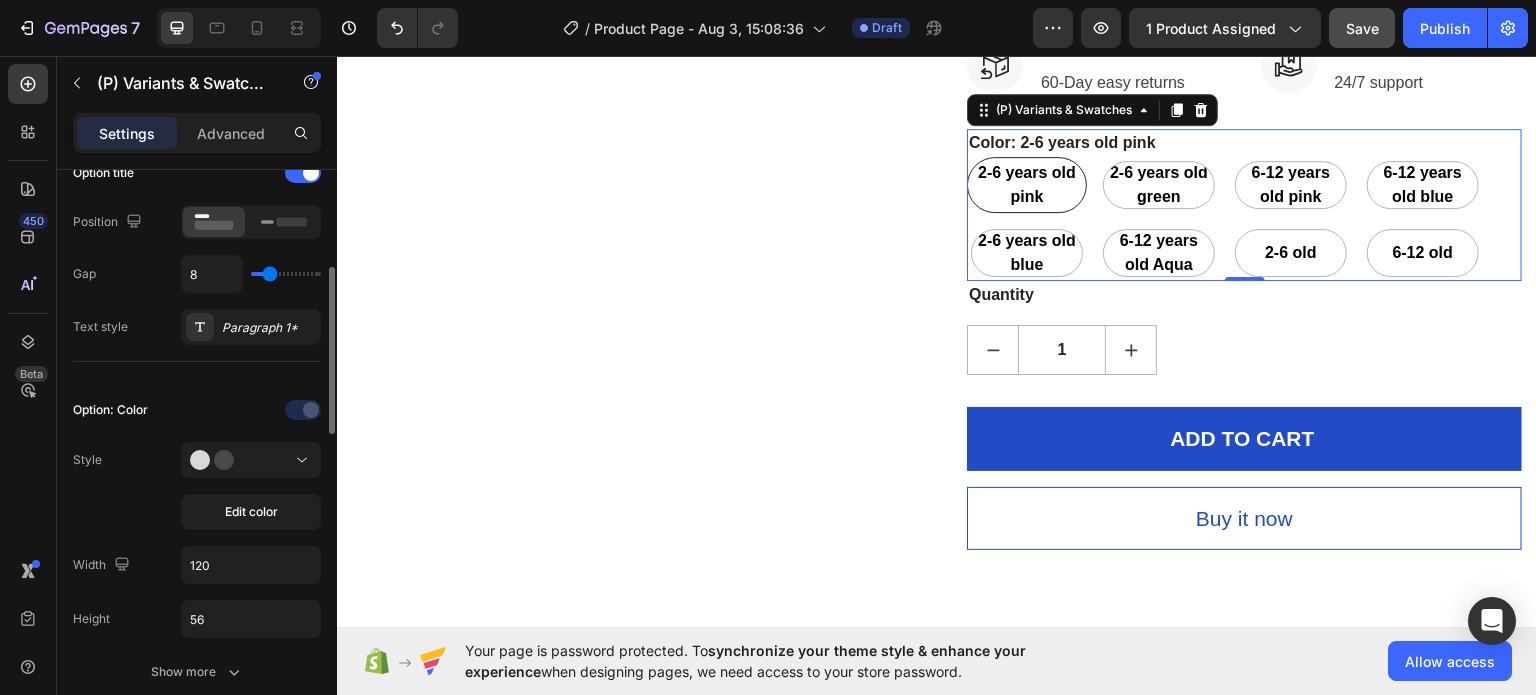 scroll, scrollTop: 340, scrollLeft: 0, axis: vertical 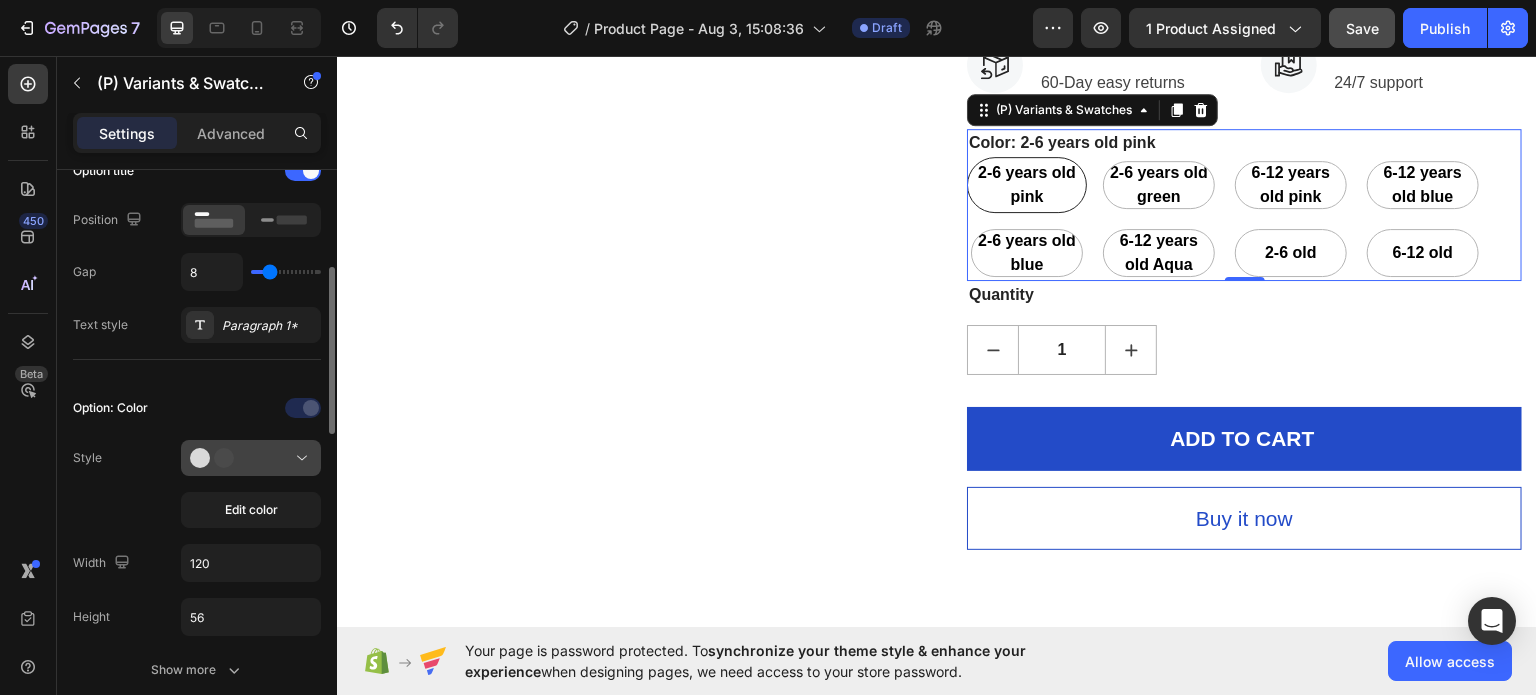 click at bounding box center [251, 458] 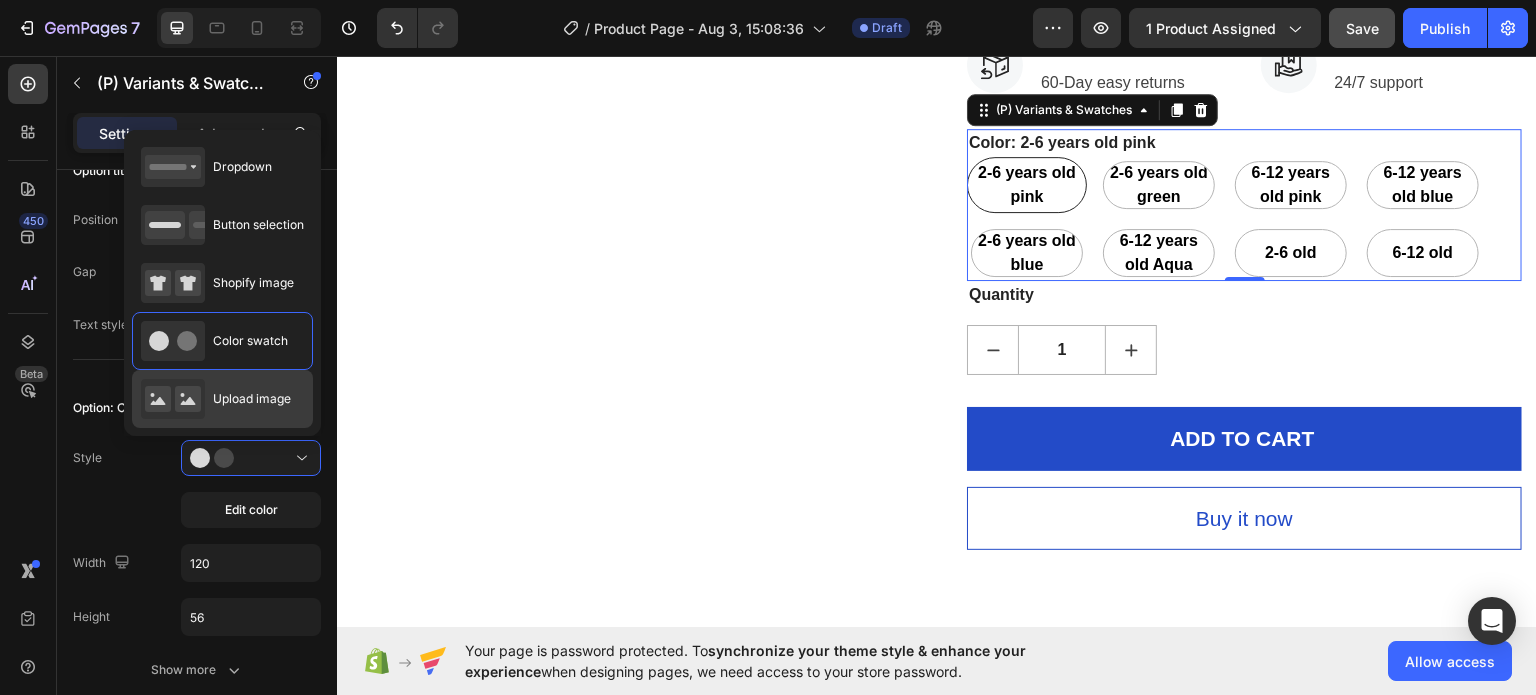 click on "Upload image" at bounding box center (252, 399) 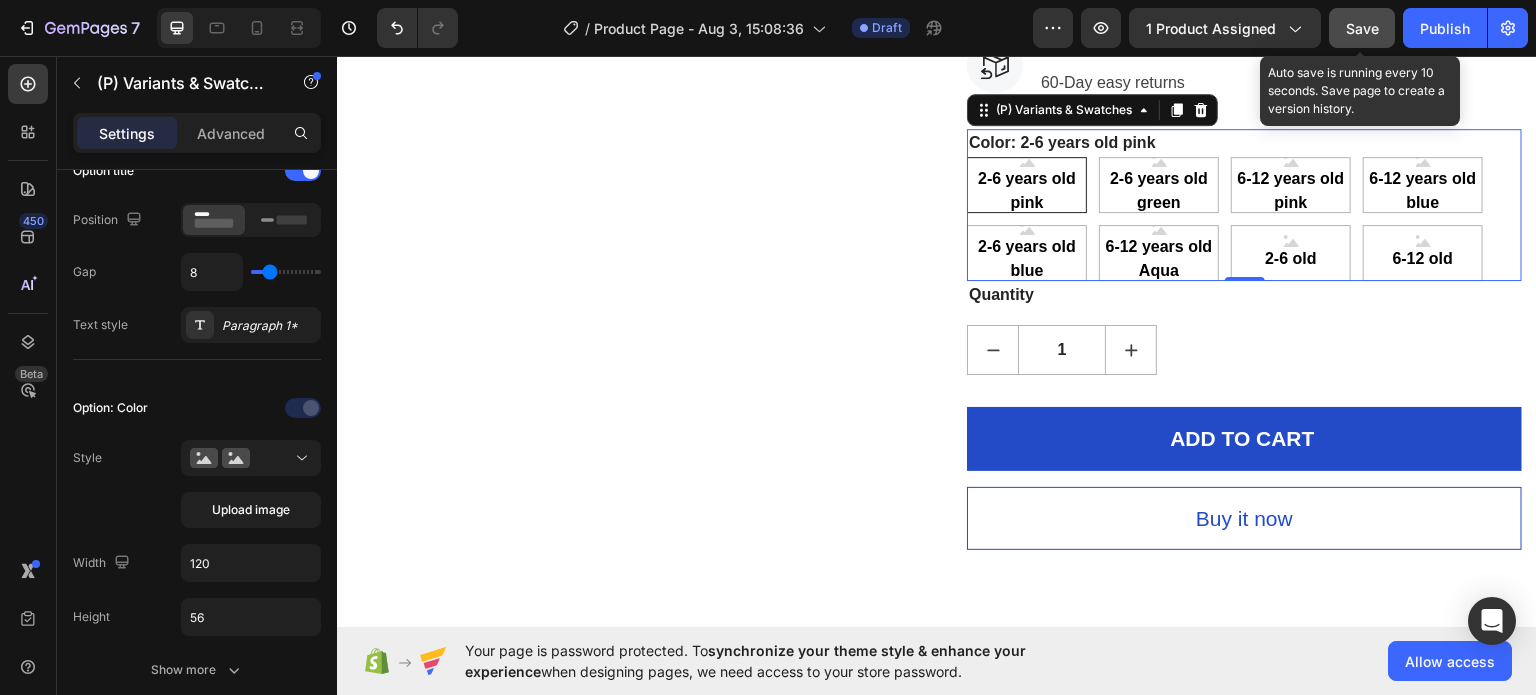 click on "Save" at bounding box center [1362, 28] 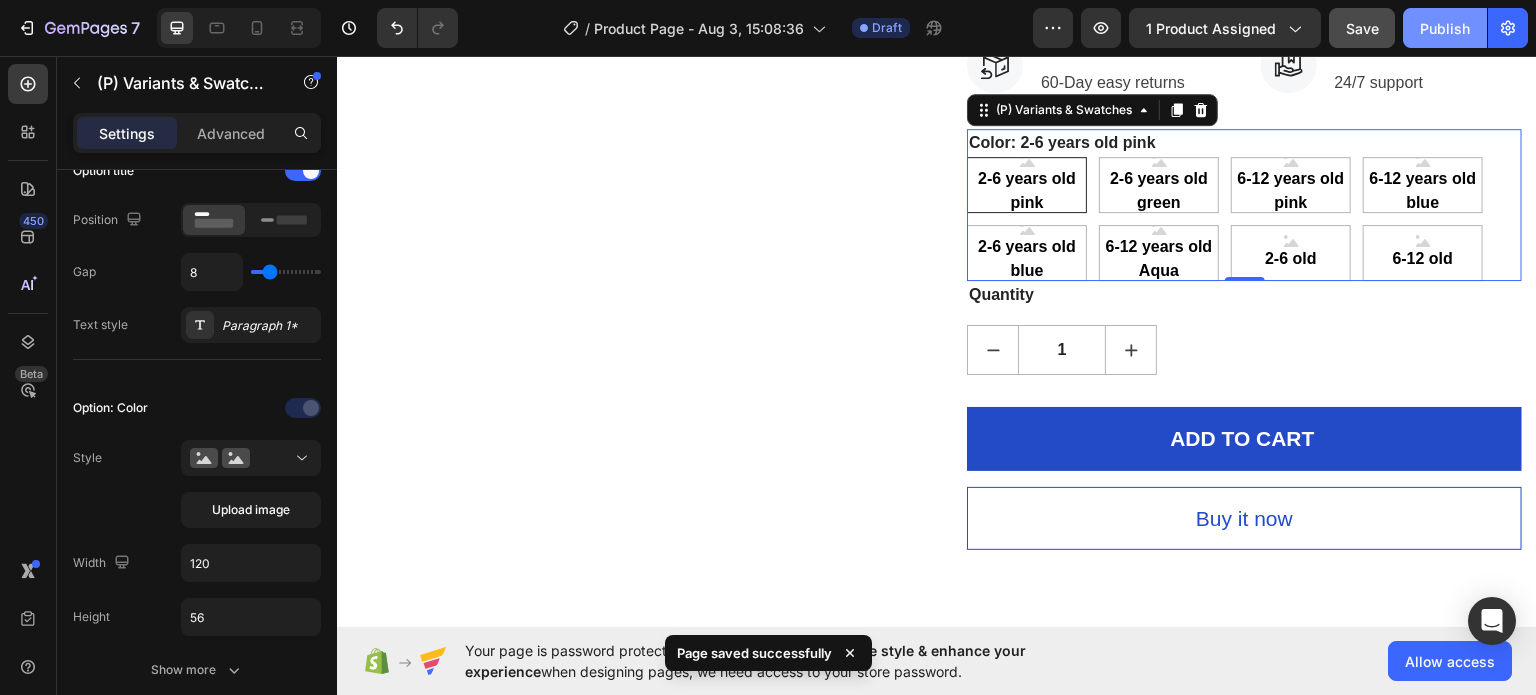 click on "Publish" at bounding box center [1445, 28] 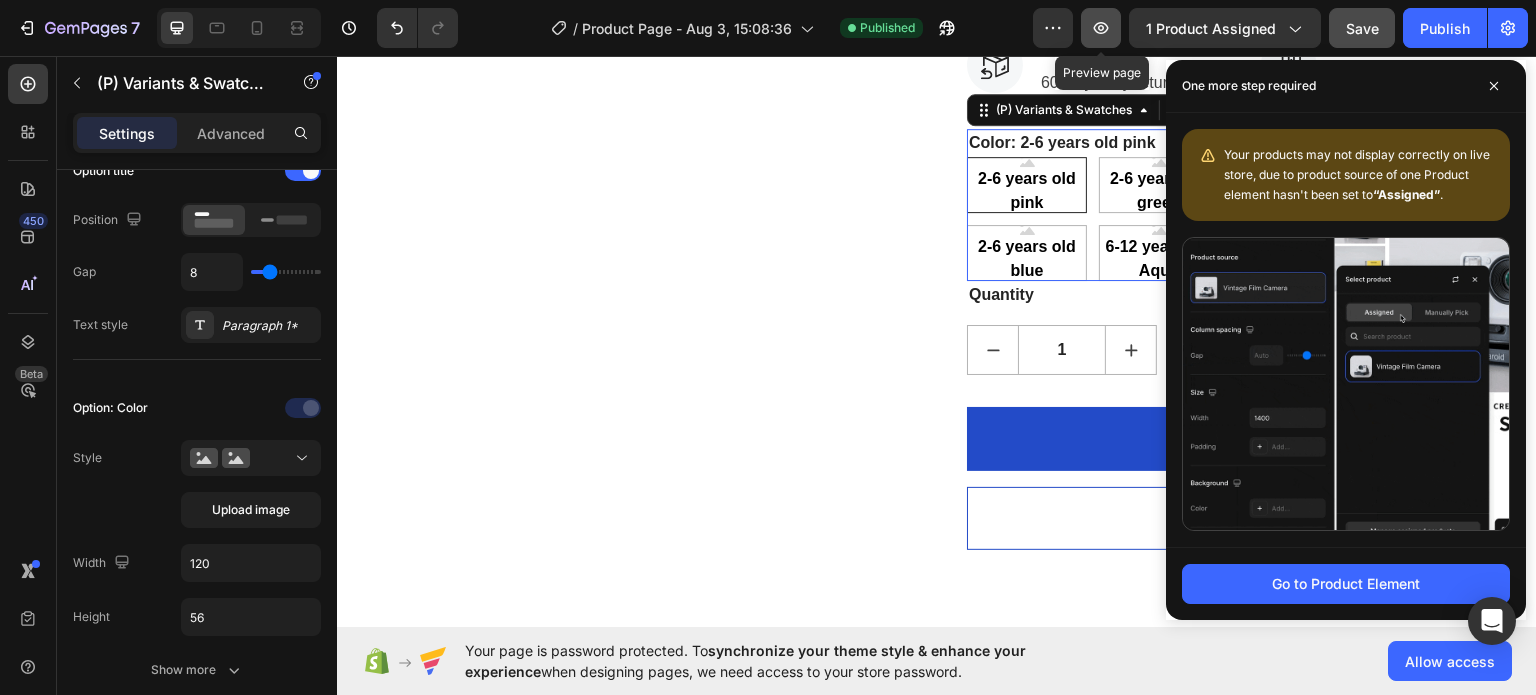 click 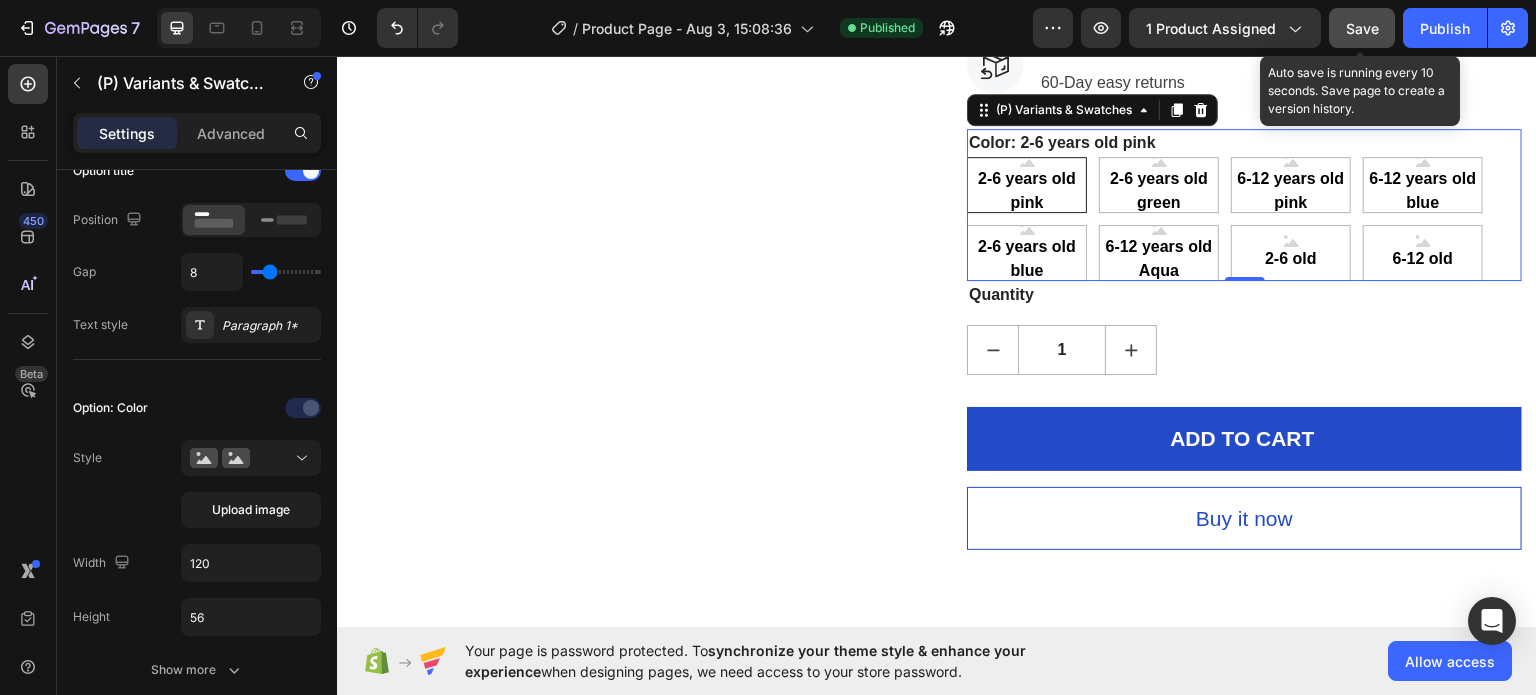 click on "Save" at bounding box center (1362, 28) 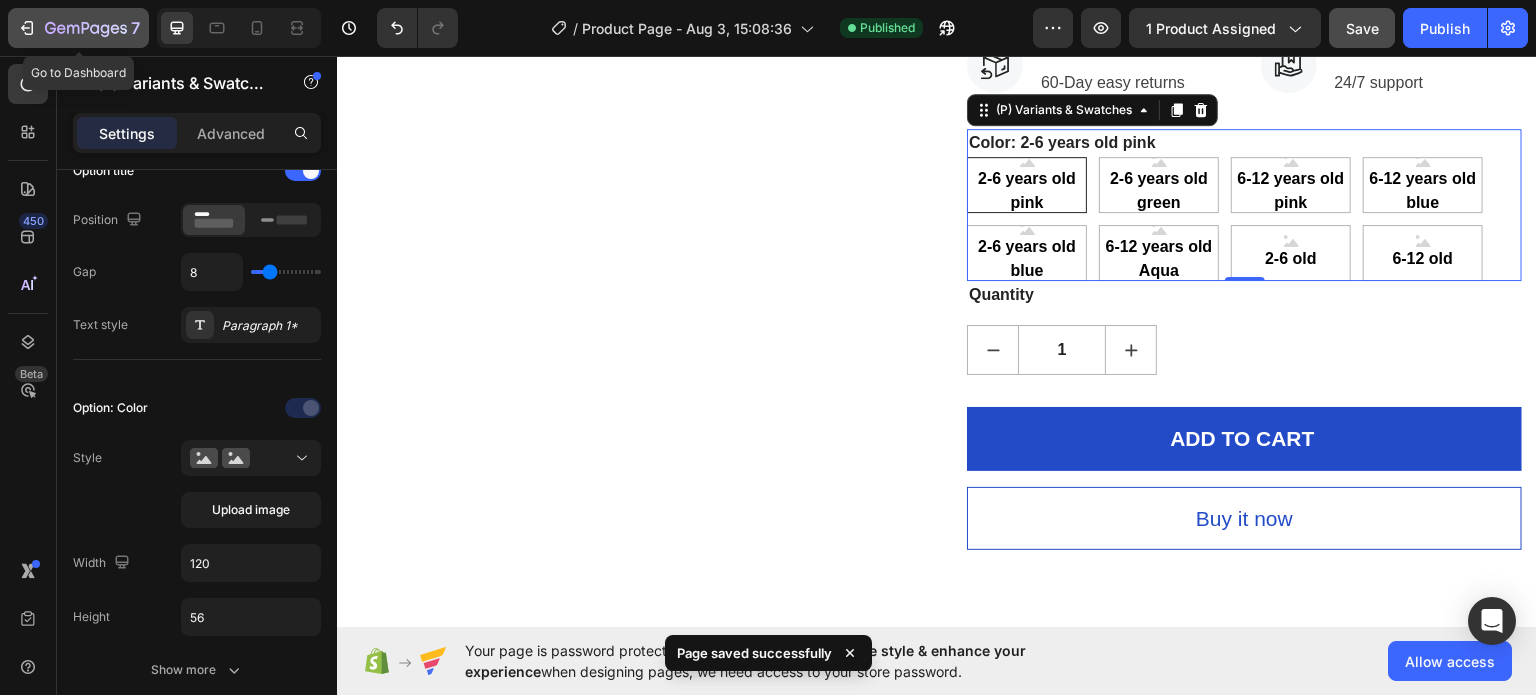 click 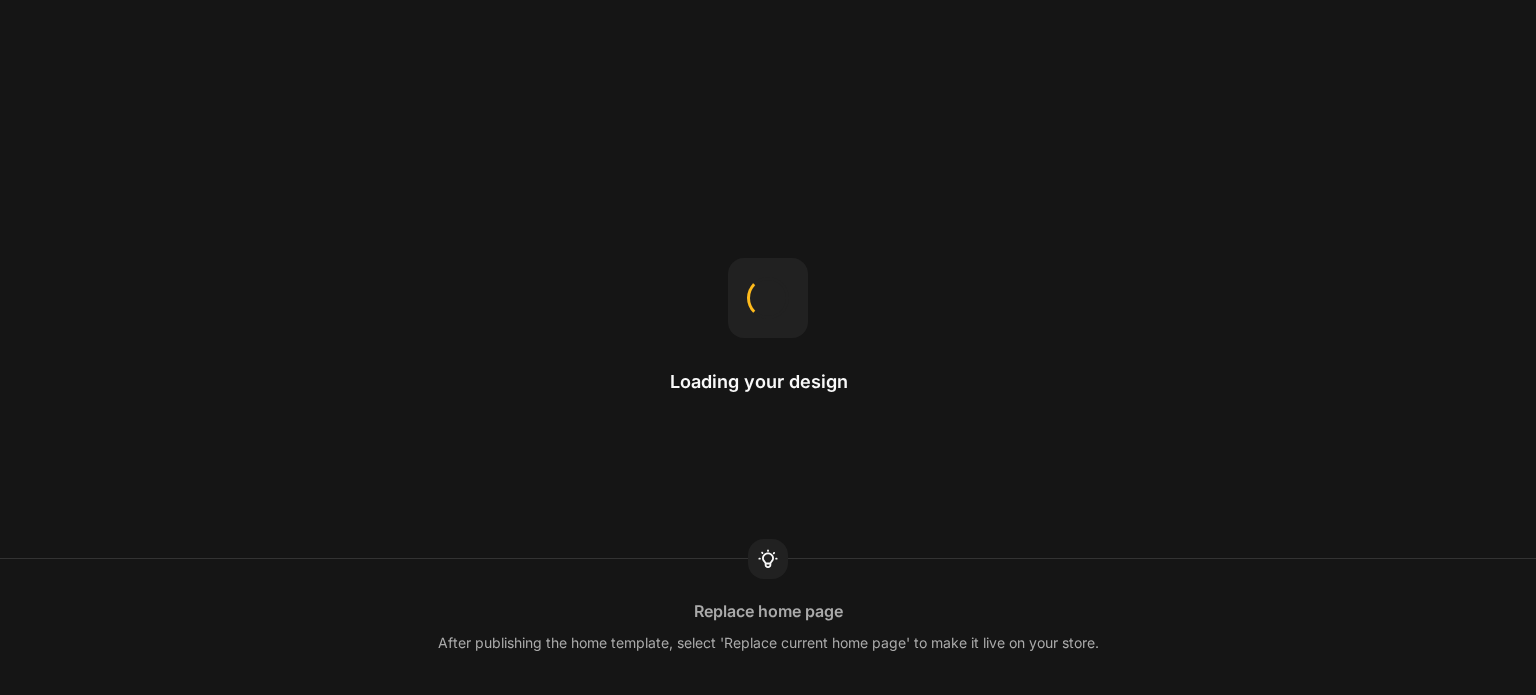 scroll, scrollTop: 0, scrollLeft: 0, axis: both 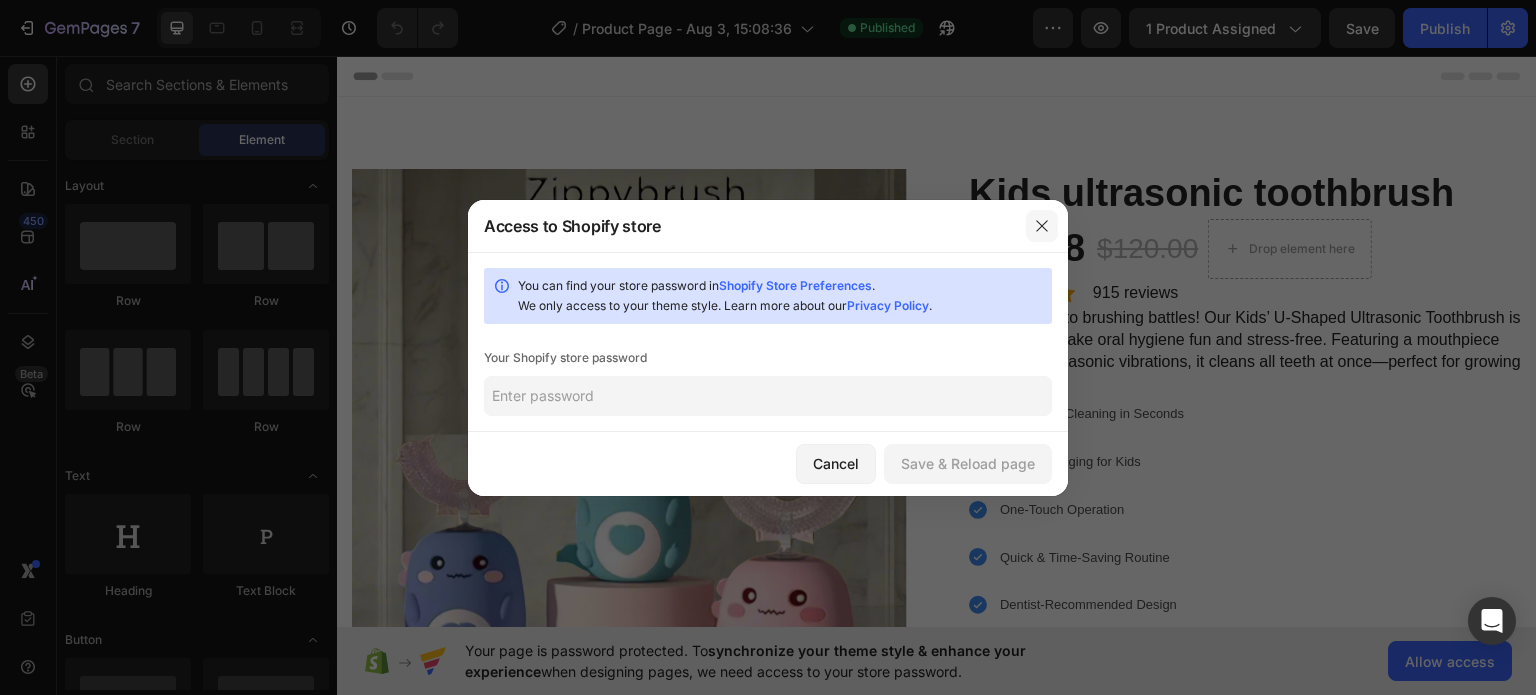 click 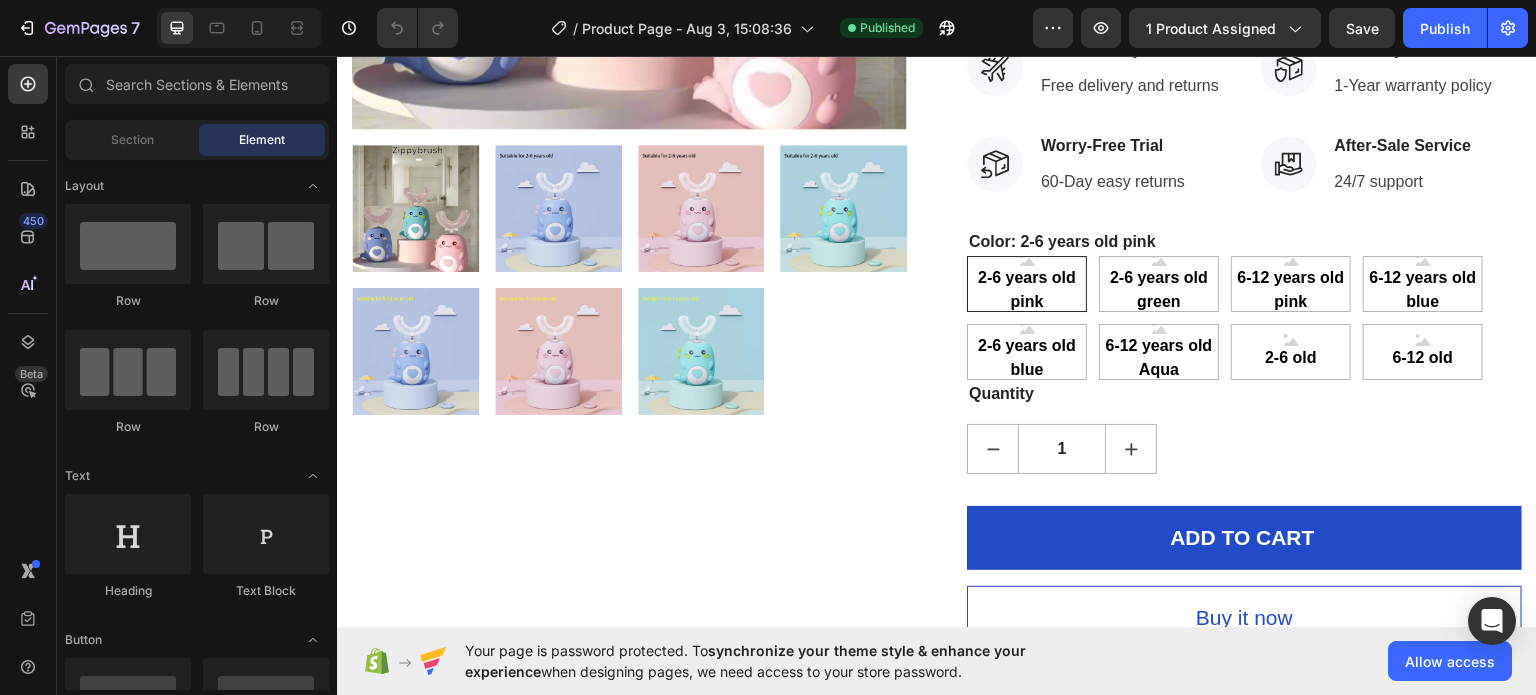 scroll, scrollTop: 606, scrollLeft: 0, axis: vertical 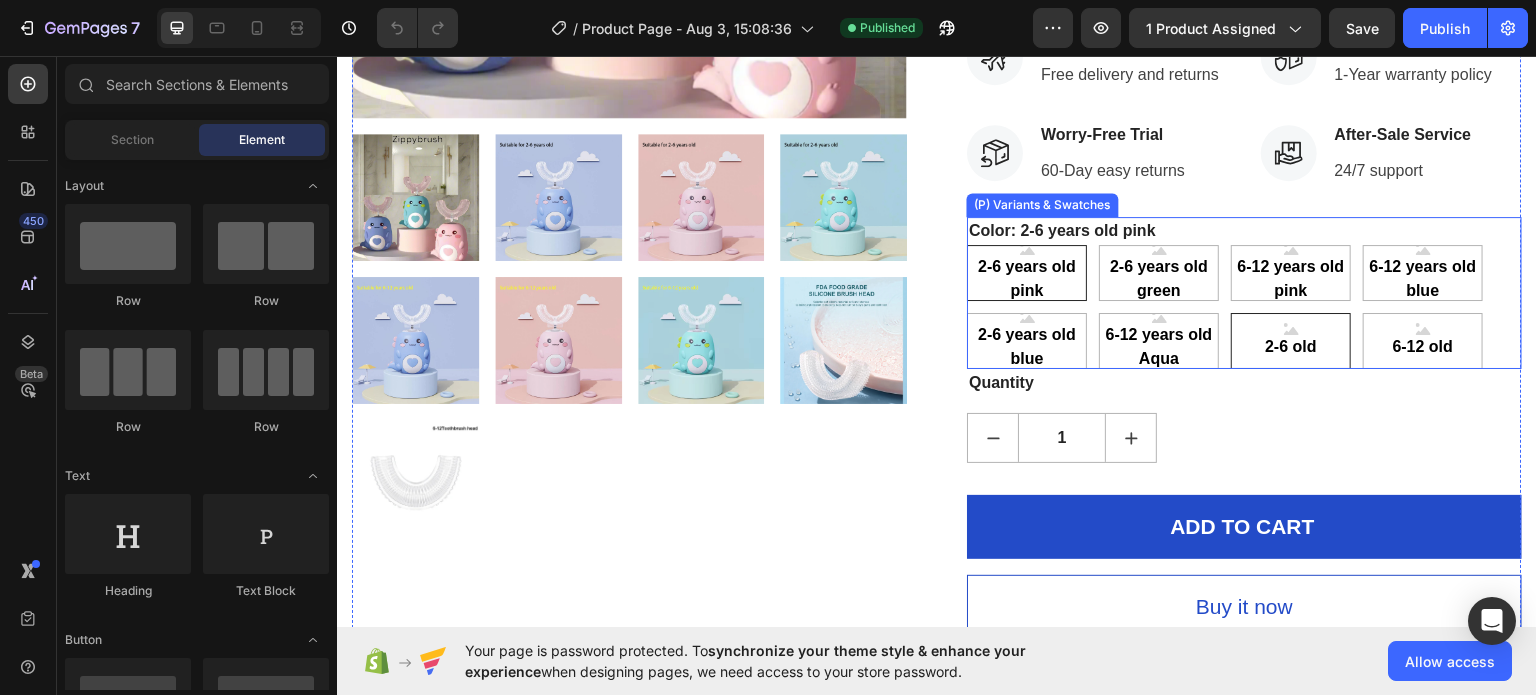 click on "2-6 old" at bounding box center [1291, 346] 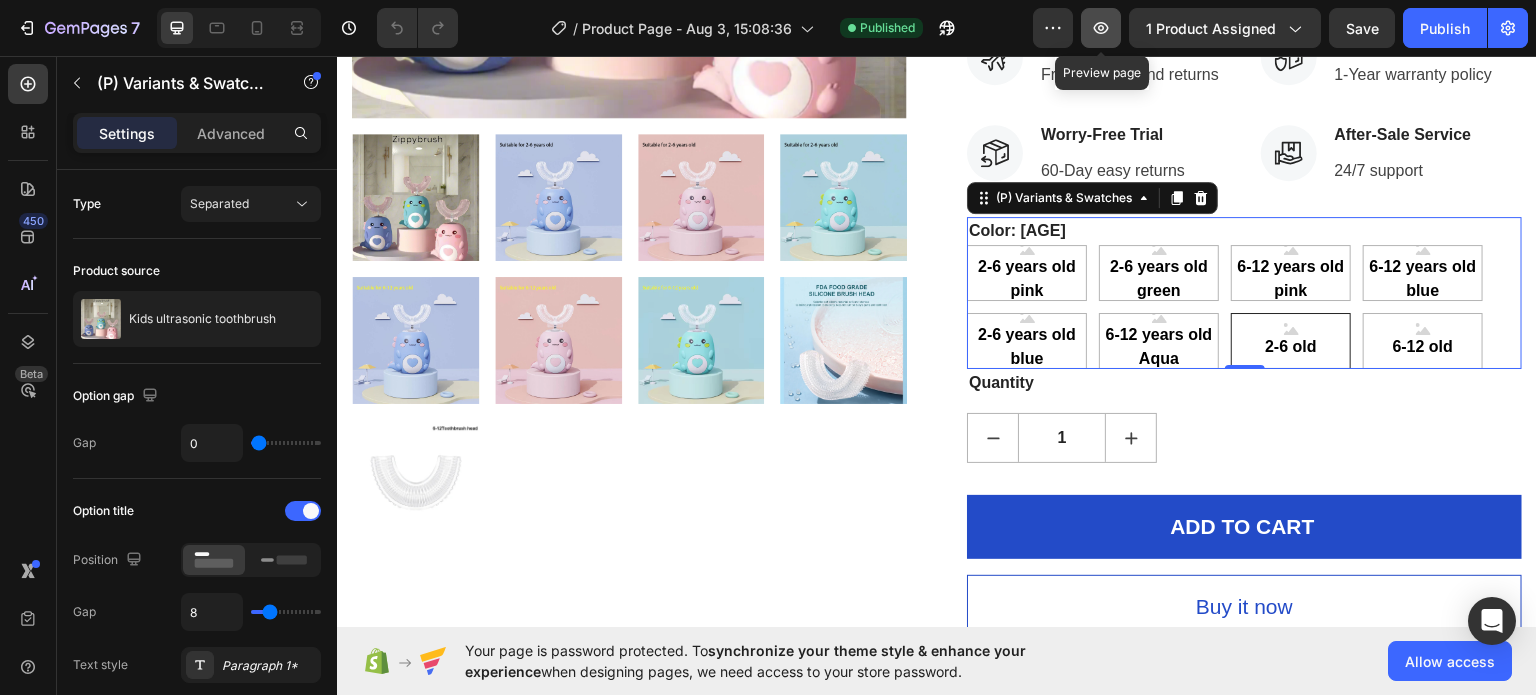 click 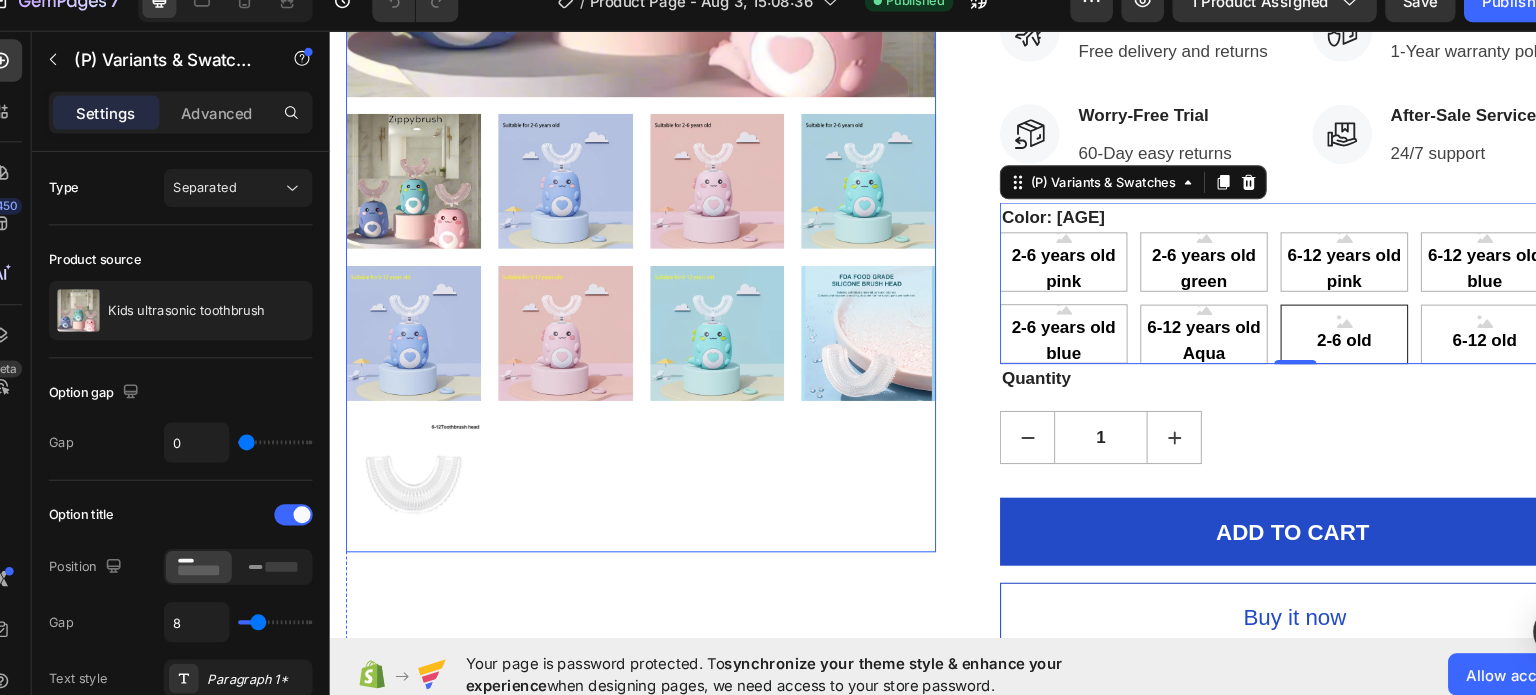 scroll, scrollTop: 0, scrollLeft: 0, axis: both 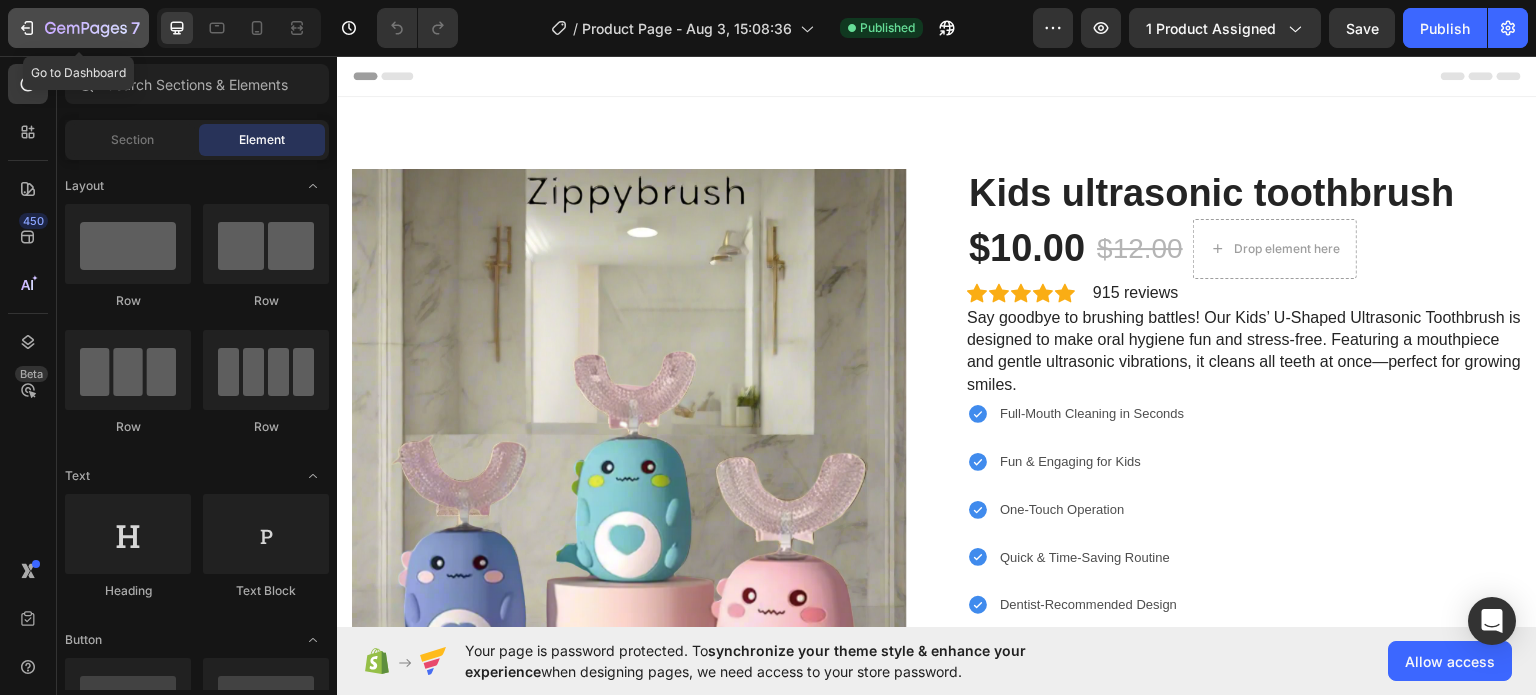 click 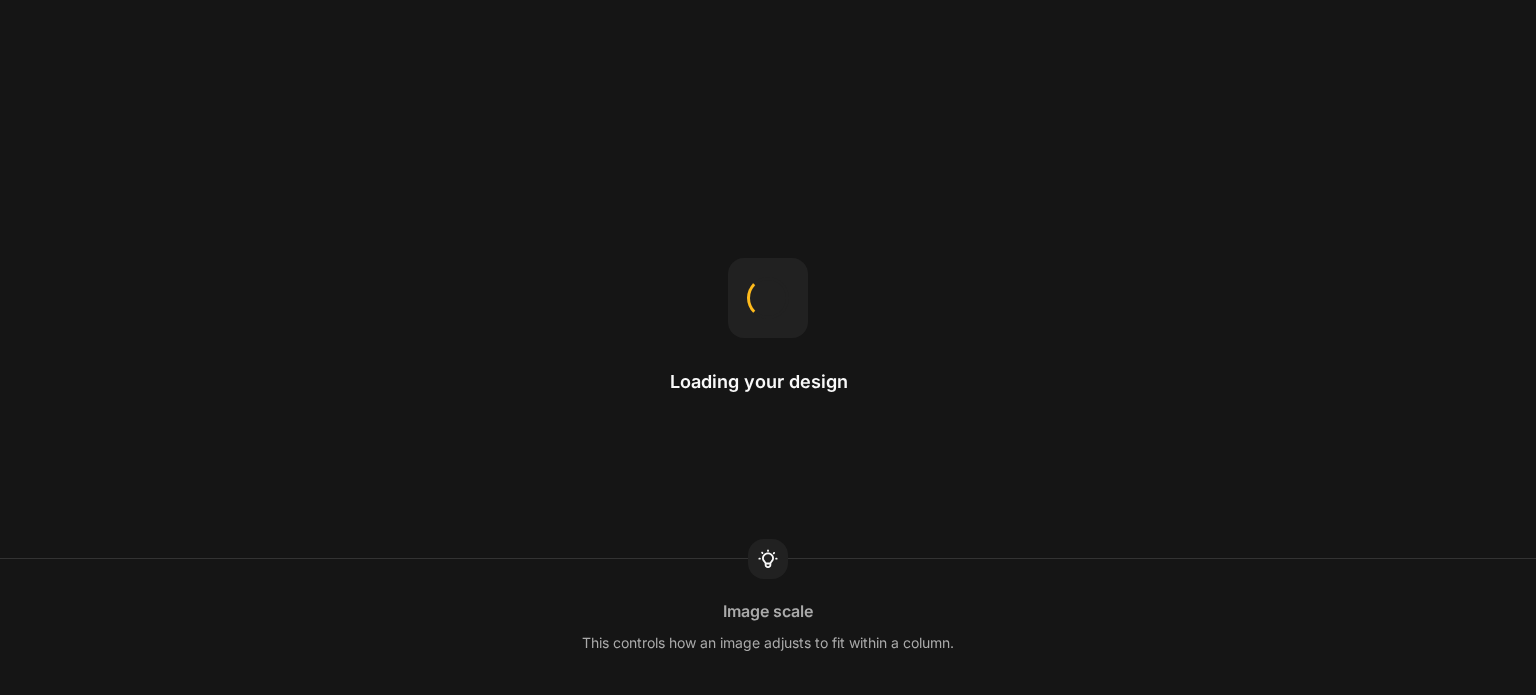 scroll, scrollTop: 0, scrollLeft: 0, axis: both 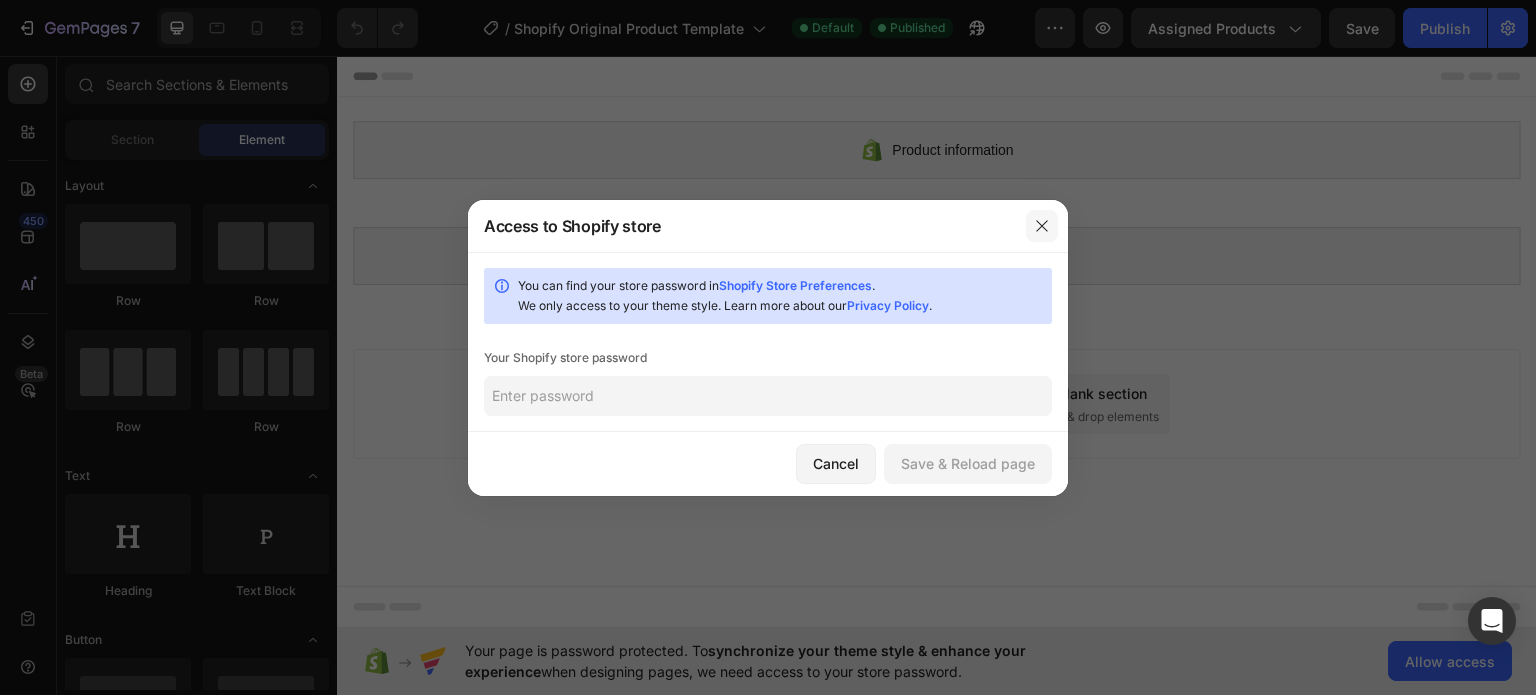 click 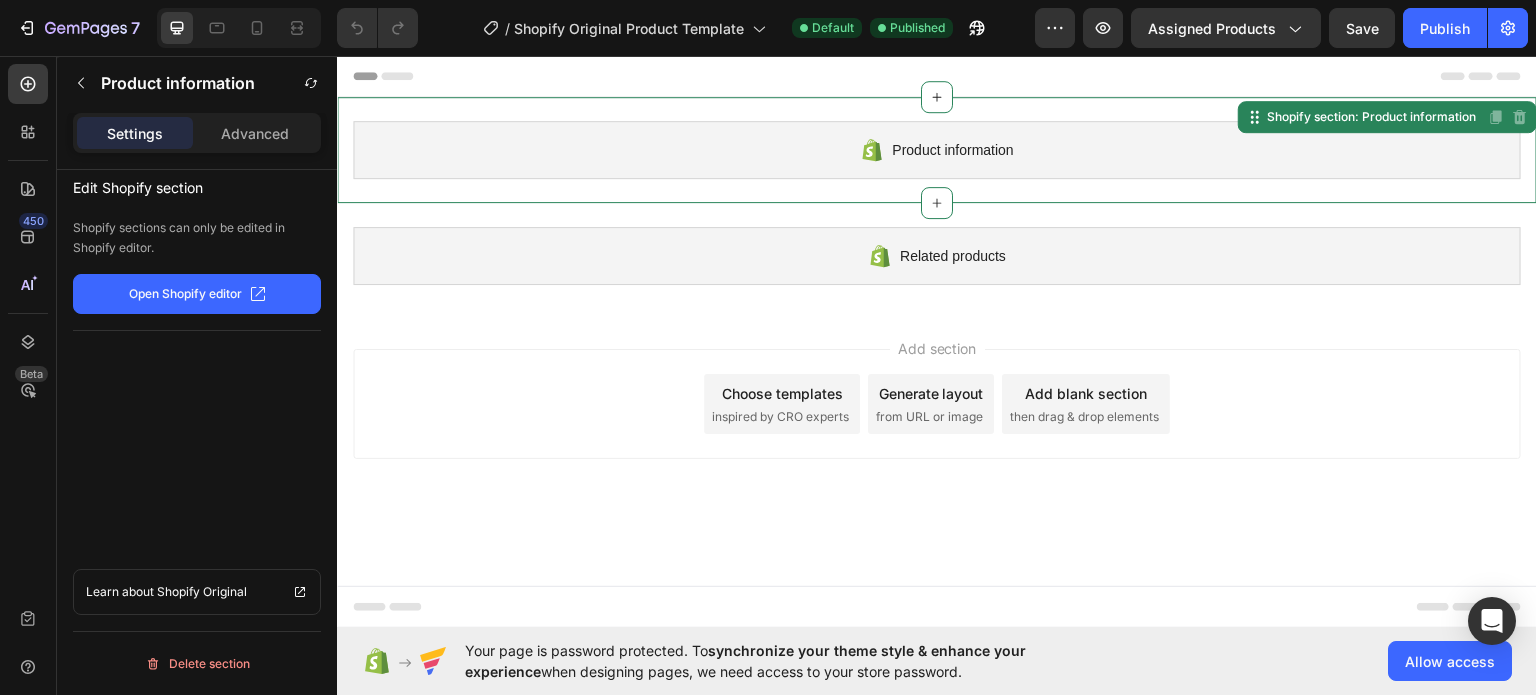 click on "Open Shopify editor" 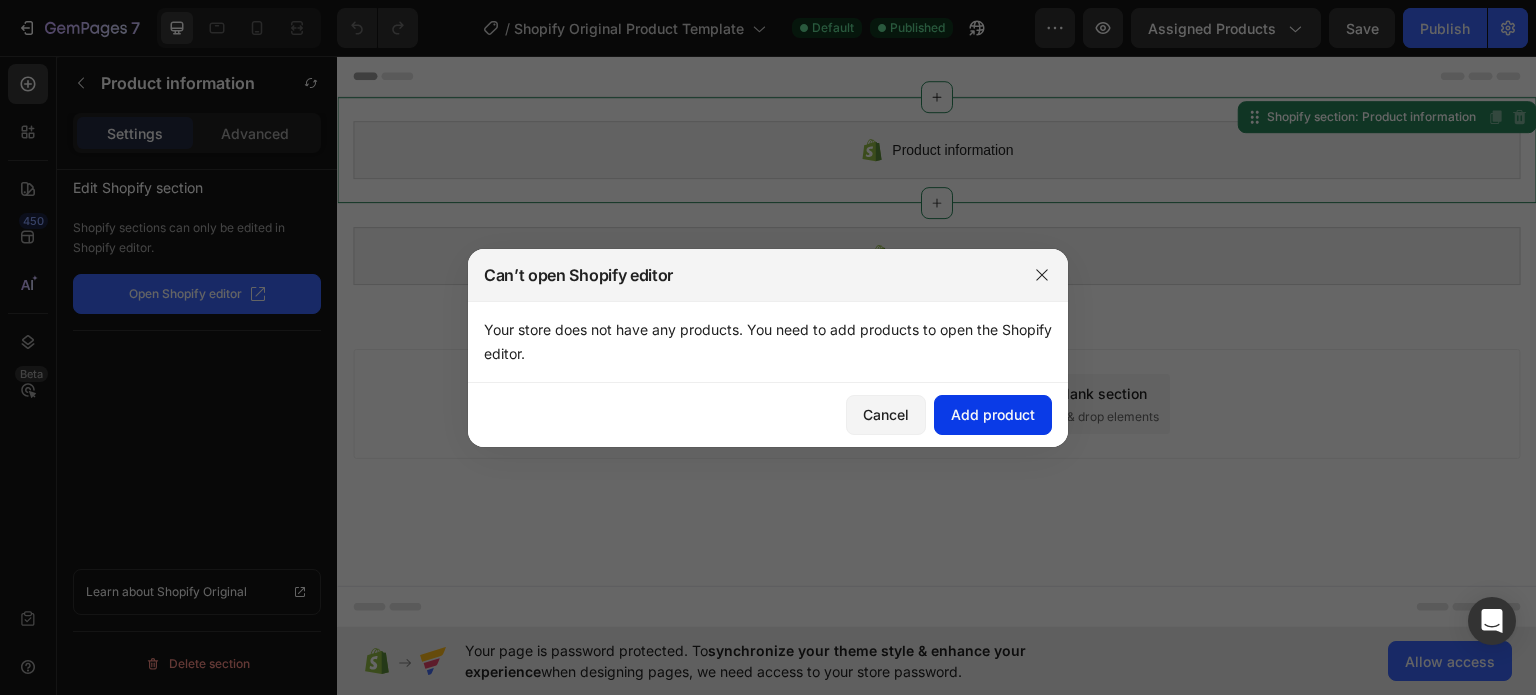 click on "Add product" at bounding box center (993, 414) 